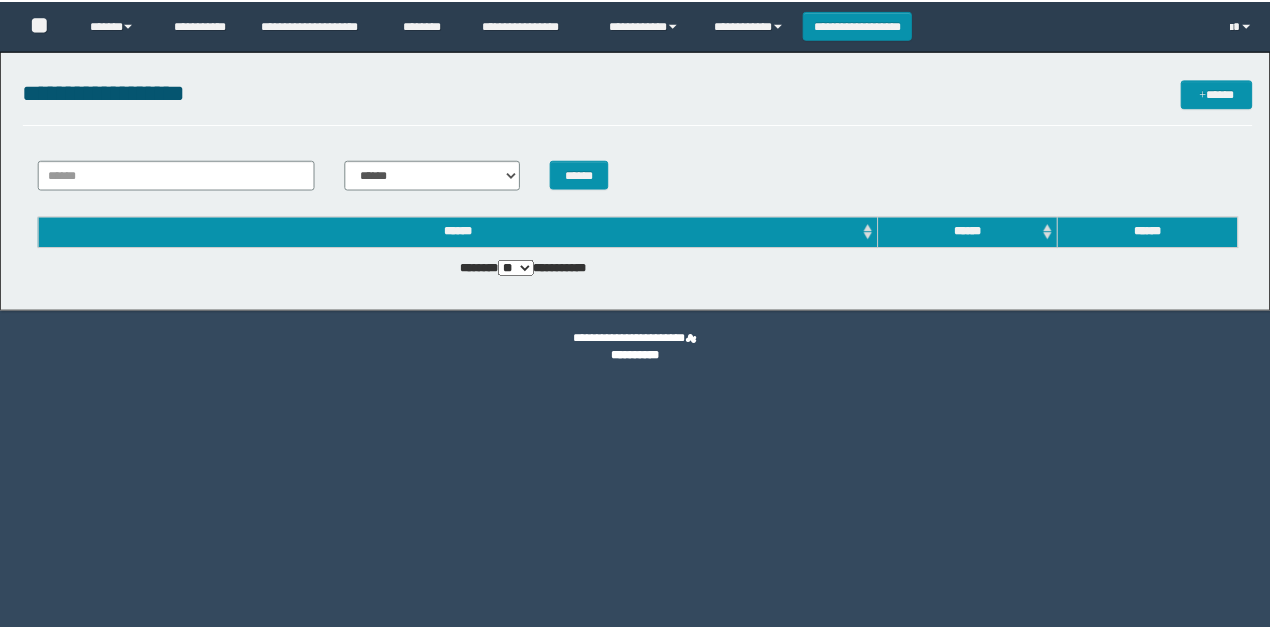 scroll, scrollTop: 0, scrollLeft: 0, axis: both 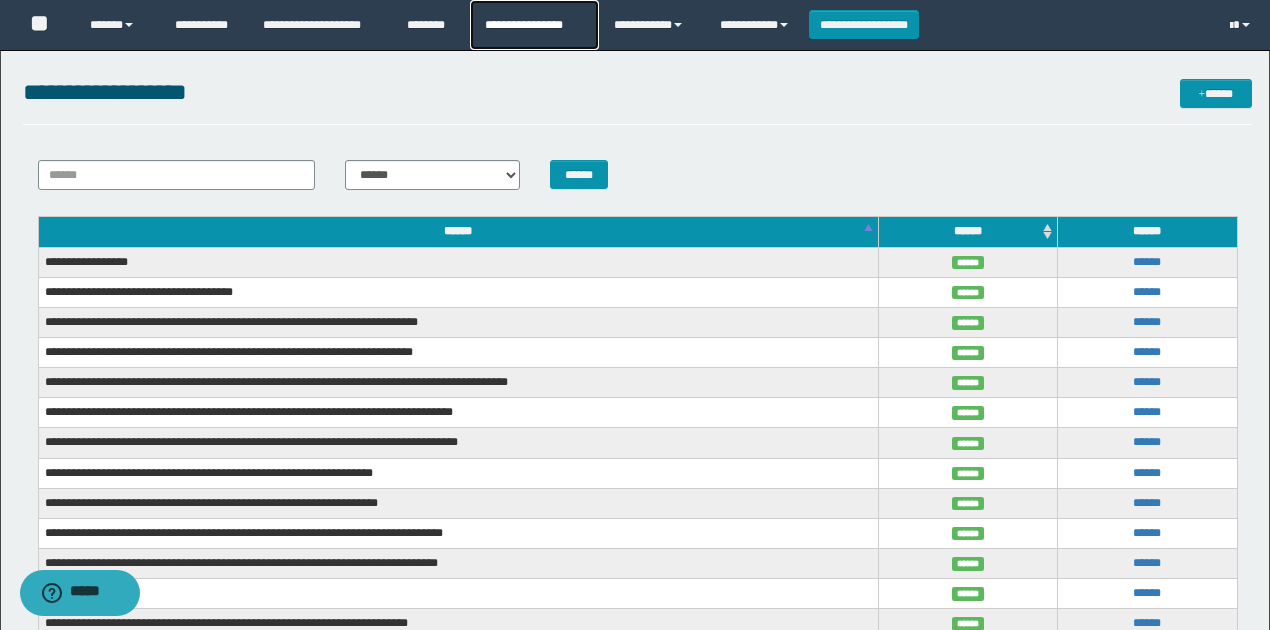 click on "**********" at bounding box center [534, 25] 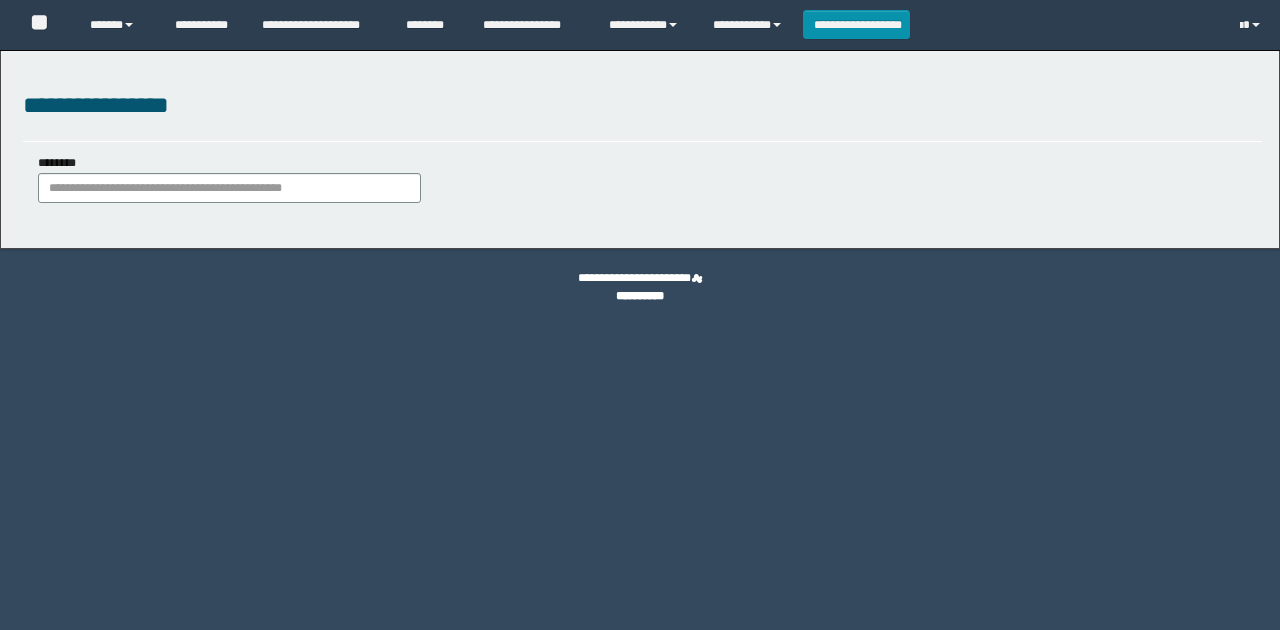 scroll, scrollTop: 0, scrollLeft: 0, axis: both 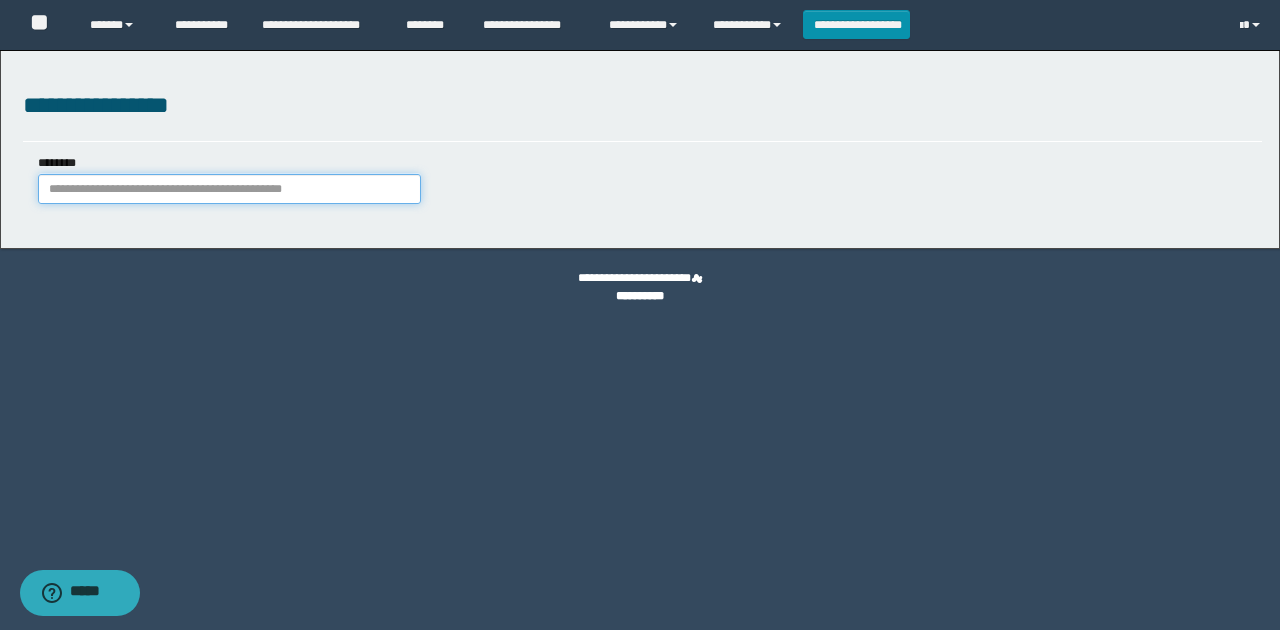 click on "********" at bounding box center [229, 189] 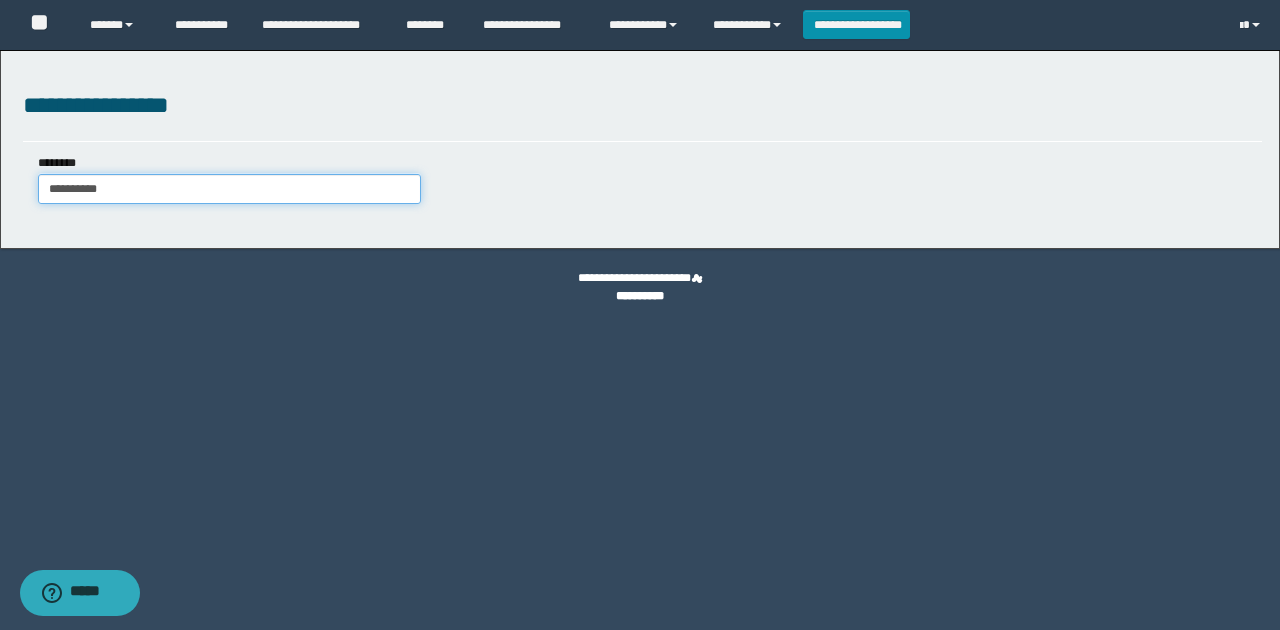type on "**********" 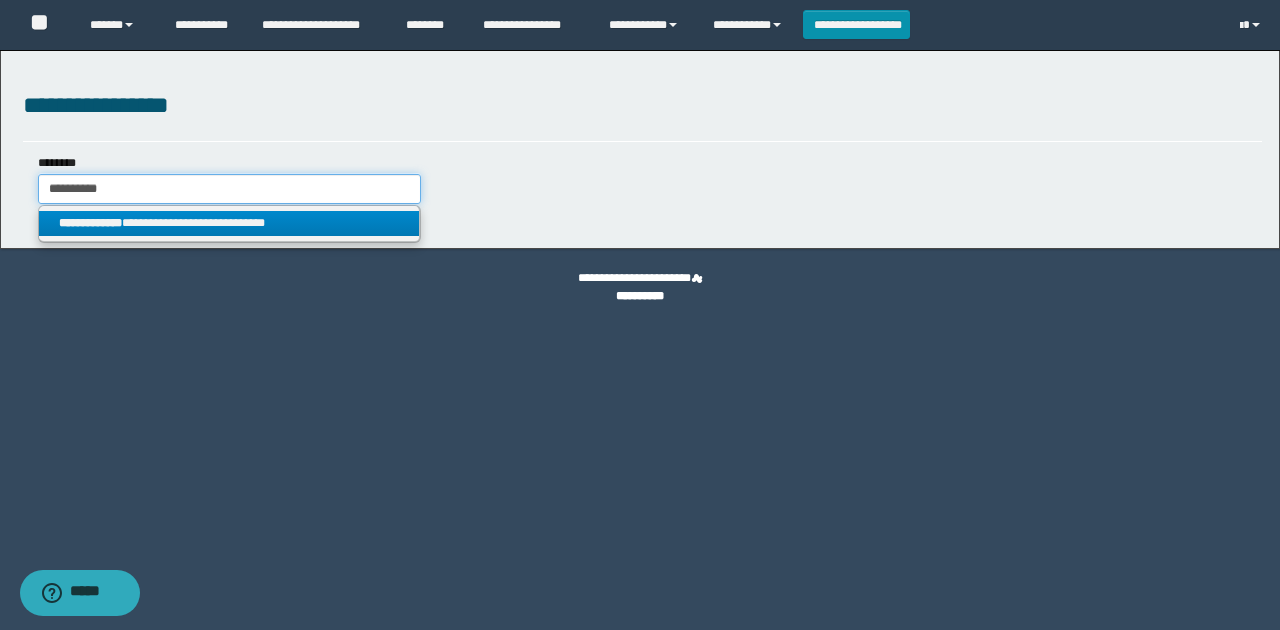 type on "**********" 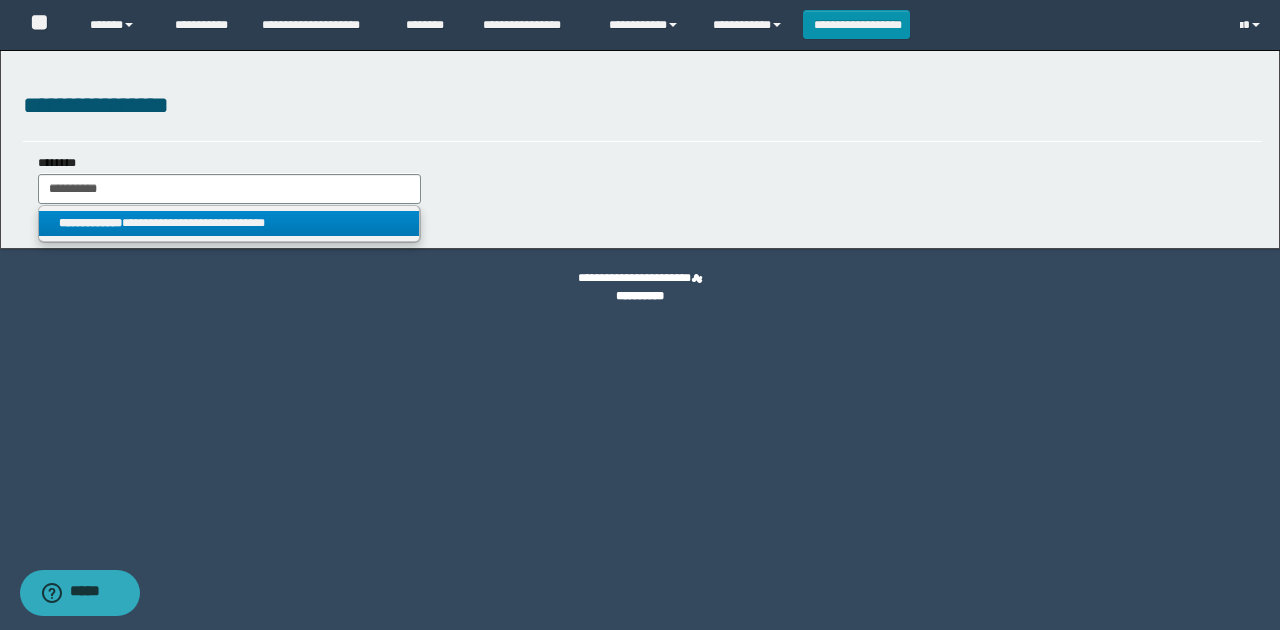 click on "**********" at bounding box center (229, 223) 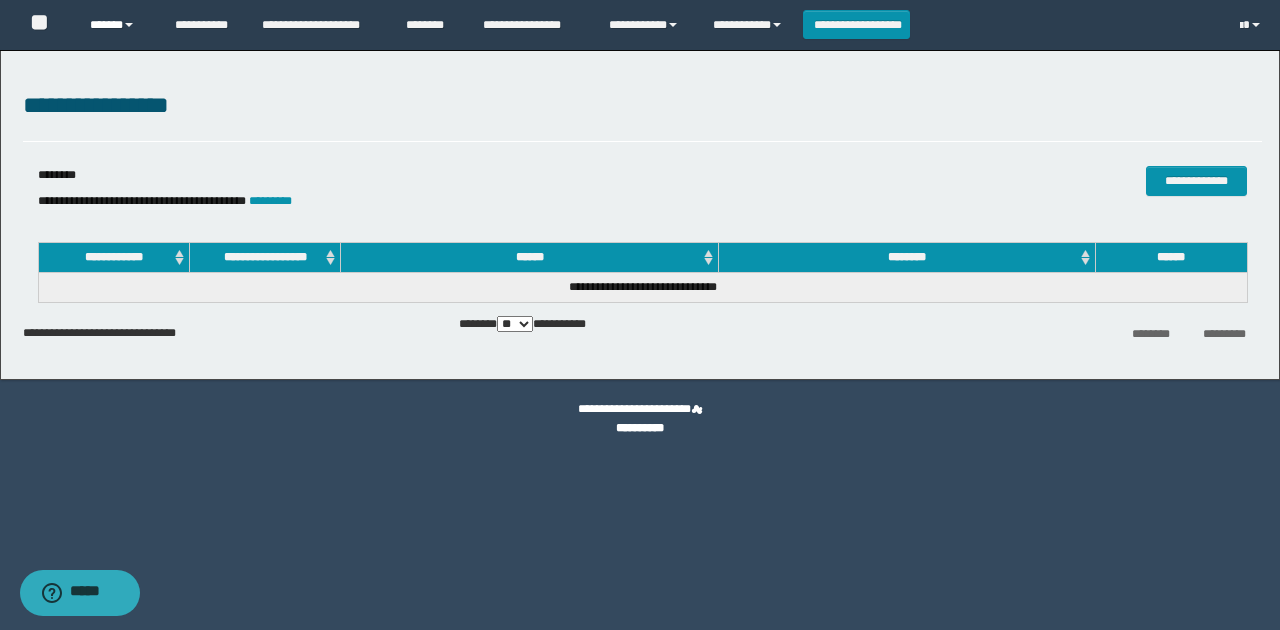 click on "******" at bounding box center (117, 25) 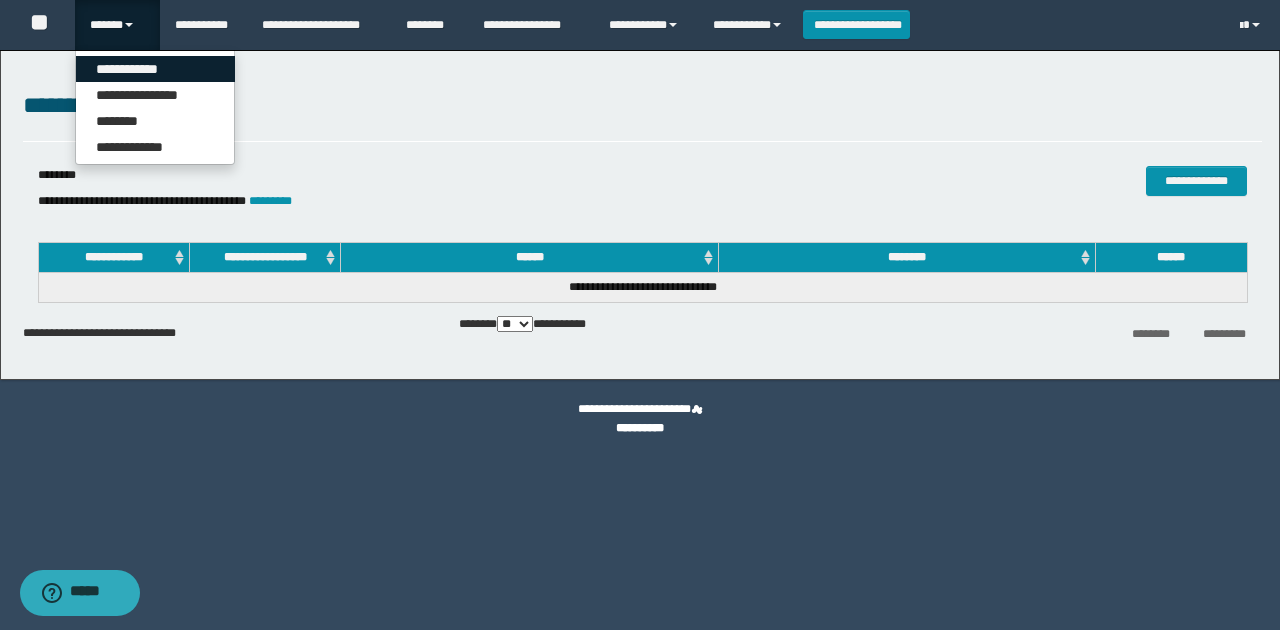 click on "**********" at bounding box center (155, 69) 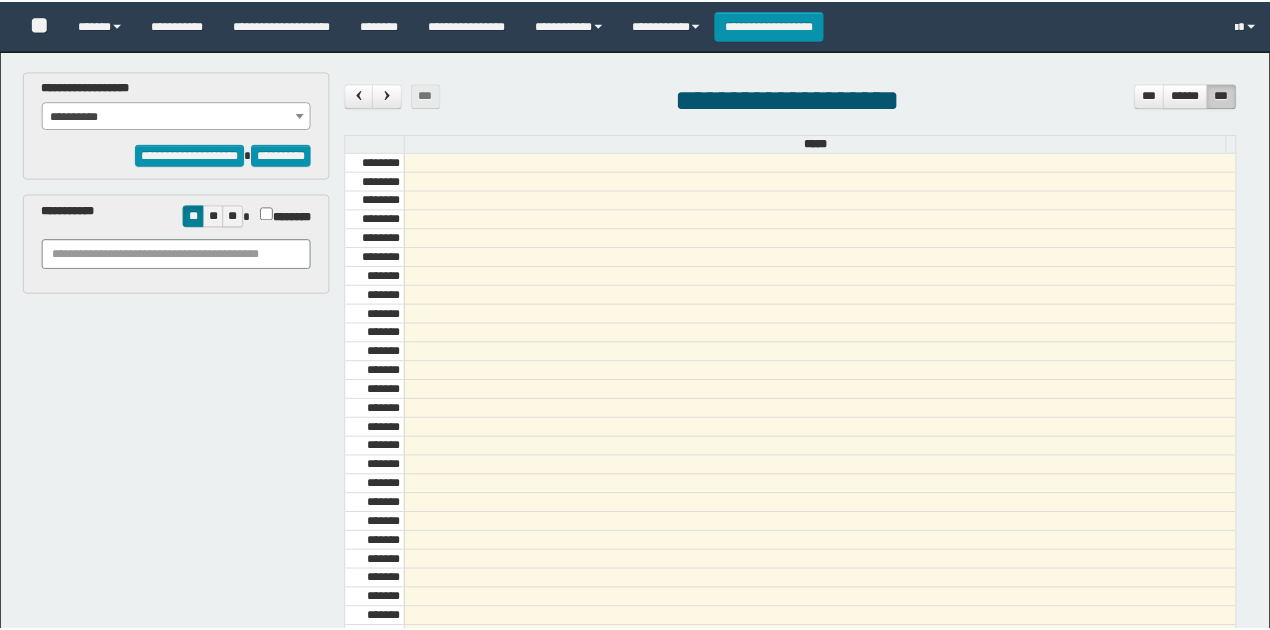 scroll, scrollTop: 0, scrollLeft: 0, axis: both 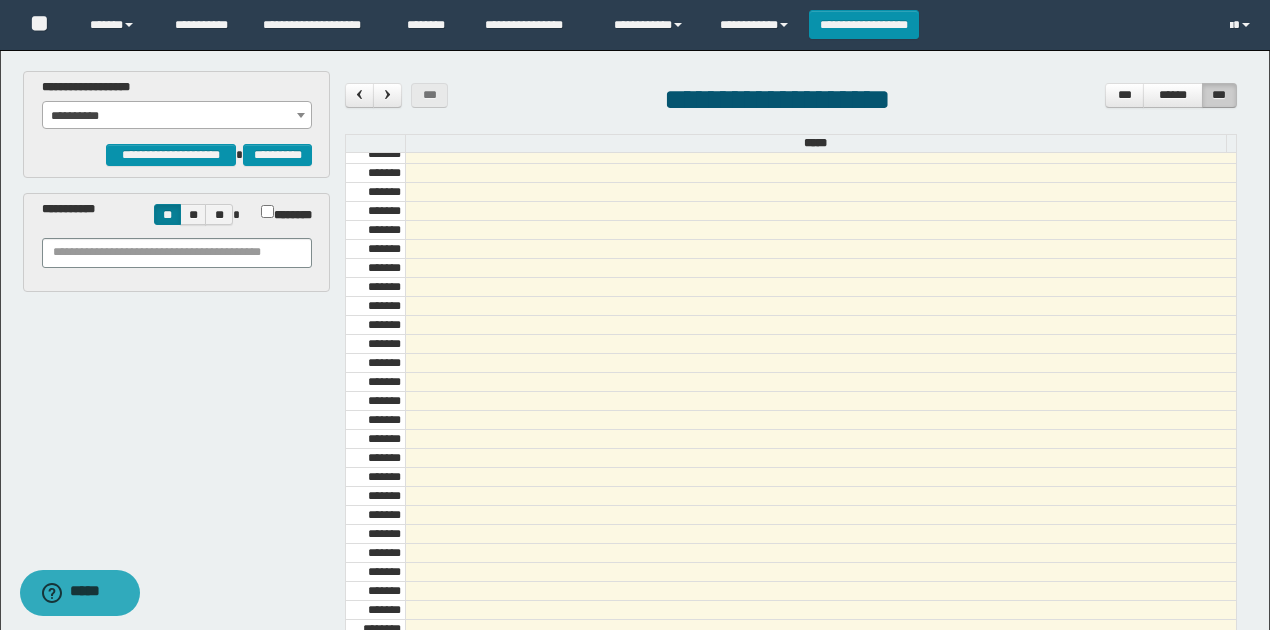 click on "**********" at bounding box center (177, 116) 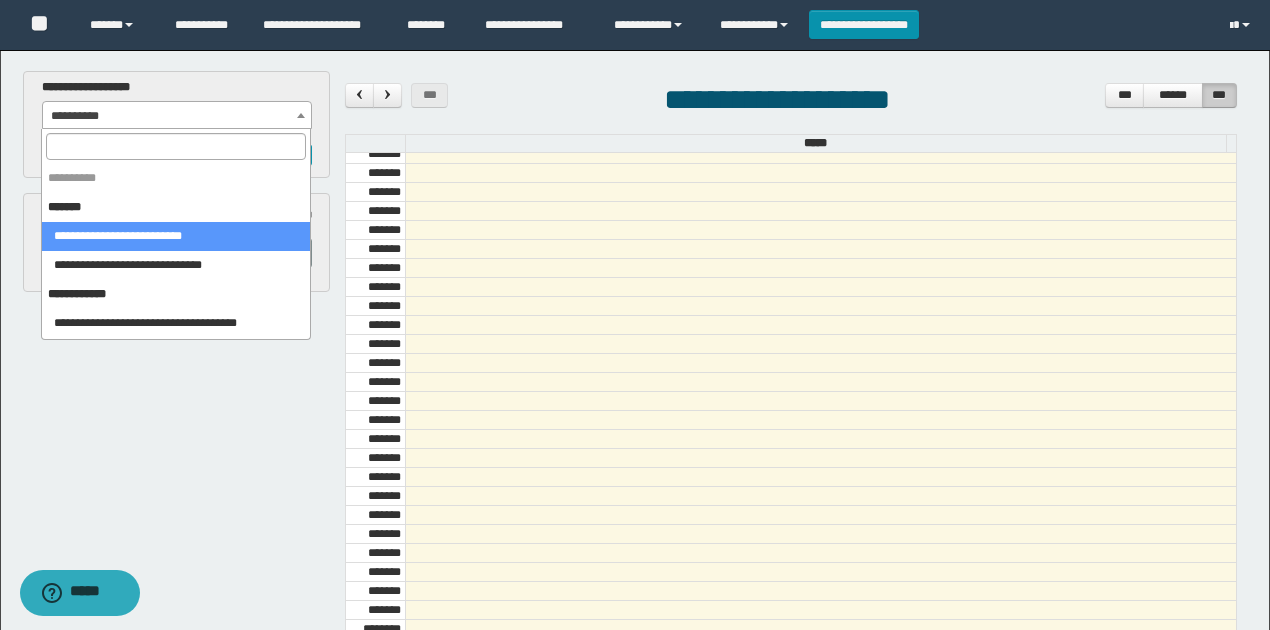 select on "******" 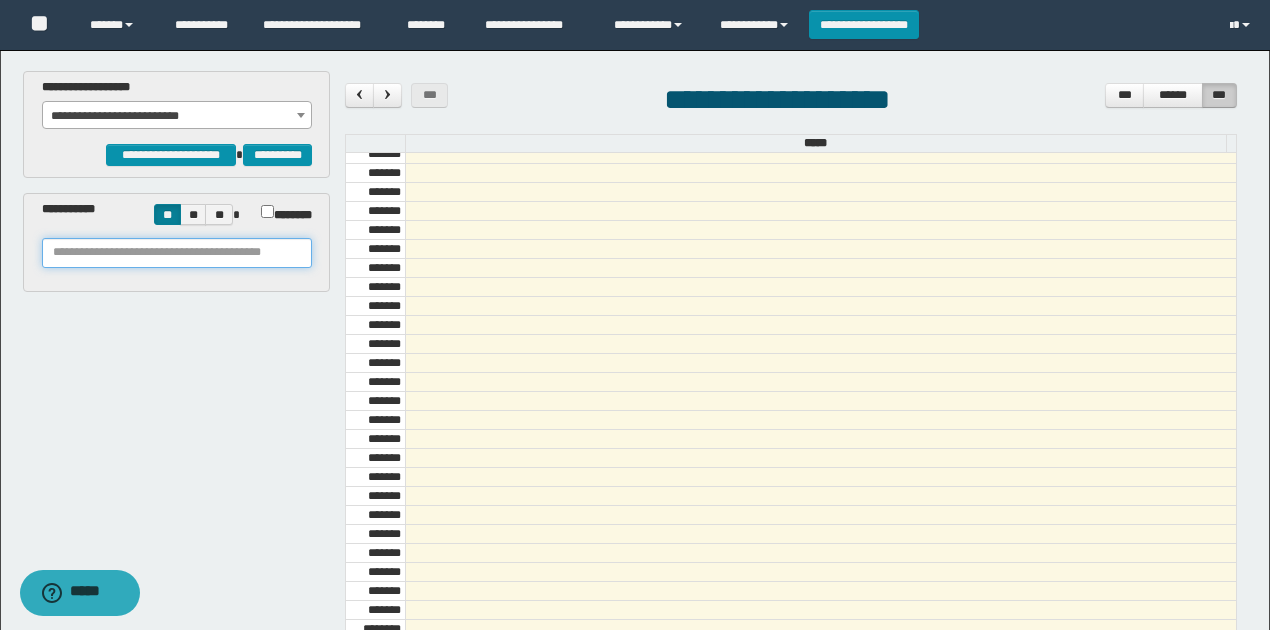 click at bounding box center (177, 253) 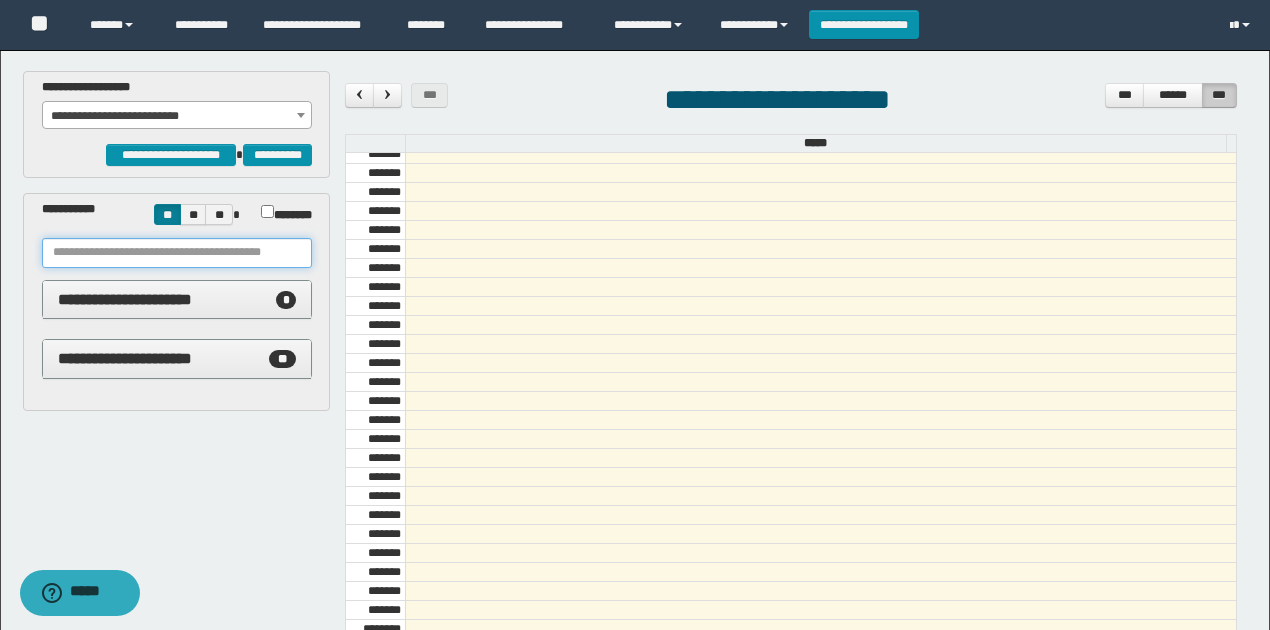 paste on "**********" 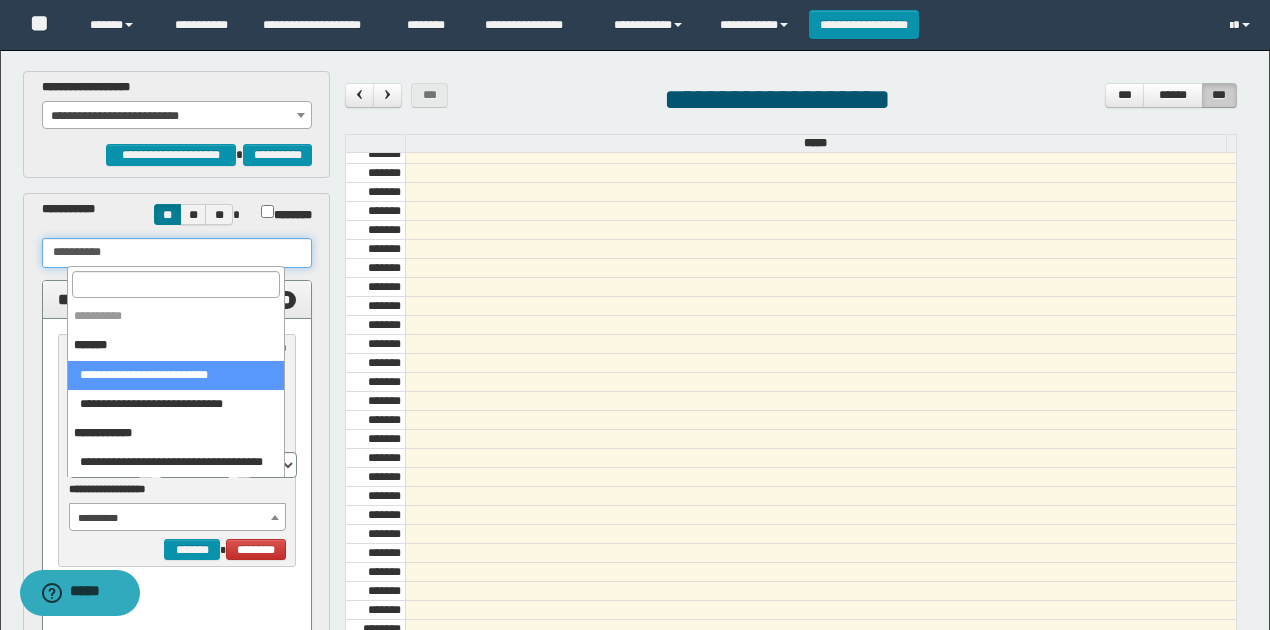 click on "**********" at bounding box center [178, 518] 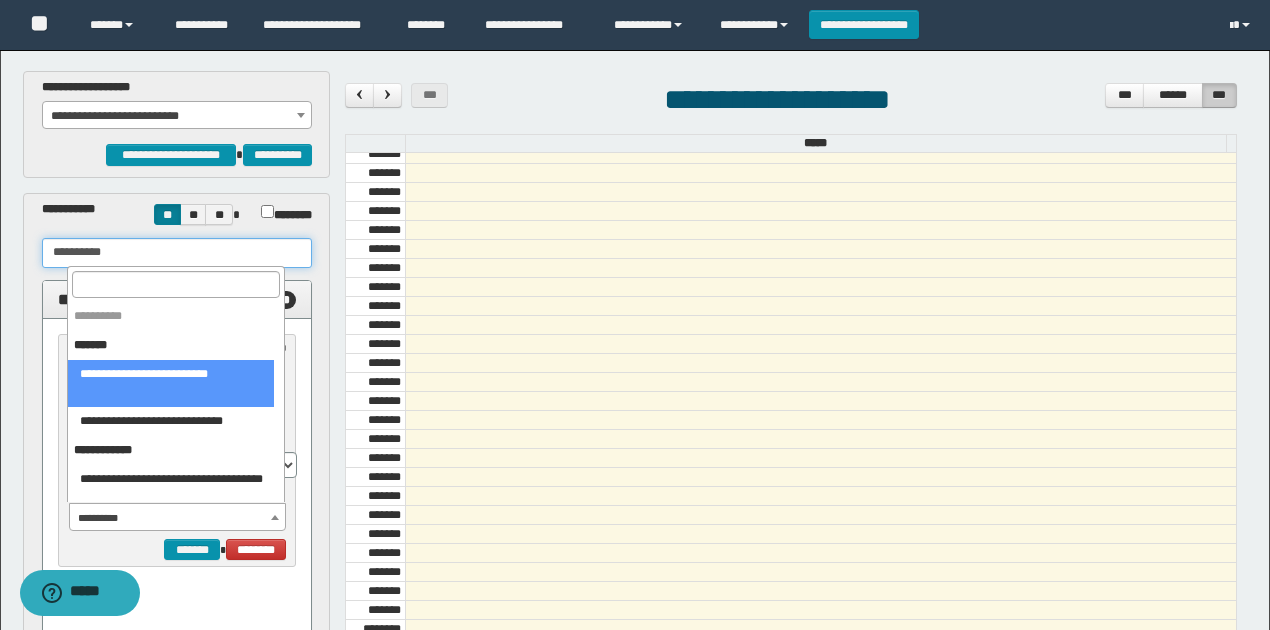 type on "**********" 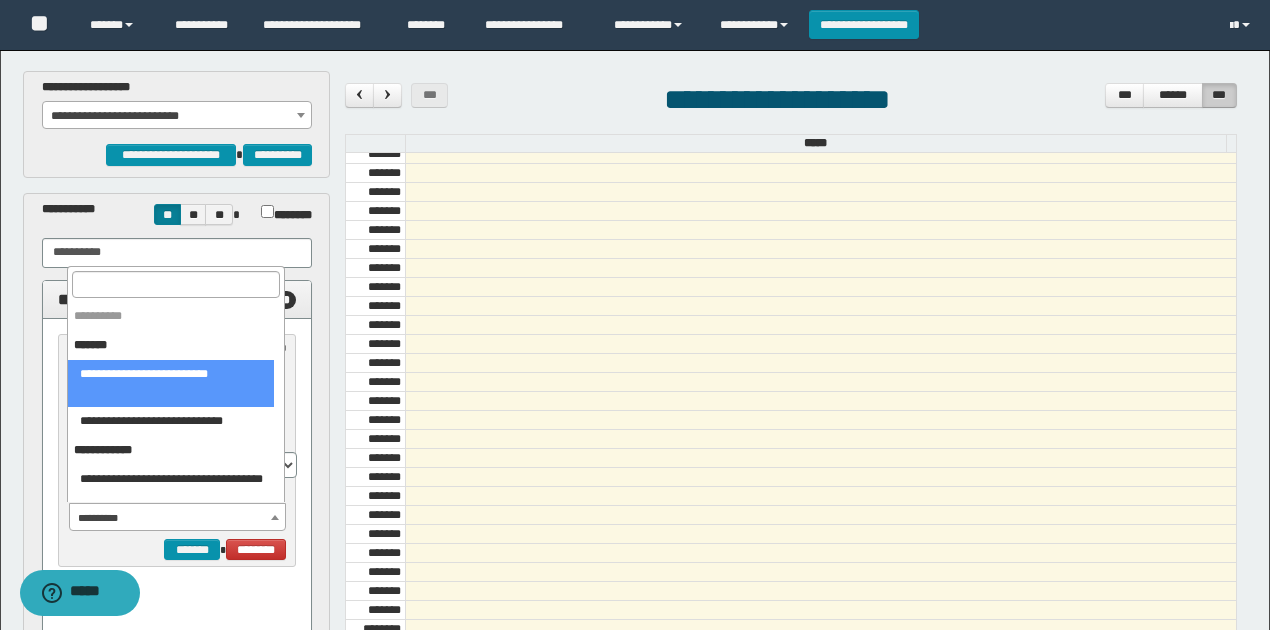 select on "******" 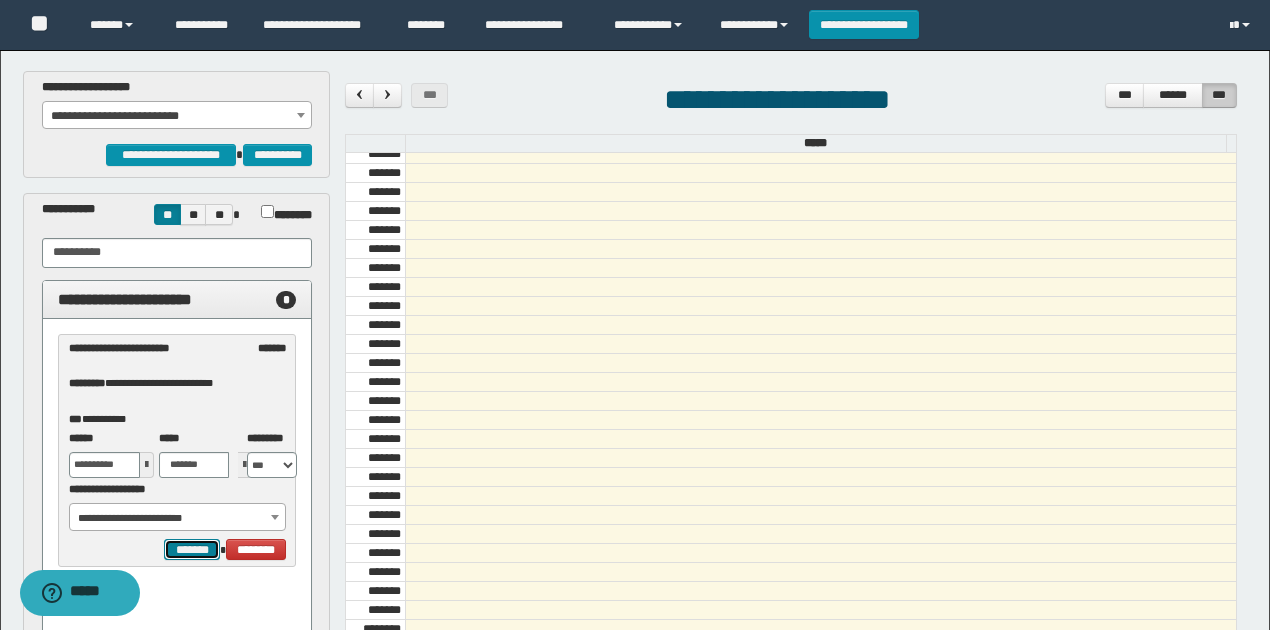 click on "*******" at bounding box center (192, 549) 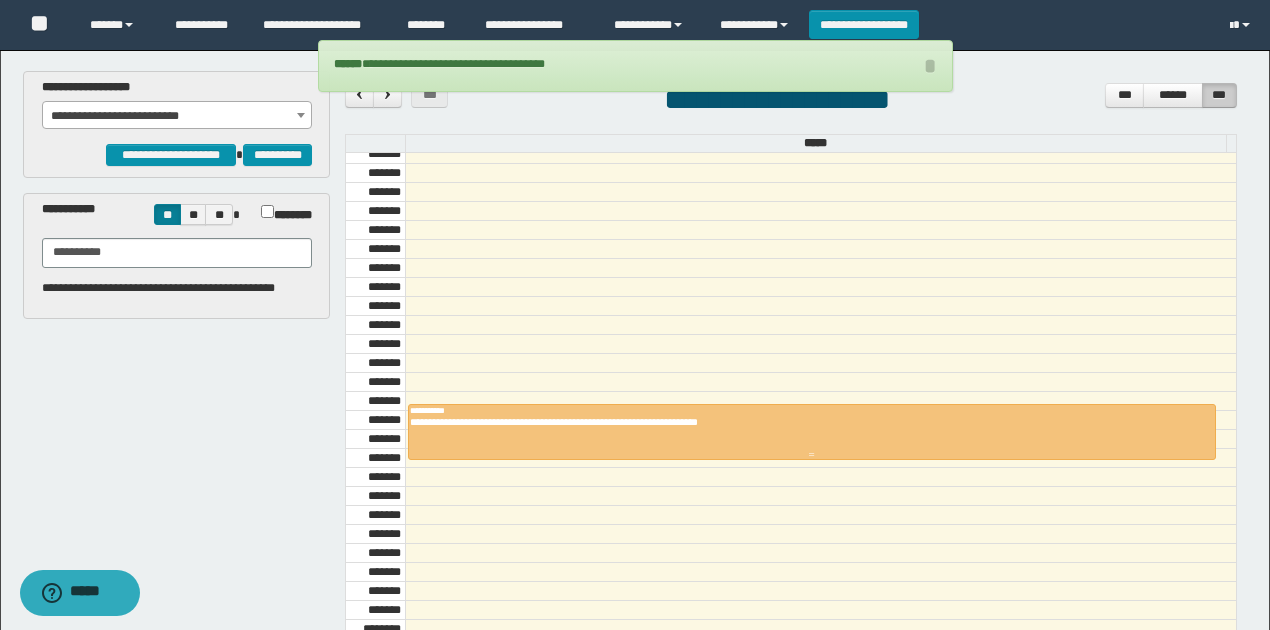 click on "**********" at bounding box center (807, 422) 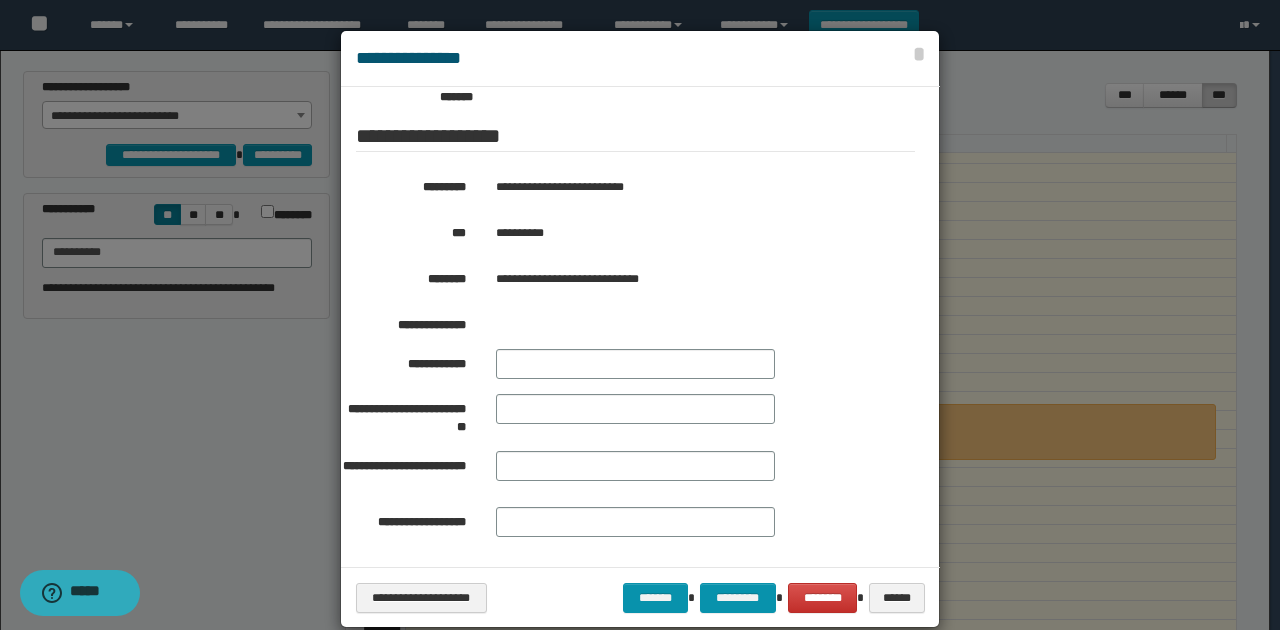 scroll, scrollTop: 359, scrollLeft: 0, axis: vertical 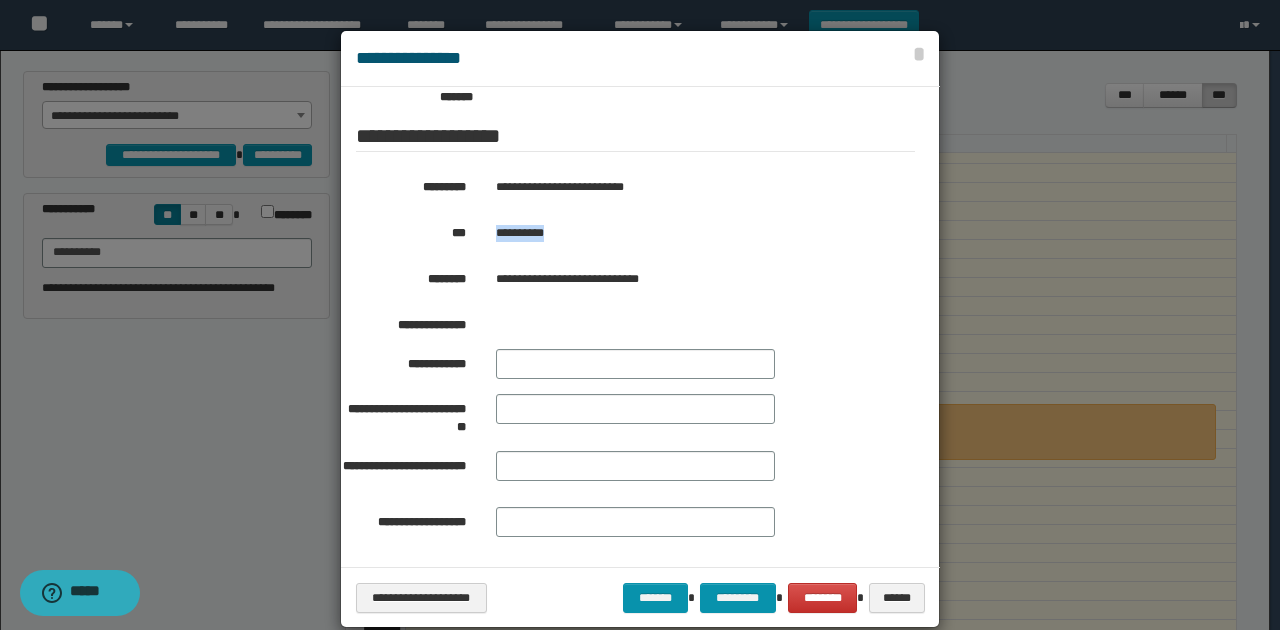 click on "**********" at bounding box center [687, 233] 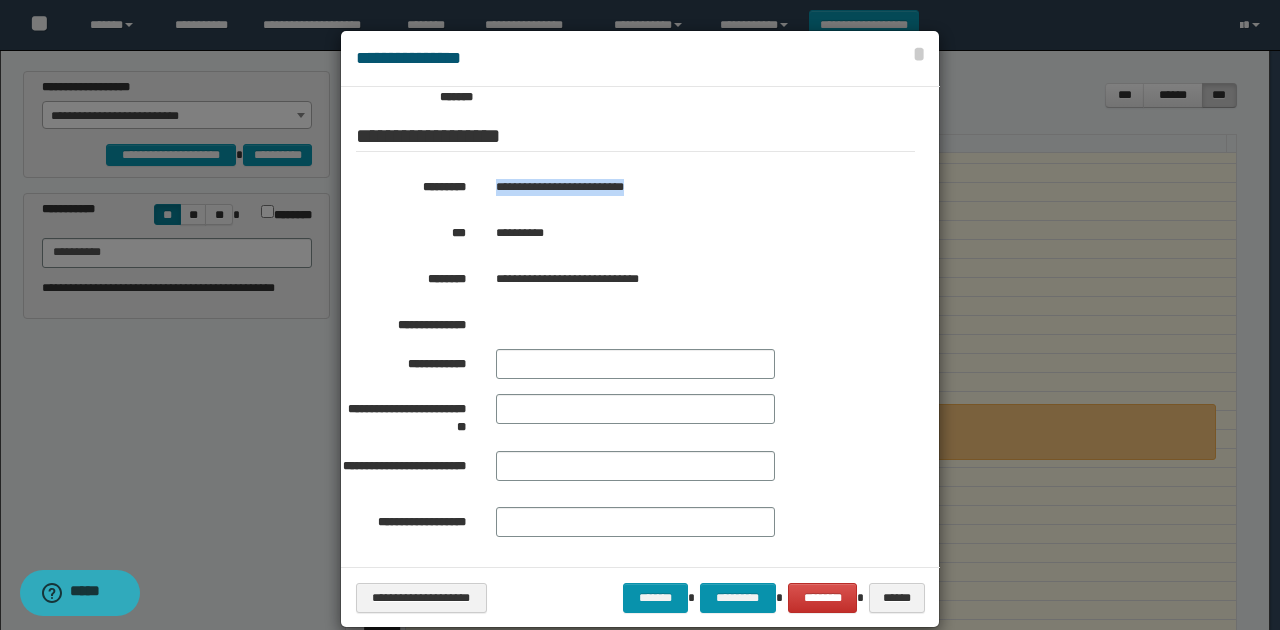 drag, startPoint x: 493, startPoint y: 174, endPoint x: 704, endPoint y: 158, distance: 211.60576 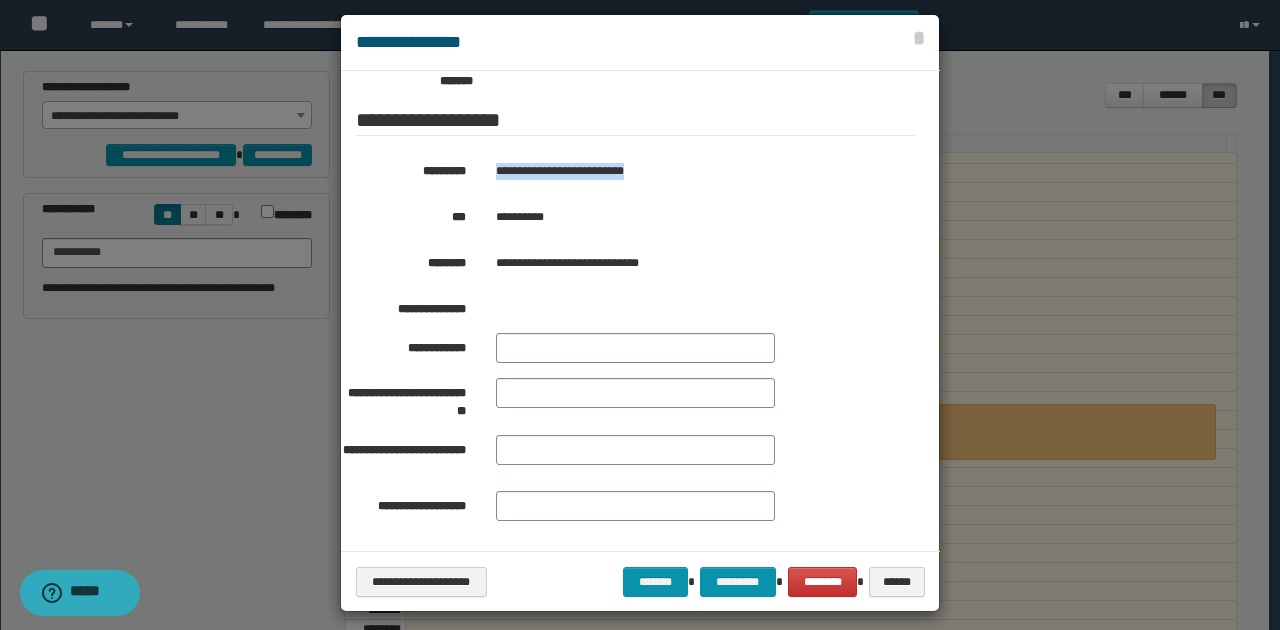 scroll, scrollTop: 28, scrollLeft: 0, axis: vertical 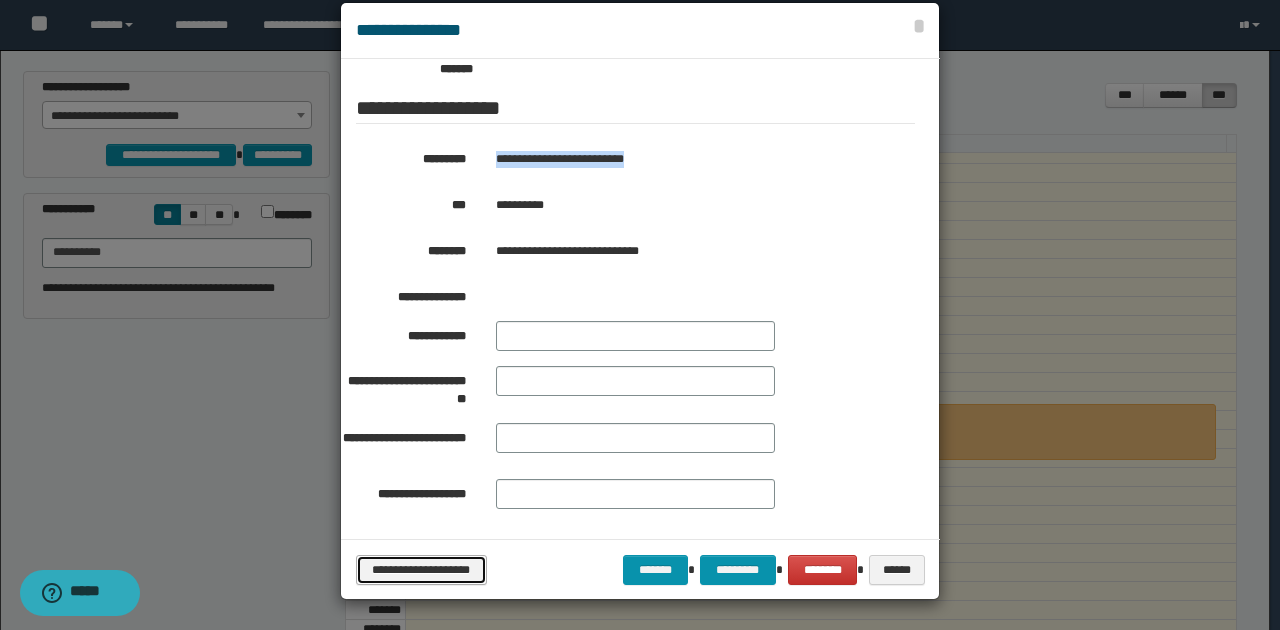 click on "**********" at bounding box center [421, 569] 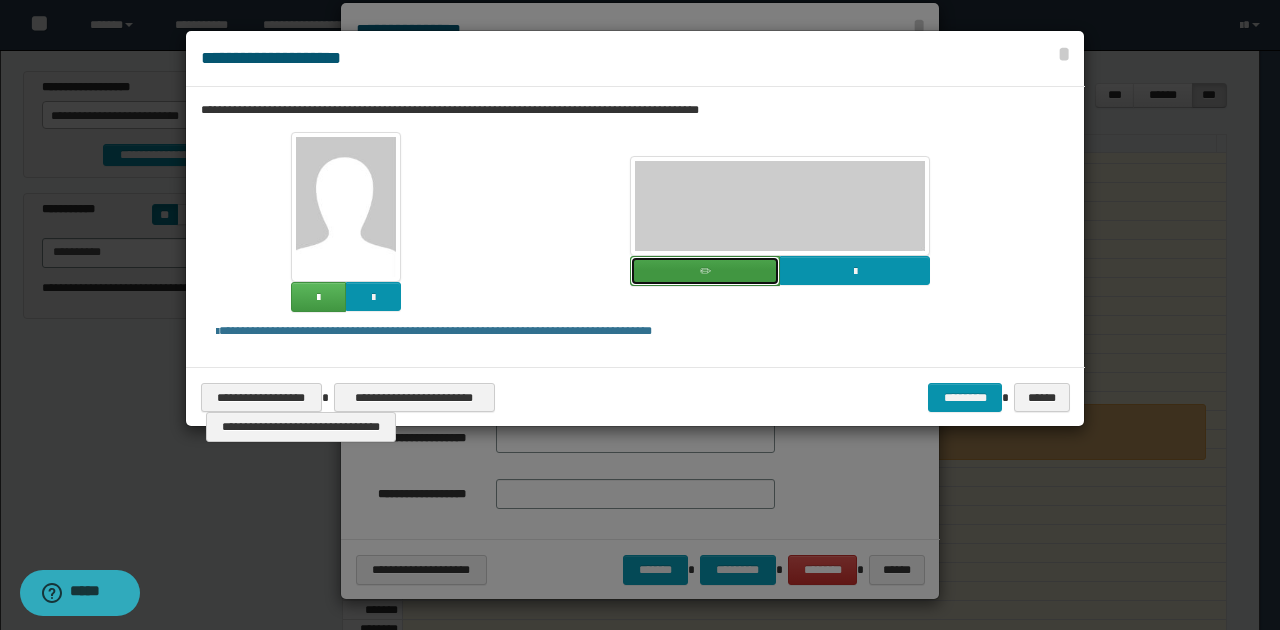 click at bounding box center [705, 272] 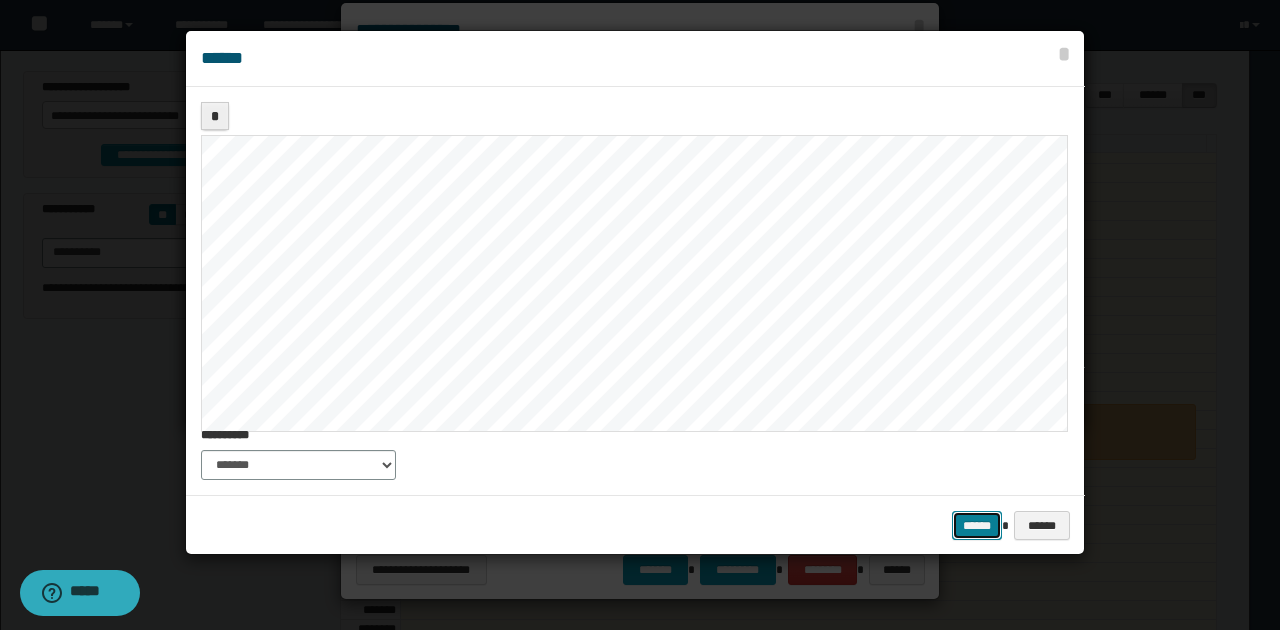 drag, startPoint x: 980, startPoint y: 512, endPoint x: 955, endPoint y: 533, distance: 32.649654 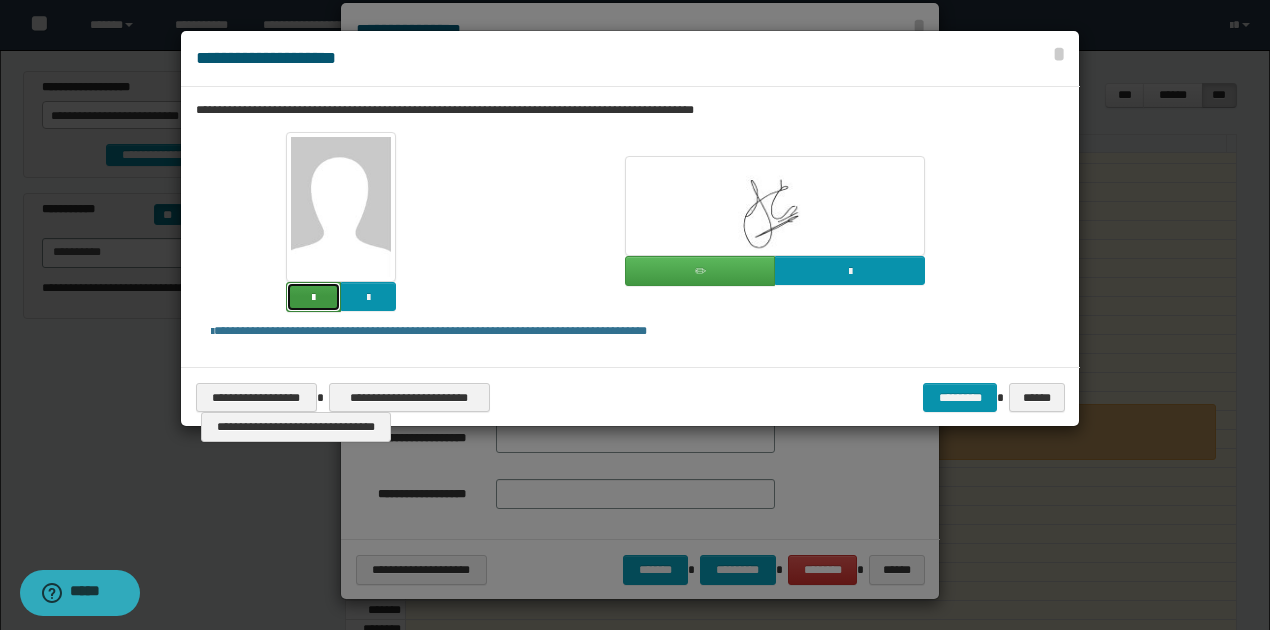 click at bounding box center [313, 297] 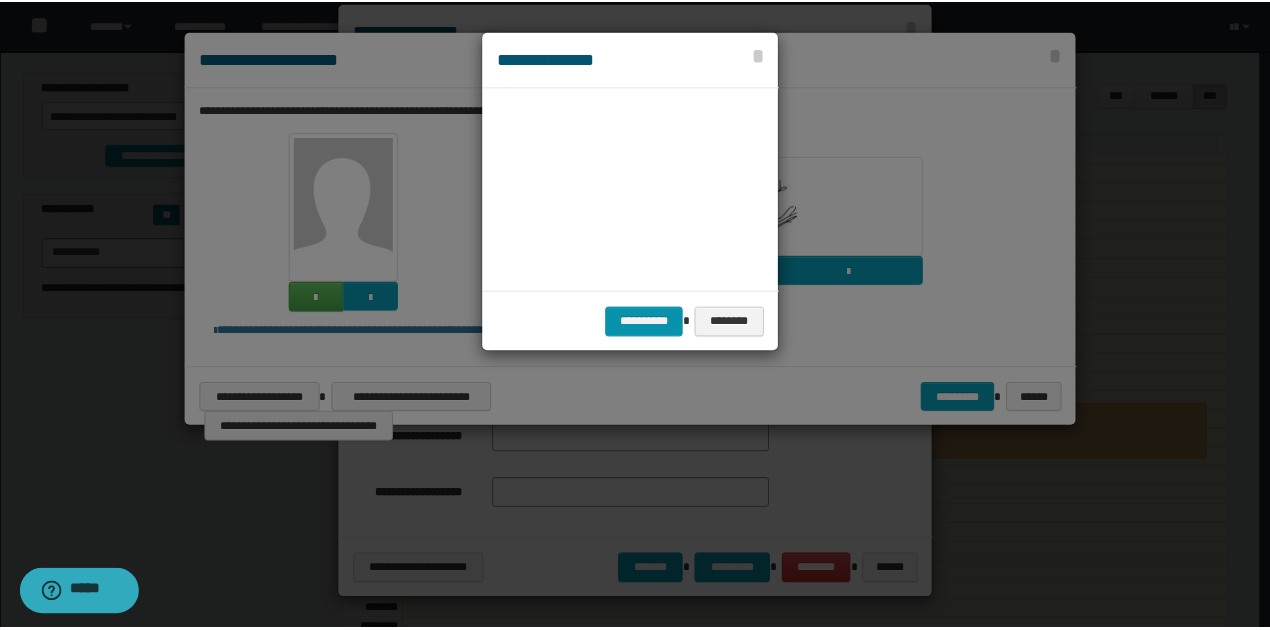 scroll, scrollTop: 45, scrollLeft: 105, axis: both 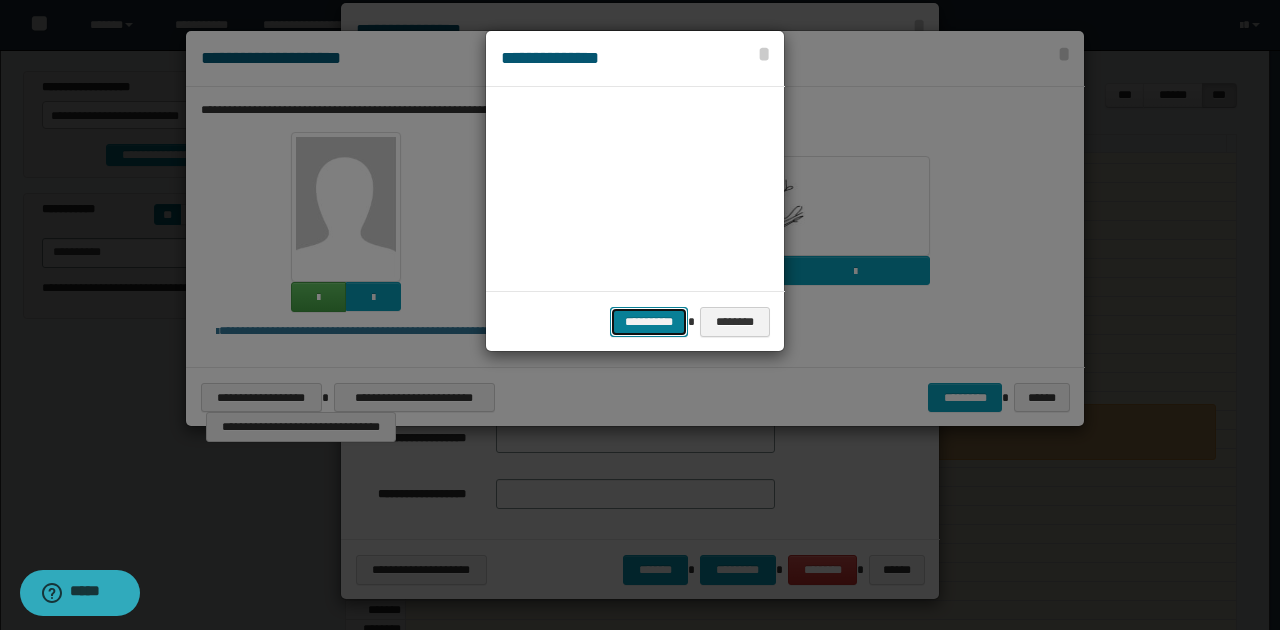 click on "**********" at bounding box center [649, 321] 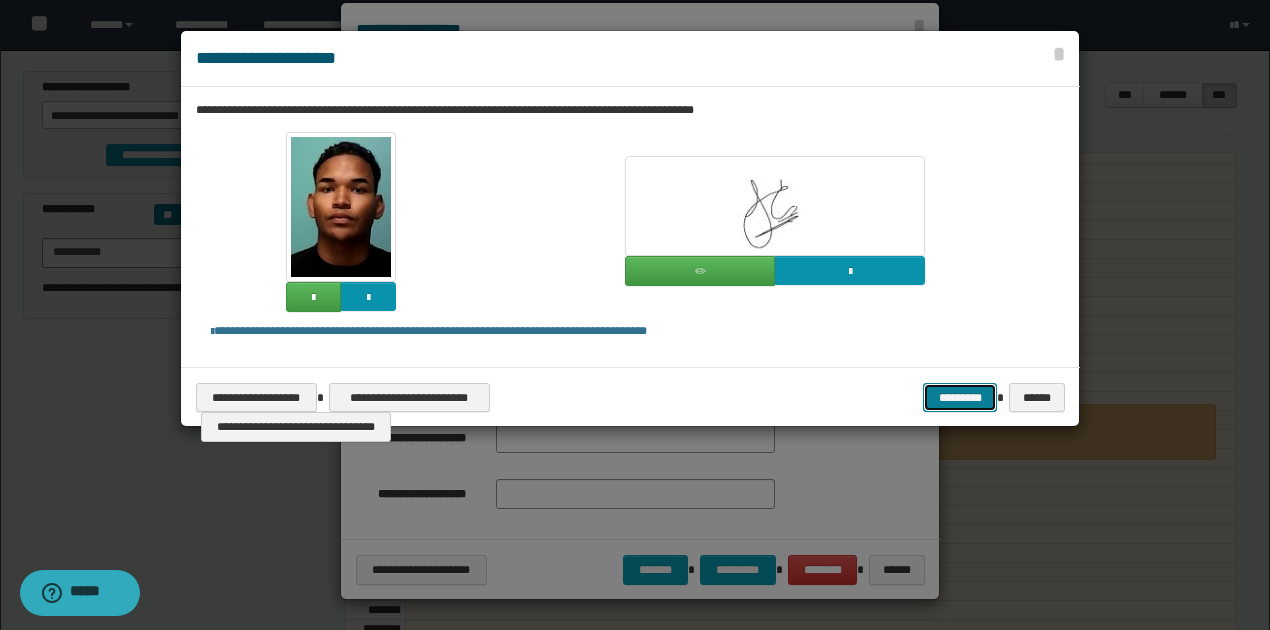 click on "*********" at bounding box center (960, 397) 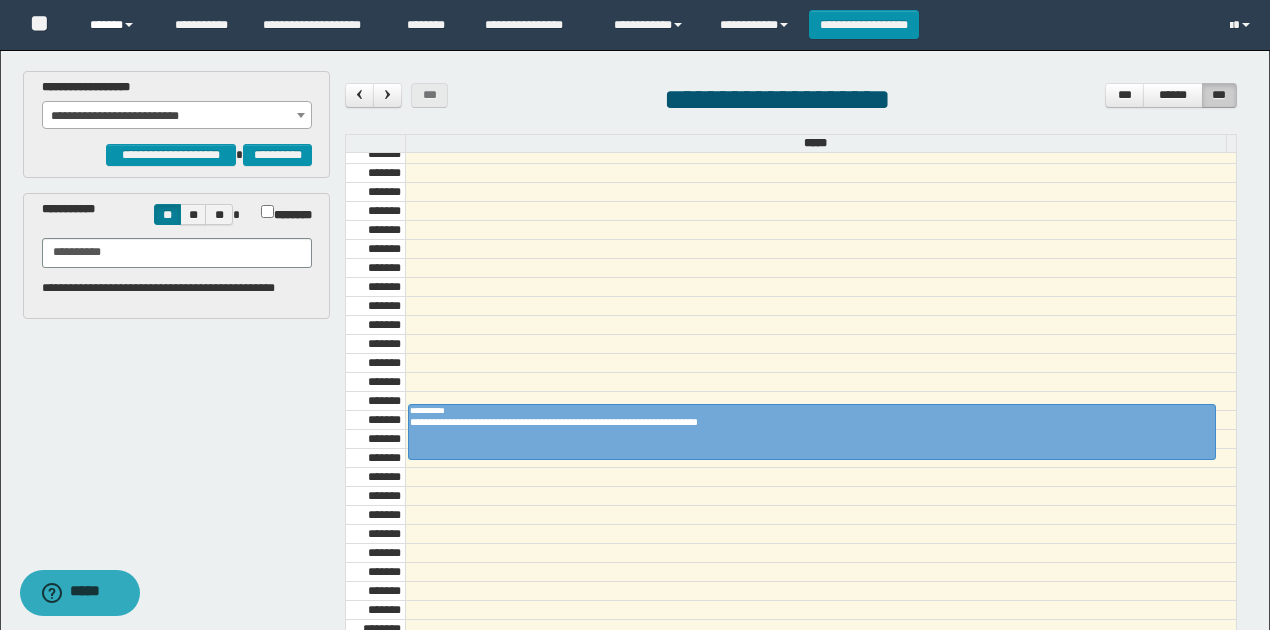 click on "******" at bounding box center [117, 25] 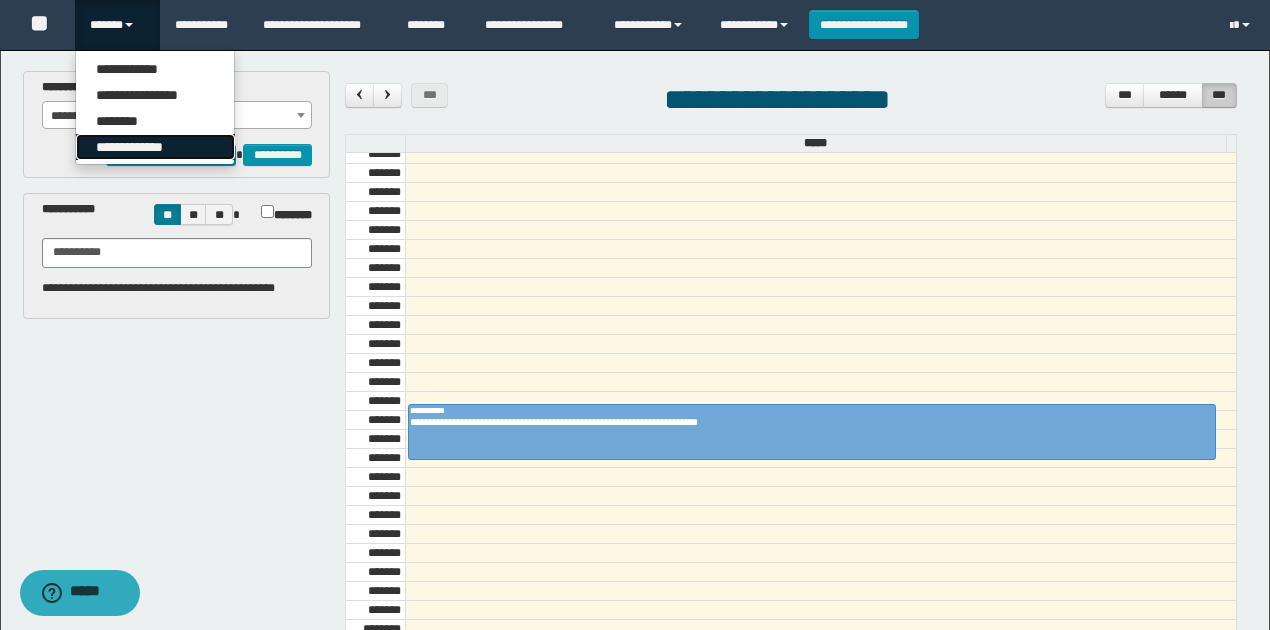 click on "**********" at bounding box center (155, 147) 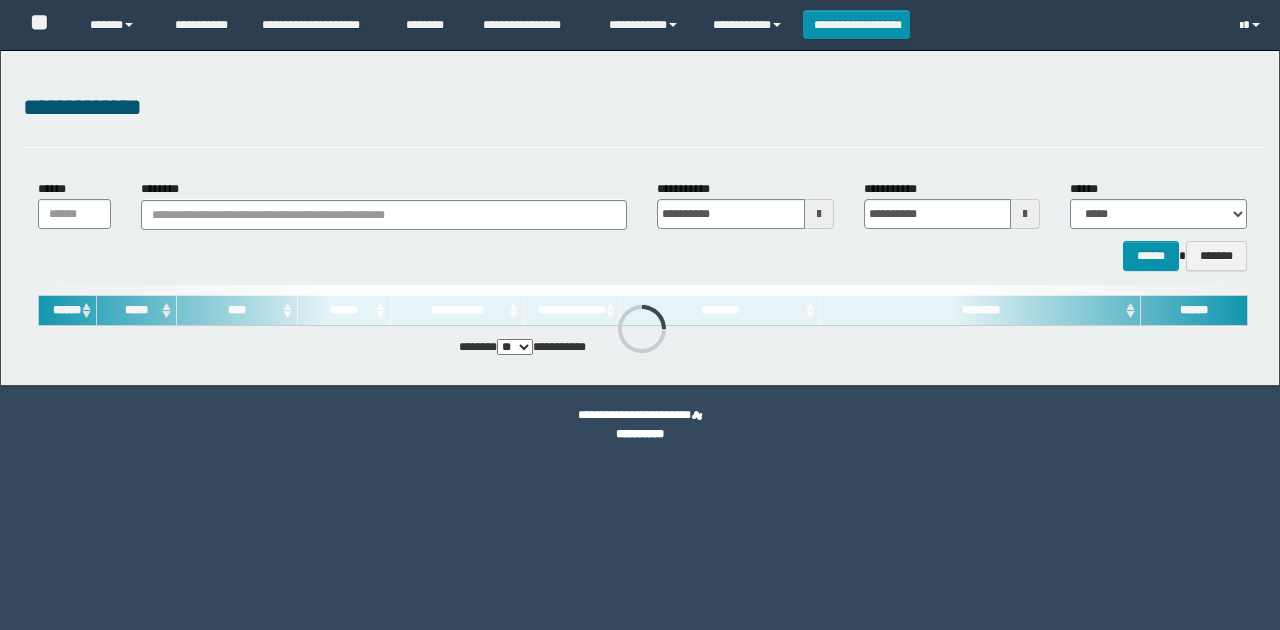 scroll, scrollTop: 0, scrollLeft: 0, axis: both 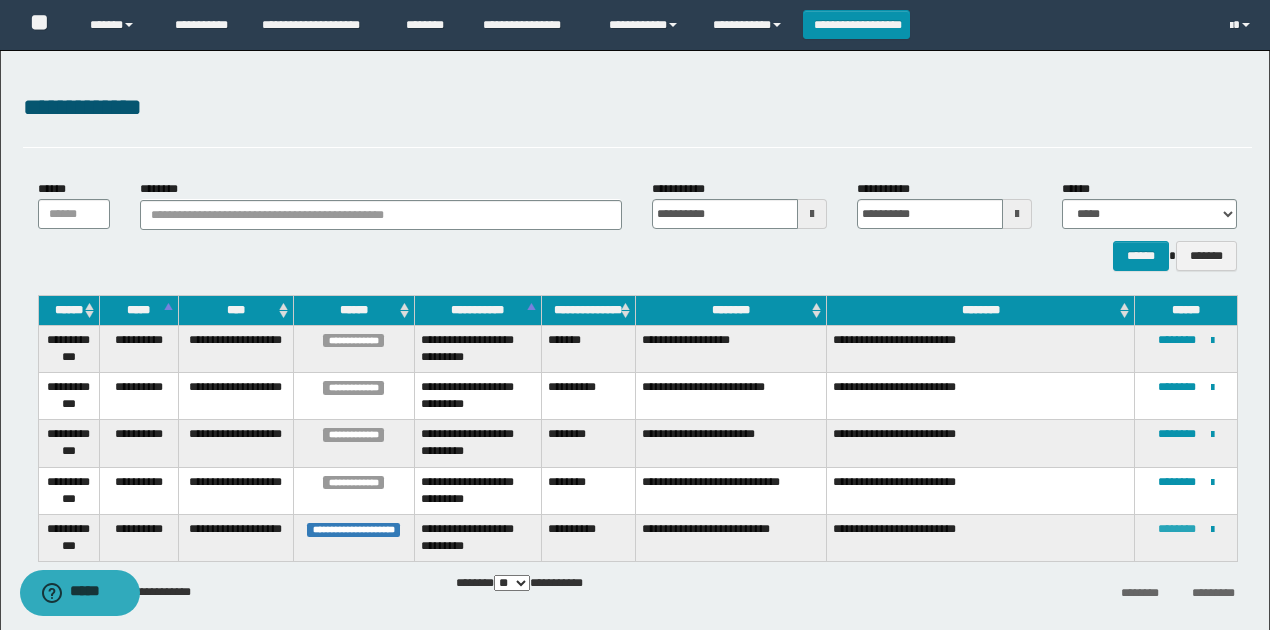 click on "********" at bounding box center [1177, 529] 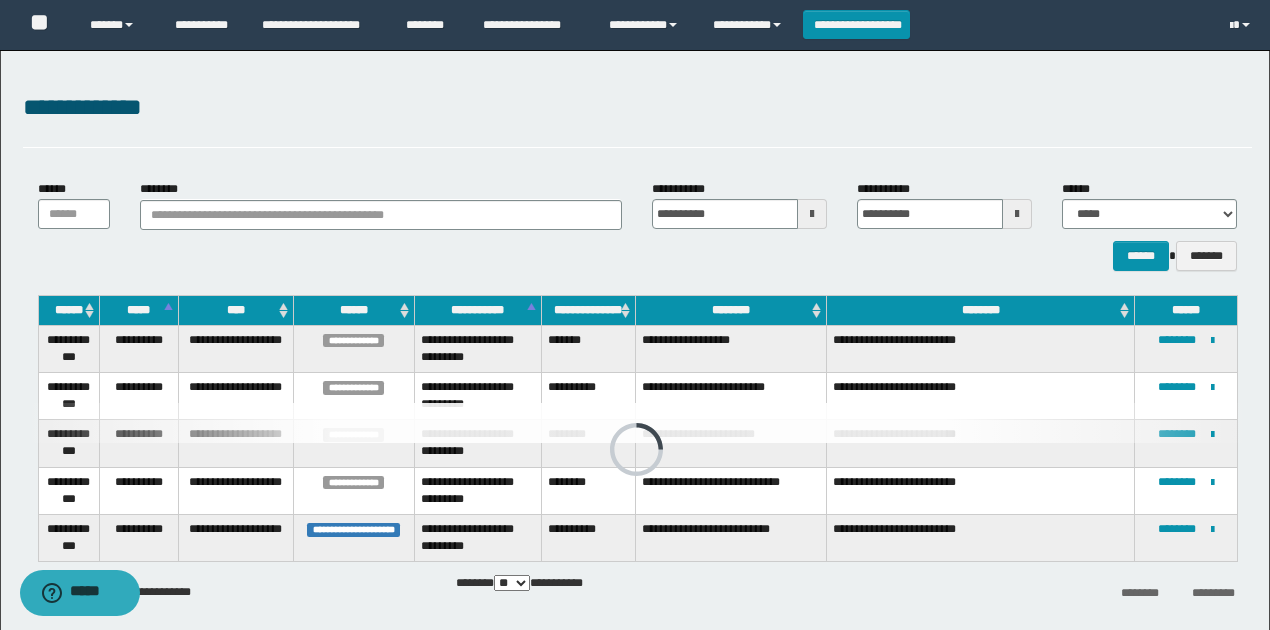 click on "**********" at bounding box center (637, 108) 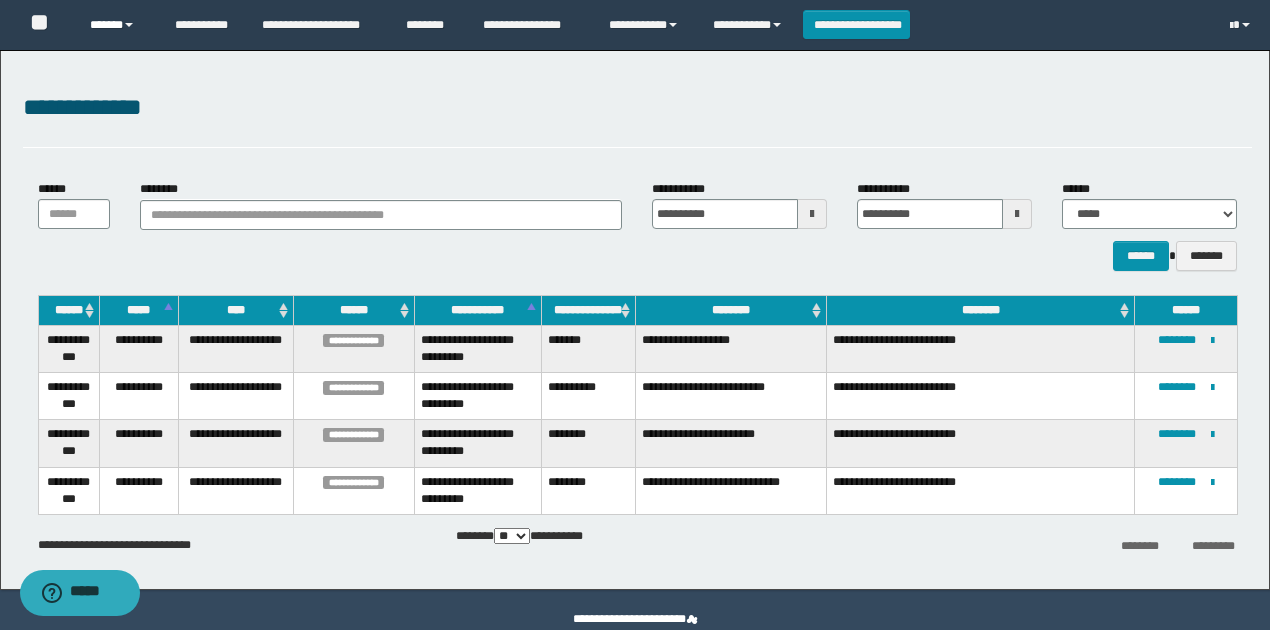 click on "******" at bounding box center [117, 25] 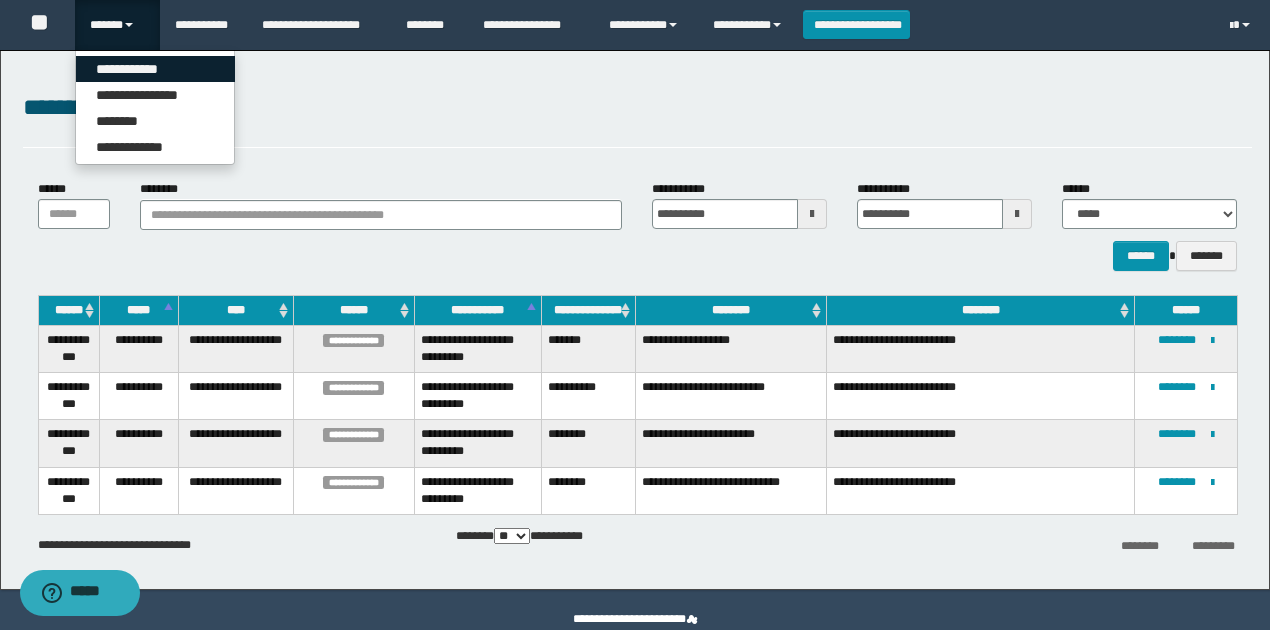 click on "**********" at bounding box center [155, 69] 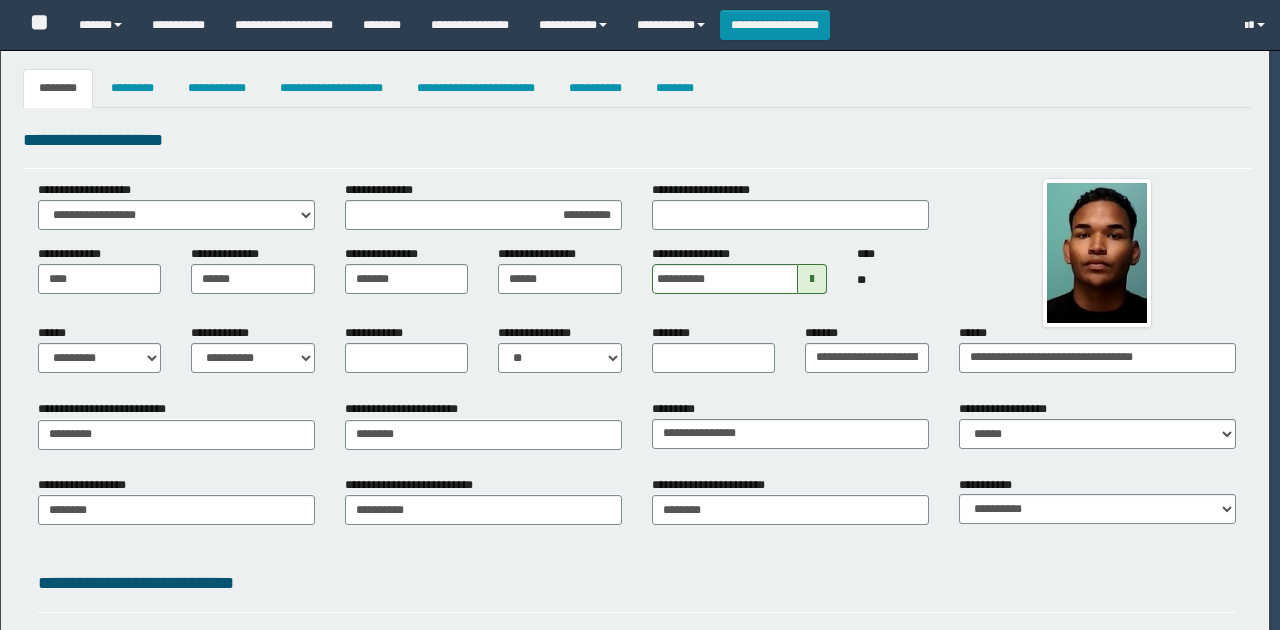 select on "*" 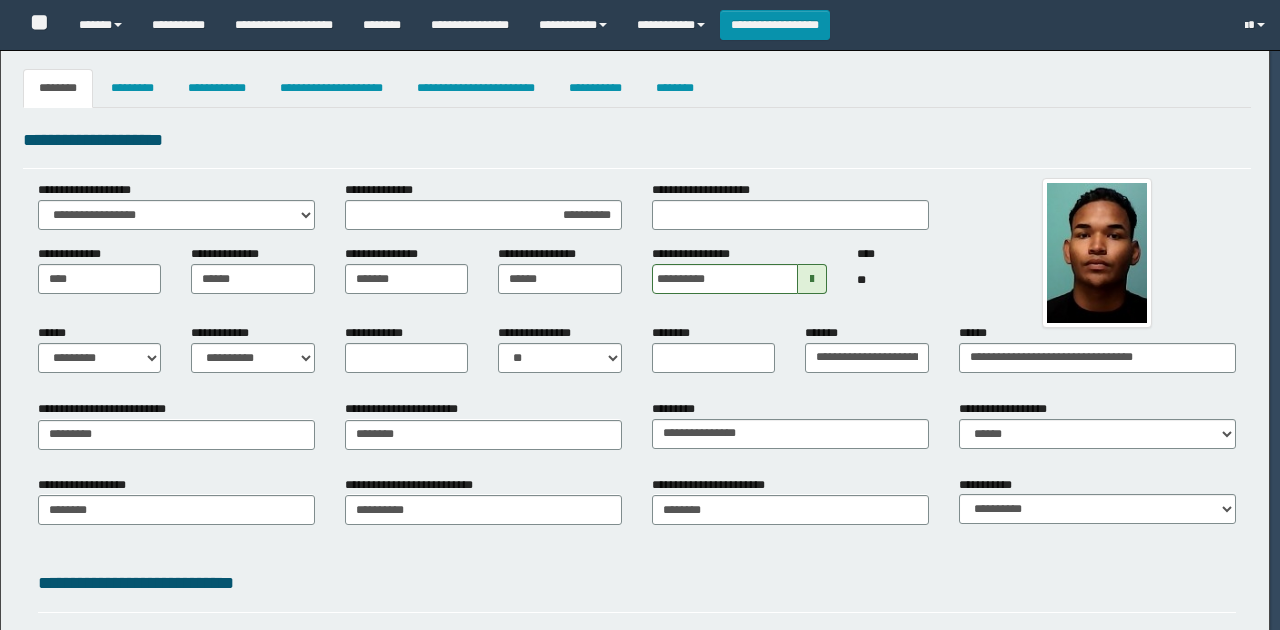 scroll, scrollTop: 0, scrollLeft: 0, axis: both 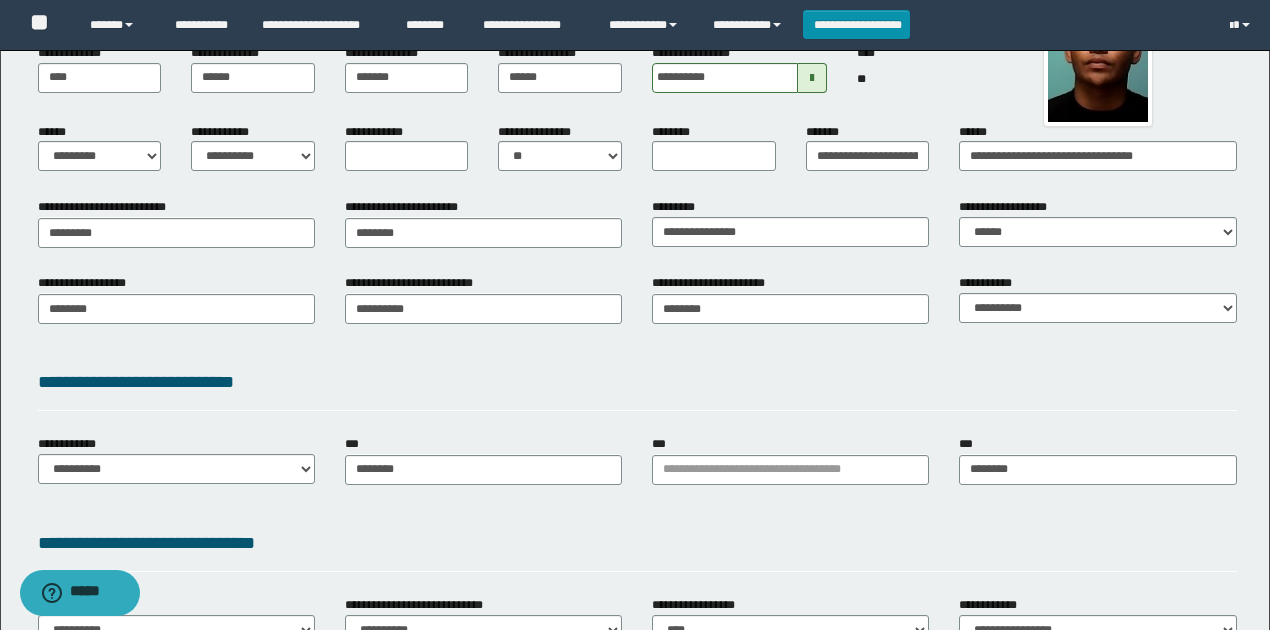 click on "**********" at bounding box center [637, 382] 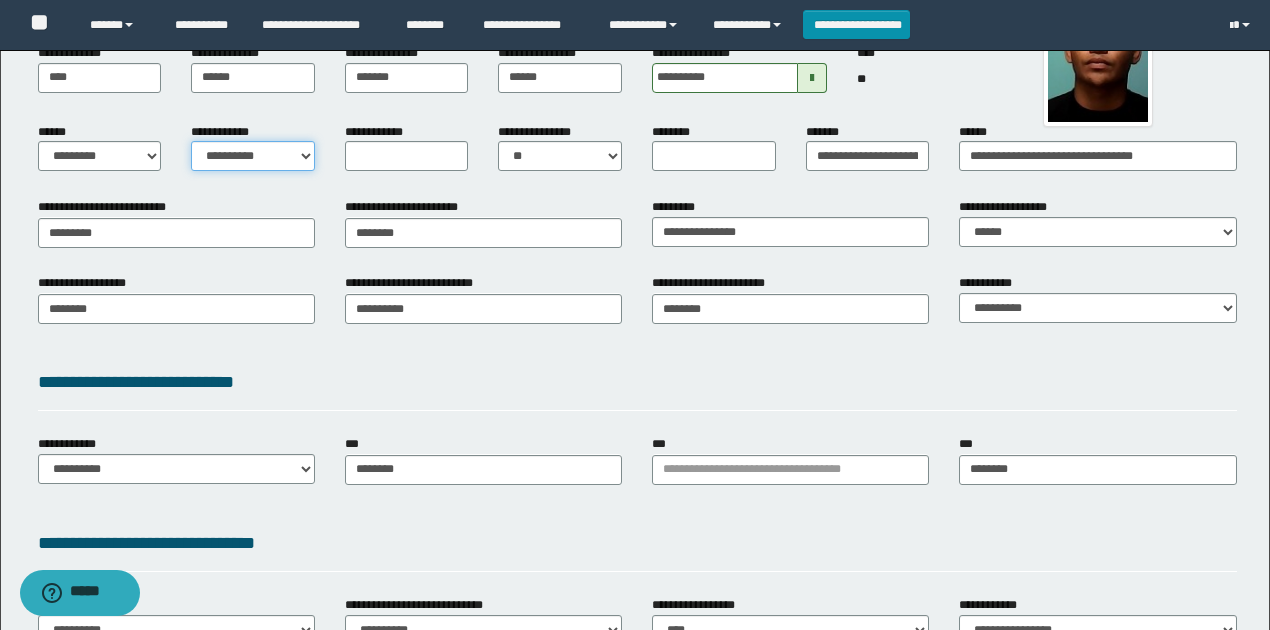 click on "**********" at bounding box center [253, 156] 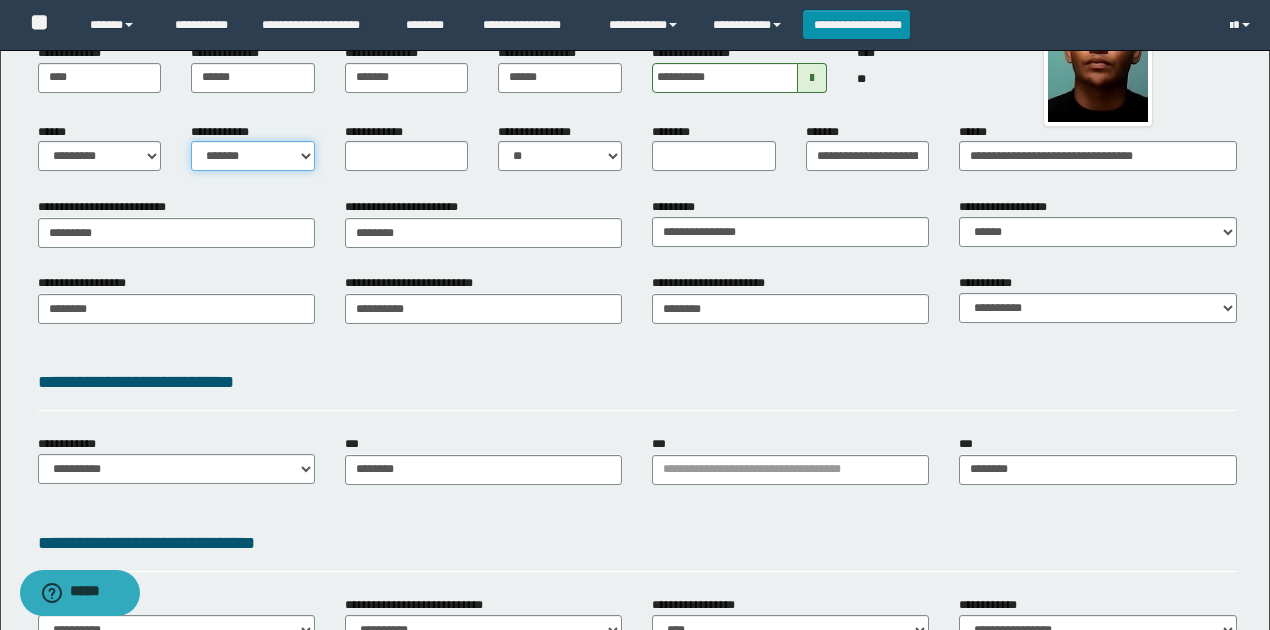click on "**********" at bounding box center (253, 156) 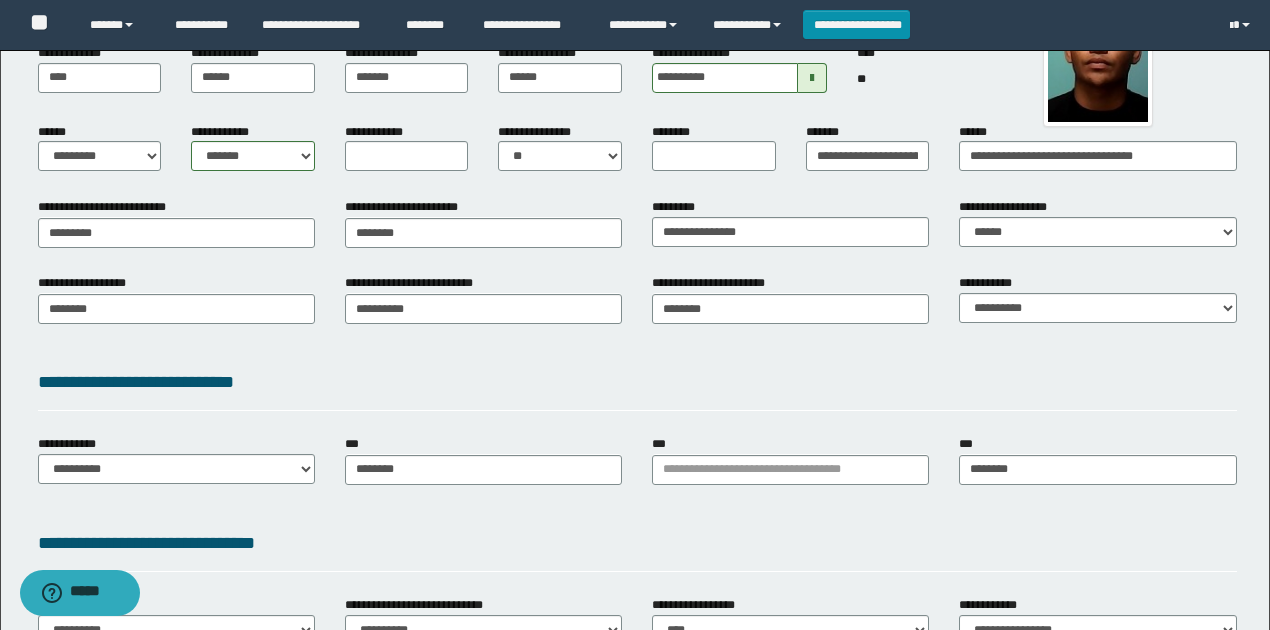 click on "**********" at bounding box center (407, 155) 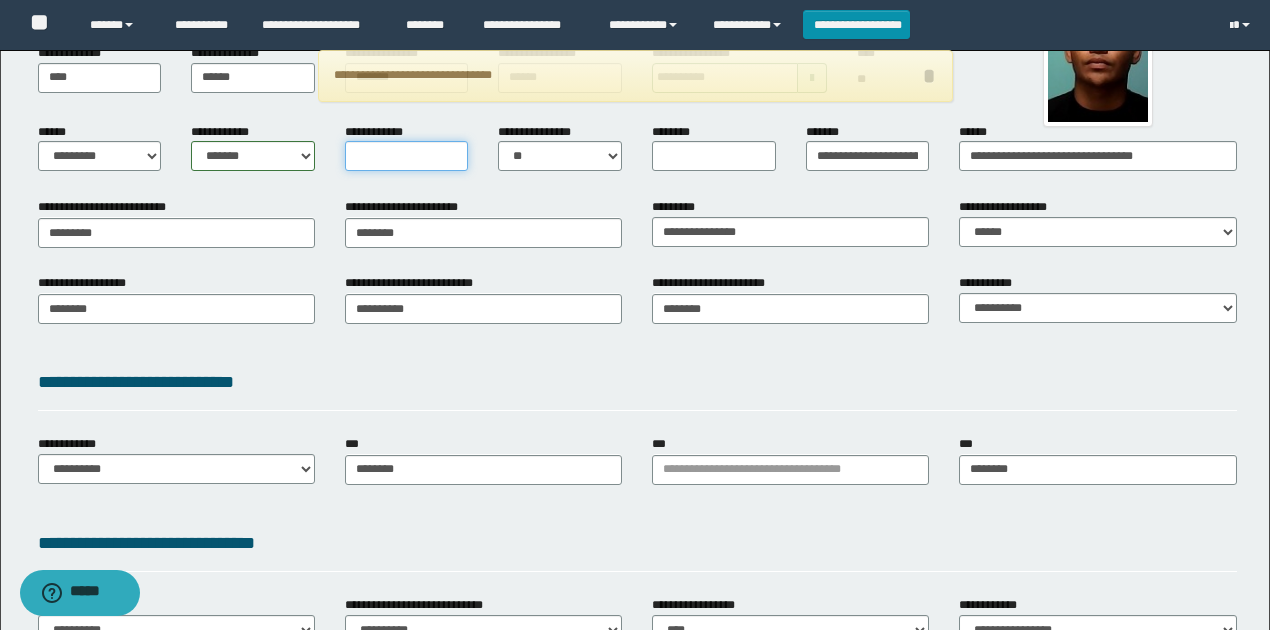 click on "**********" at bounding box center (407, 156) 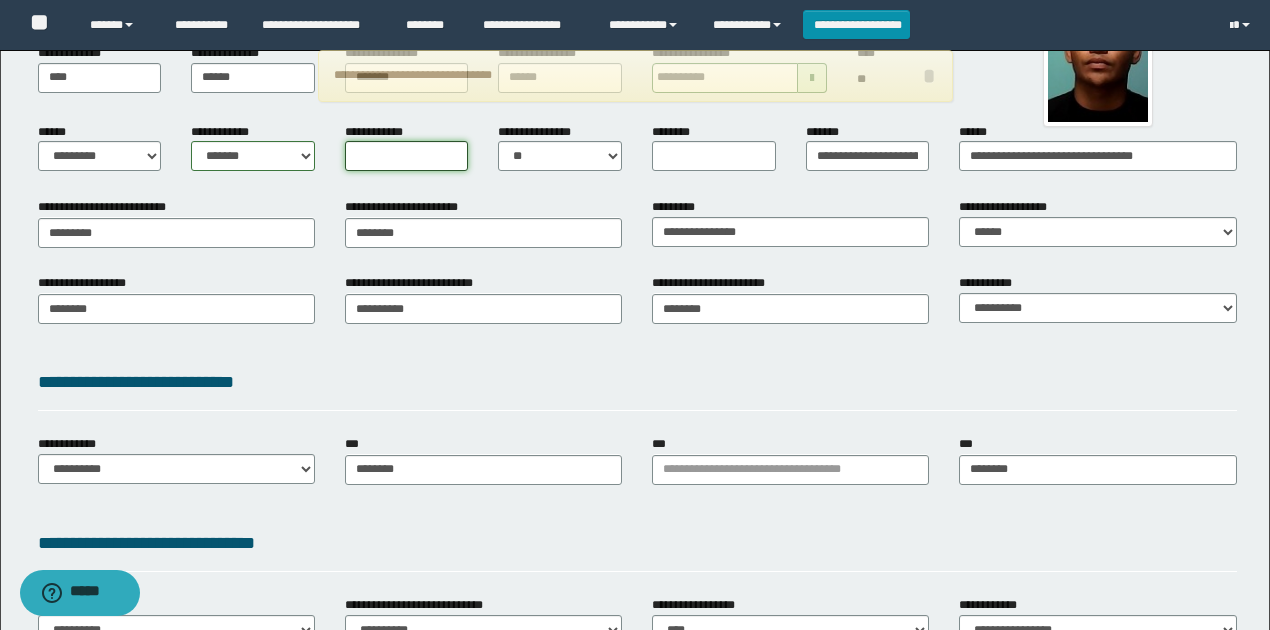 type on "*" 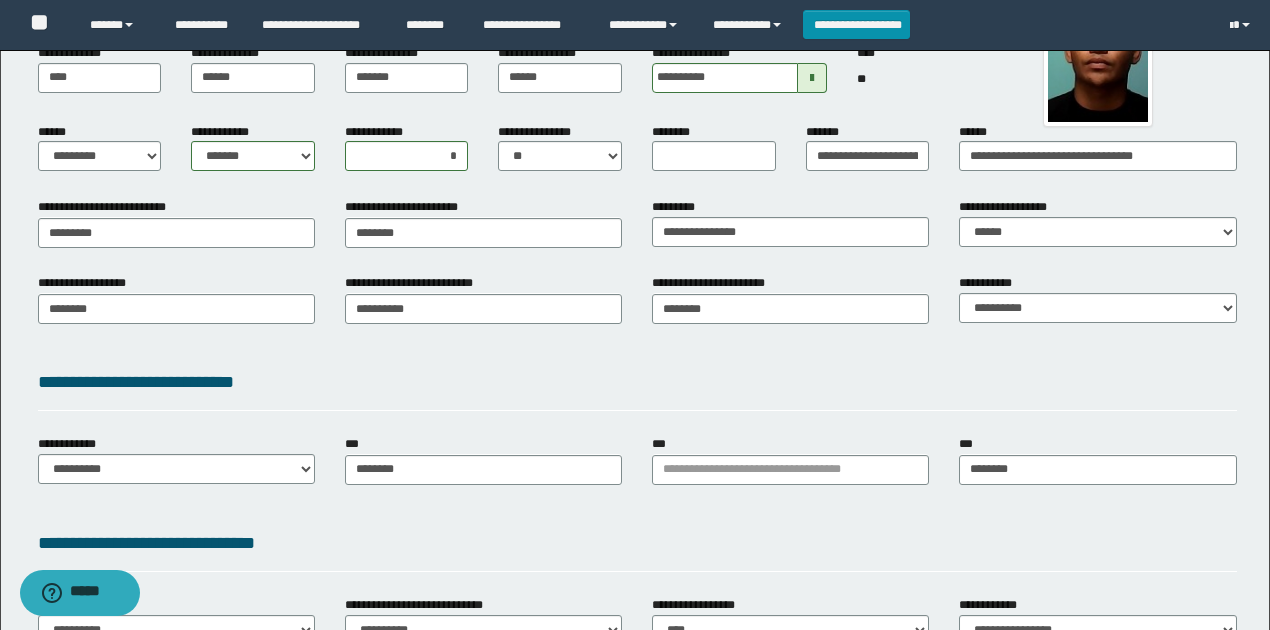 click on "********" at bounding box center [714, 155] 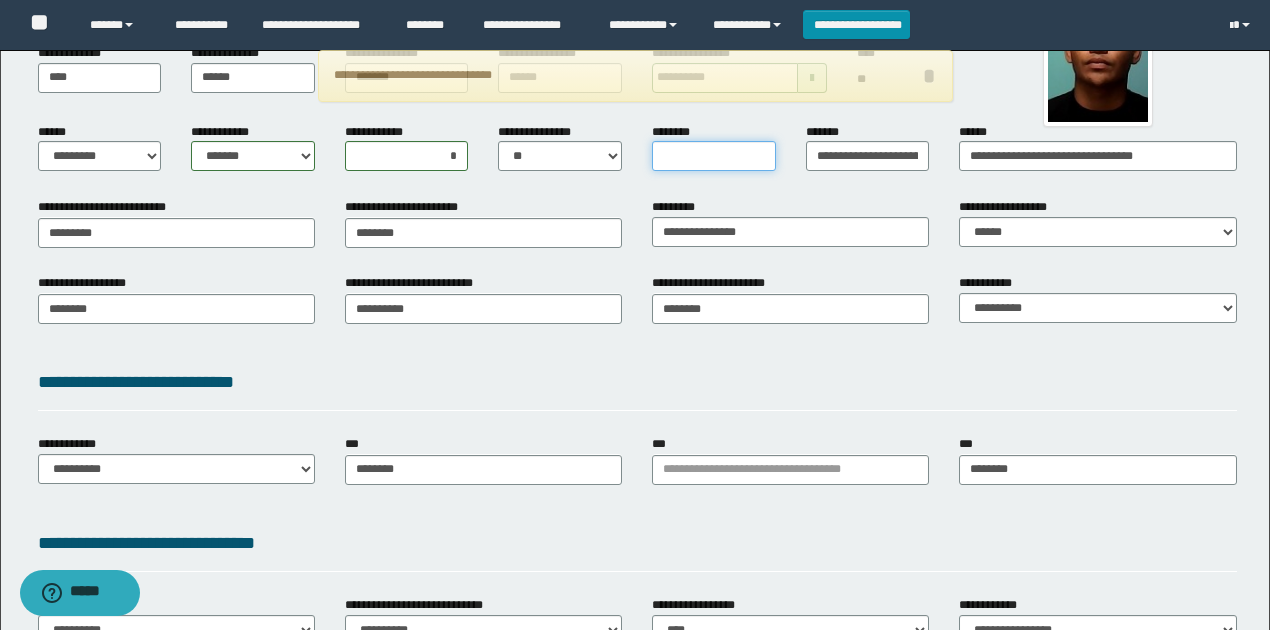 click on "********" at bounding box center (714, 156) 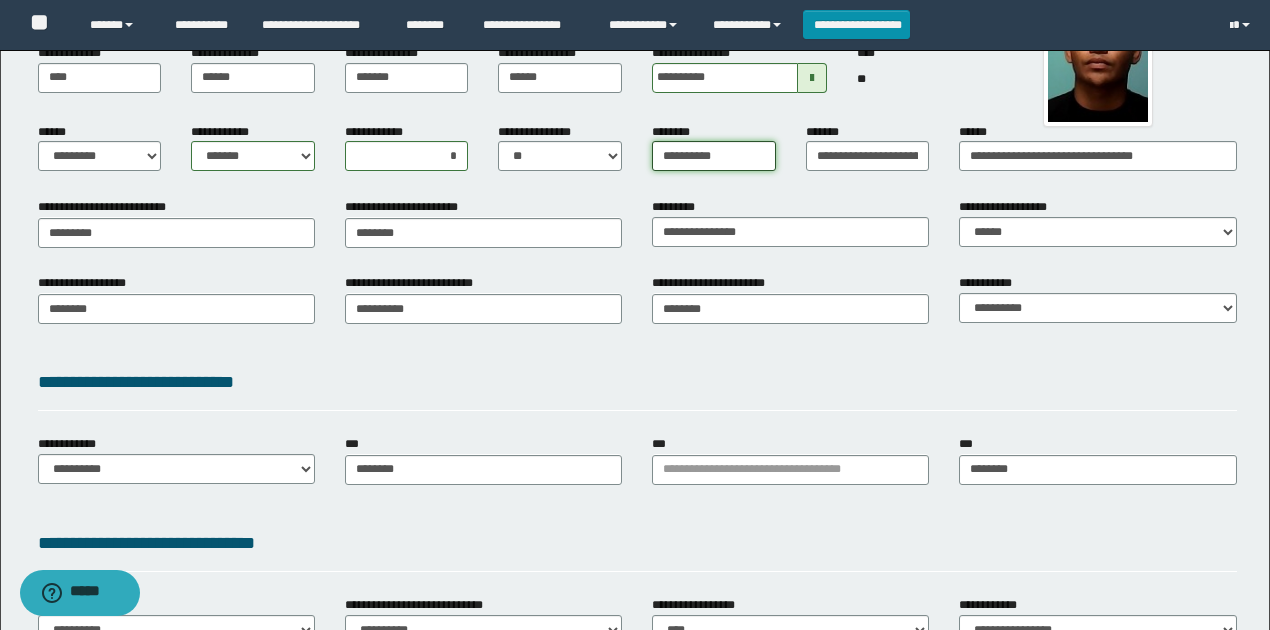 type on "**********" 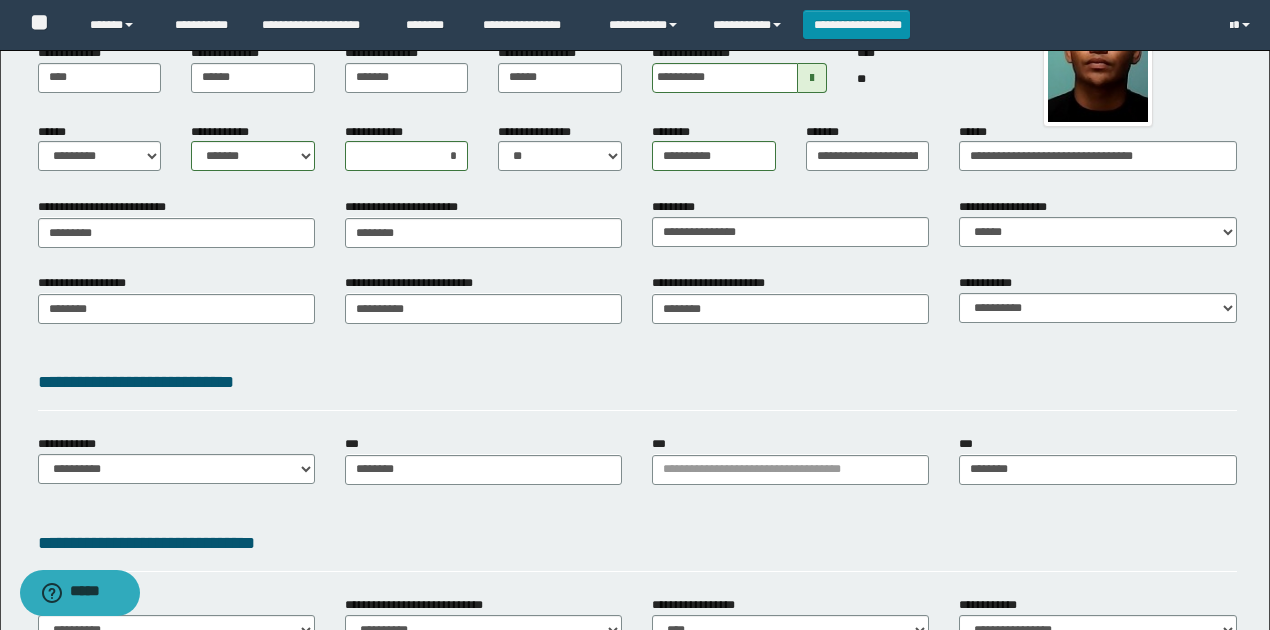 click on "**********" at bounding box center [637, 315] 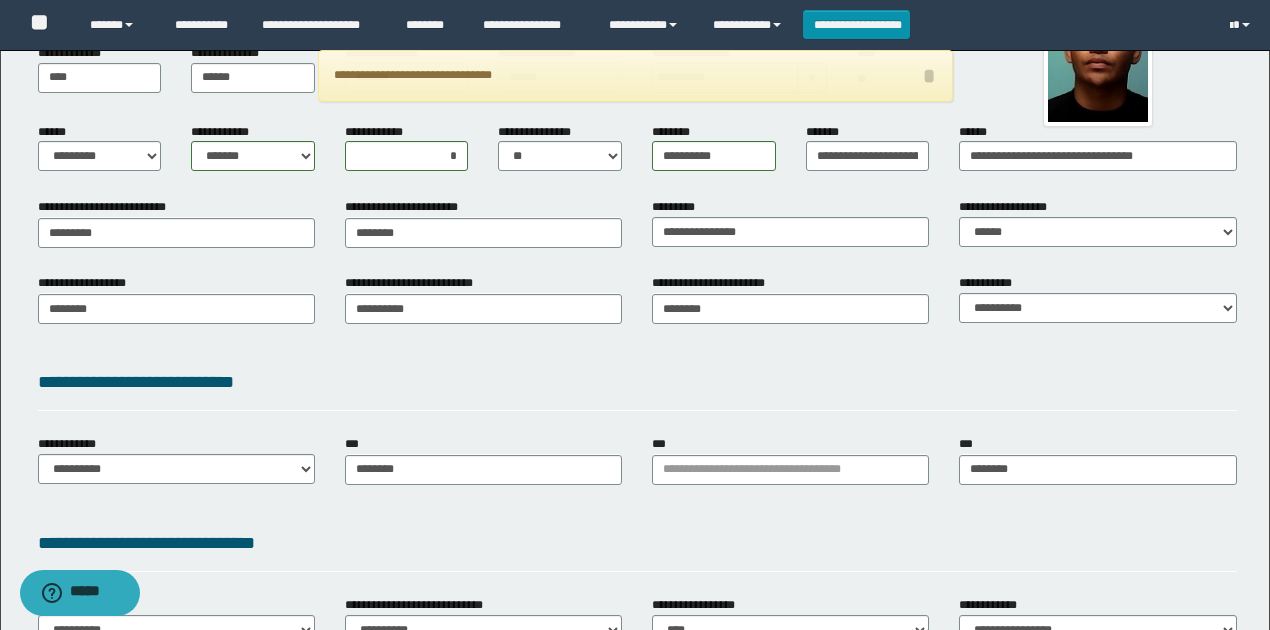 click on "**********" at bounding box center (637, 382) 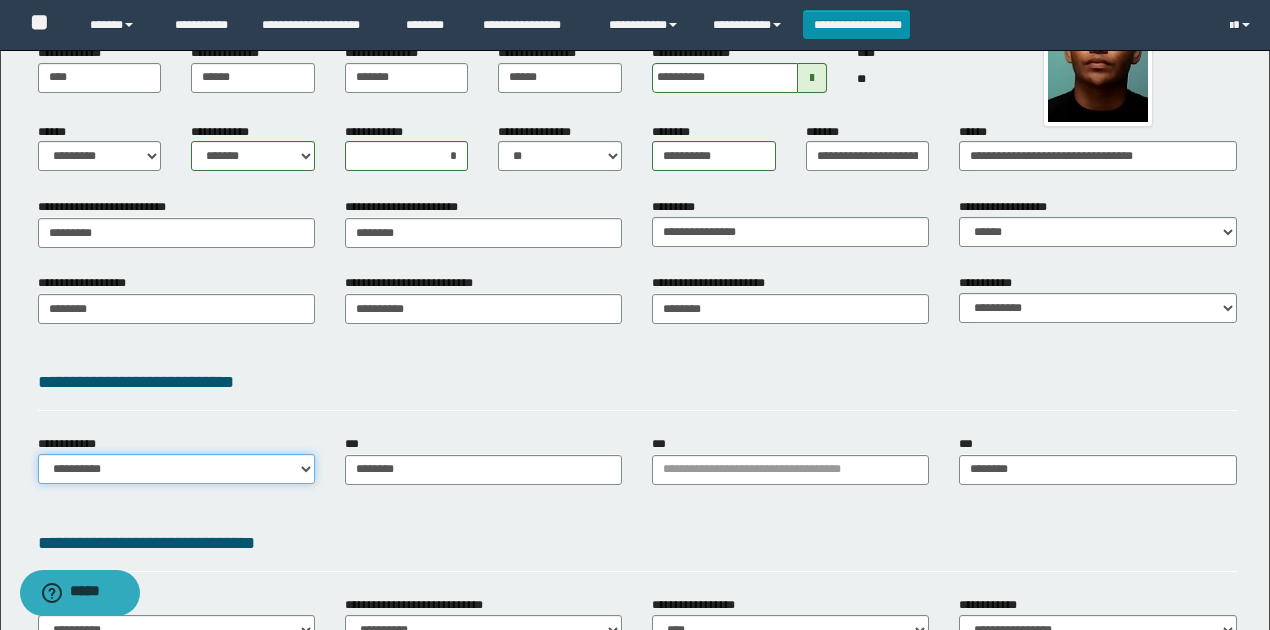 drag, startPoint x: 283, startPoint y: 472, endPoint x: 272, endPoint y: 457, distance: 18.601076 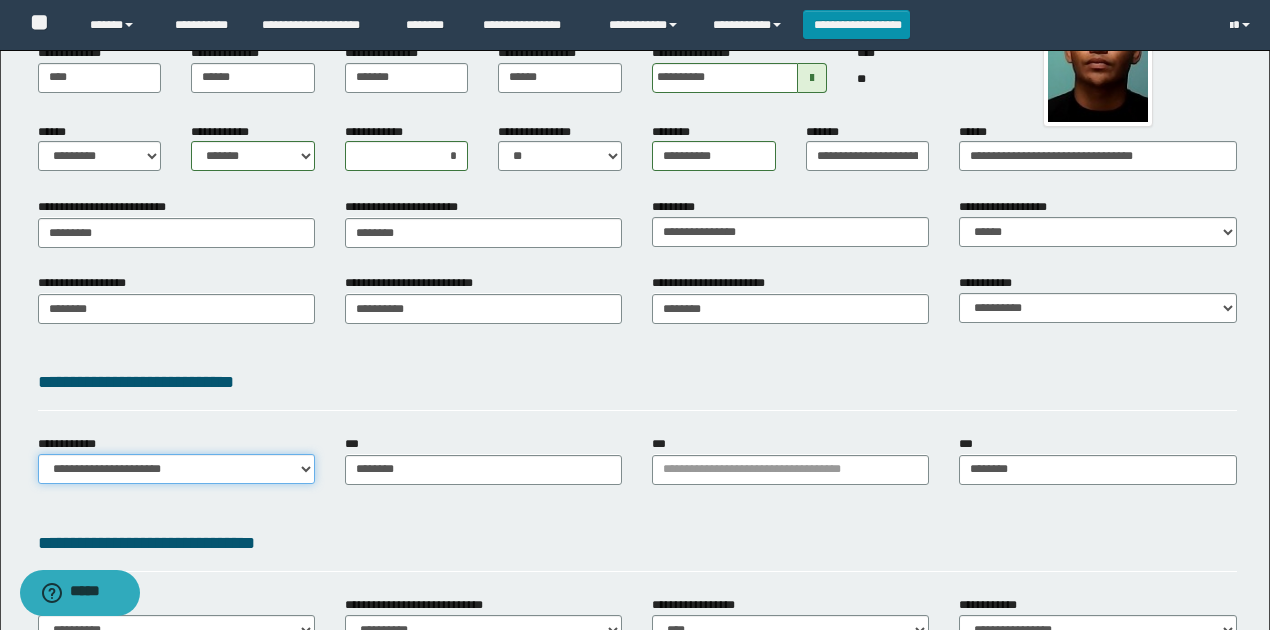 click on "**********" at bounding box center [176, 469] 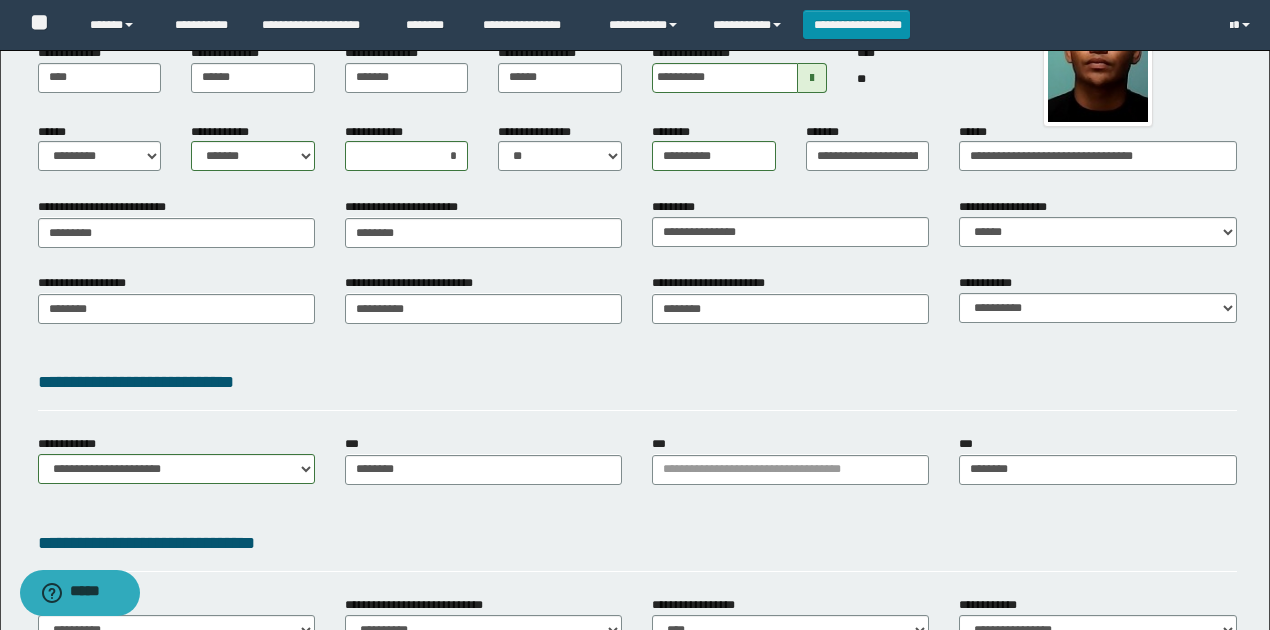 click on "**********" at bounding box center [637, 386] 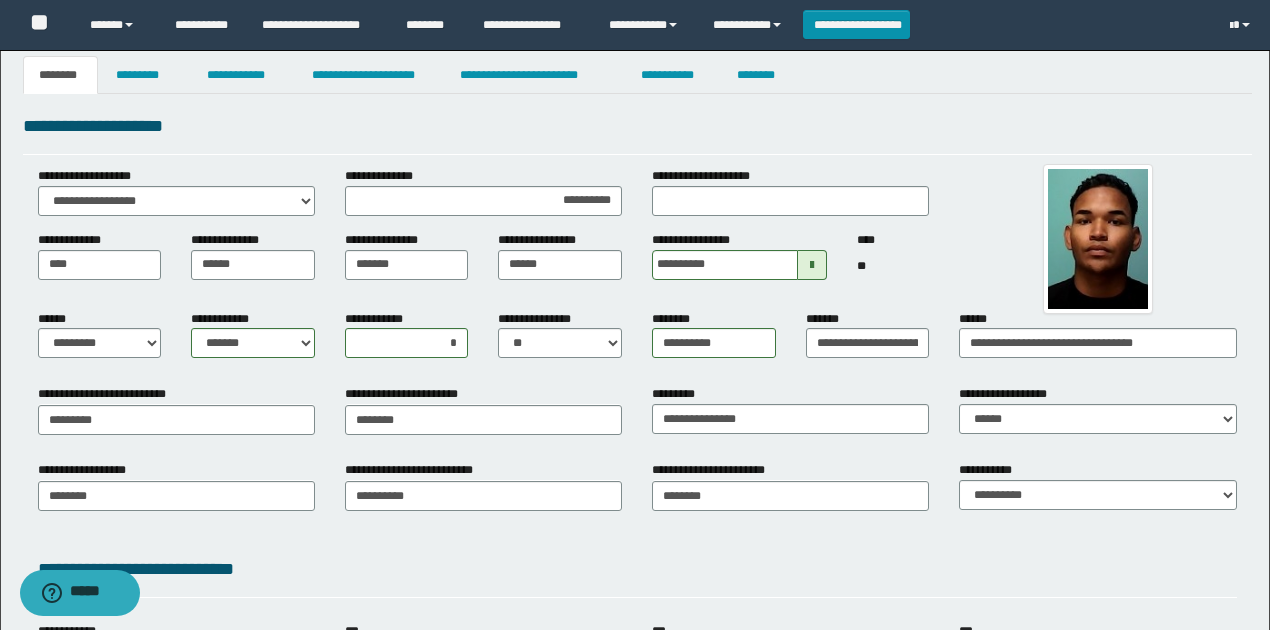 scroll, scrollTop: 0, scrollLeft: 0, axis: both 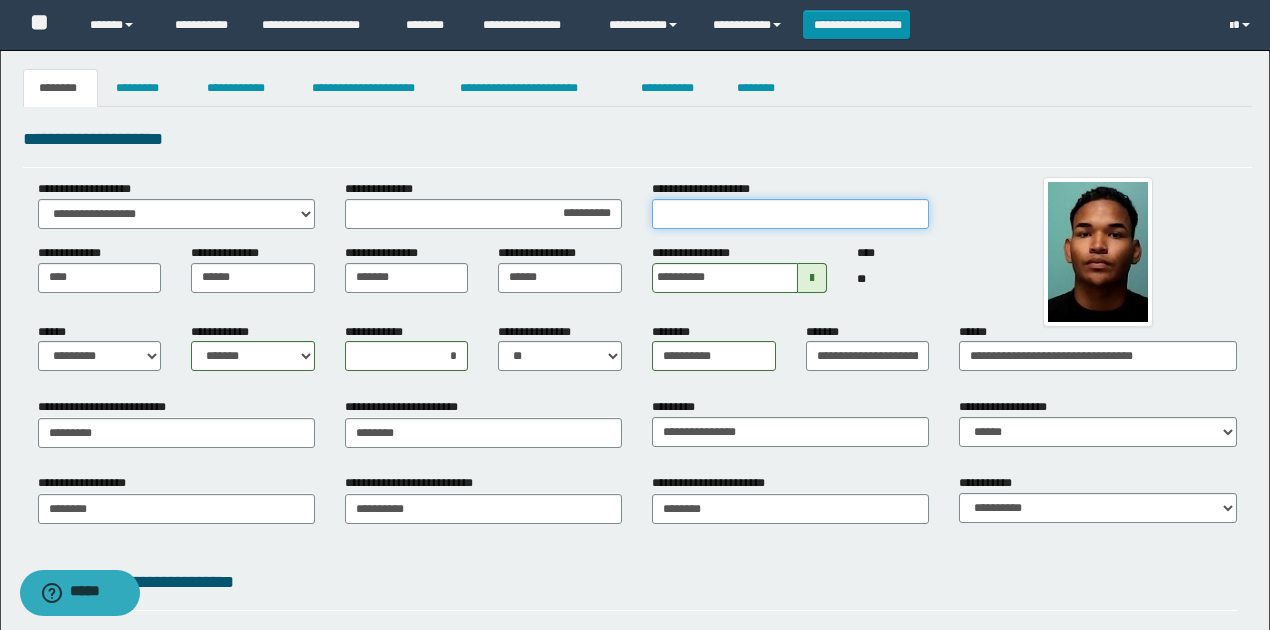 click on "**********" at bounding box center (790, 214) 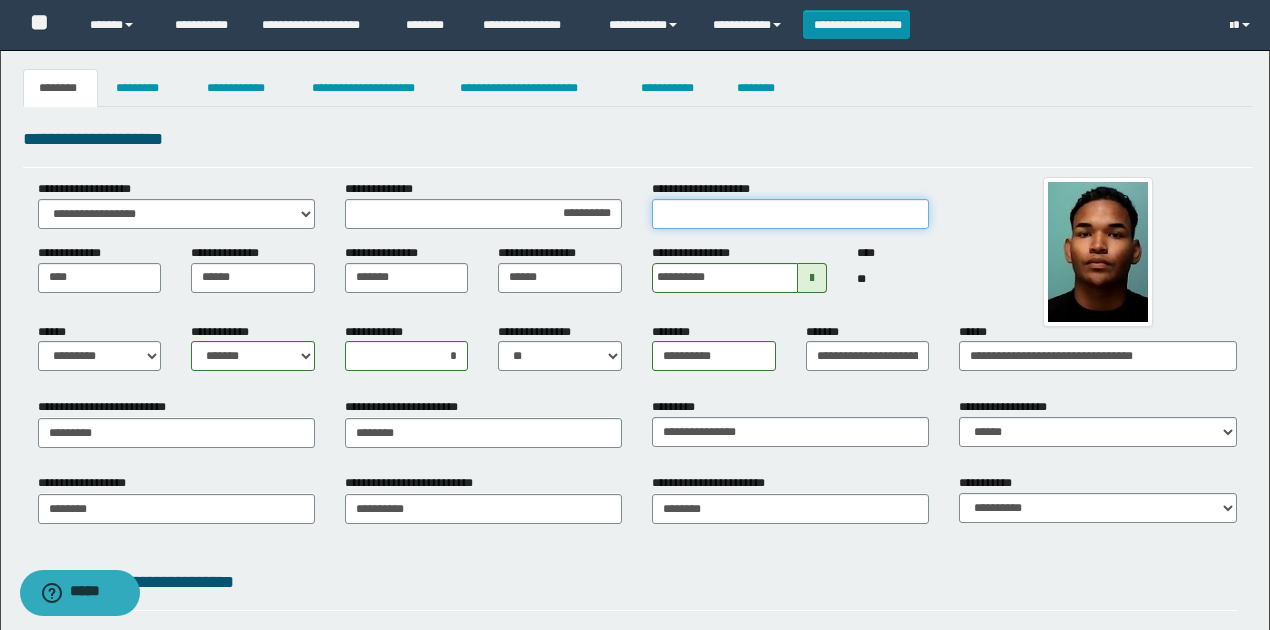 type on "*" 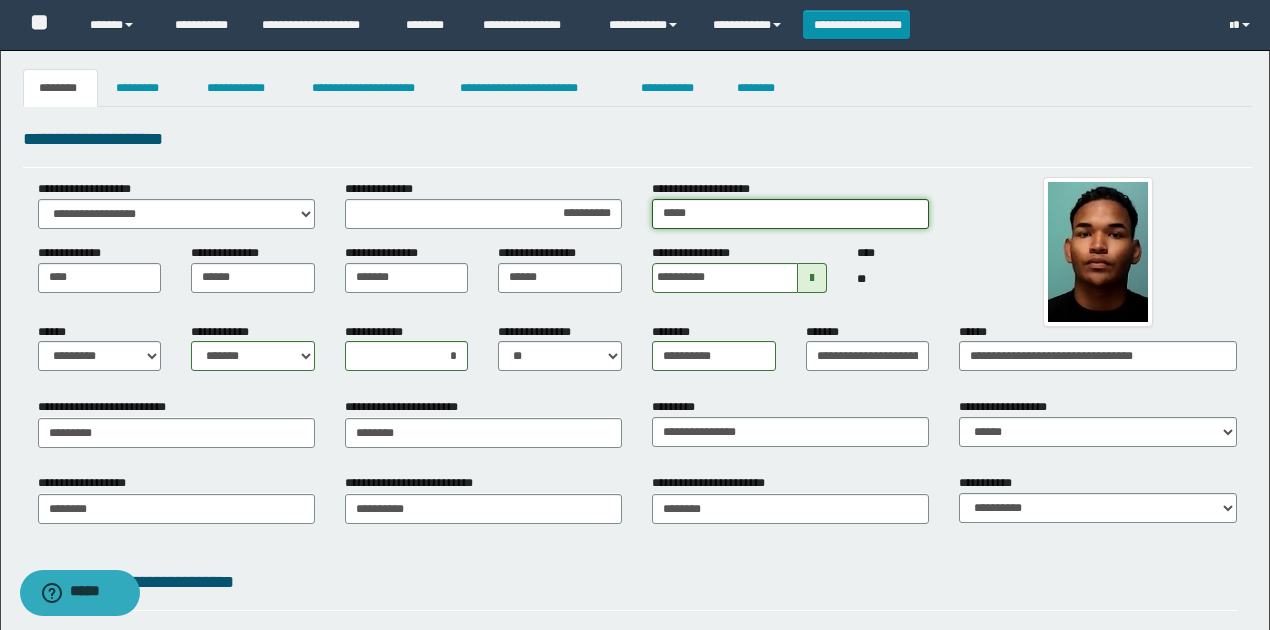 type on "**********" 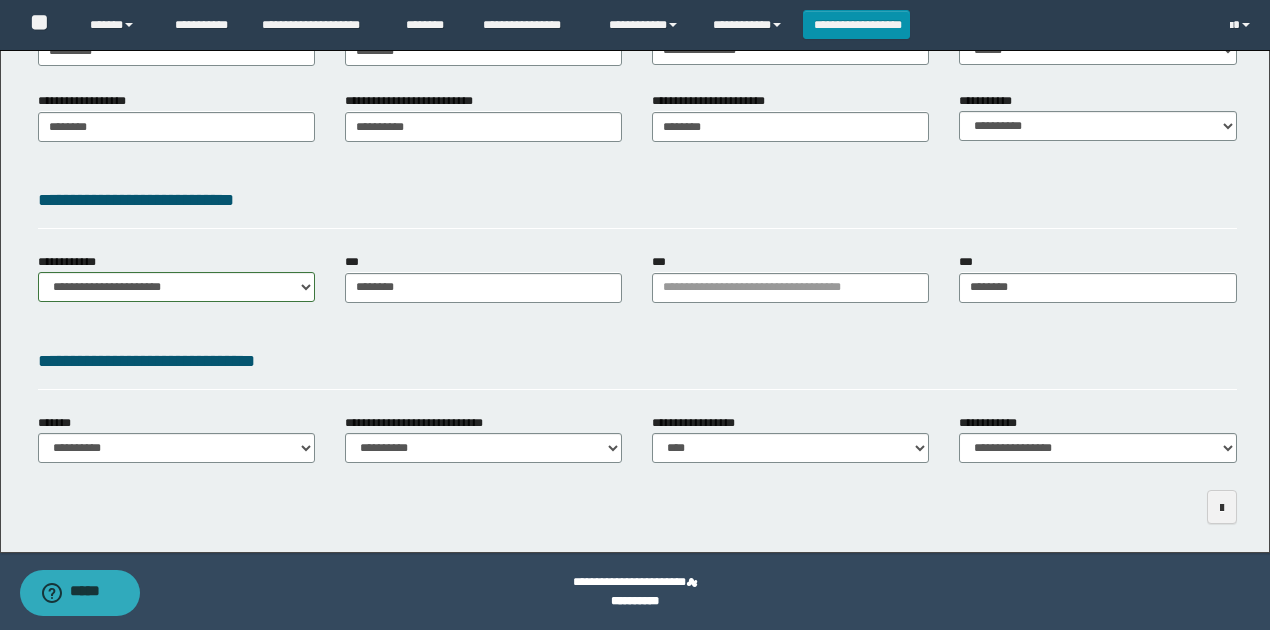 scroll, scrollTop: 383, scrollLeft: 0, axis: vertical 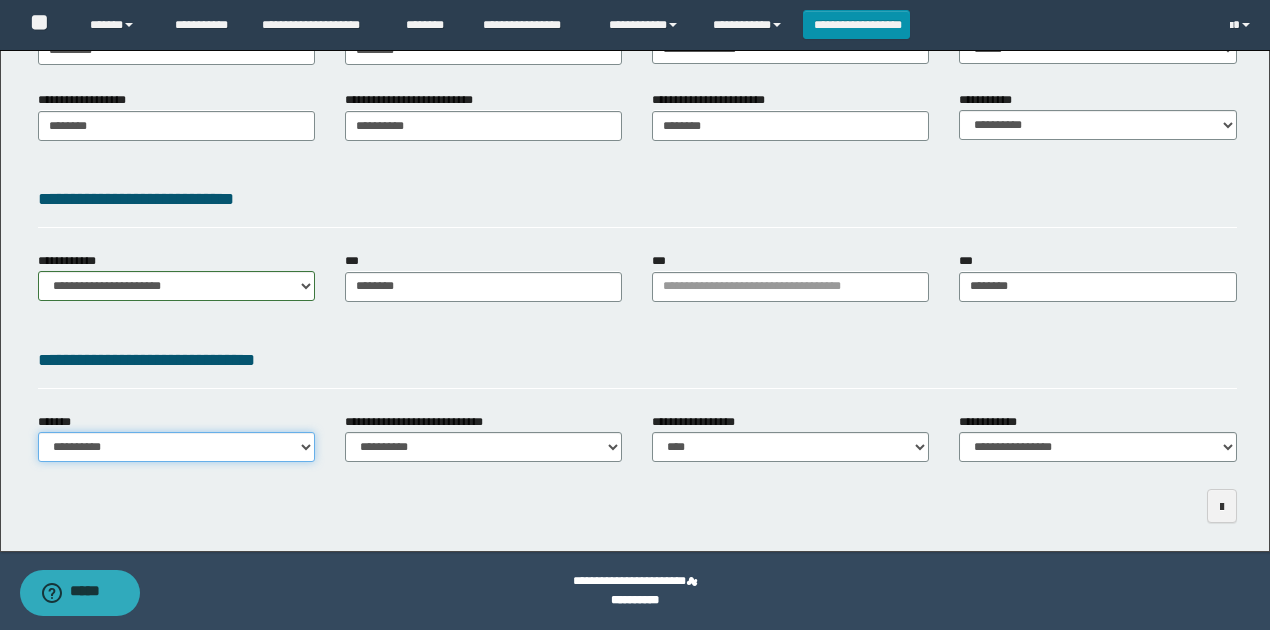 click on "**********" at bounding box center [176, 447] 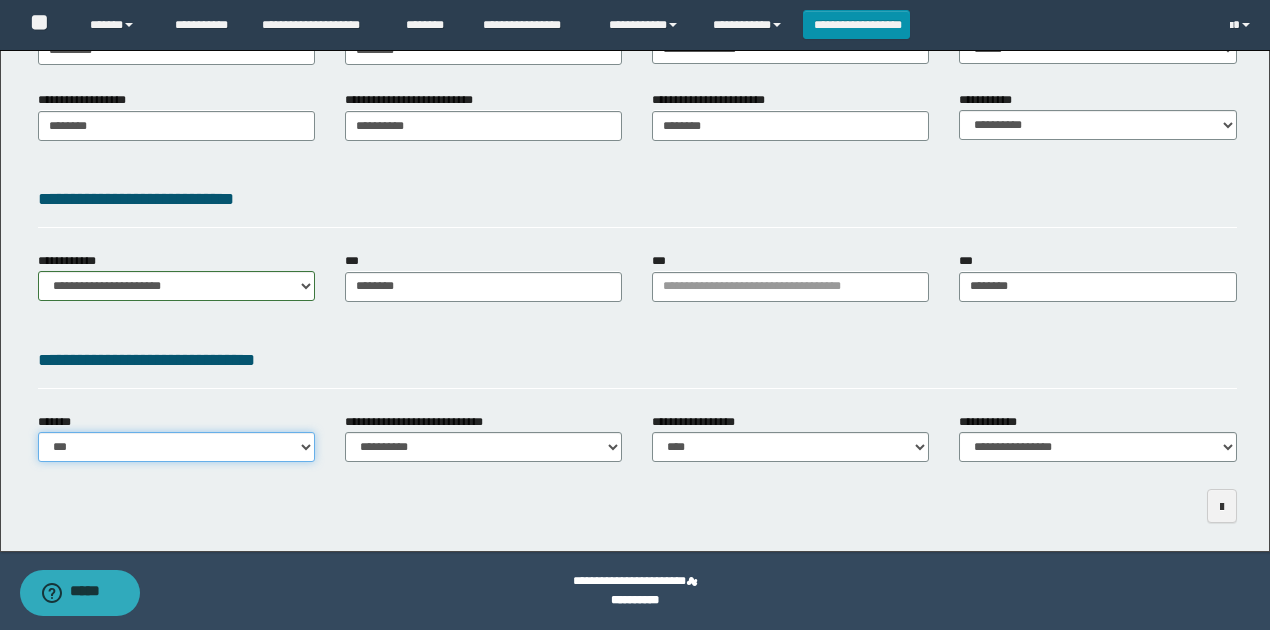 click on "**********" at bounding box center [176, 447] 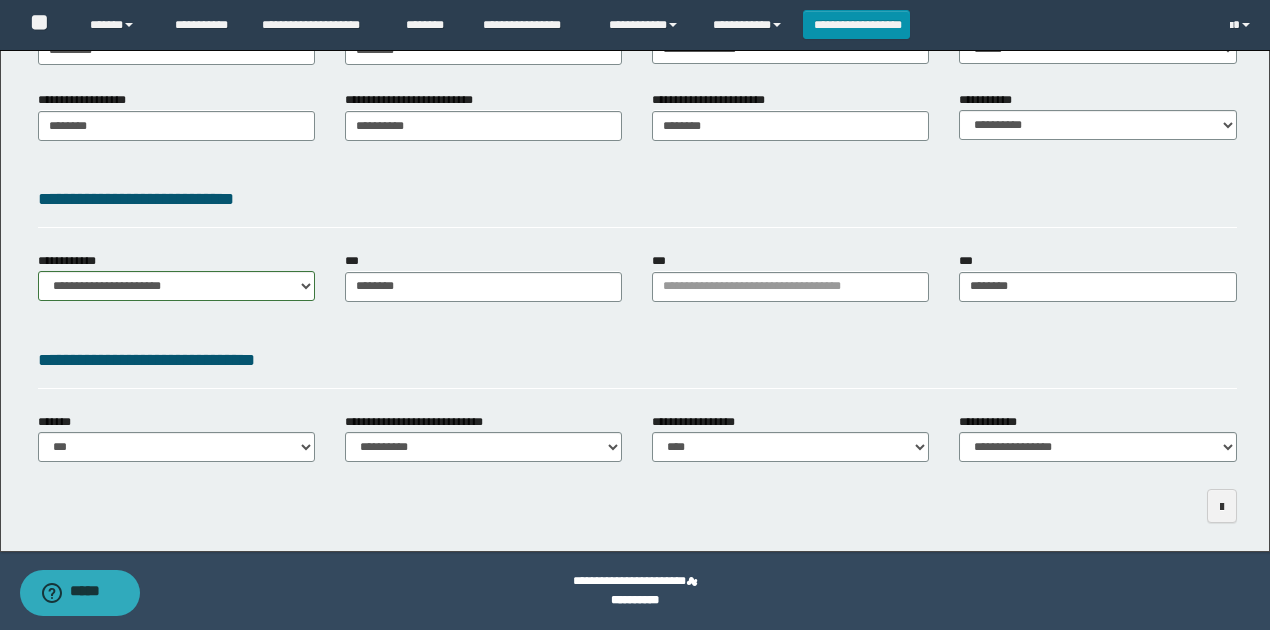 click on "**********" at bounding box center [483, 445] 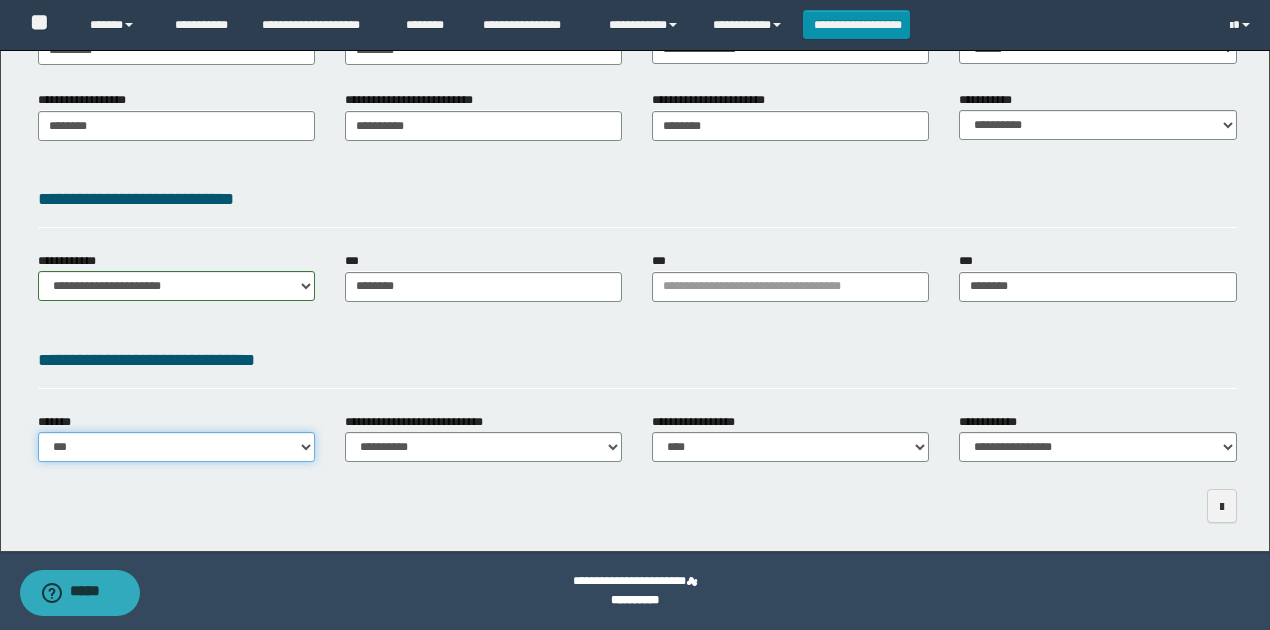 drag, startPoint x: 262, startPoint y: 450, endPoint x: 256, endPoint y: 459, distance: 10.816654 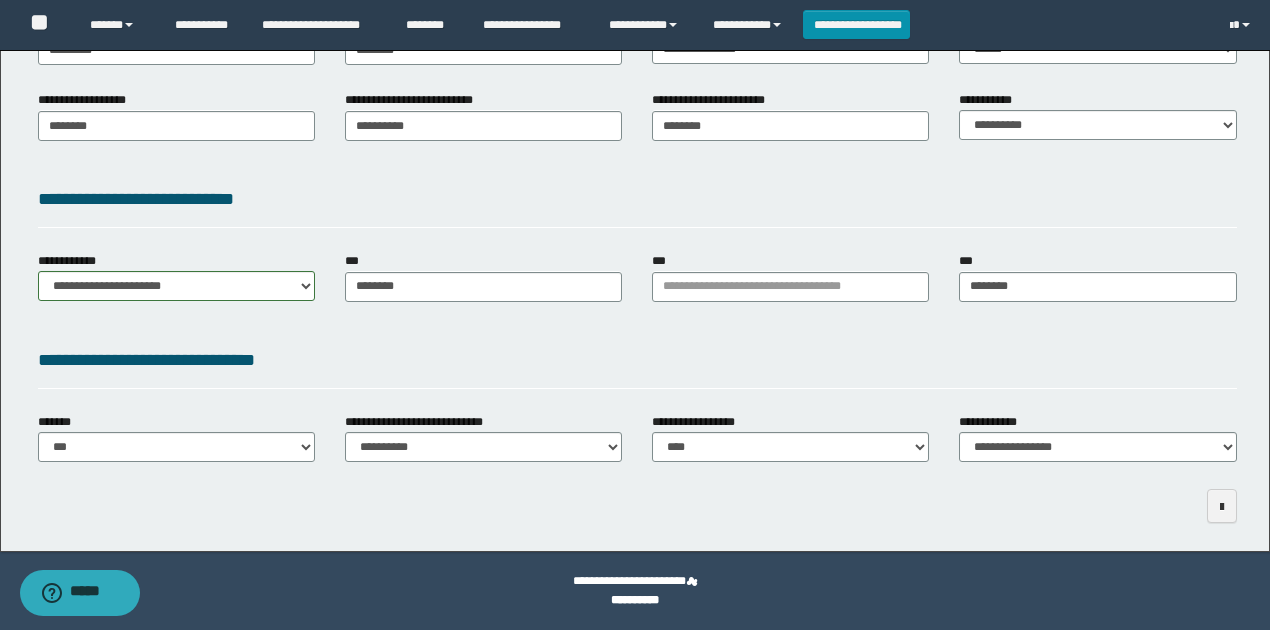 drag, startPoint x: 570, startPoint y: 403, endPoint x: 744, endPoint y: 324, distance: 191.09422 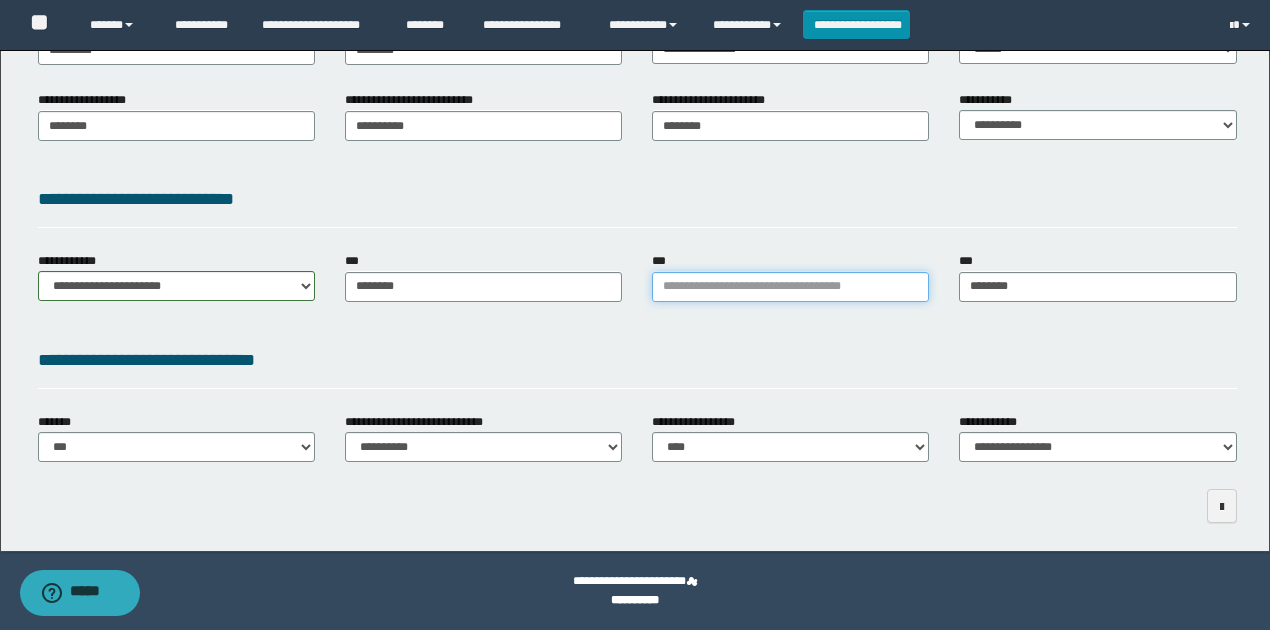 click on "***" at bounding box center [790, 287] 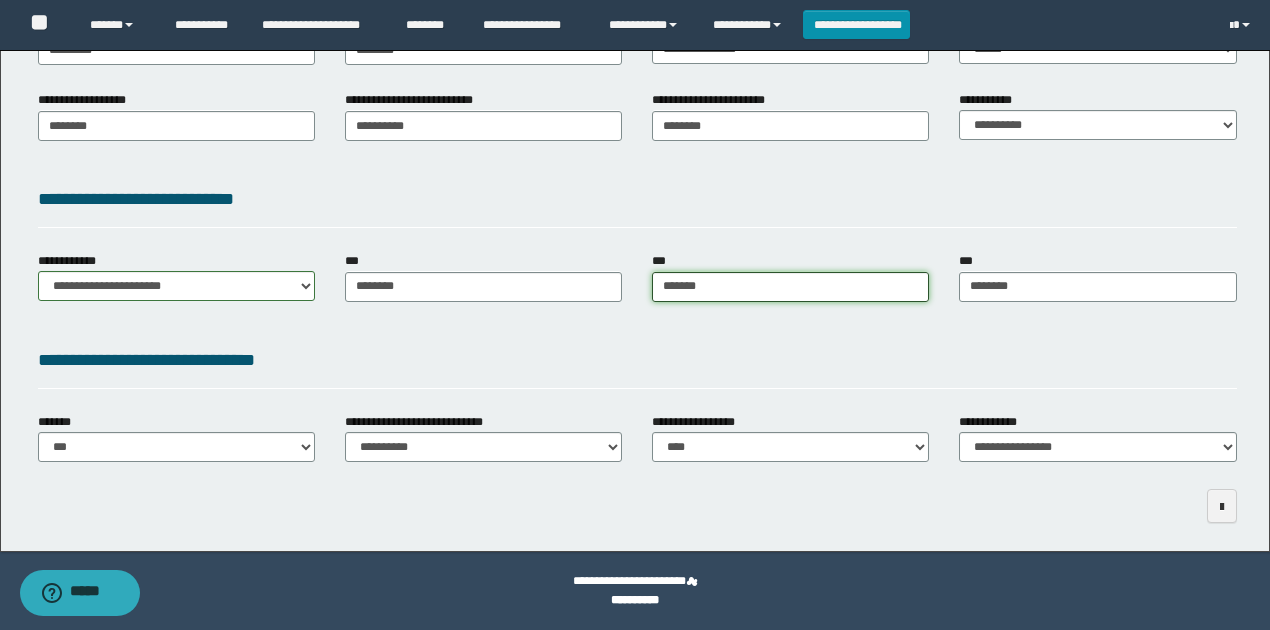 type on "******" 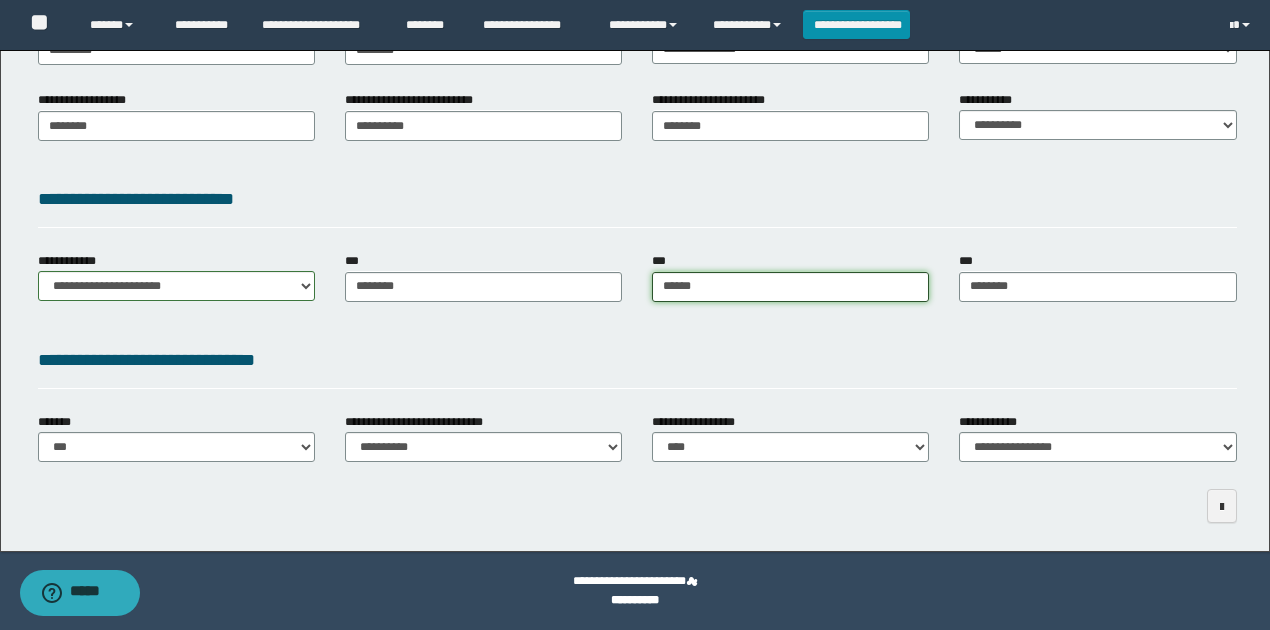 type on "**********" 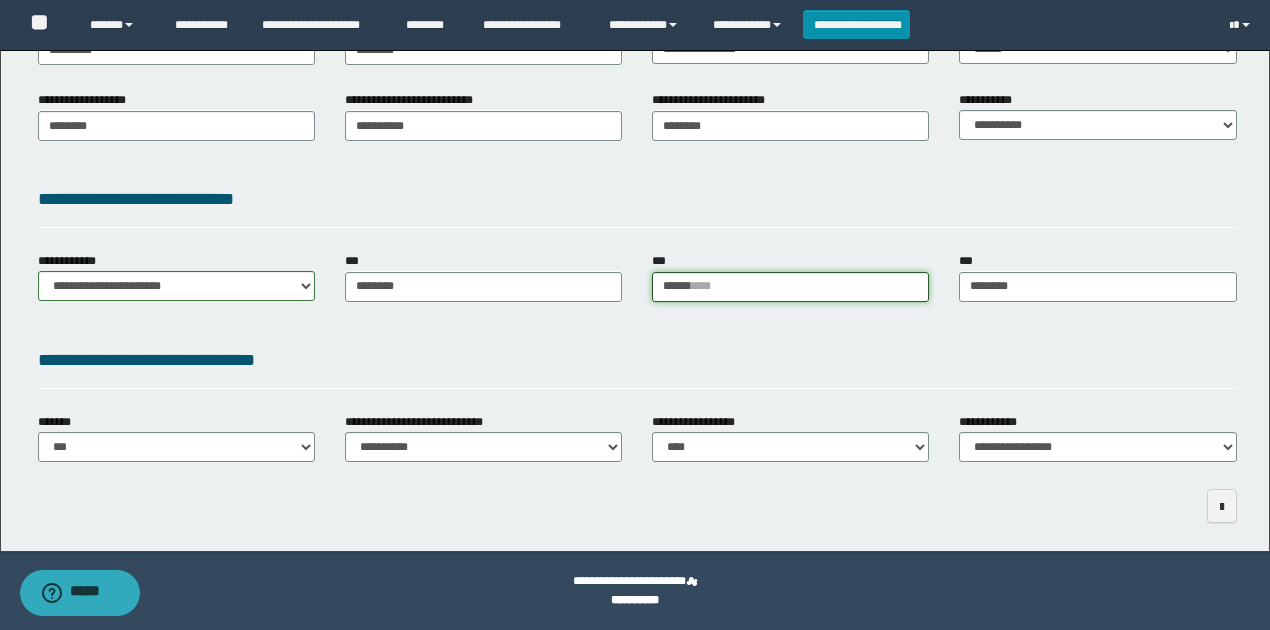 type 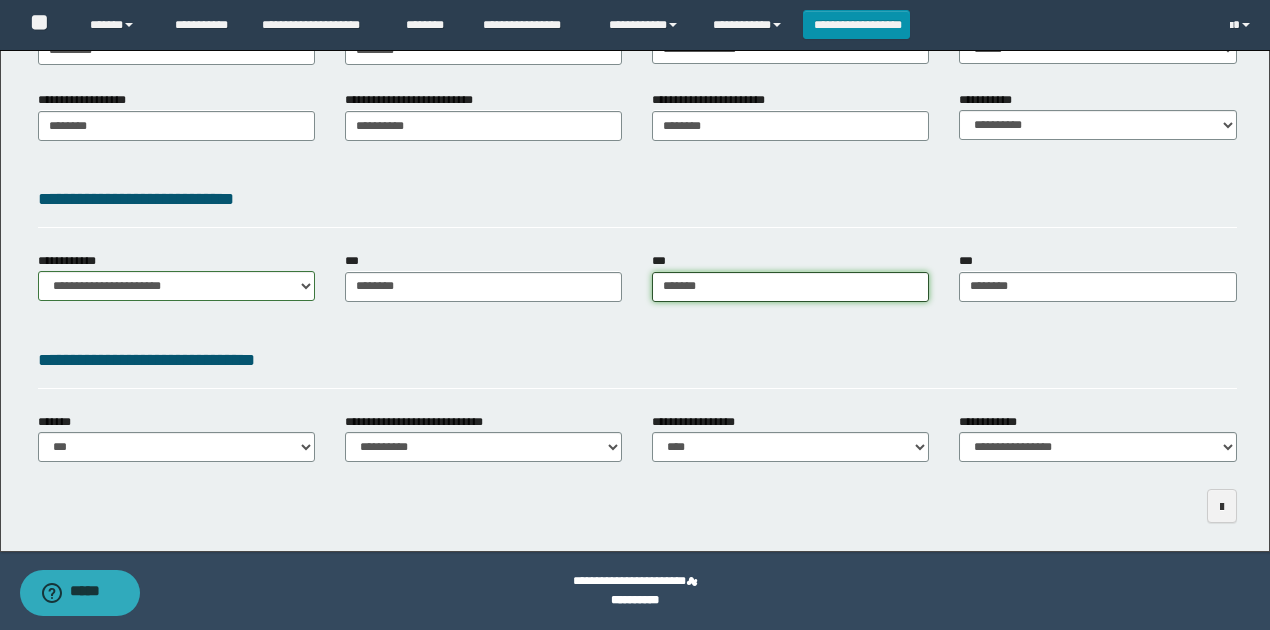 type on "**********" 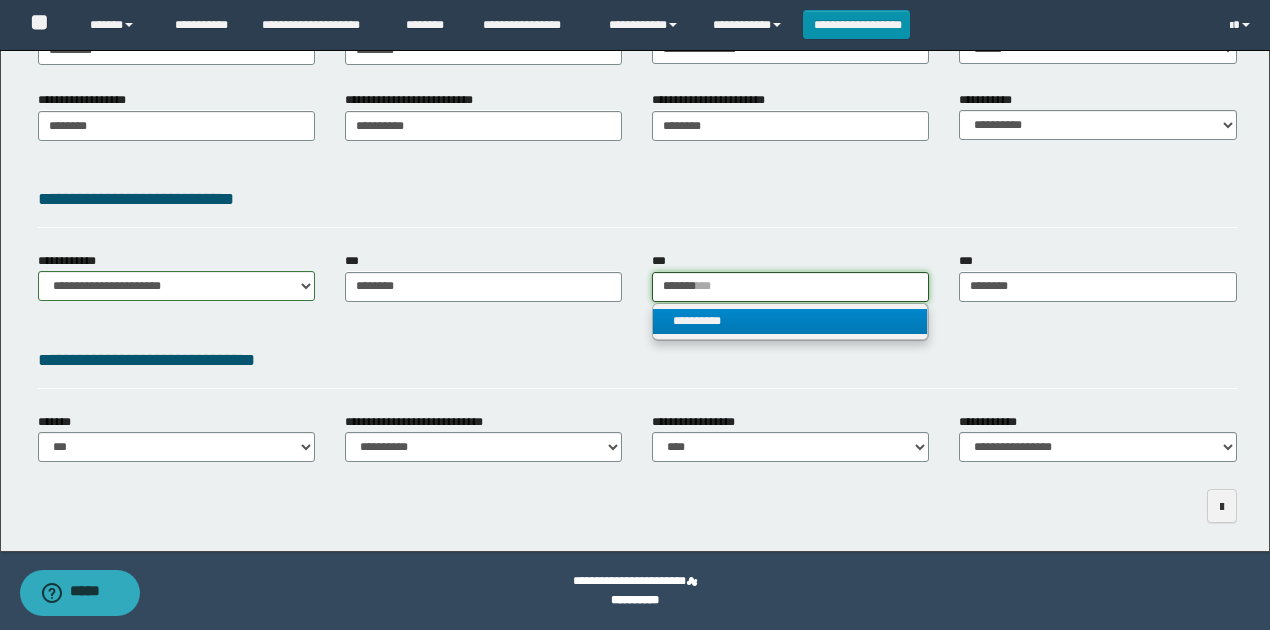 type on "*******" 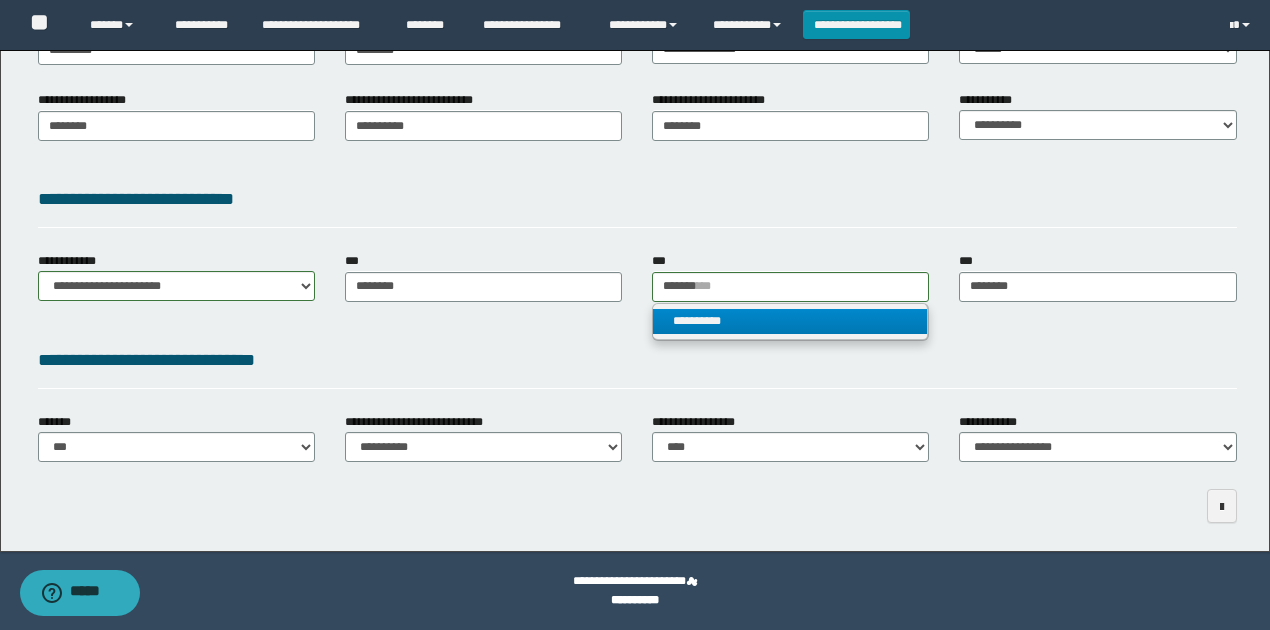click on "**********" at bounding box center (790, 321) 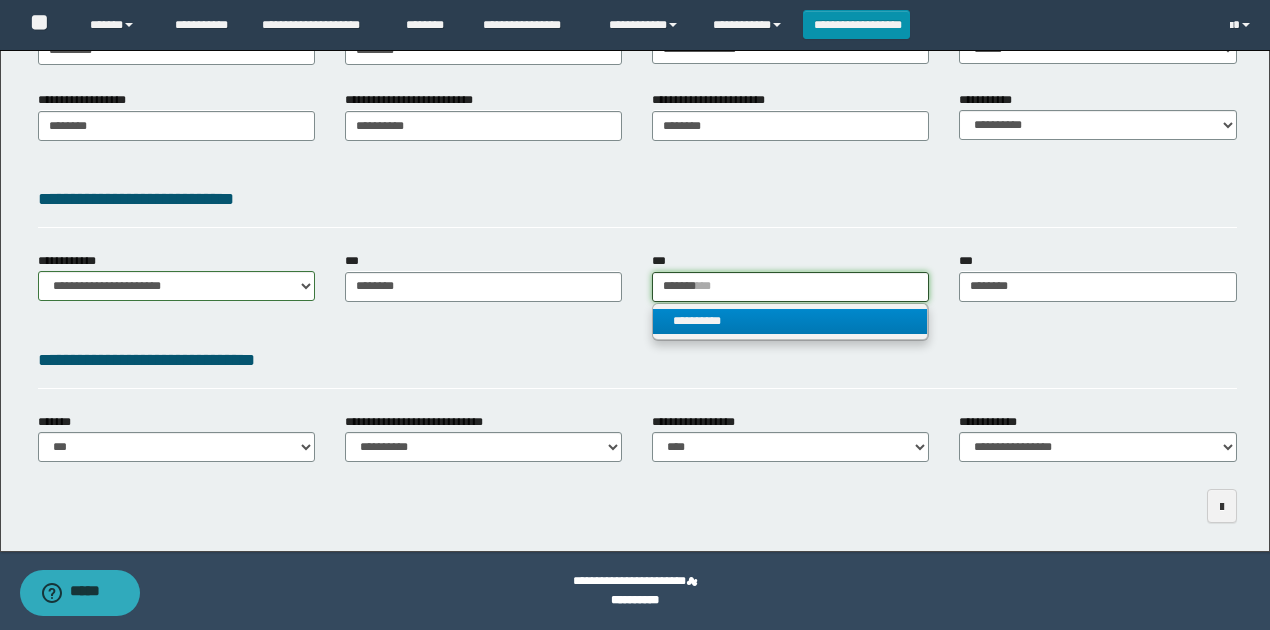 type 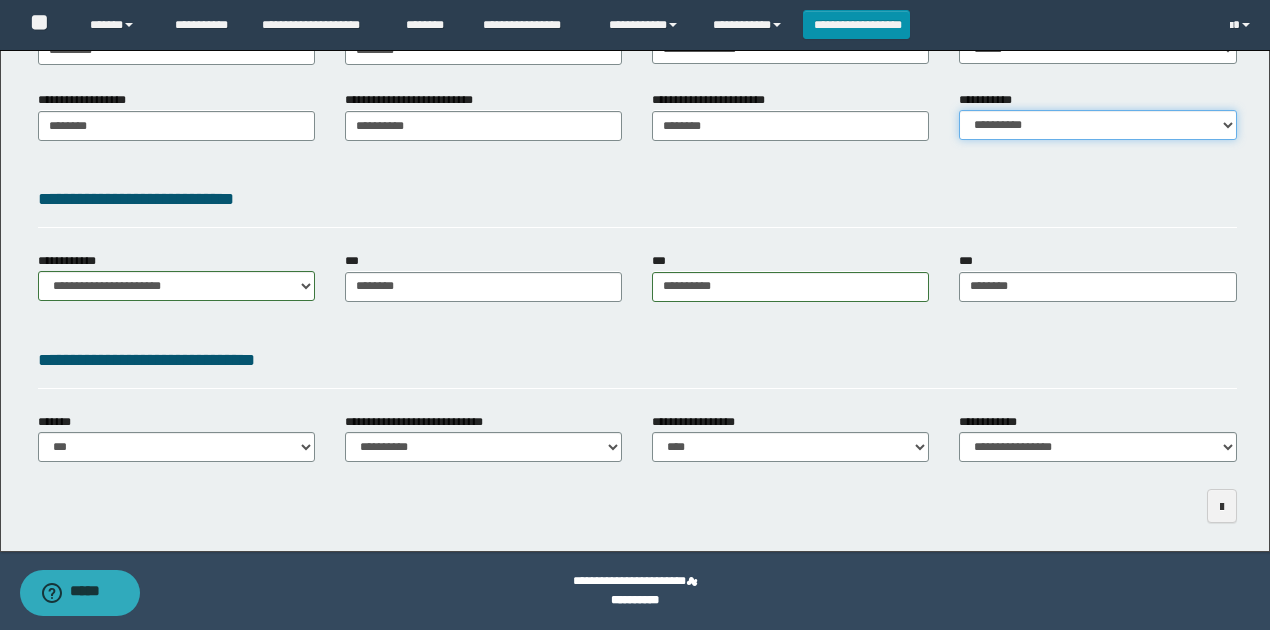 click on "**********" at bounding box center (1097, 125) 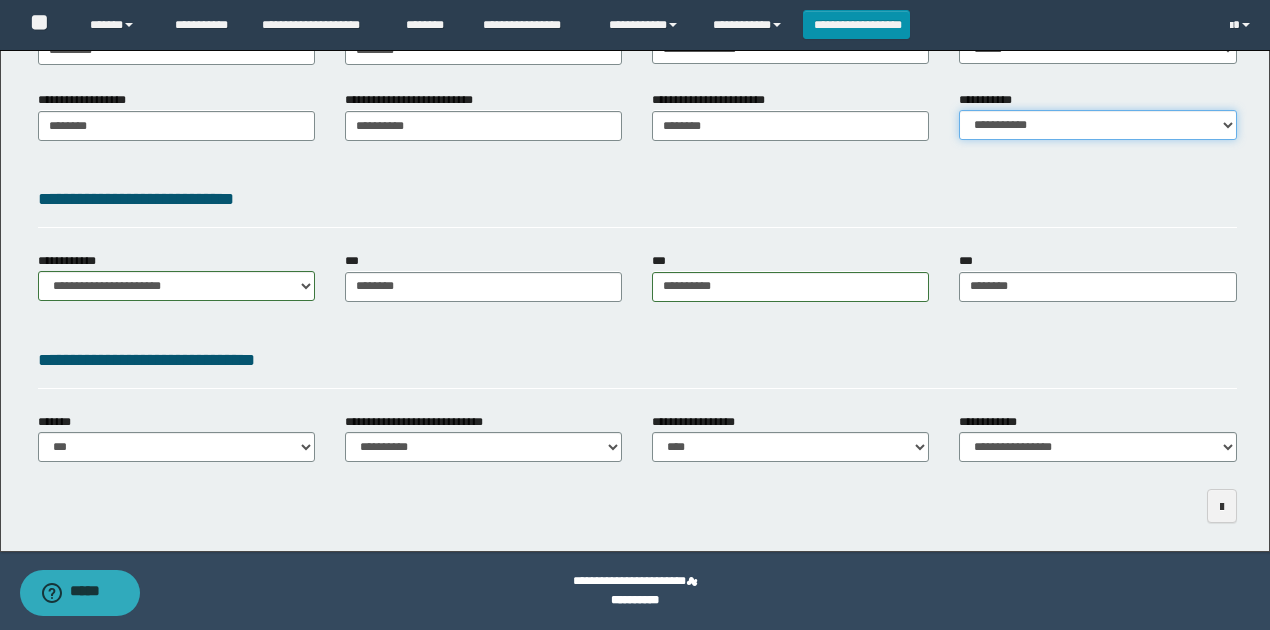 click on "**********" at bounding box center [1097, 125] 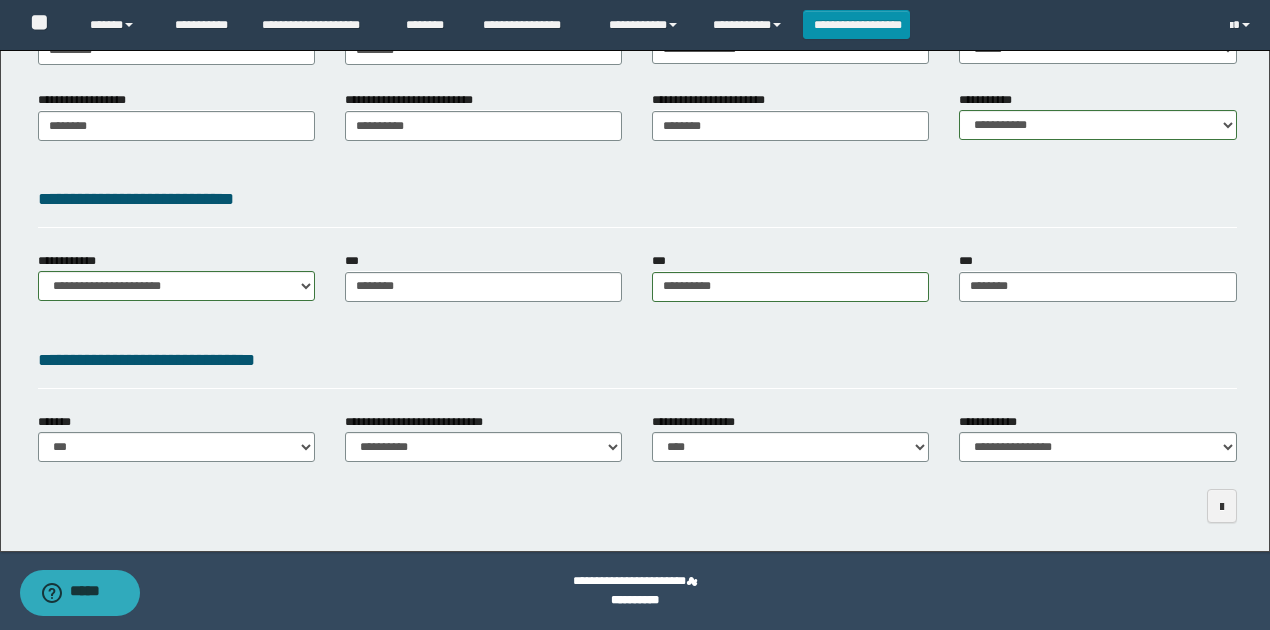 click on "**********" at bounding box center (637, 199) 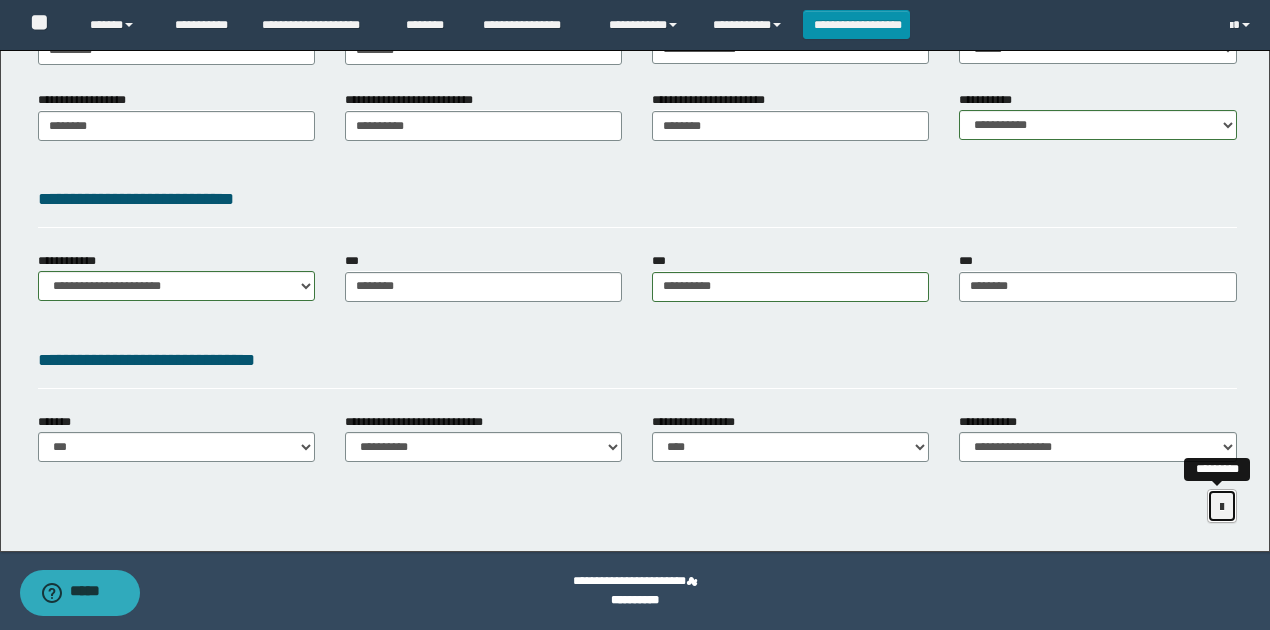 click at bounding box center (1222, 506) 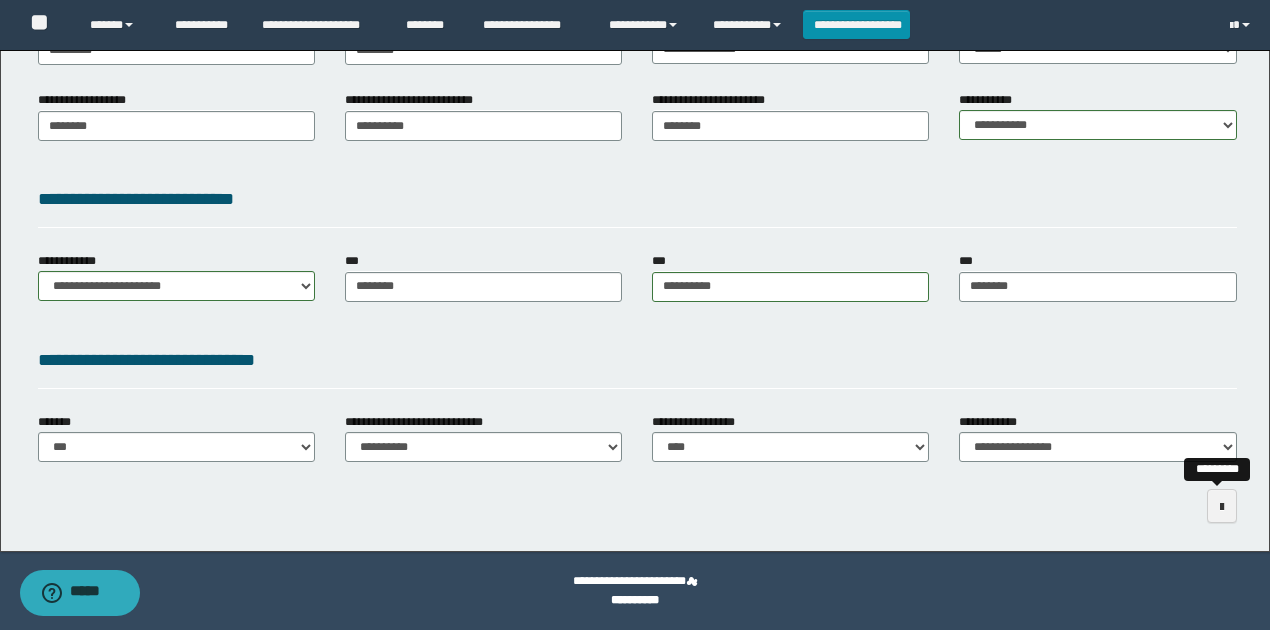 scroll, scrollTop: 313, scrollLeft: 0, axis: vertical 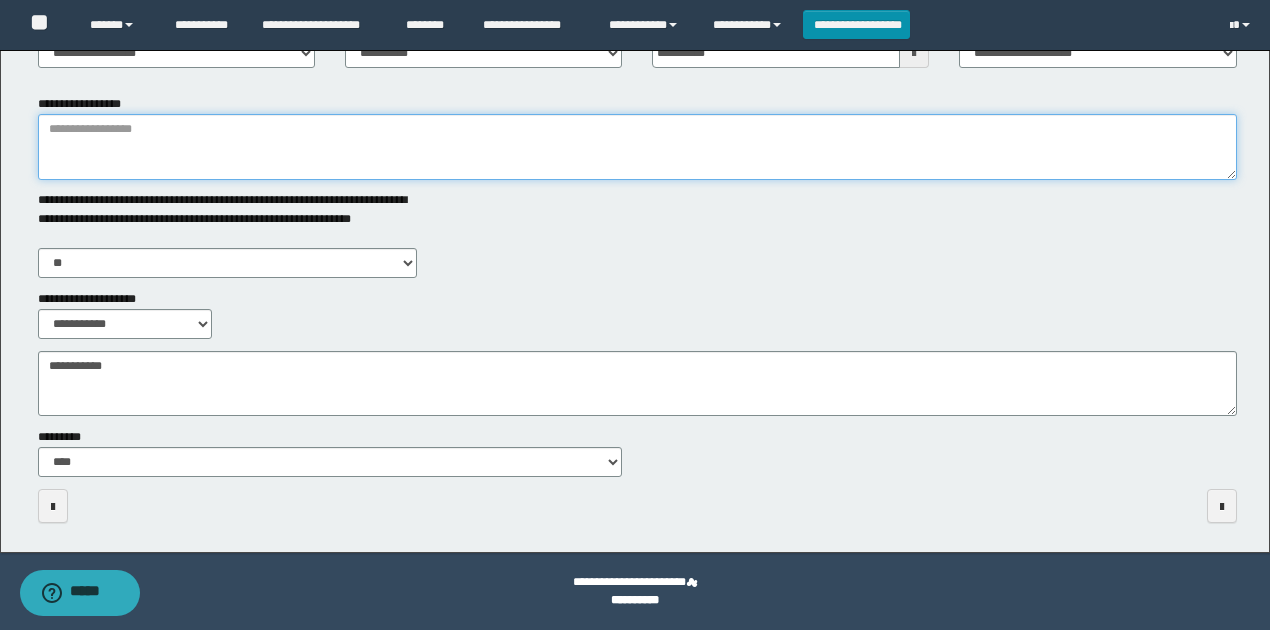click on "**********" at bounding box center [637, 147] 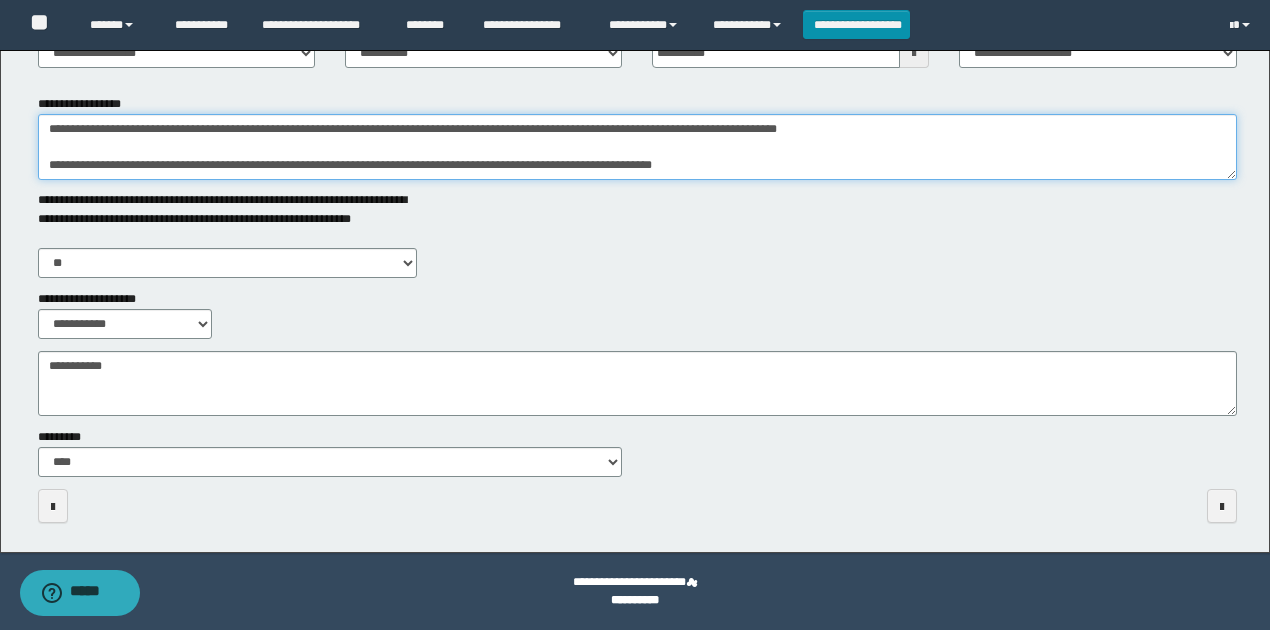 drag, startPoint x: 741, startPoint y: 153, endPoint x: 162, endPoint y: 159, distance: 579.03107 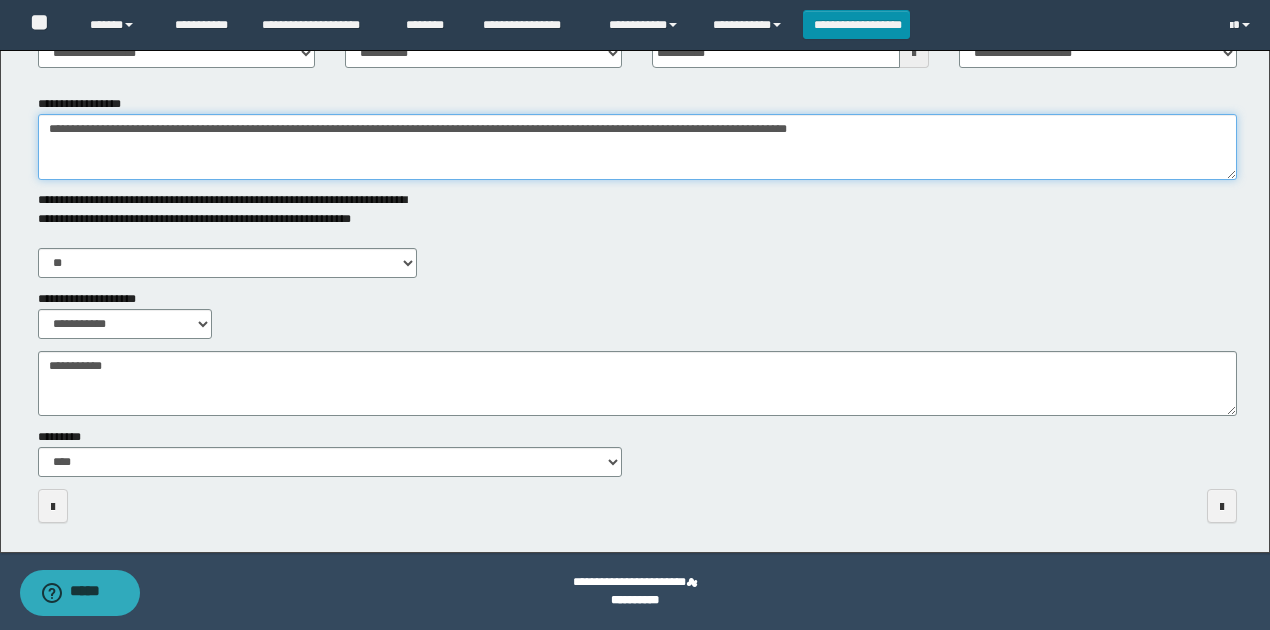type on "**********" 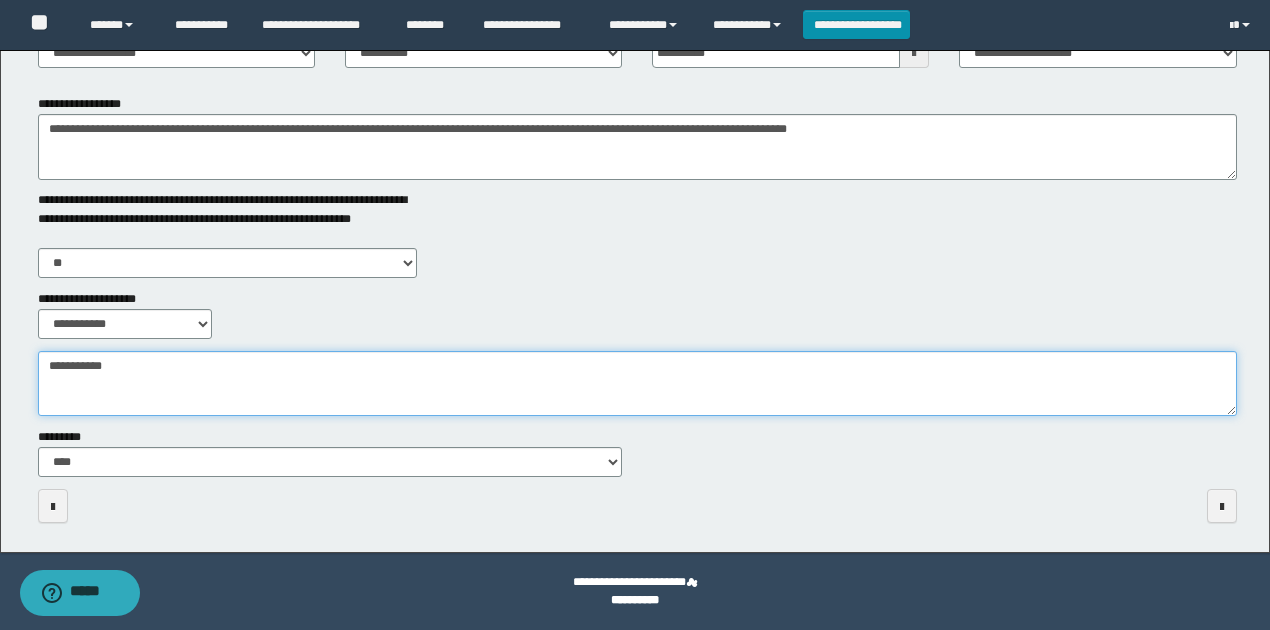 click on "**********" at bounding box center (637, 383) 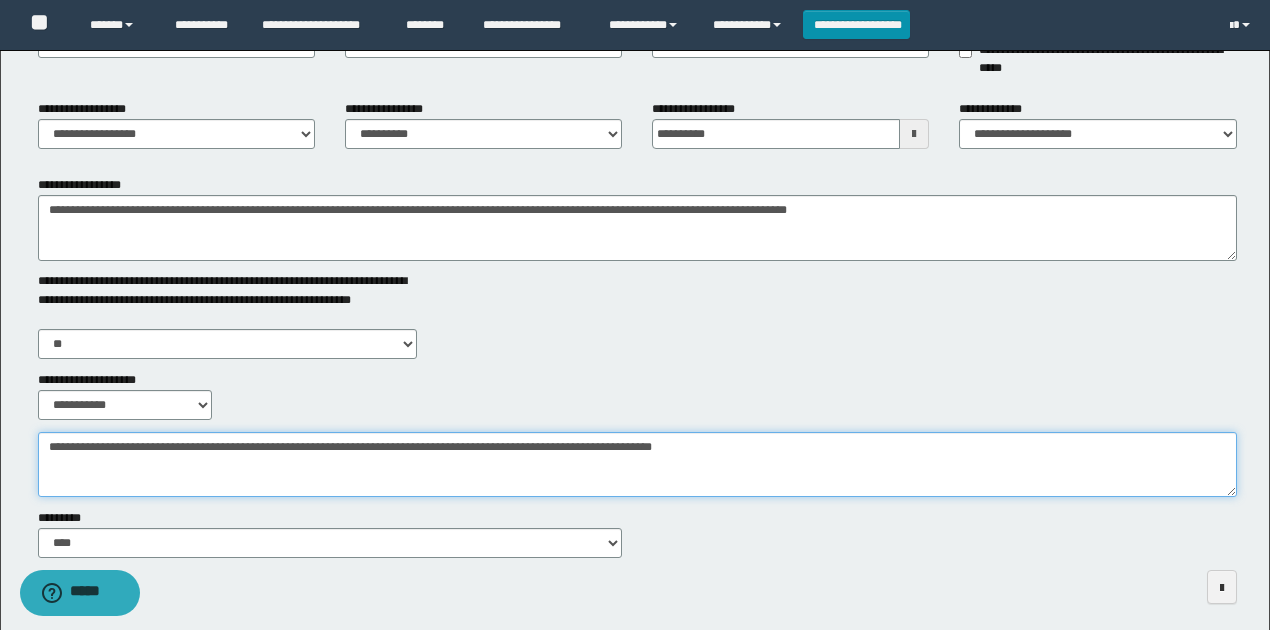 scroll, scrollTop: 180, scrollLeft: 0, axis: vertical 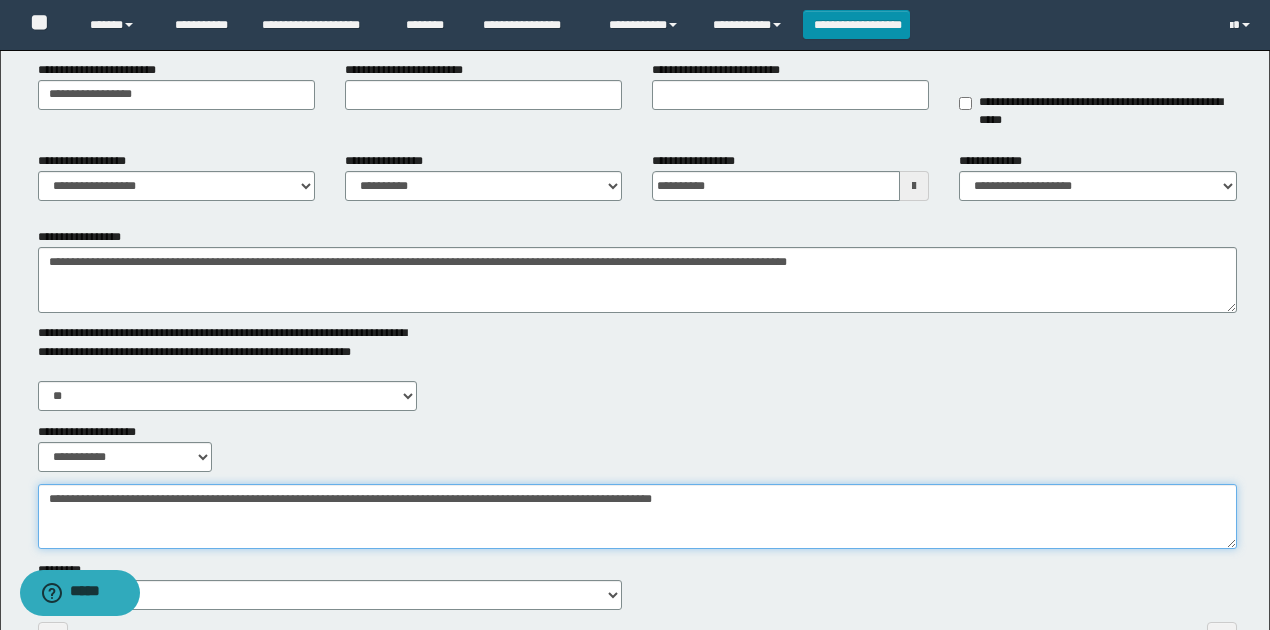 type on "**********" 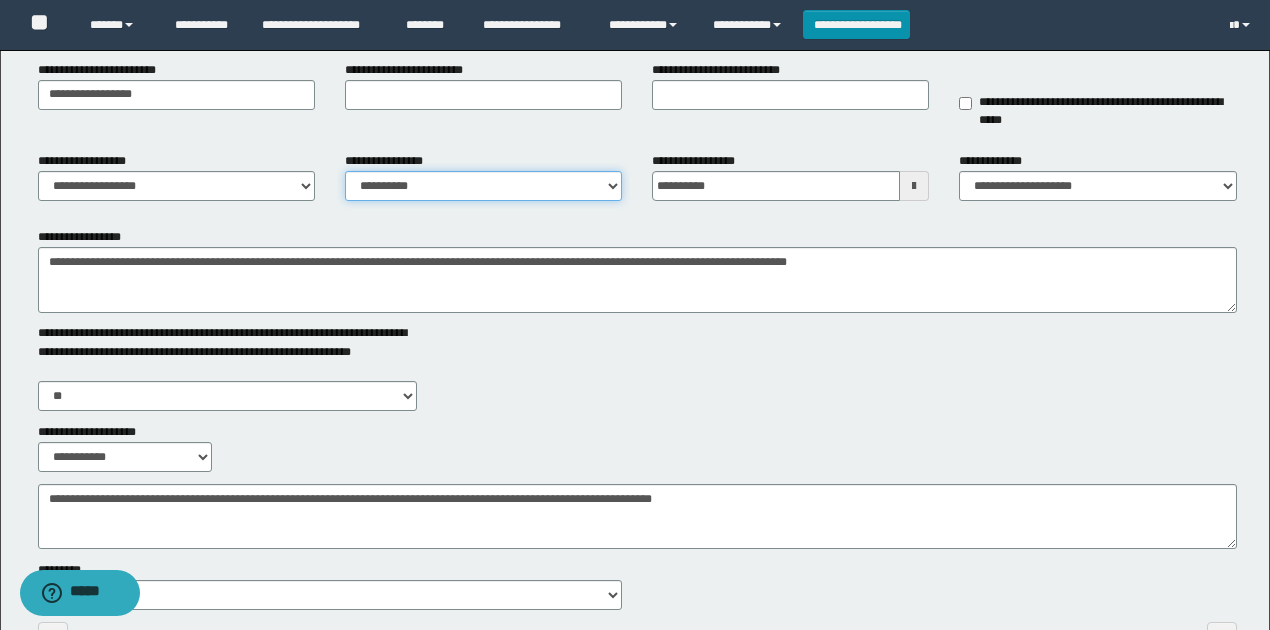 click on "**********" at bounding box center [483, 186] 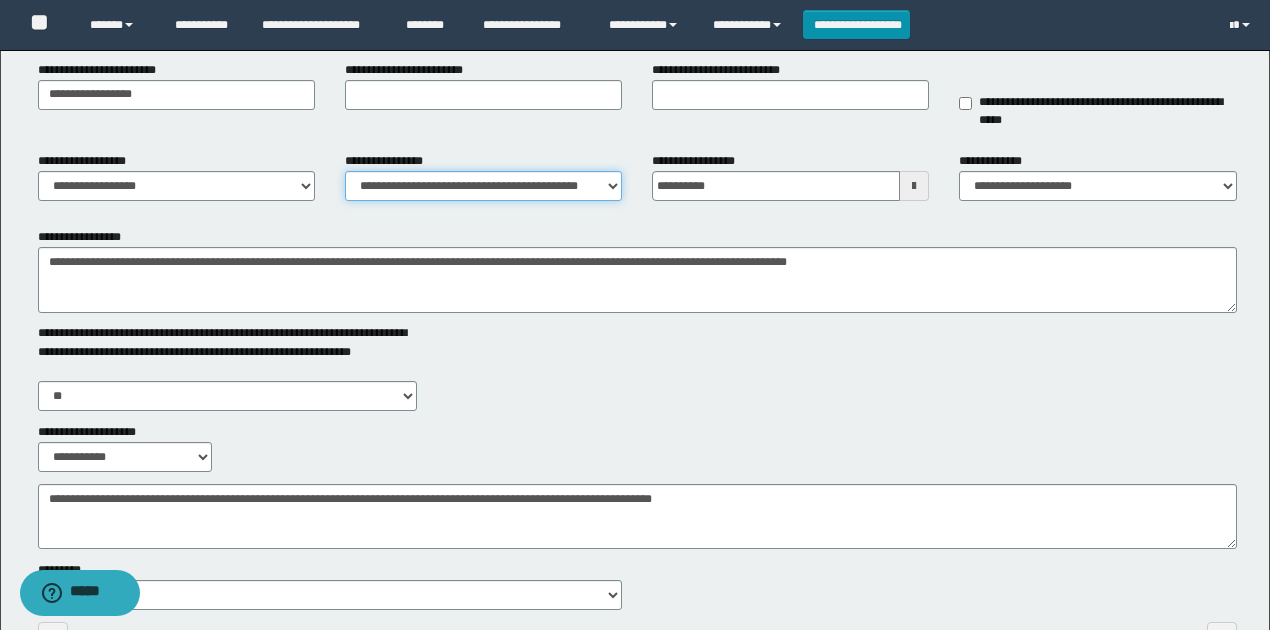 scroll, scrollTop: 0, scrollLeft: 0, axis: both 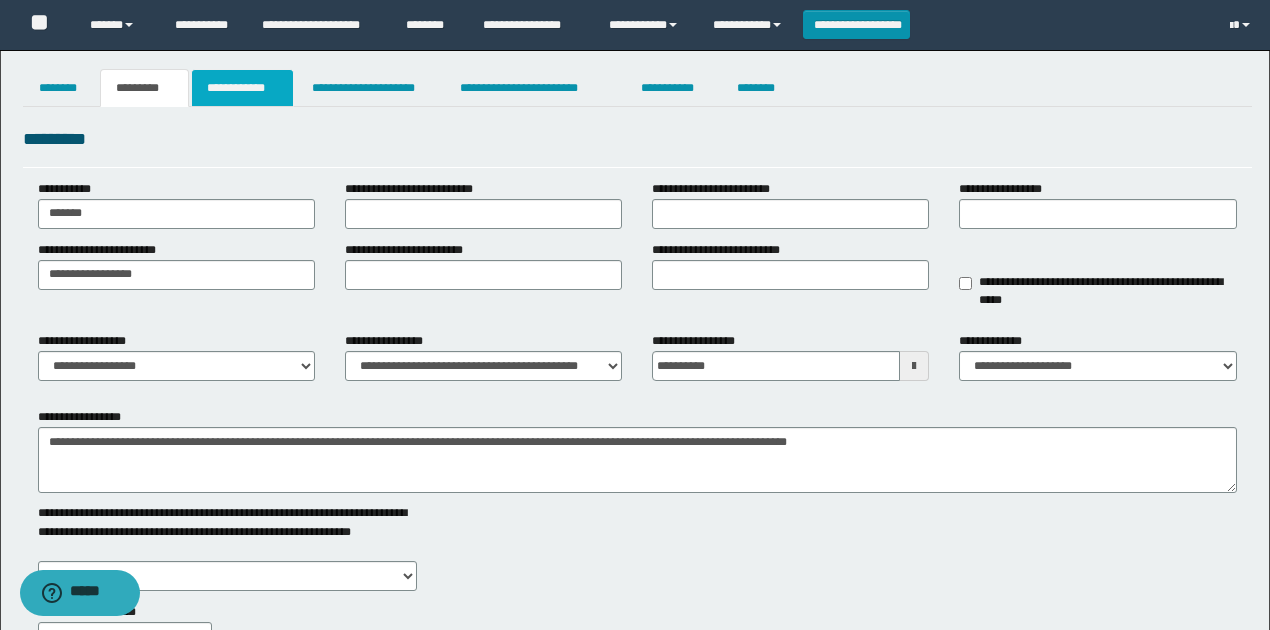 click on "**********" at bounding box center [243, 88] 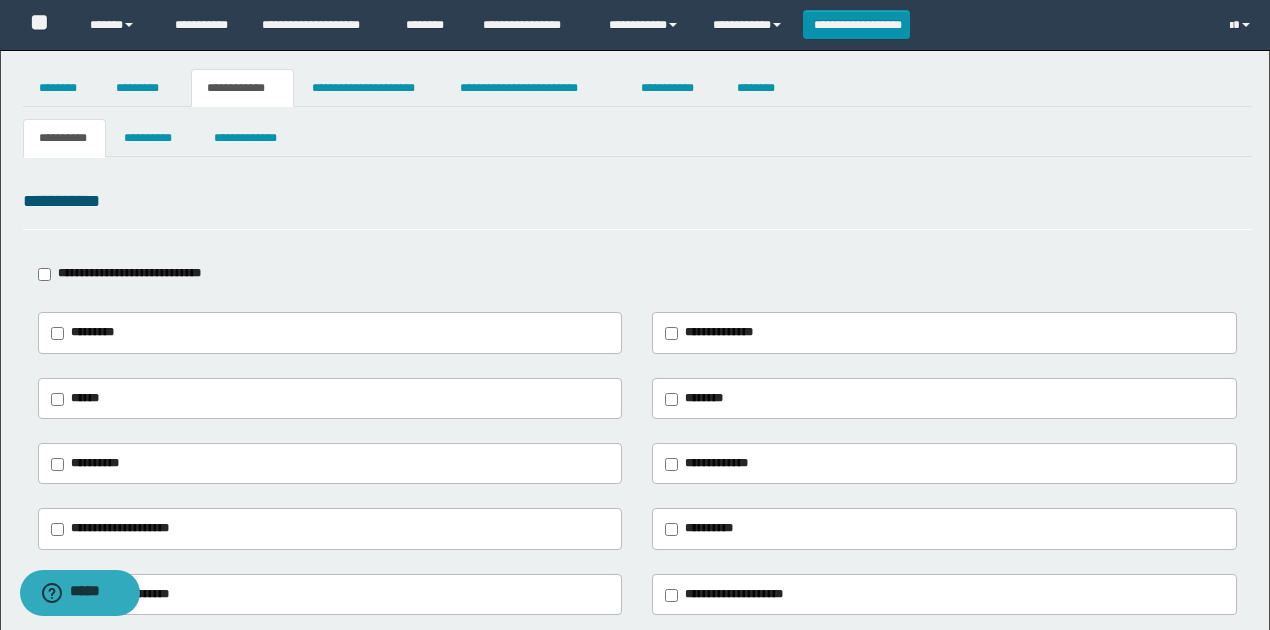 click on "**********" at bounding box center [637, 208] 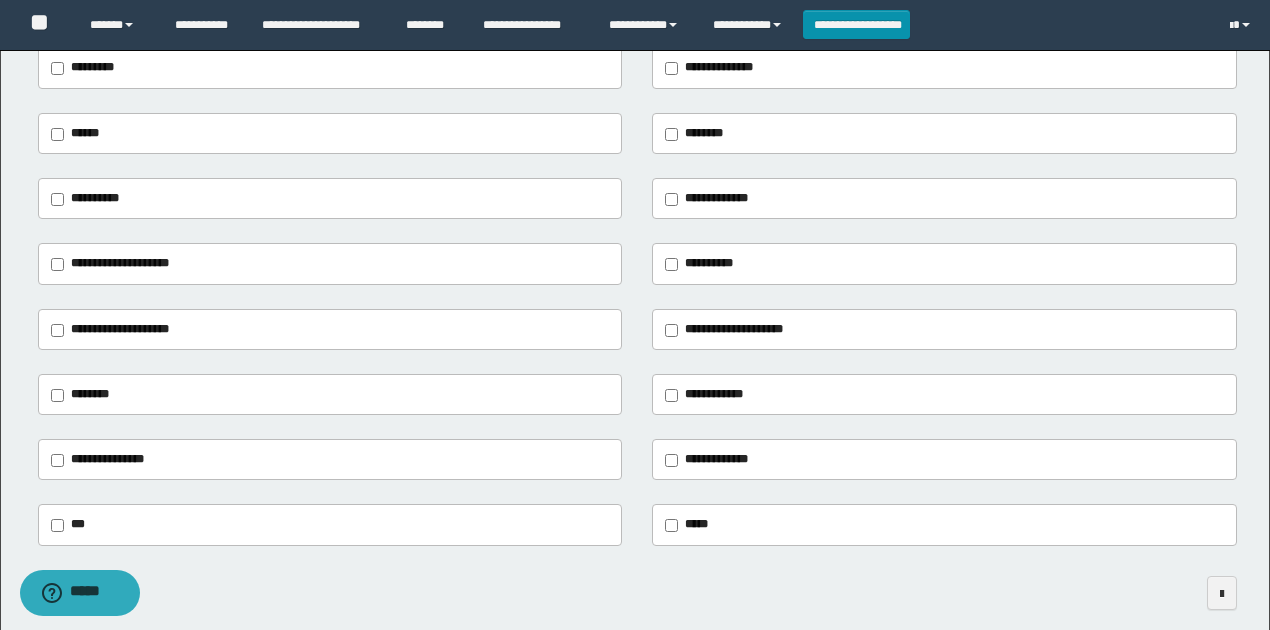 scroll, scrollTop: 352, scrollLeft: 0, axis: vertical 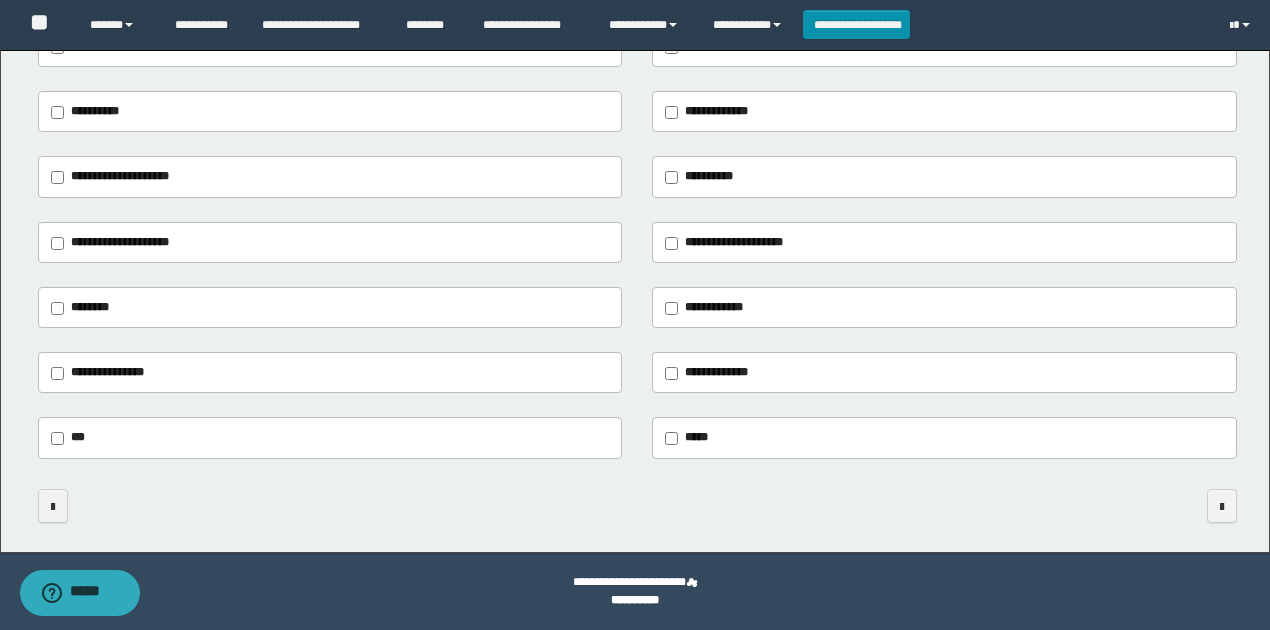 click on "*****" at bounding box center [696, 437] 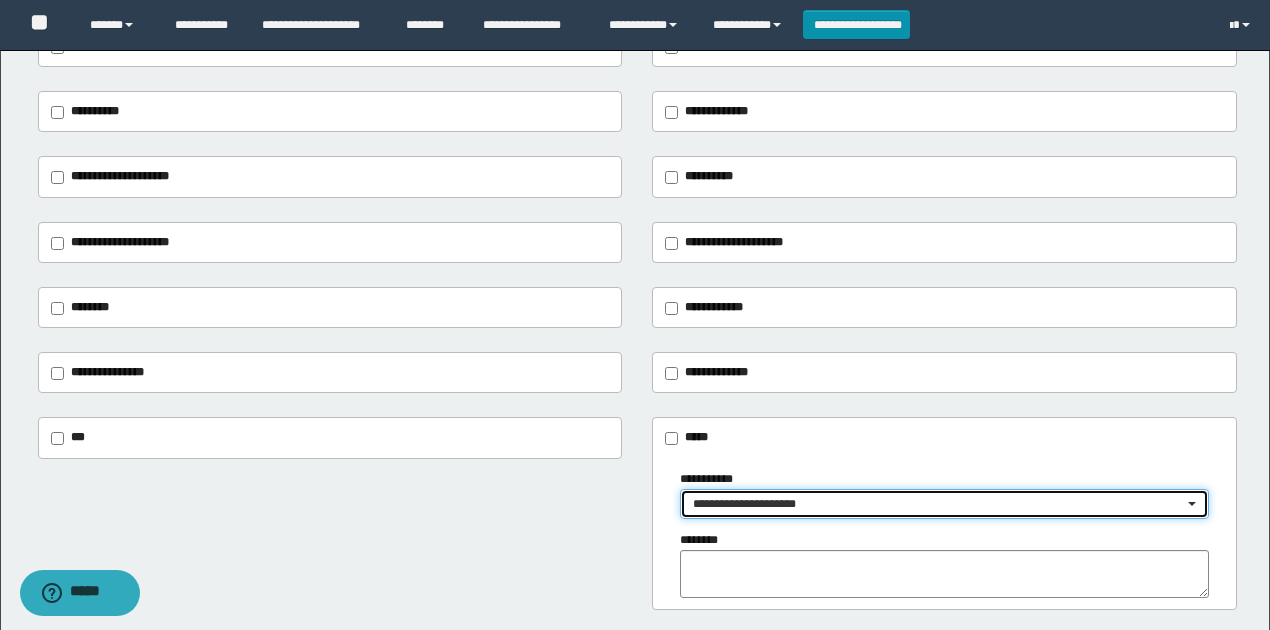click on "**********" at bounding box center [944, 504] 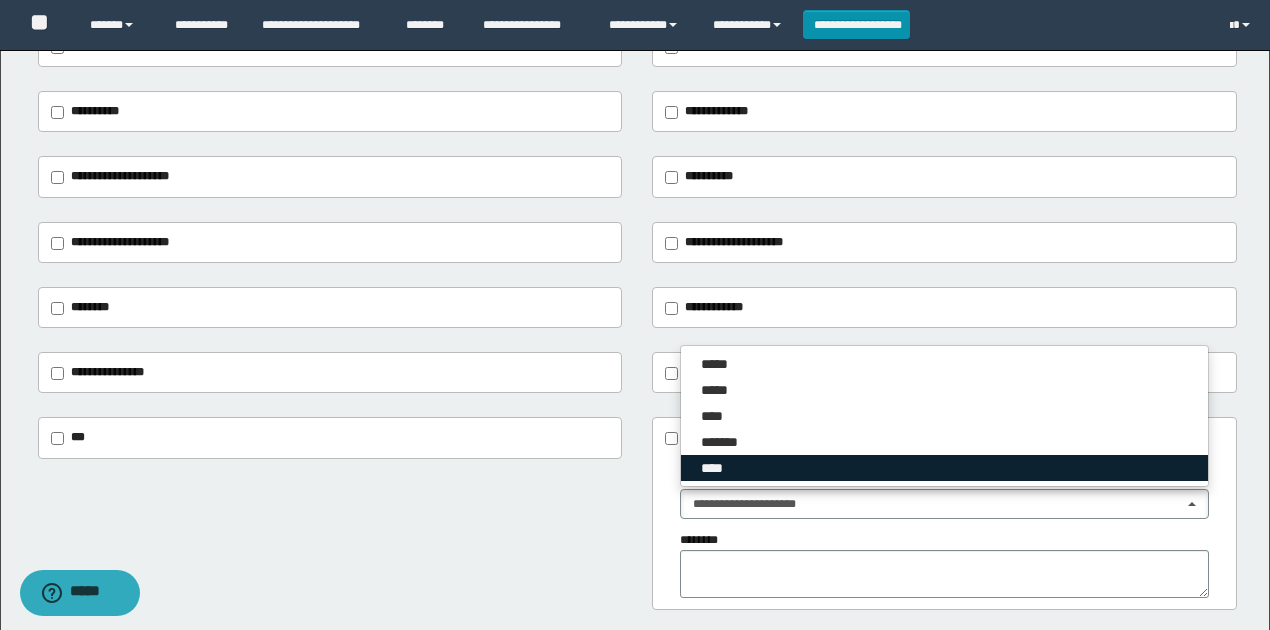 click on "****" at bounding box center (944, 468) 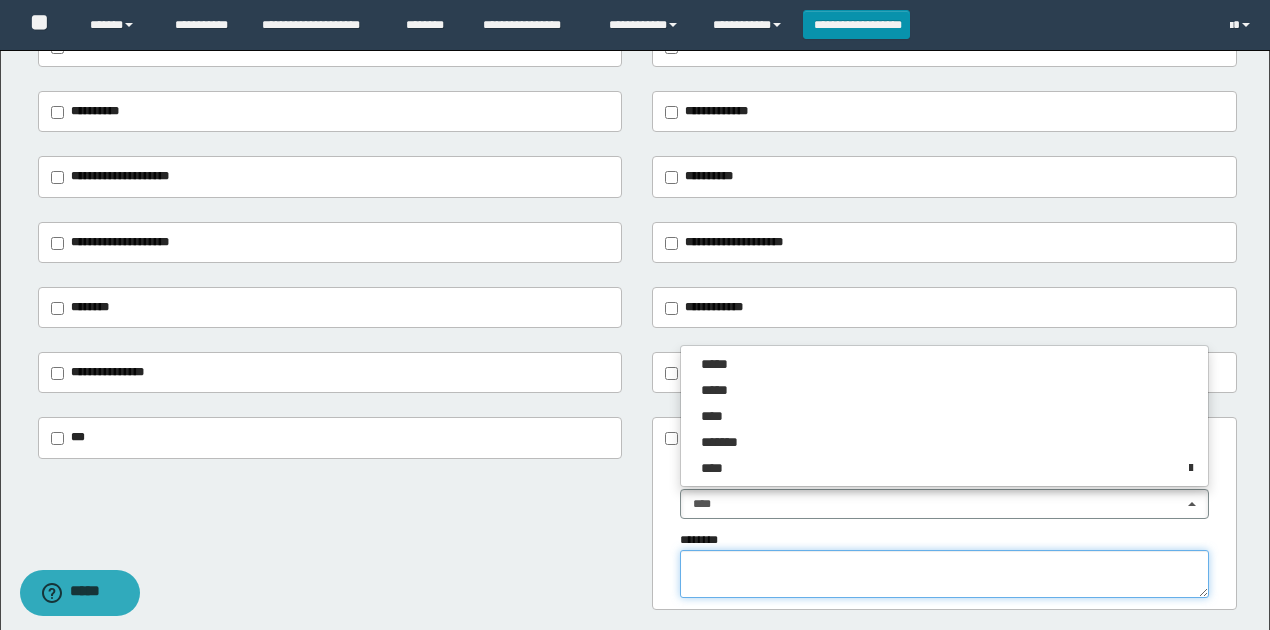 click at bounding box center (944, 574) 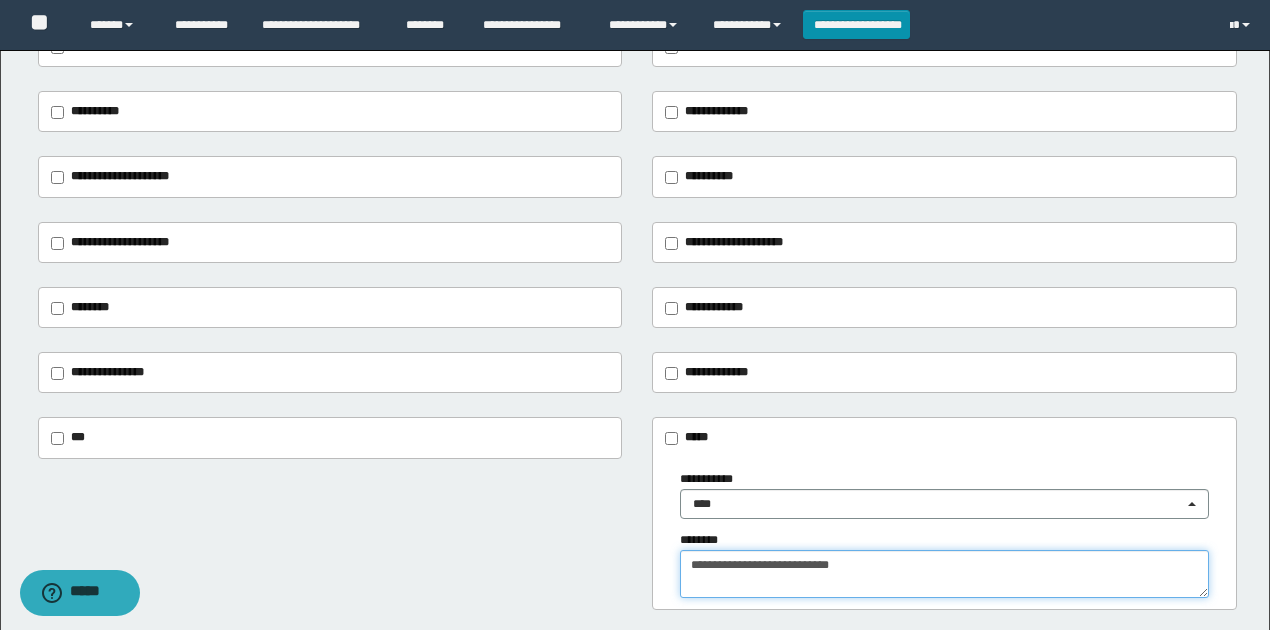 type on "**********" 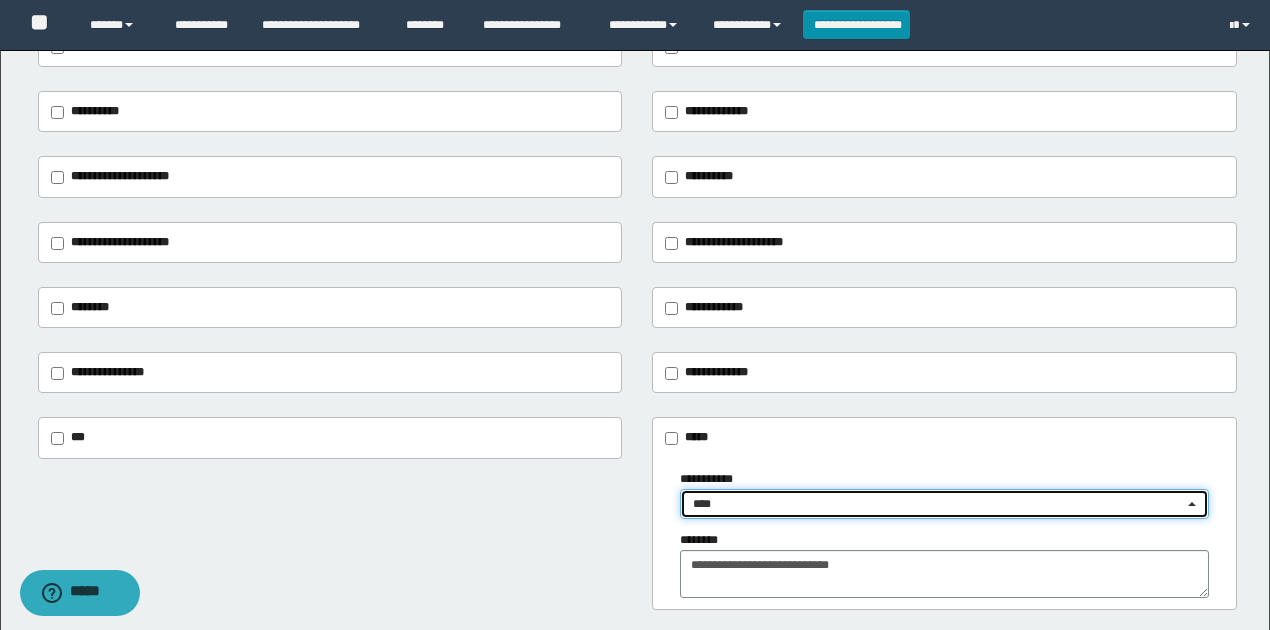 click on "****" at bounding box center (938, 504) 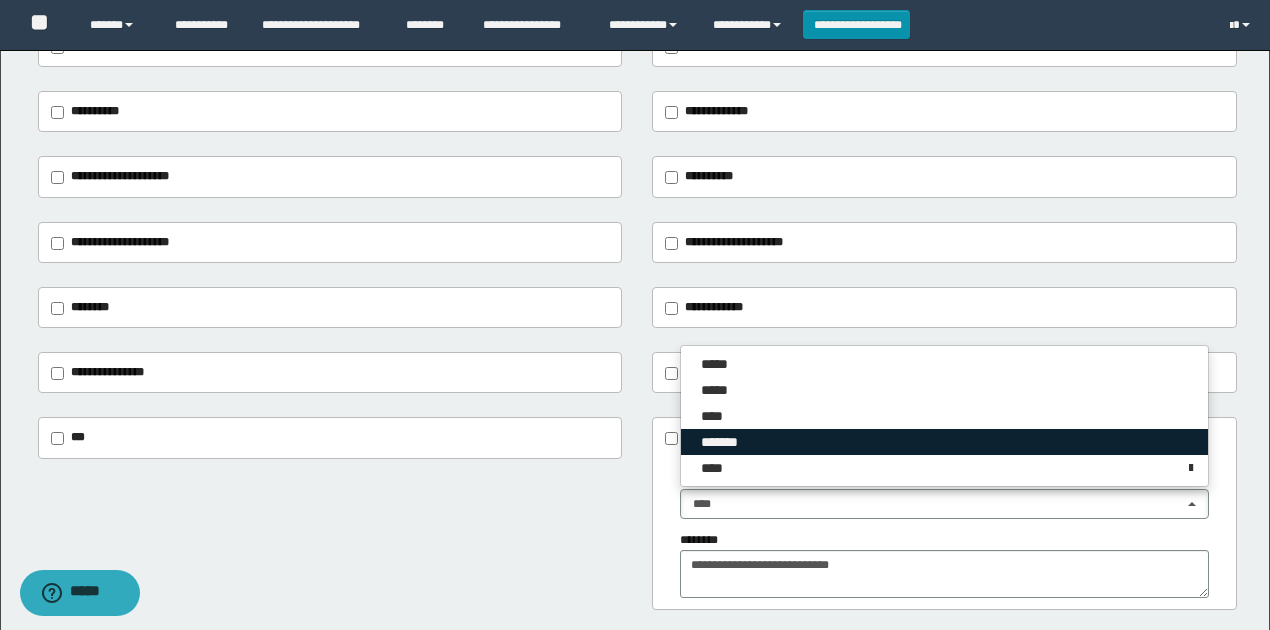click on "*******" at bounding box center [729, 442] 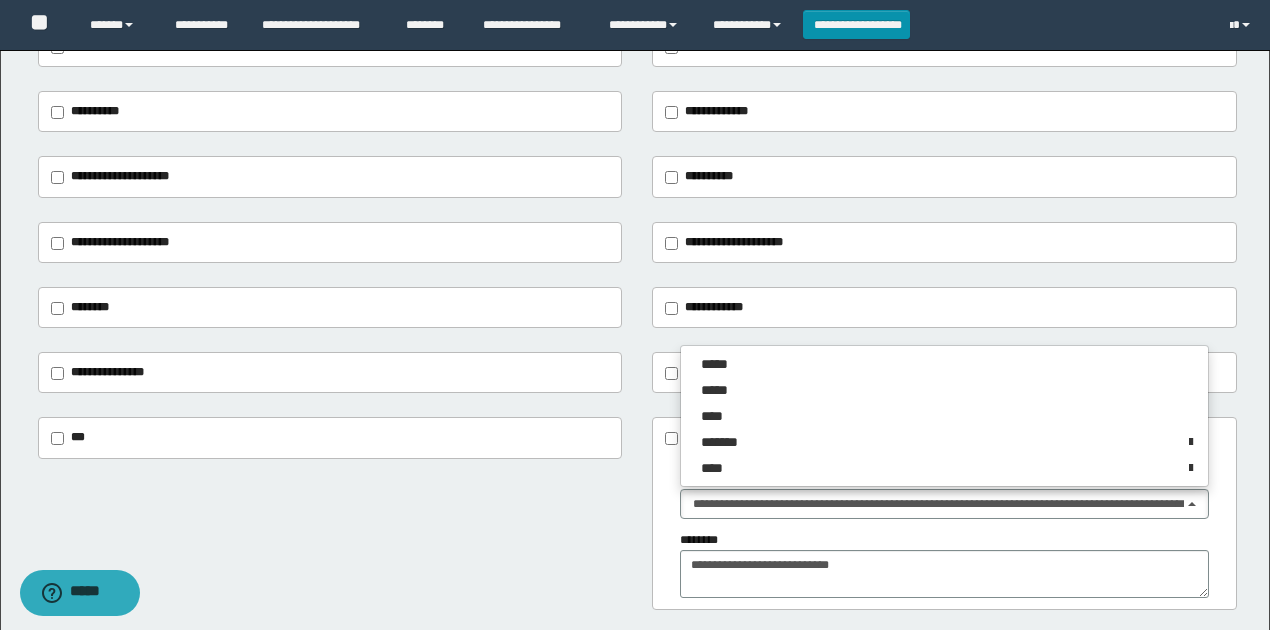 click on "**********" at bounding box center [637, 513] 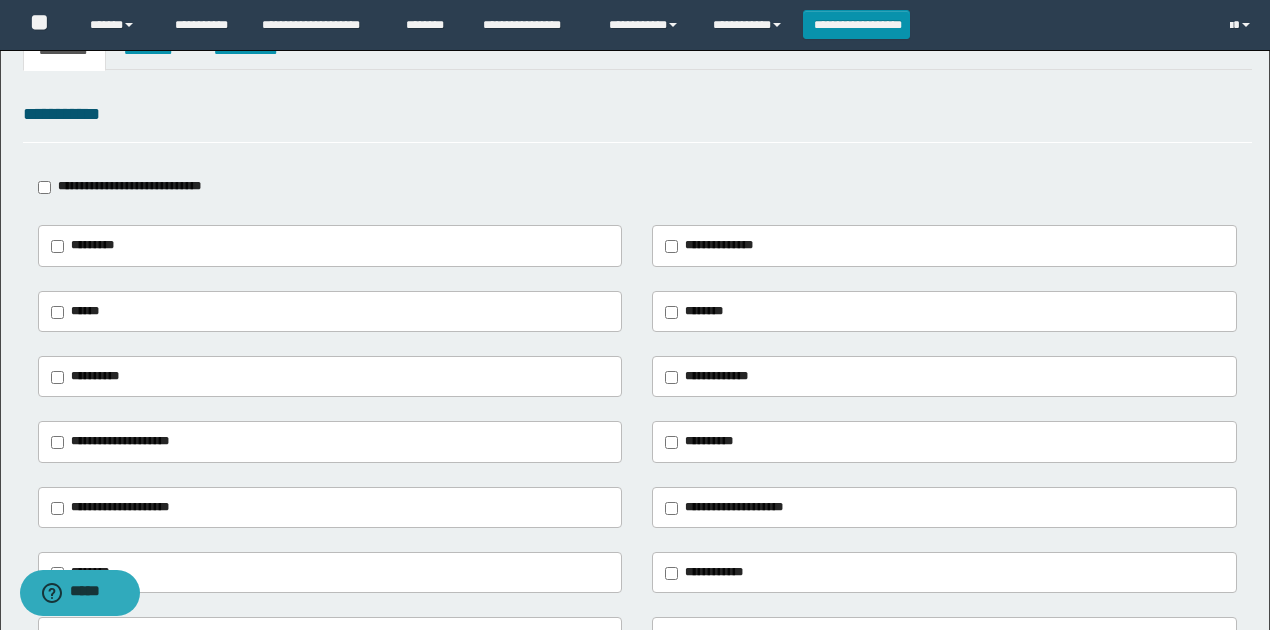 scroll, scrollTop: 0, scrollLeft: 0, axis: both 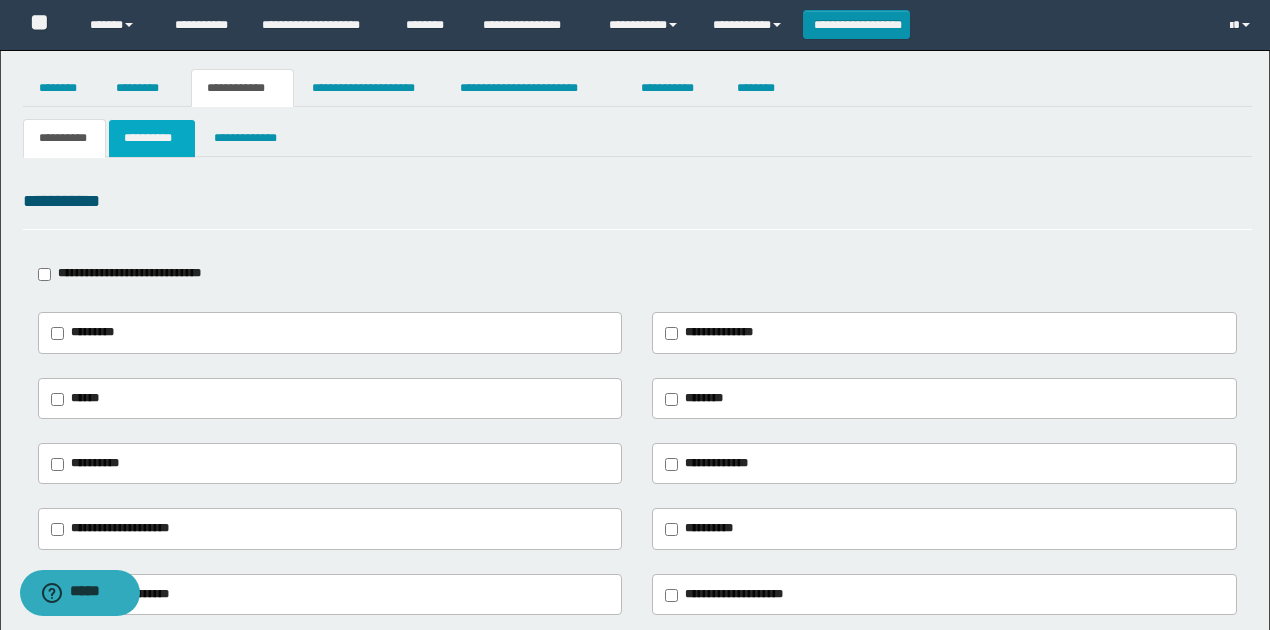 click on "**********" at bounding box center (151, 138) 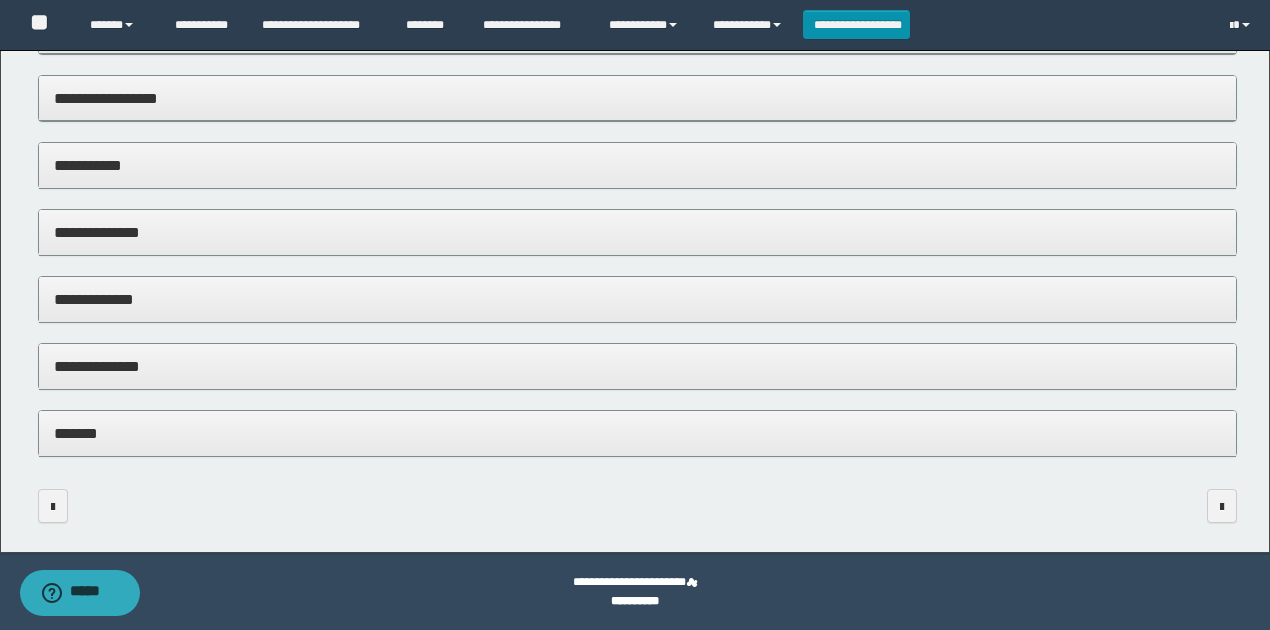 scroll, scrollTop: 360, scrollLeft: 0, axis: vertical 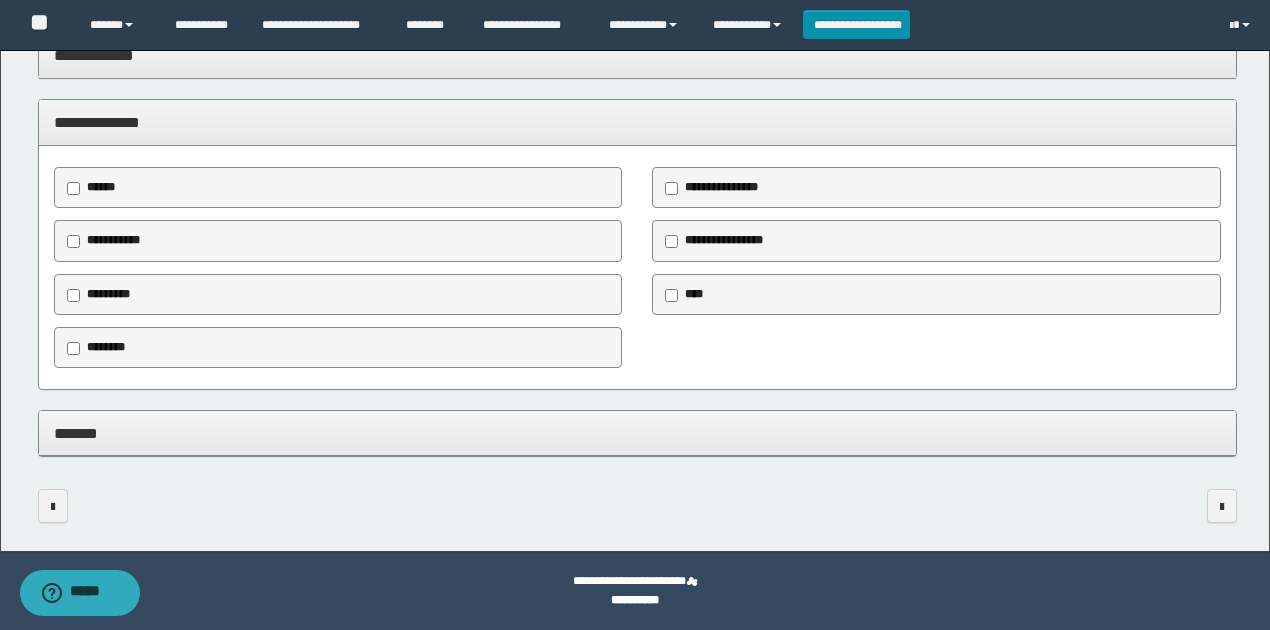 click on "*******" at bounding box center (638, 433) 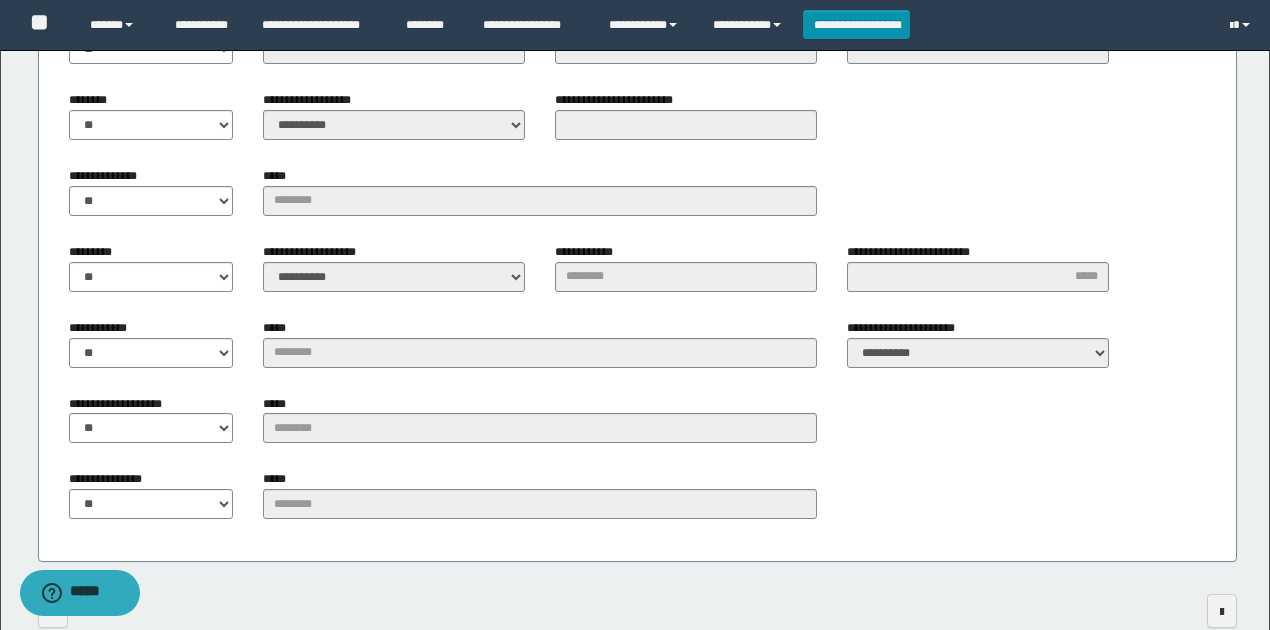 scroll, scrollTop: 1253, scrollLeft: 0, axis: vertical 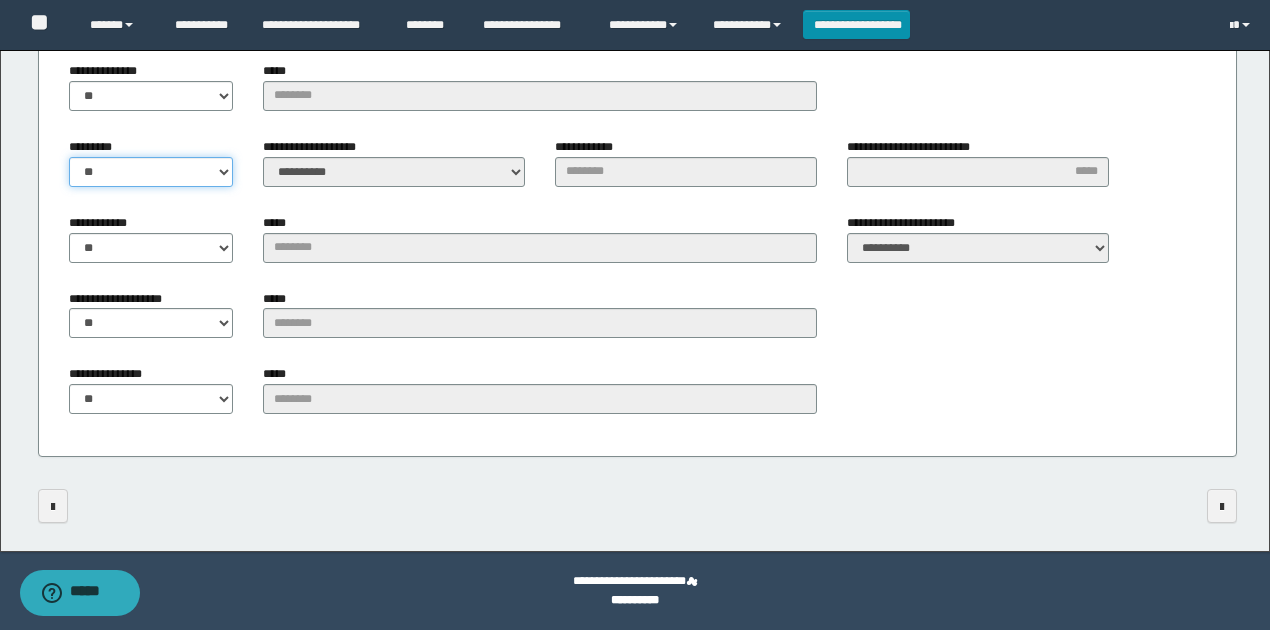 click on "**
**" at bounding box center (151, 172) 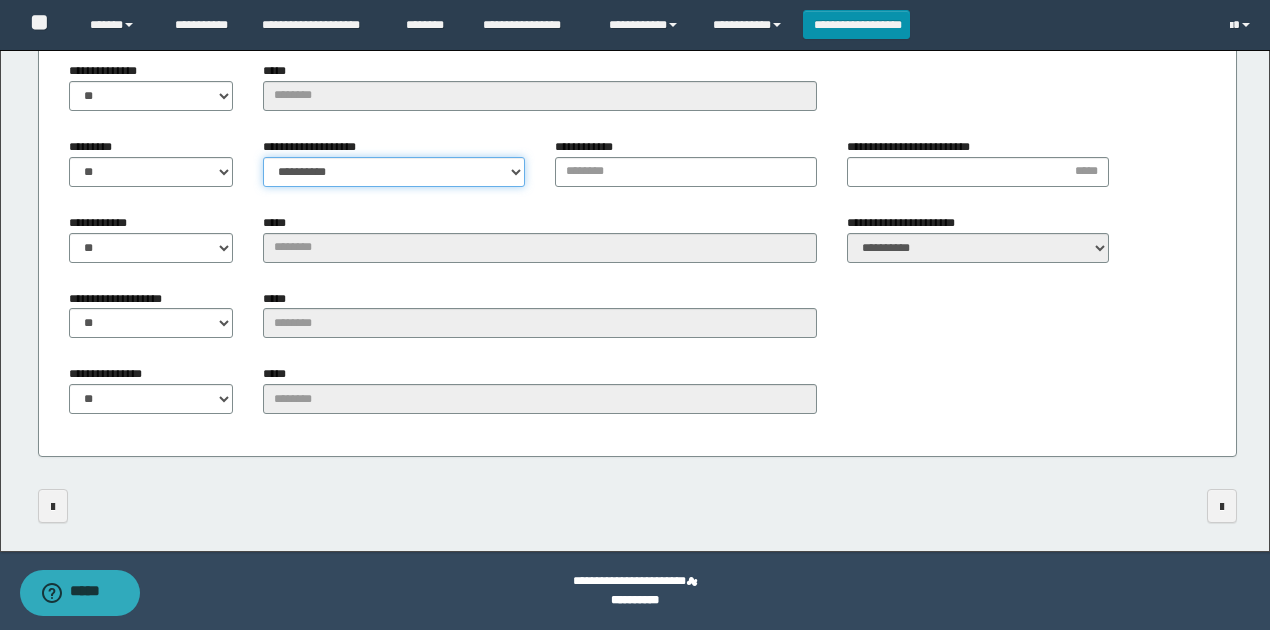 click on "**********" at bounding box center (394, 172) 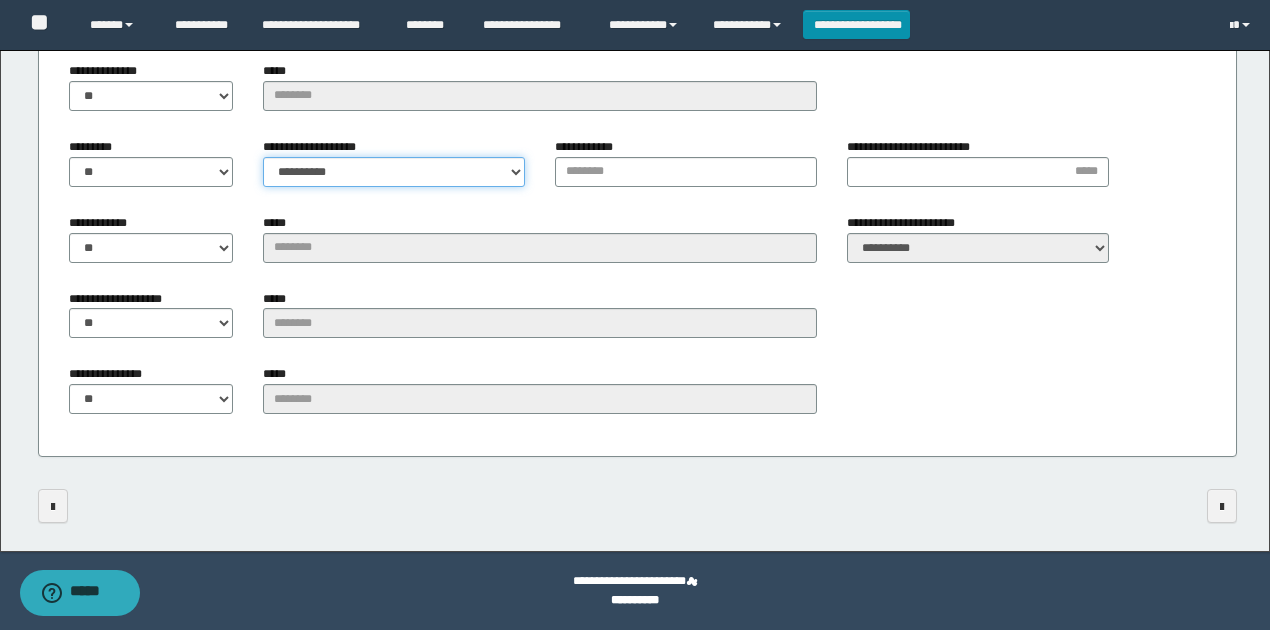 select on "*" 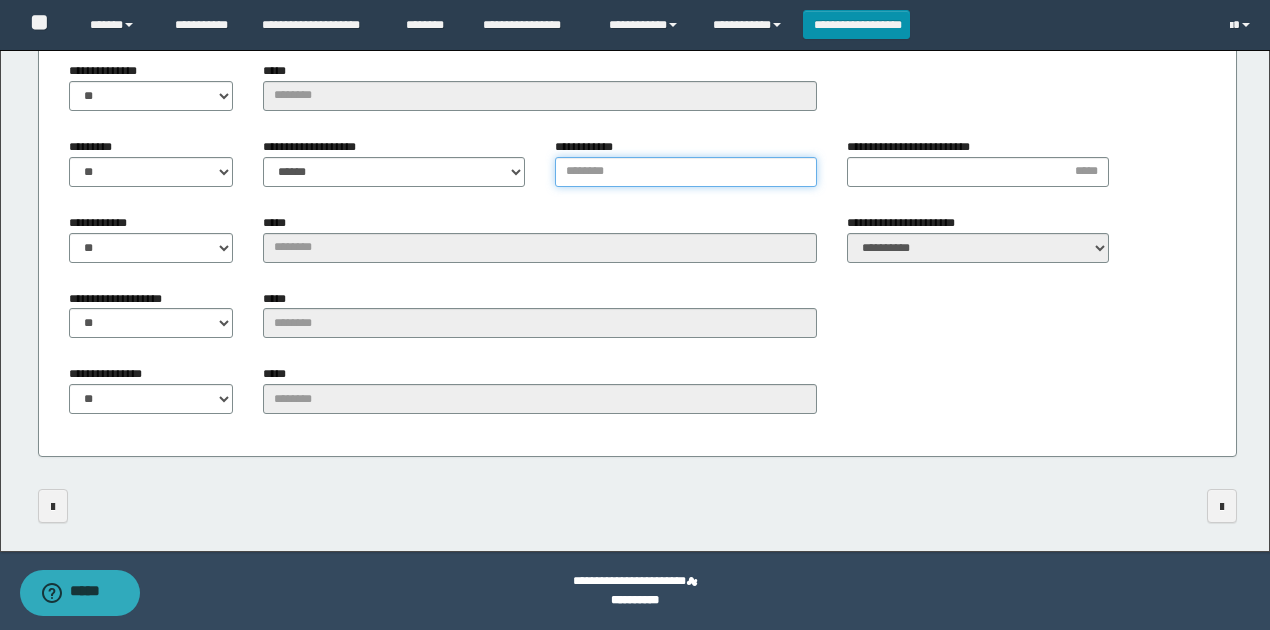 click on "**********" at bounding box center (686, 172) 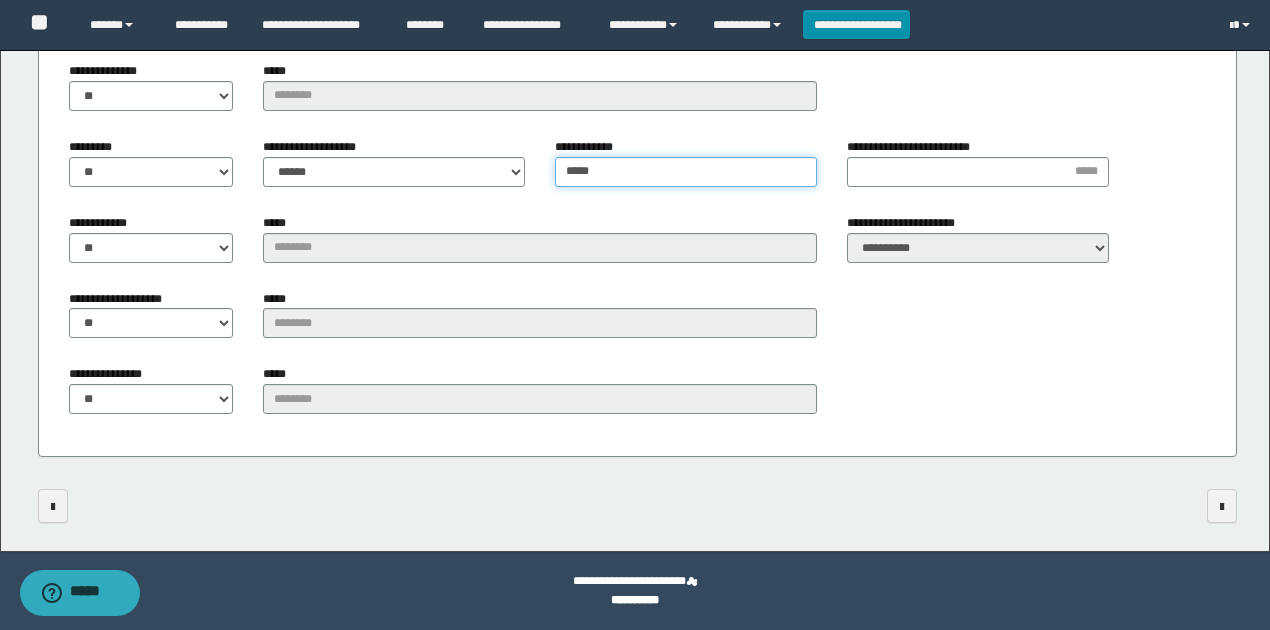 type on "*****" 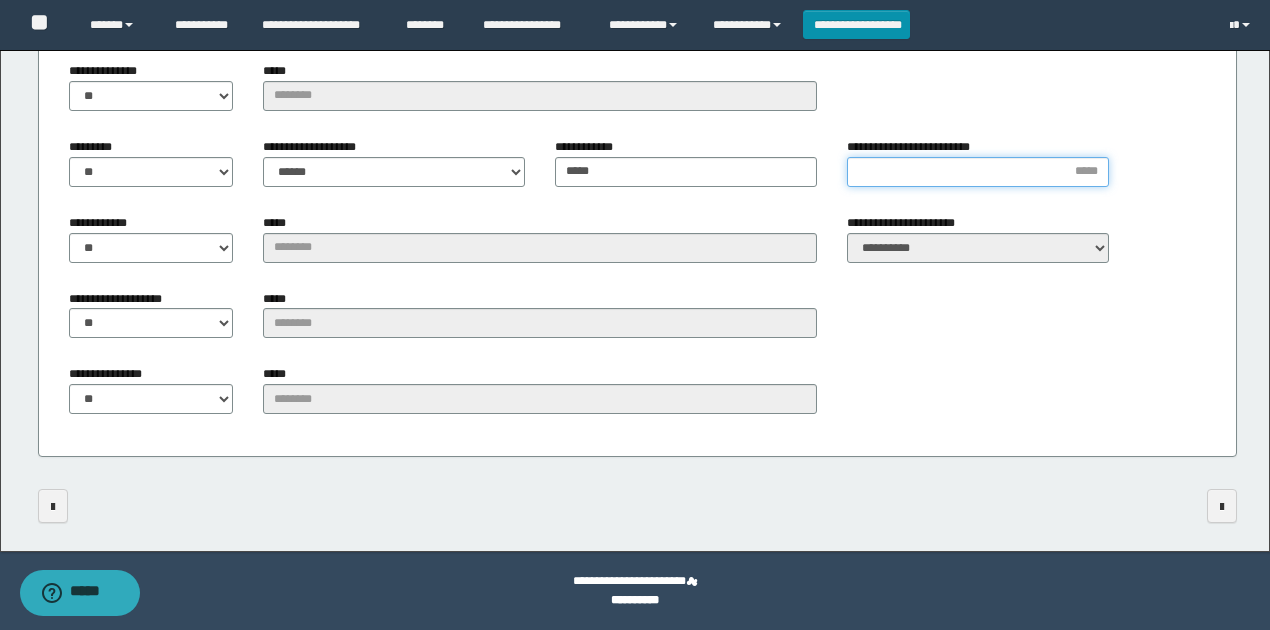 type on "*" 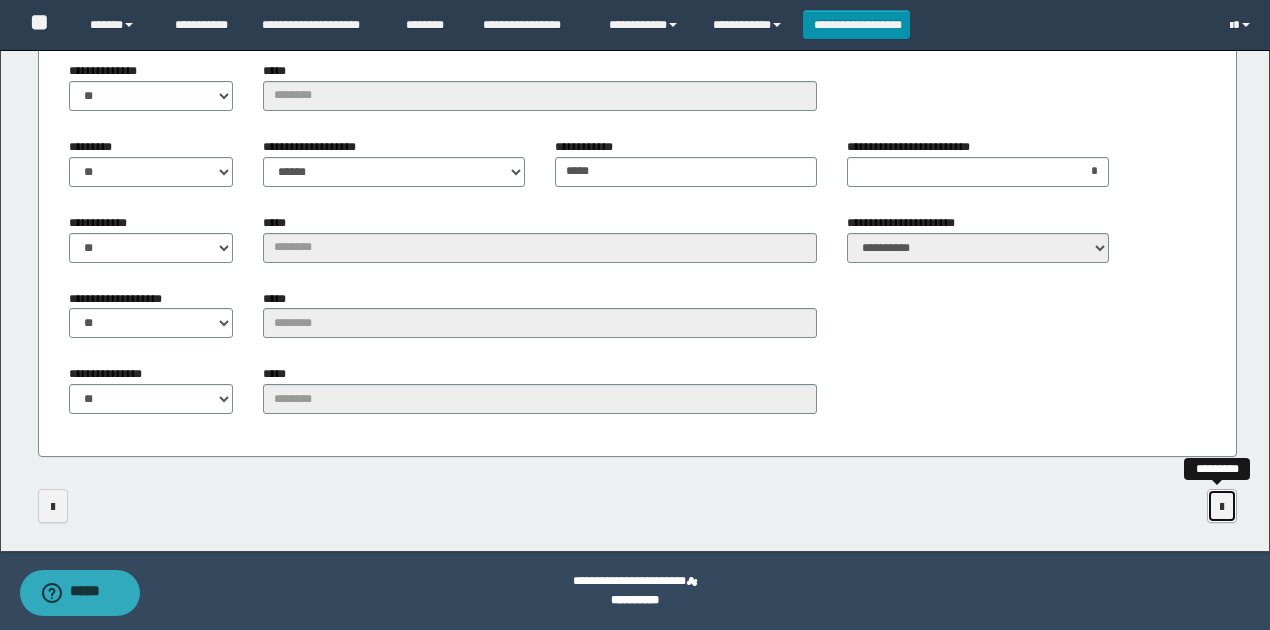 click at bounding box center [1222, 507] 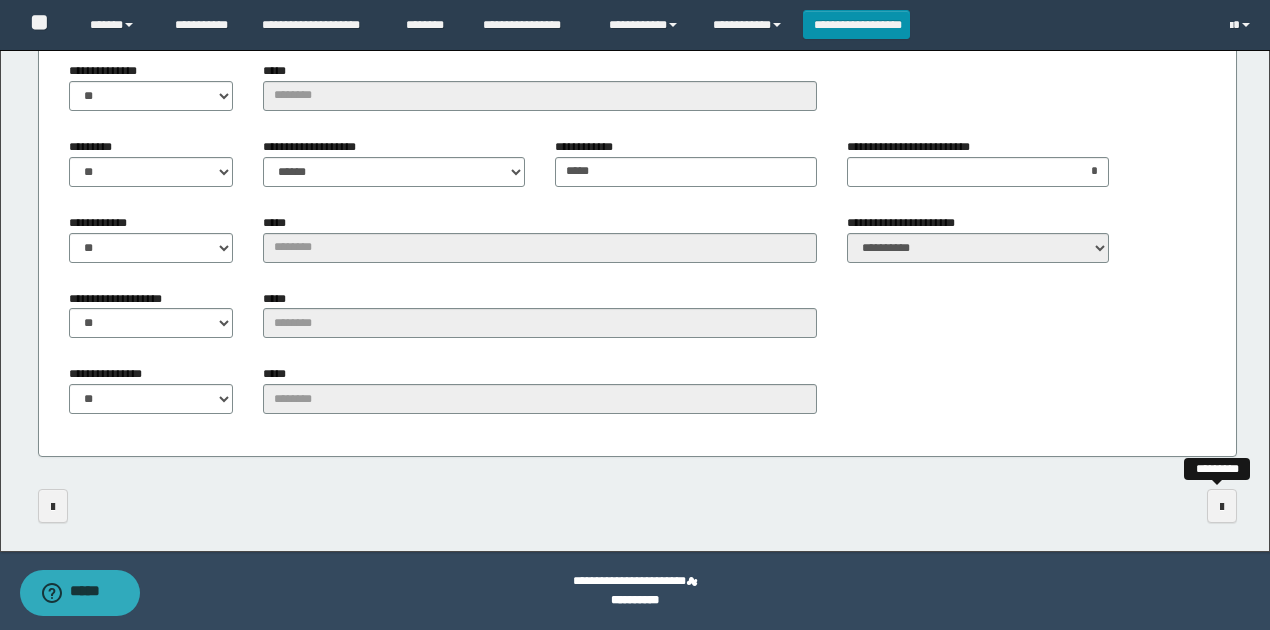 scroll, scrollTop: 0, scrollLeft: 0, axis: both 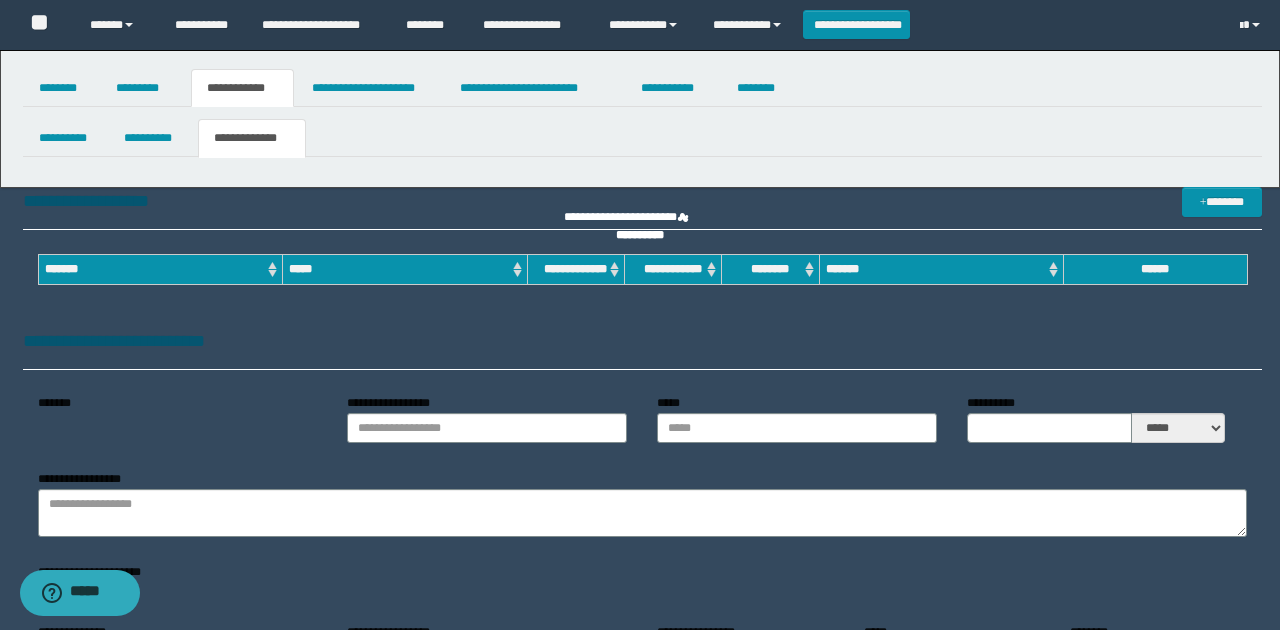 type on "**********" 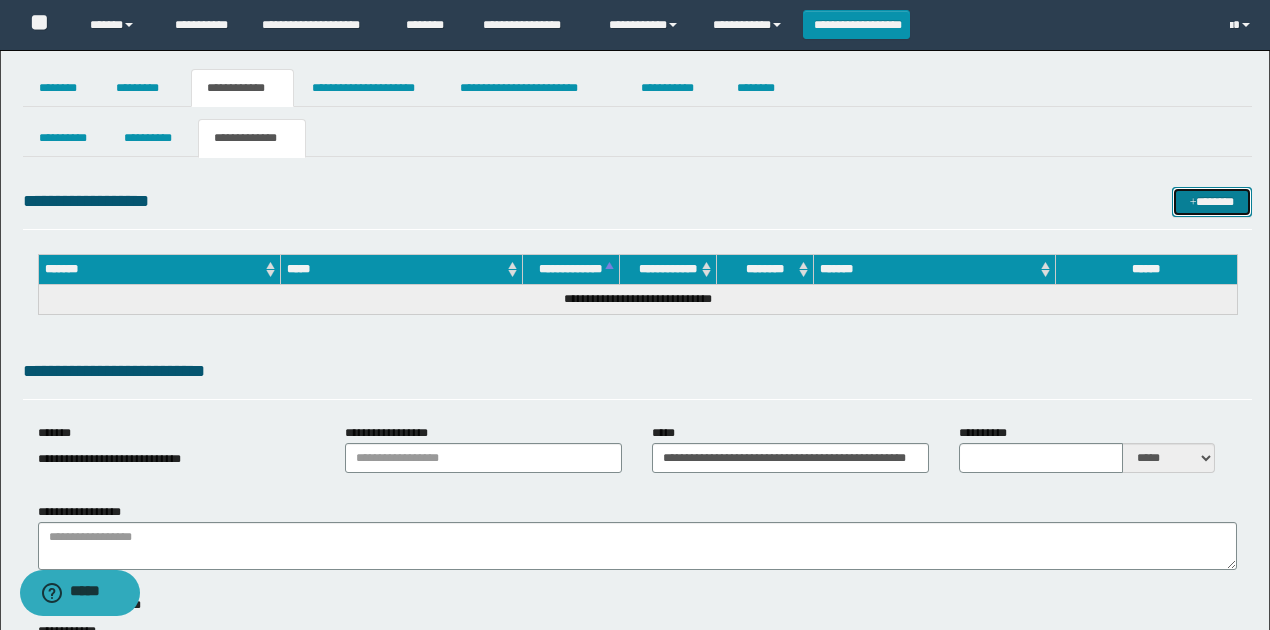 click on "*******" at bounding box center (1211, 201) 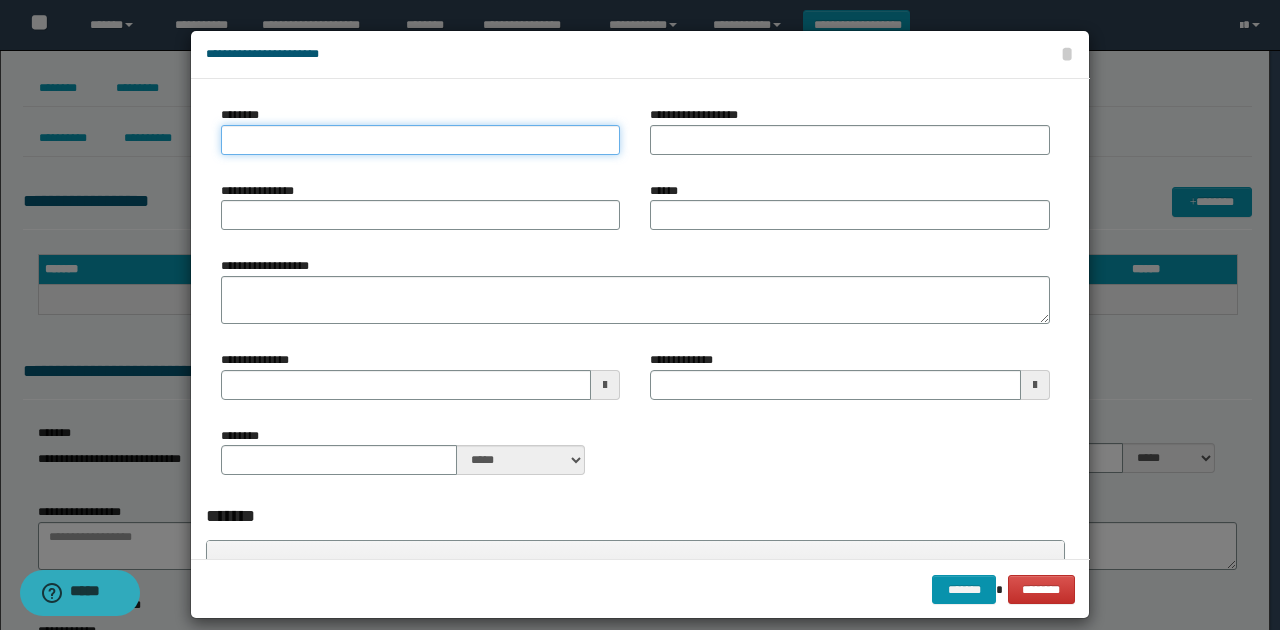 click on "********" at bounding box center (420, 140) 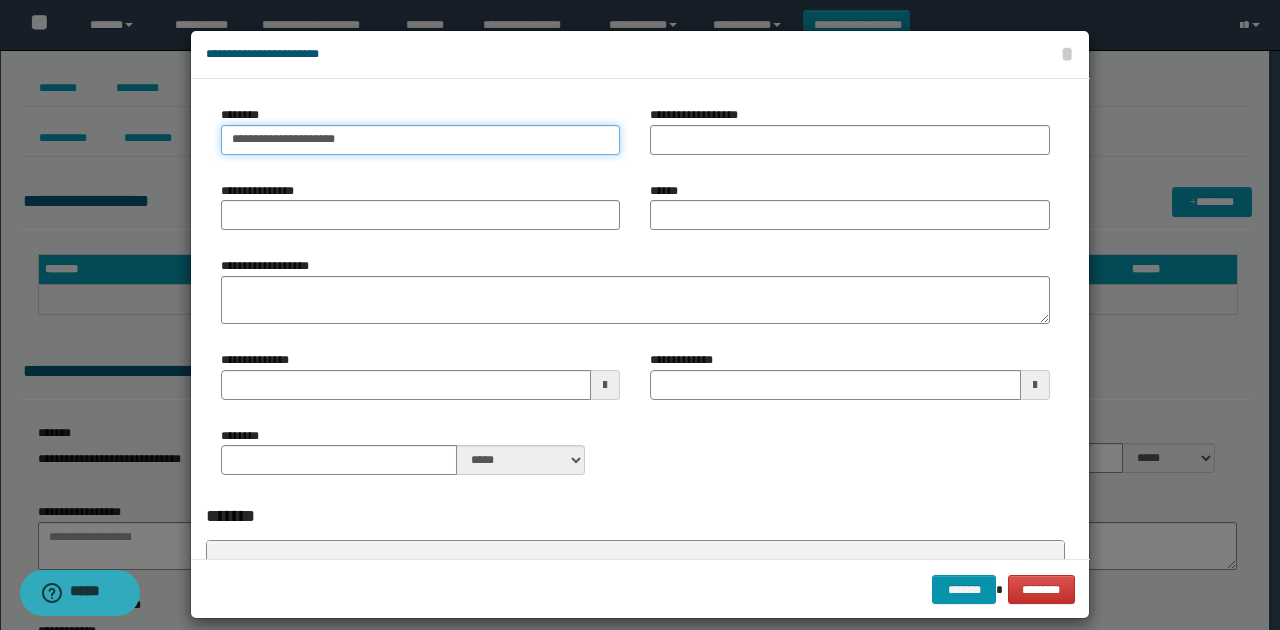 type on "**********" 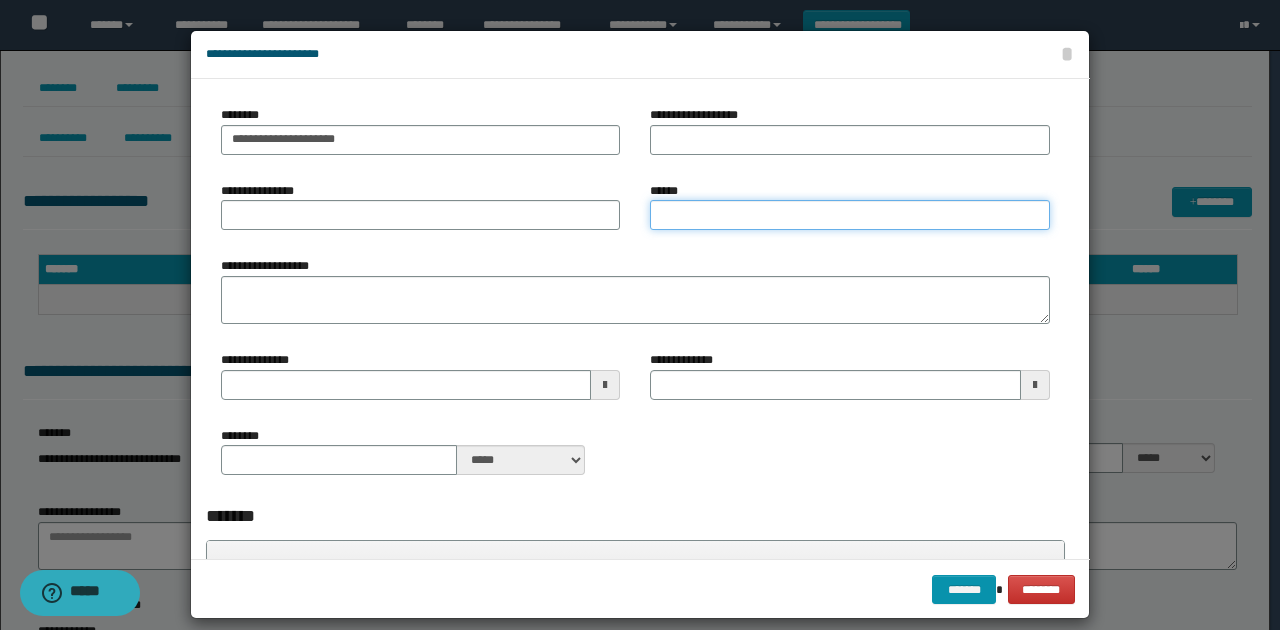 click on "******" at bounding box center [849, 215] 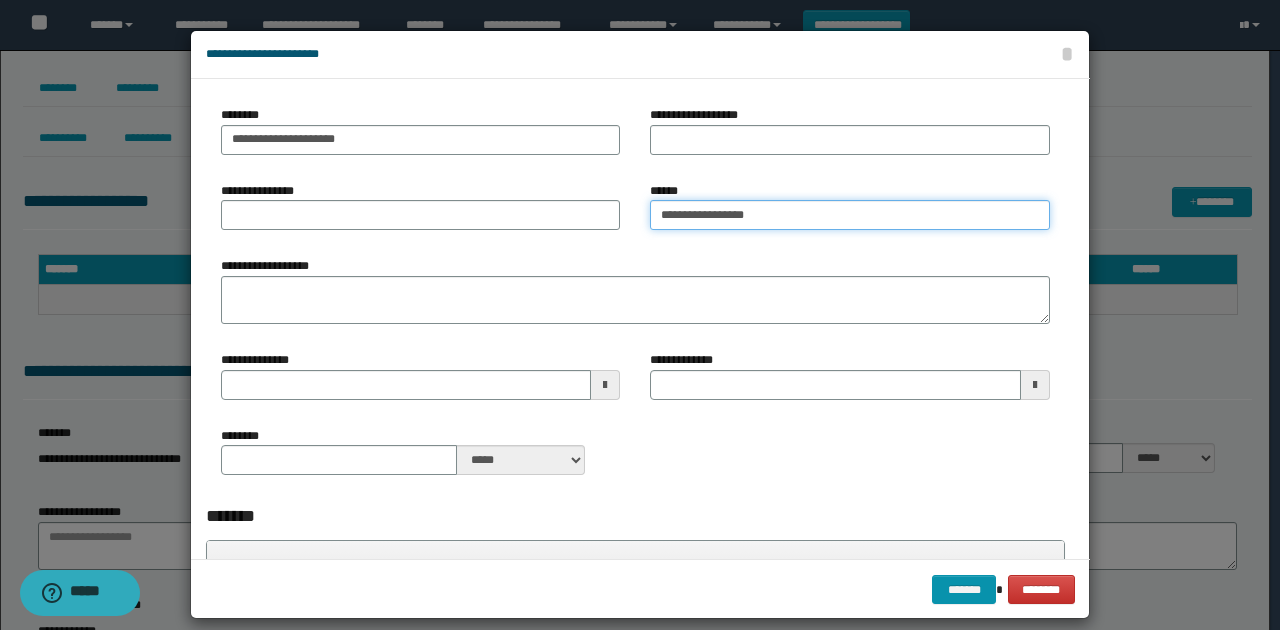 type on "**********" 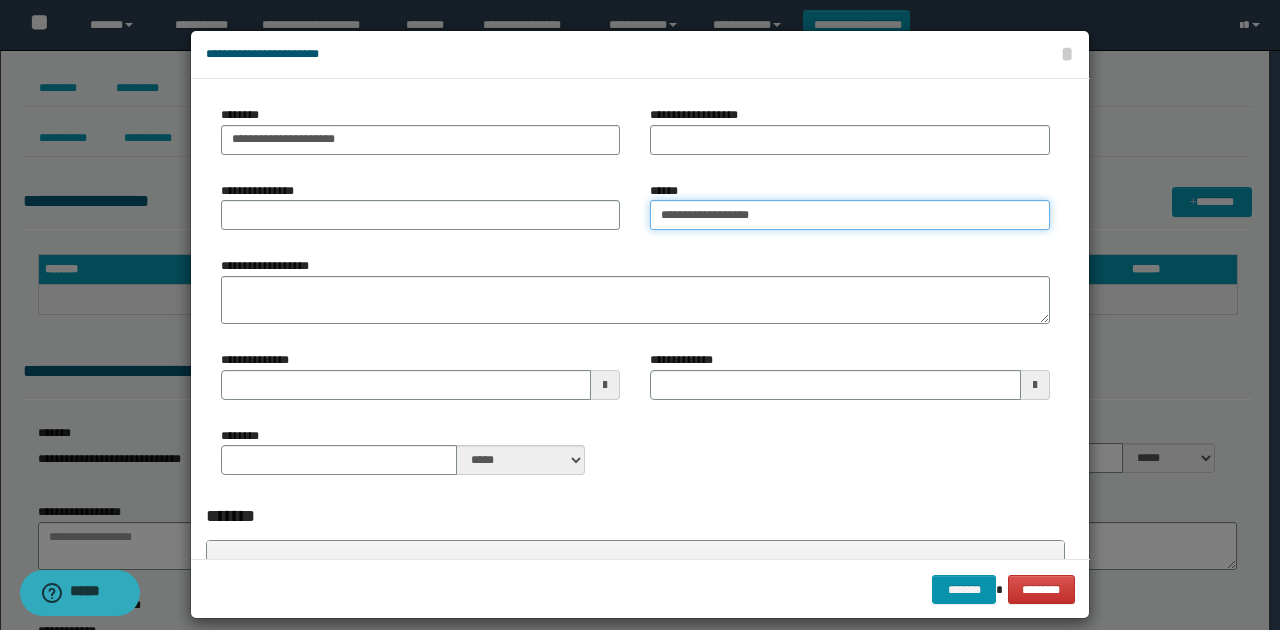 type 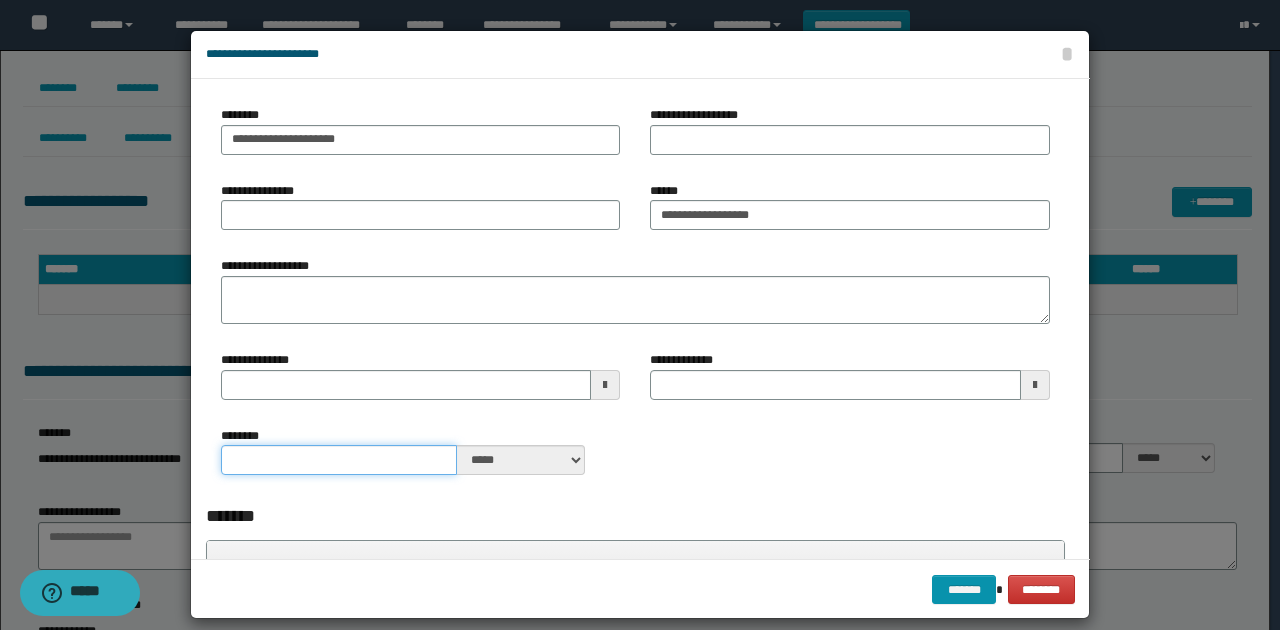 click on "********" at bounding box center [339, 460] 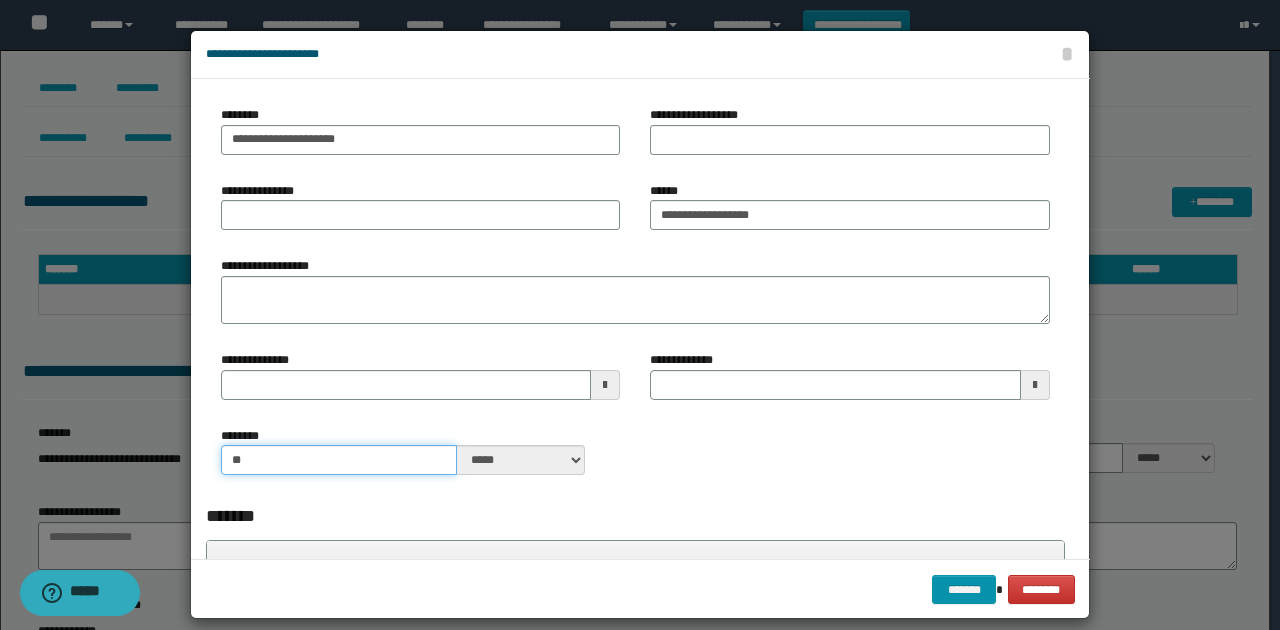 type on "**" 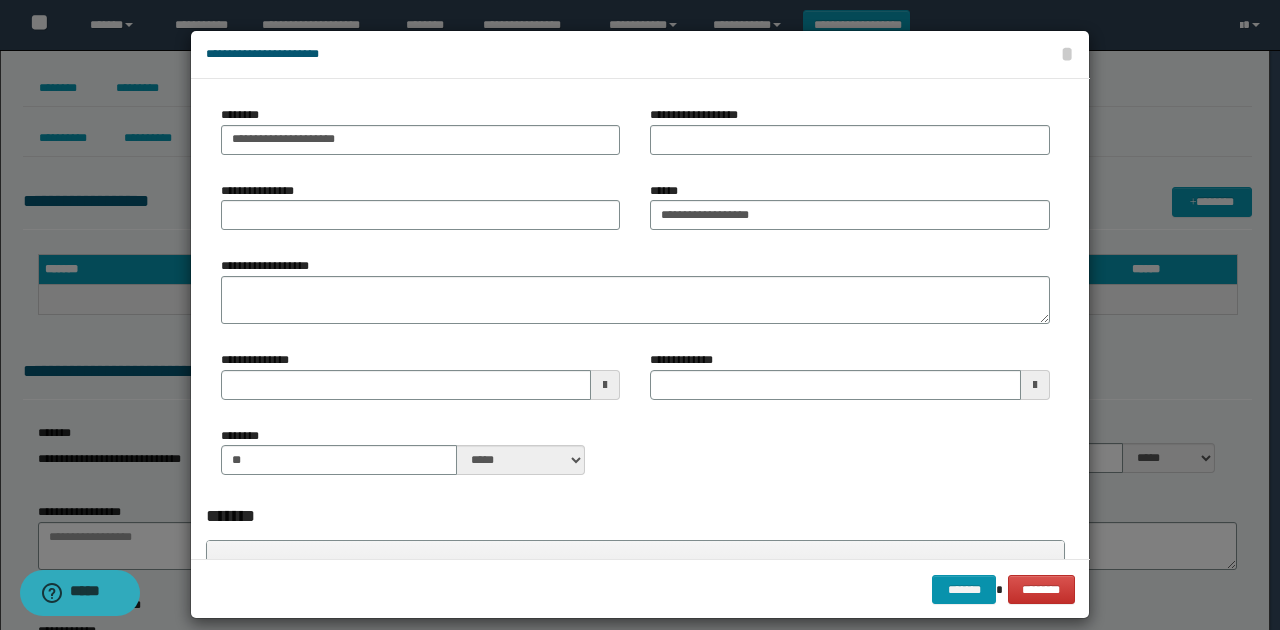 click on "**********" at bounding box center [635, 298] 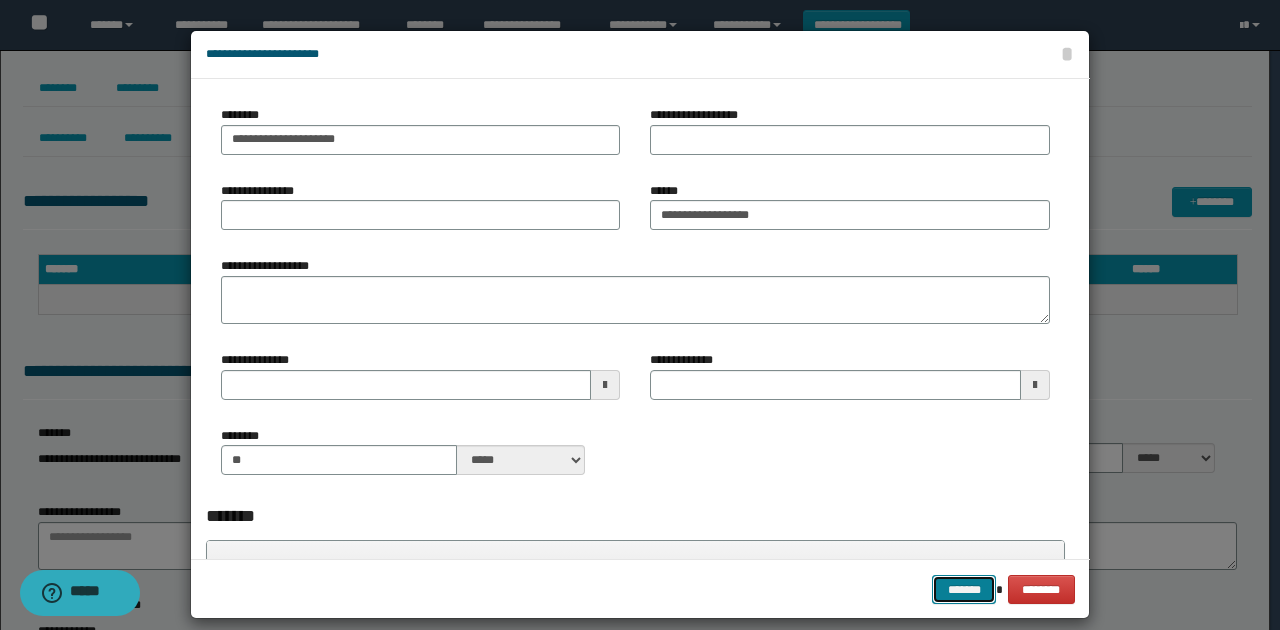 click on "*******" at bounding box center (964, 589) 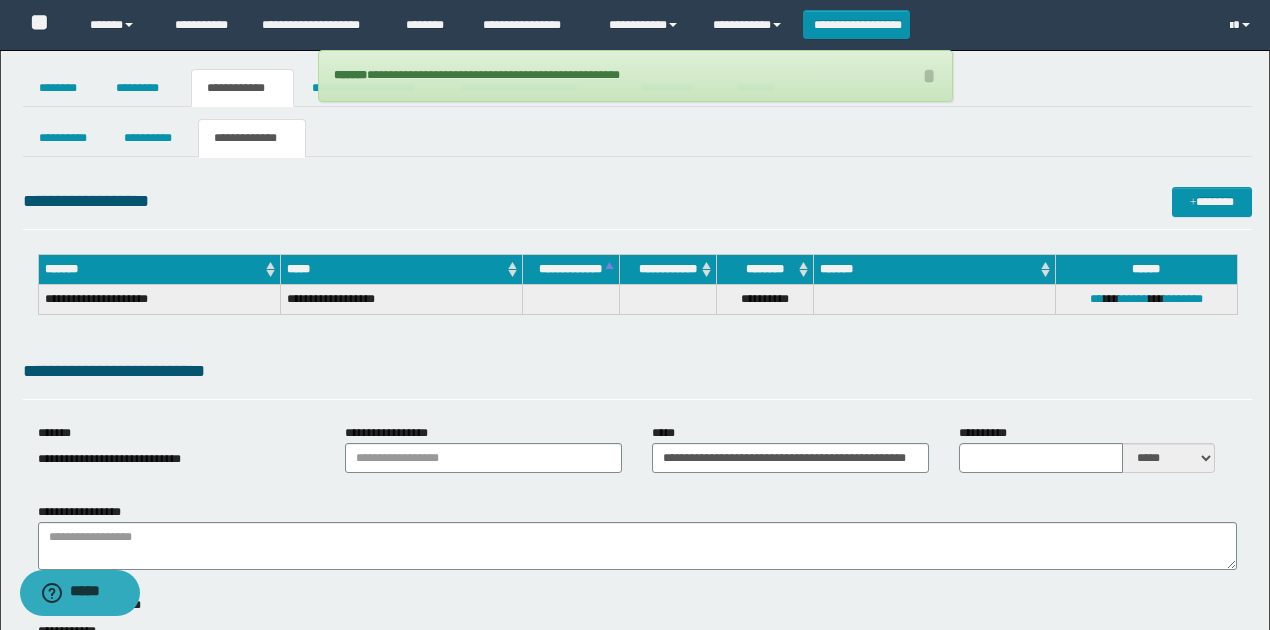 click on "**********" at bounding box center (637, 378) 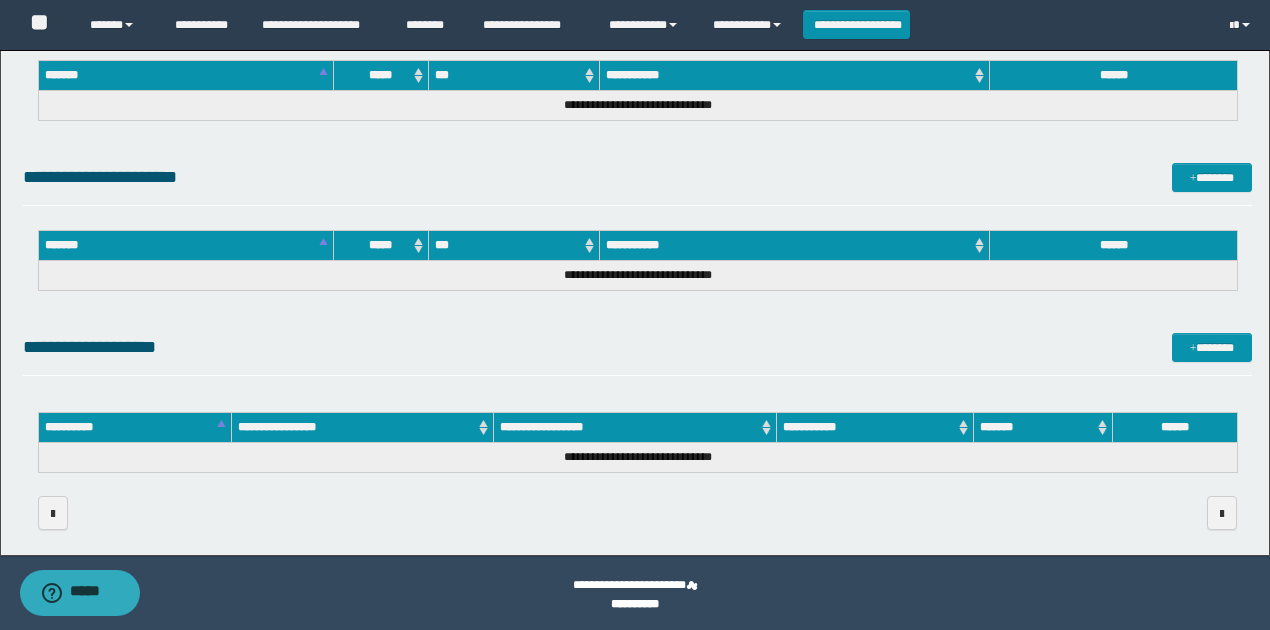 scroll, scrollTop: 1080, scrollLeft: 0, axis: vertical 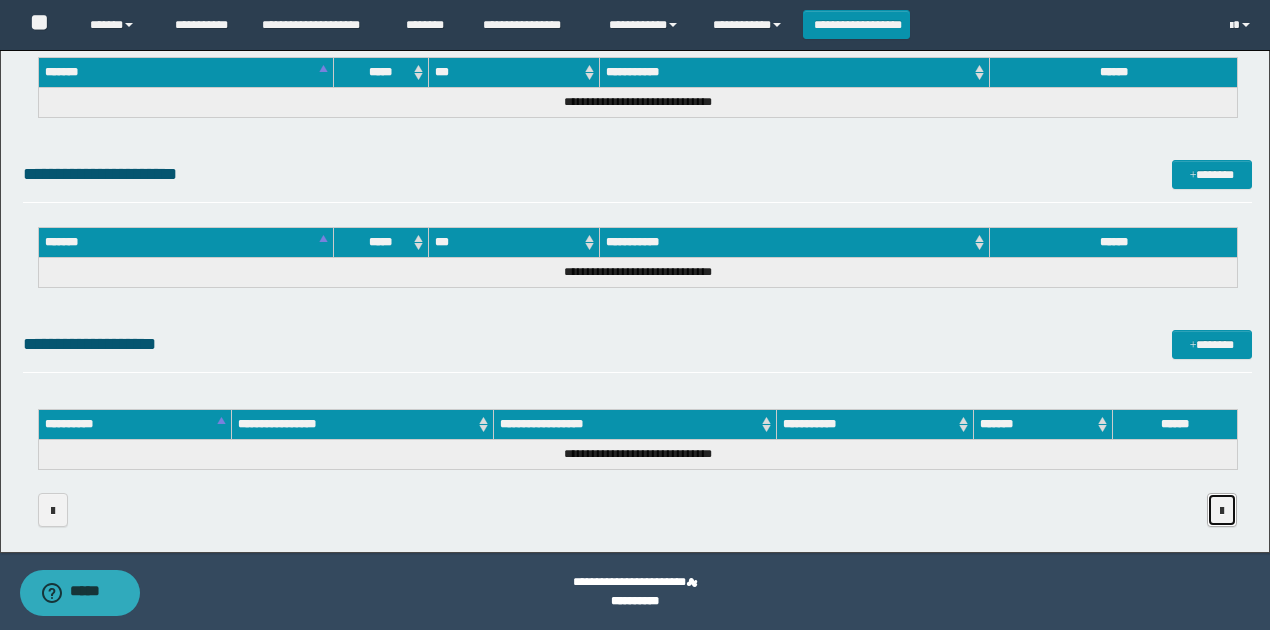 click at bounding box center (1222, 511) 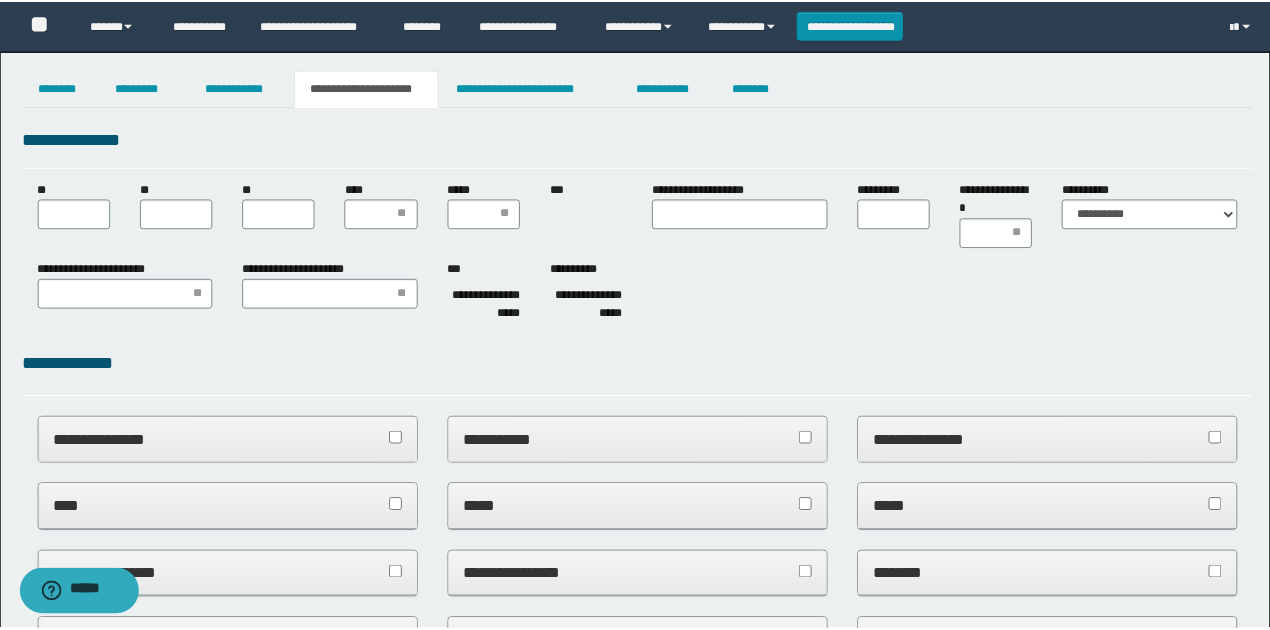 scroll, scrollTop: 0, scrollLeft: 0, axis: both 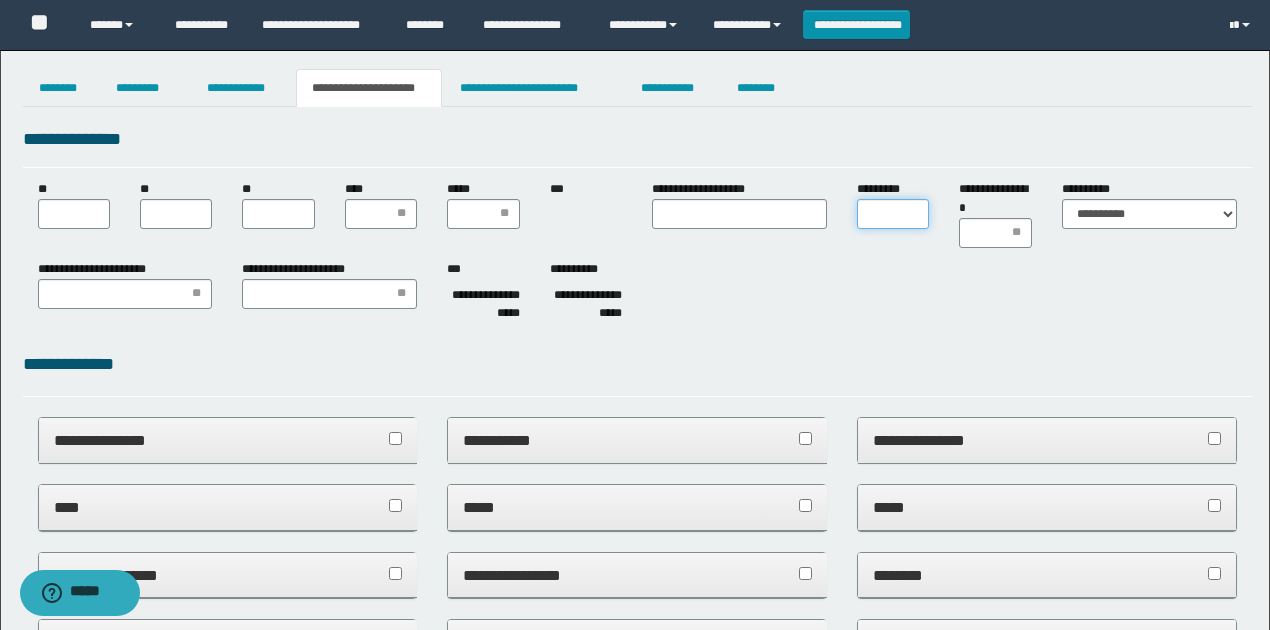 drag, startPoint x: 904, startPoint y: 208, endPoint x: 877, endPoint y: 230, distance: 34.828148 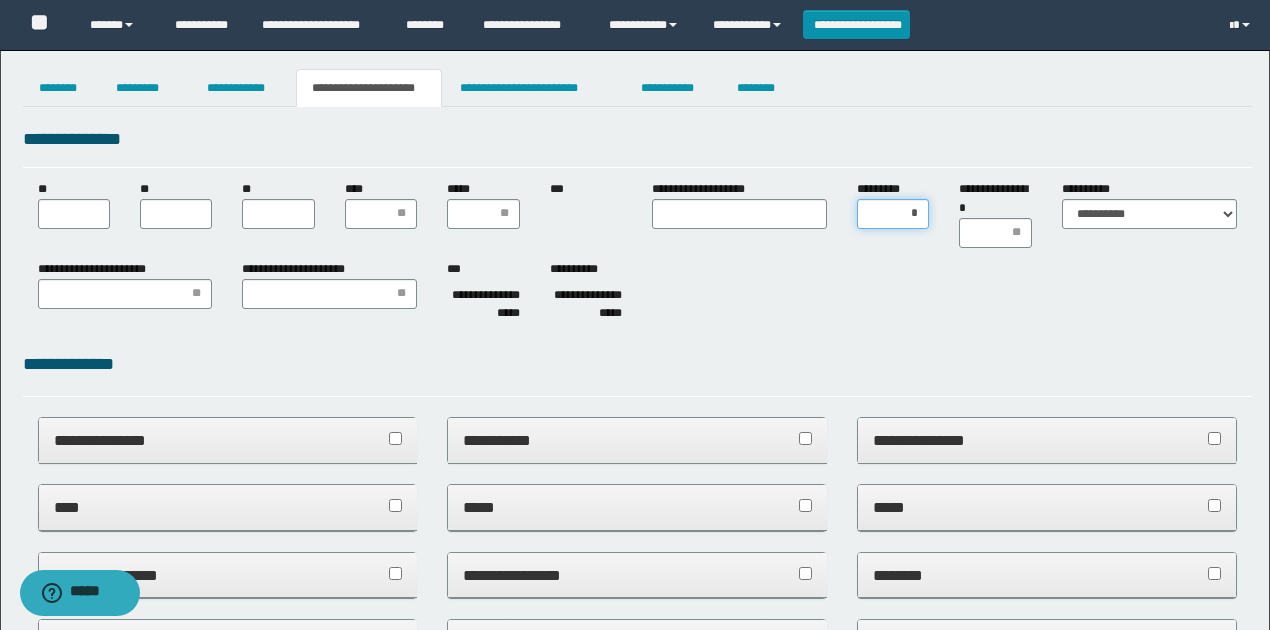 type on "**" 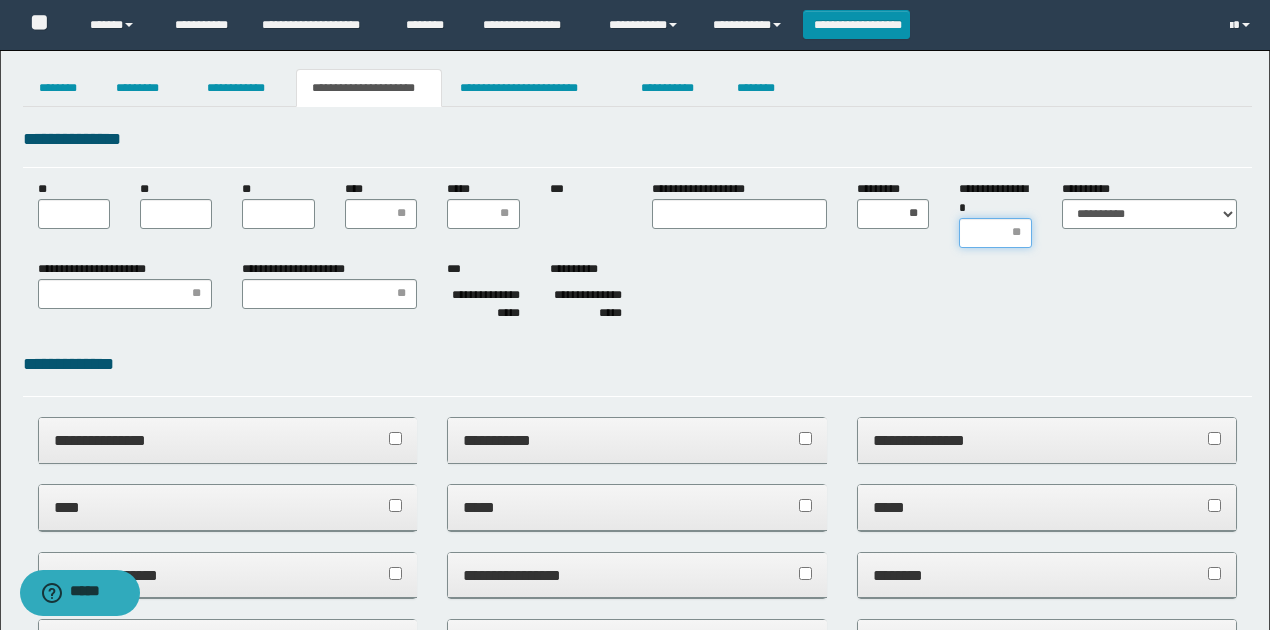 click on "**********" at bounding box center [995, 233] 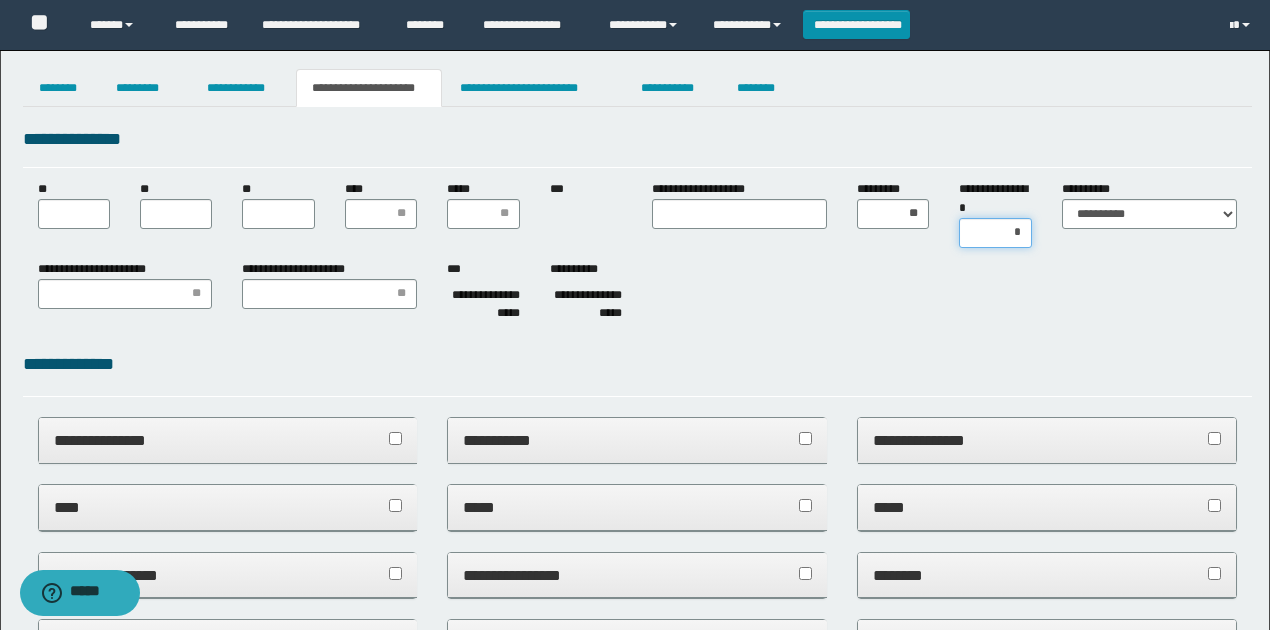 type on "**" 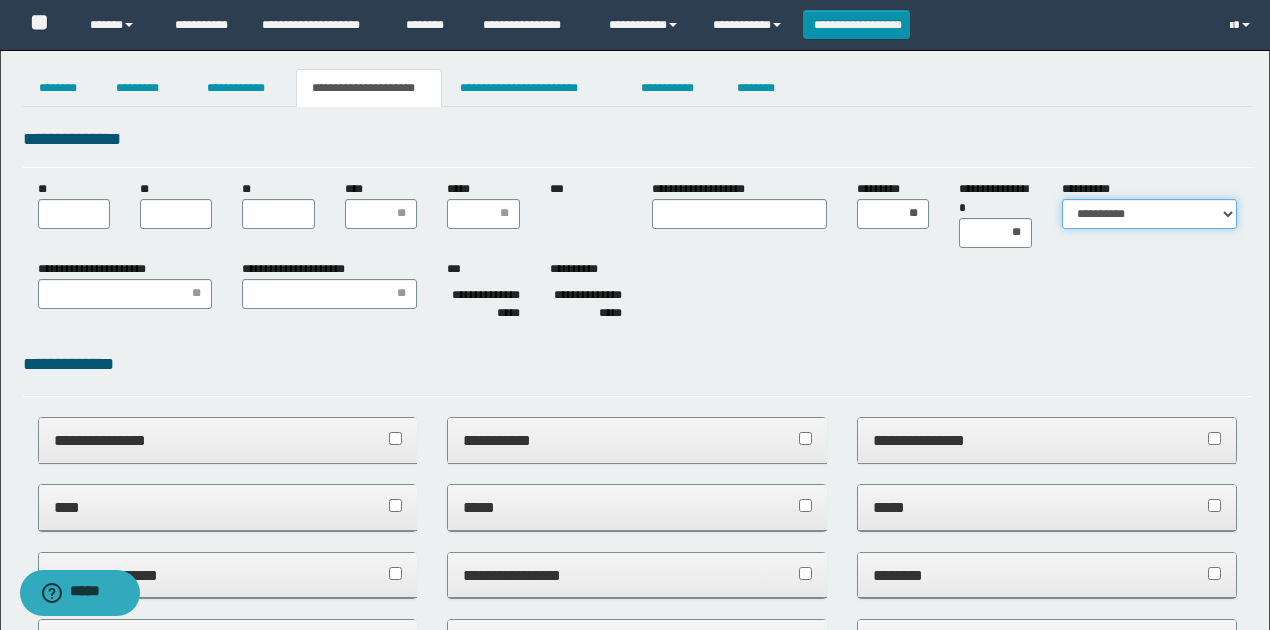 click on "**********" at bounding box center [1149, 214] 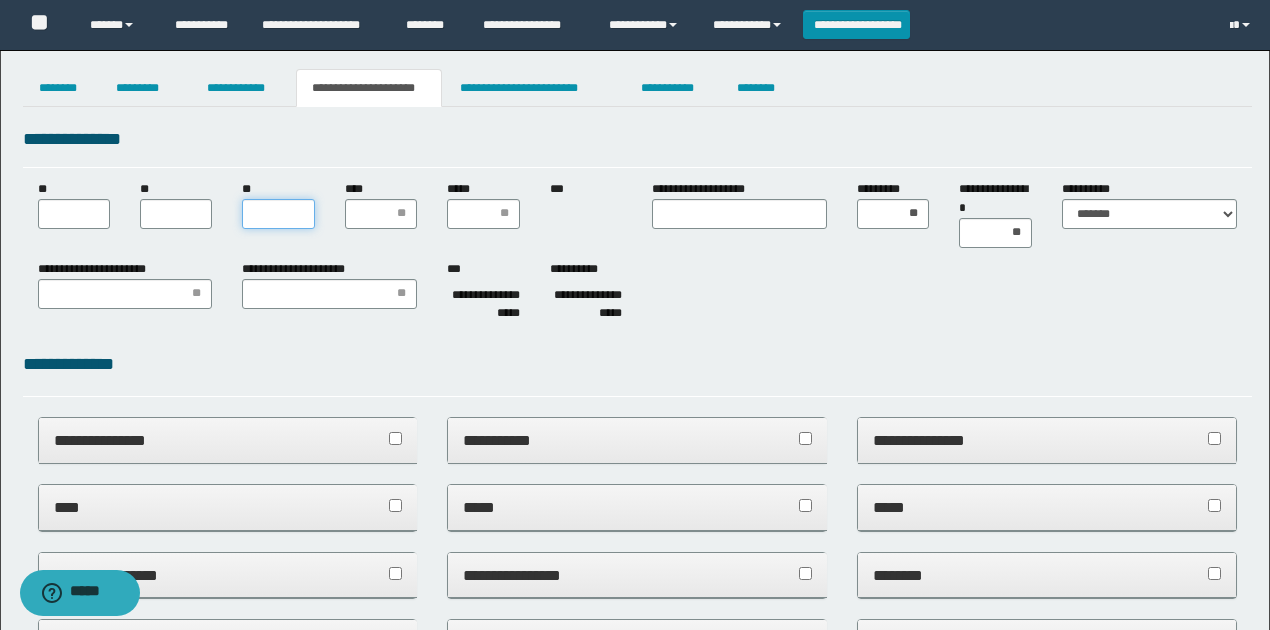 click on "**" at bounding box center [278, 214] 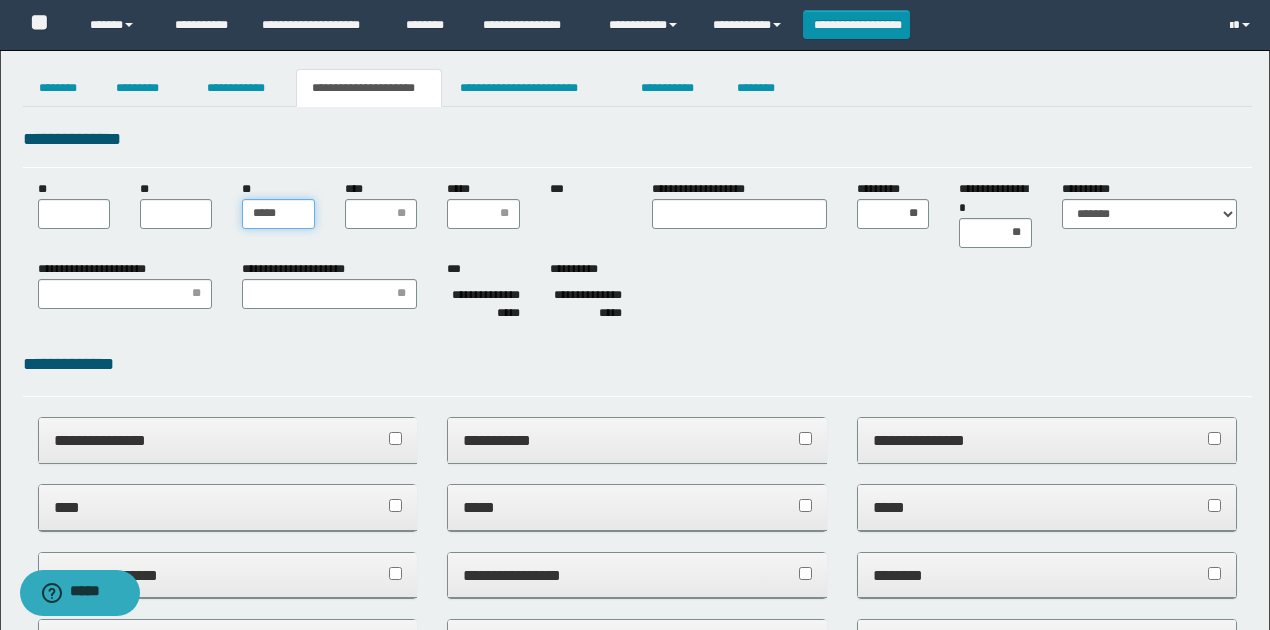 type on "******" 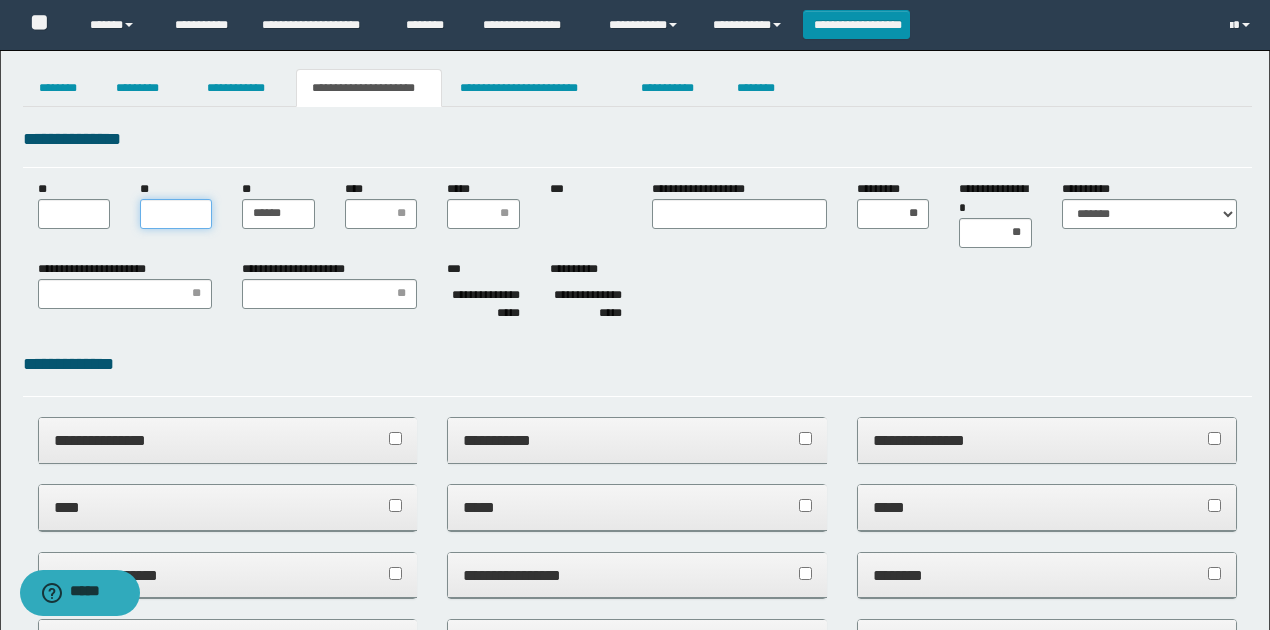 drag, startPoint x: 168, startPoint y: 216, endPoint x: 119, endPoint y: 238, distance: 53.712196 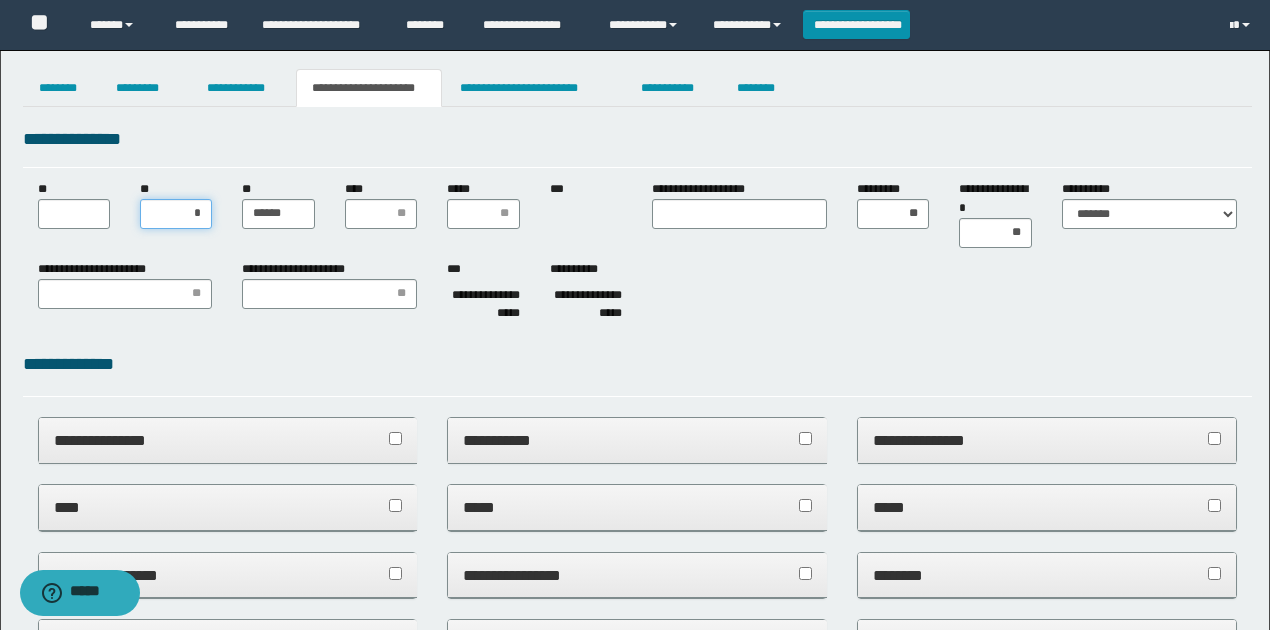type on "**" 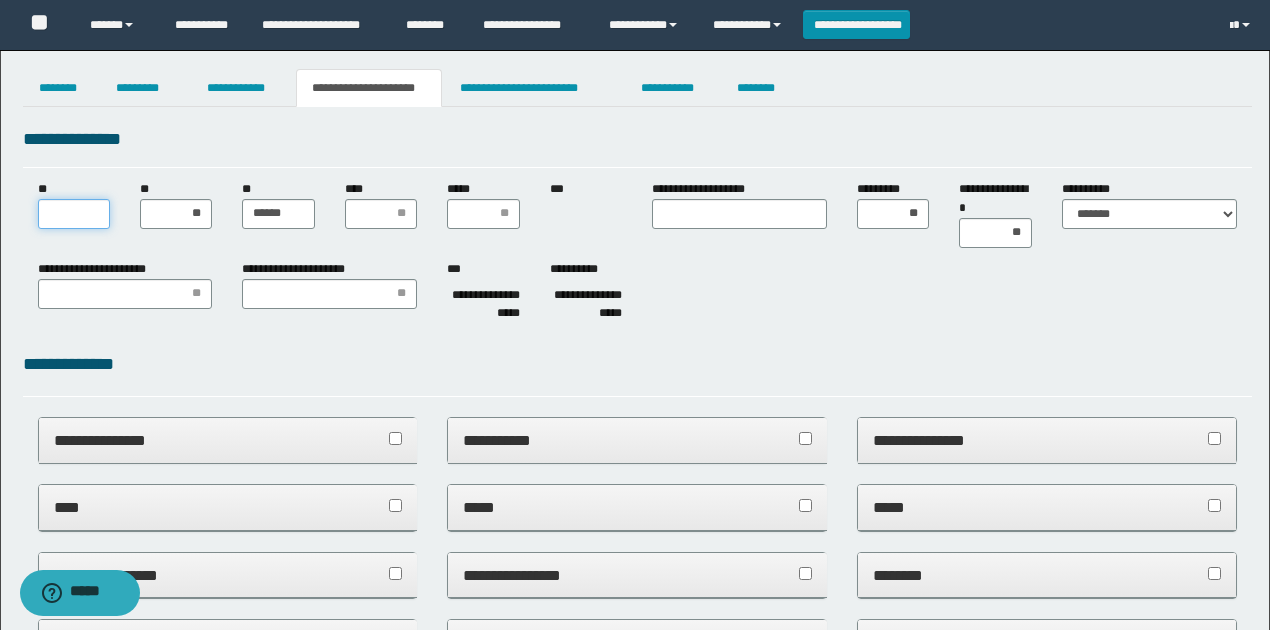 click on "**" at bounding box center (74, 214) 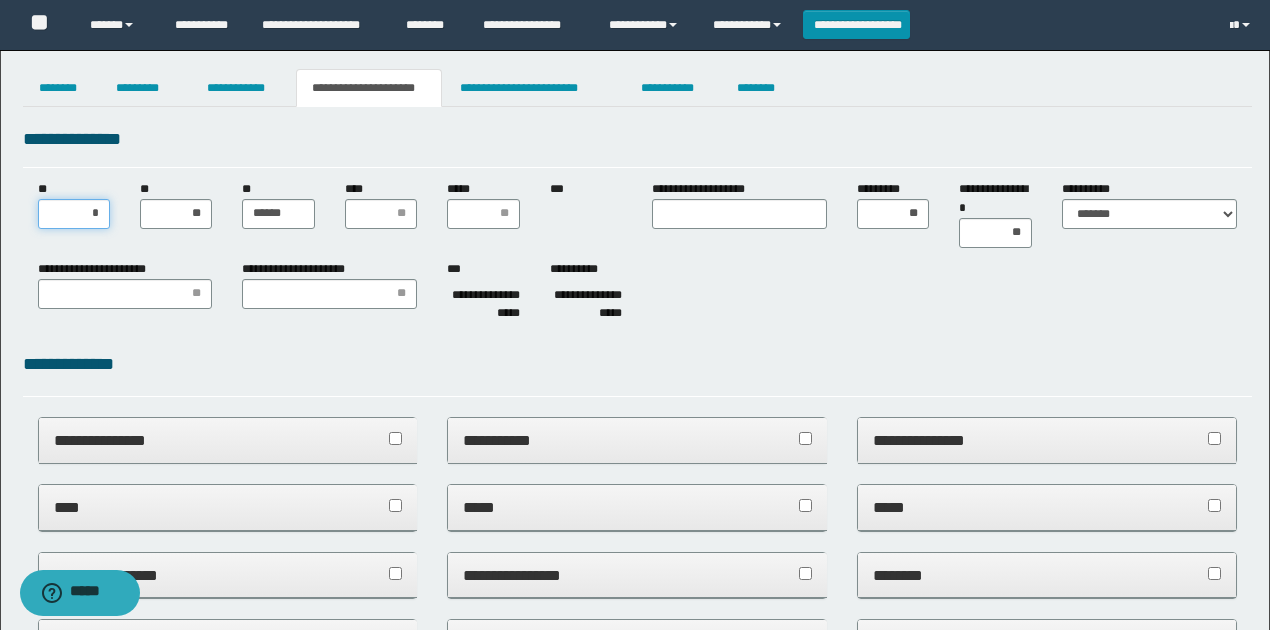 type on "**" 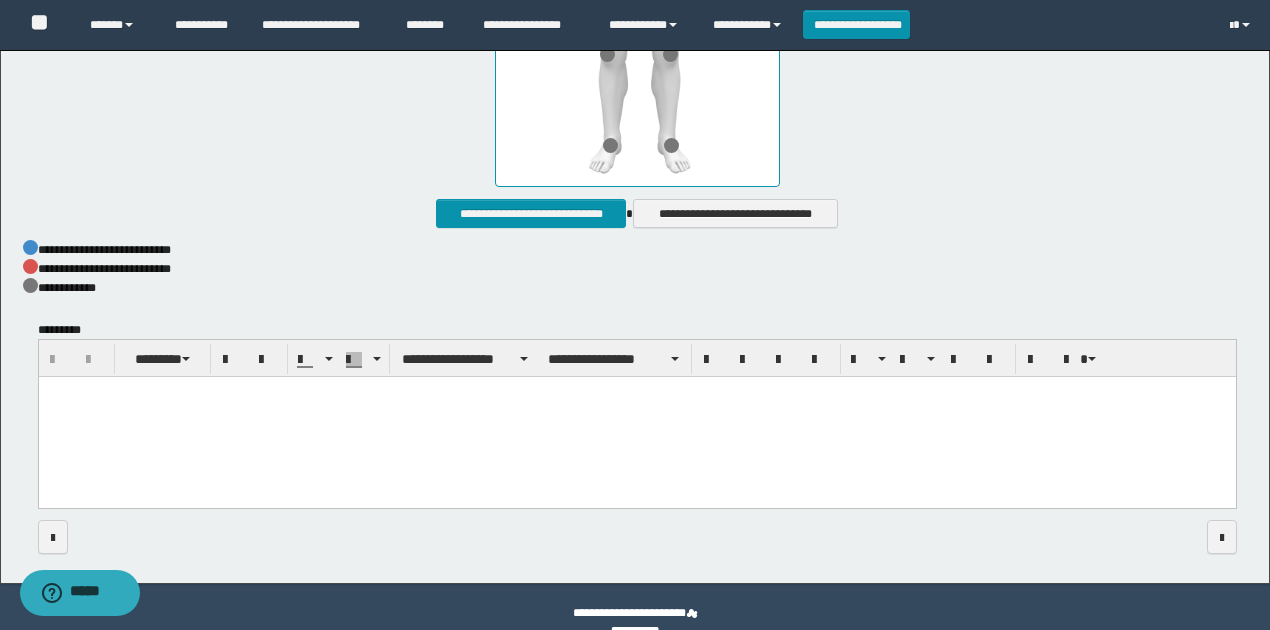 scroll, scrollTop: 1136, scrollLeft: 0, axis: vertical 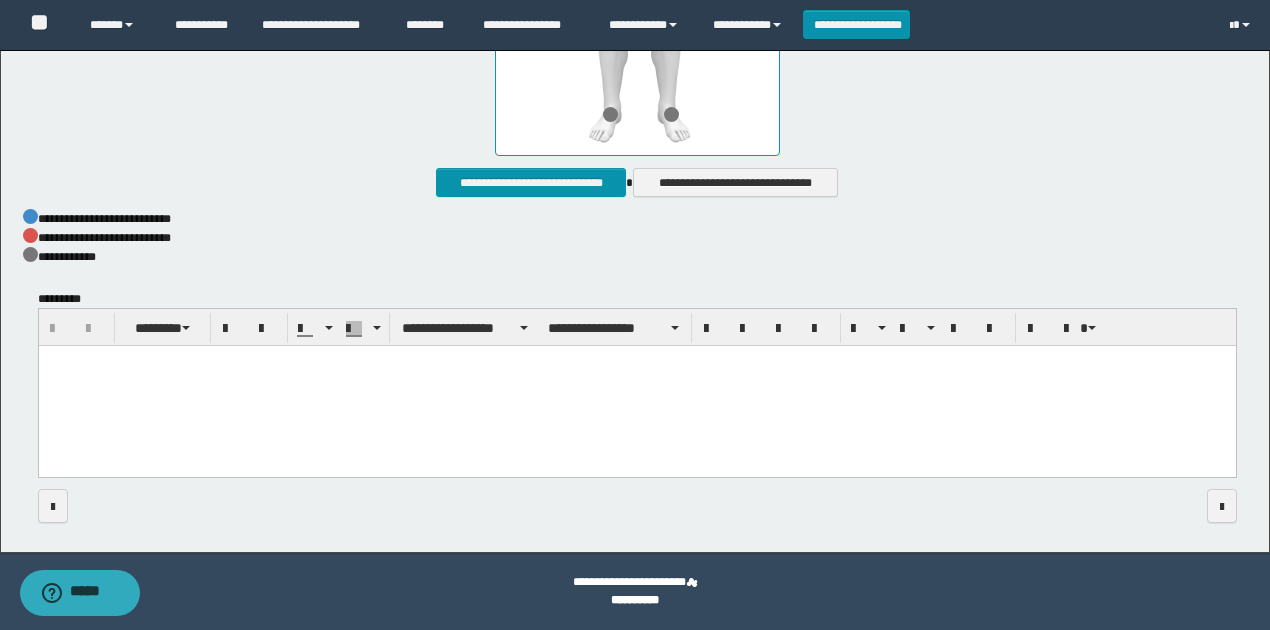 click at bounding box center (636, 387) 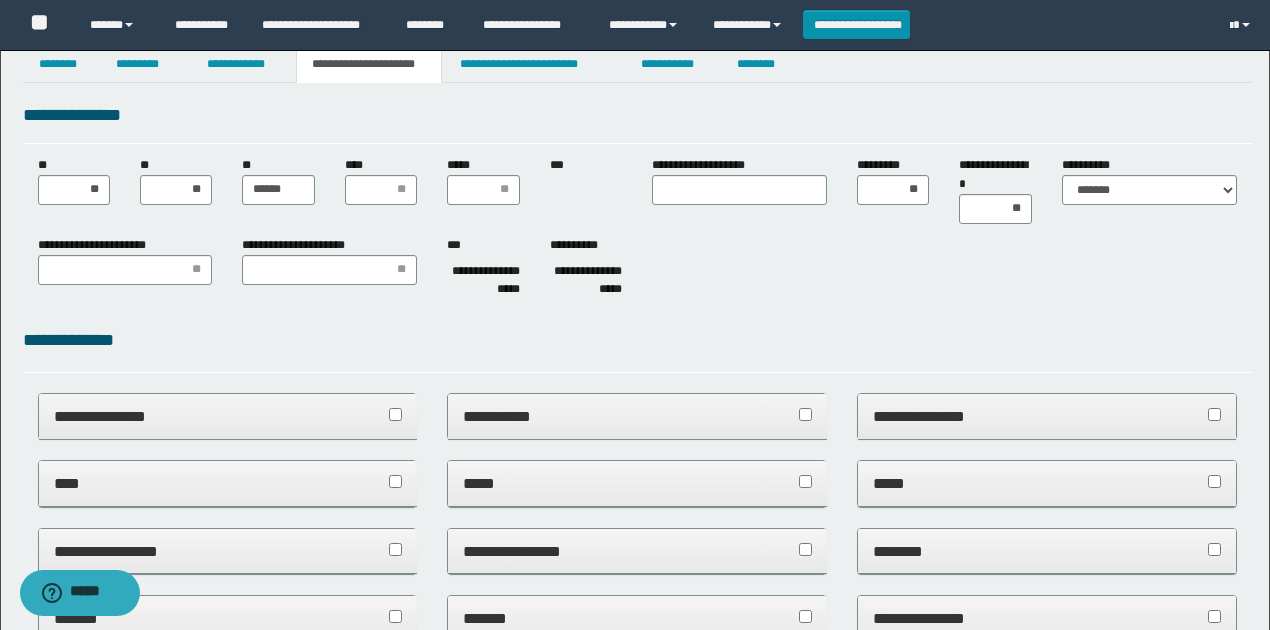 scroll, scrollTop: 0, scrollLeft: 0, axis: both 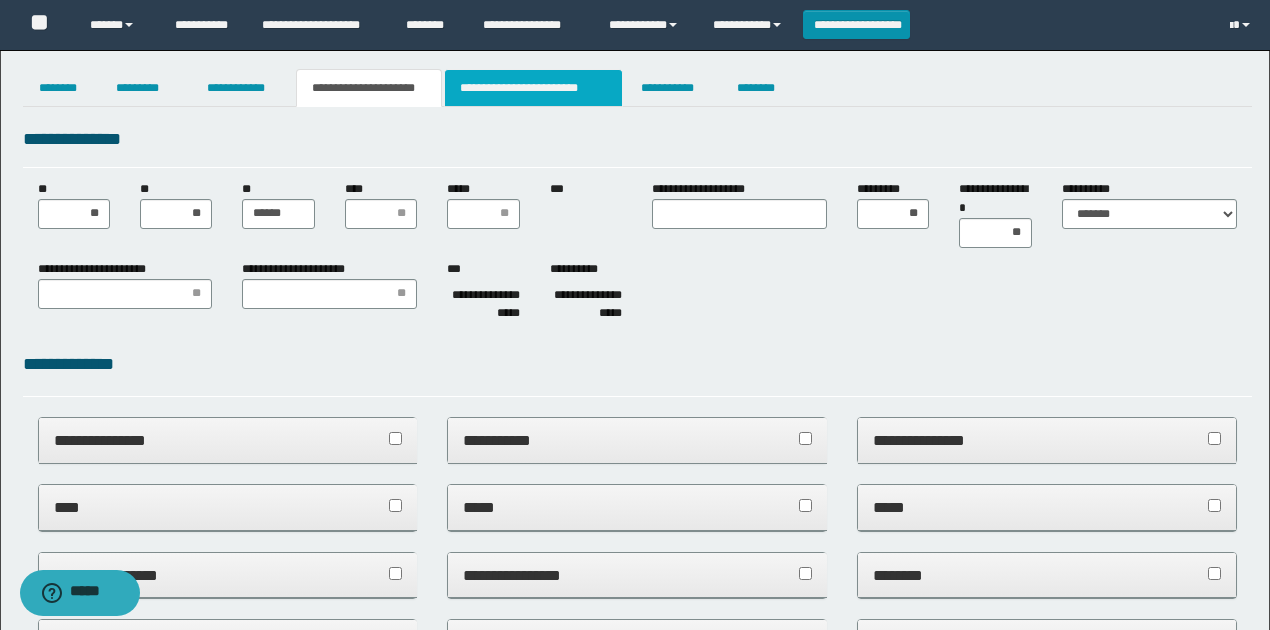 click on "**********" at bounding box center (533, 88) 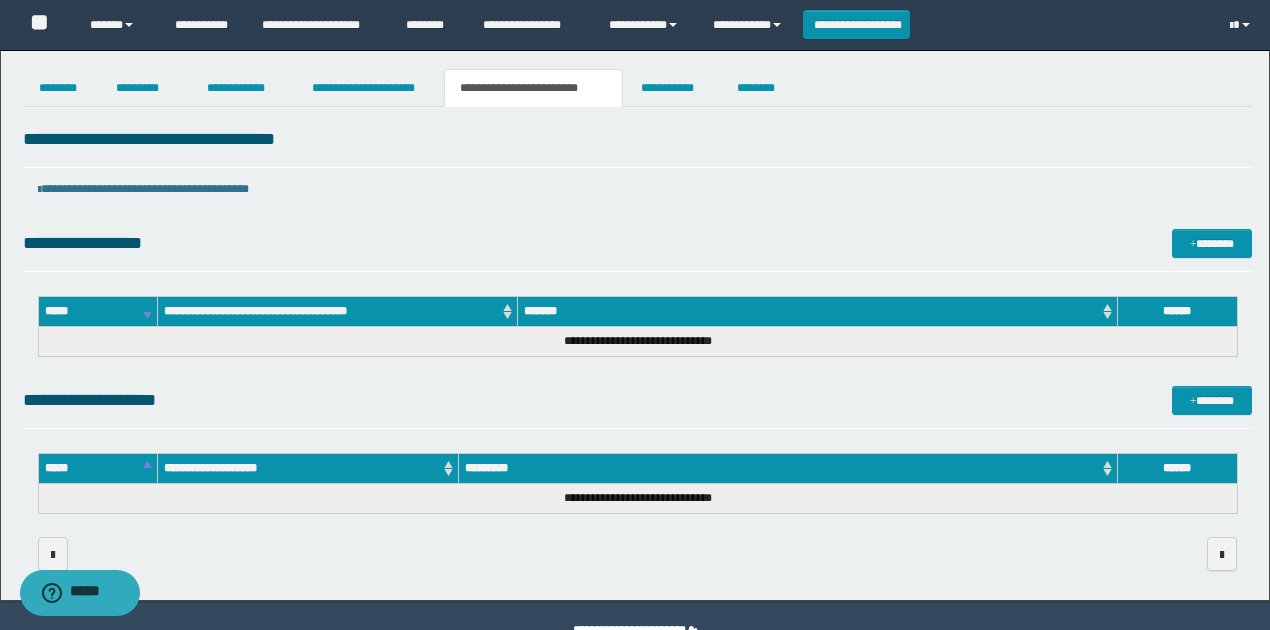drag, startPoint x: 812, startPoint y: 409, endPoint x: 1085, endPoint y: 436, distance: 274.3319 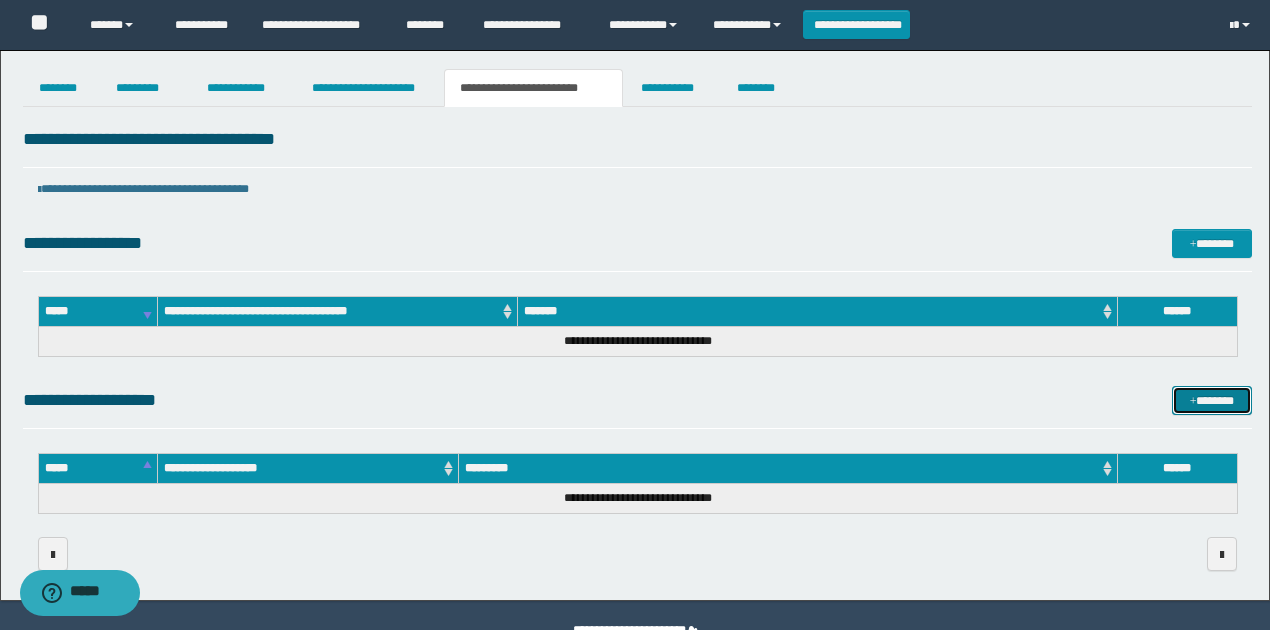 click on "*******" at bounding box center [1211, 400] 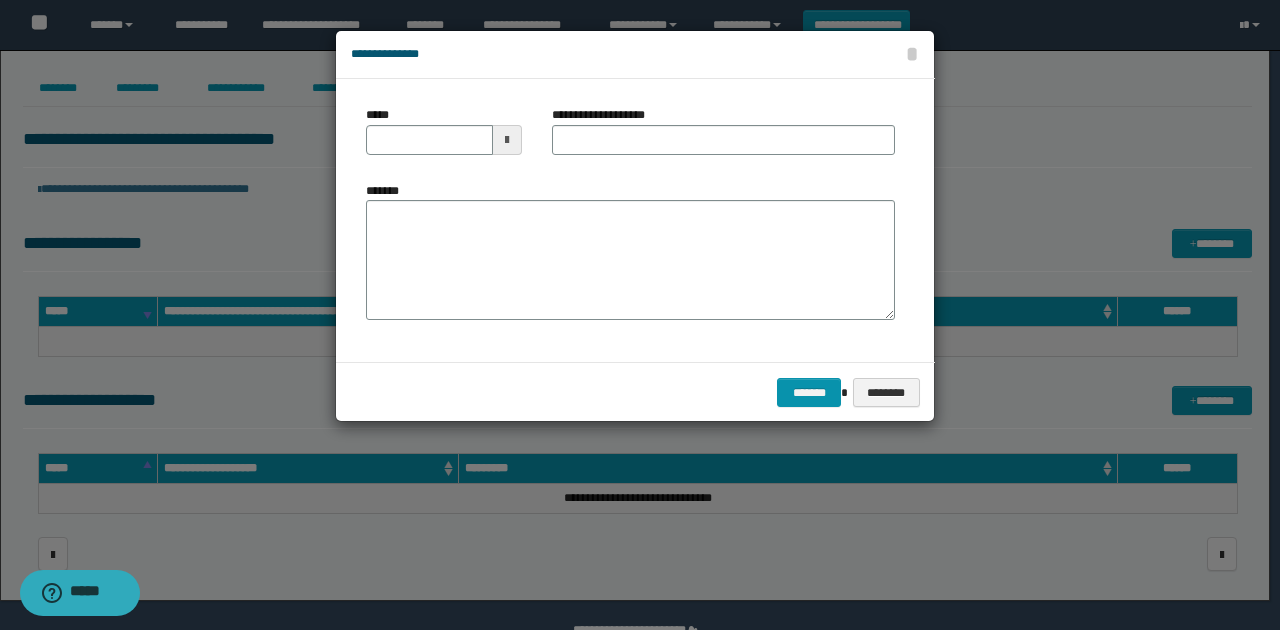 click at bounding box center [507, 140] 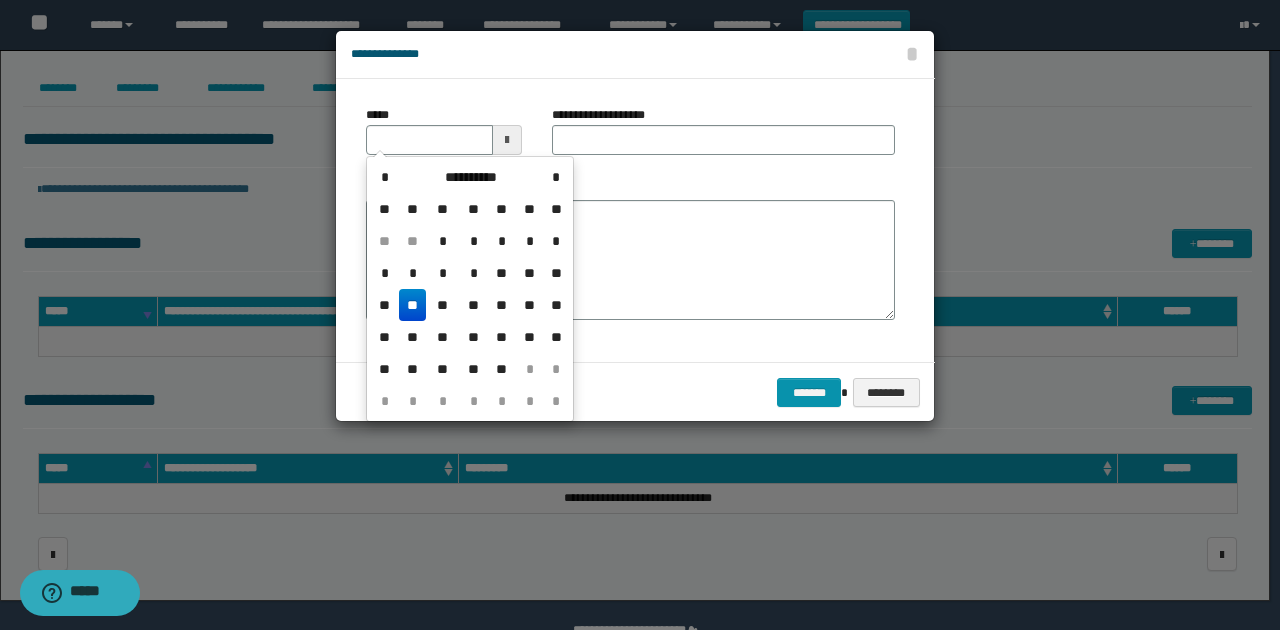 click on "**" at bounding box center [413, 305] 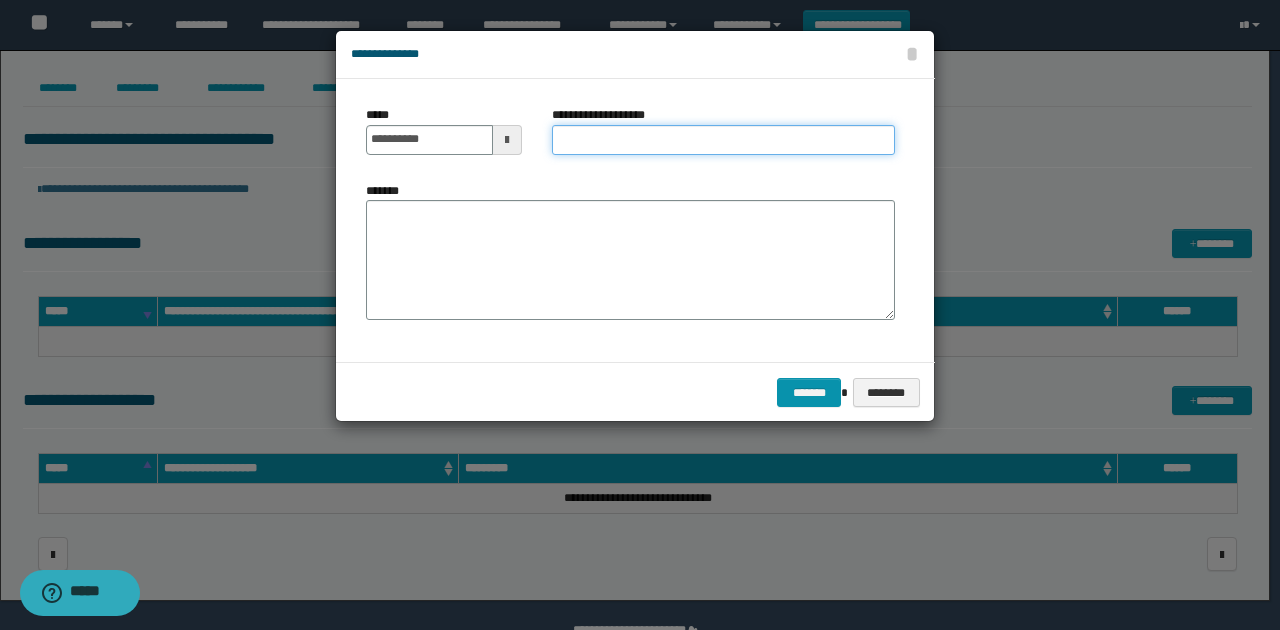 click on "**********" at bounding box center [723, 140] 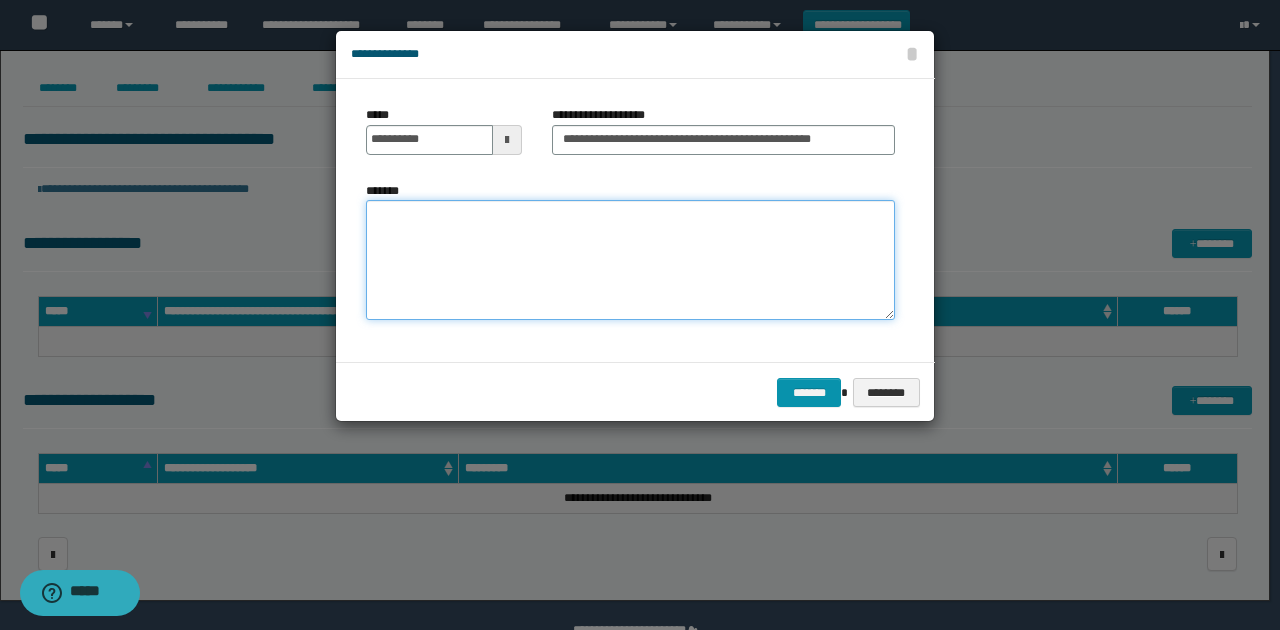 click on "*******" at bounding box center [630, 260] 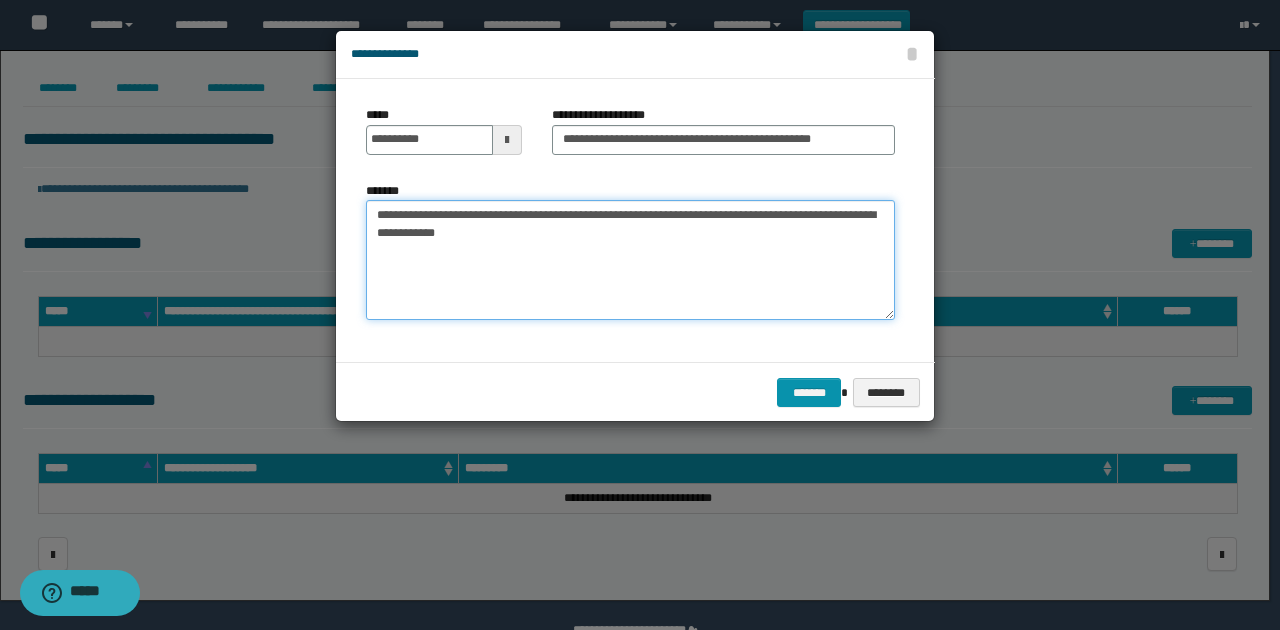 type on "**********" 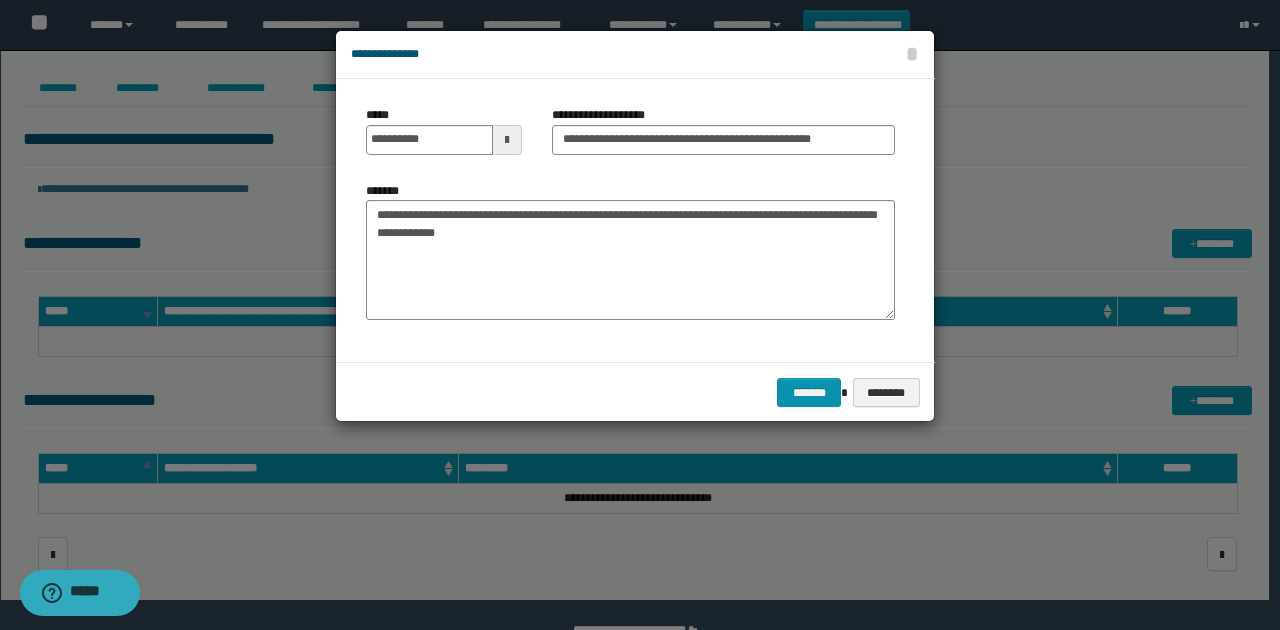 drag, startPoint x: 690, startPoint y: 372, endPoint x: 773, endPoint y: 373, distance: 83.00603 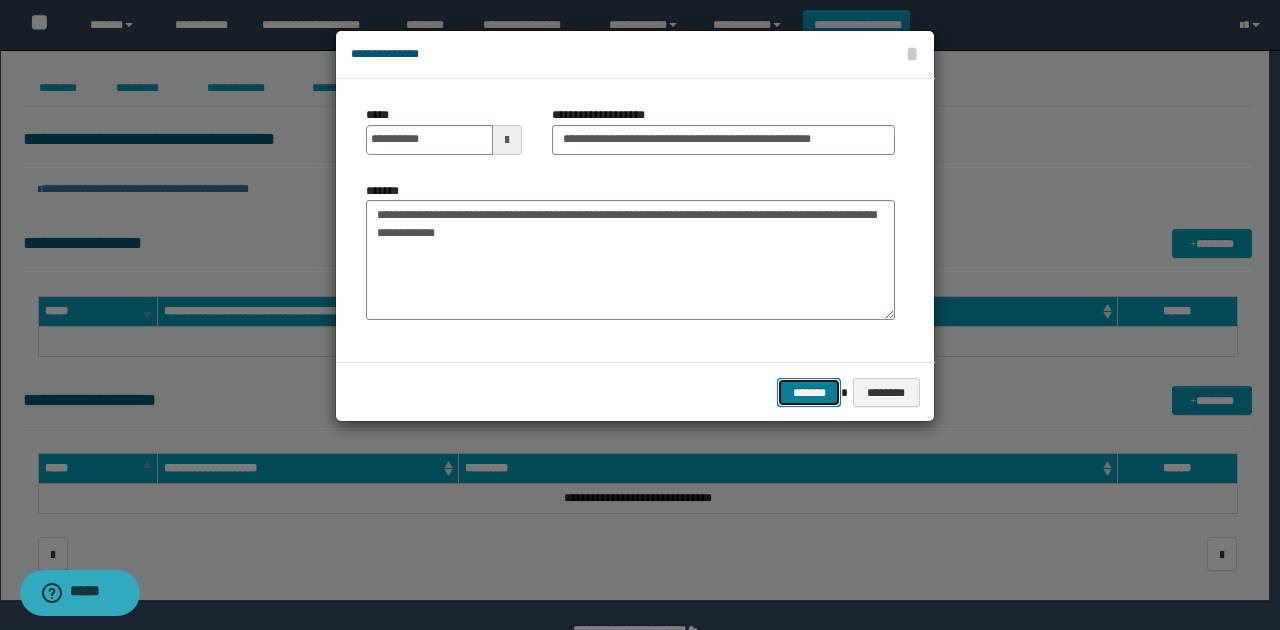 click on "*******" at bounding box center (809, 392) 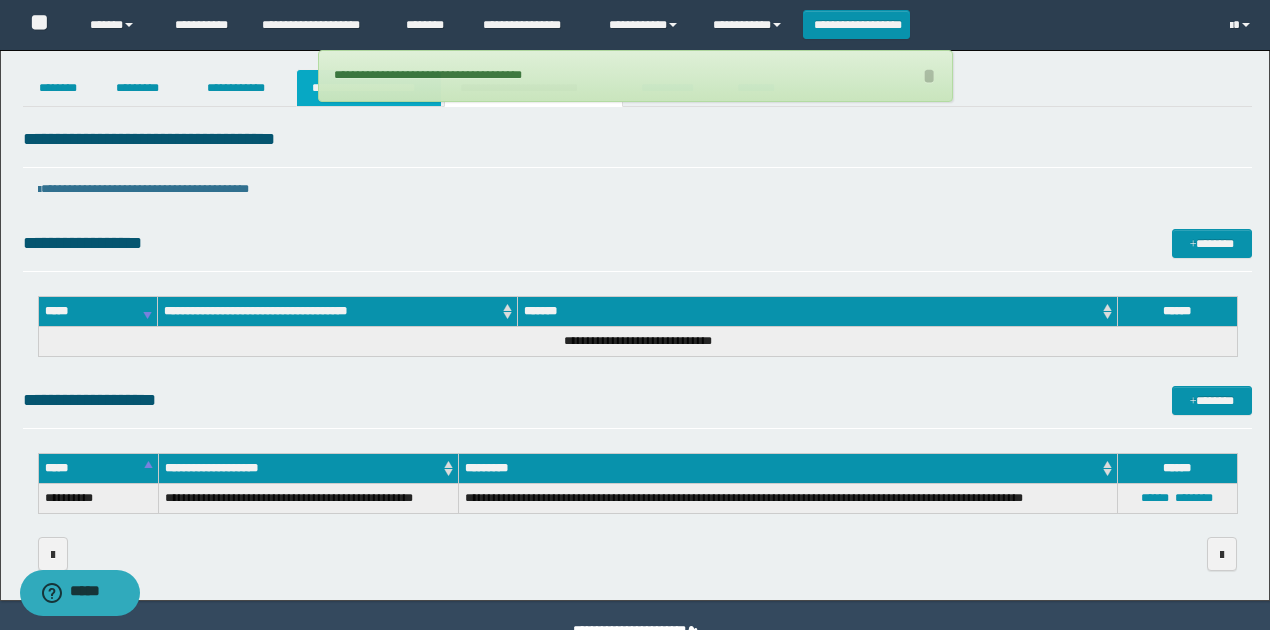 click on "**********" at bounding box center (369, 88) 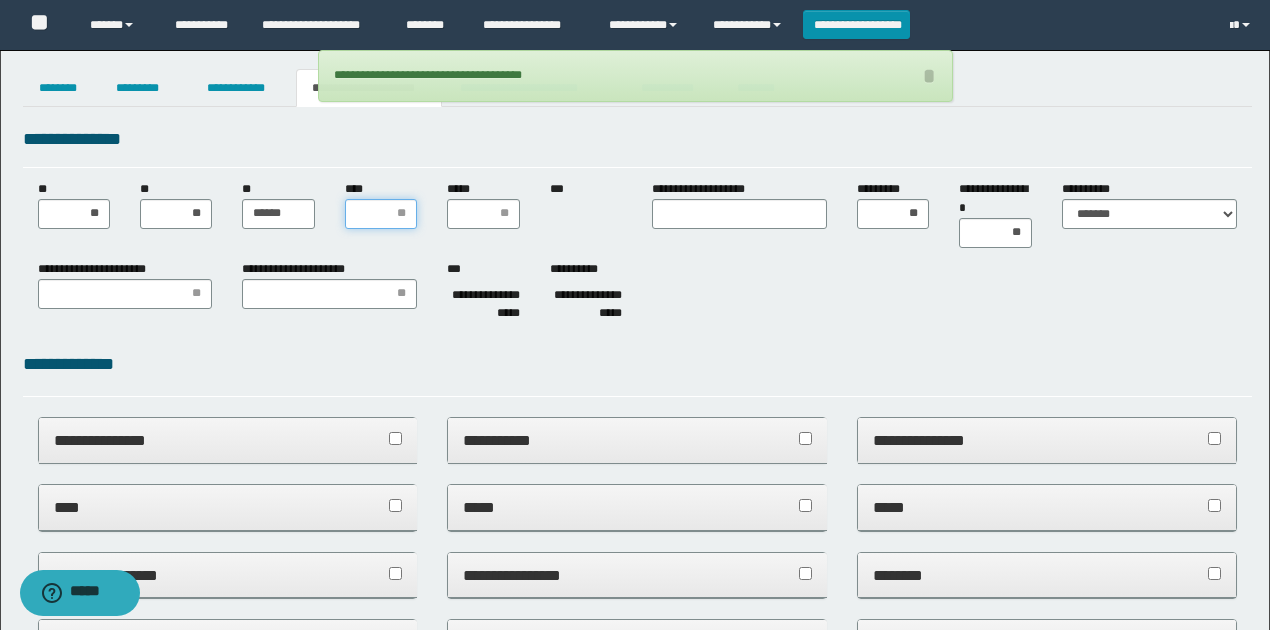 click on "****" at bounding box center (381, 214) 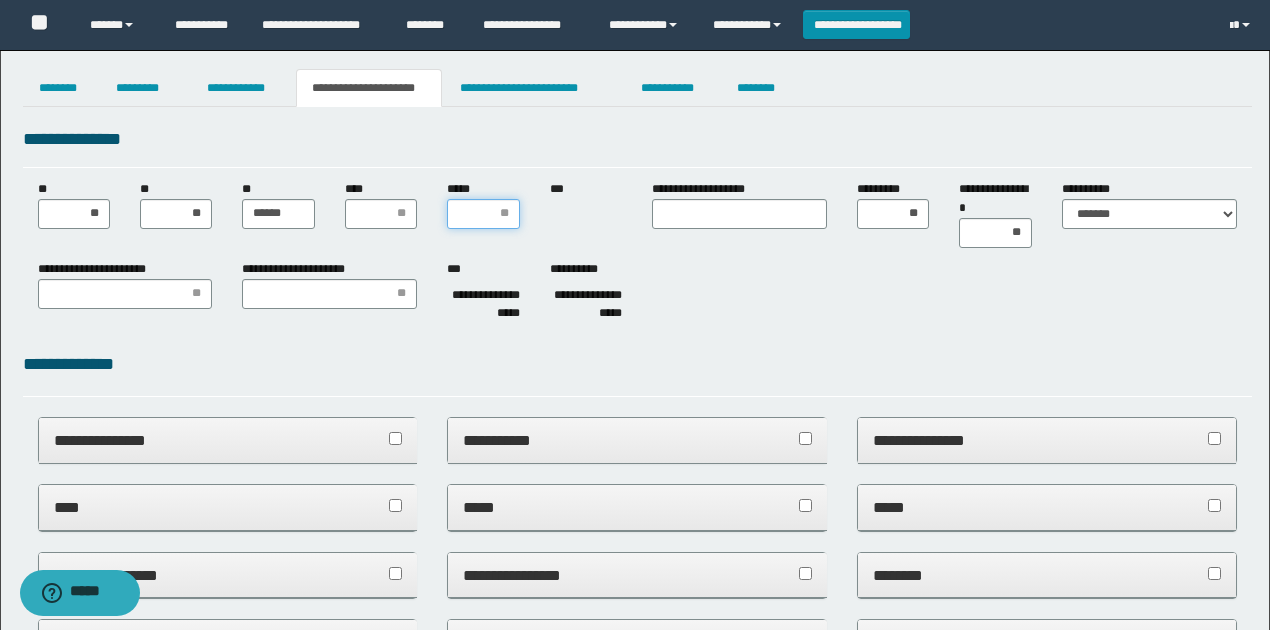 click on "*****" at bounding box center (483, 214) 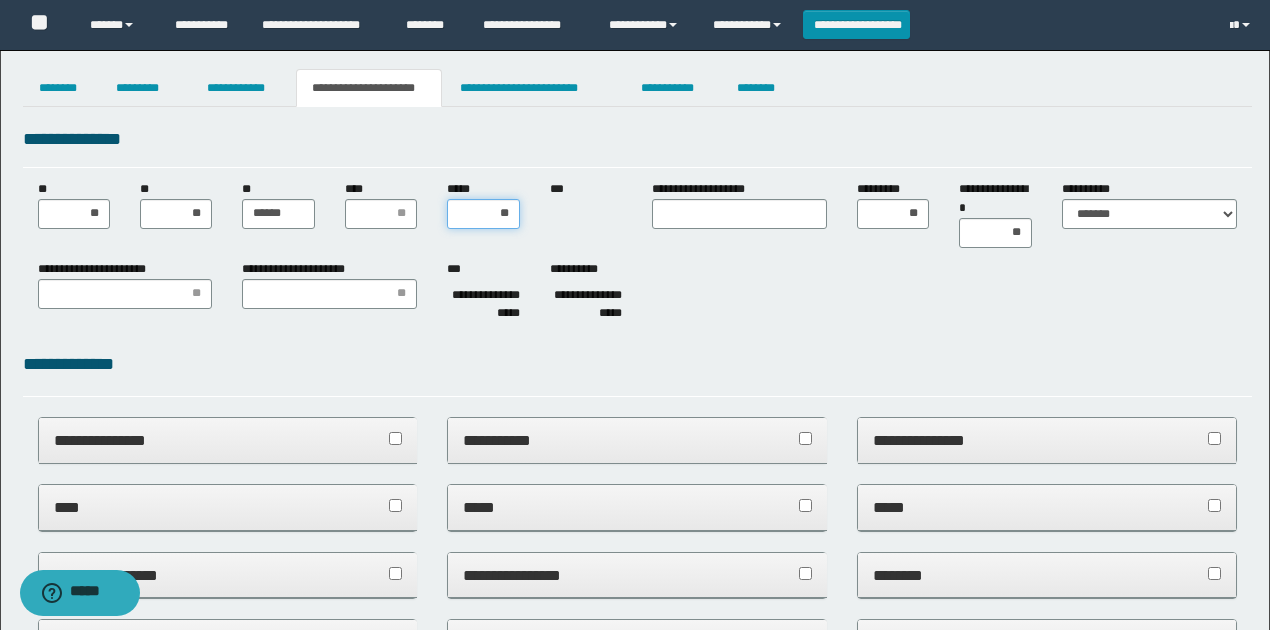 type on "***" 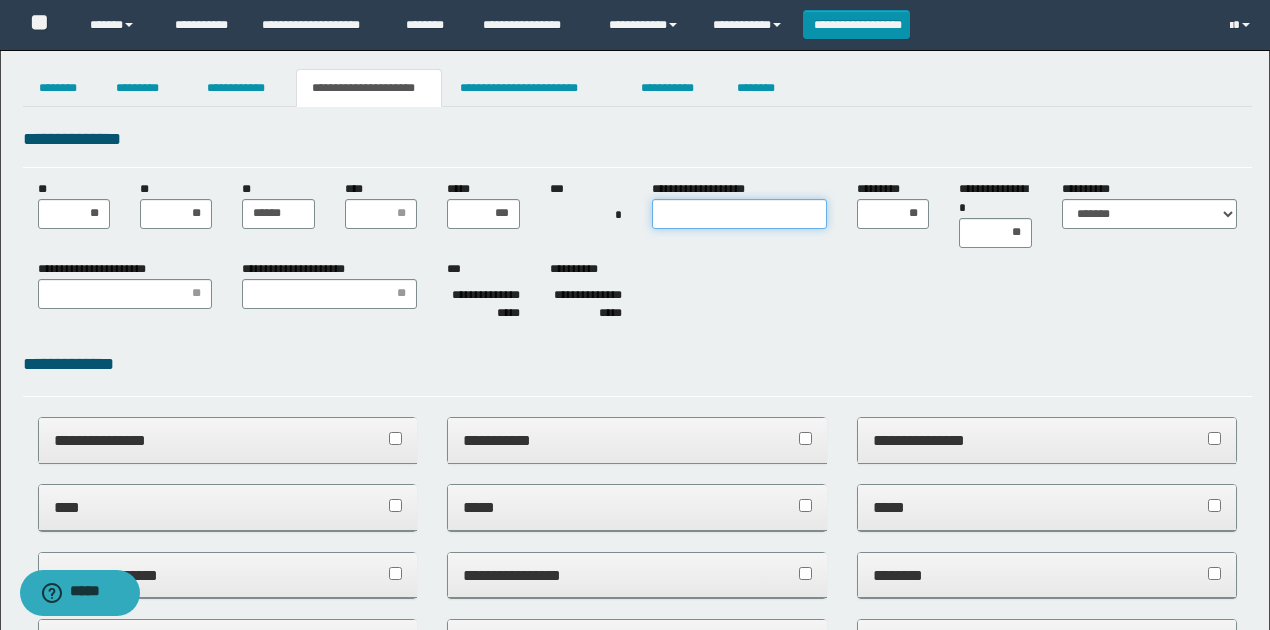 click on "**********" at bounding box center (739, 214) 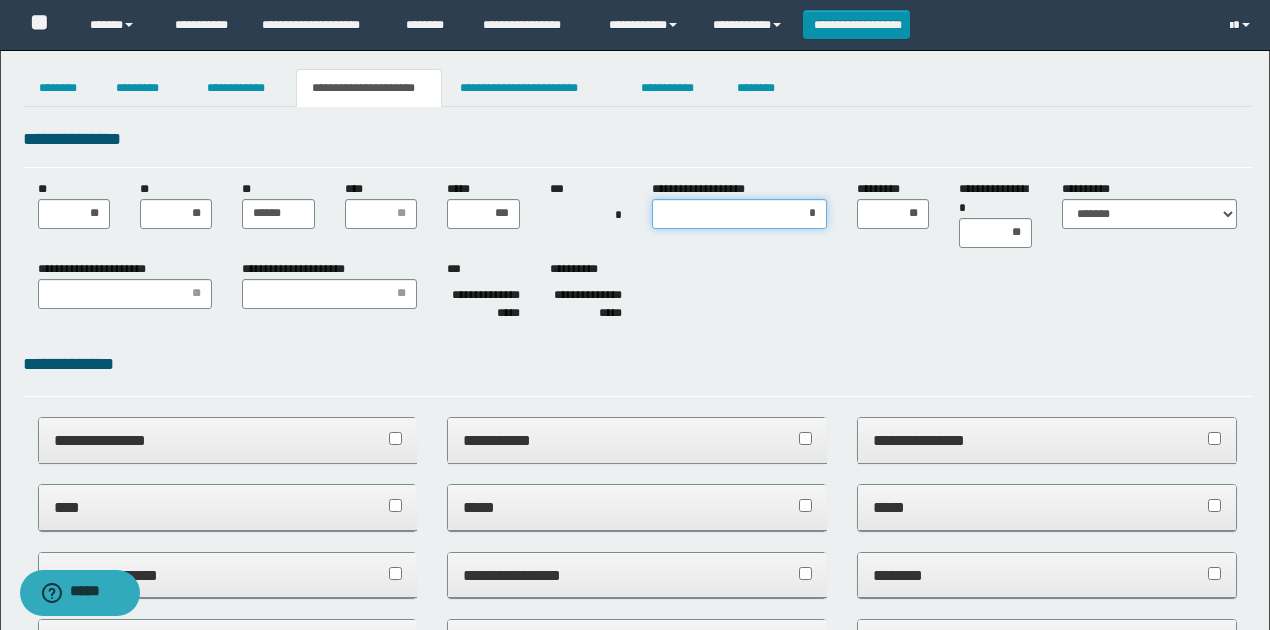 type on "**" 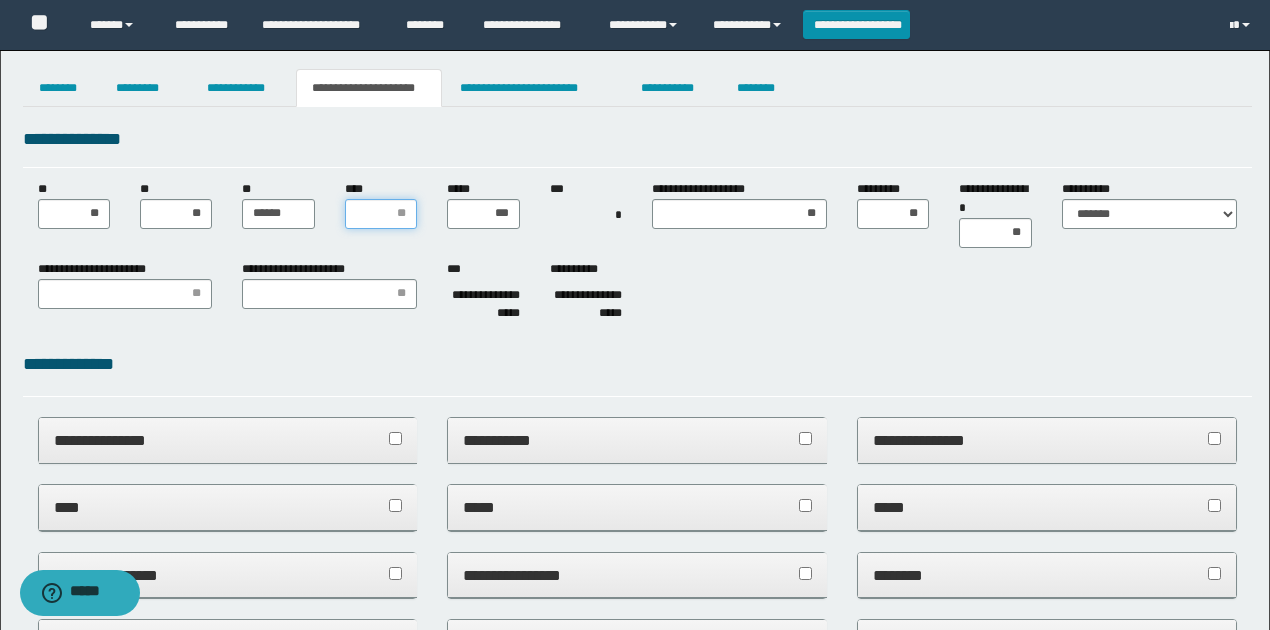 click on "****" at bounding box center (381, 214) 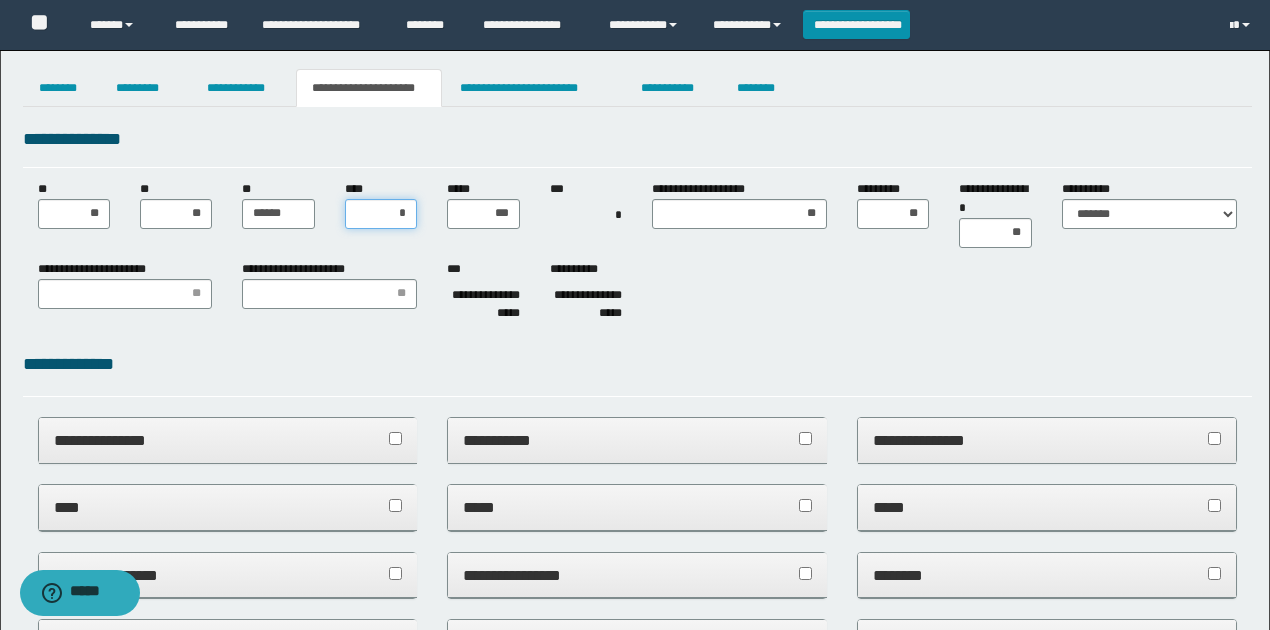 type on "**" 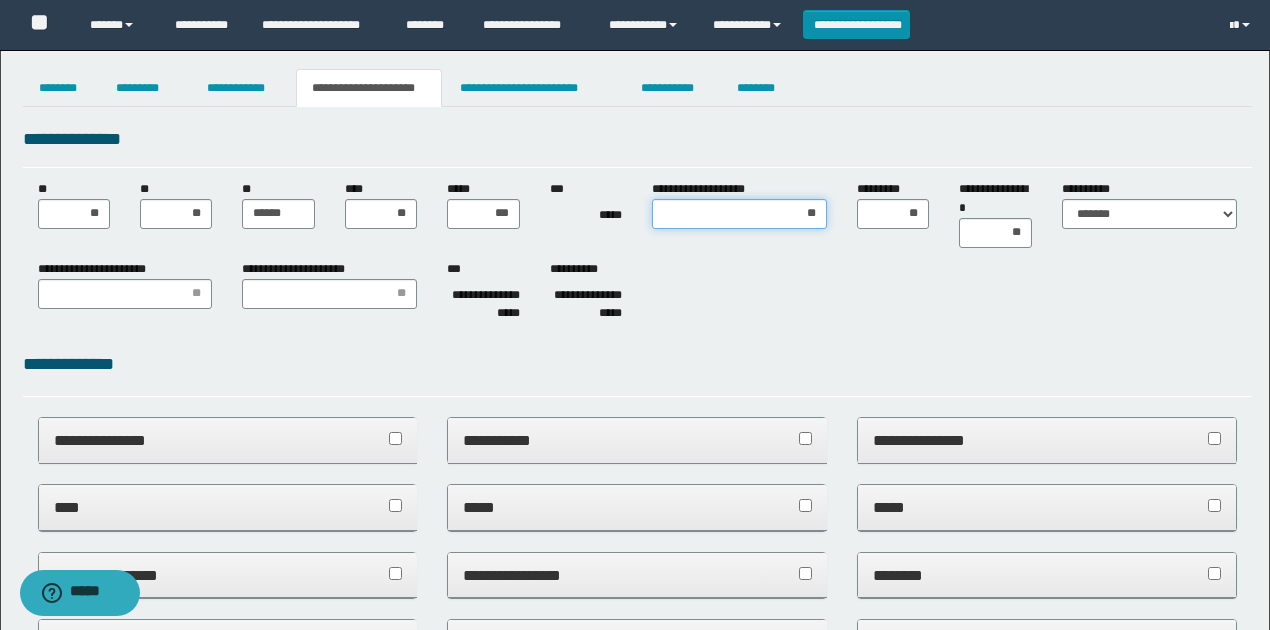 click on "**" at bounding box center (739, 214) 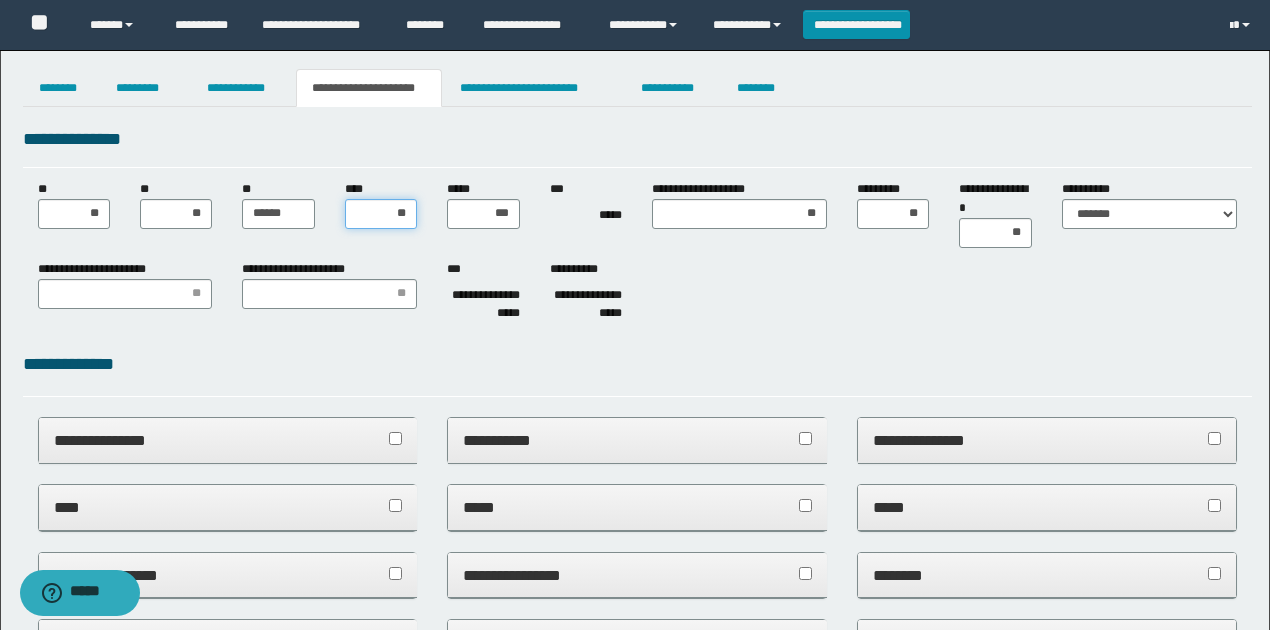 click on "**" at bounding box center (381, 214) 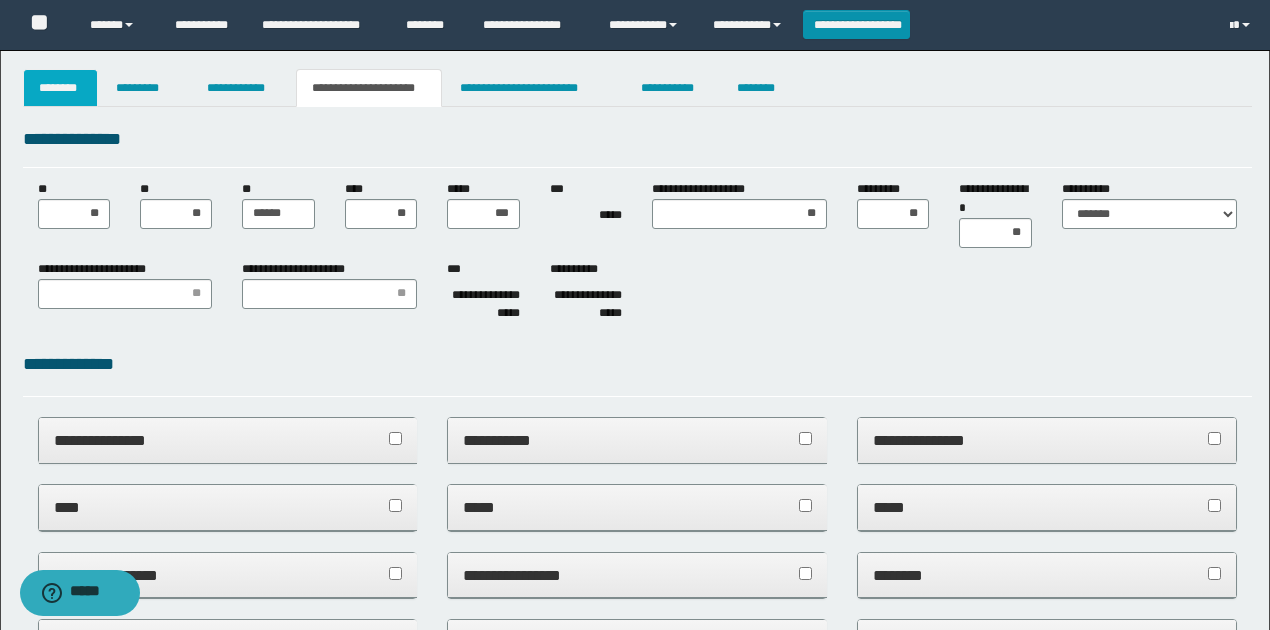 click on "********" at bounding box center [61, 88] 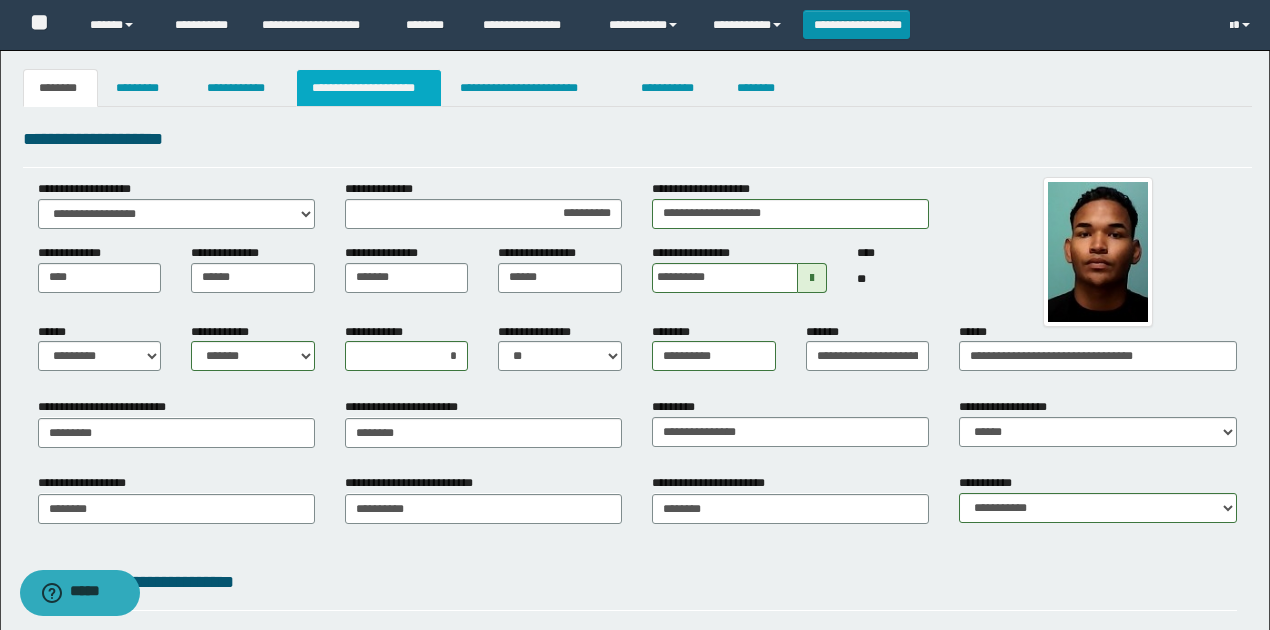 click on "**********" at bounding box center (369, 88) 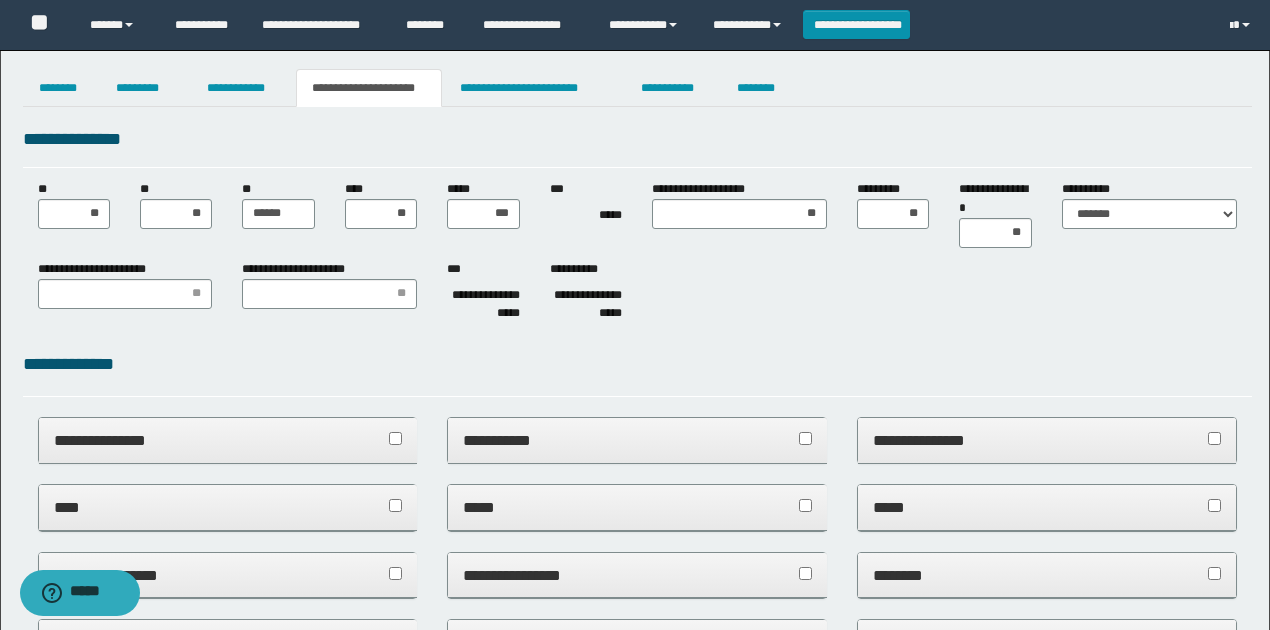 click on "**********" at bounding box center (635, 1007) 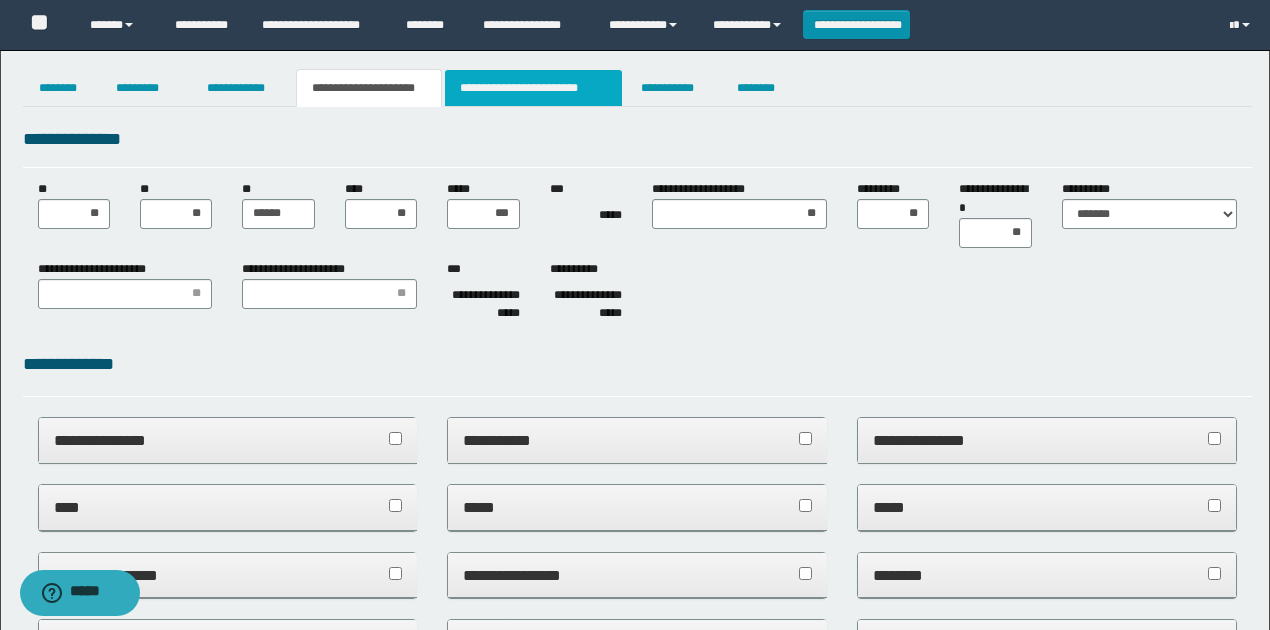 click on "**********" at bounding box center [533, 88] 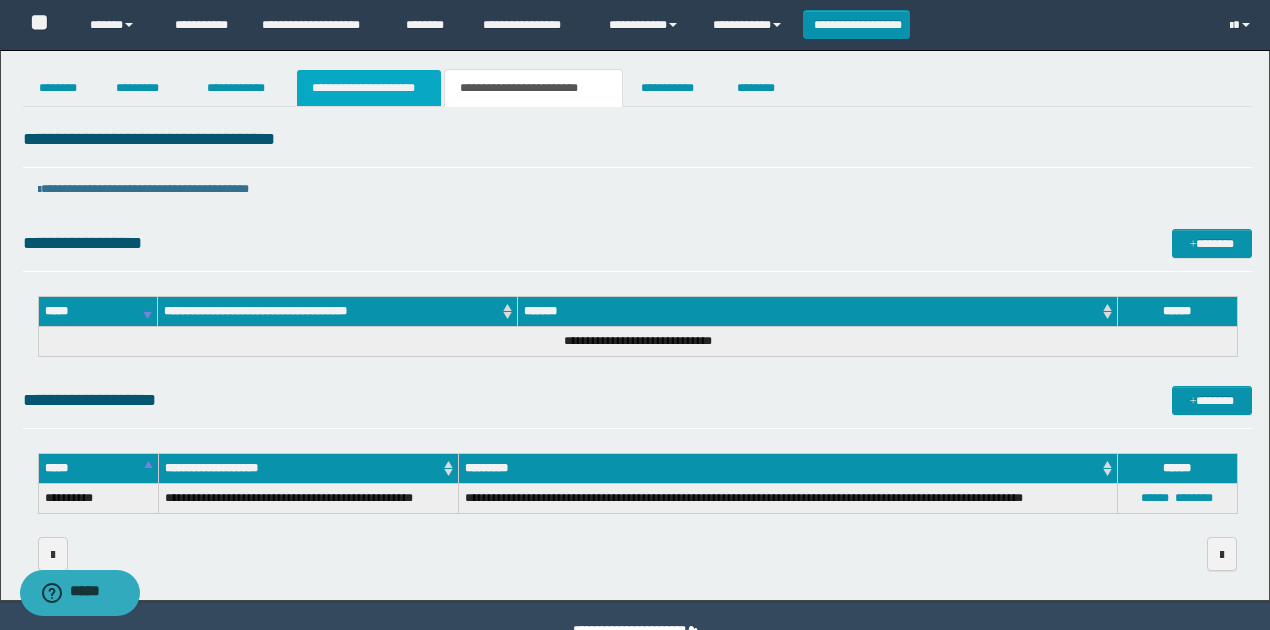 click on "**********" at bounding box center (369, 88) 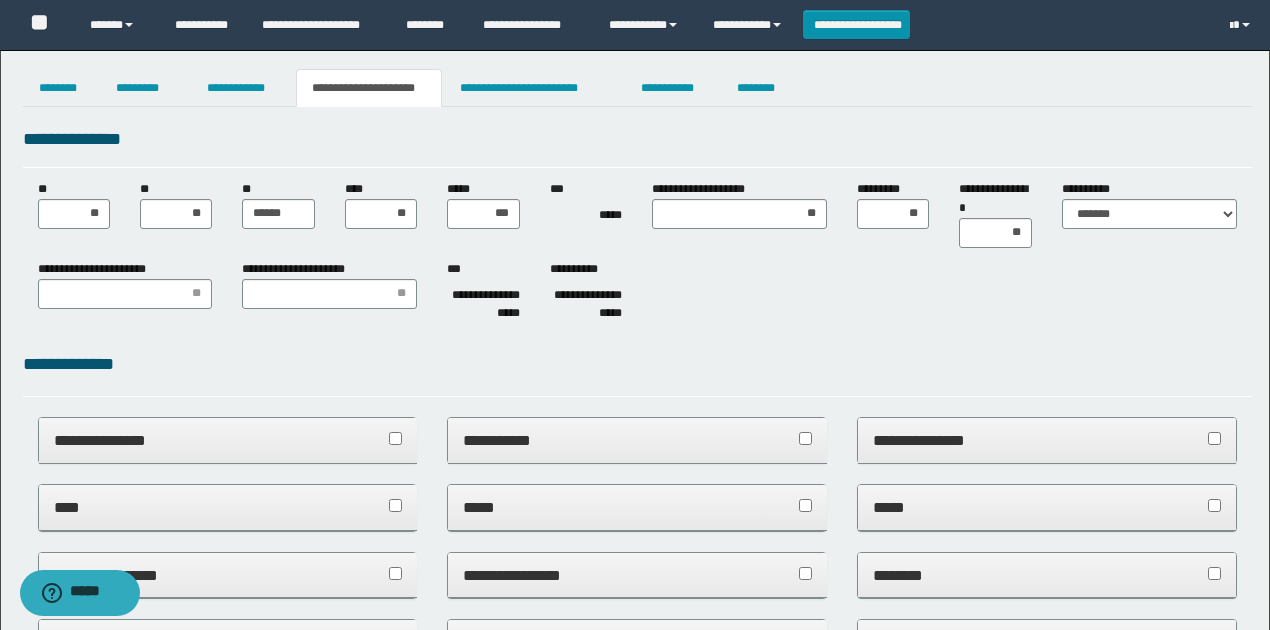 click on "***
*****" at bounding box center [586, 206] 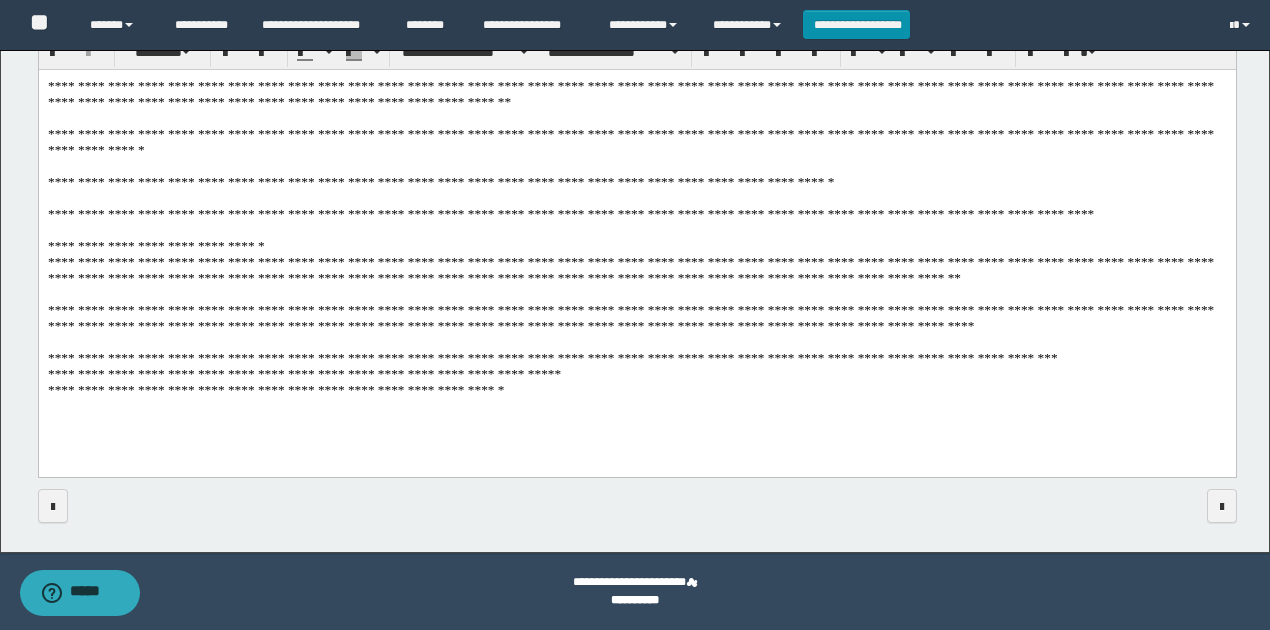 click on "**********" at bounding box center [637, 248] 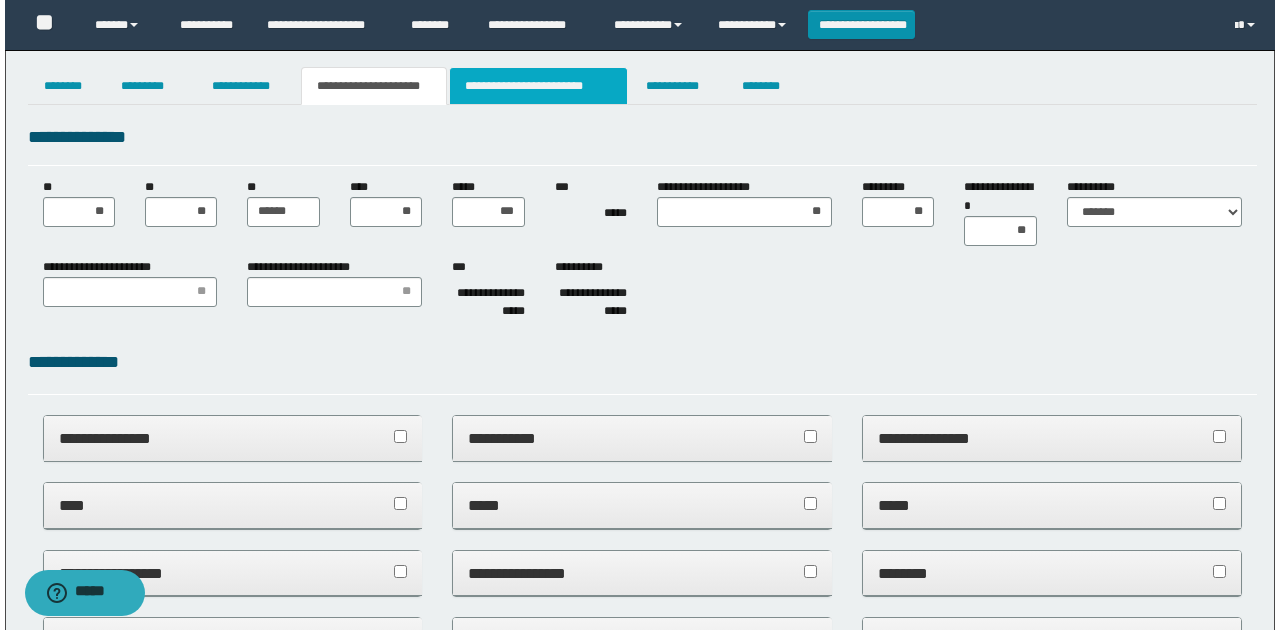 scroll, scrollTop: 0, scrollLeft: 0, axis: both 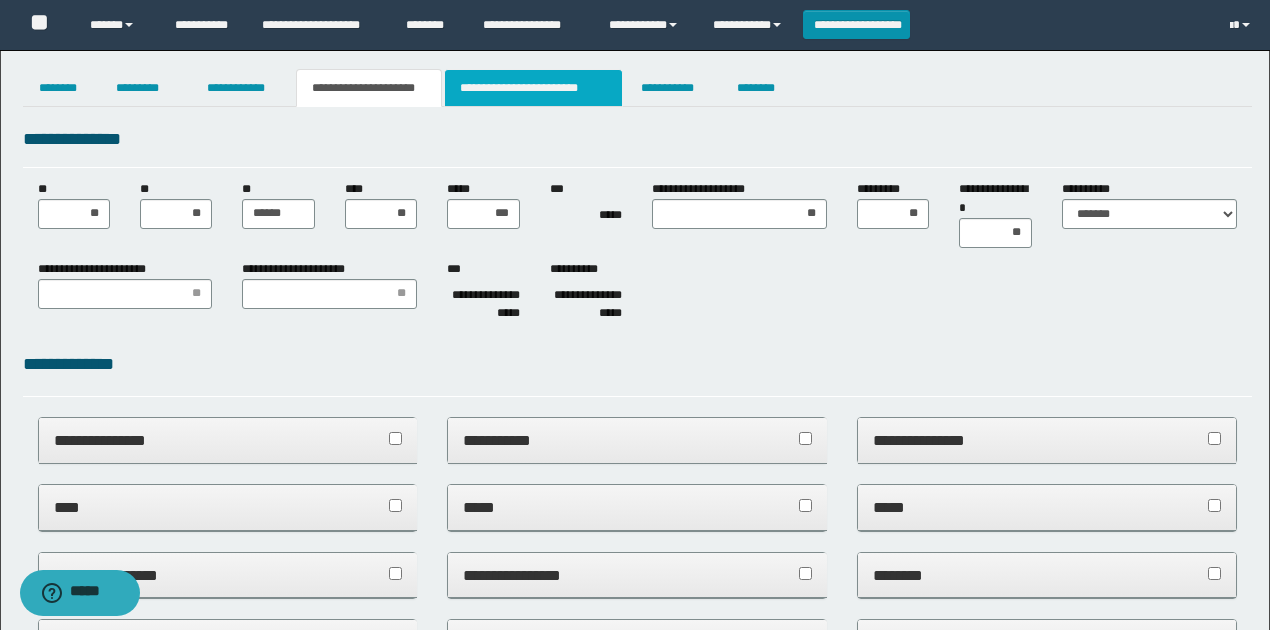 click on "**********" at bounding box center (533, 88) 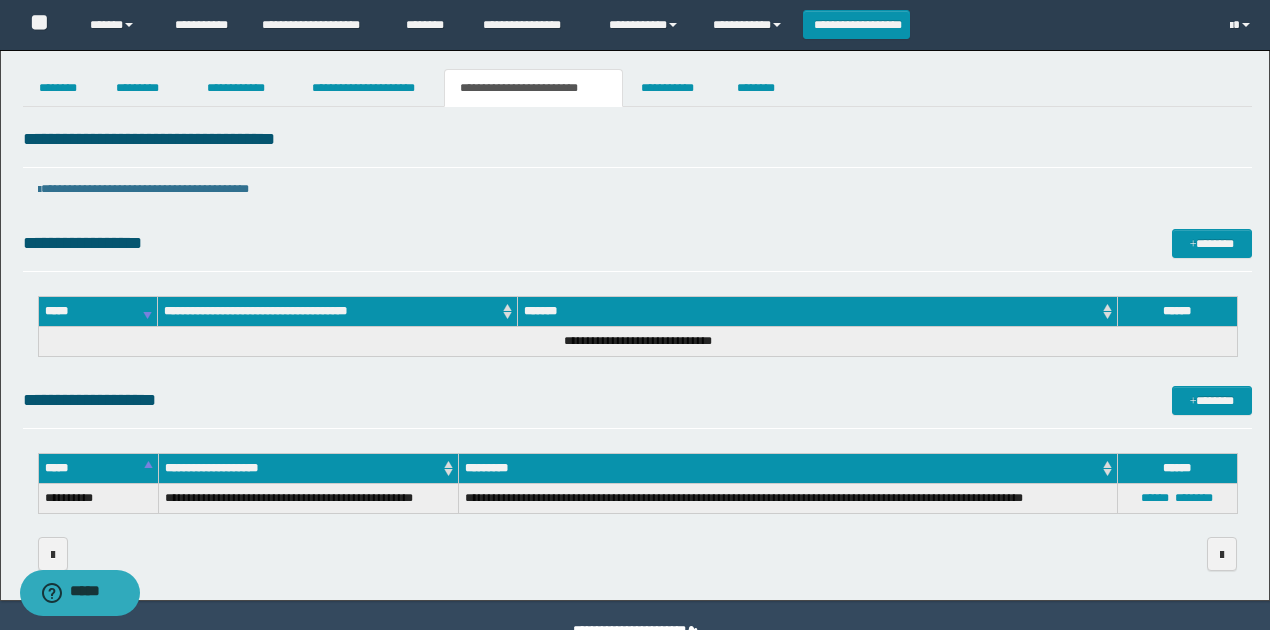 click on "**********" at bounding box center (637, 400) 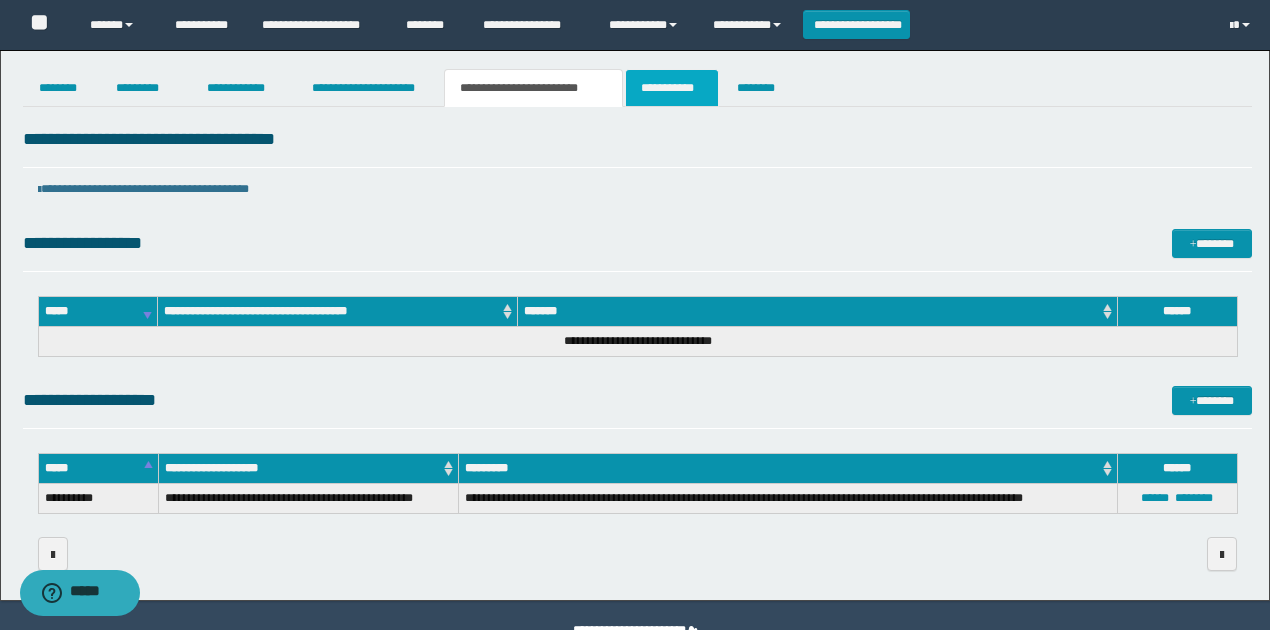 click on "**********" at bounding box center (672, 88) 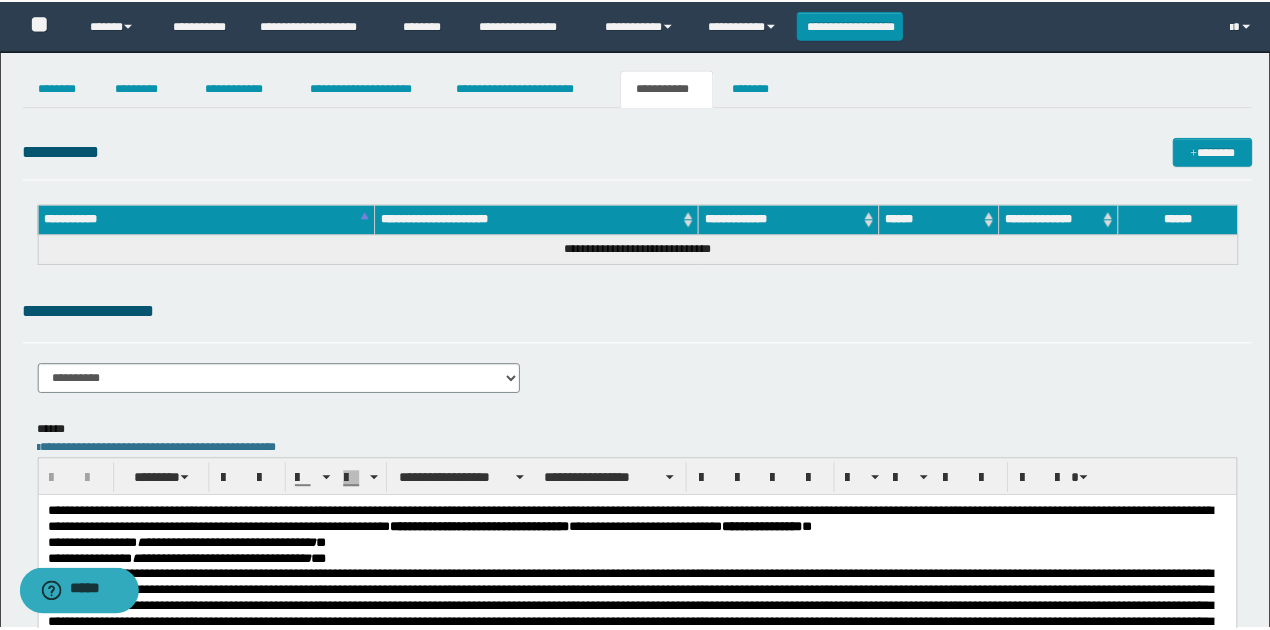 scroll, scrollTop: 0, scrollLeft: 0, axis: both 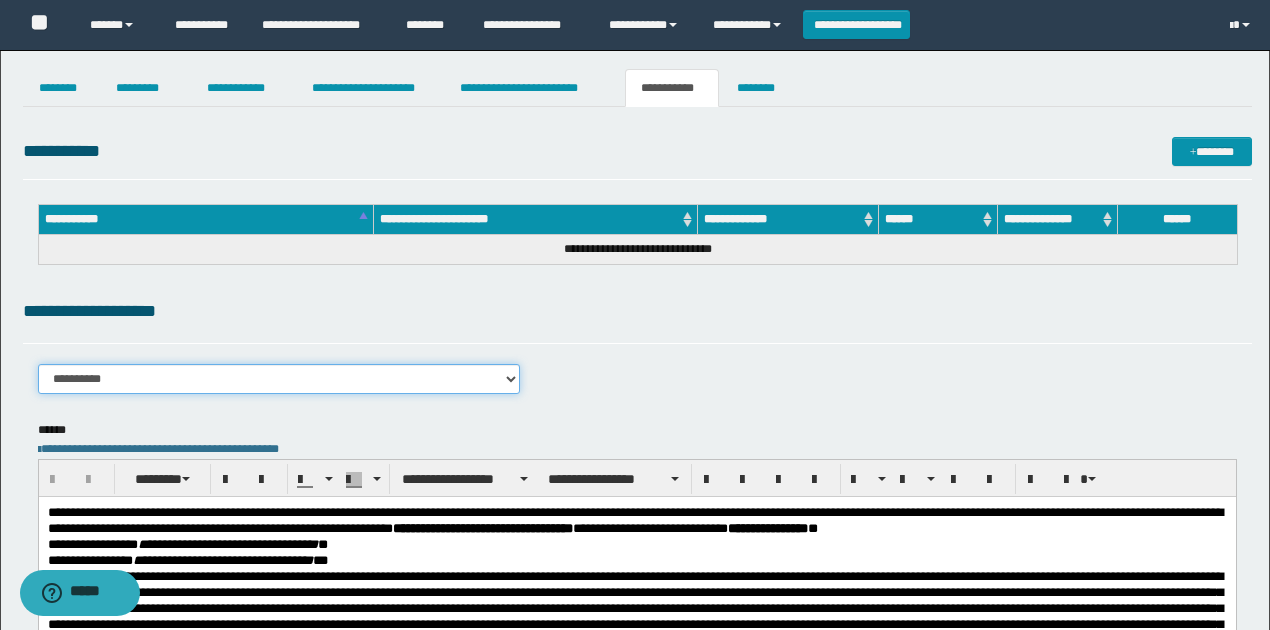click on "**********" at bounding box center [279, 379] 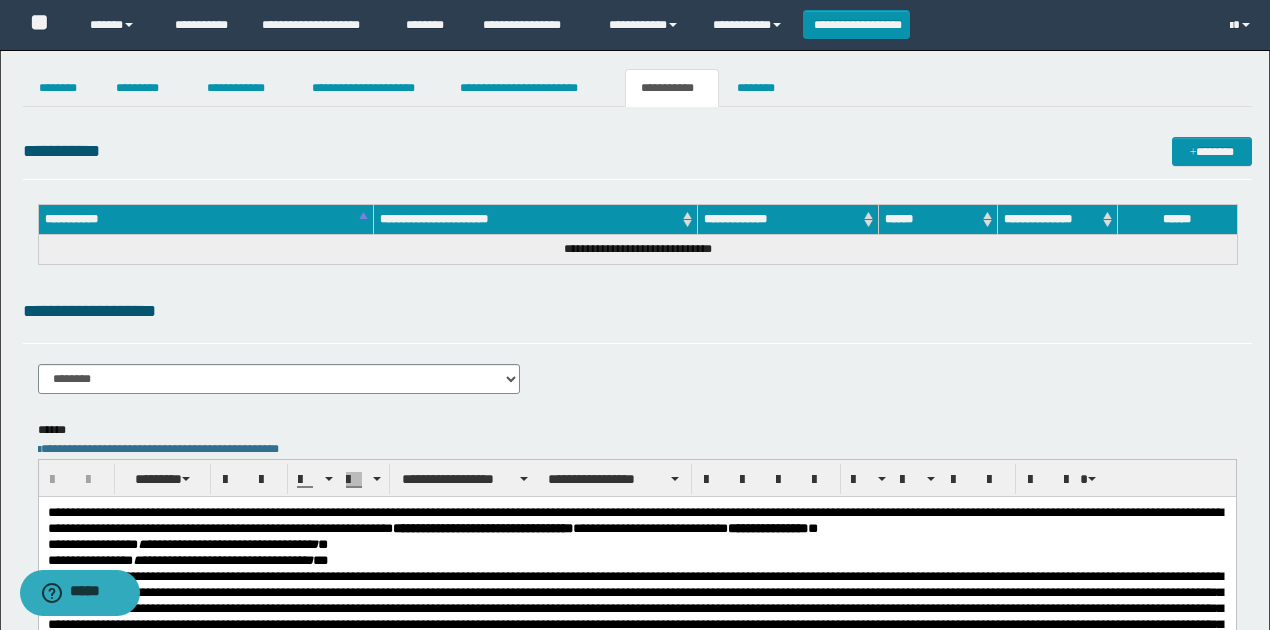 drag, startPoint x: 289, startPoint y: 278, endPoint x: 676, endPoint y: 403, distance: 406.6866 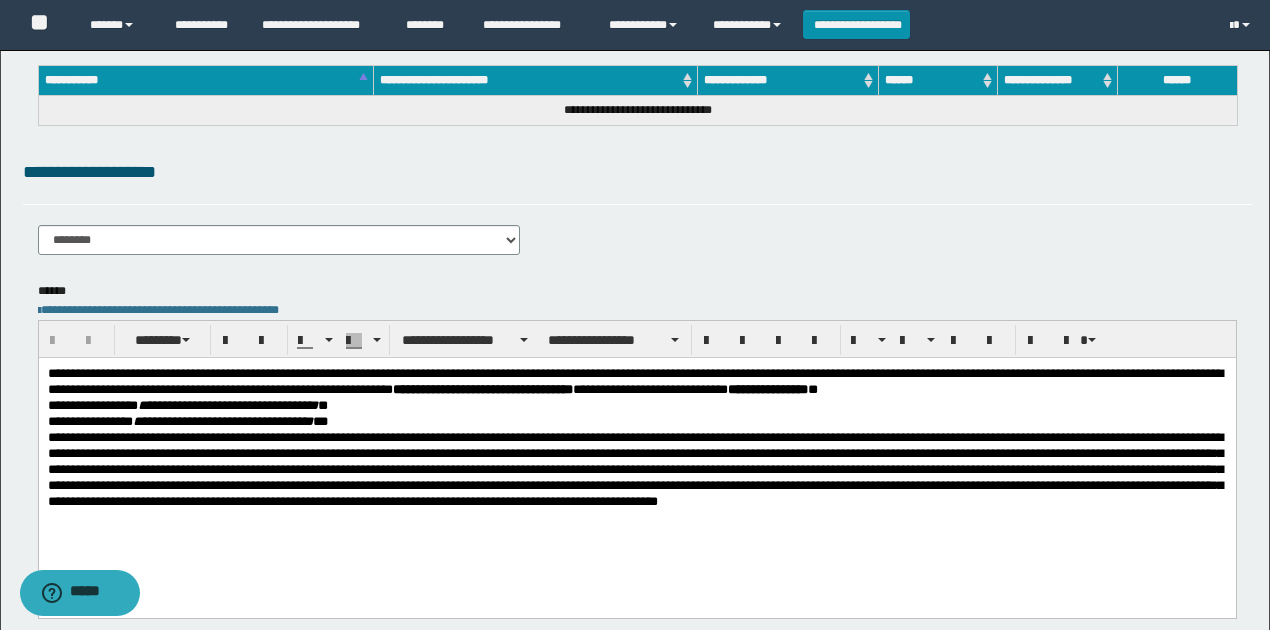 scroll, scrollTop: 266, scrollLeft: 0, axis: vertical 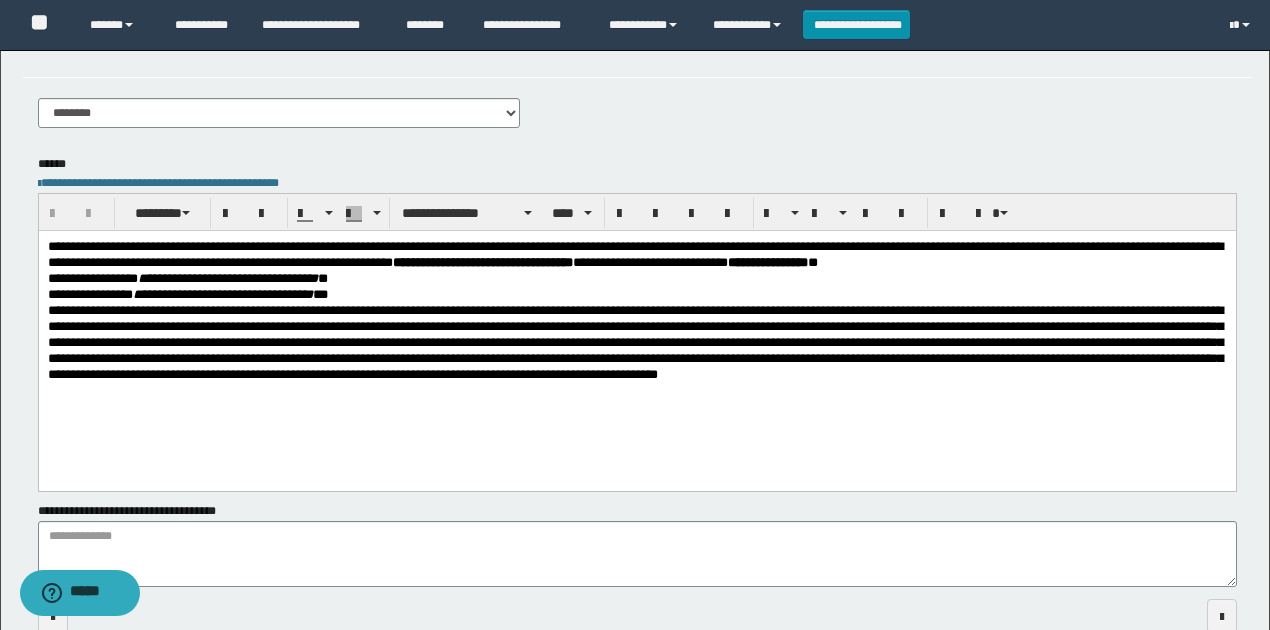 click on "**********" at bounding box center [636, 278] 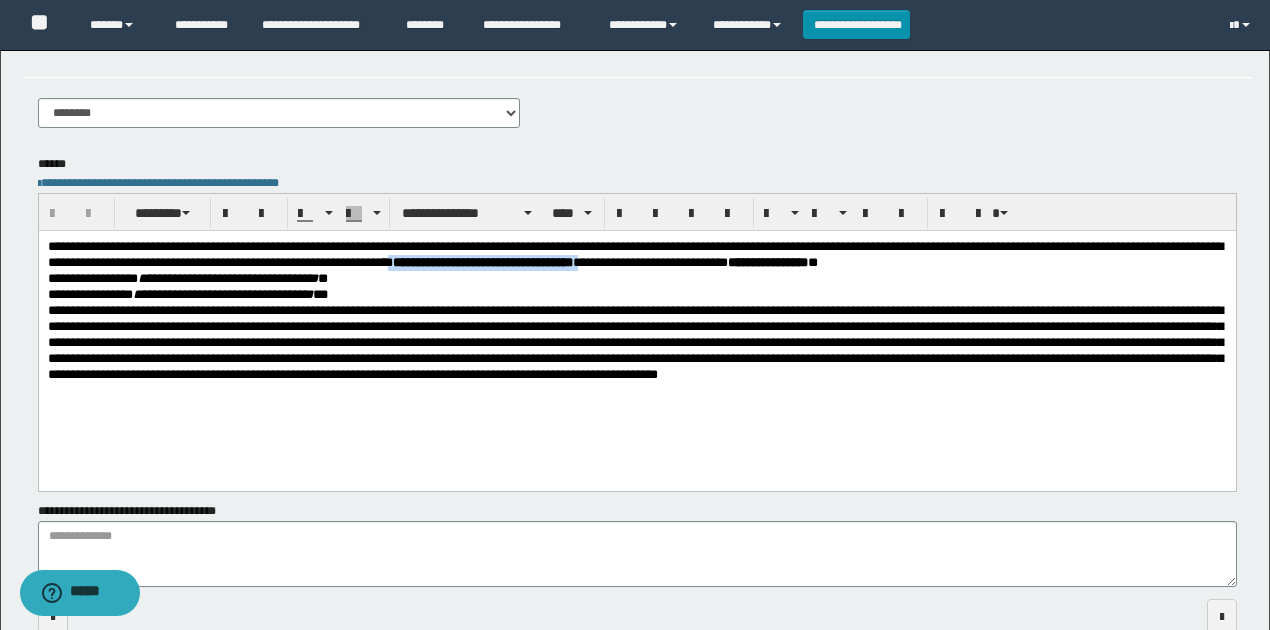 drag, startPoint x: 534, startPoint y: 261, endPoint x: 756, endPoint y: 257, distance: 222.03603 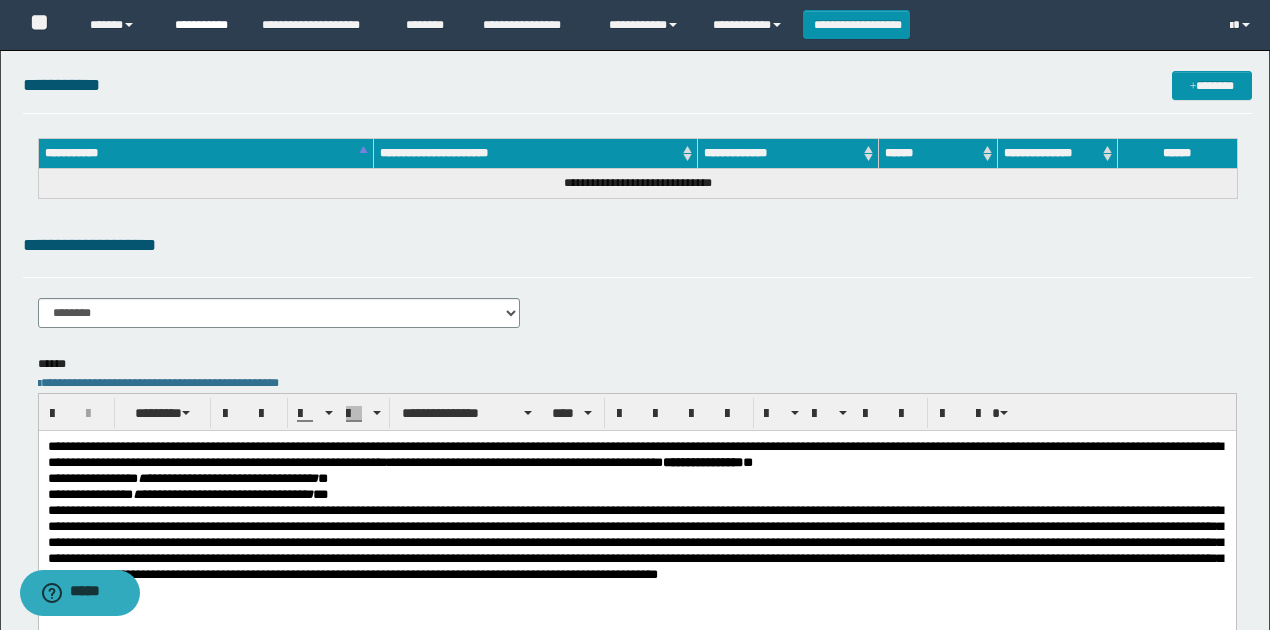 scroll, scrollTop: 0, scrollLeft: 0, axis: both 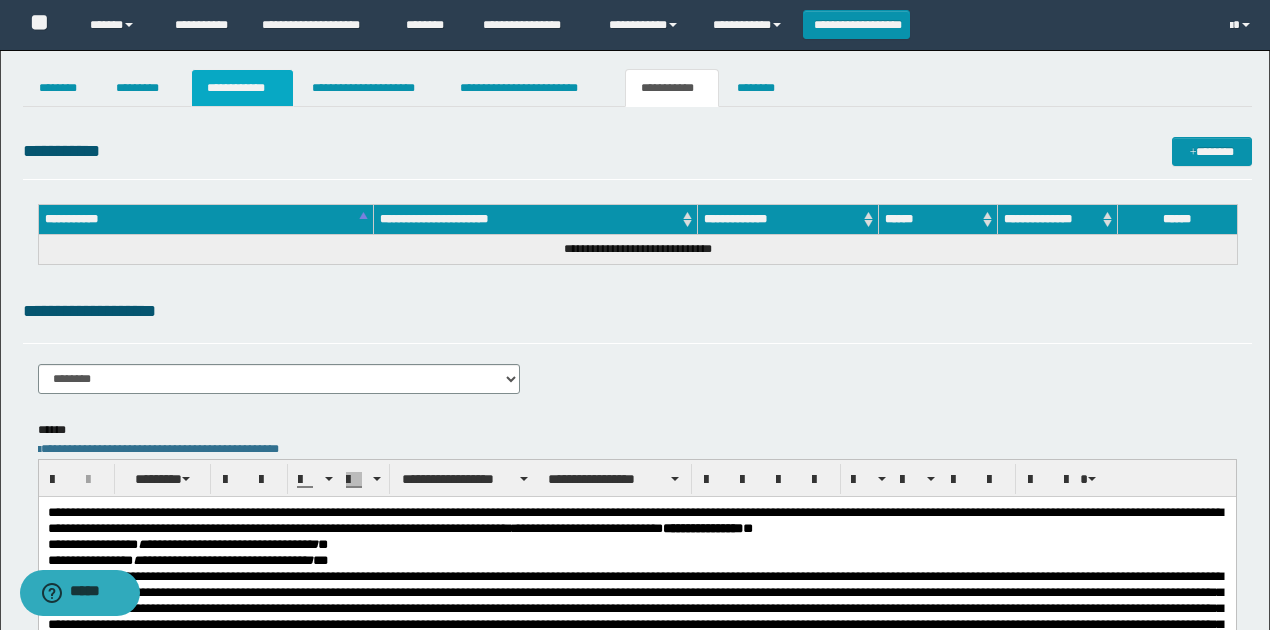 click on "**********" at bounding box center [243, 88] 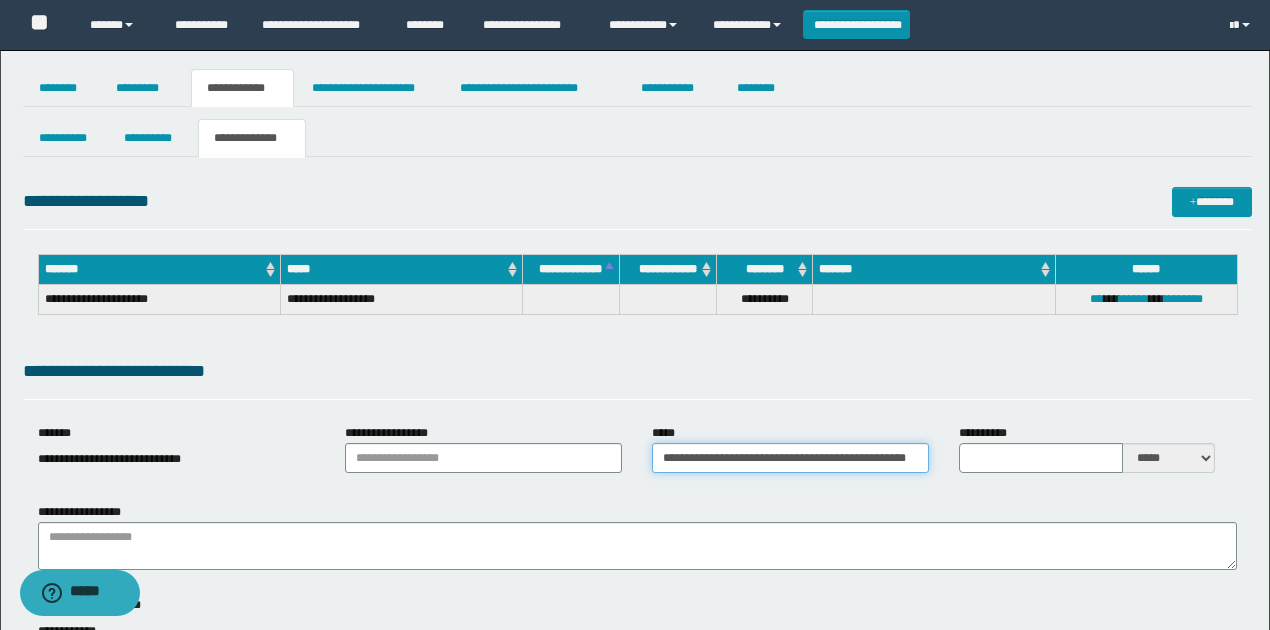 scroll, scrollTop: 0, scrollLeft: 56, axis: horizontal 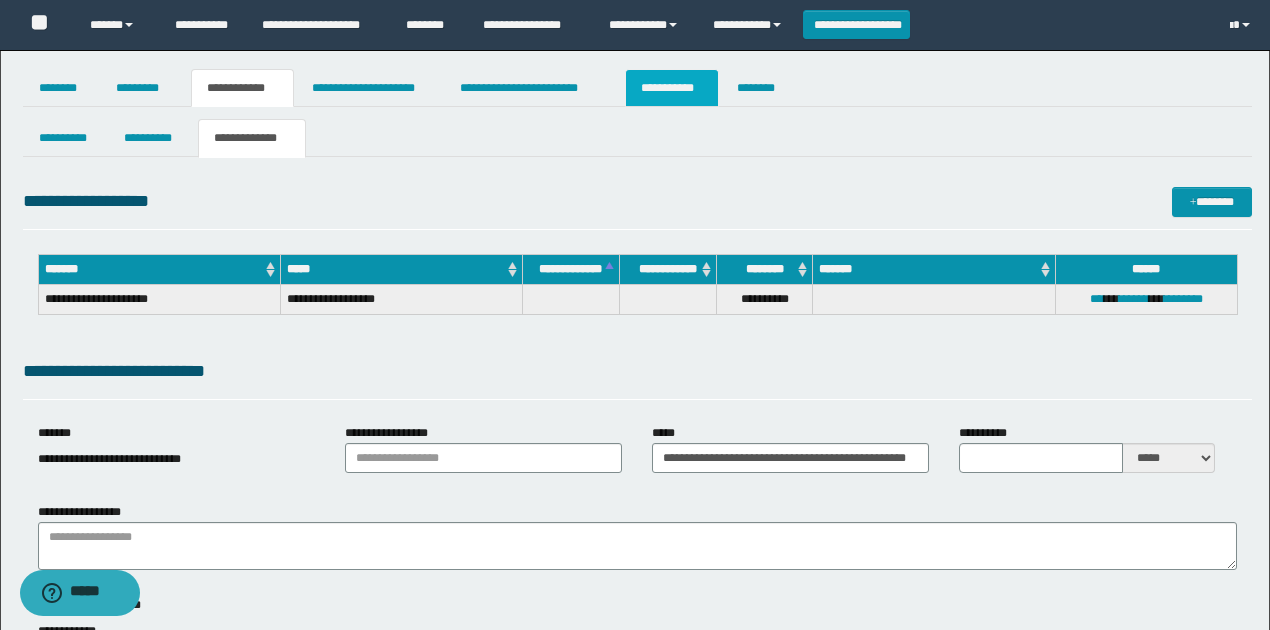 drag, startPoint x: 698, startPoint y: 92, endPoint x: 701, endPoint y: 110, distance: 18.248287 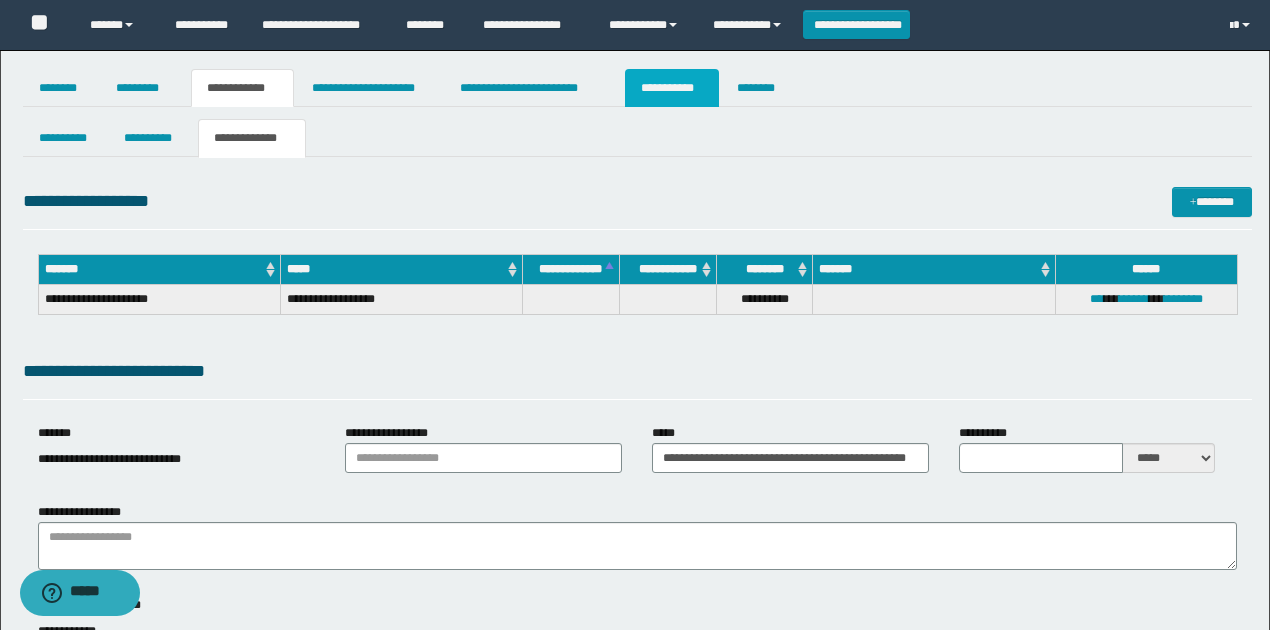 click on "**********" at bounding box center (672, 88) 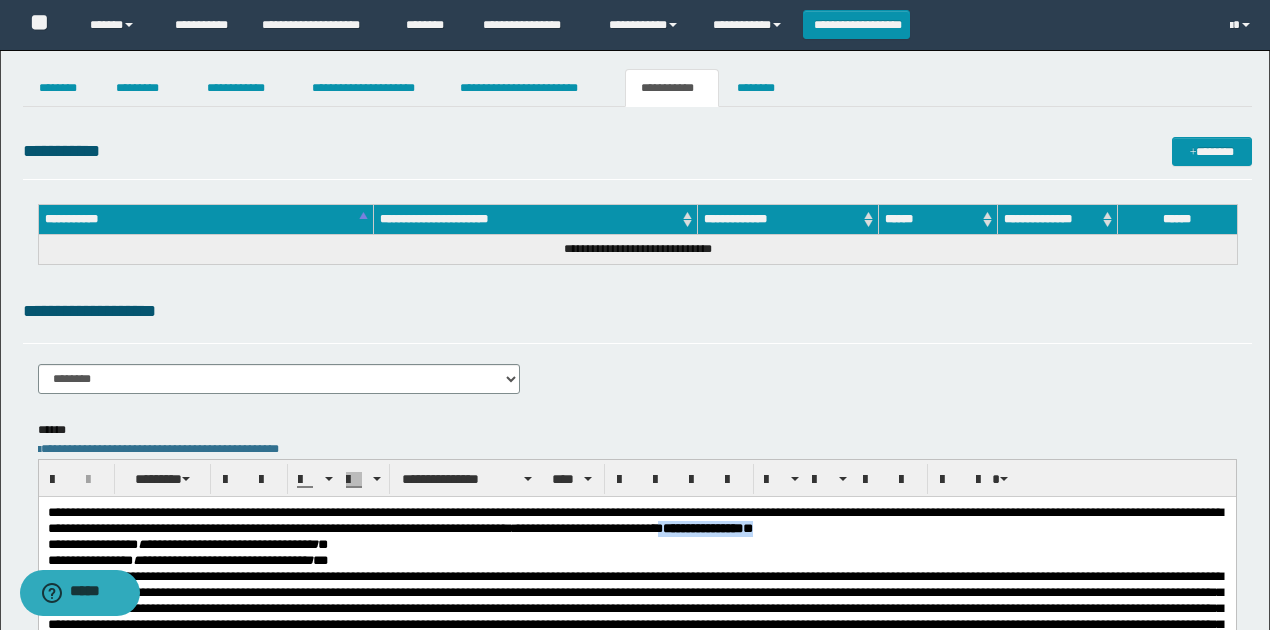 drag, startPoint x: 954, startPoint y: 528, endPoint x: 828, endPoint y: 532, distance: 126.06348 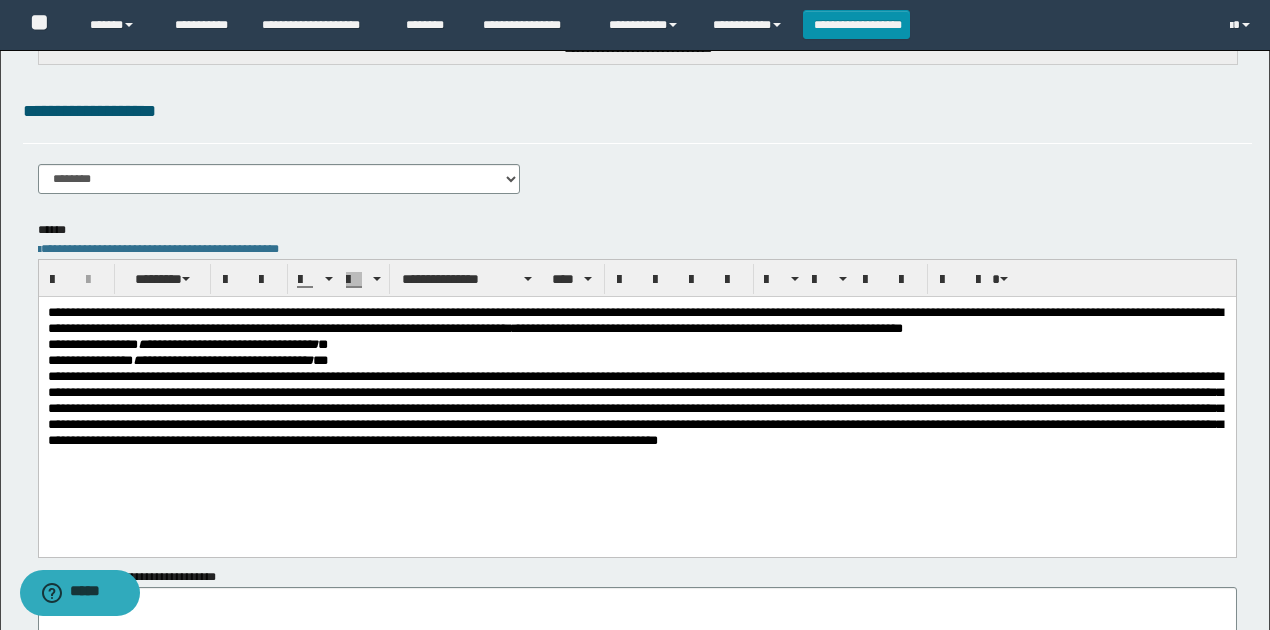 drag, startPoint x: 178, startPoint y: 222, endPoint x: 252, endPoint y: 300, distance: 107.51744 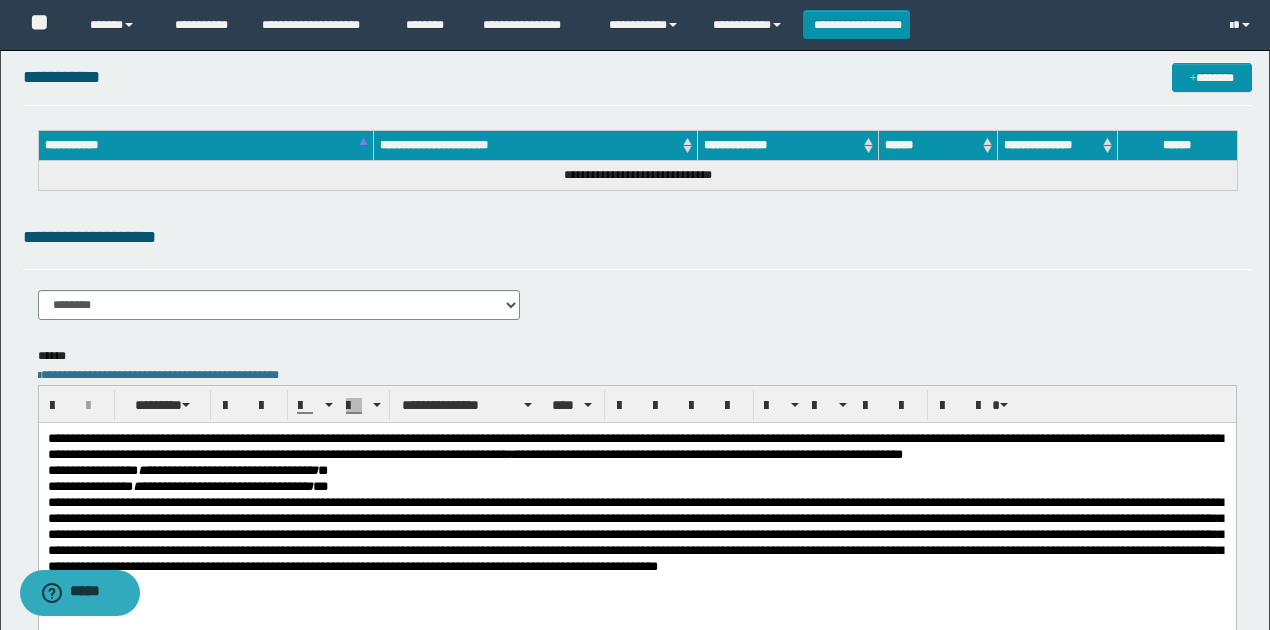 scroll, scrollTop: 0, scrollLeft: 0, axis: both 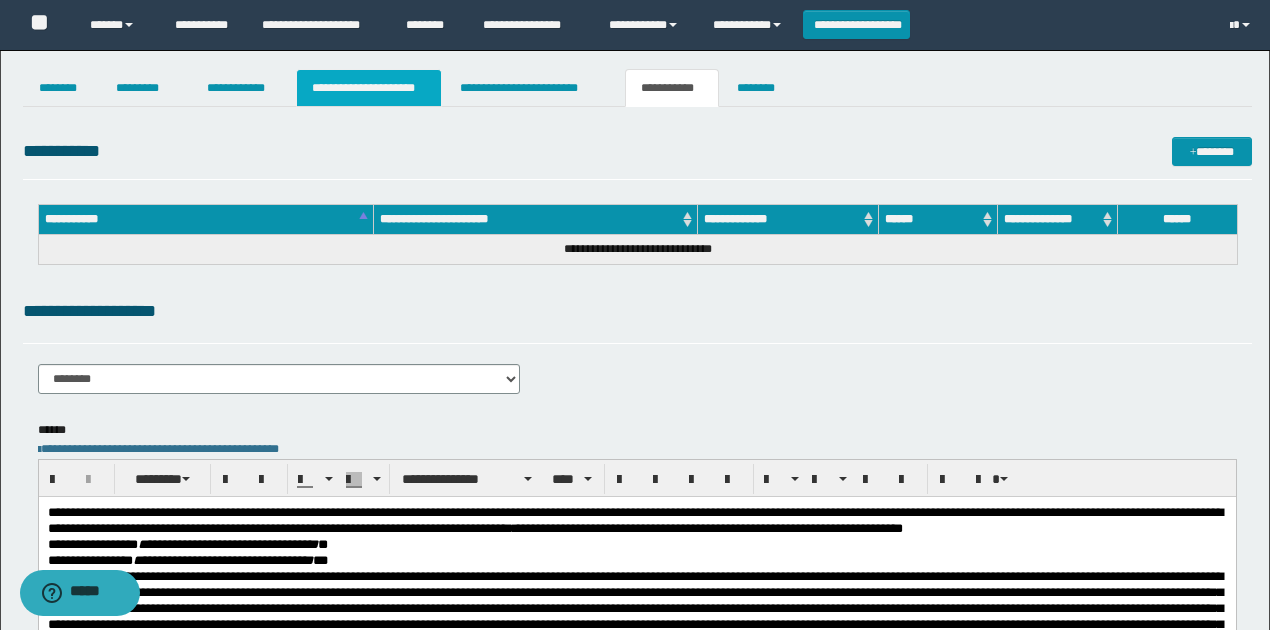 click on "**********" at bounding box center (369, 88) 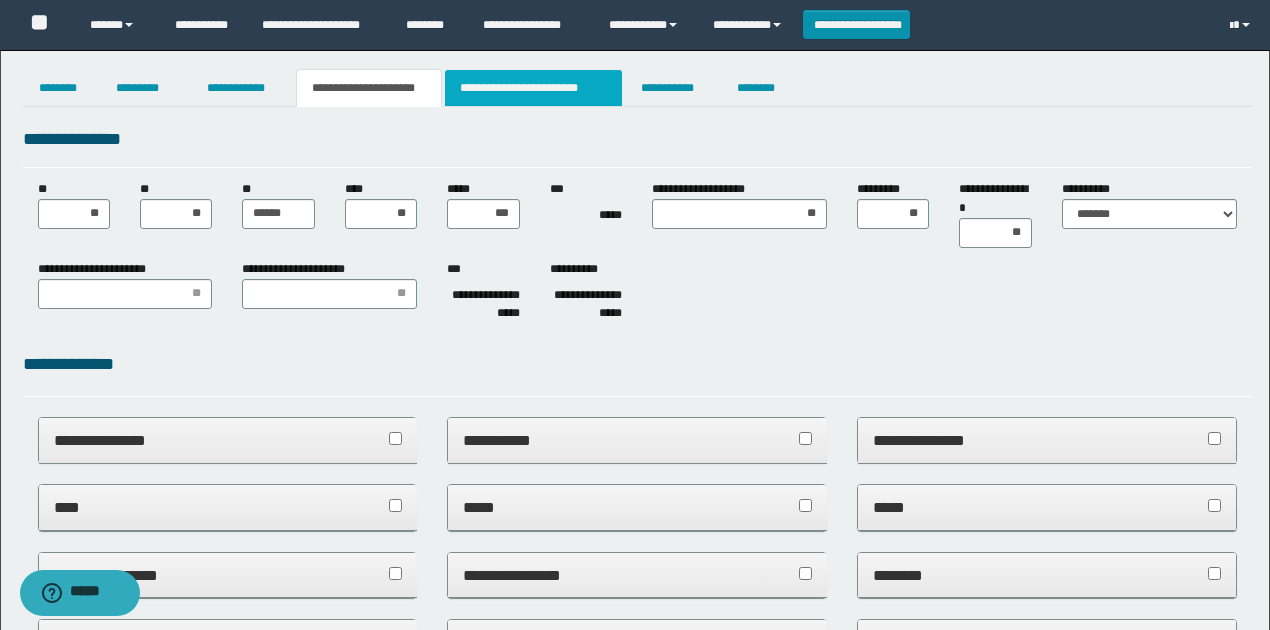 click on "**********" at bounding box center (533, 88) 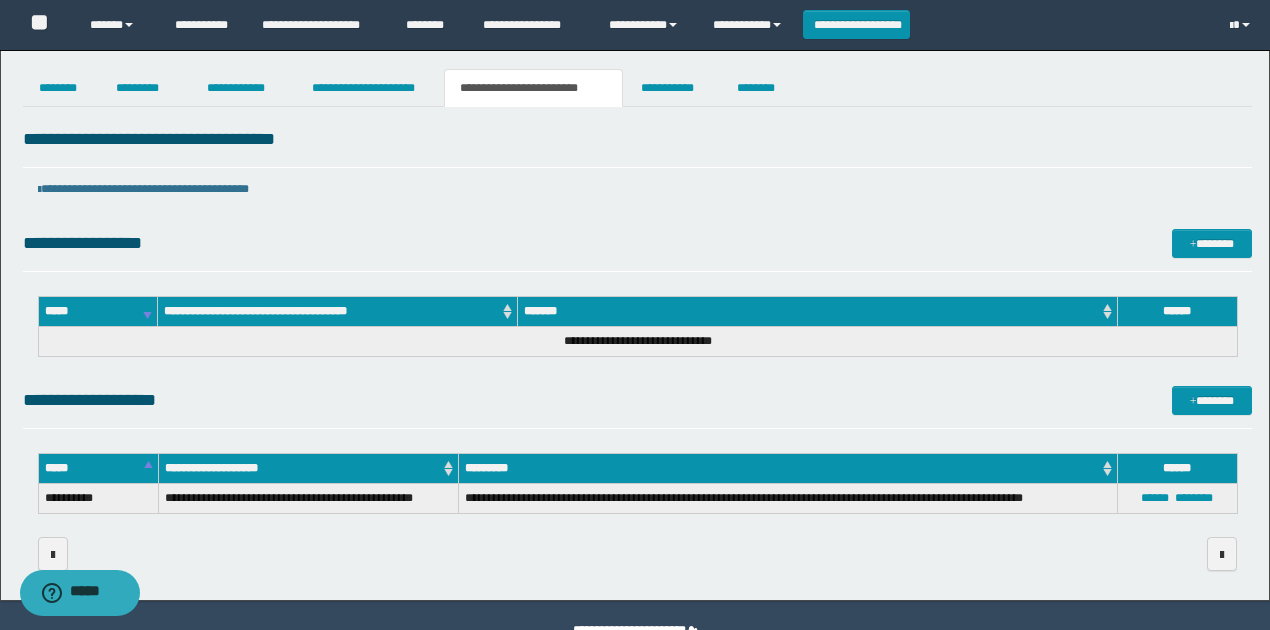 click on "*******" at bounding box center (818, 311) 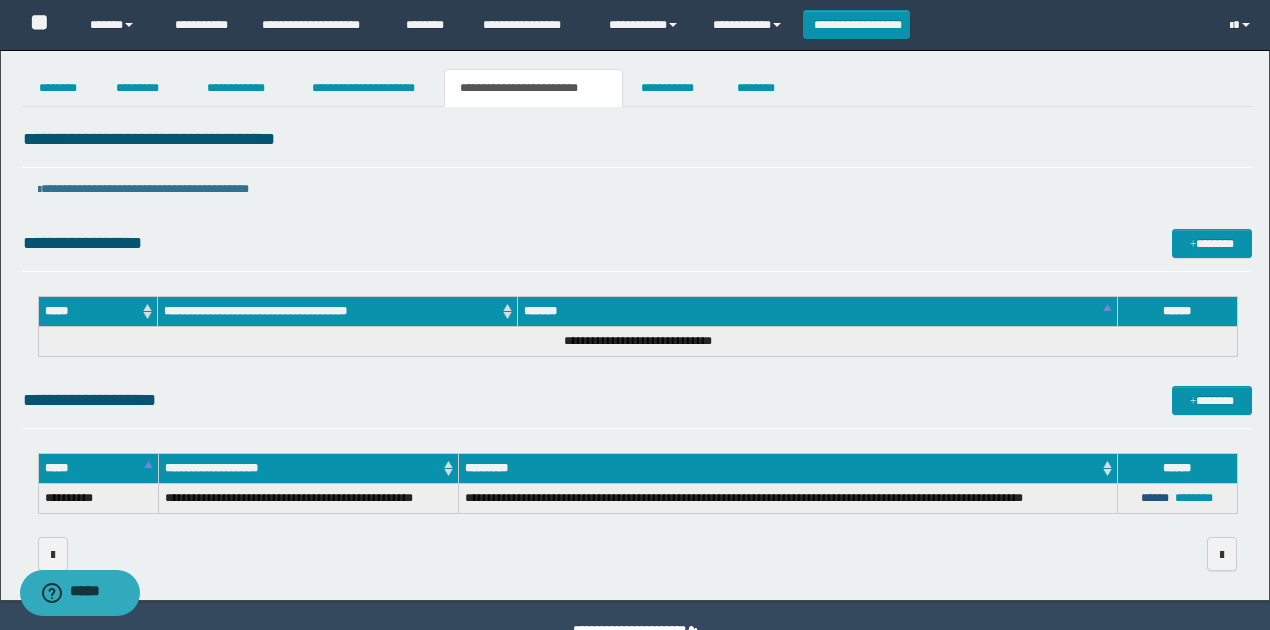 drag, startPoint x: 1146, startPoint y: 496, endPoint x: 884, endPoint y: 391, distance: 282.257 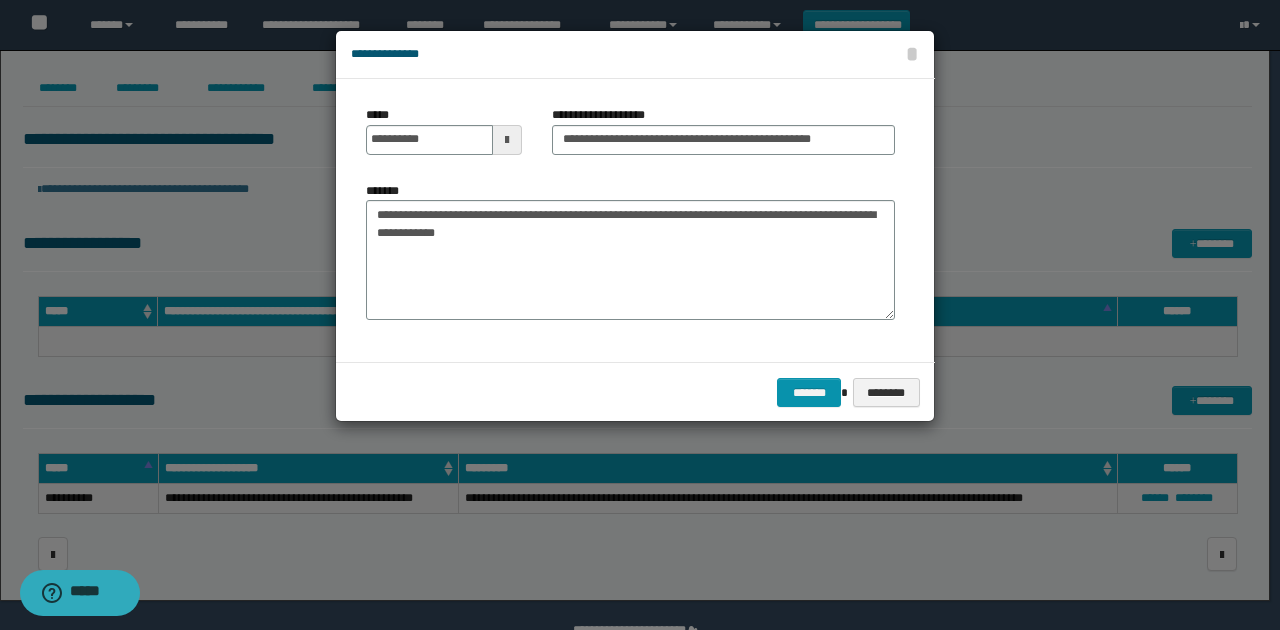 click on "**********" at bounding box center (630, 260) 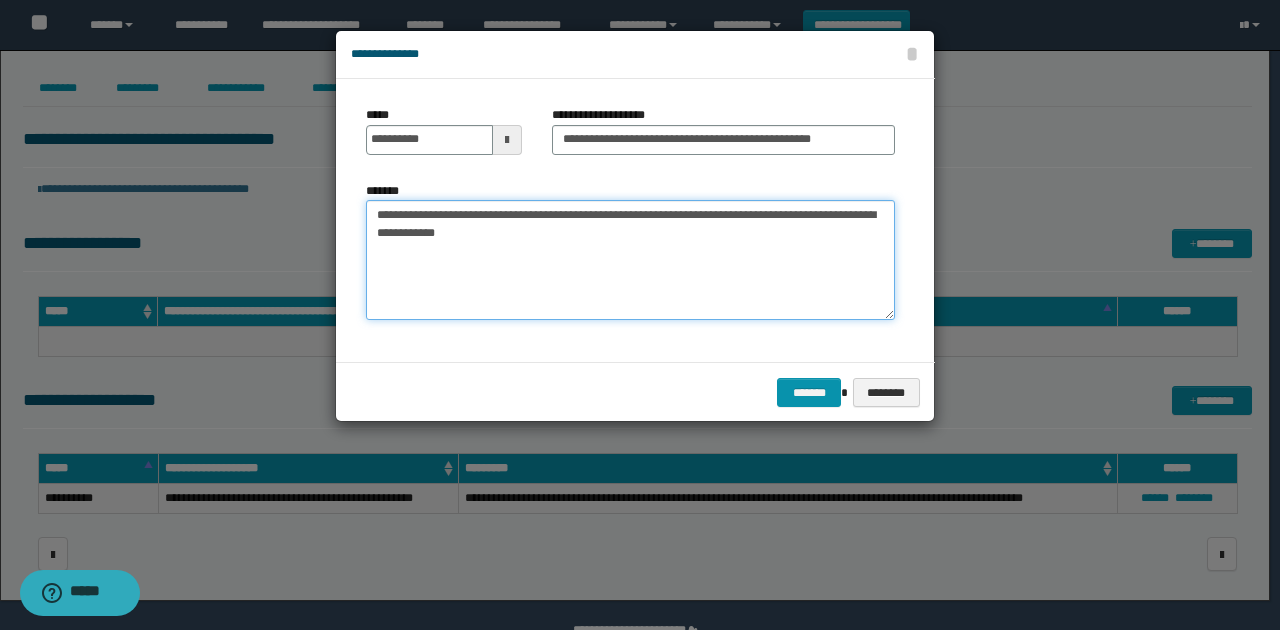 drag, startPoint x: 558, startPoint y: 238, endPoint x: 311, endPoint y: 202, distance: 249.6097 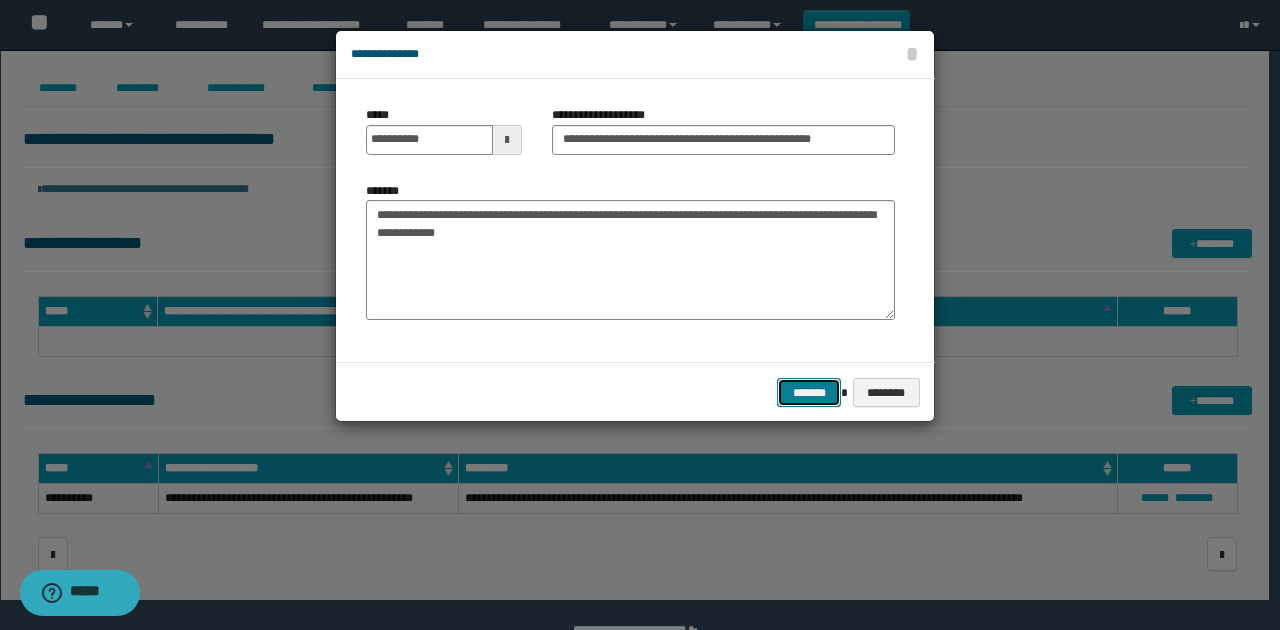 click on "*******" at bounding box center [809, 392] 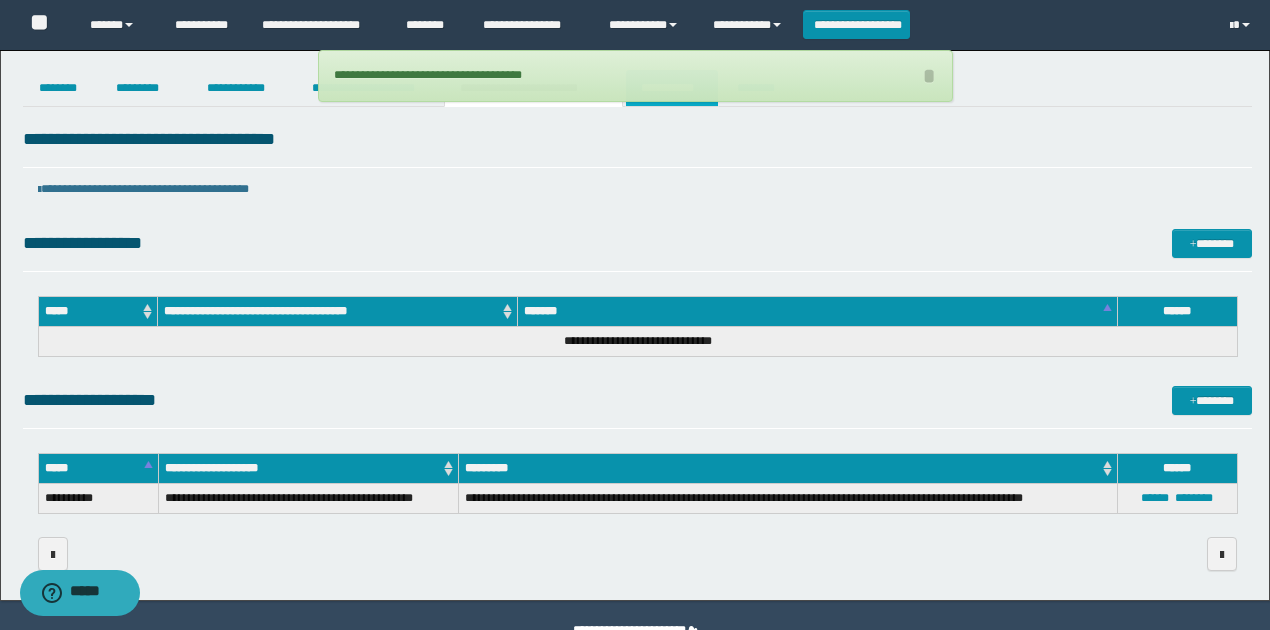 click on "**********" at bounding box center [672, 88] 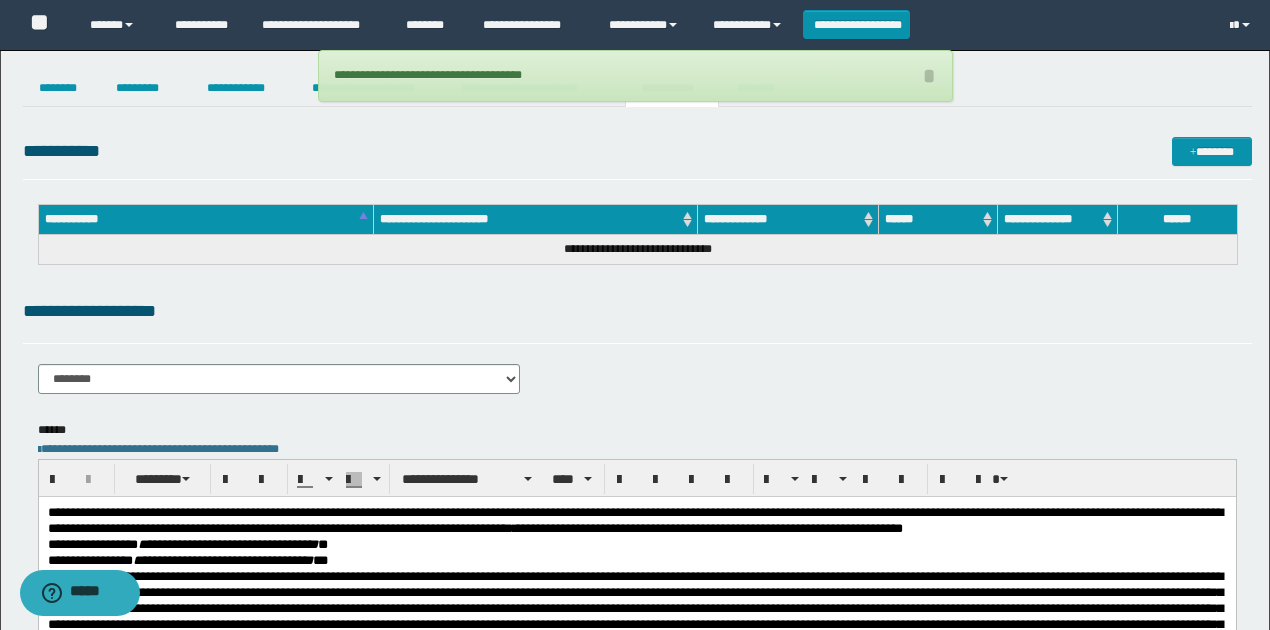 click on "**********" at bounding box center (637, 508) 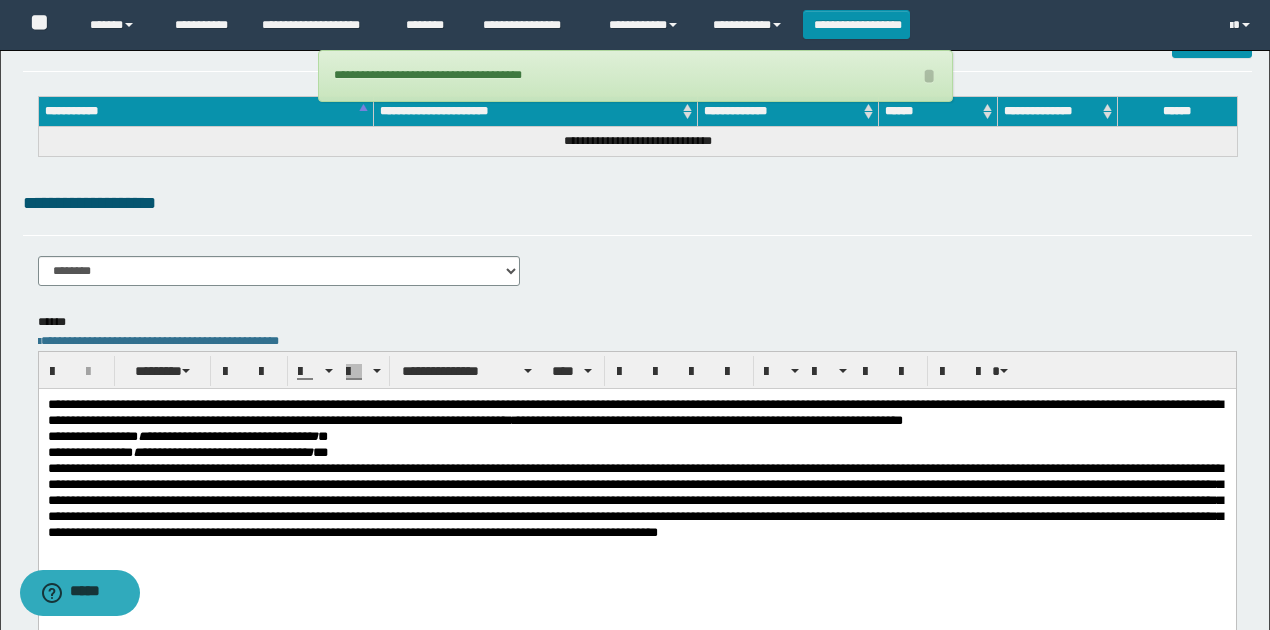 scroll, scrollTop: 266, scrollLeft: 0, axis: vertical 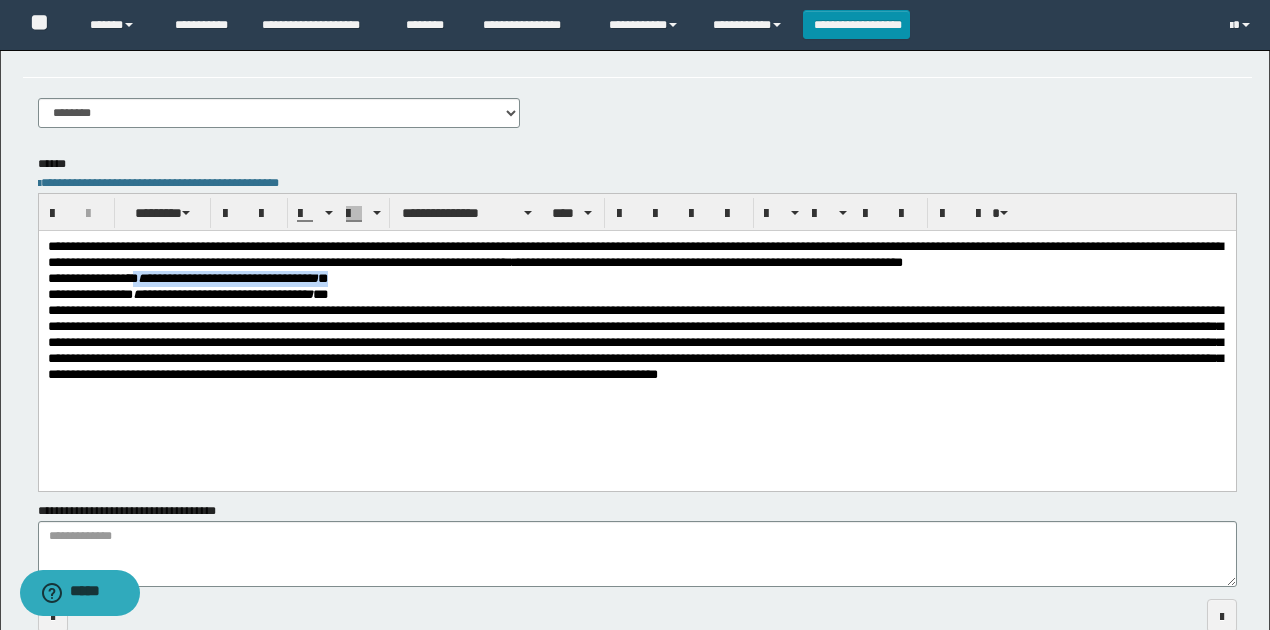 drag, startPoint x: 210, startPoint y: 278, endPoint x: 383, endPoint y: 282, distance: 173.04623 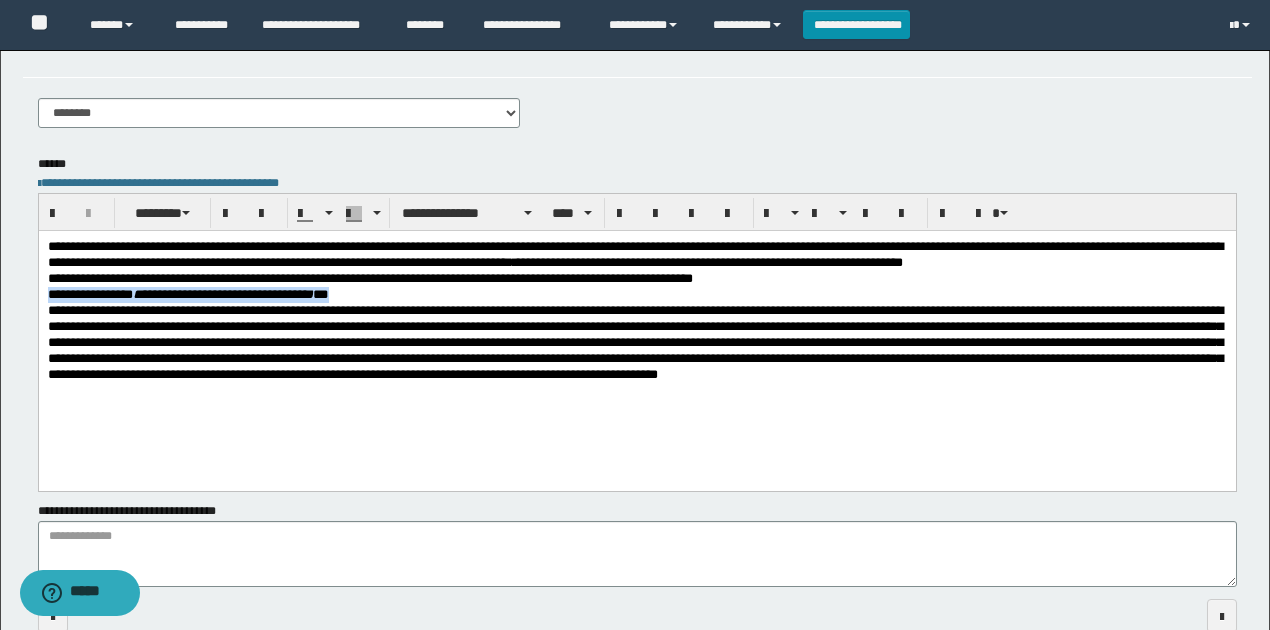 drag, startPoint x: 395, startPoint y: 294, endPoint x: 2, endPoint y: 294, distance: 393 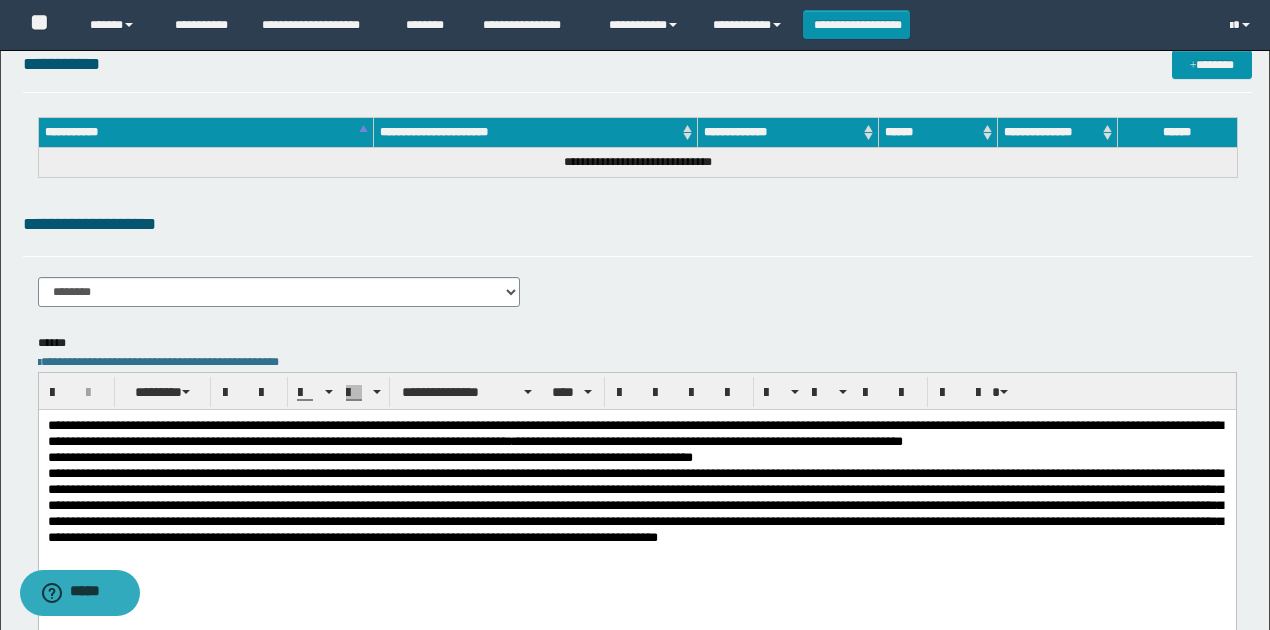scroll, scrollTop: 0, scrollLeft: 0, axis: both 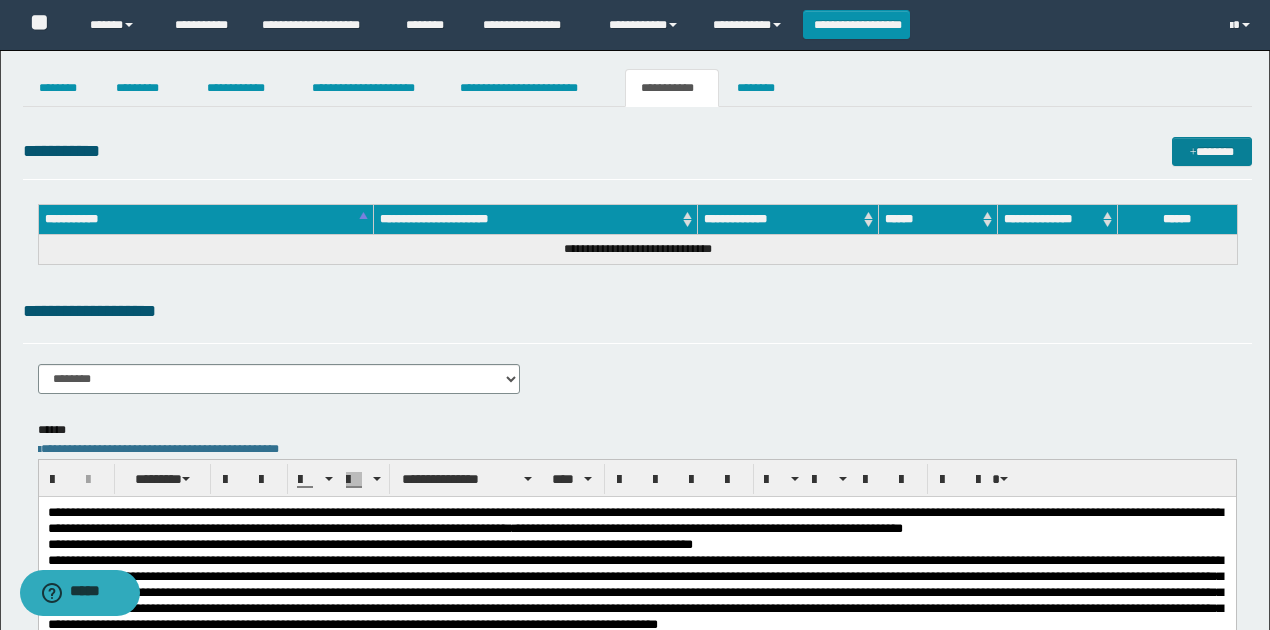 click on "*******" at bounding box center [1211, 151] 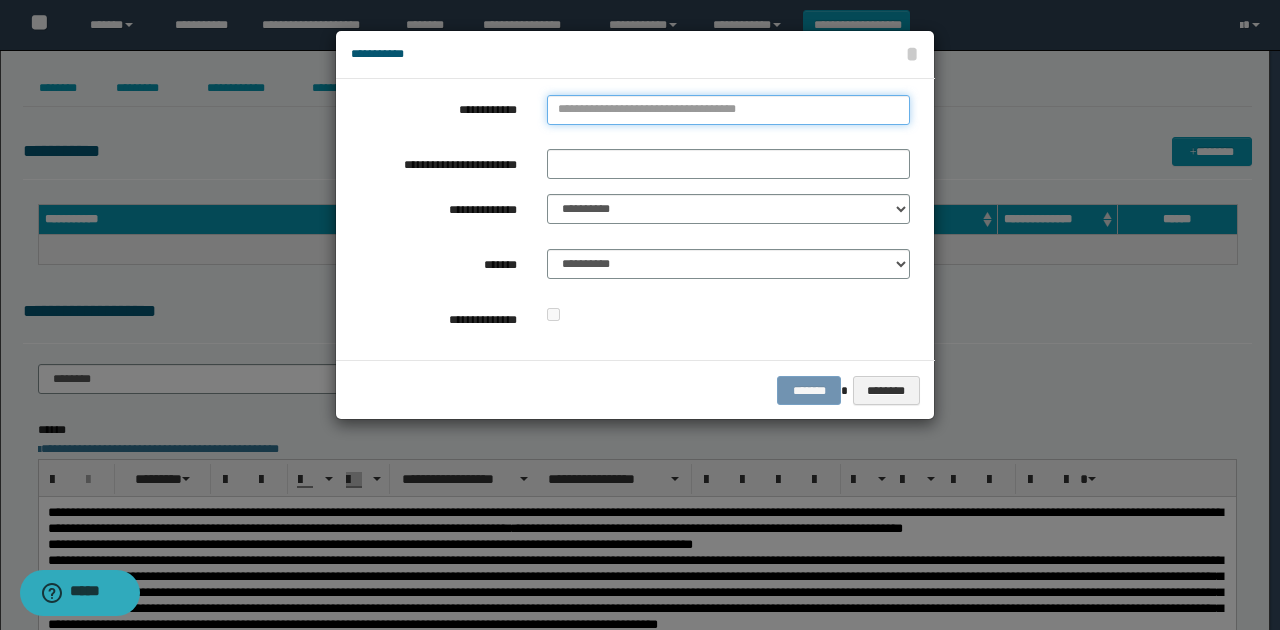 click on "**********" at bounding box center (728, 110) 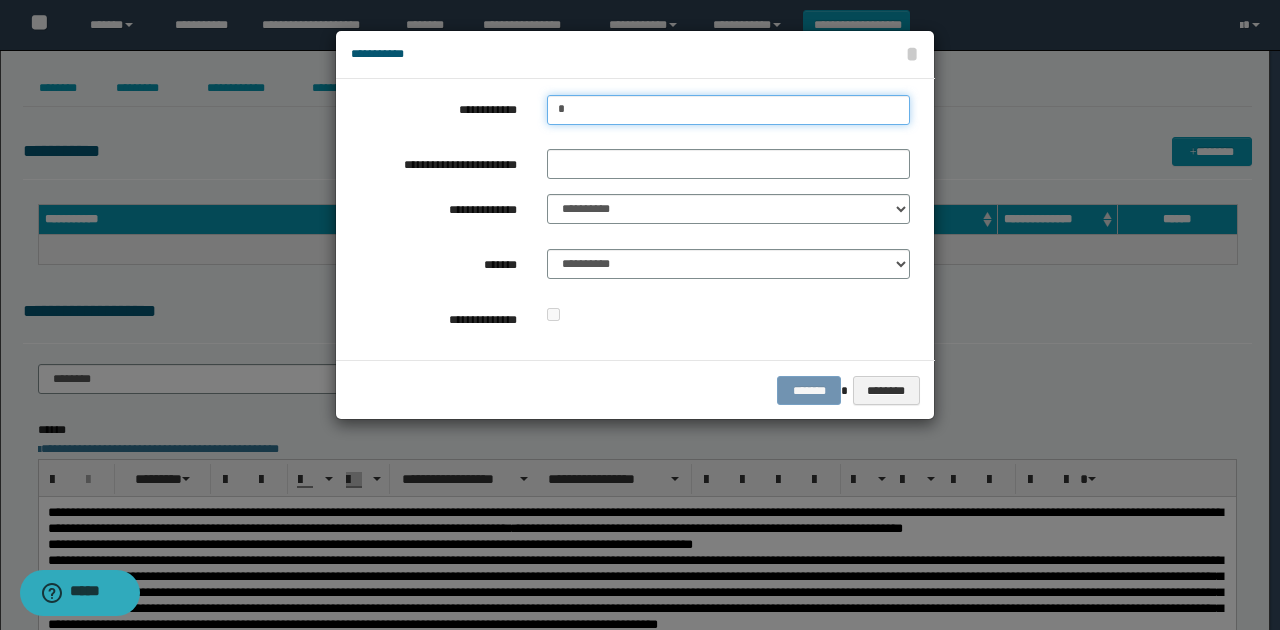 type on "**" 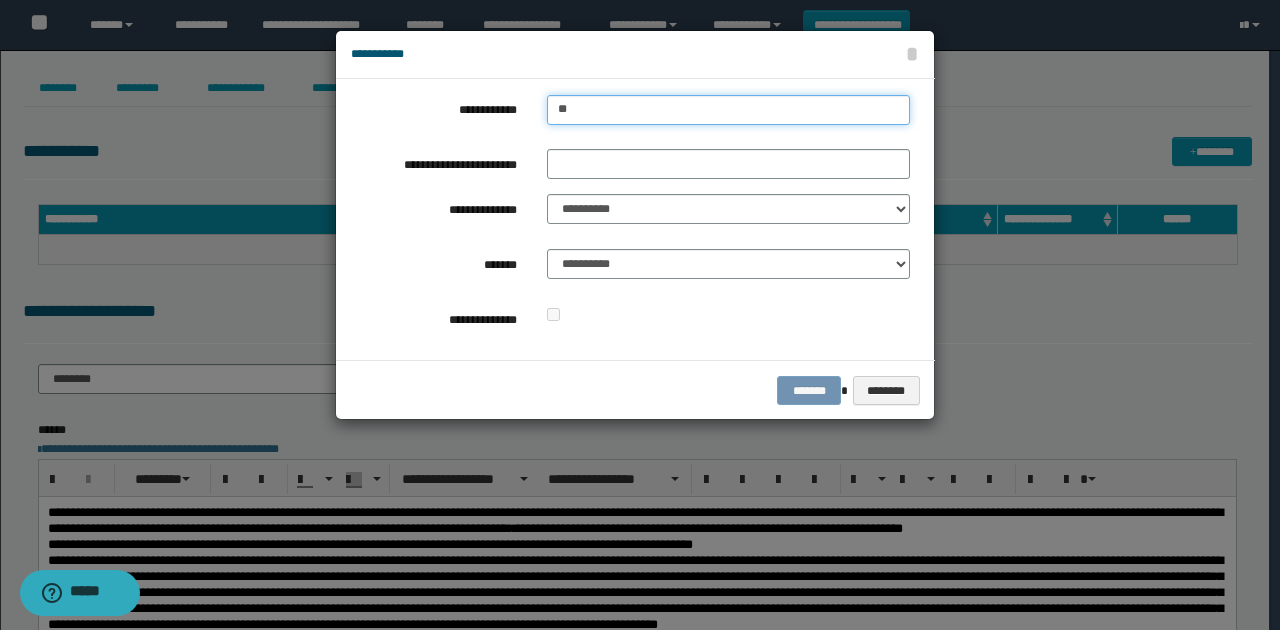 type on "**" 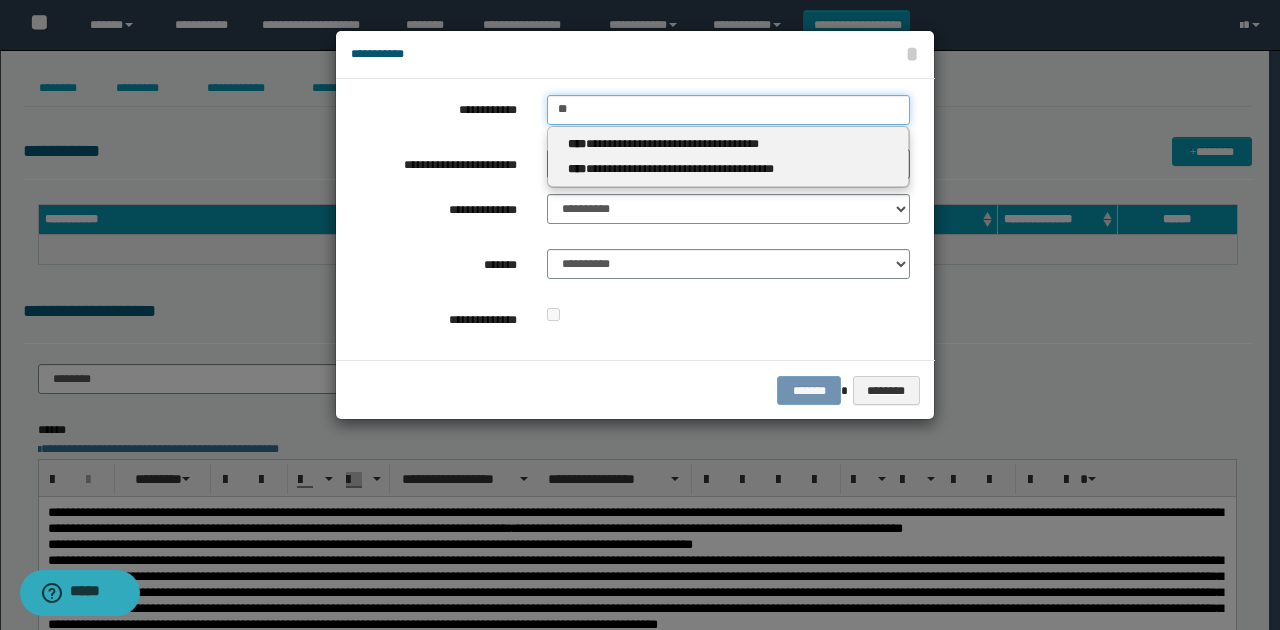 type 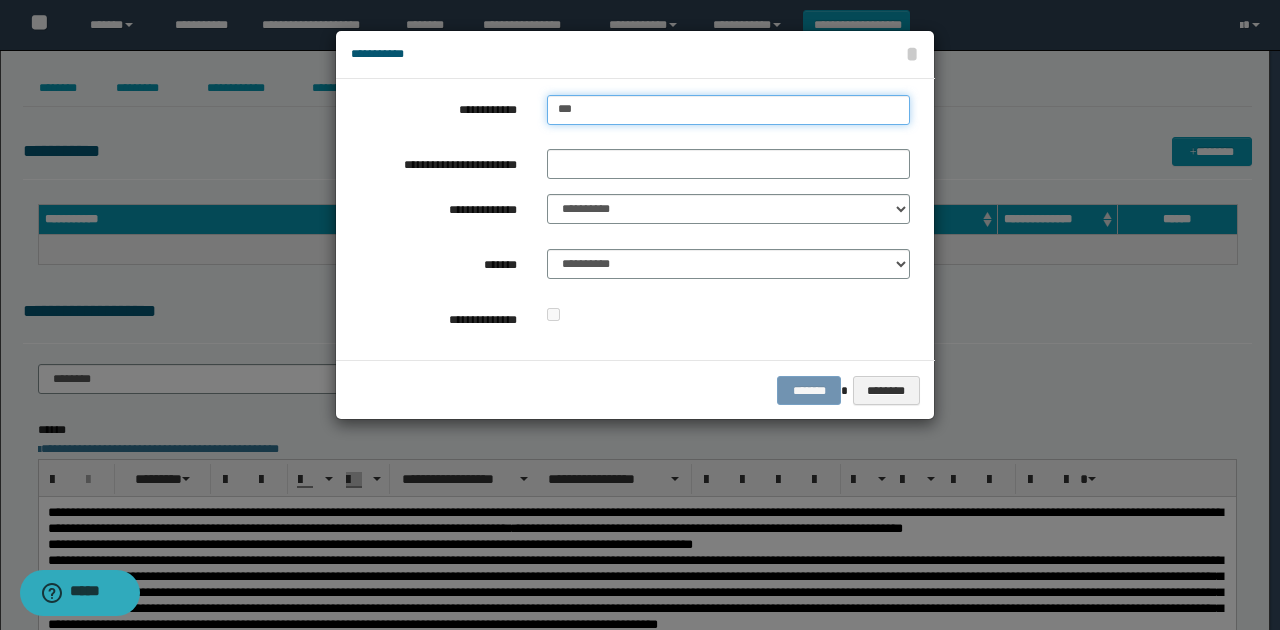 type on "****" 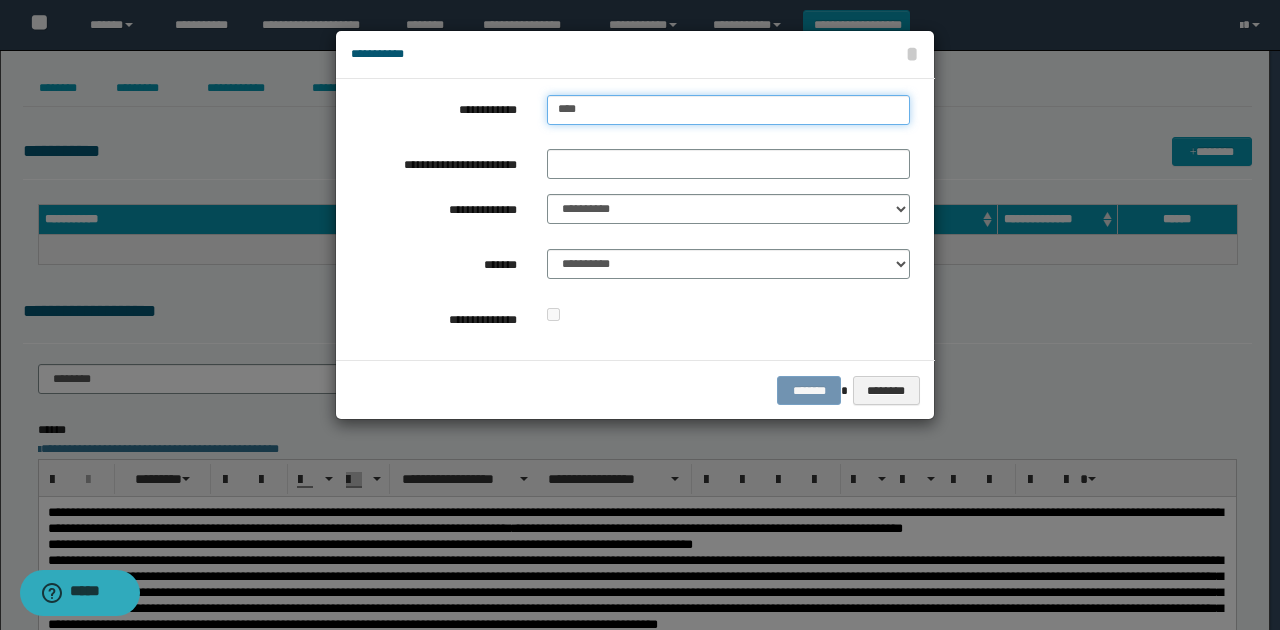 type on "****" 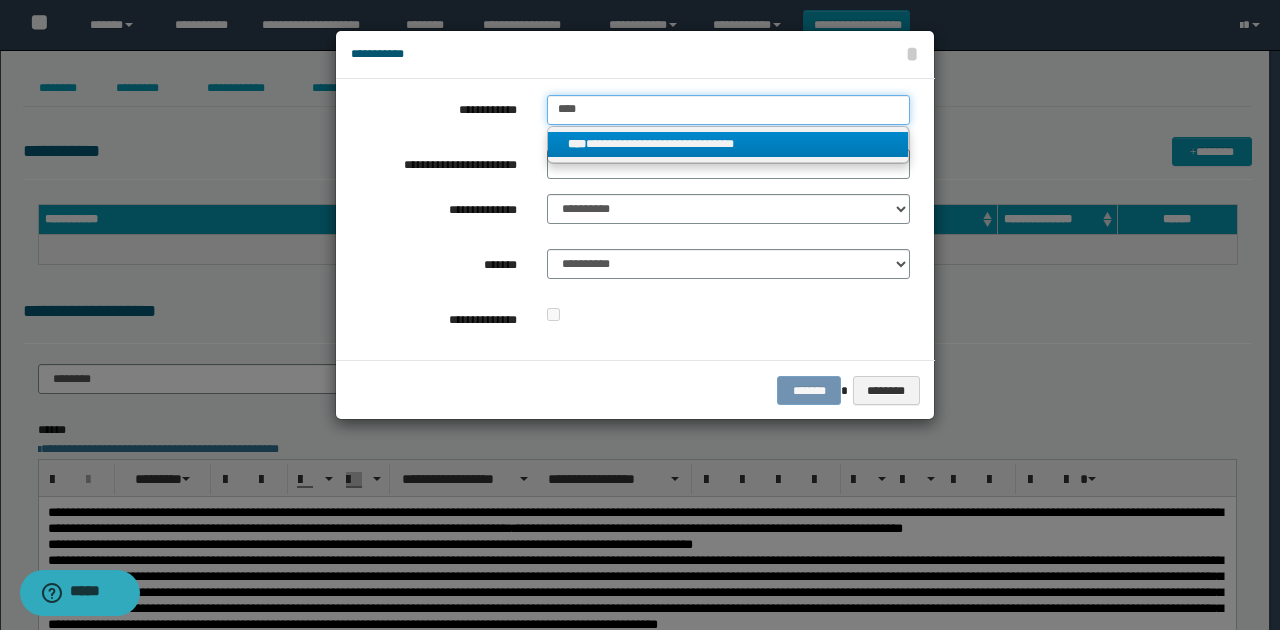 type on "****" 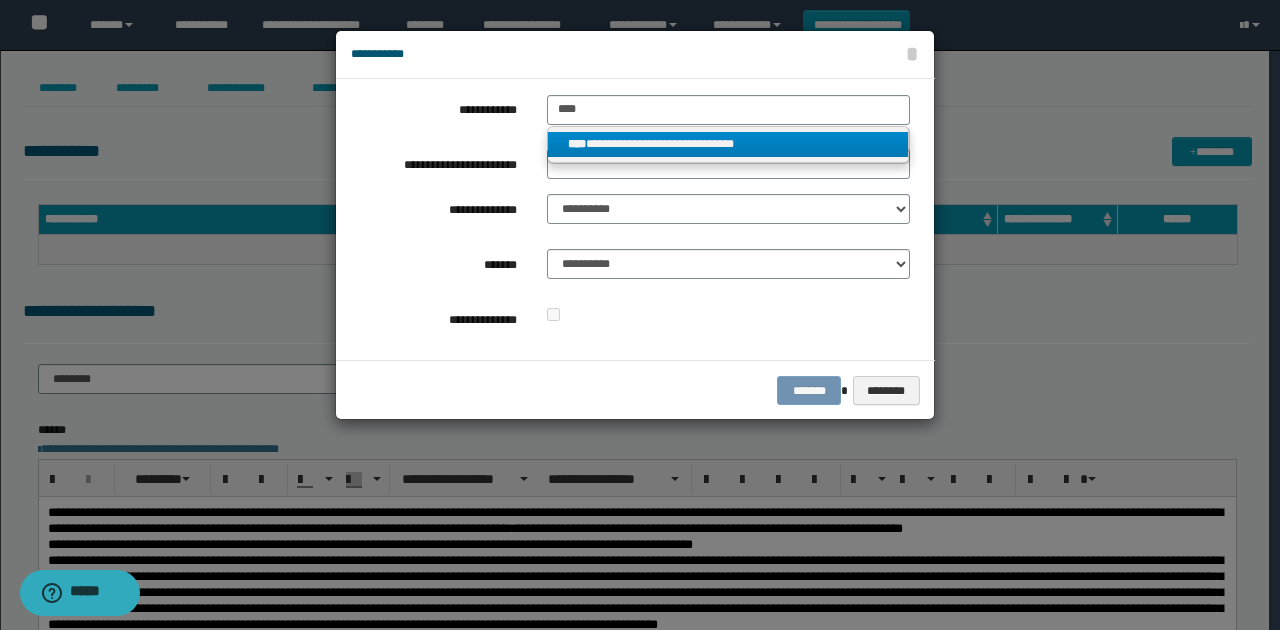 click on "**********" at bounding box center (728, 144) 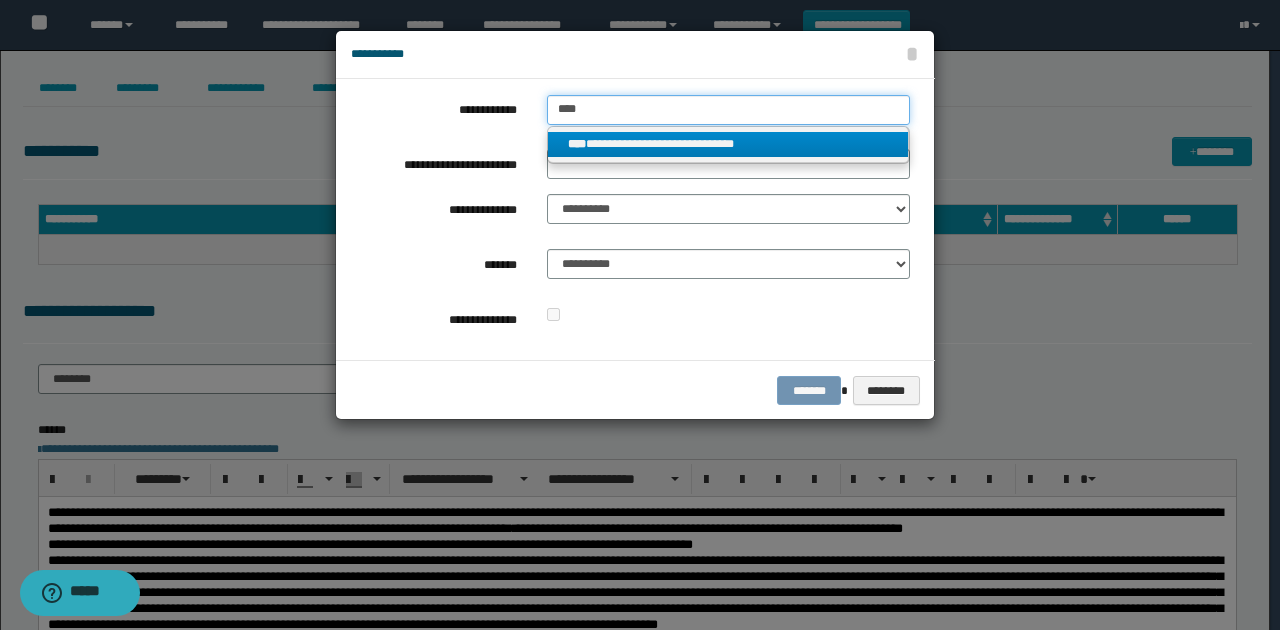 type 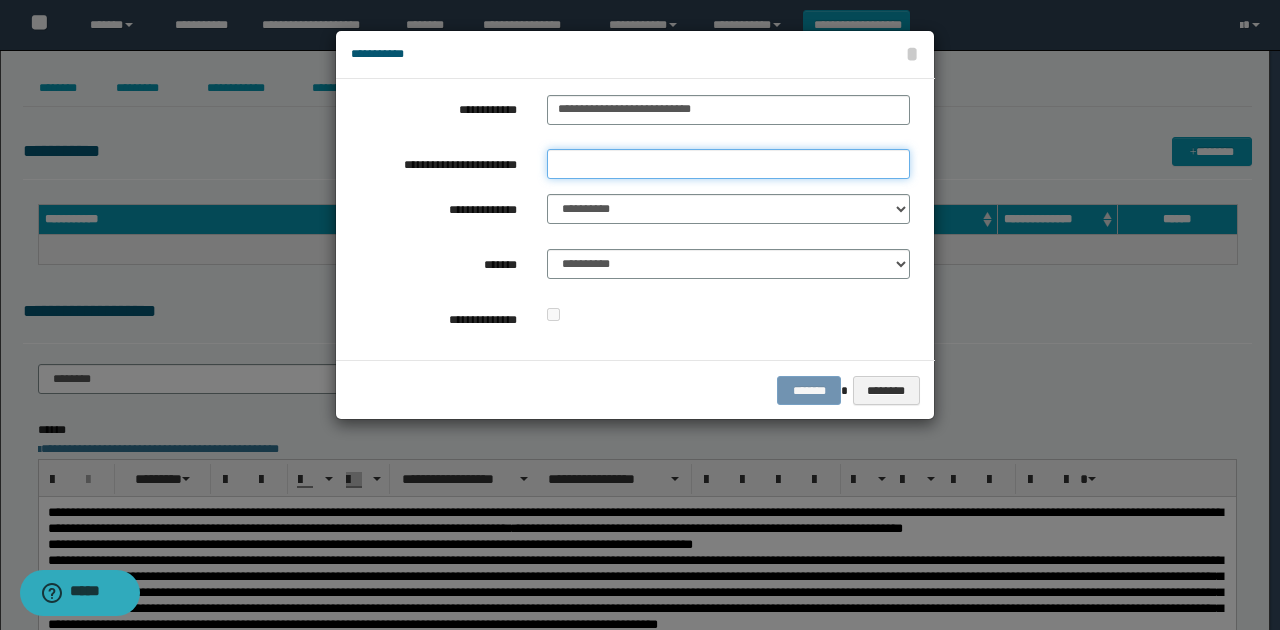 click on "**********" at bounding box center [728, 164] 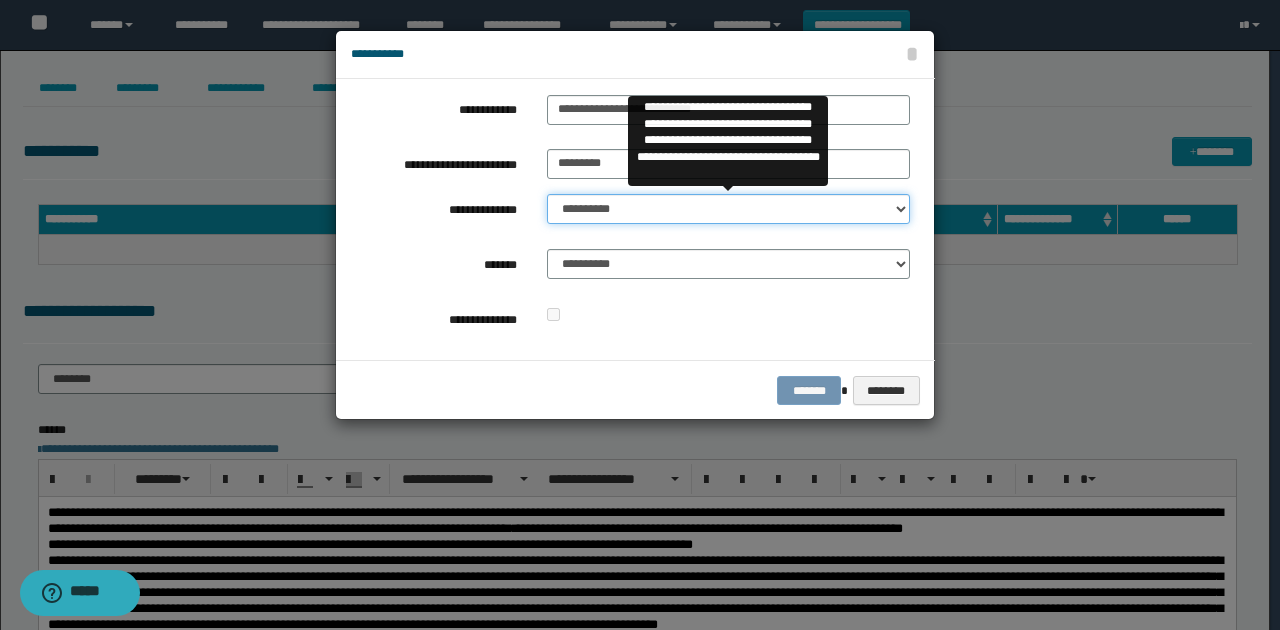 click on "**********" at bounding box center [728, 209] 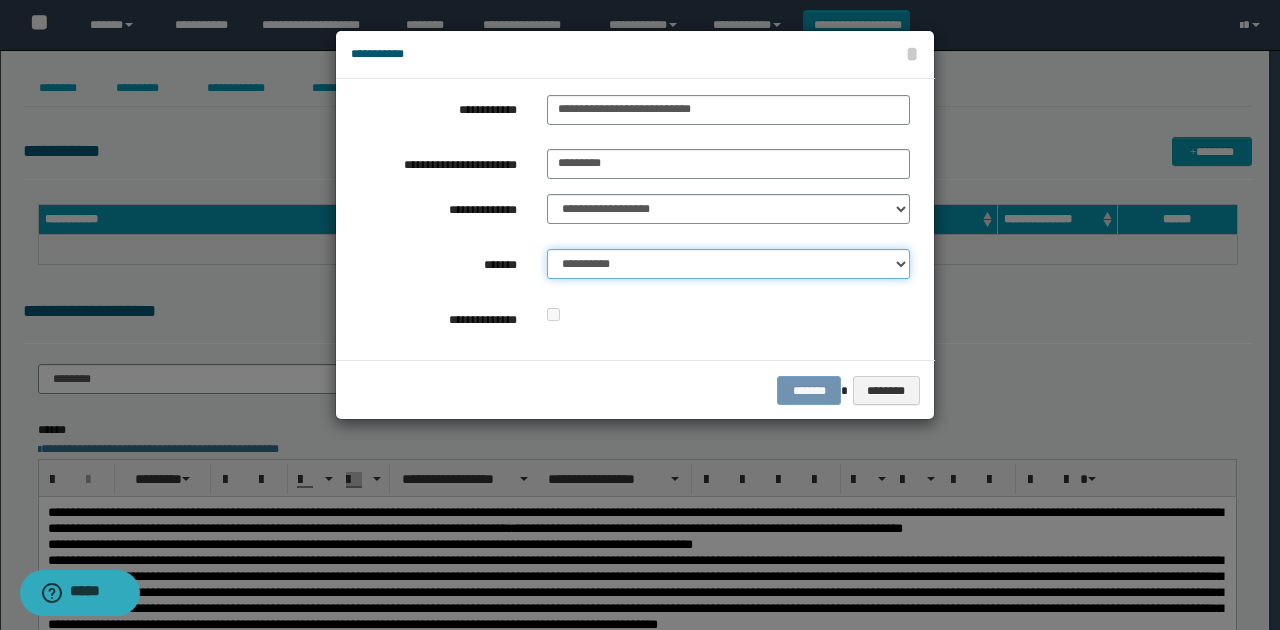 click on "**********" at bounding box center (728, 264) 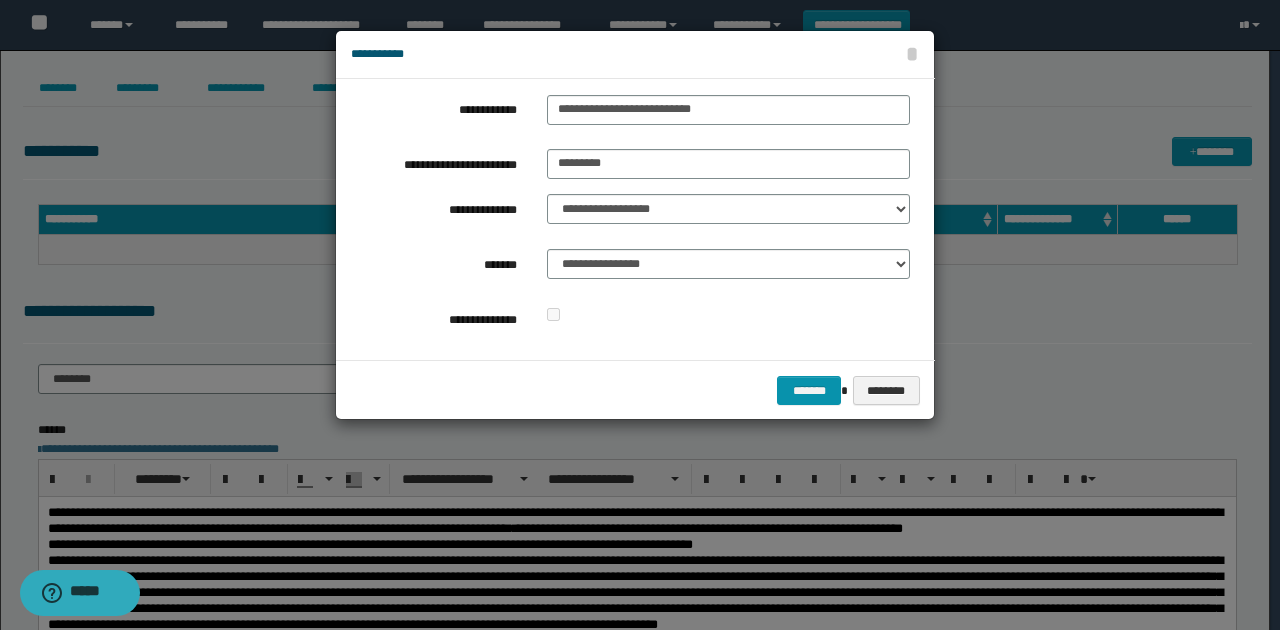 click on "**********" at bounding box center [630, 219] 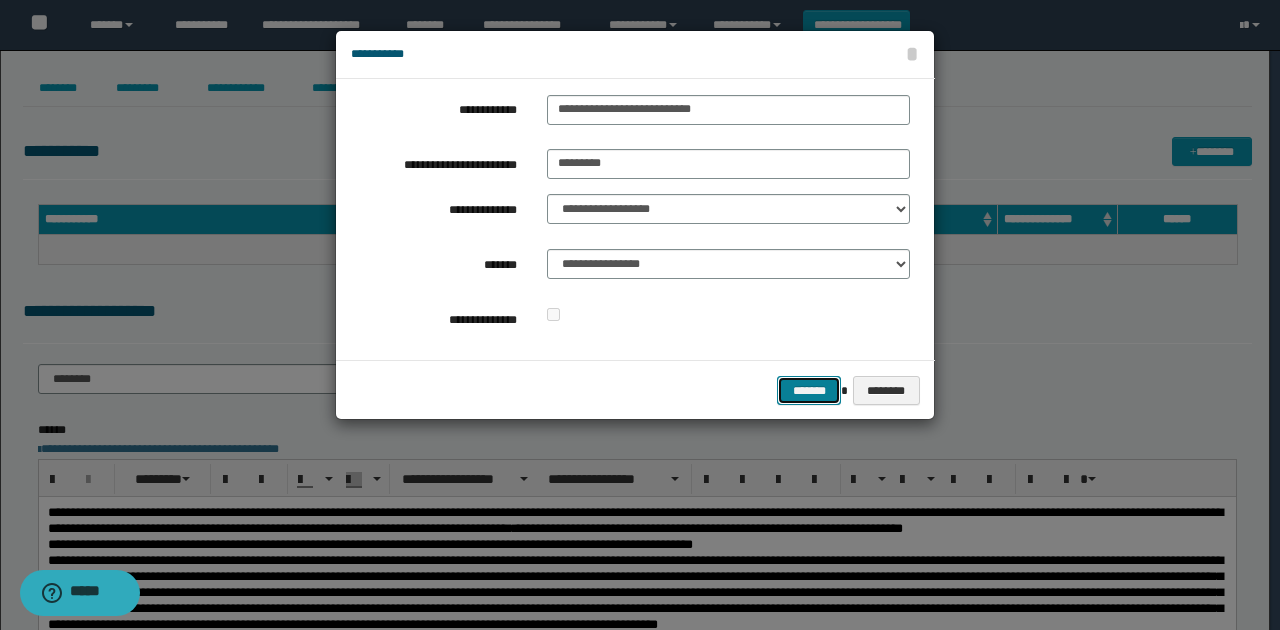 drag, startPoint x: 797, startPoint y: 381, endPoint x: 702, endPoint y: 363, distance: 96.69022 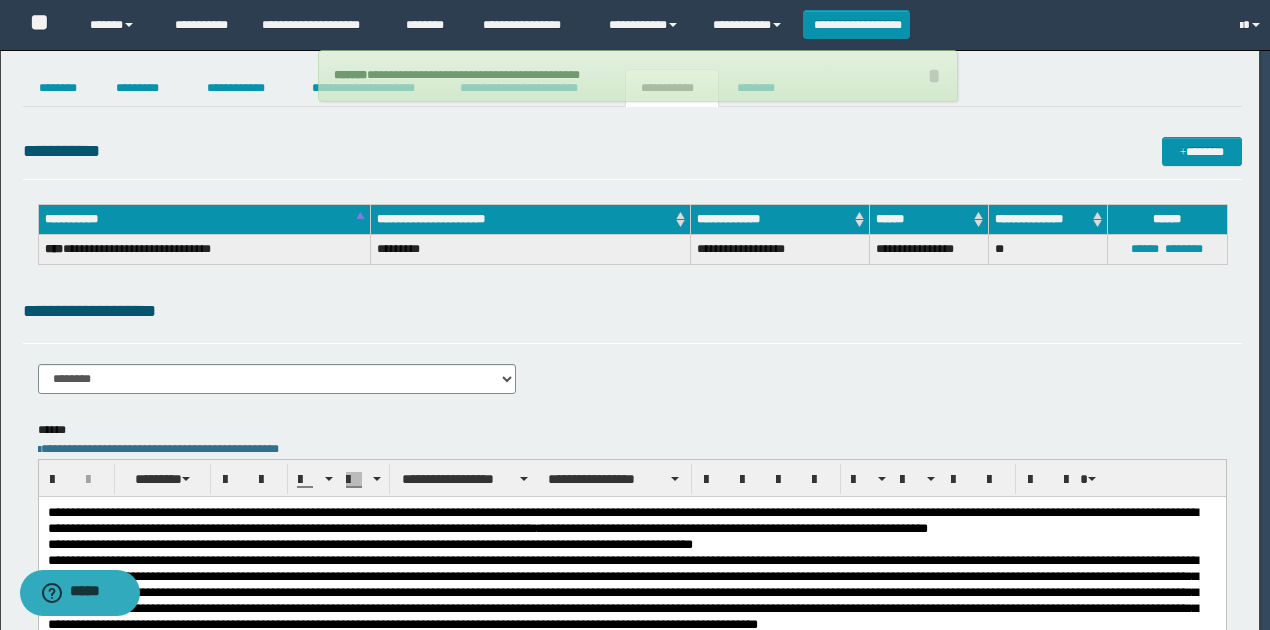 click on "**********" at bounding box center [632, 320] 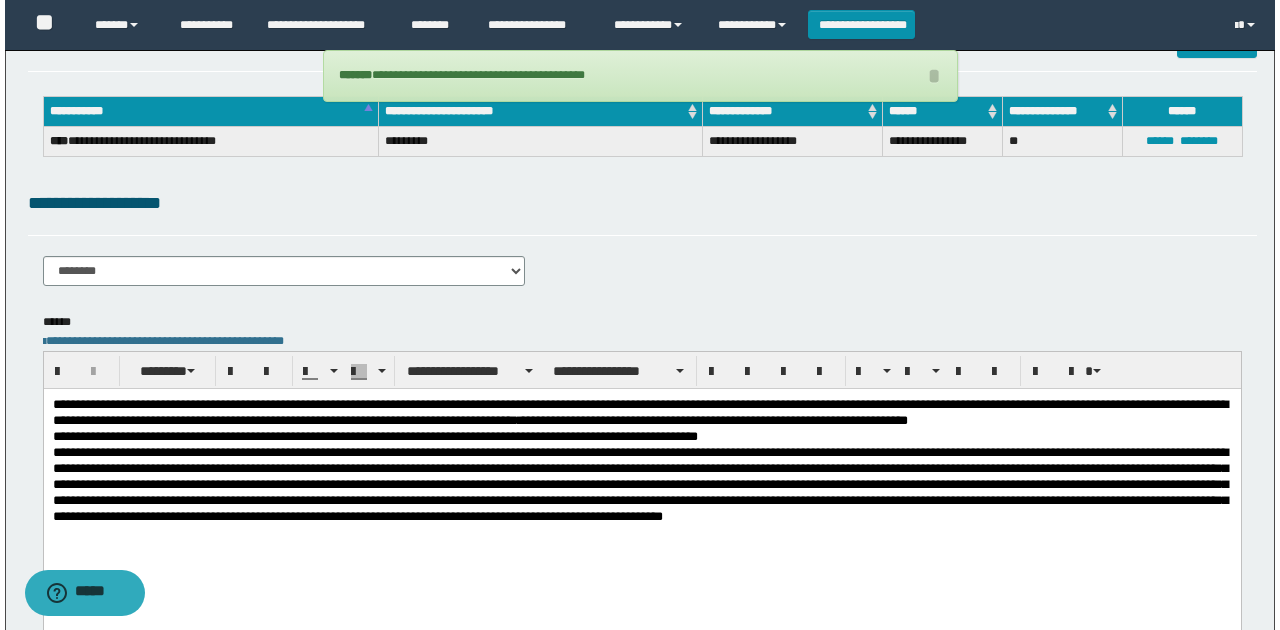 scroll, scrollTop: 0, scrollLeft: 0, axis: both 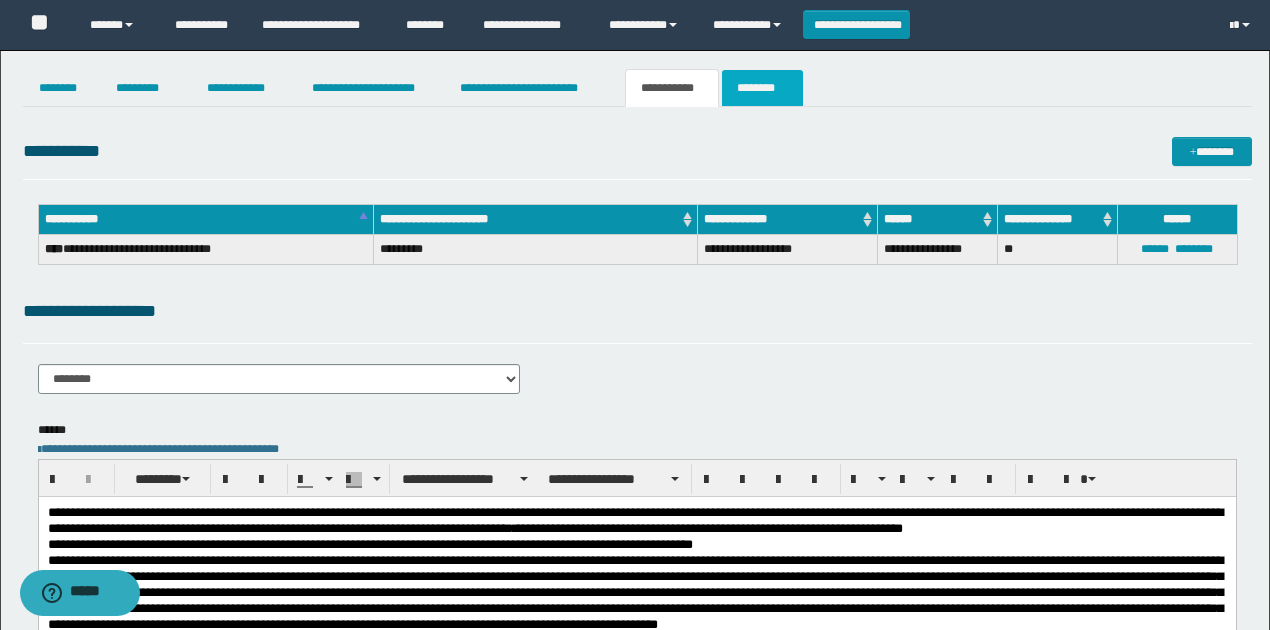 drag, startPoint x: 760, startPoint y: 102, endPoint x: 762, endPoint y: 116, distance: 14.142136 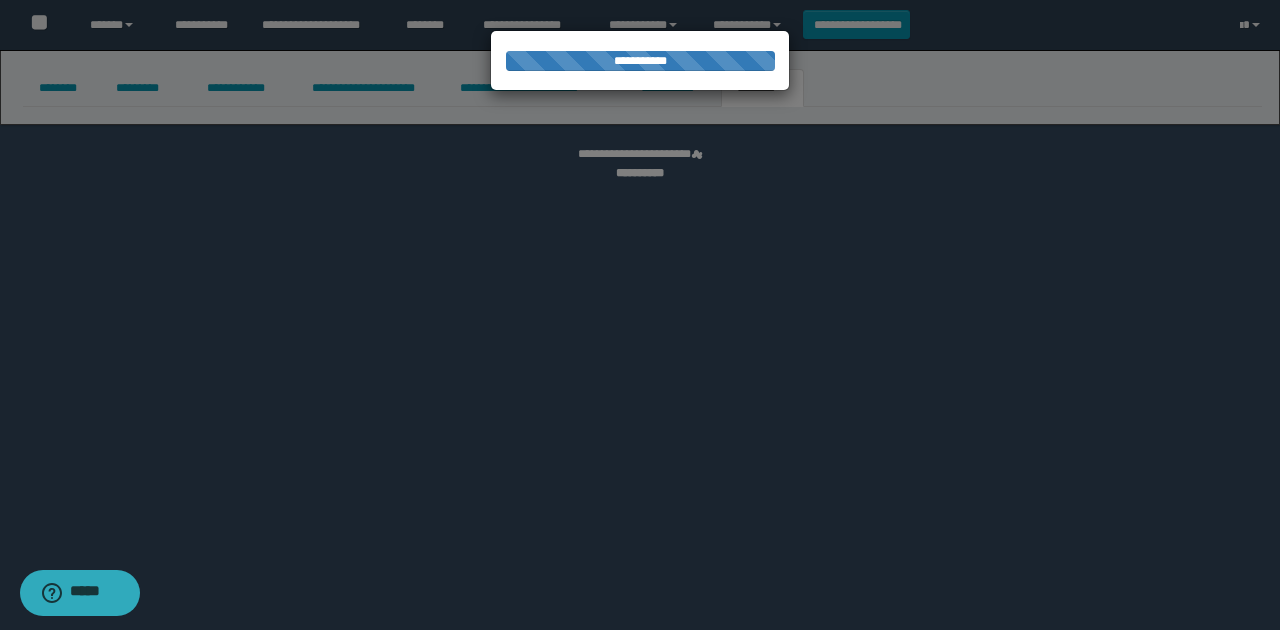 select 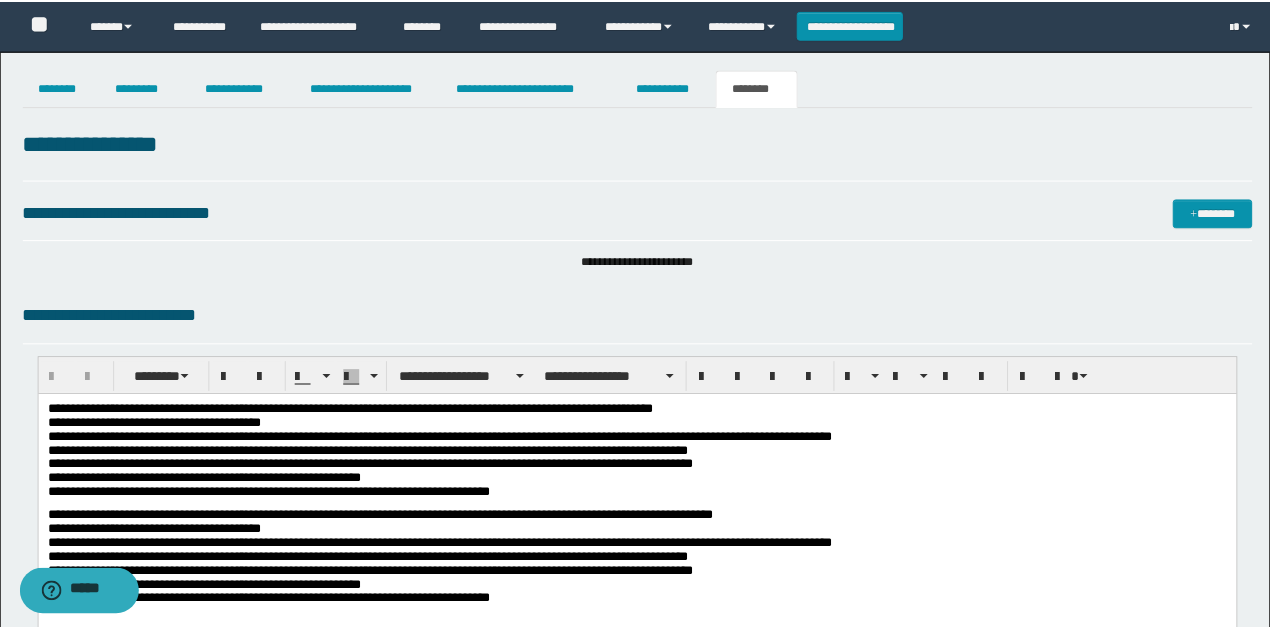 scroll, scrollTop: 0, scrollLeft: 0, axis: both 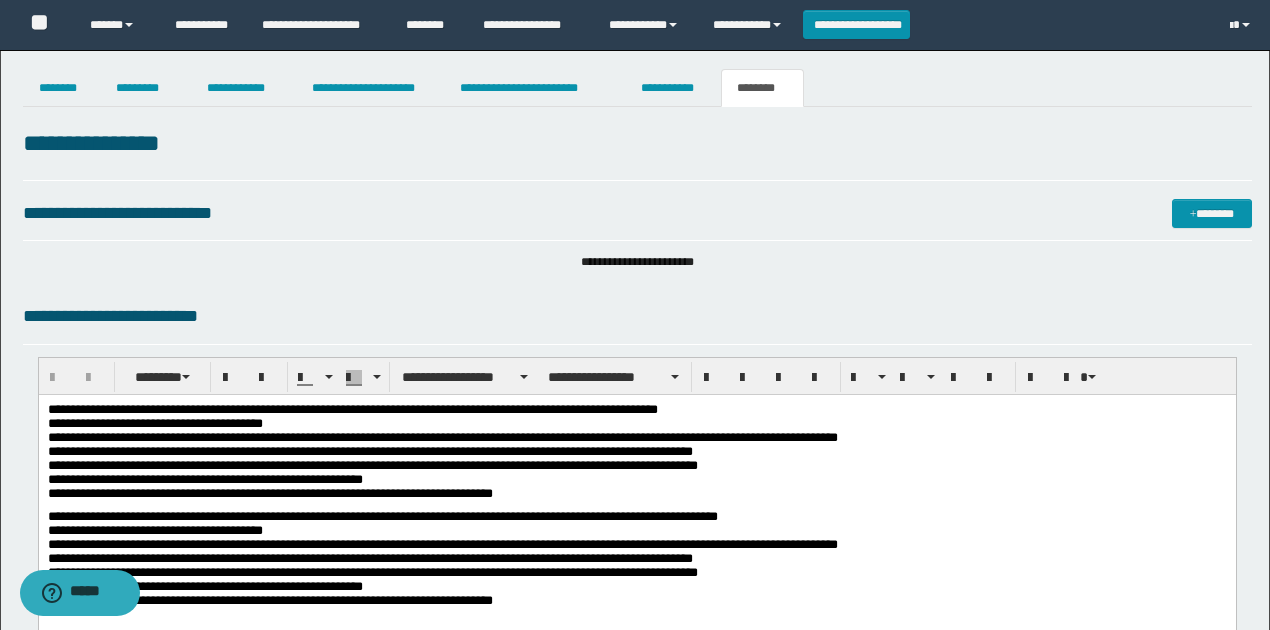 click on "**********" at bounding box center (637, 456) 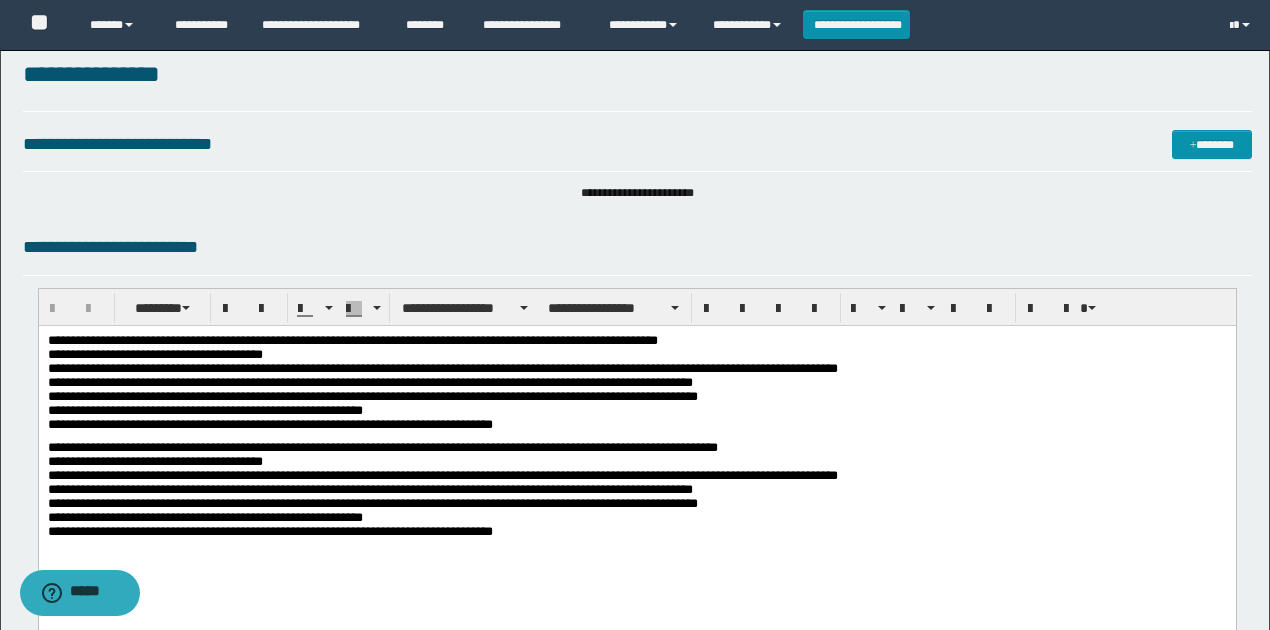 scroll, scrollTop: 200, scrollLeft: 0, axis: vertical 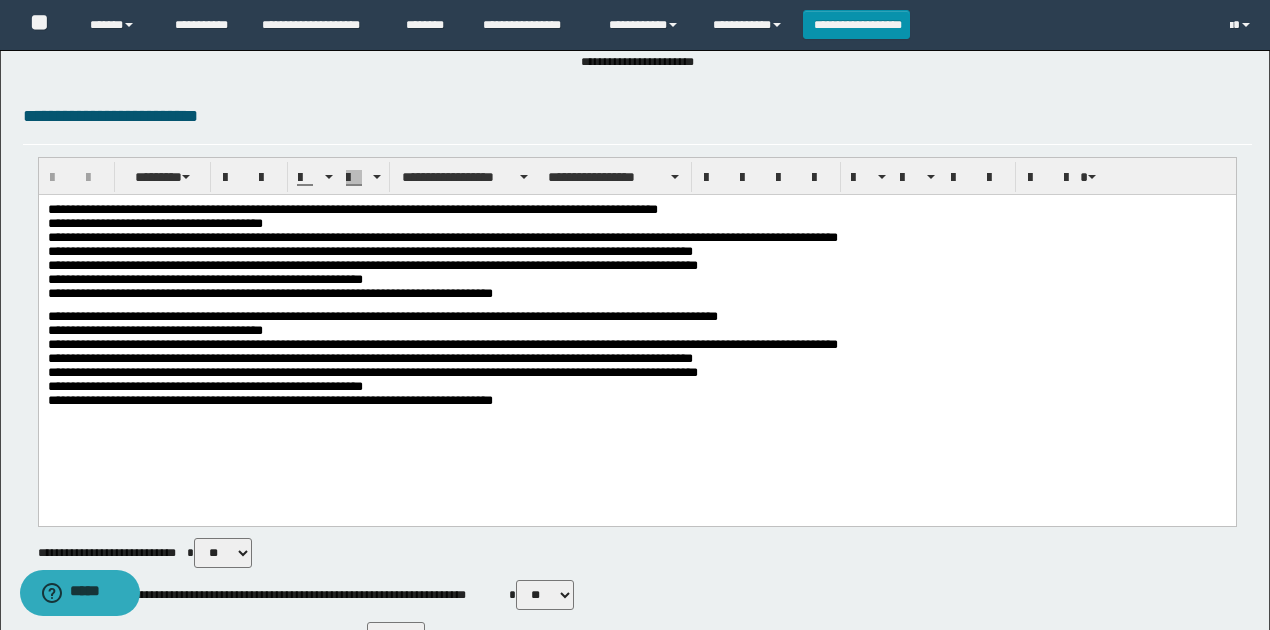 click on "**********" at bounding box center [637, 256] 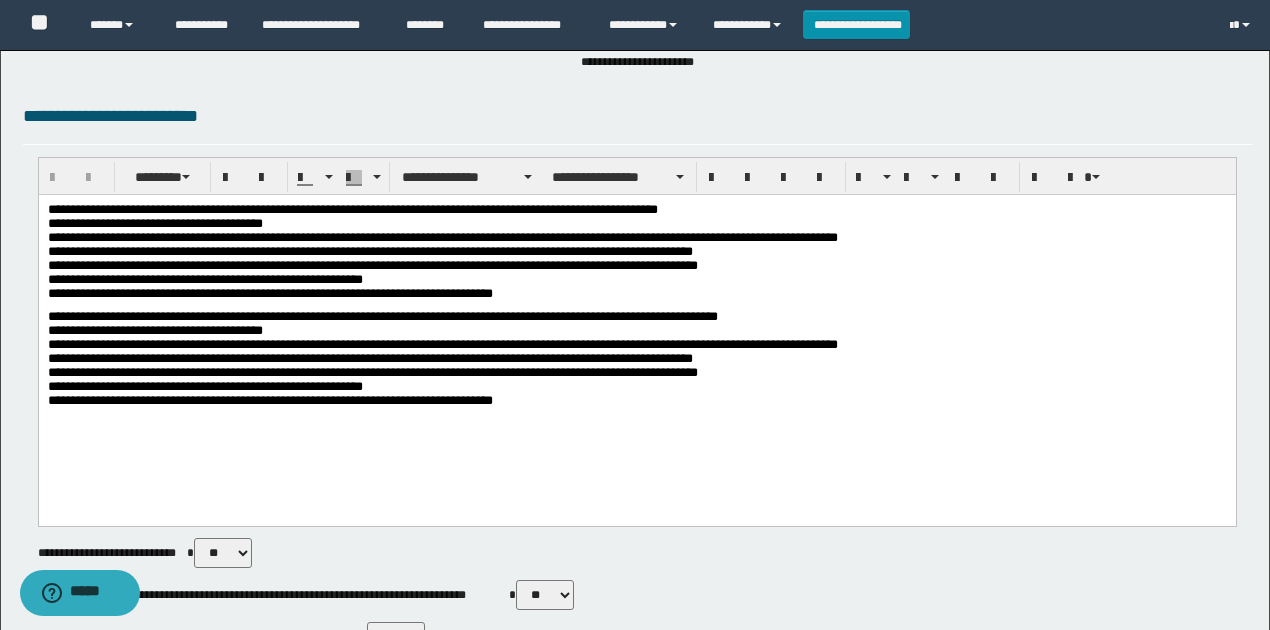 drag, startPoint x: 43, startPoint y: 314, endPoint x: 447, endPoint y: 383, distance: 409.84998 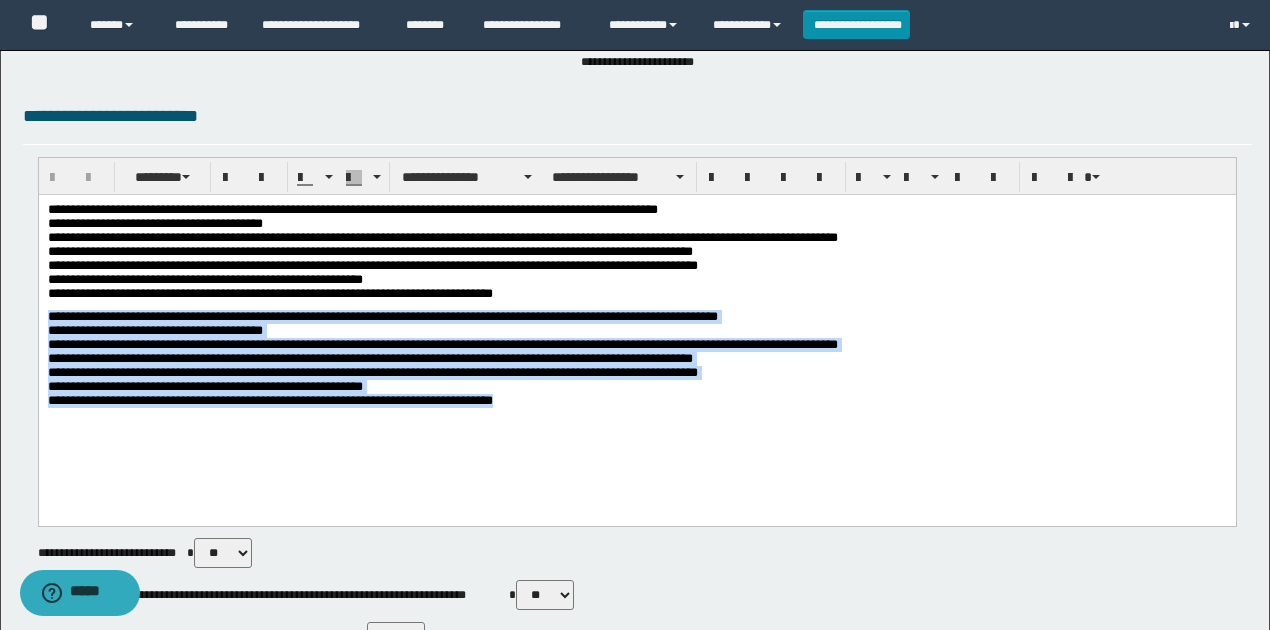 drag, startPoint x: 561, startPoint y: 412, endPoint x: 35, endPoint y: 316, distance: 534.6887 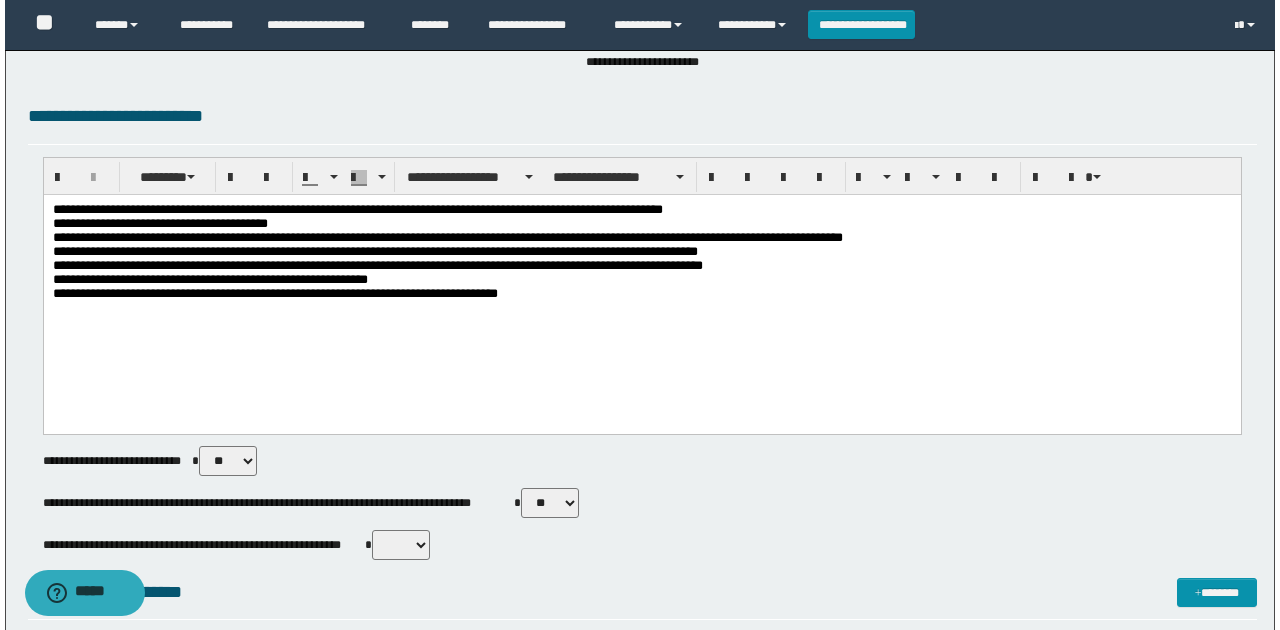 scroll, scrollTop: 0, scrollLeft: 0, axis: both 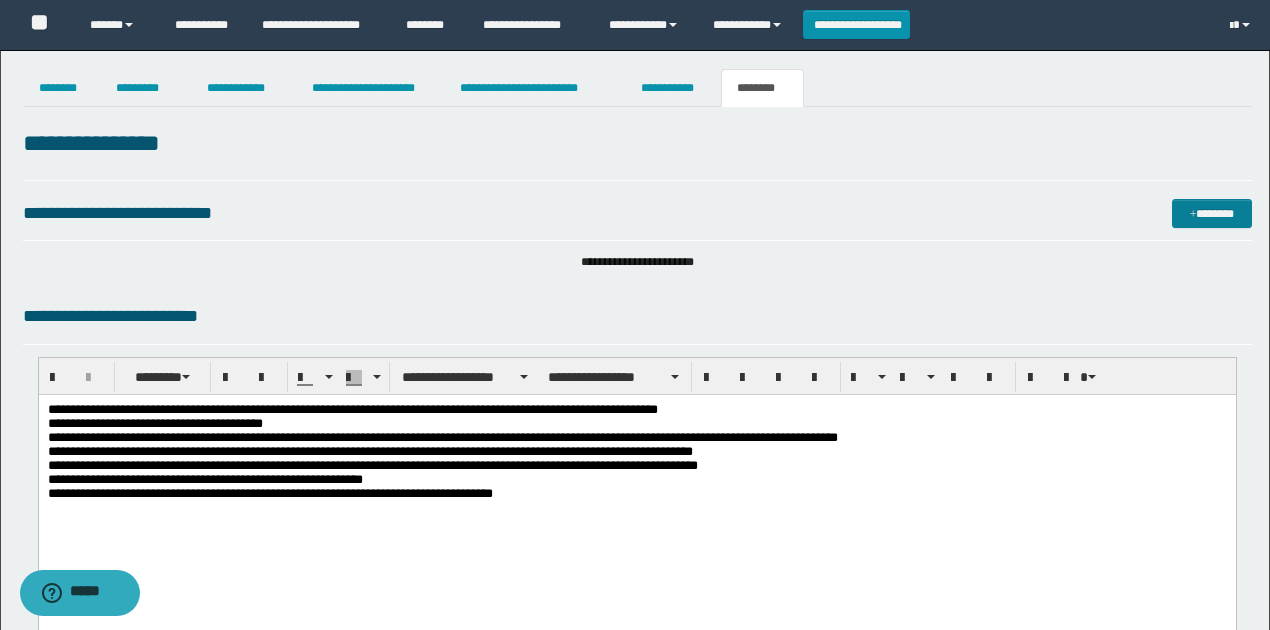 drag, startPoint x: 946, startPoint y: 232, endPoint x: 1177, endPoint y: 221, distance: 231.26175 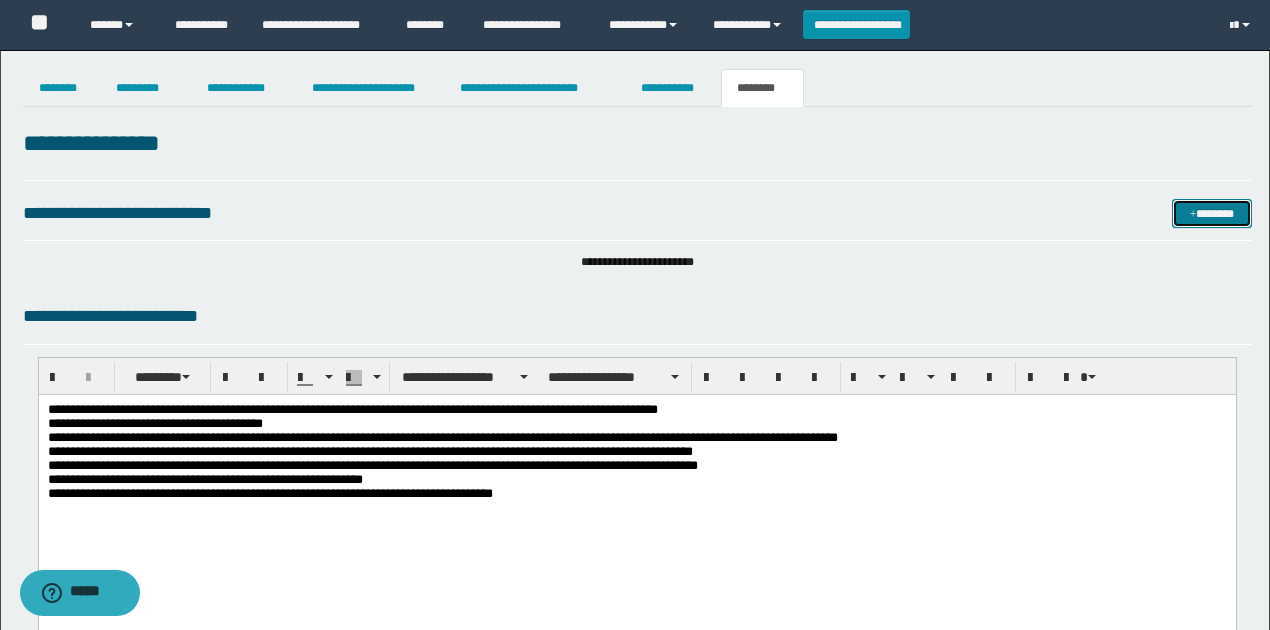 click on "*******" at bounding box center [1211, 213] 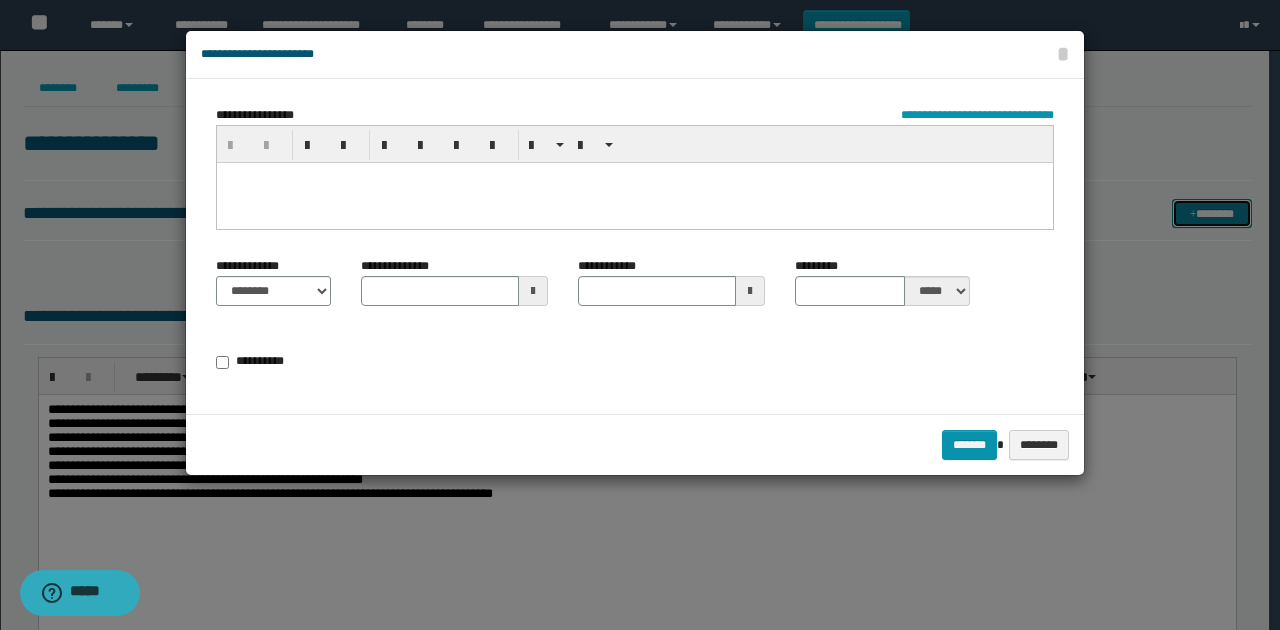 type 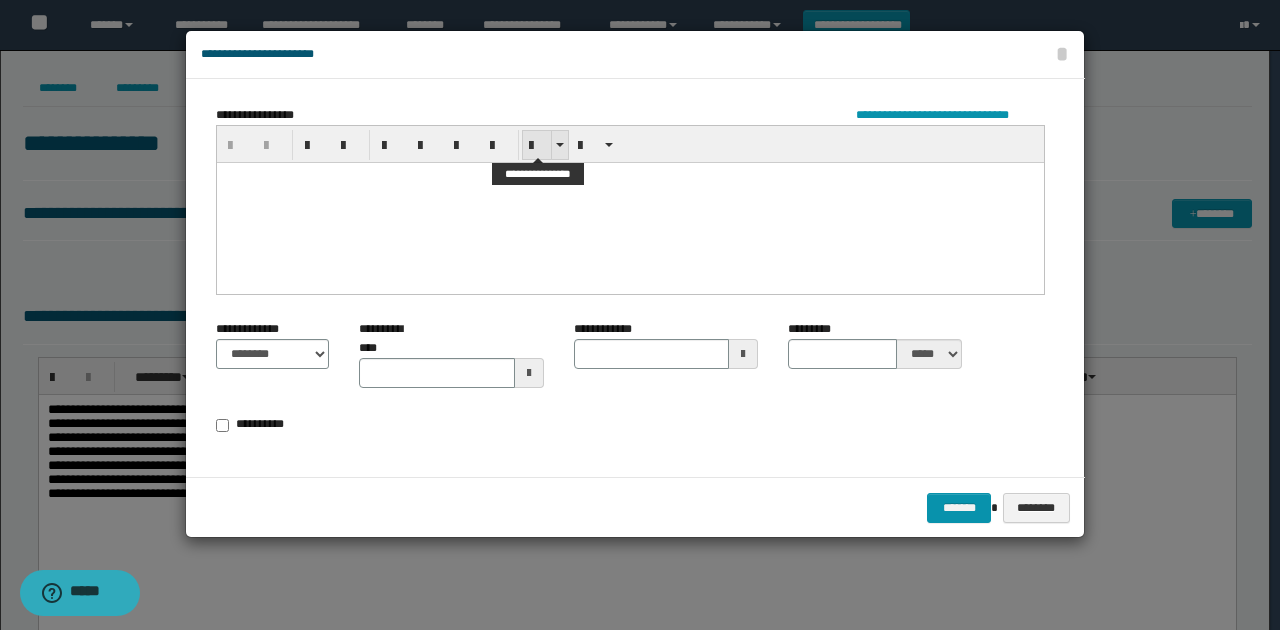 click at bounding box center [537, 145] 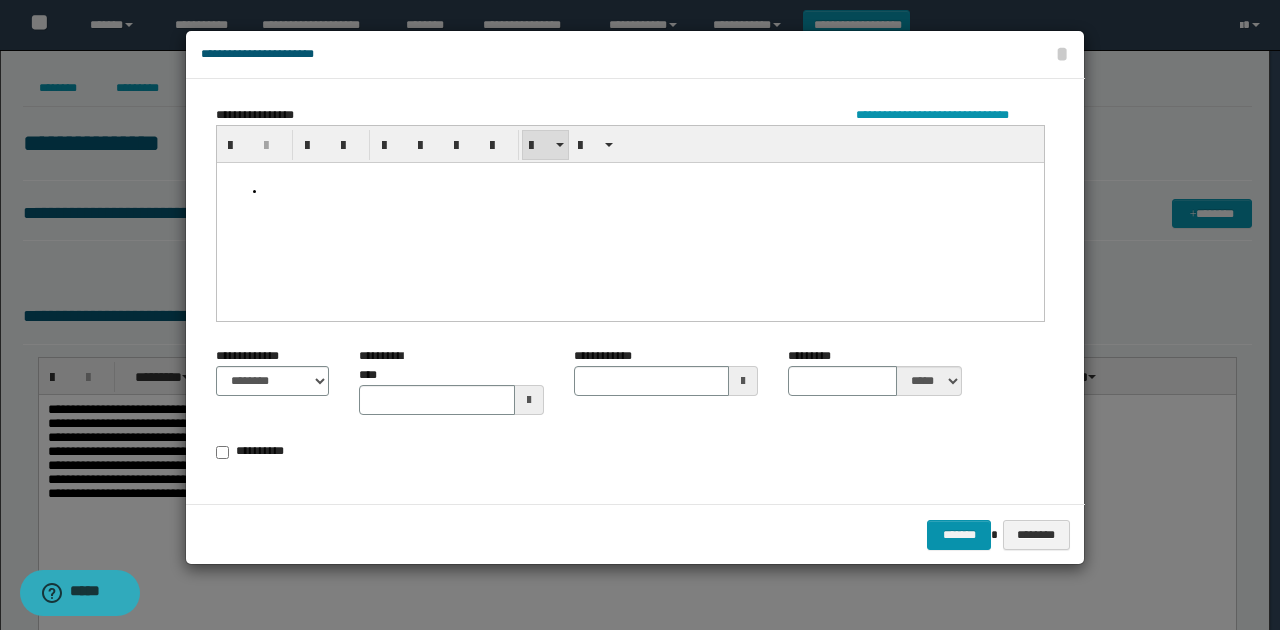 paste 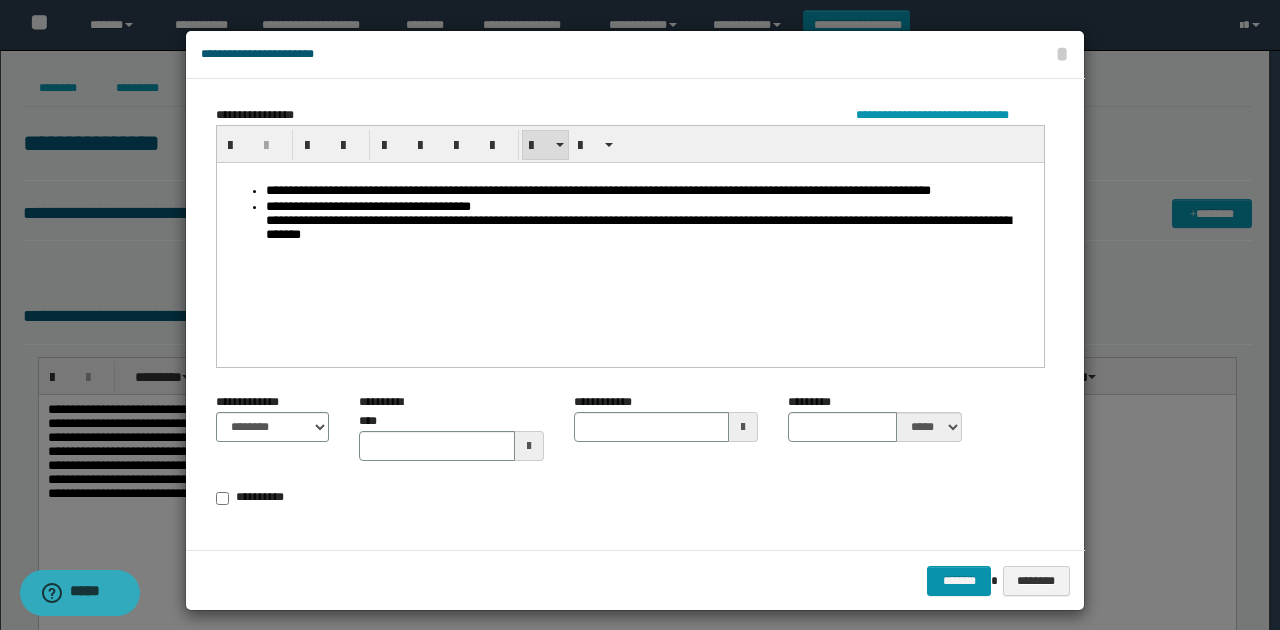 click on "**********" at bounding box center [650, 222] 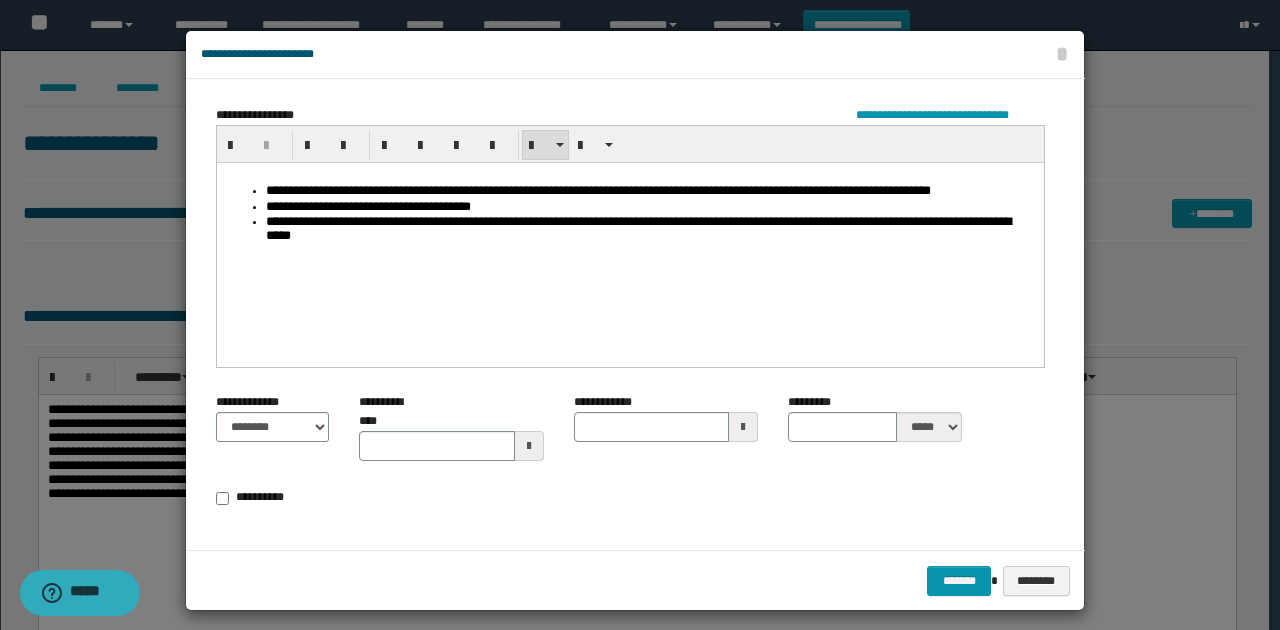 click on "**********" at bounding box center [650, 229] 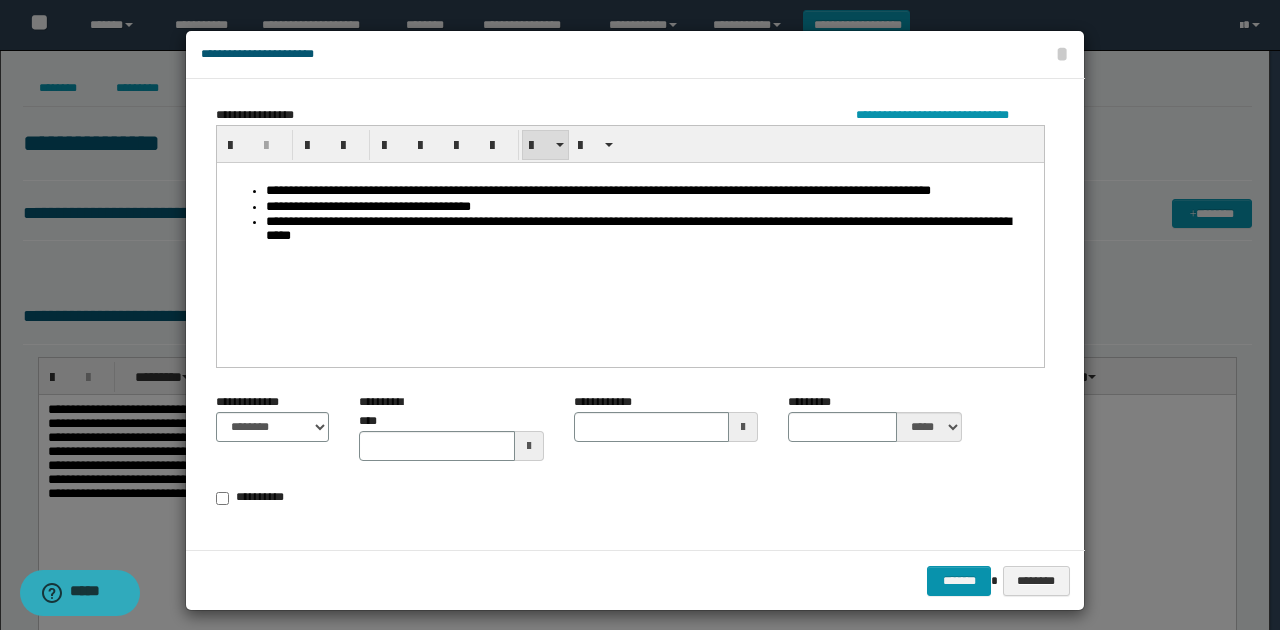 drag, startPoint x: 634, startPoint y: 476, endPoint x: 821, endPoint y: 526, distance: 193.5691 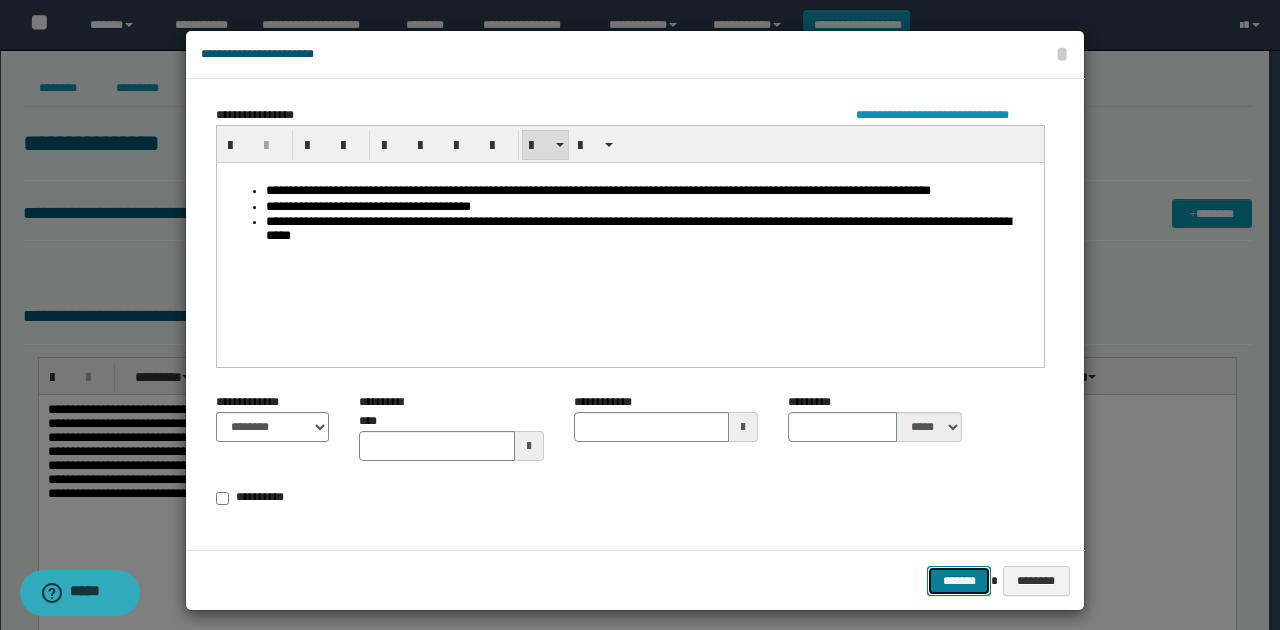 click on "*******" at bounding box center (959, 580) 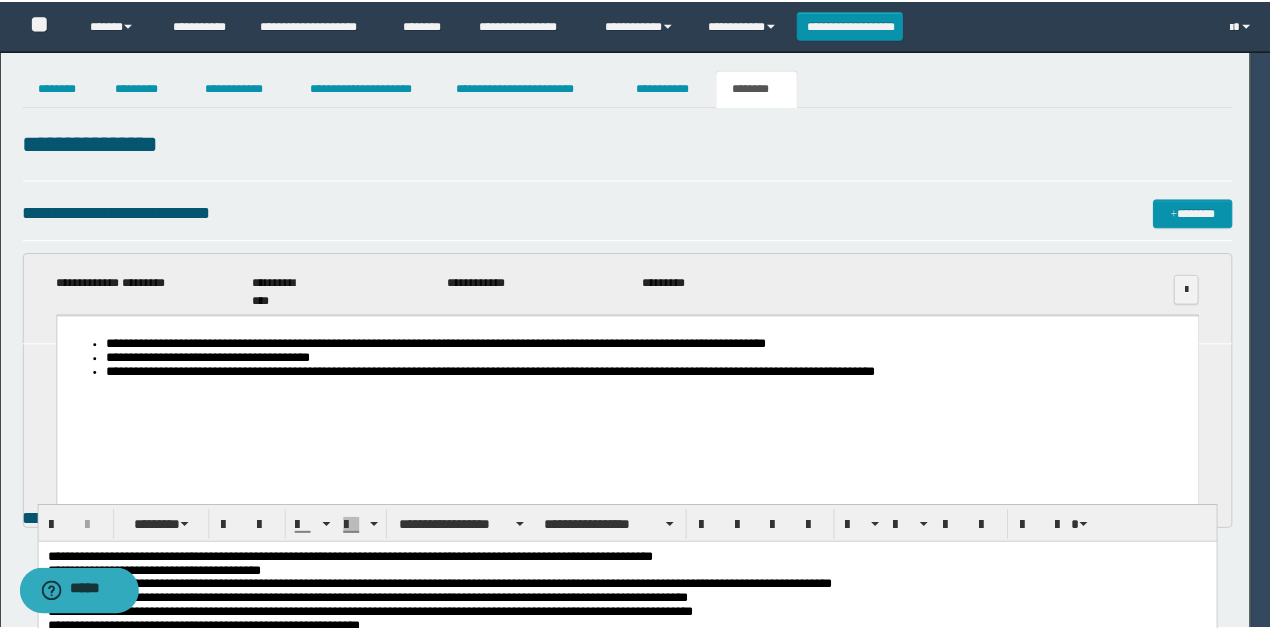 scroll, scrollTop: 0, scrollLeft: 0, axis: both 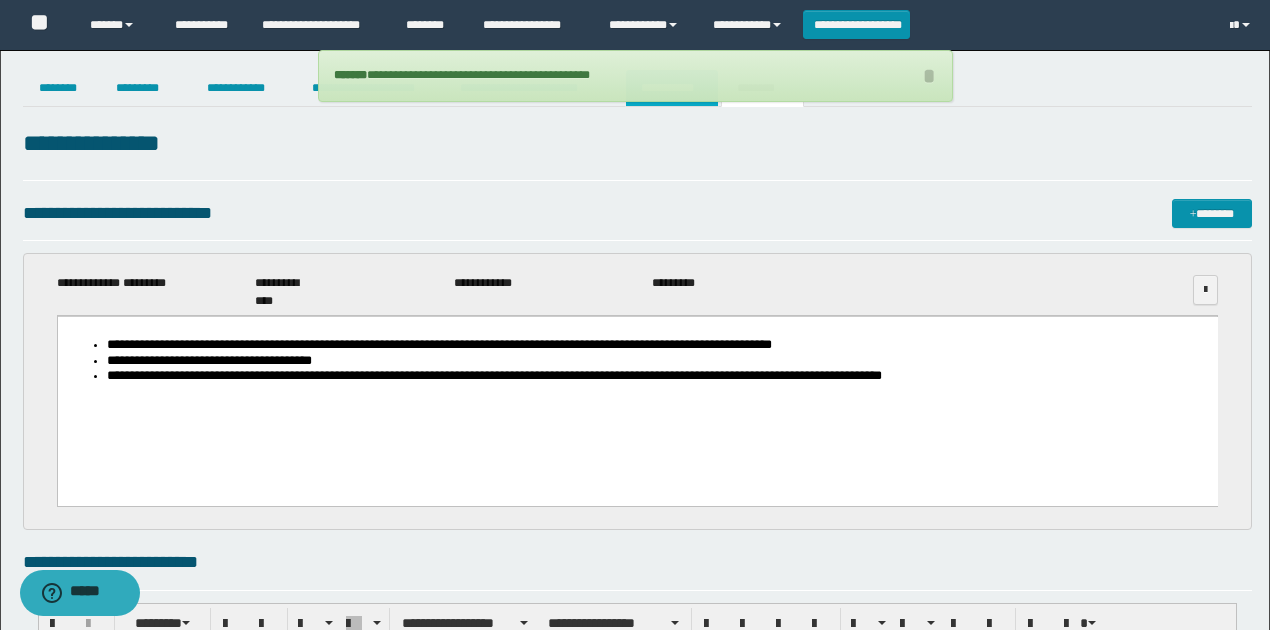 click on "**********" at bounding box center [672, 88] 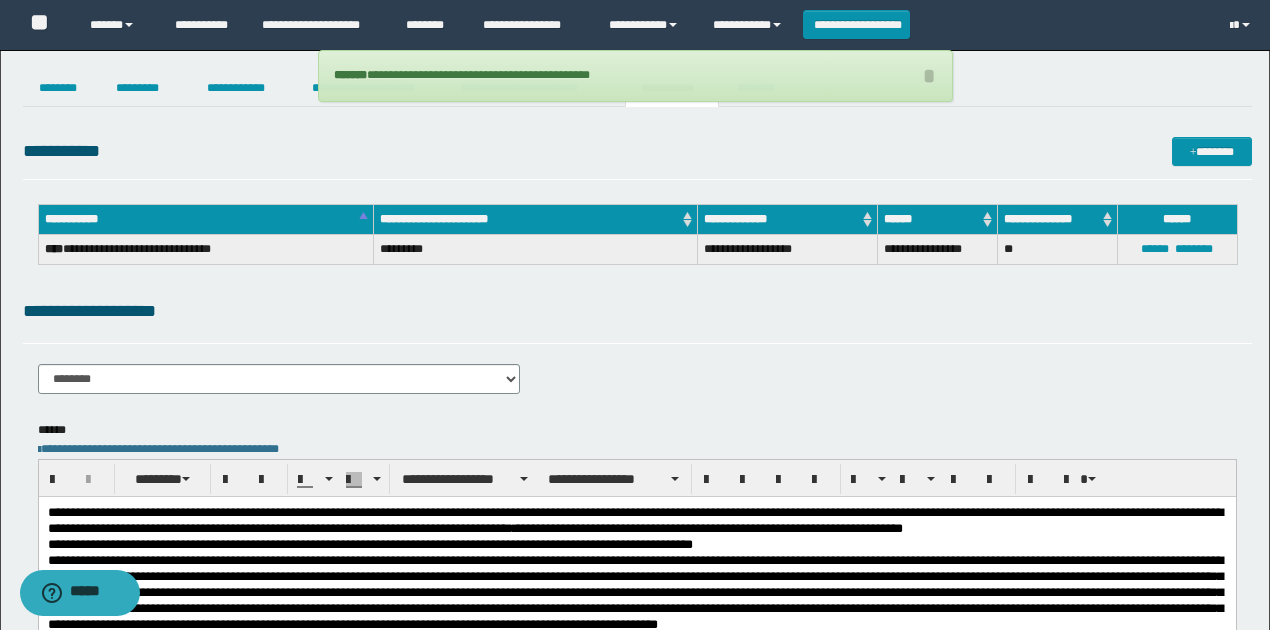 click on "**********" at bounding box center [637, 158] 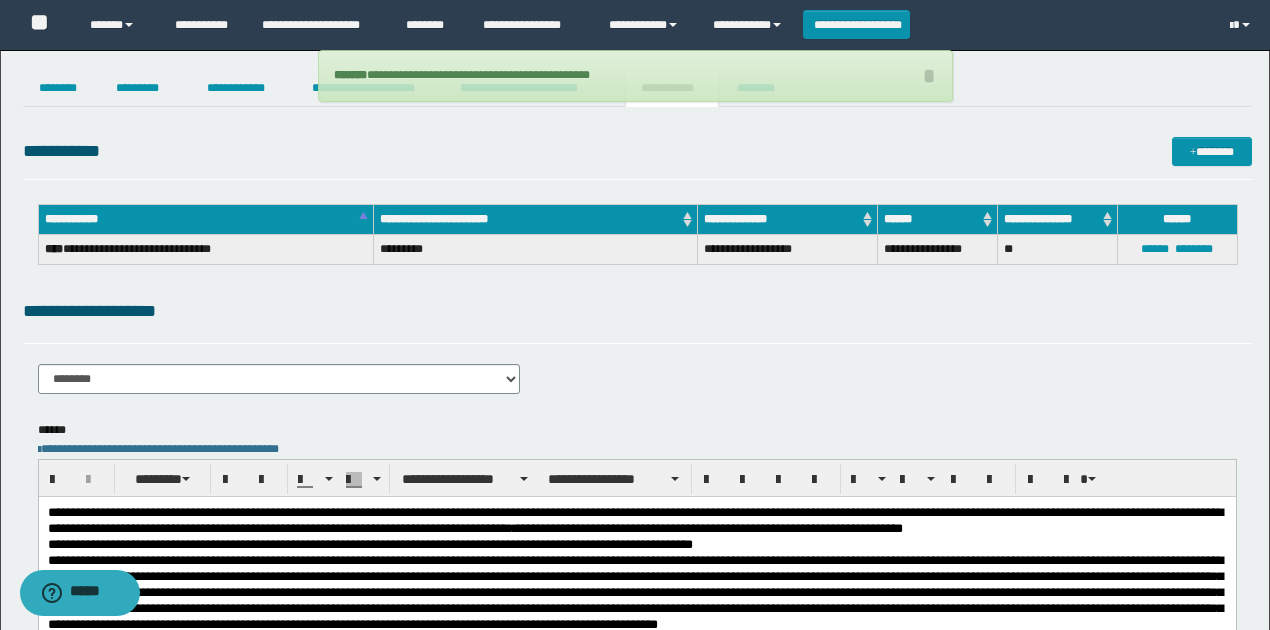 drag, startPoint x: 584, startPoint y: 370, endPoint x: 556, endPoint y: 356, distance: 31.304953 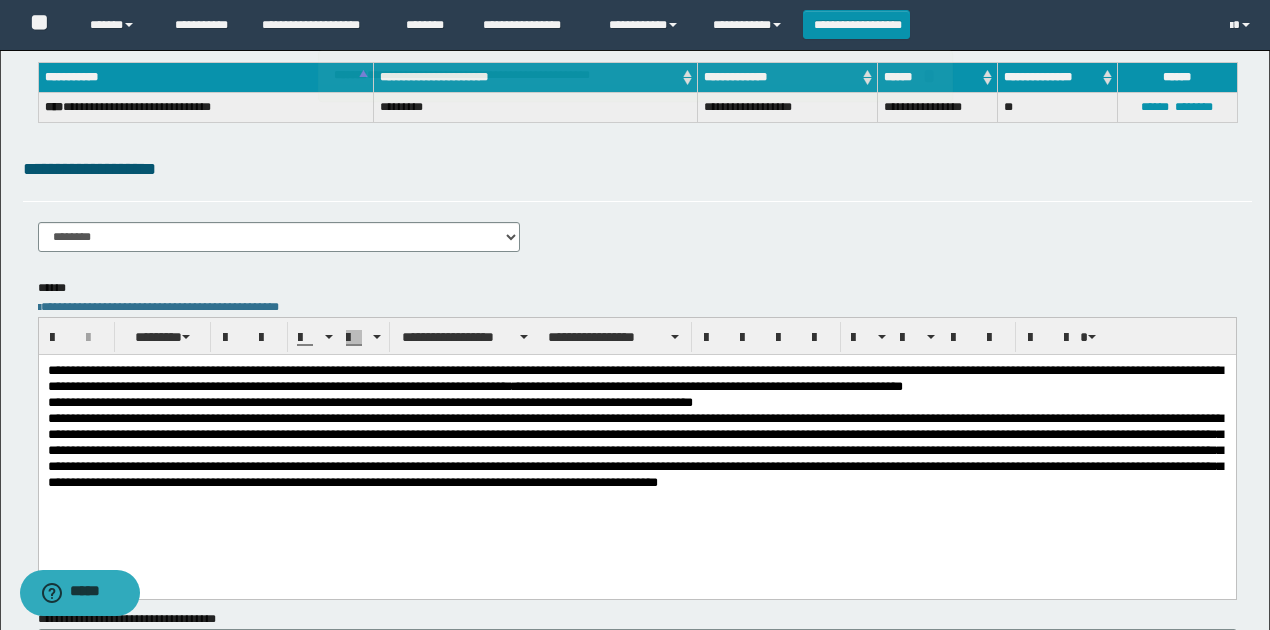 scroll, scrollTop: 266, scrollLeft: 0, axis: vertical 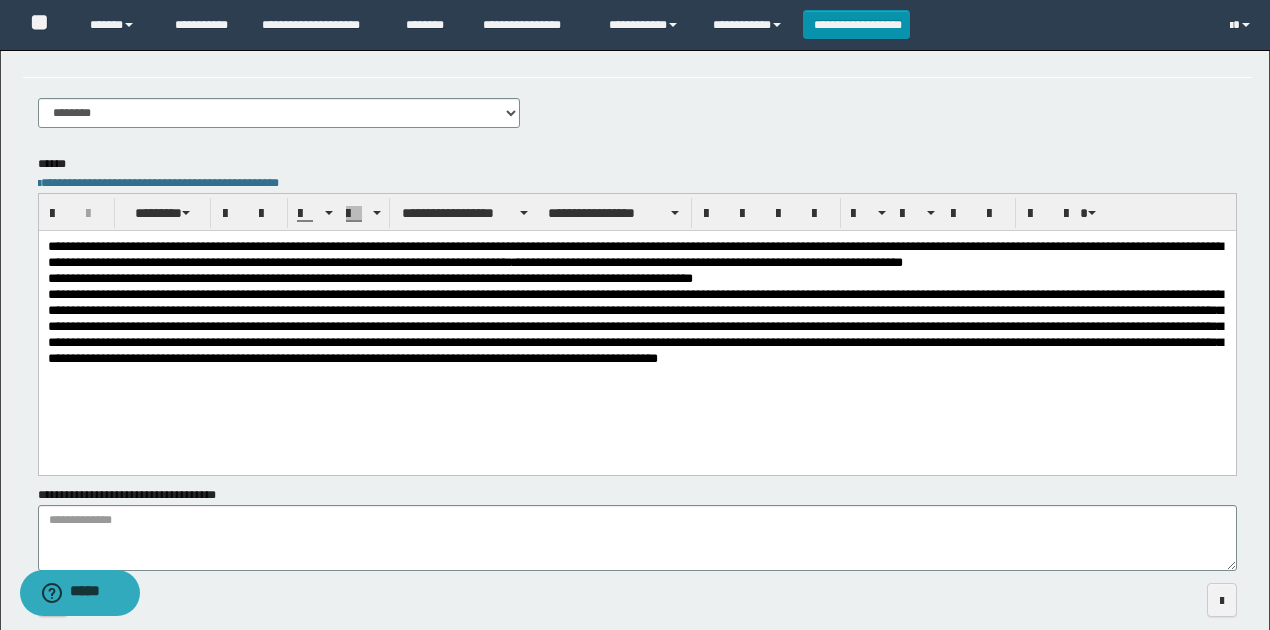 click at bounding box center (634, 325) 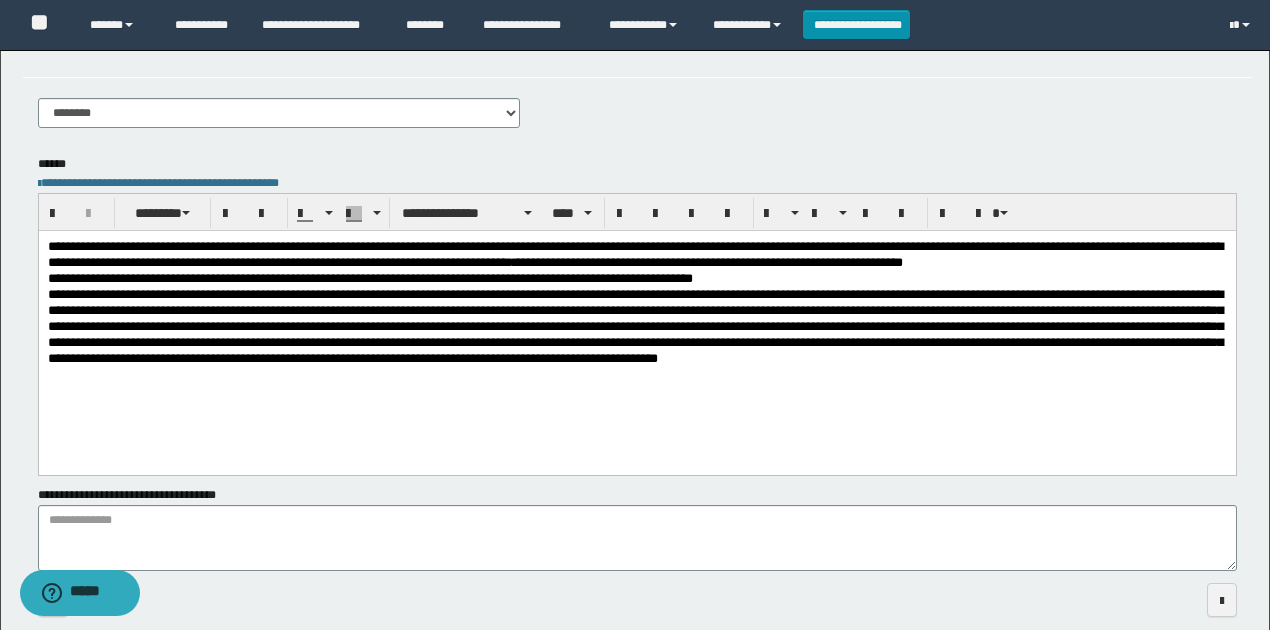 scroll, scrollTop: 0, scrollLeft: 0, axis: both 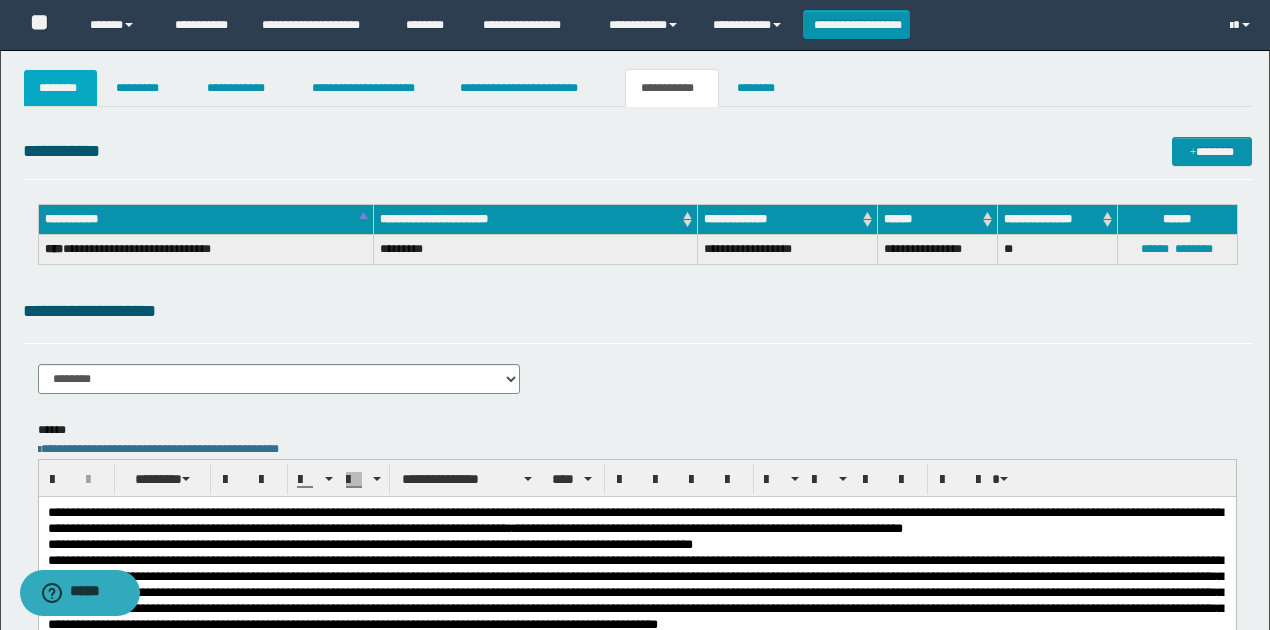 click on "********" at bounding box center (61, 88) 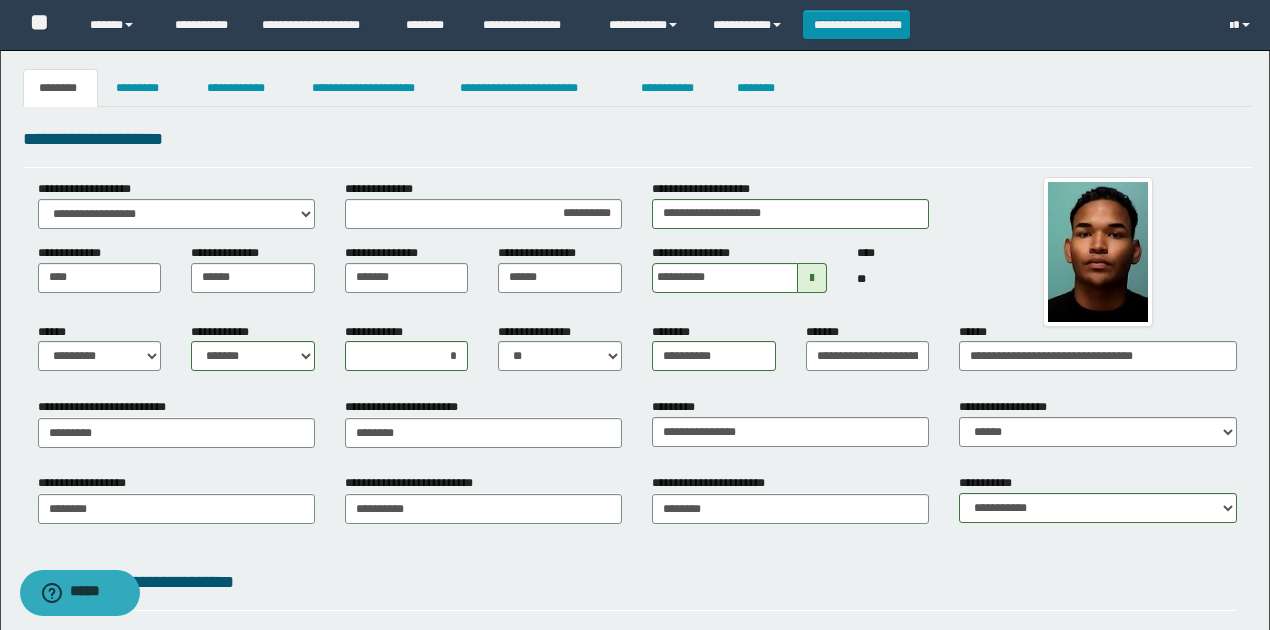 click on "**********" at bounding box center [637, 139] 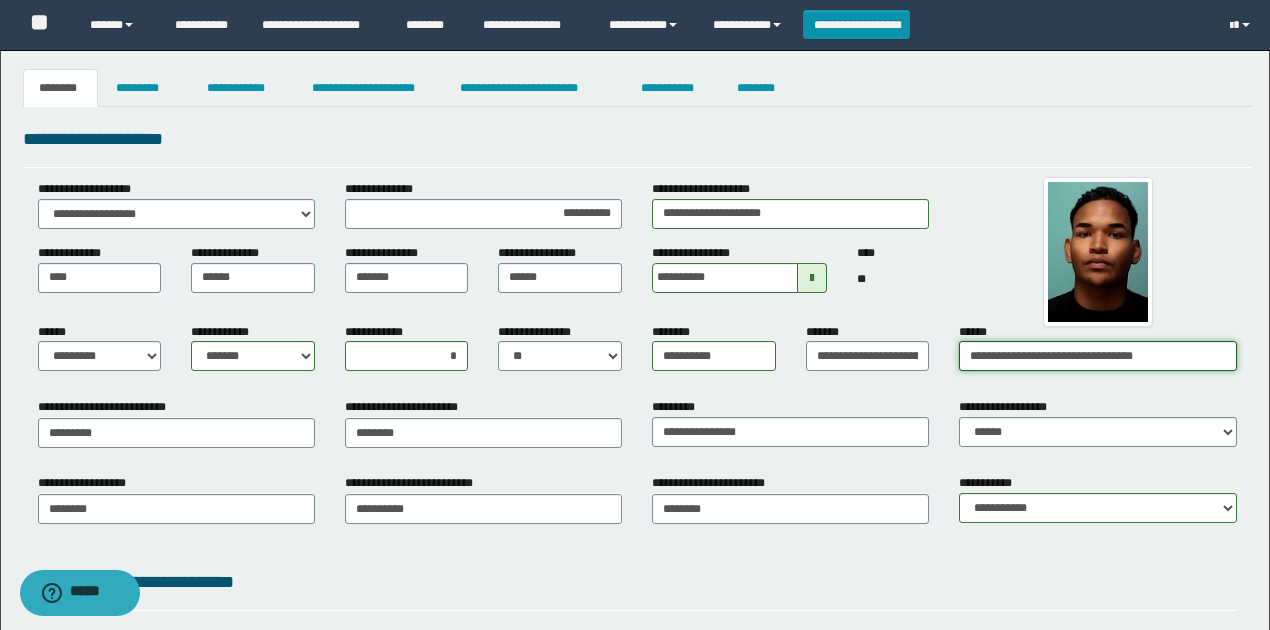 drag, startPoint x: 1176, startPoint y: 354, endPoint x: 957, endPoint y: 347, distance: 219.11185 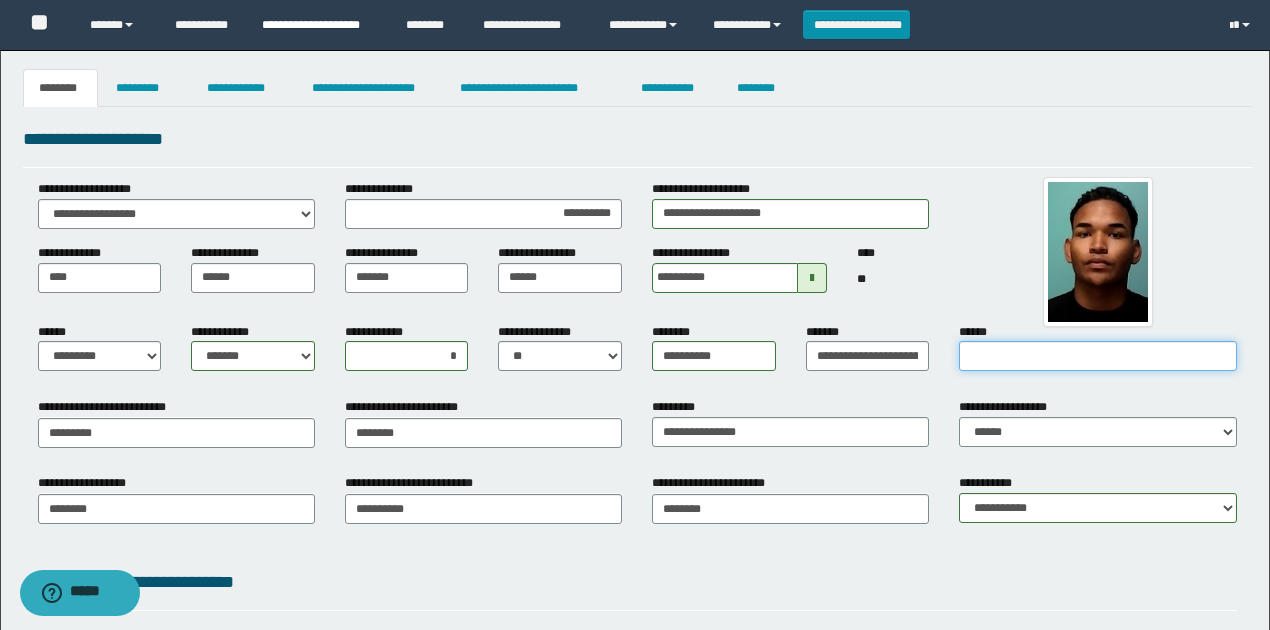 type 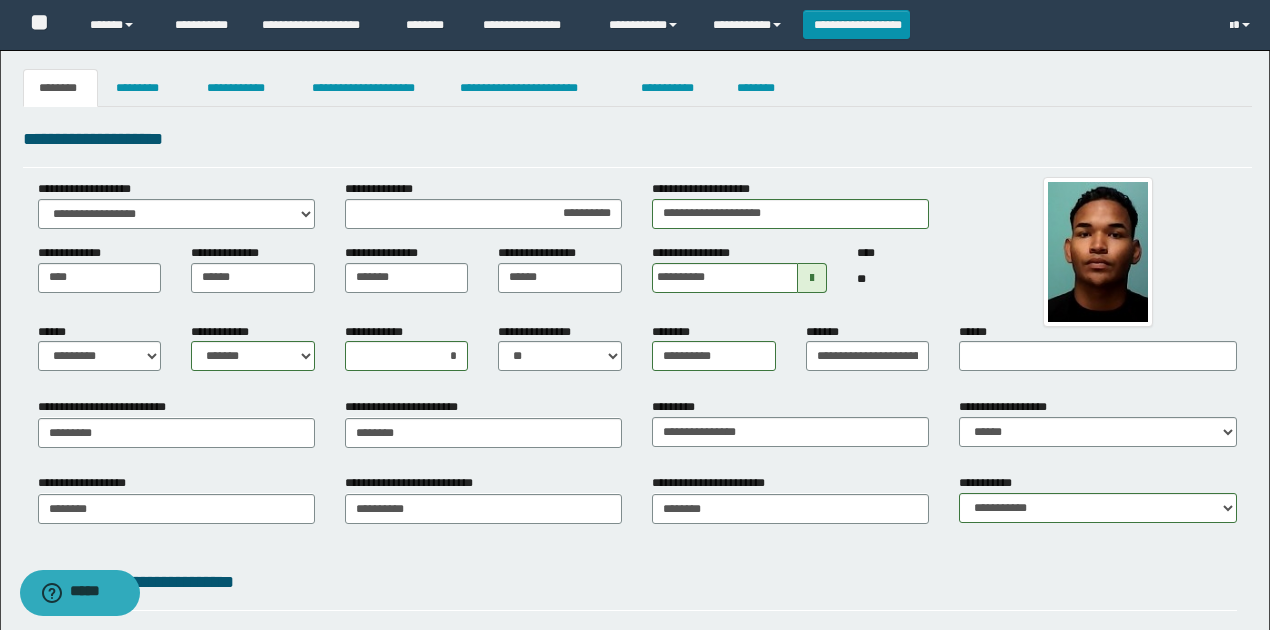 drag, startPoint x: 572, startPoint y: 115, endPoint x: 551, endPoint y: 90, distance: 32.649654 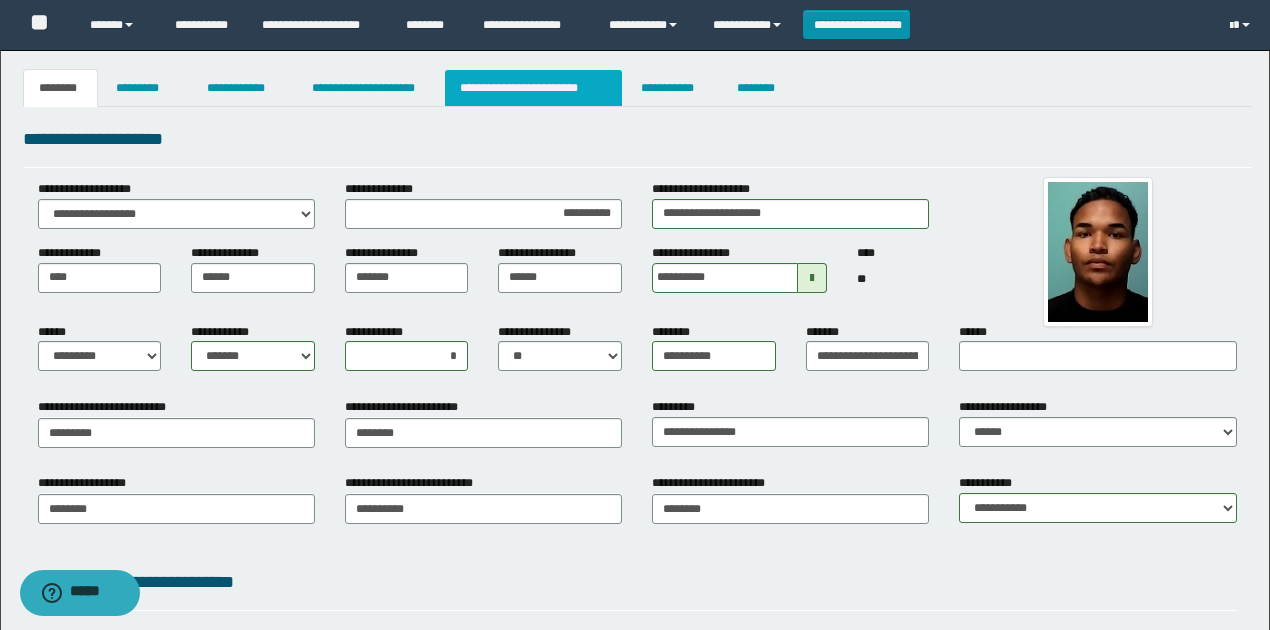 click on "**********" at bounding box center (533, 88) 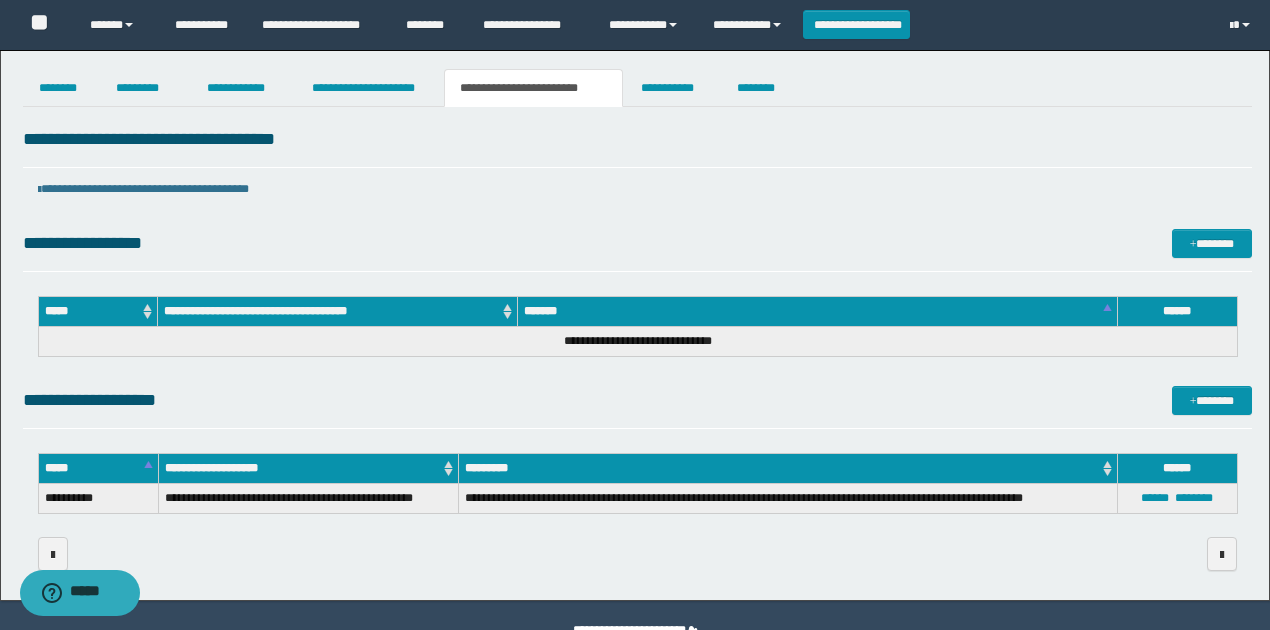 click on "*********" at bounding box center [787, 469] 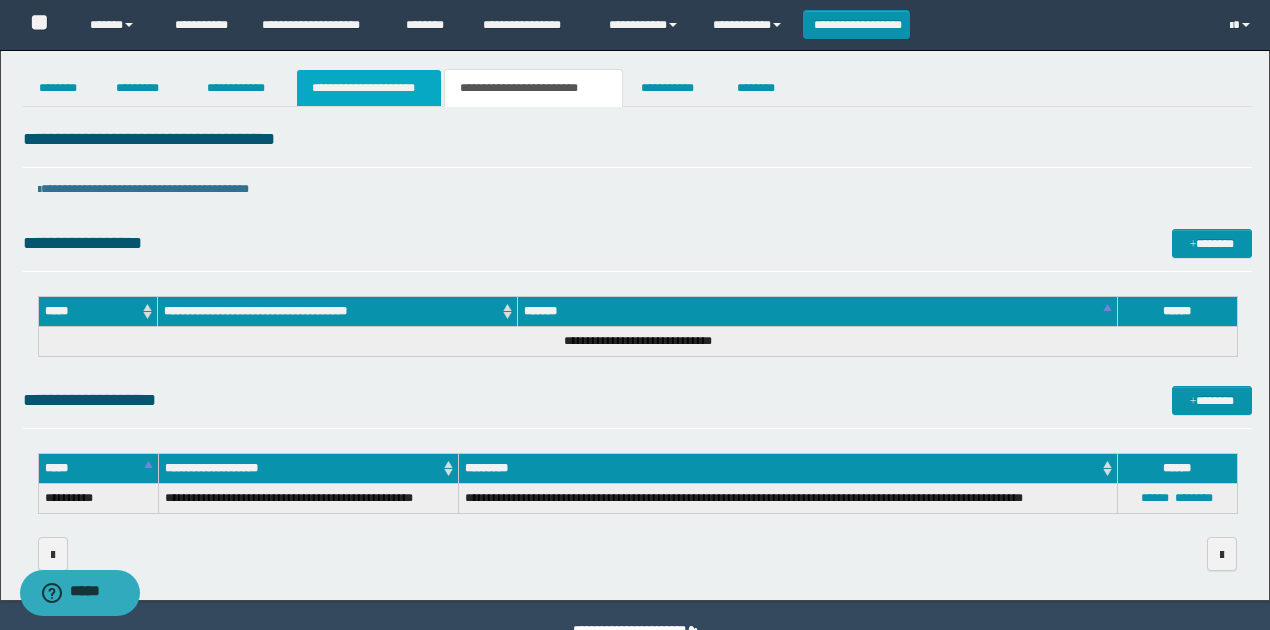 click on "**********" at bounding box center (369, 88) 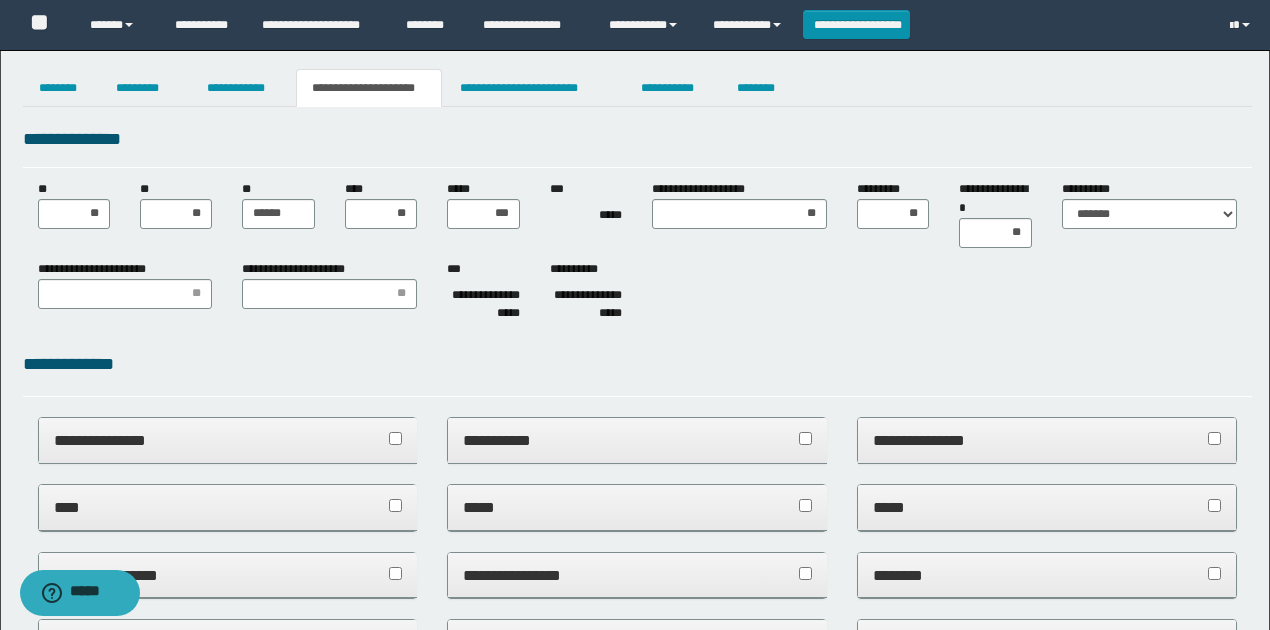 click on "**********" at bounding box center [586, 295] 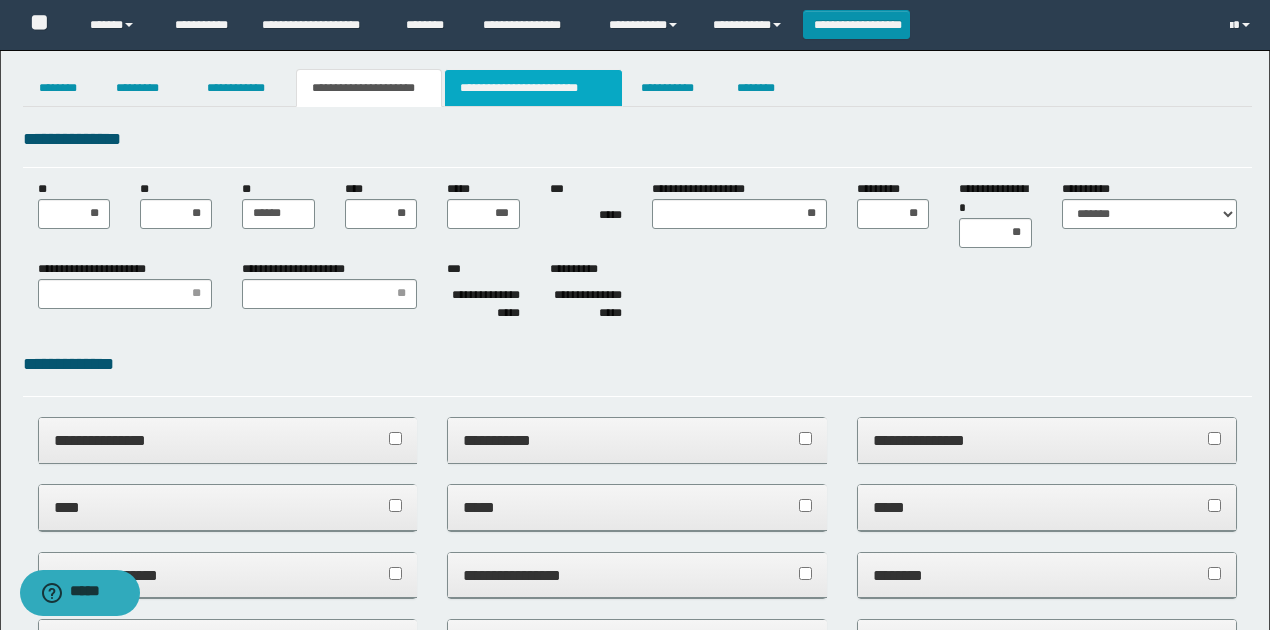 click on "**********" at bounding box center (533, 88) 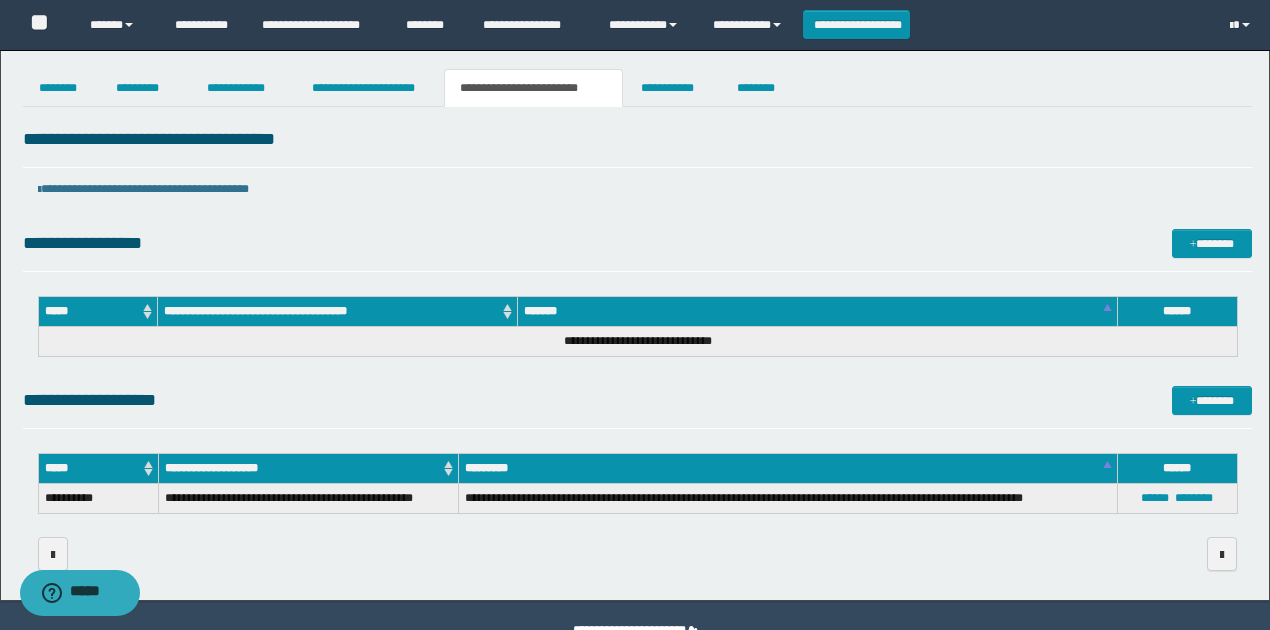 click on "**********" at bounding box center (637, 348) 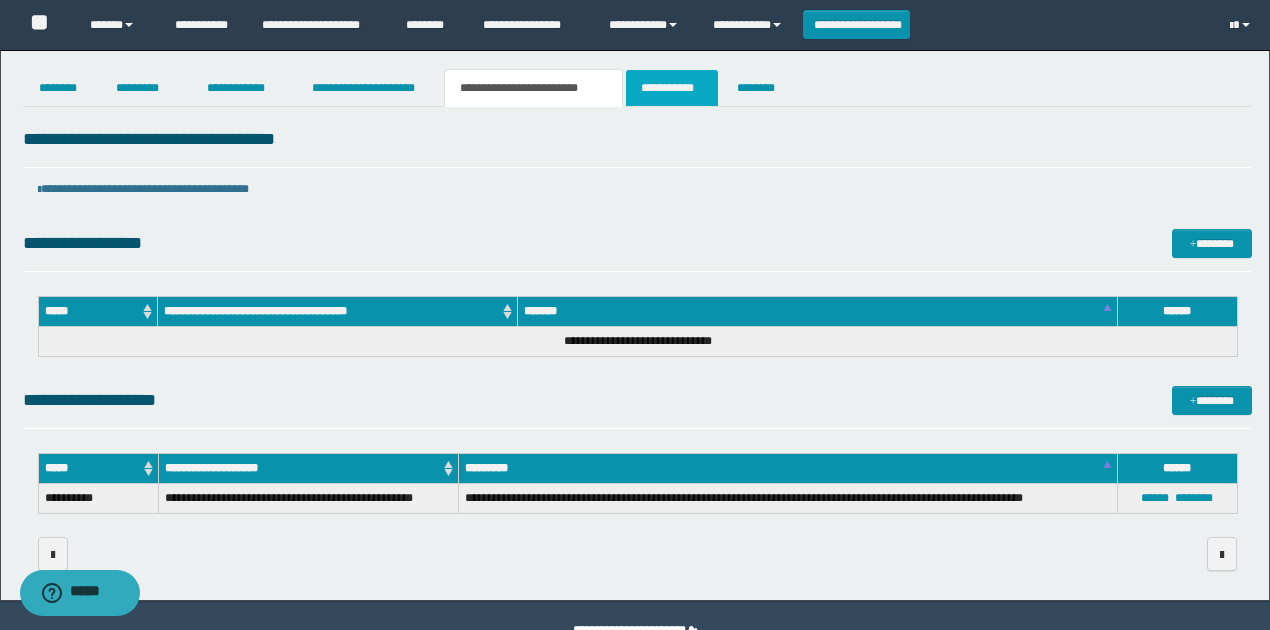 click on "**********" at bounding box center (672, 88) 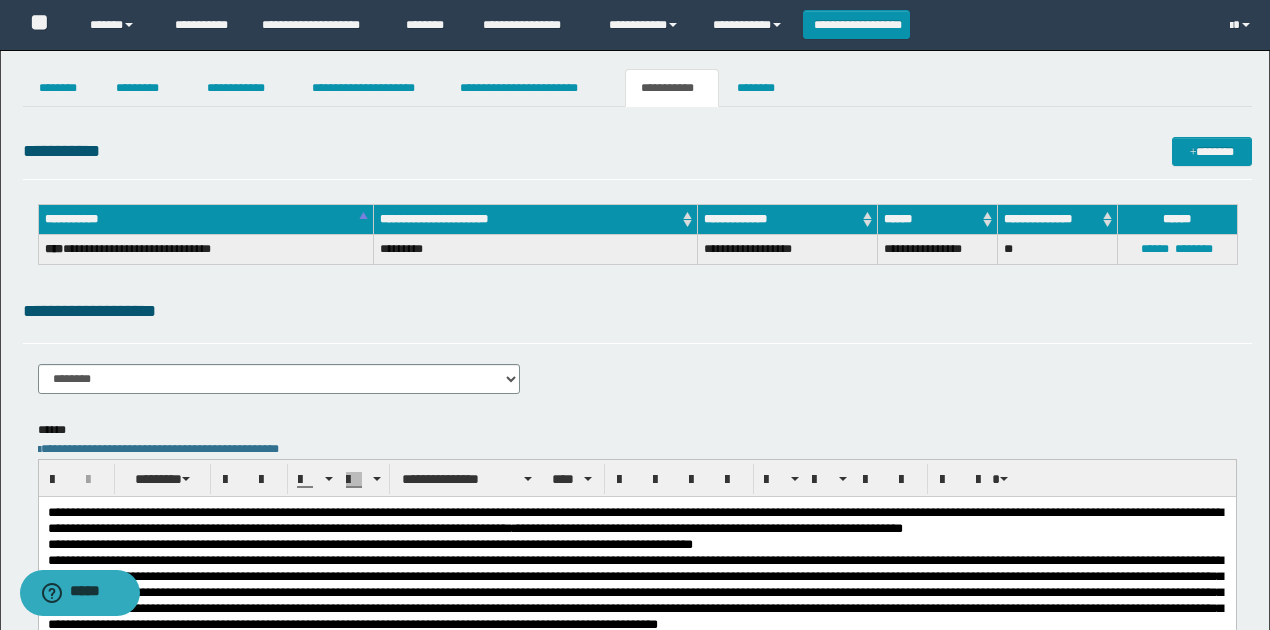 click on "**********" at bounding box center (637, 353) 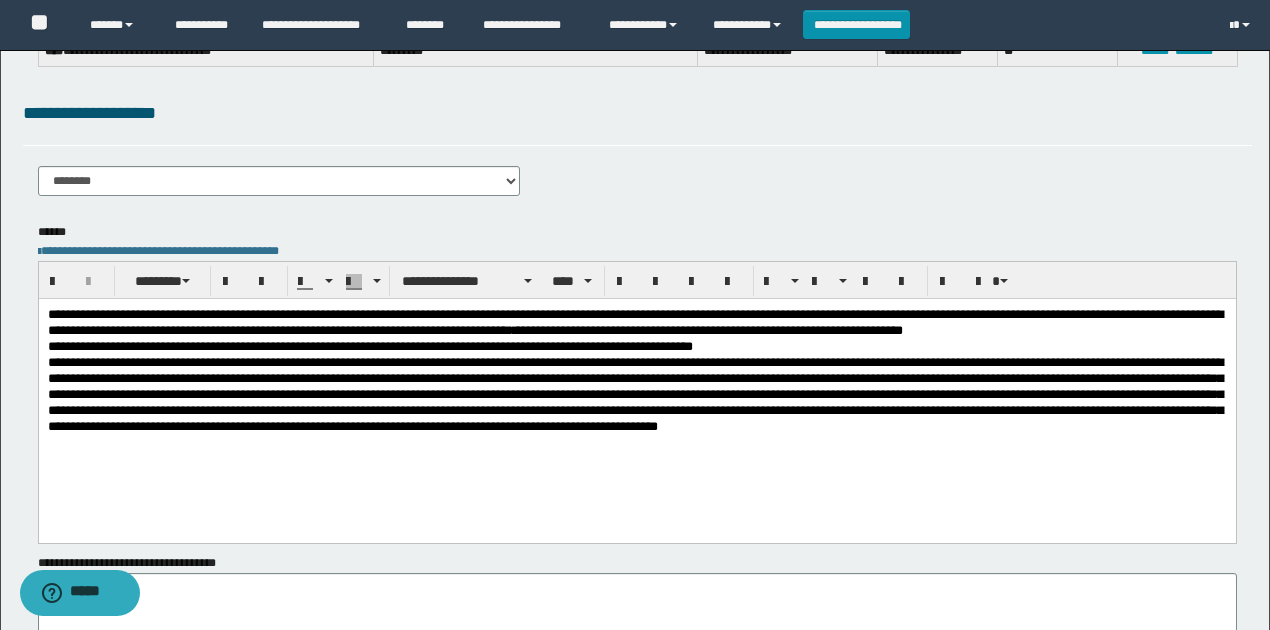 scroll, scrollTop: 200, scrollLeft: 0, axis: vertical 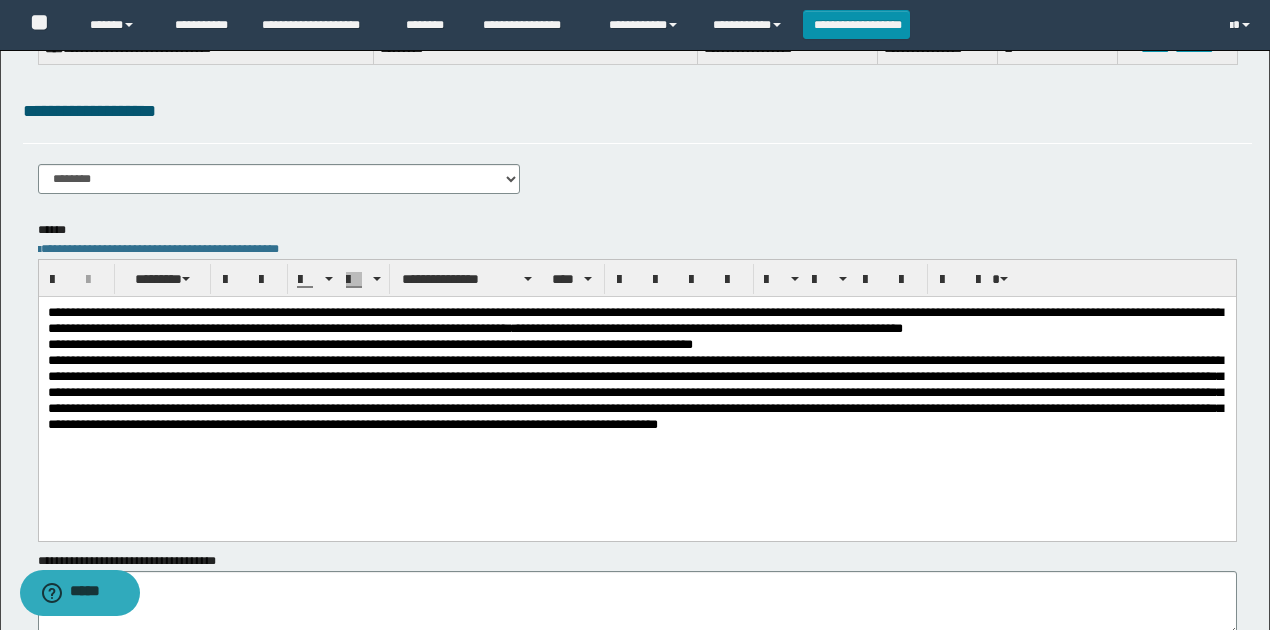click on "**********" at bounding box center [636, 393] 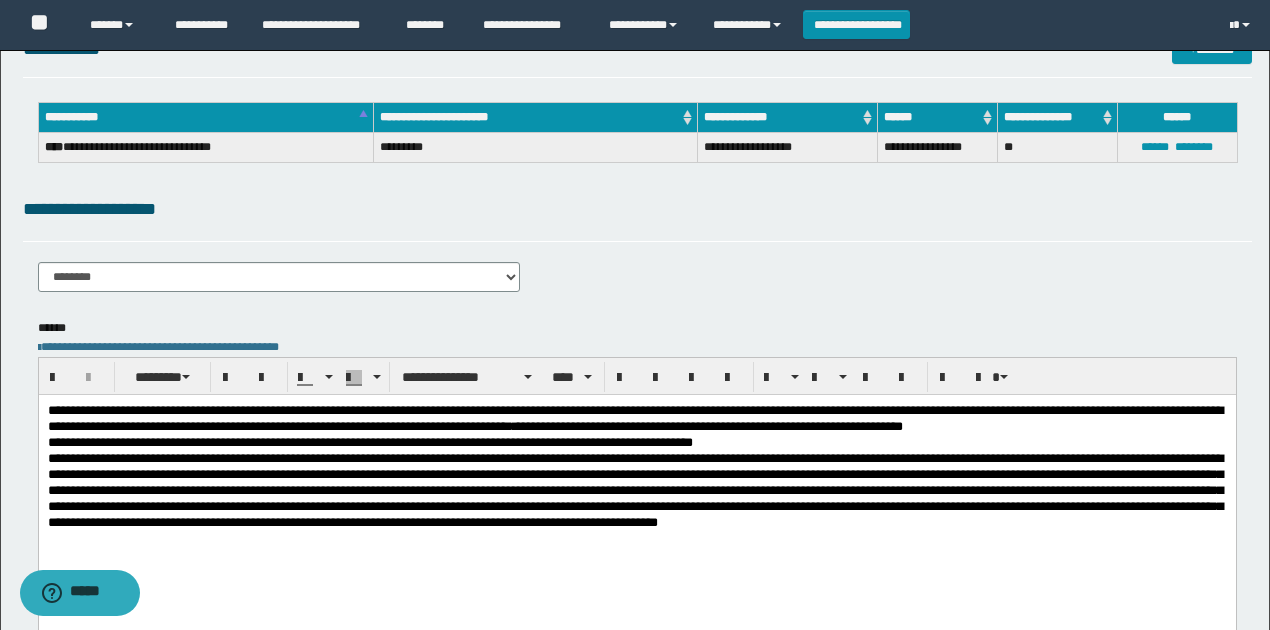 scroll, scrollTop: 0, scrollLeft: 0, axis: both 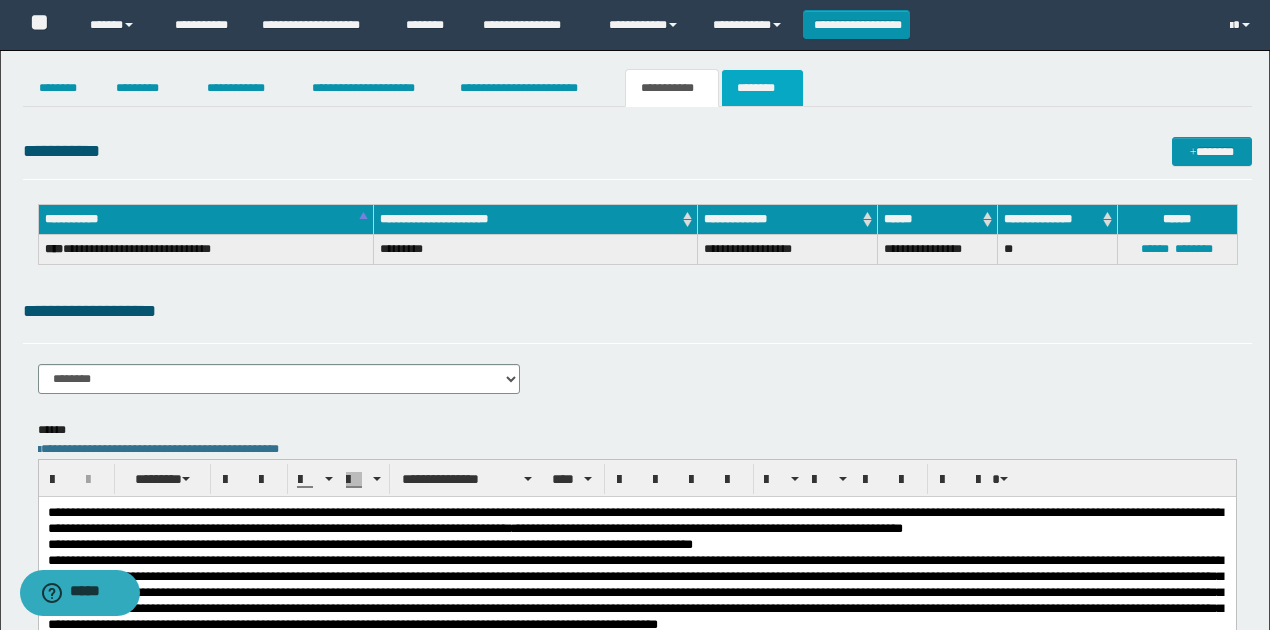 click on "********" at bounding box center [762, 88] 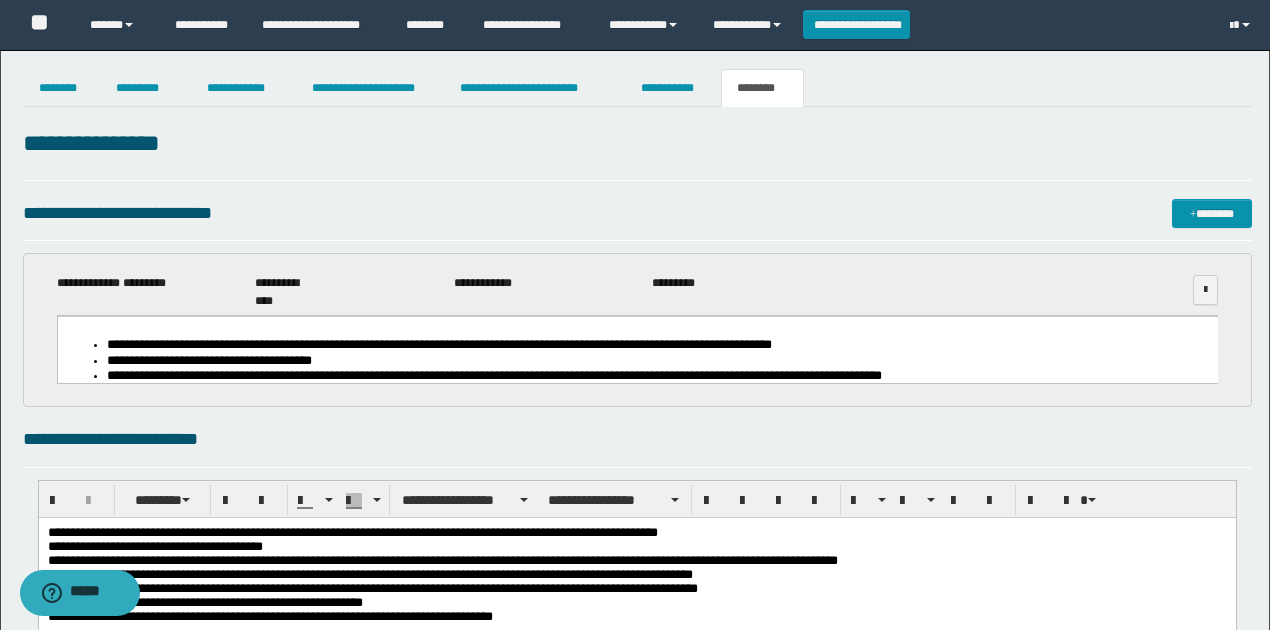 click on "**********" at bounding box center (637, 213) 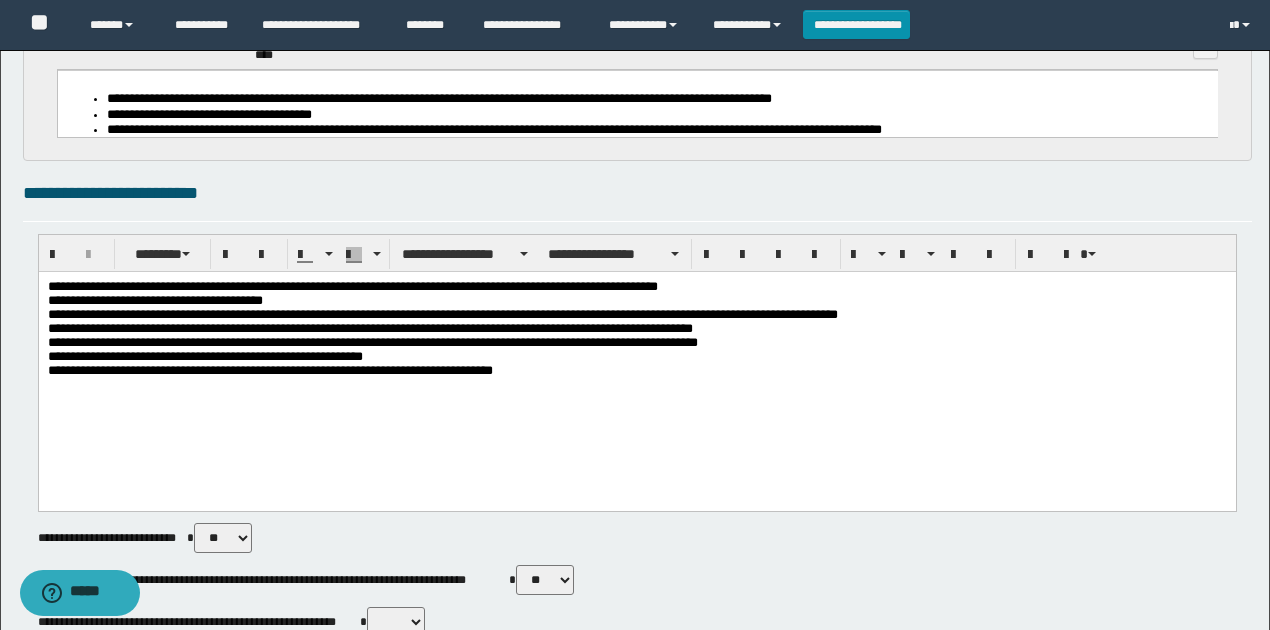 scroll, scrollTop: 400, scrollLeft: 0, axis: vertical 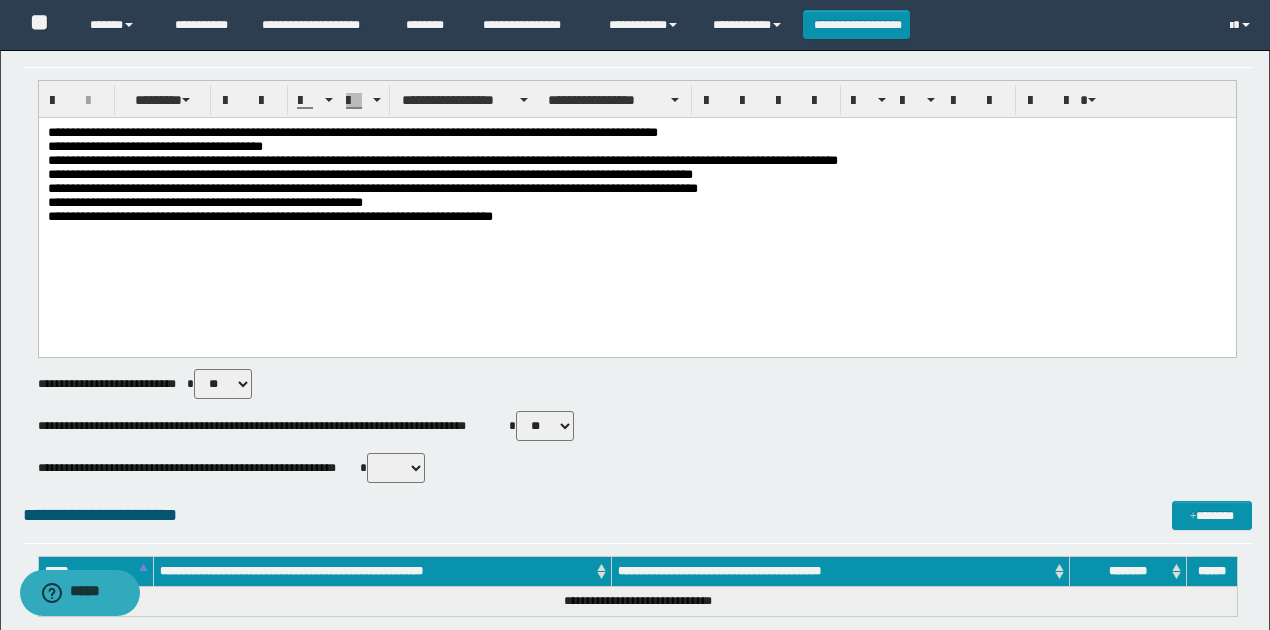 drag, startPoint x: 400, startPoint y: 466, endPoint x: 399, endPoint y: 478, distance: 12.0415945 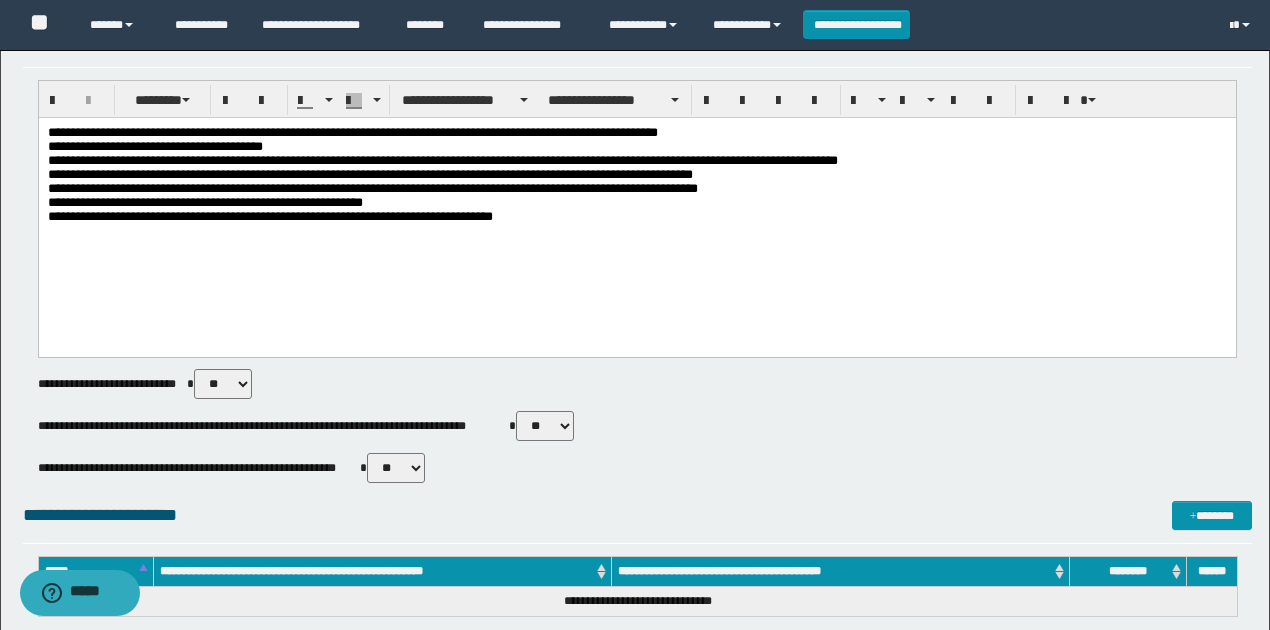 click on "**
**" at bounding box center (396, 468) 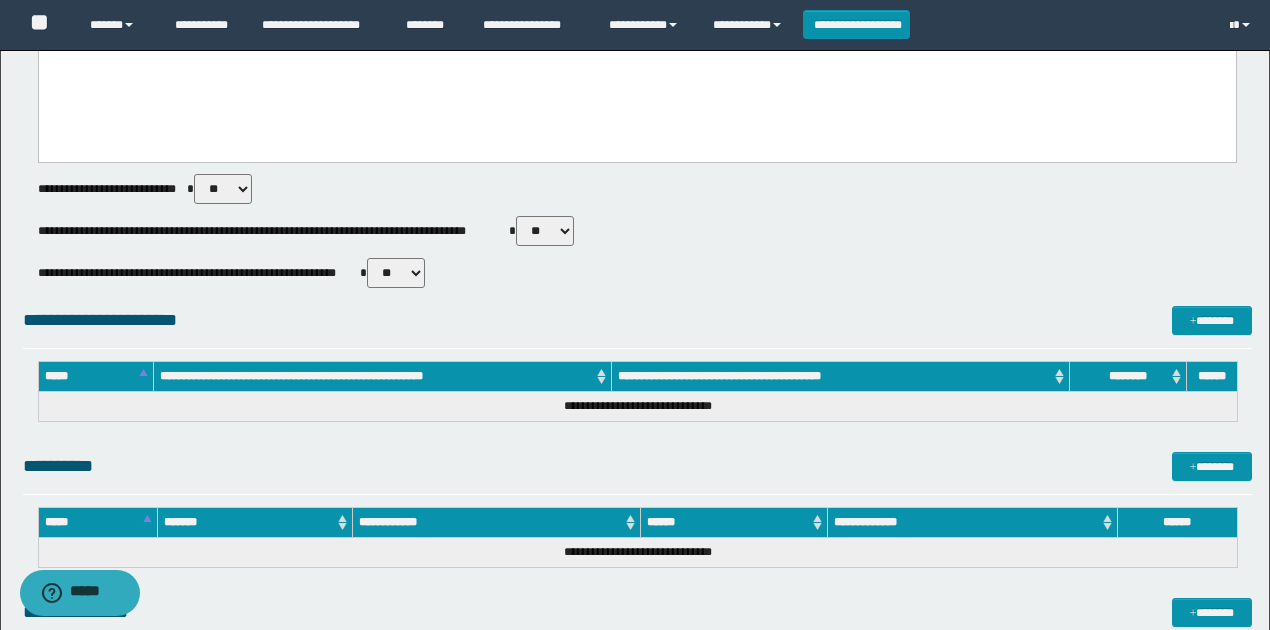 scroll, scrollTop: 733, scrollLeft: 0, axis: vertical 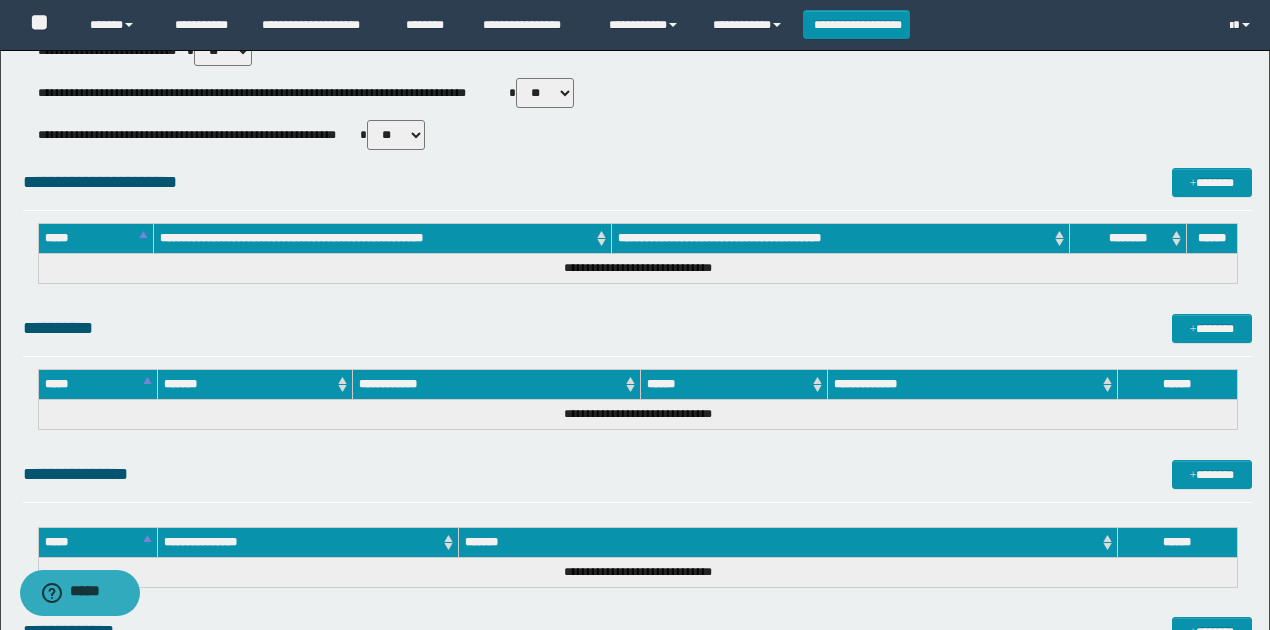 click on "**
**" at bounding box center (545, 93) 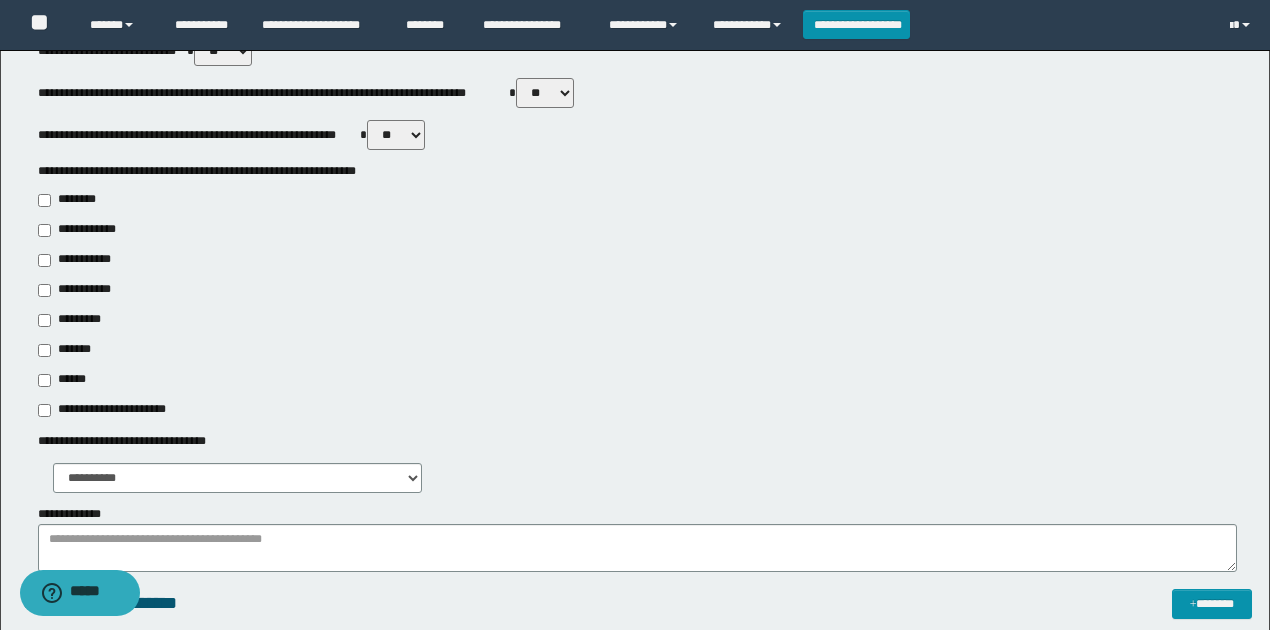 click on "**********" at bounding box center [81, 260] 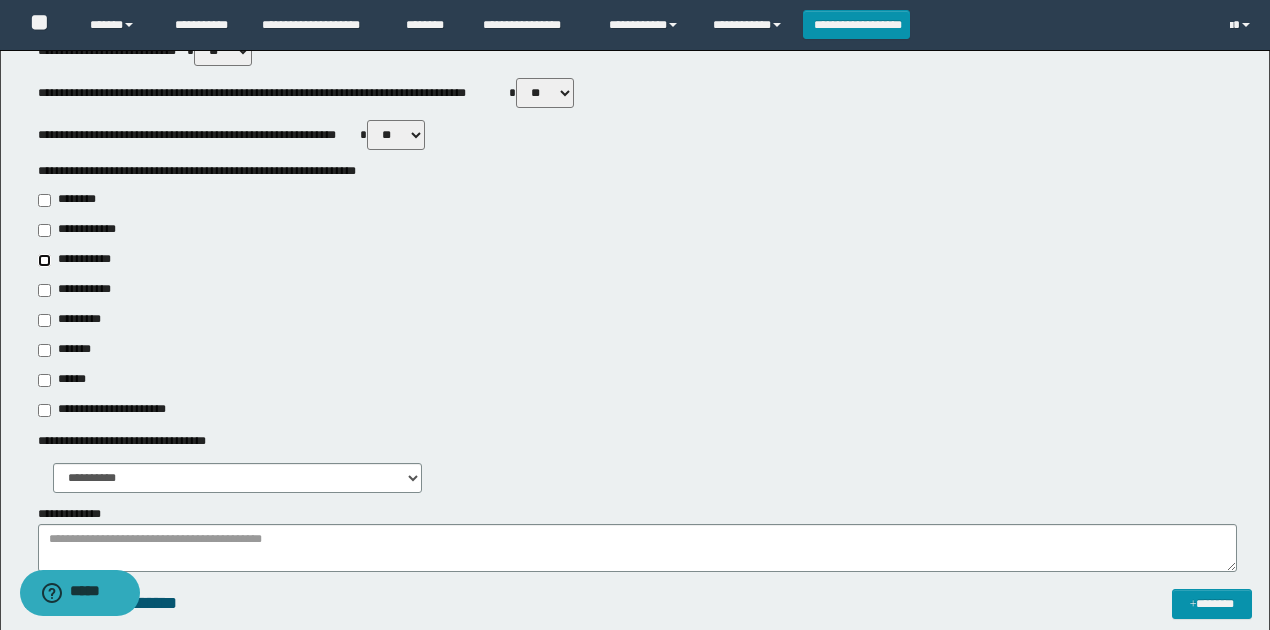 type on "**********" 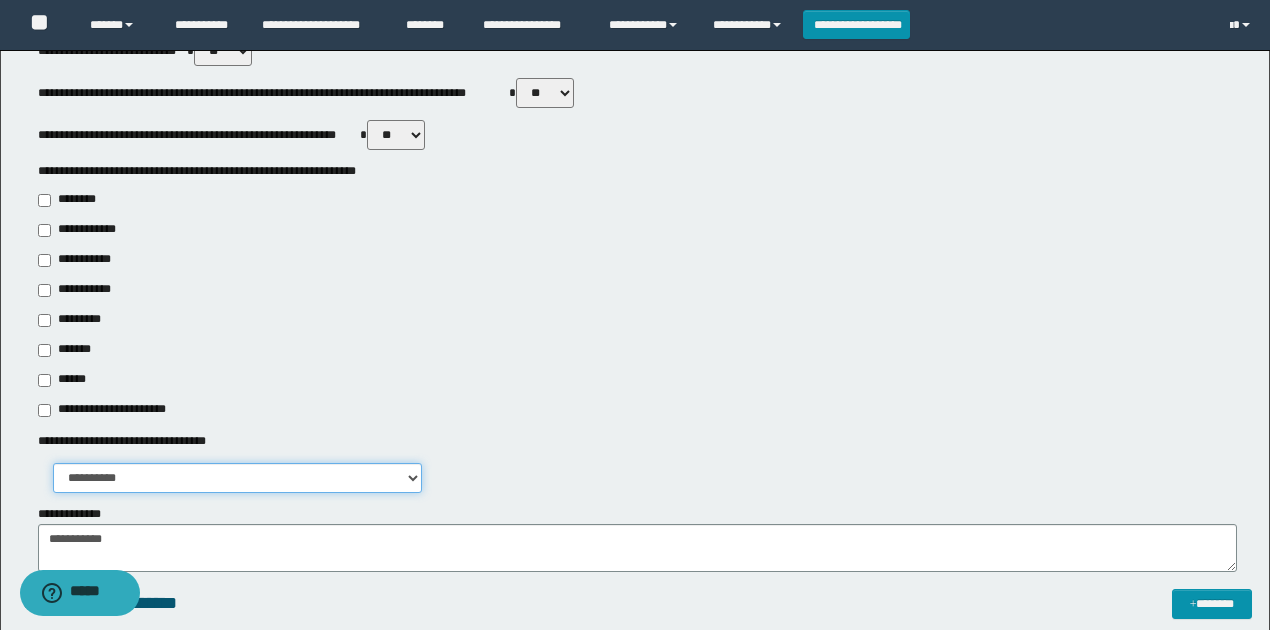 click on "**********" at bounding box center (238, 478) 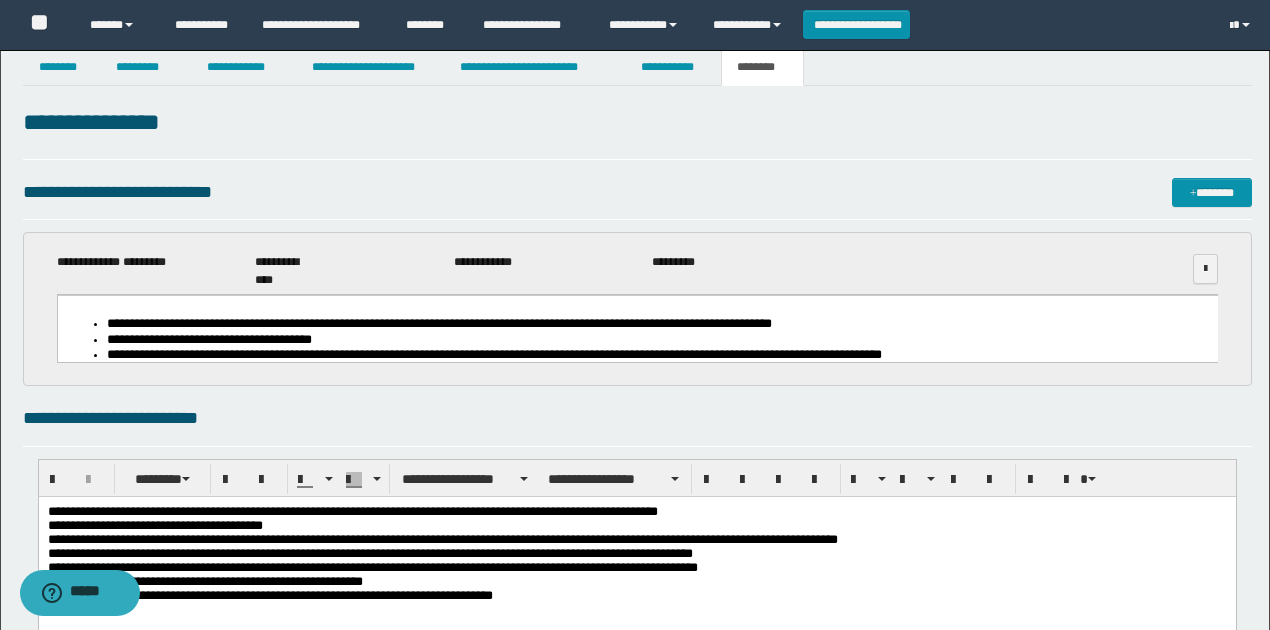 scroll, scrollTop: 0, scrollLeft: 0, axis: both 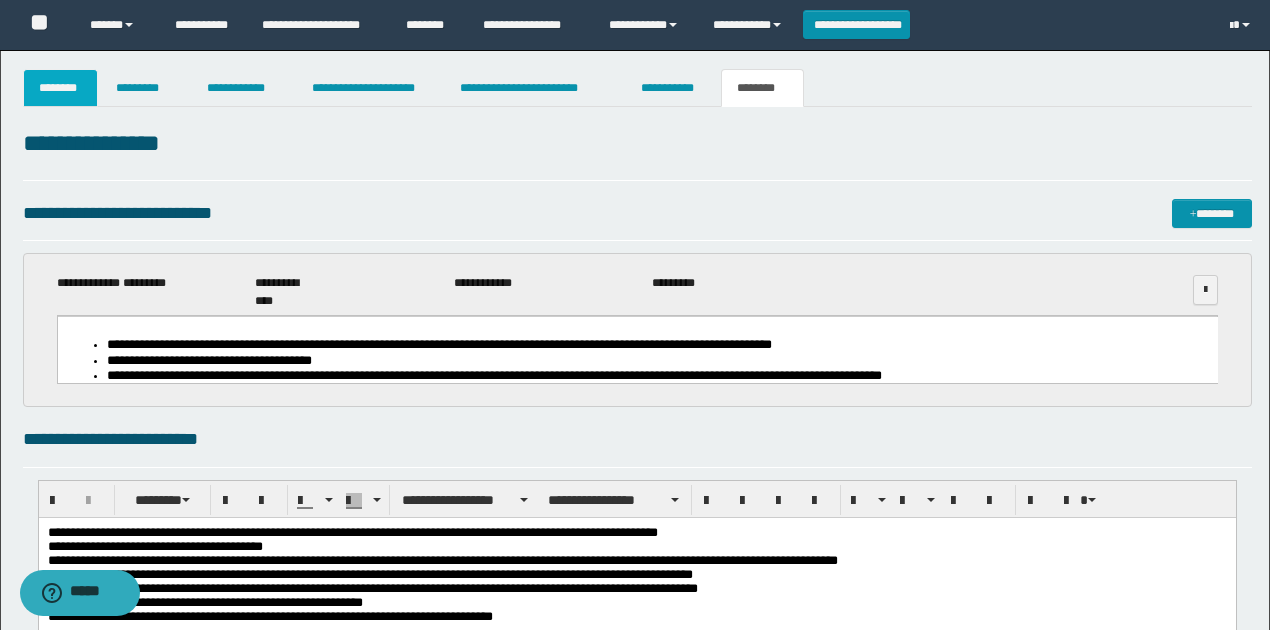 click on "********" at bounding box center [61, 88] 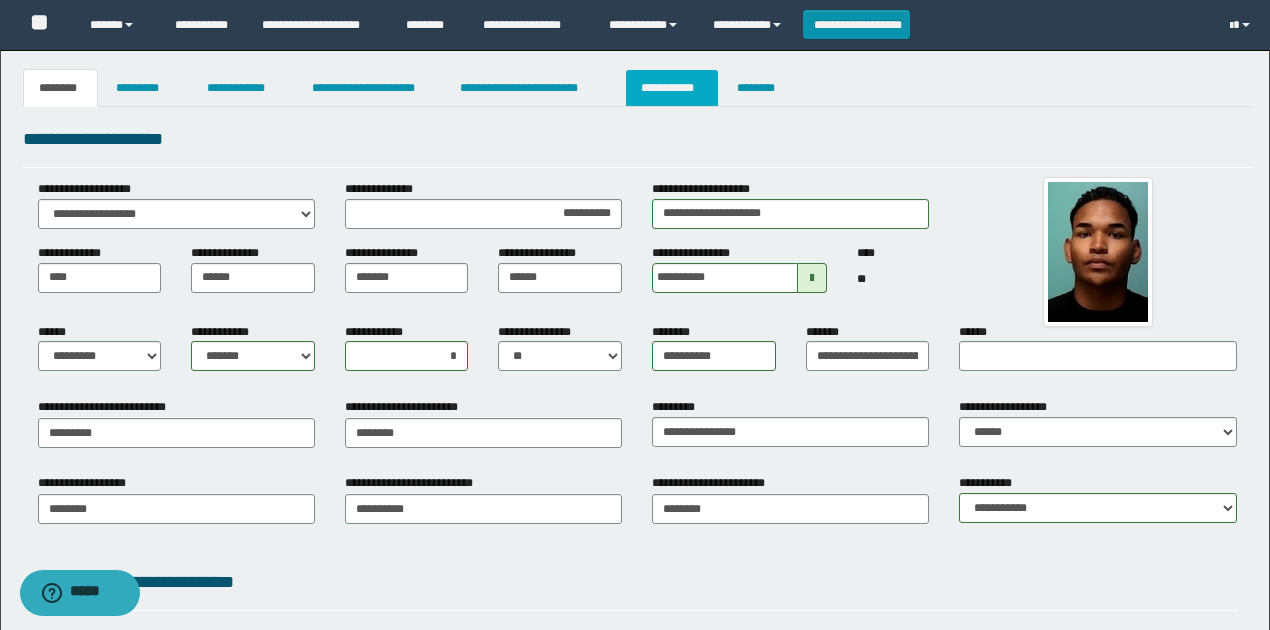 click on "**********" at bounding box center [672, 88] 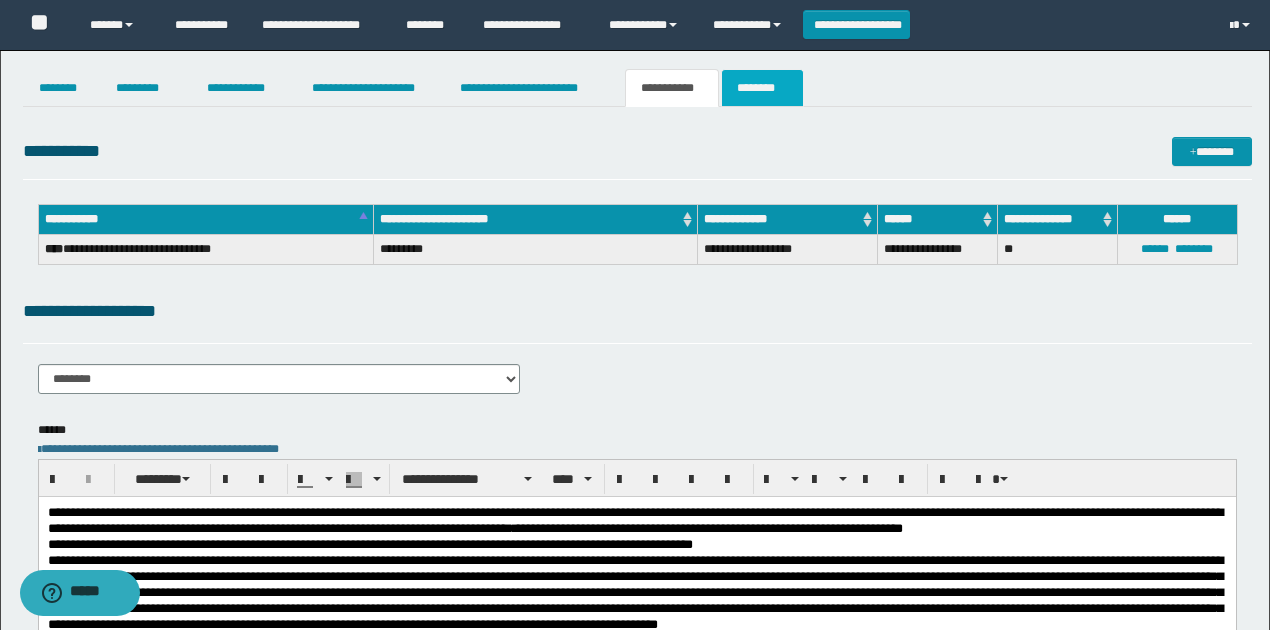 click on "********" at bounding box center [762, 88] 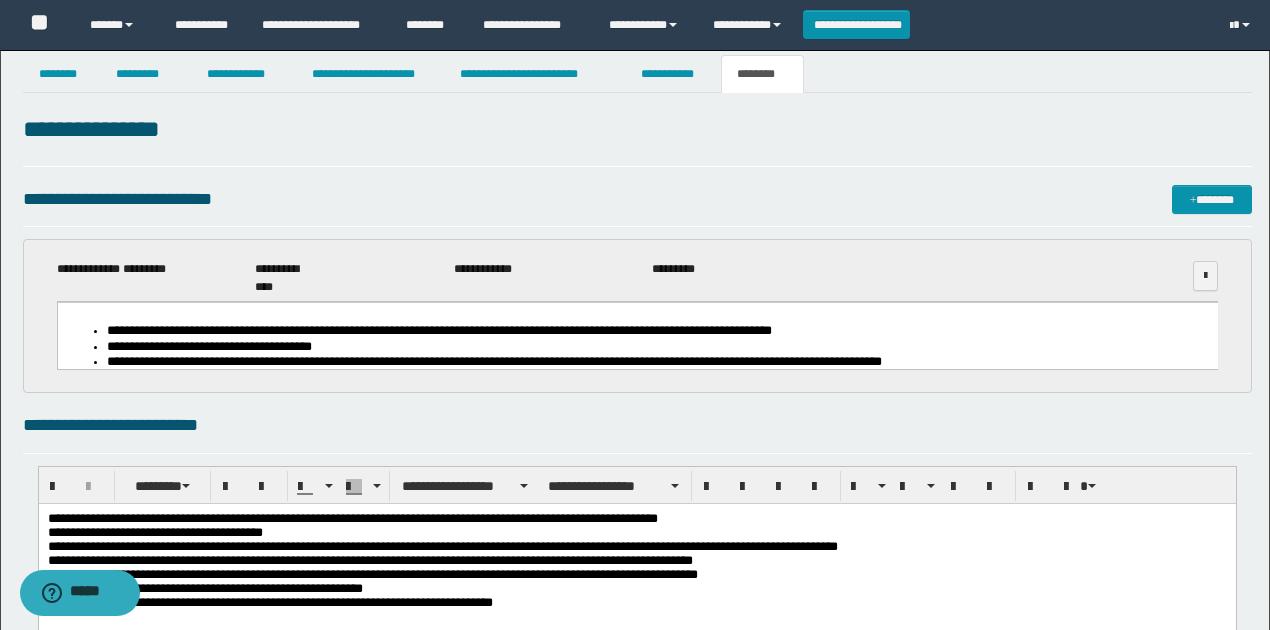 scroll, scrollTop: 0, scrollLeft: 0, axis: both 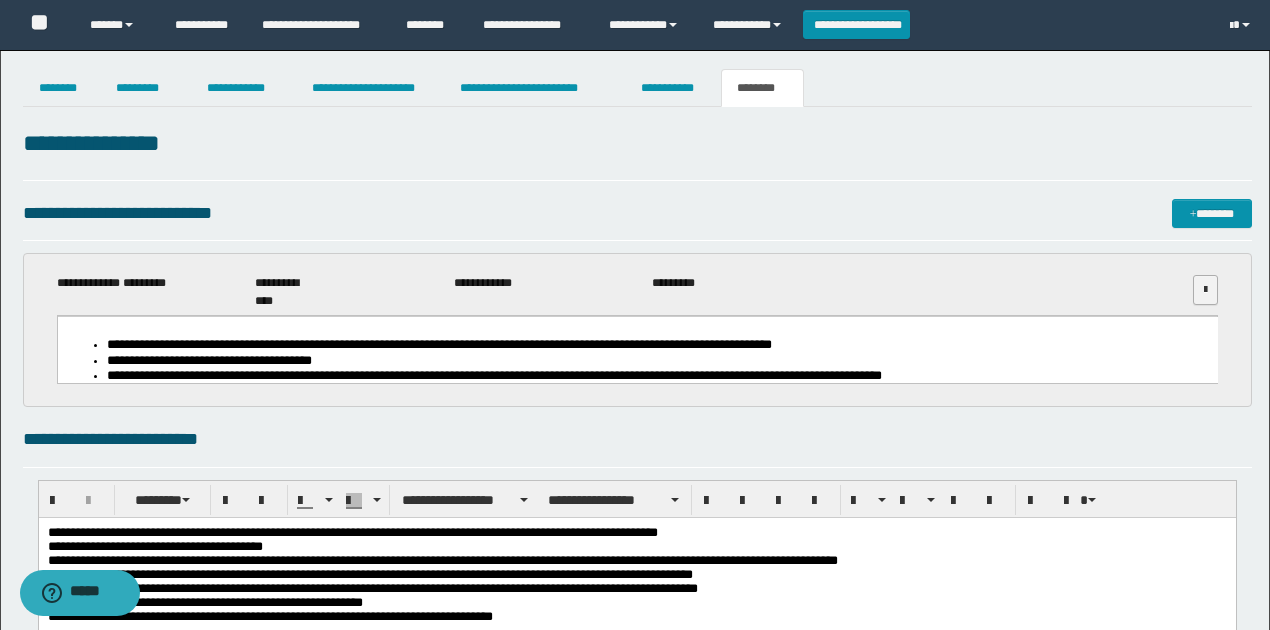 click at bounding box center (1205, 290) 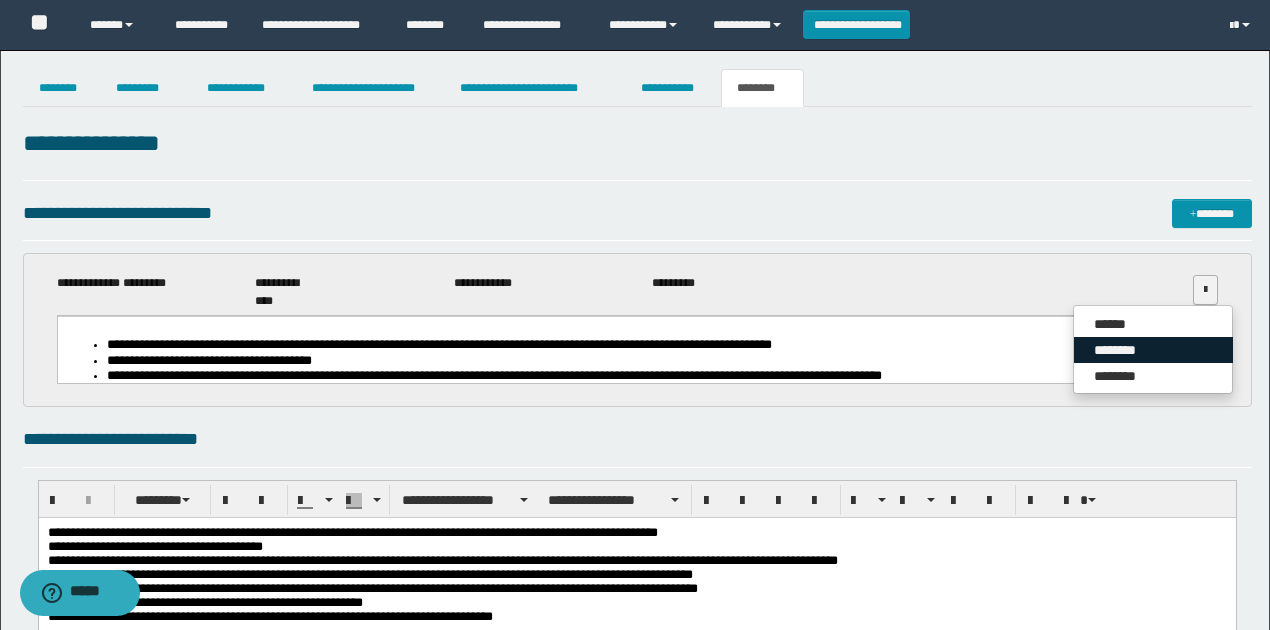 click on "********" at bounding box center (1153, 350) 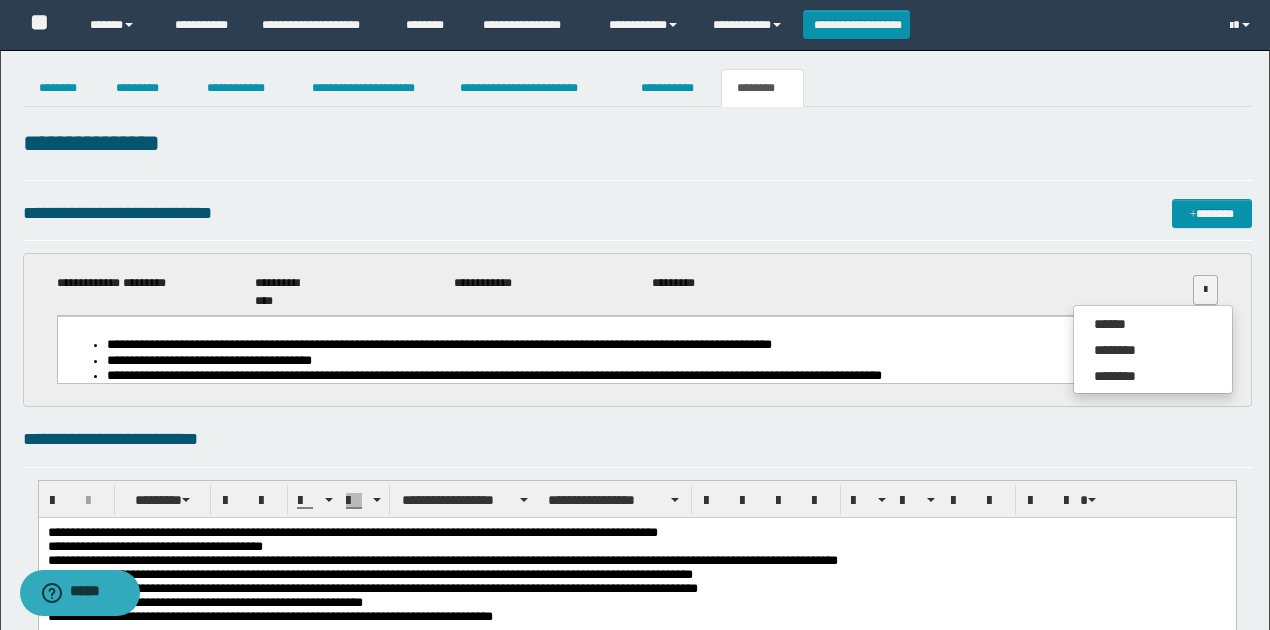 click on "**********" at bounding box center [637, 88] 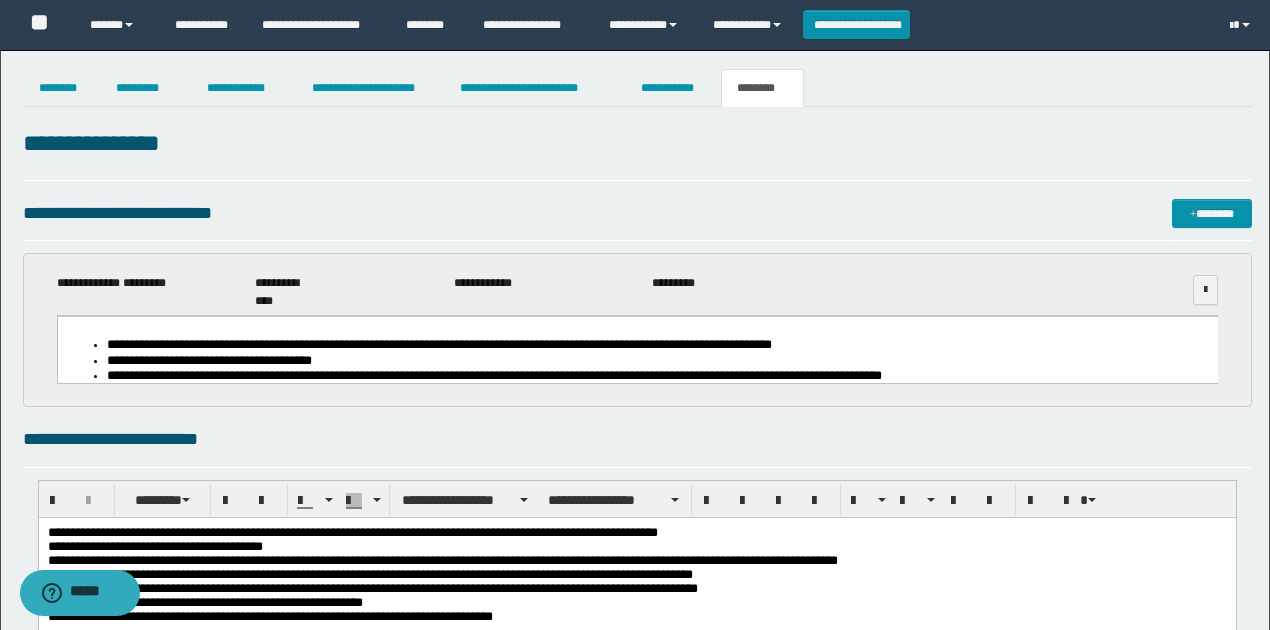 click on "**********" at bounding box center [637, 213] 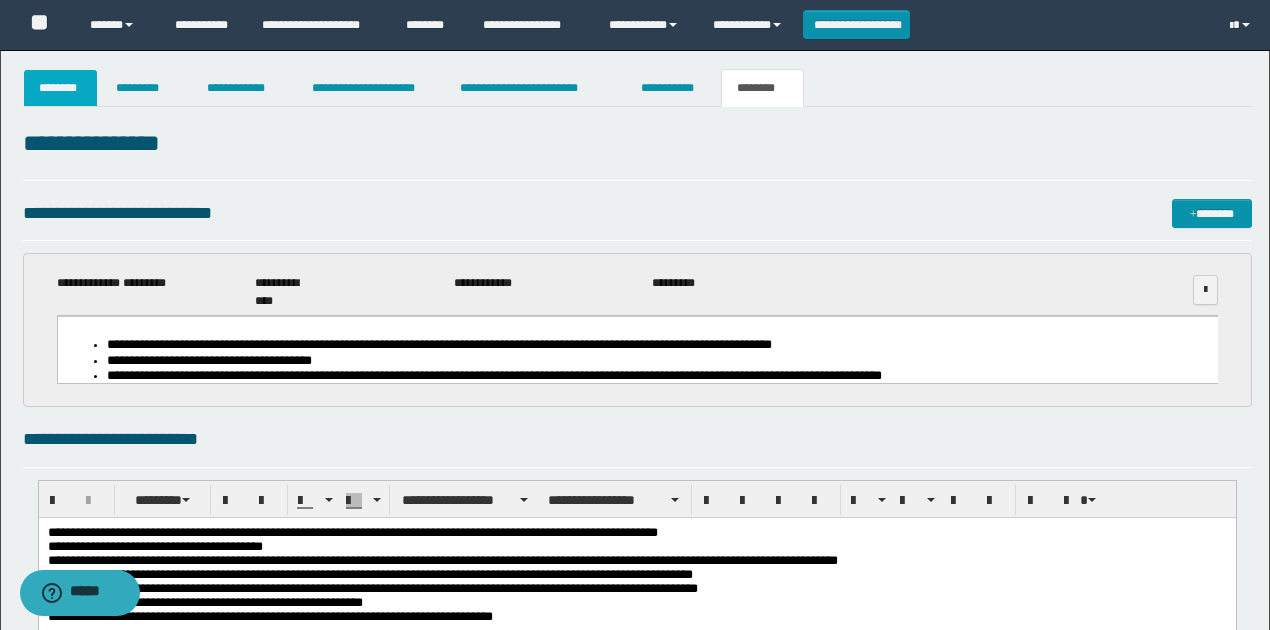 click on "********" at bounding box center [61, 88] 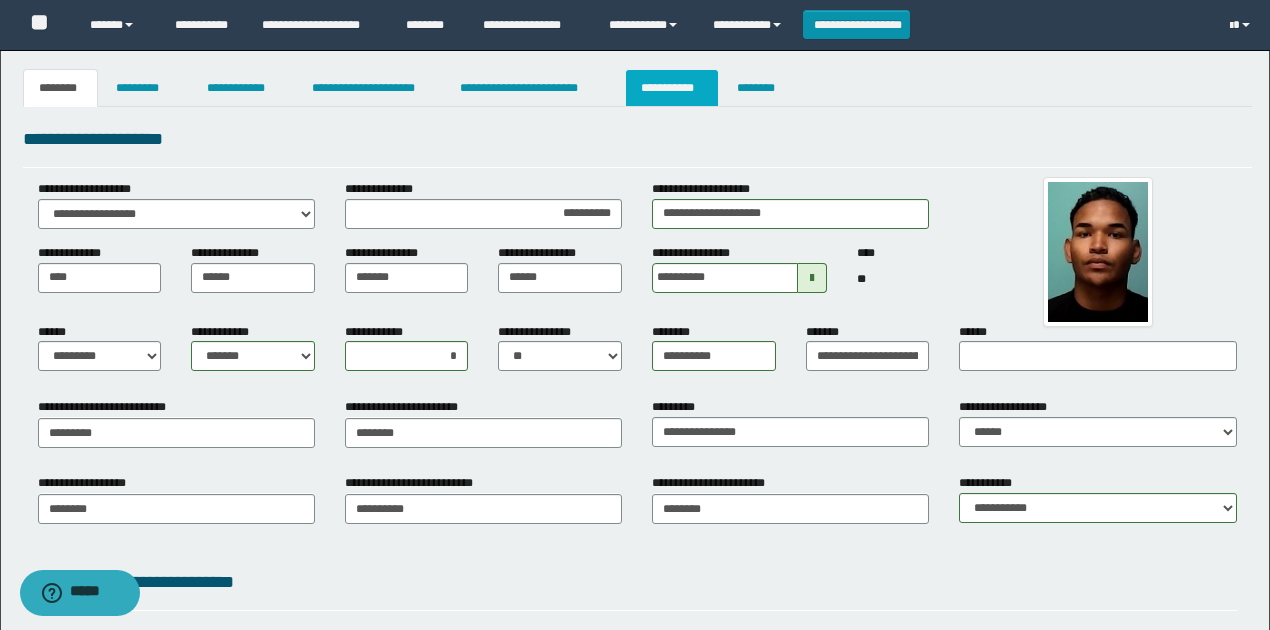 click on "**********" at bounding box center (672, 88) 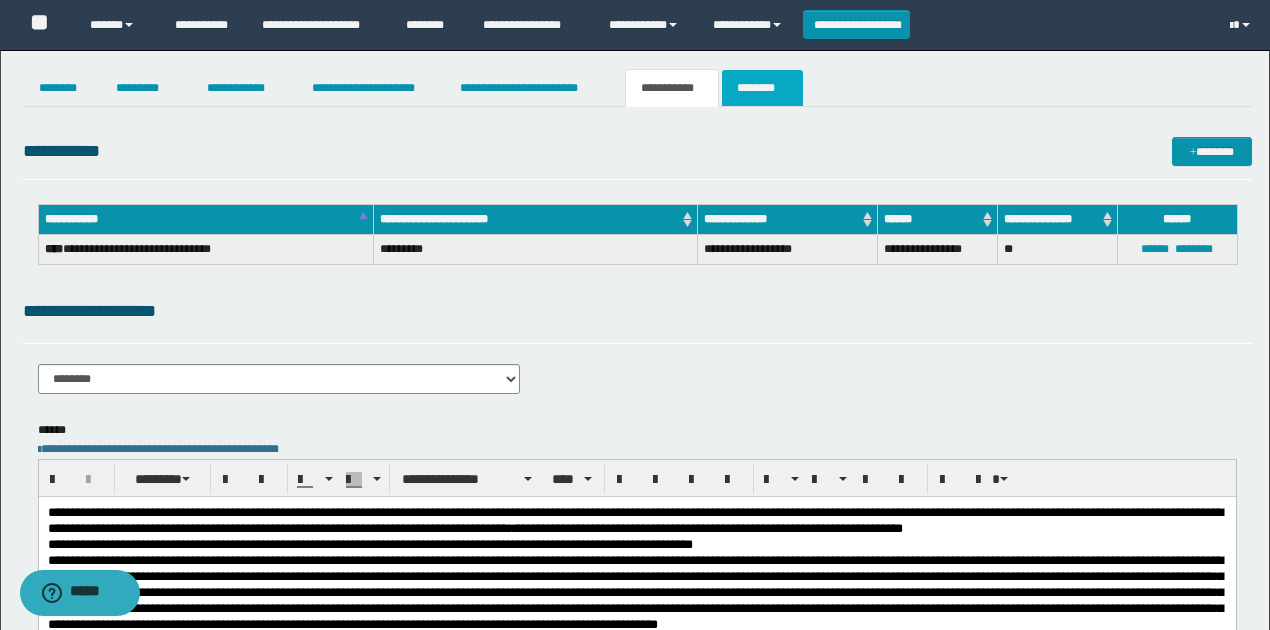 click on "********" at bounding box center (762, 88) 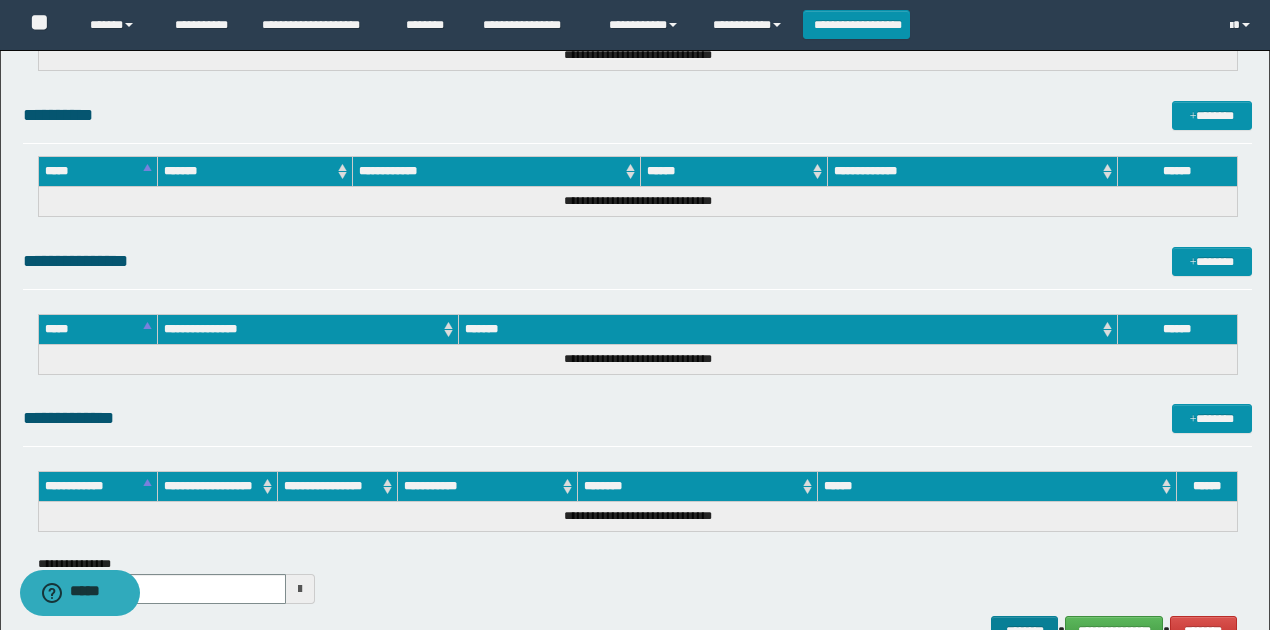 scroll, scrollTop: 1466, scrollLeft: 0, axis: vertical 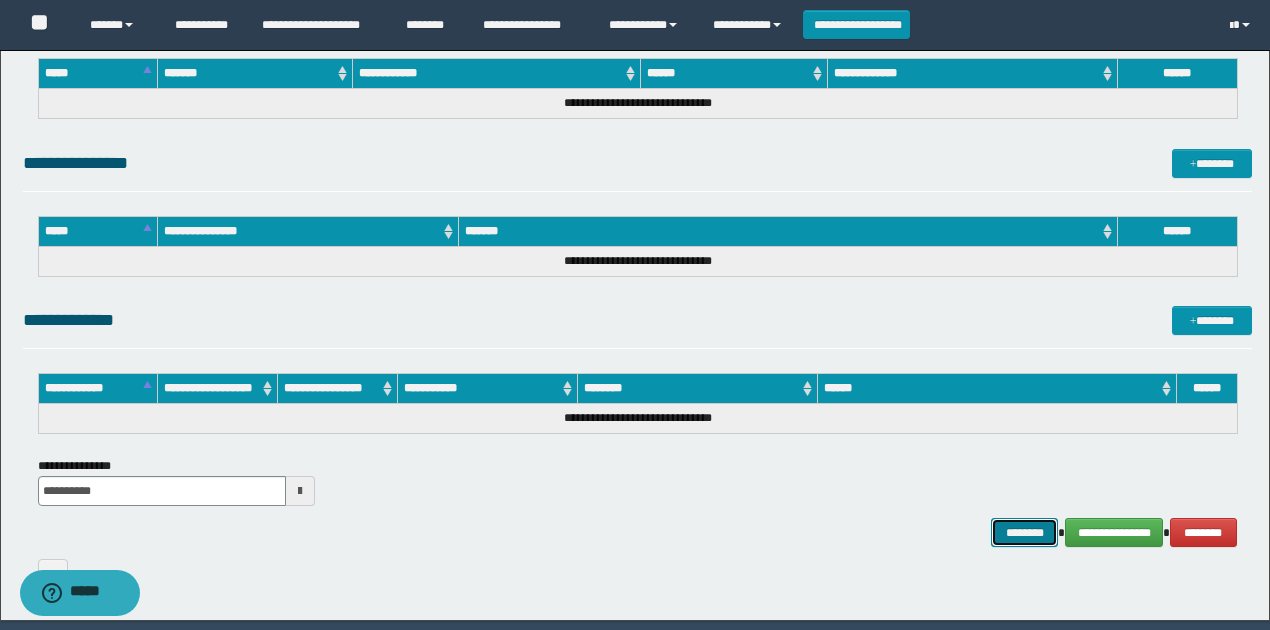 click on "********" at bounding box center [1024, 532] 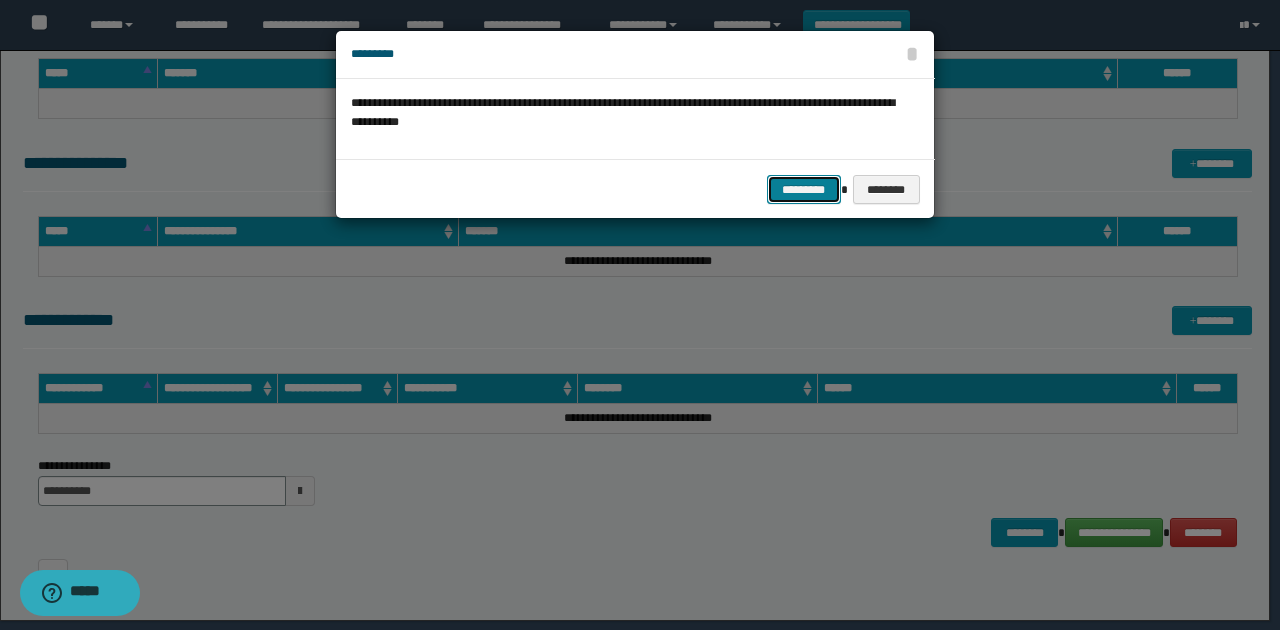 drag, startPoint x: 823, startPoint y: 184, endPoint x: 810, endPoint y: 188, distance: 13.601471 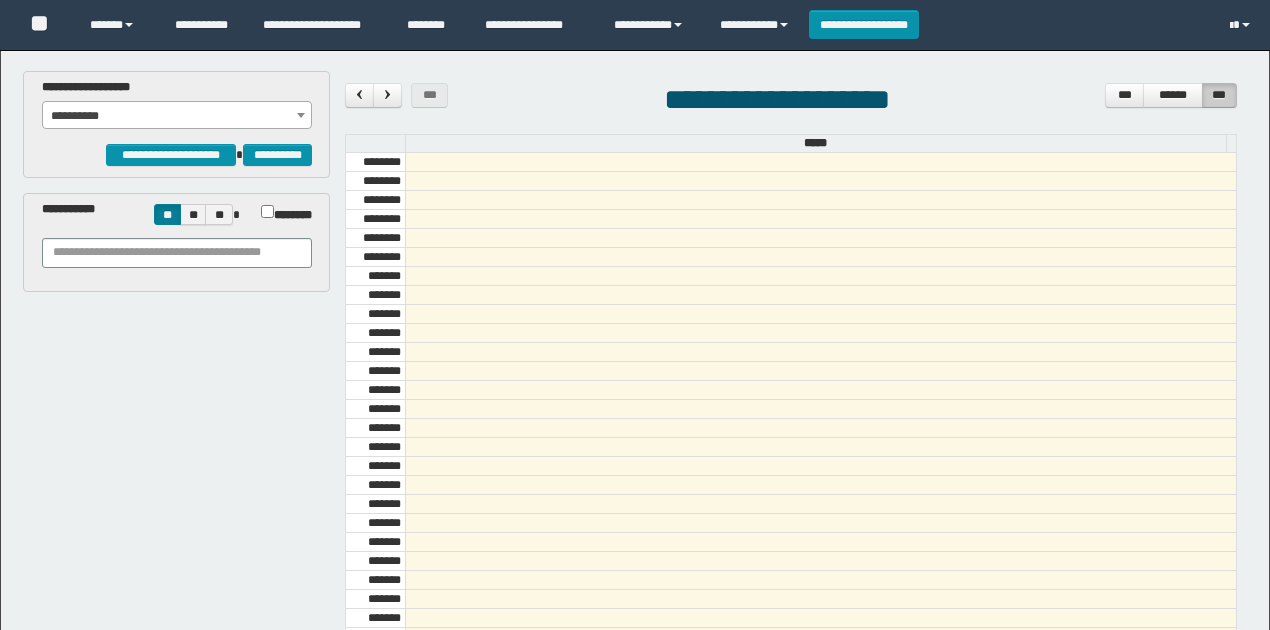 scroll, scrollTop: 0, scrollLeft: 0, axis: both 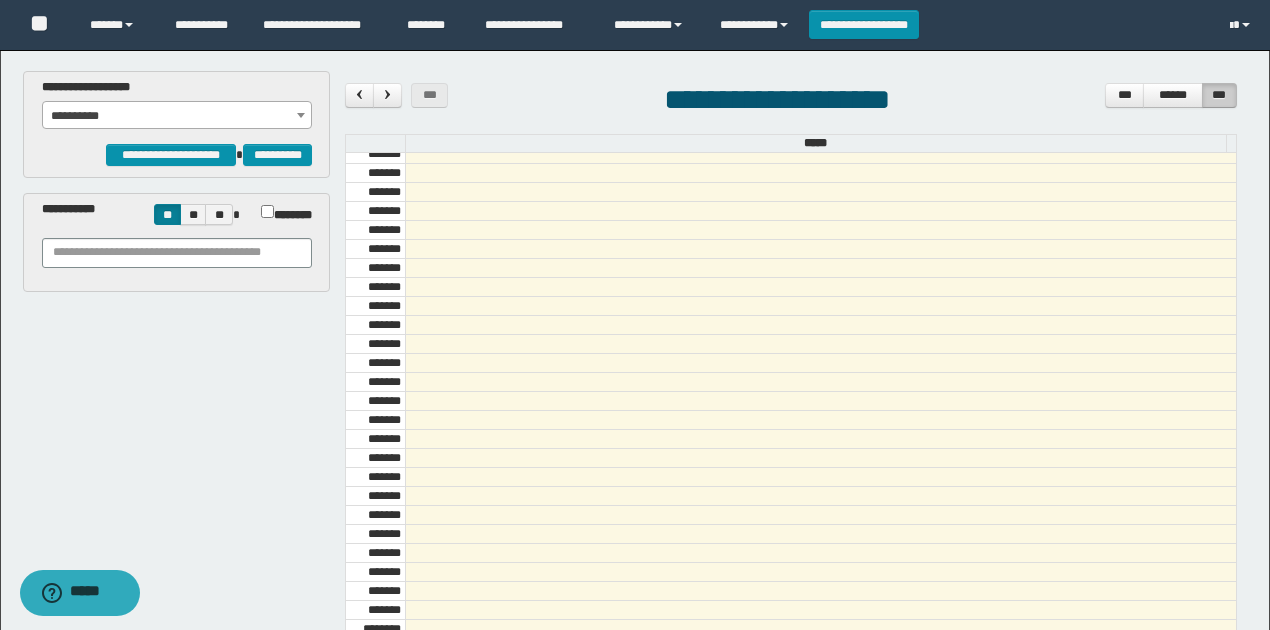 click on "**********" at bounding box center (177, 116) 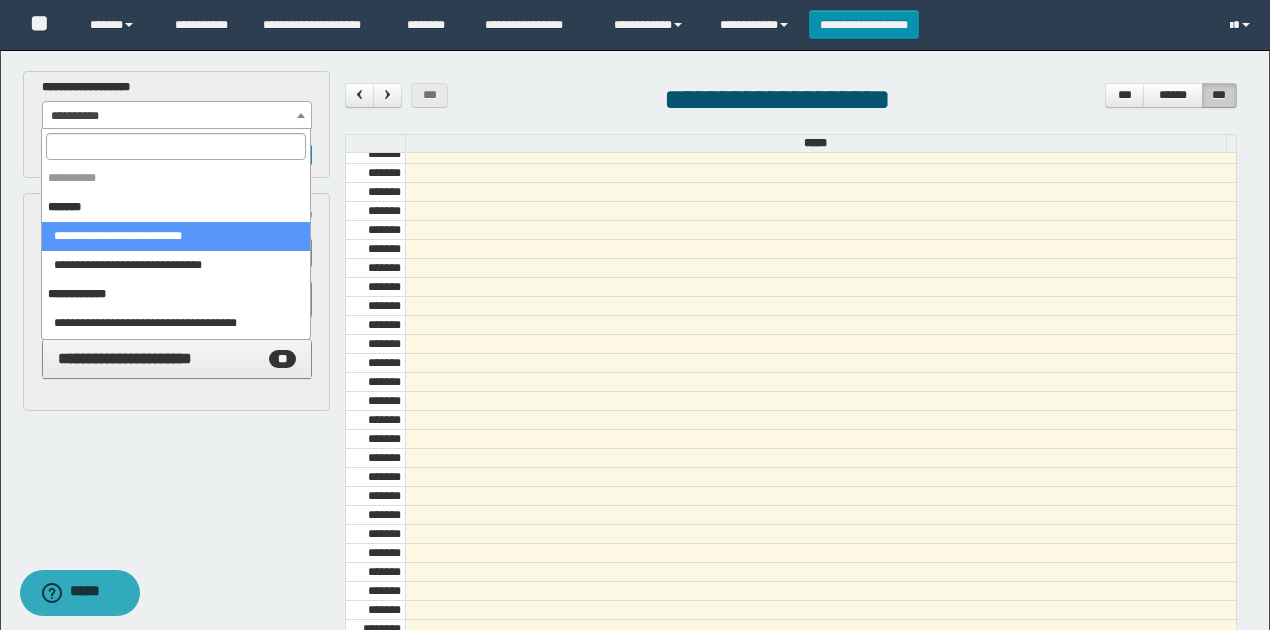 select on "******" 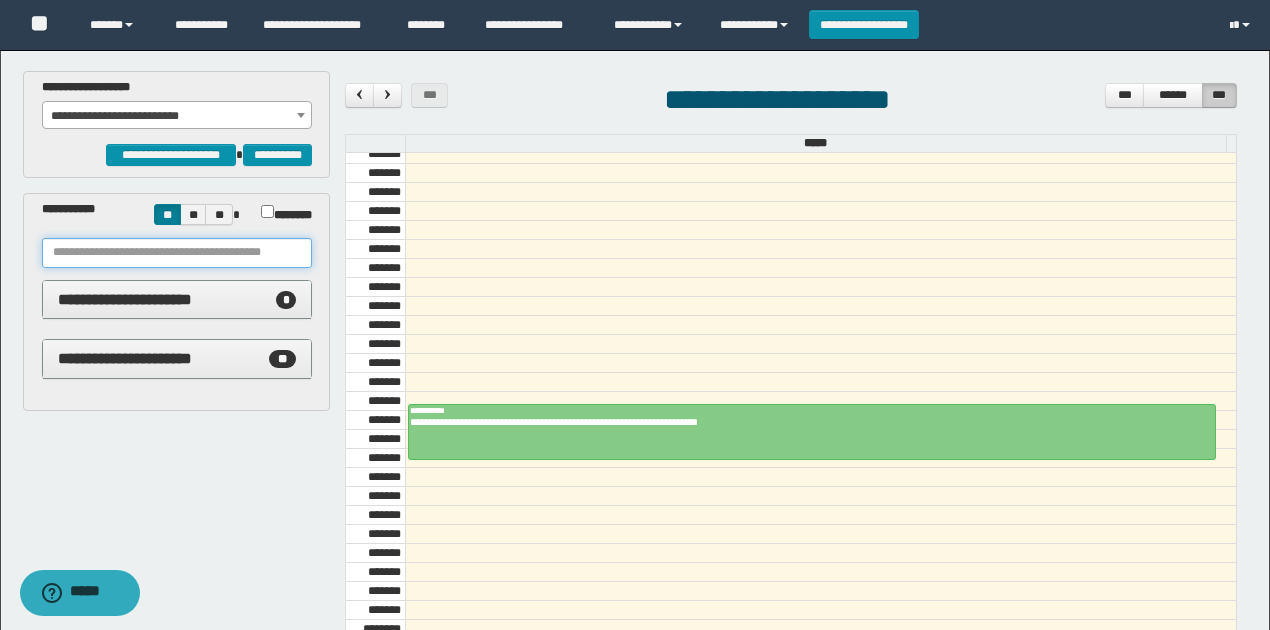 click at bounding box center [177, 253] 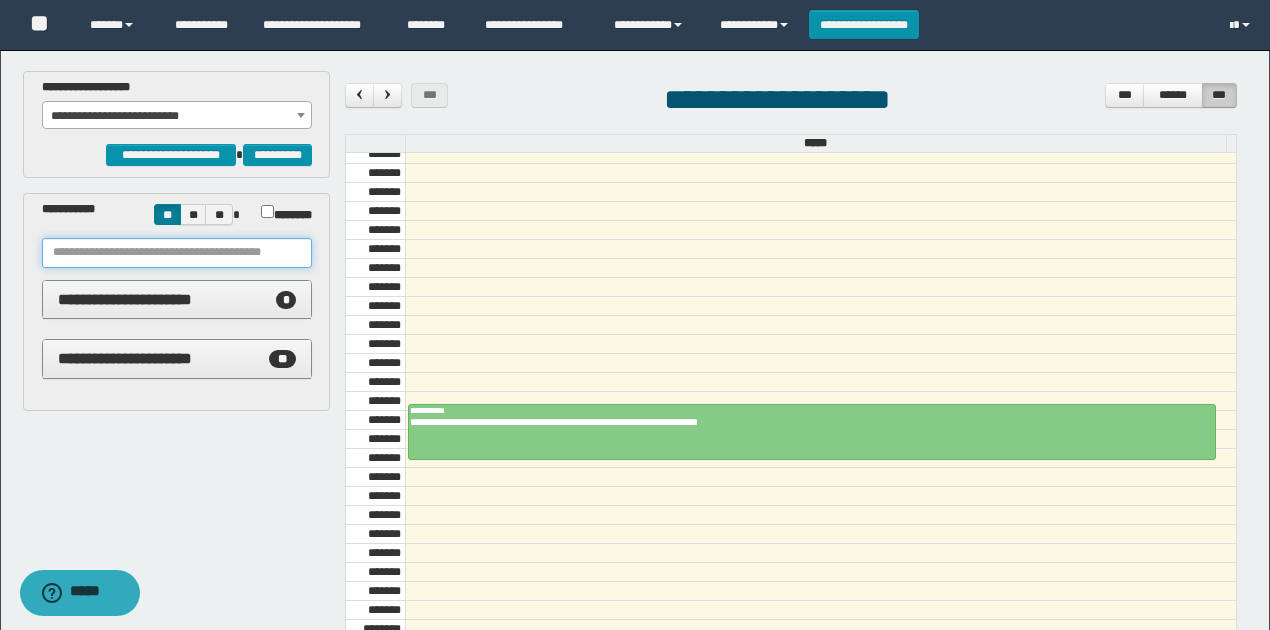 drag, startPoint x: 227, startPoint y: 246, endPoint x: 228, endPoint y: 236, distance: 10.049875 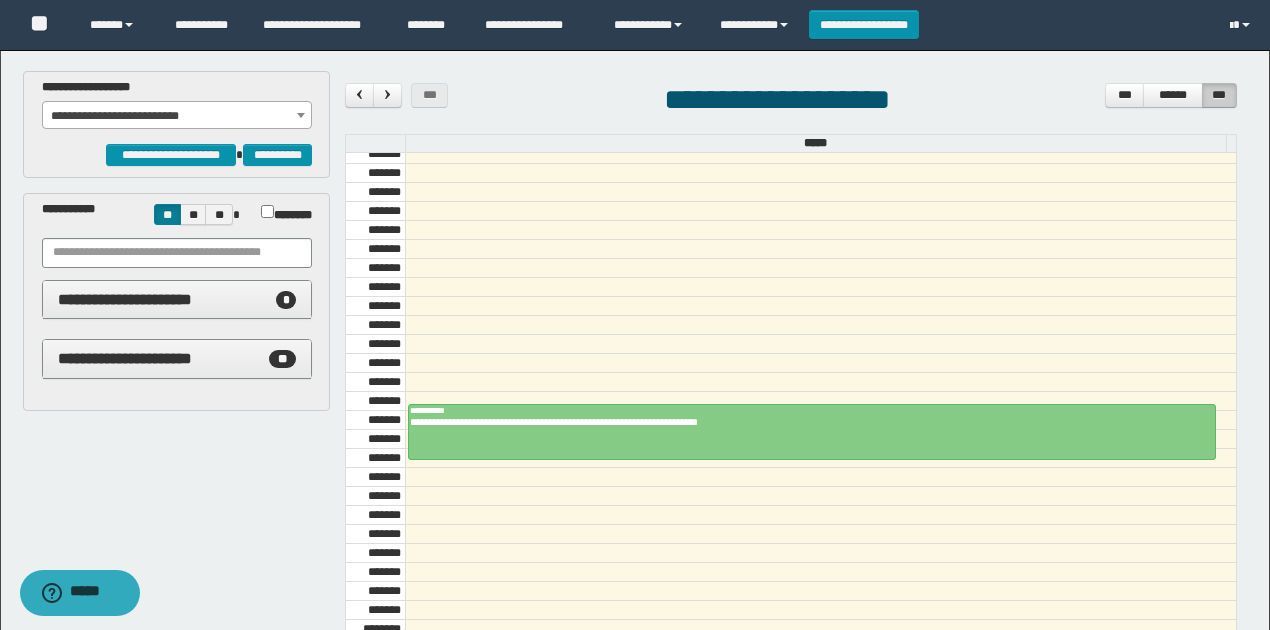 click on "**********" at bounding box center (635, 458) 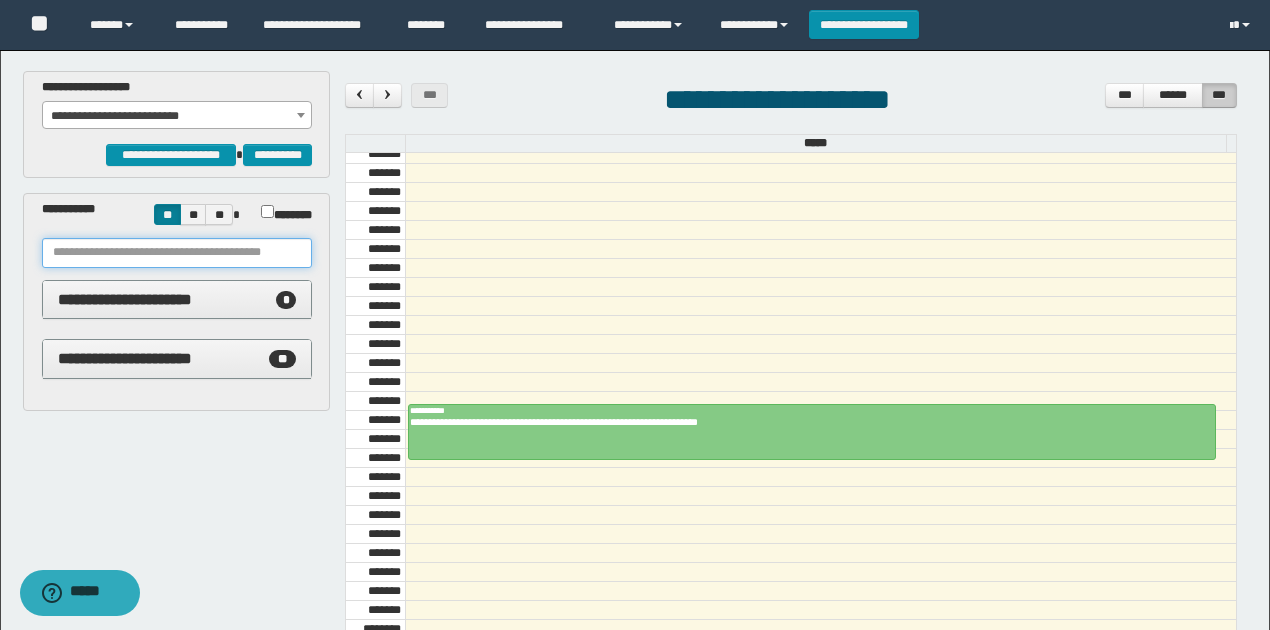 click at bounding box center [177, 253] 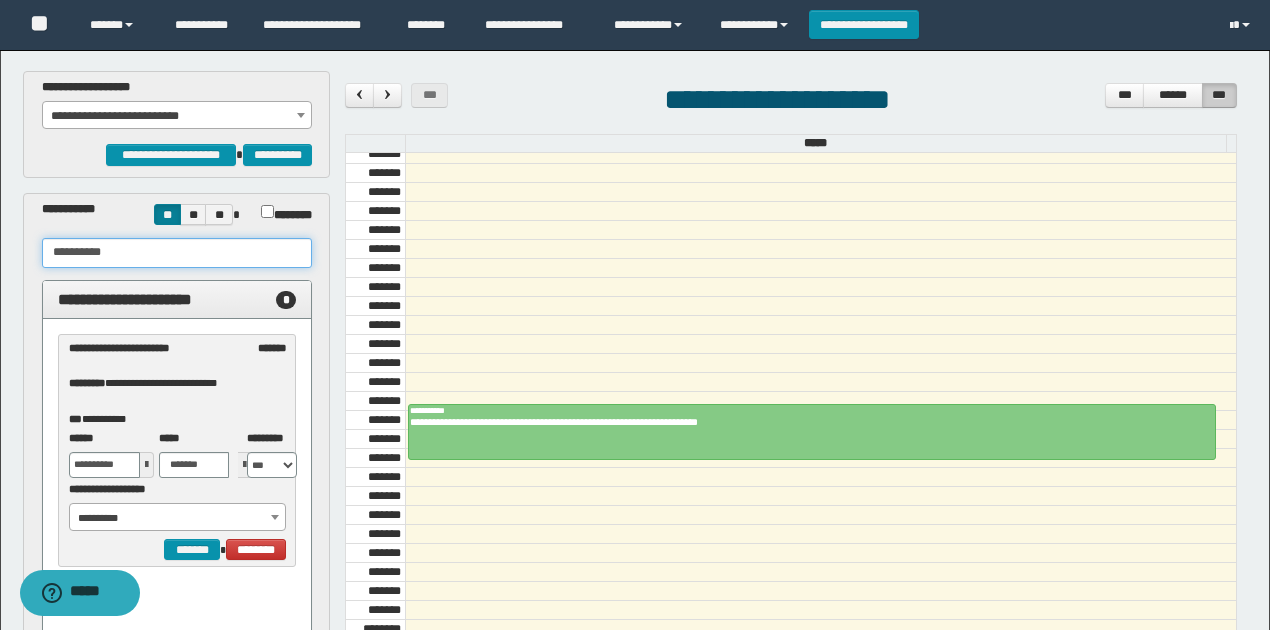 click on "**********" at bounding box center (178, 518) 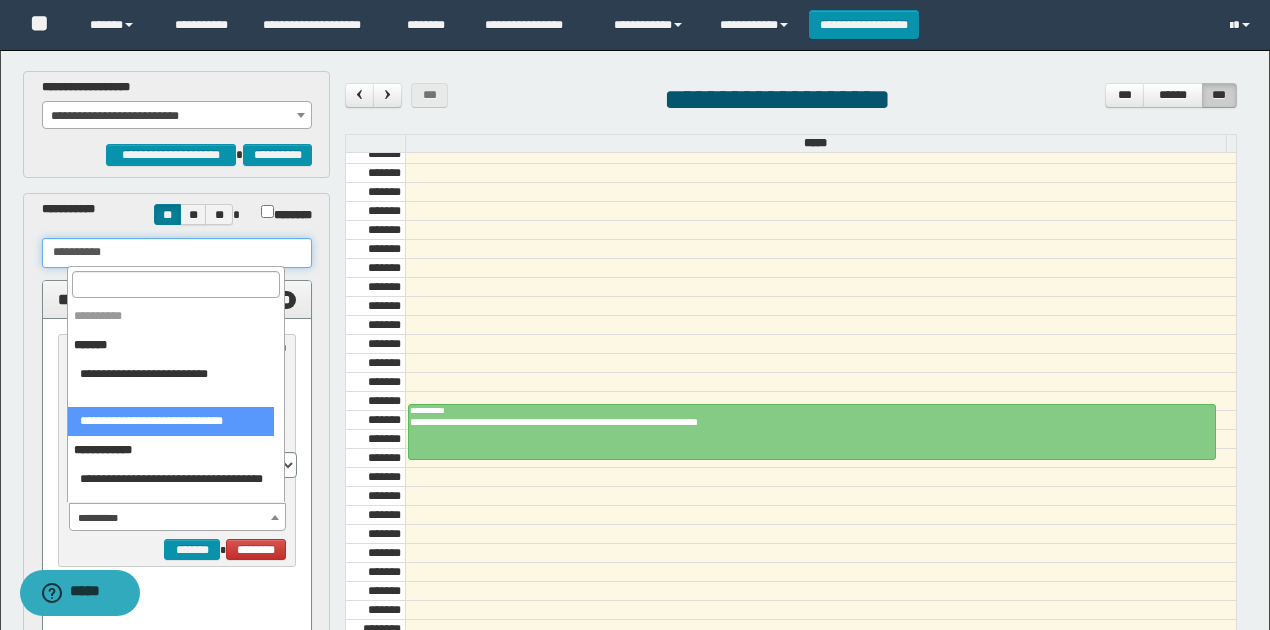 type on "**********" 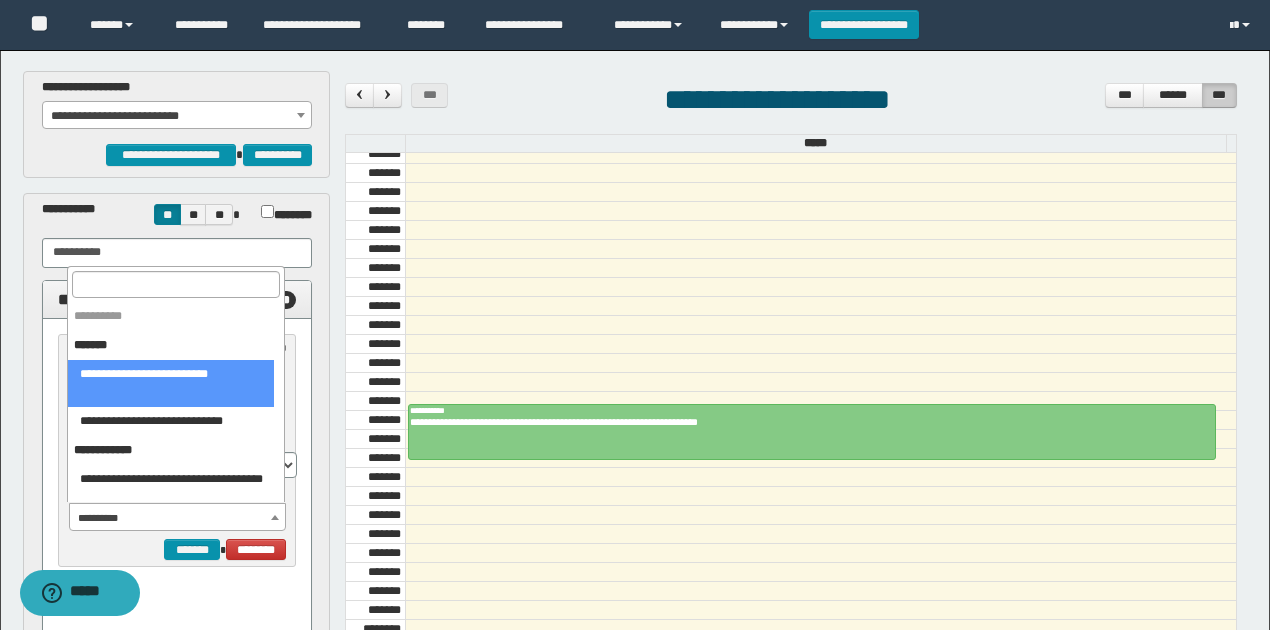 select on "******" 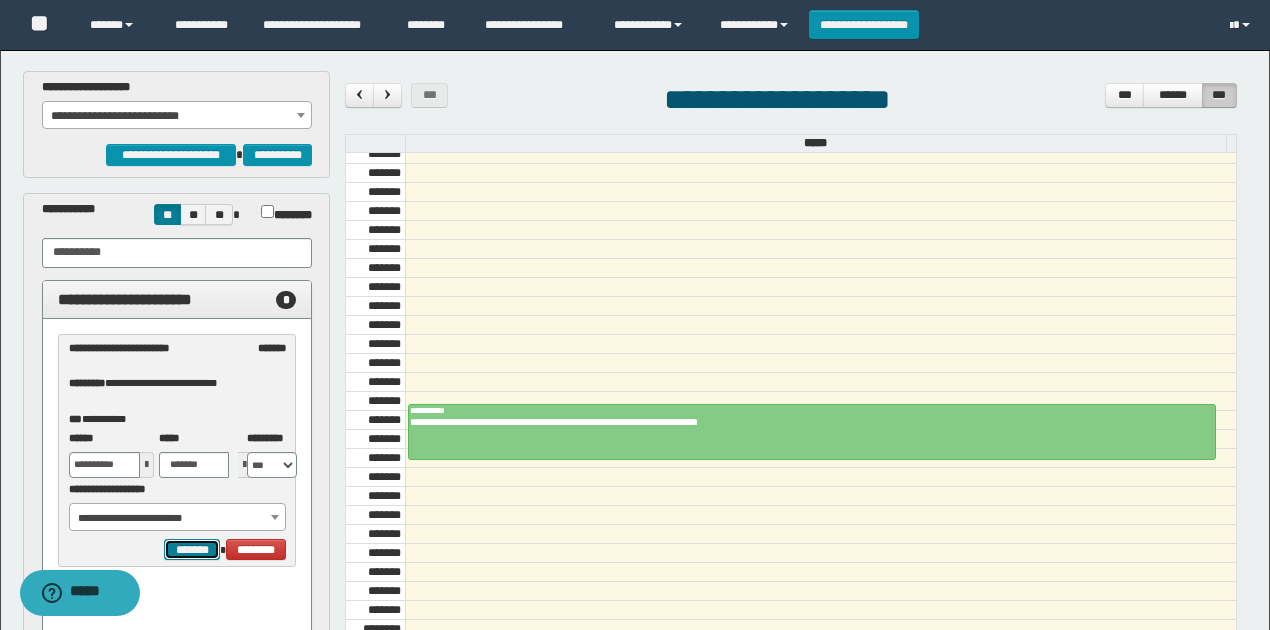 click on "*******" at bounding box center (192, 549) 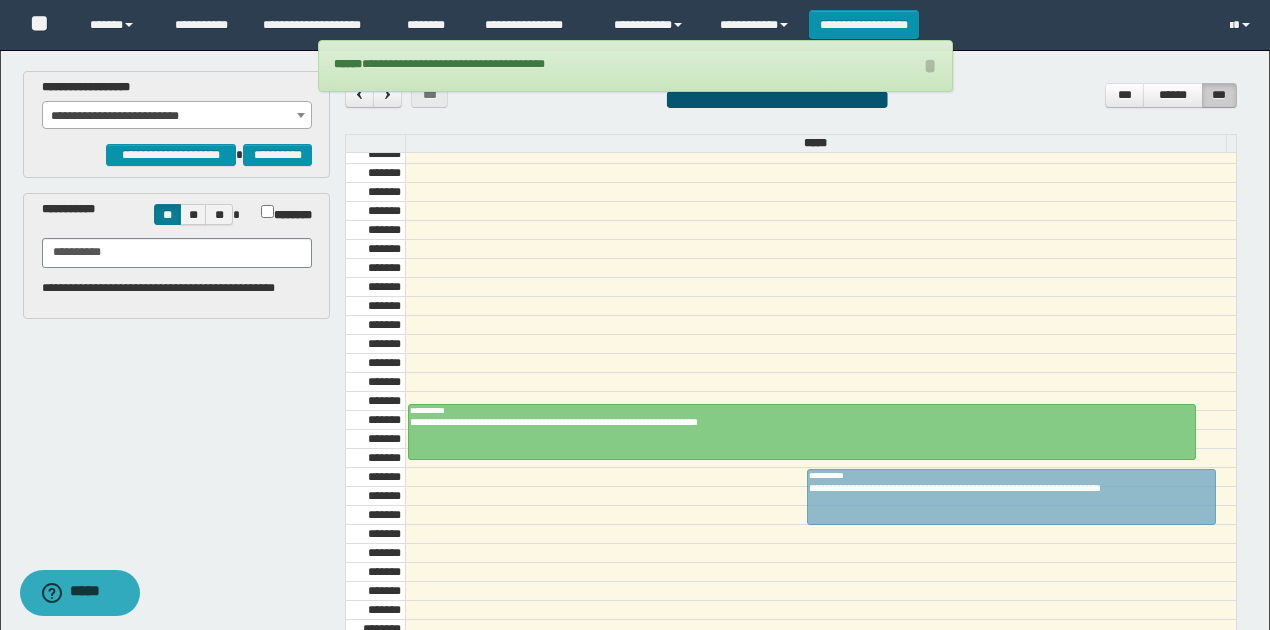 drag, startPoint x: 1035, startPoint y: 446, endPoint x: 1045, endPoint y: 475, distance: 30.675724 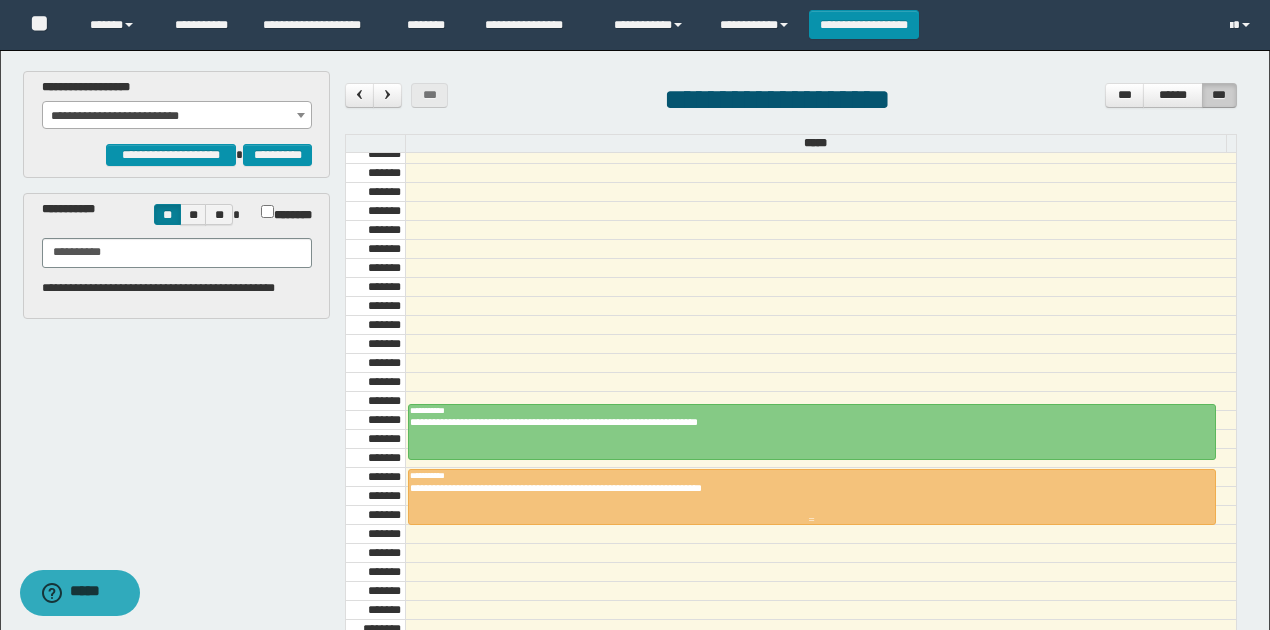 click at bounding box center (812, 497) 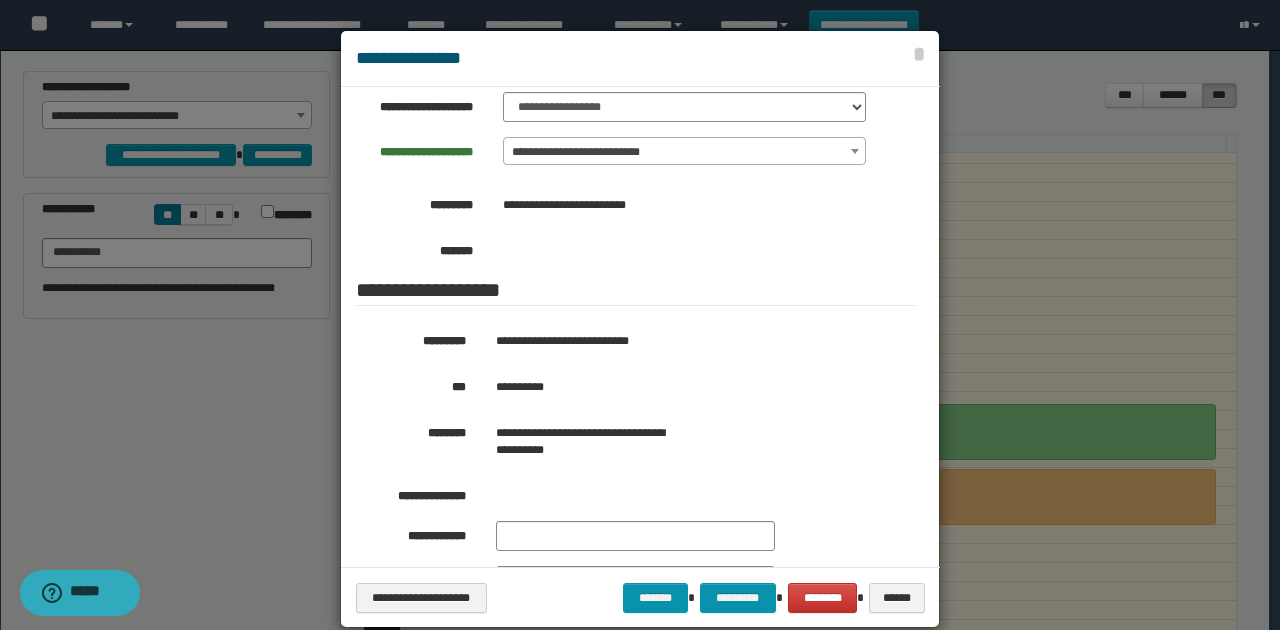scroll, scrollTop: 333, scrollLeft: 0, axis: vertical 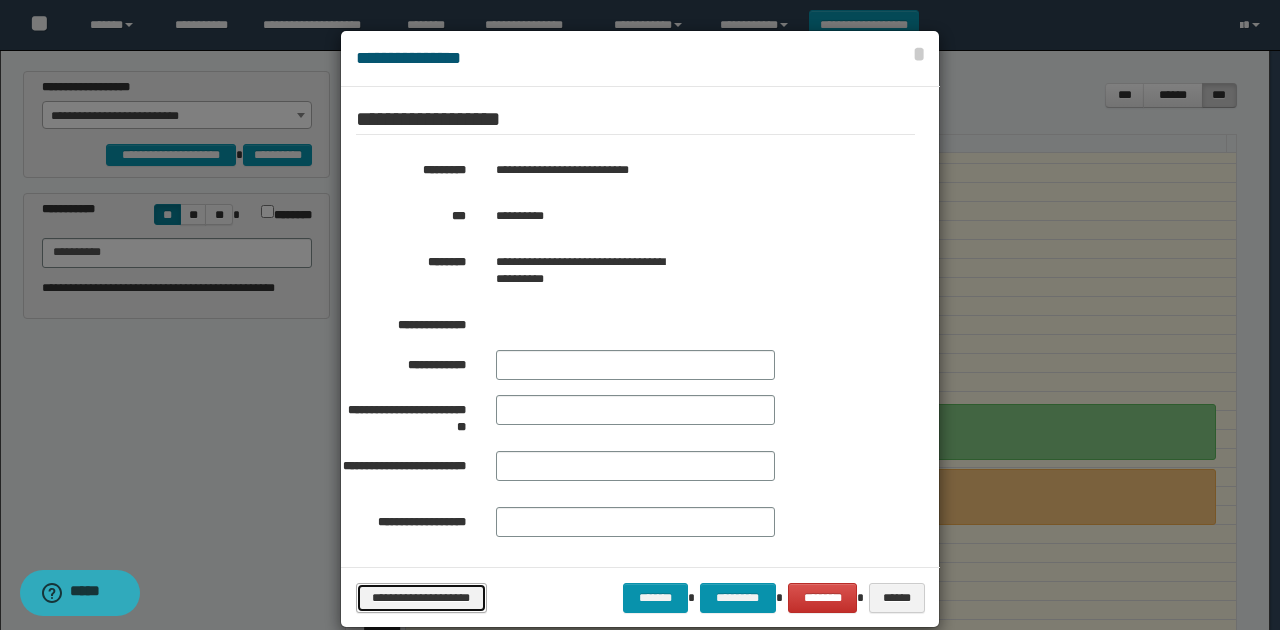 click on "**********" at bounding box center [421, 597] 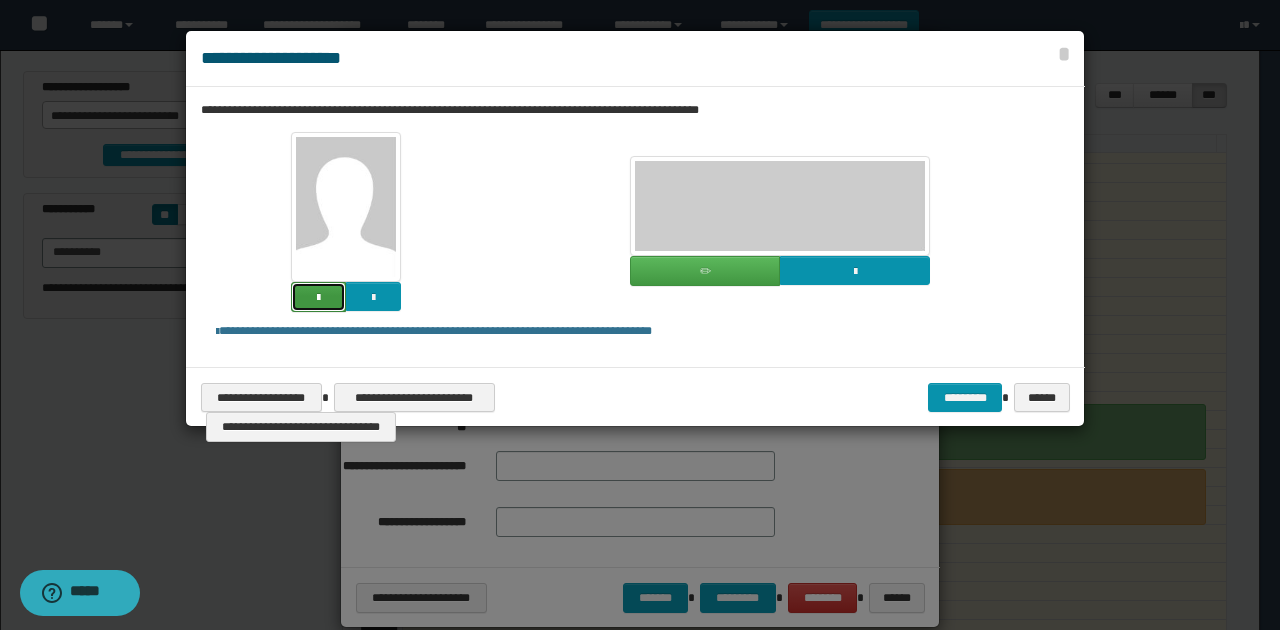 click at bounding box center [318, 298] 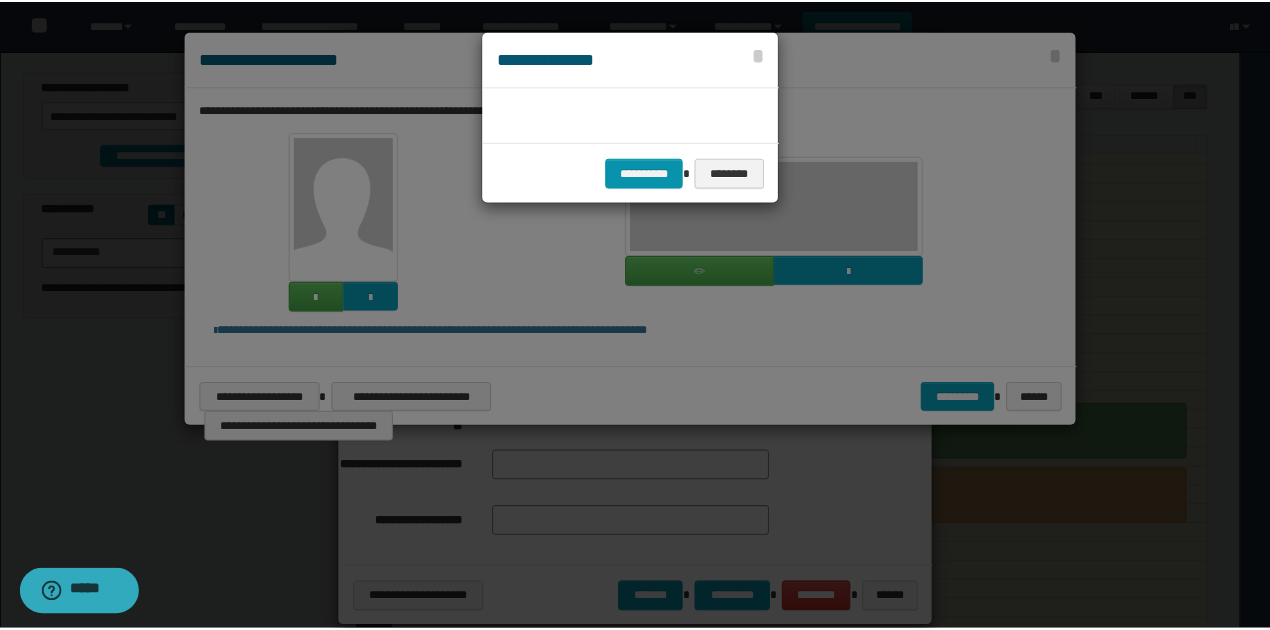 scroll, scrollTop: 45, scrollLeft: 105, axis: both 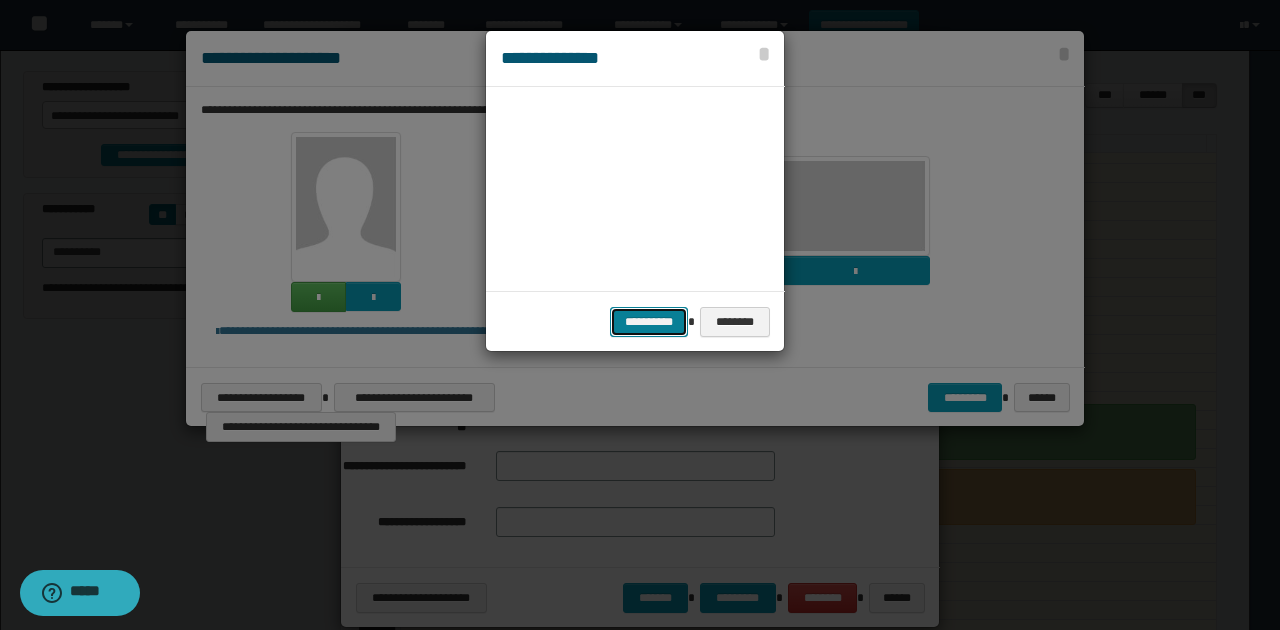click on "**********" at bounding box center (649, 321) 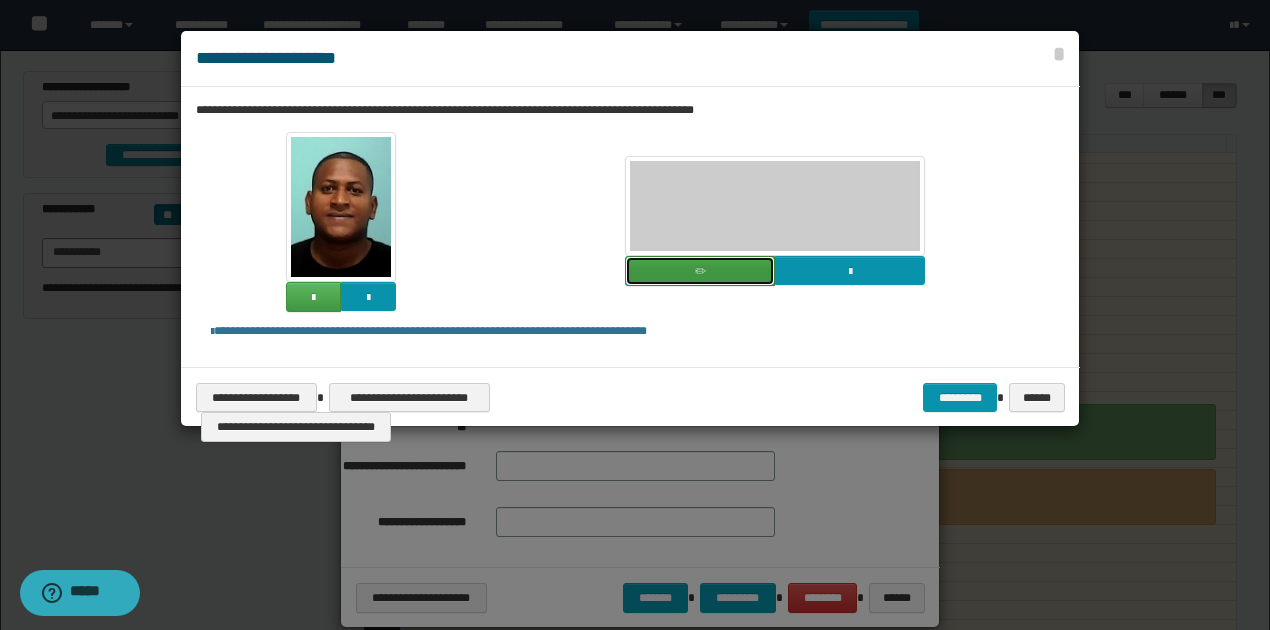 click at bounding box center (700, 271) 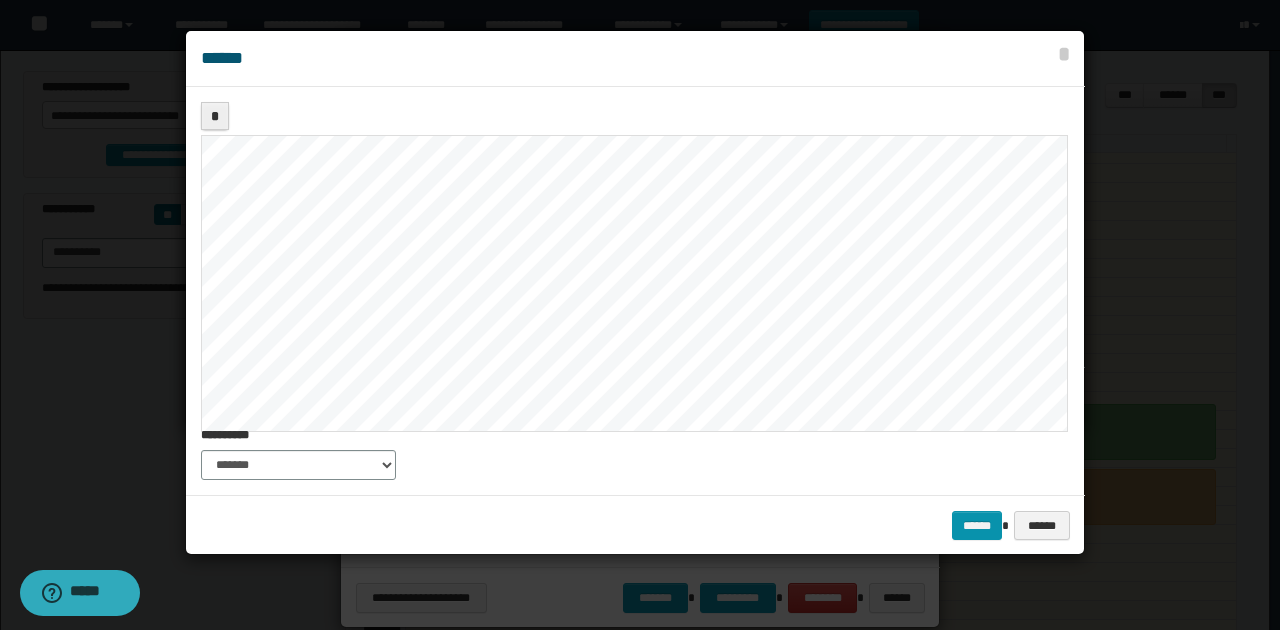 click on "*" at bounding box center [635, 264] 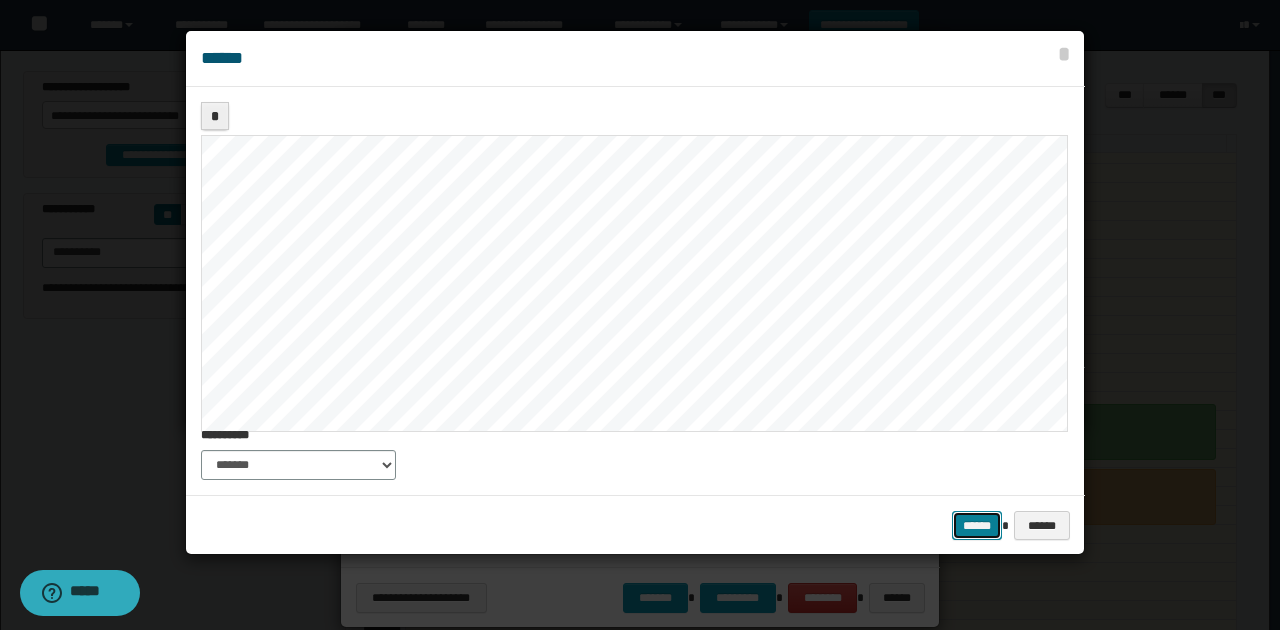 click on "******" at bounding box center [977, 525] 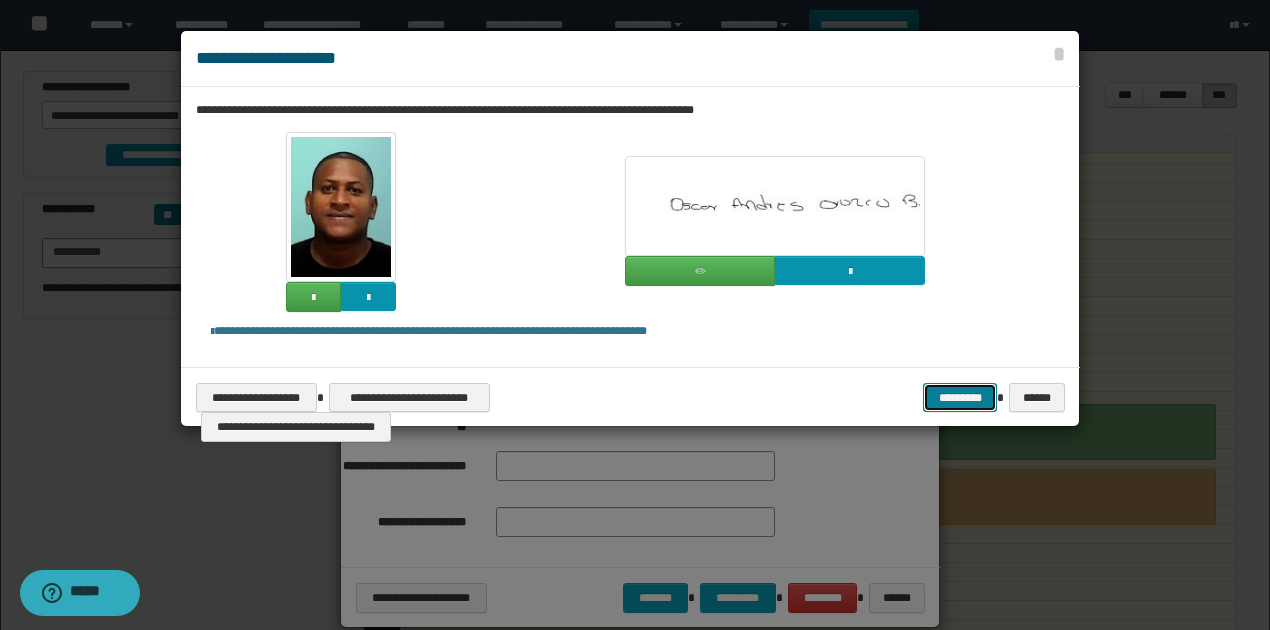 click on "*********" at bounding box center (960, 397) 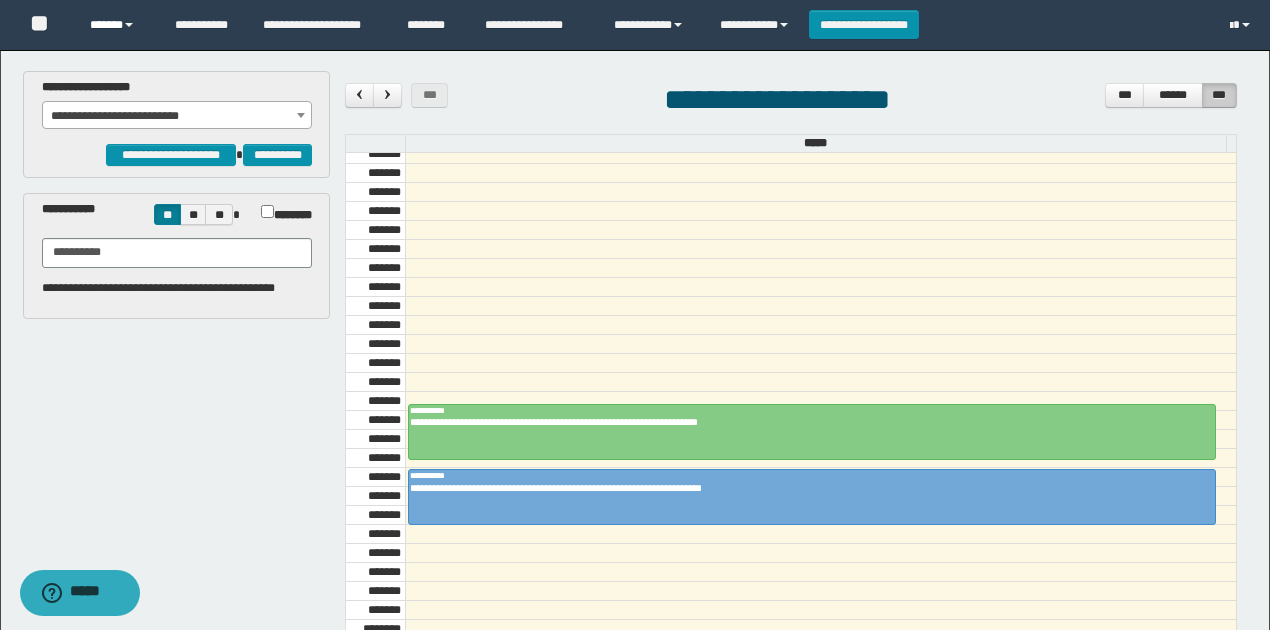 click on "******" at bounding box center [117, 25] 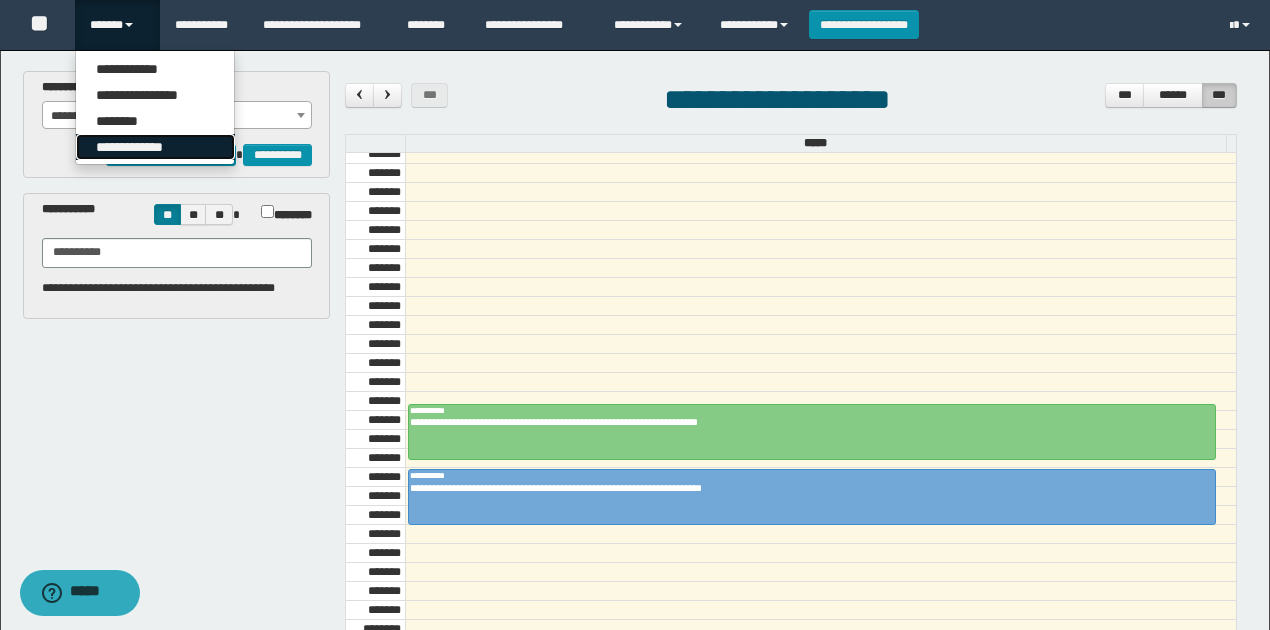click on "**********" at bounding box center [155, 147] 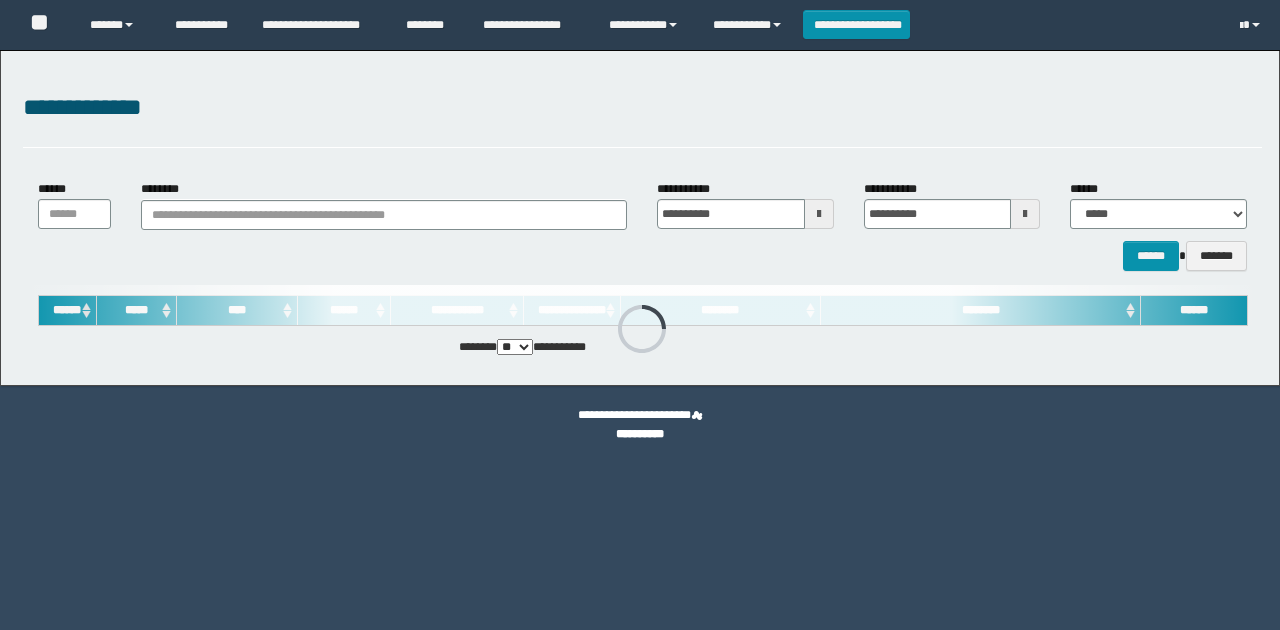 scroll, scrollTop: 0, scrollLeft: 0, axis: both 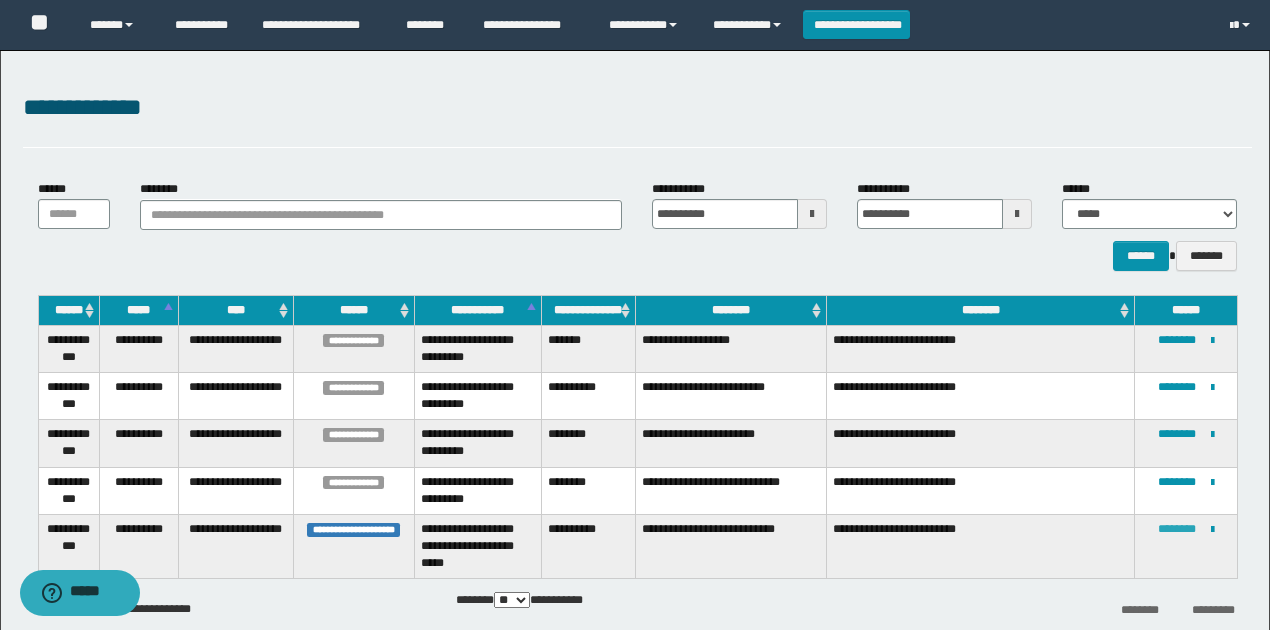 click on "********" at bounding box center [1177, 529] 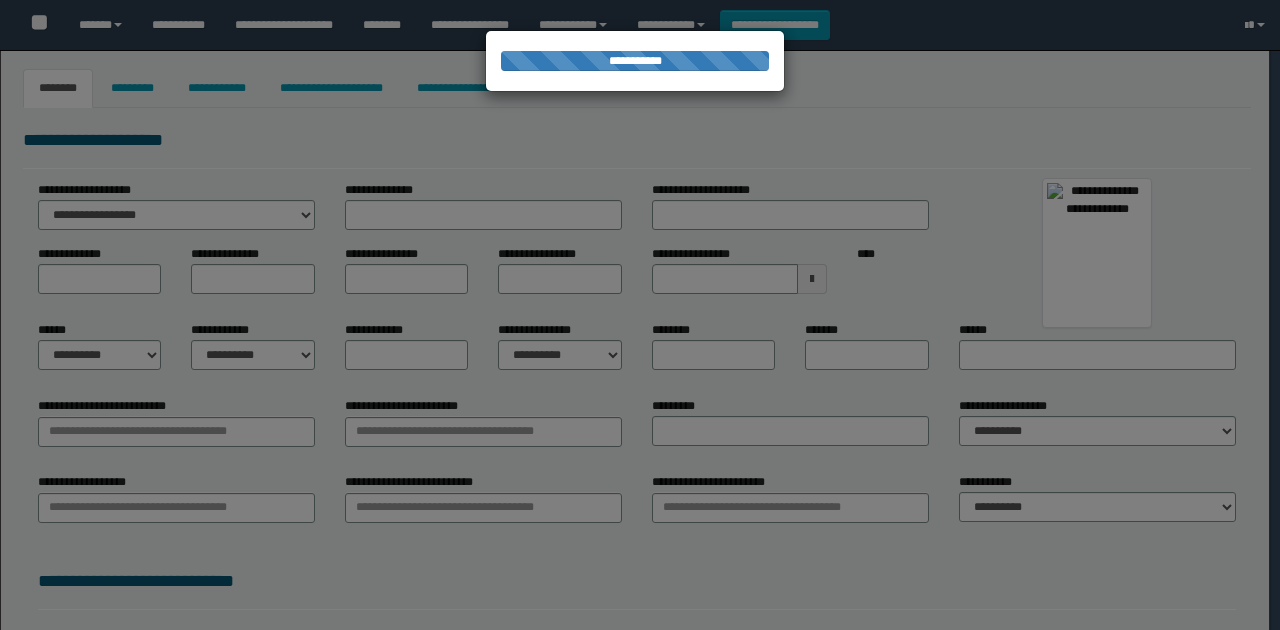 type on "*****" 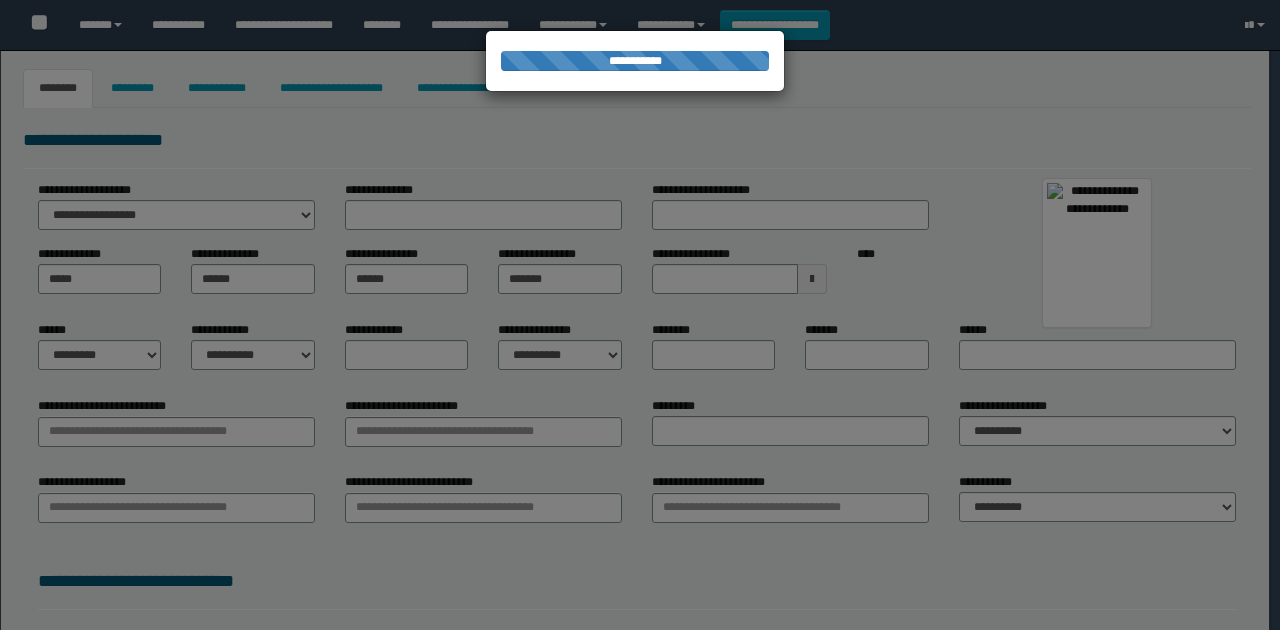 select on "*" 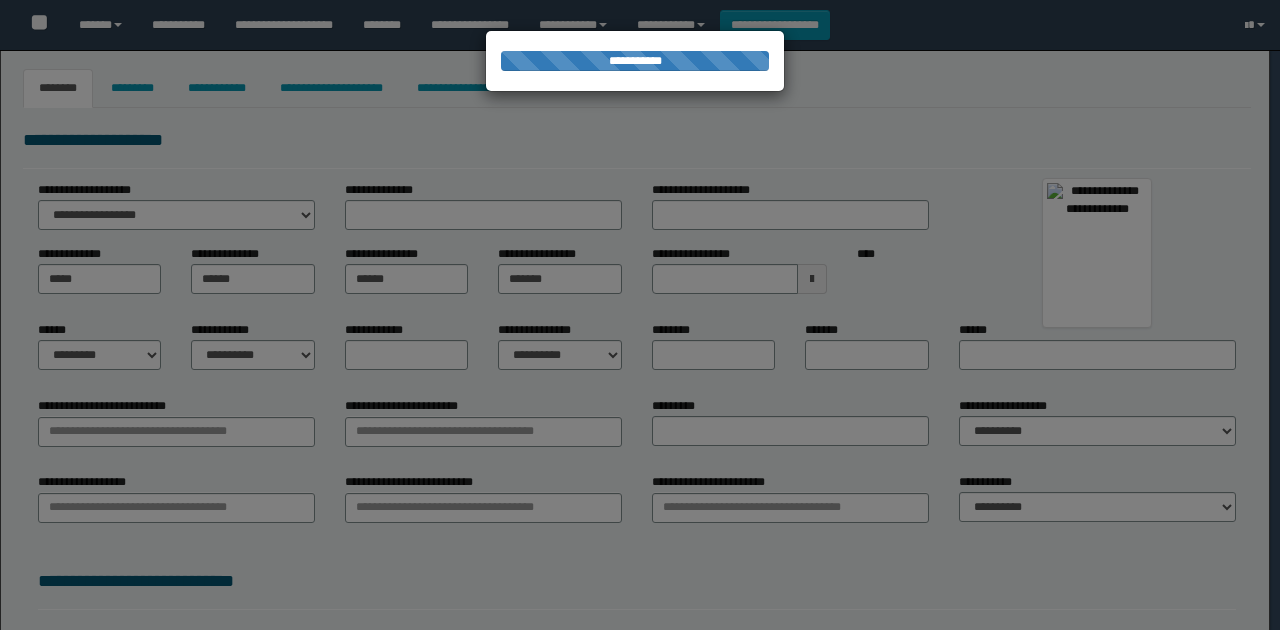 select on "*" 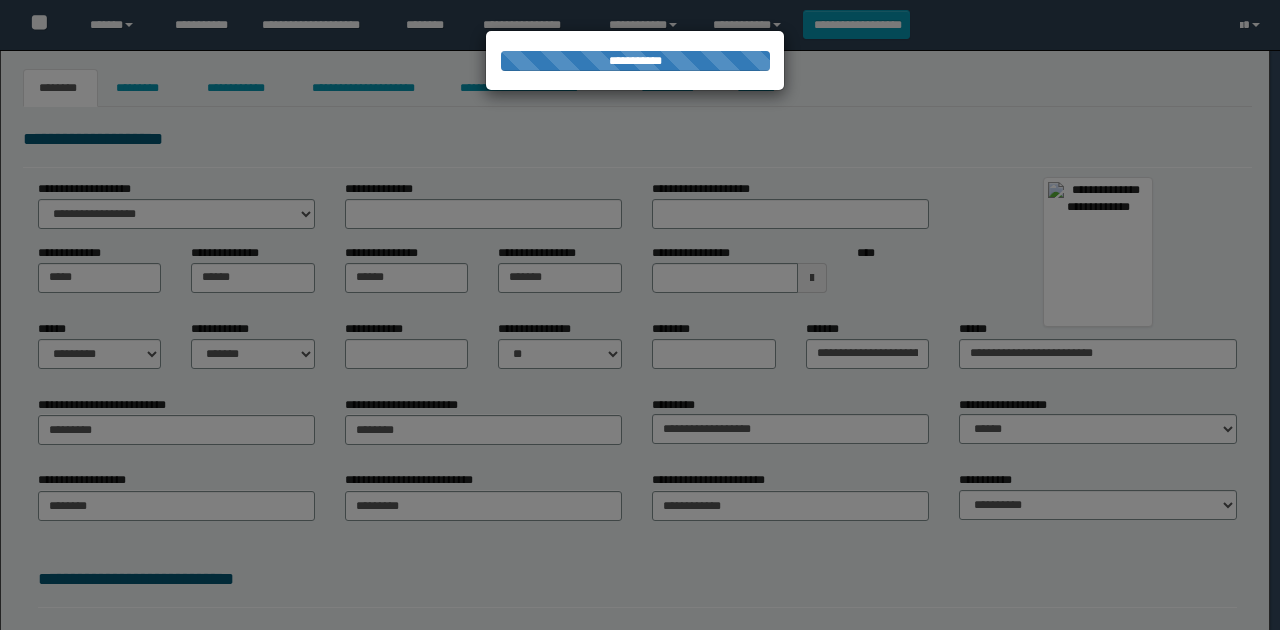 scroll, scrollTop: 0, scrollLeft: 0, axis: both 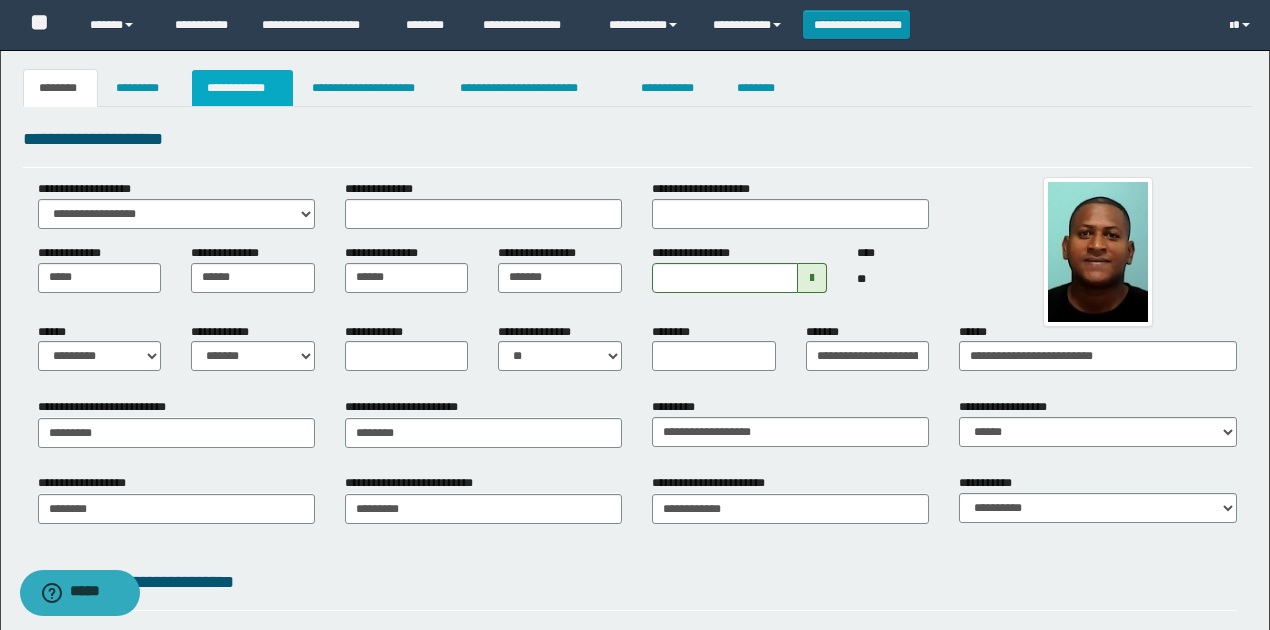 click on "**********" at bounding box center [243, 88] 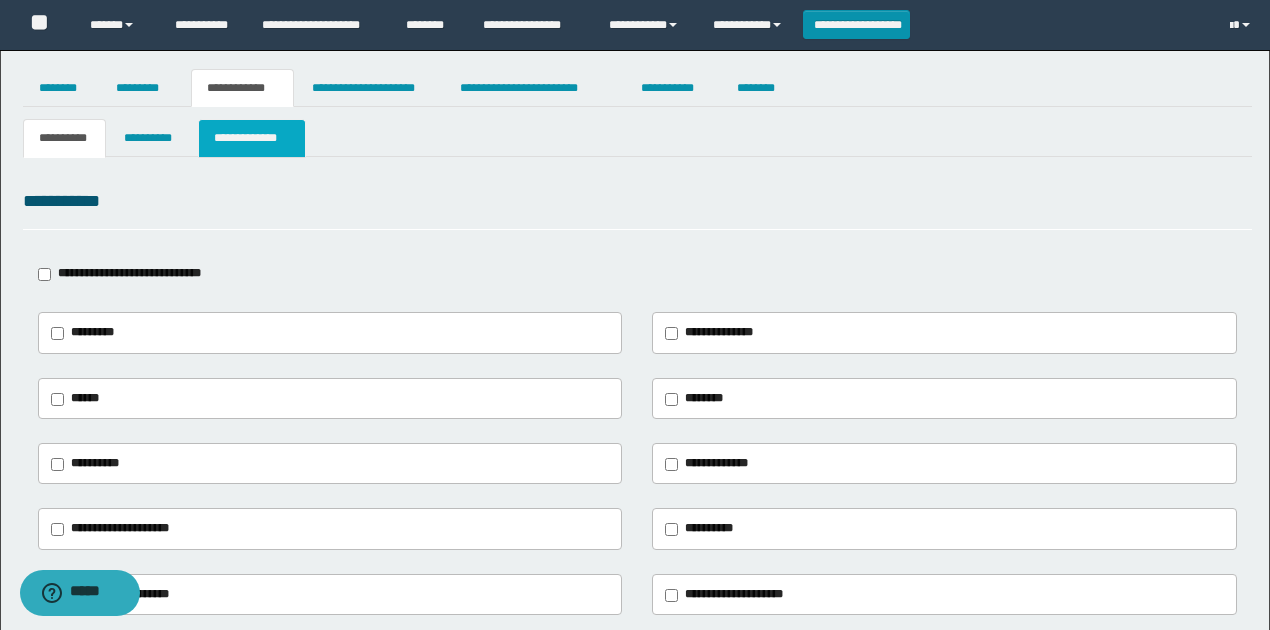 click on "**********" at bounding box center (252, 138) 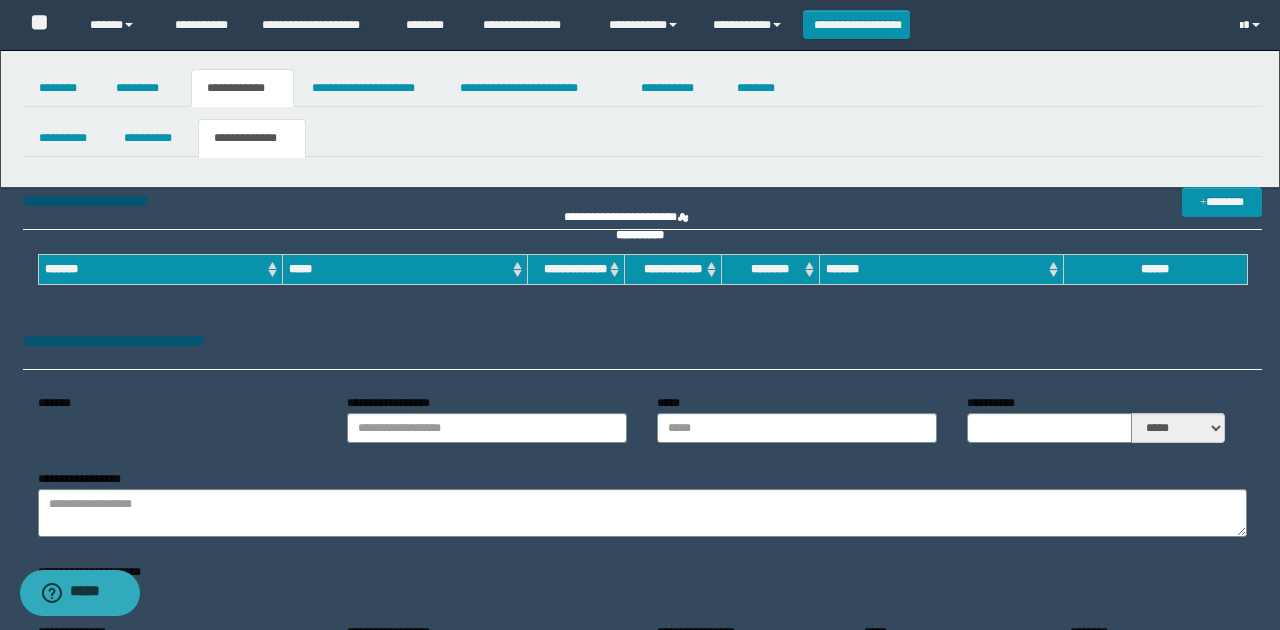 type on "**********" 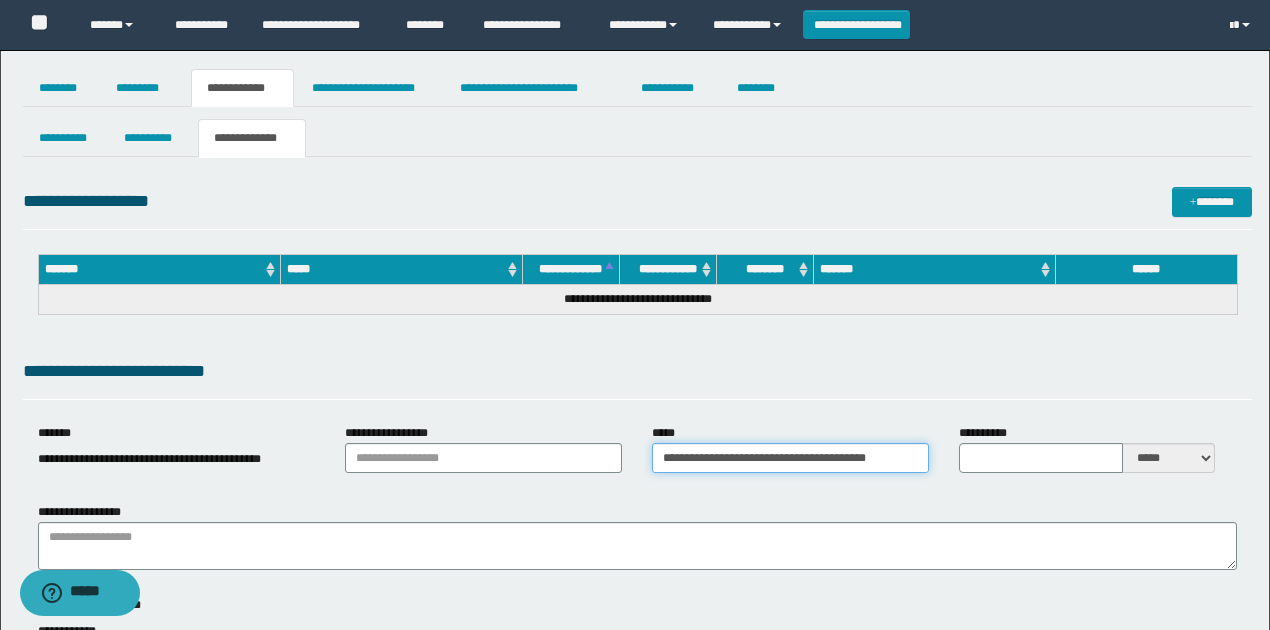 scroll, scrollTop: 0, scrollLeft: 9, axis: horizontal 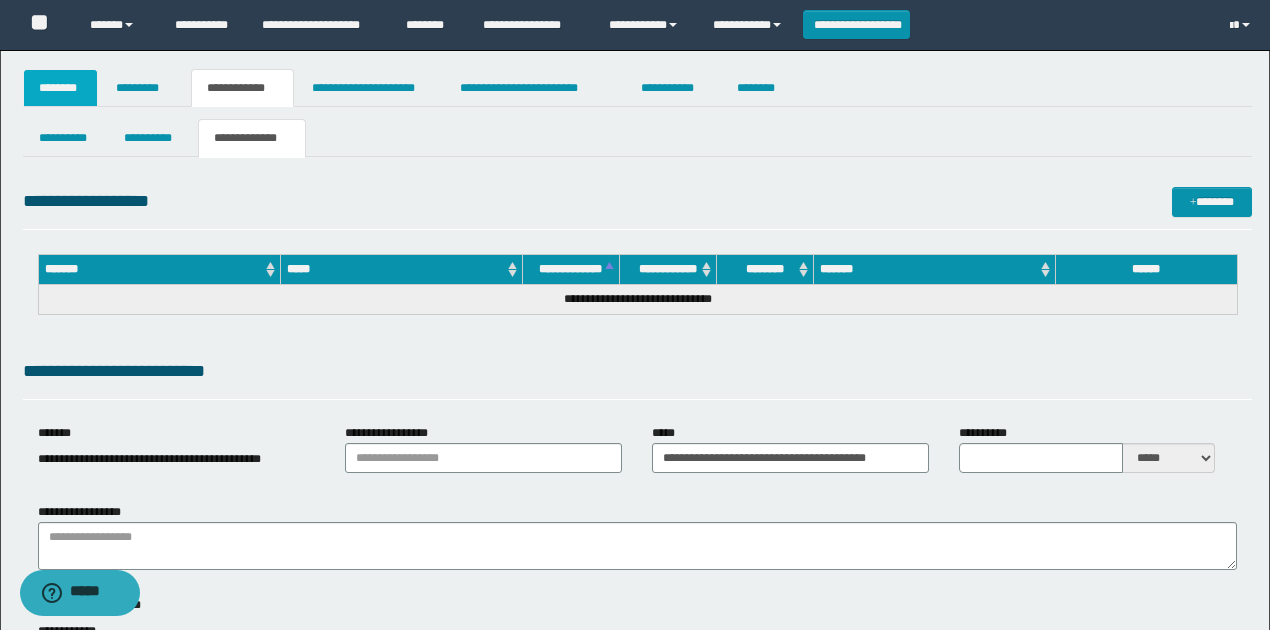 click on "********" at bounding box center (61, 88) 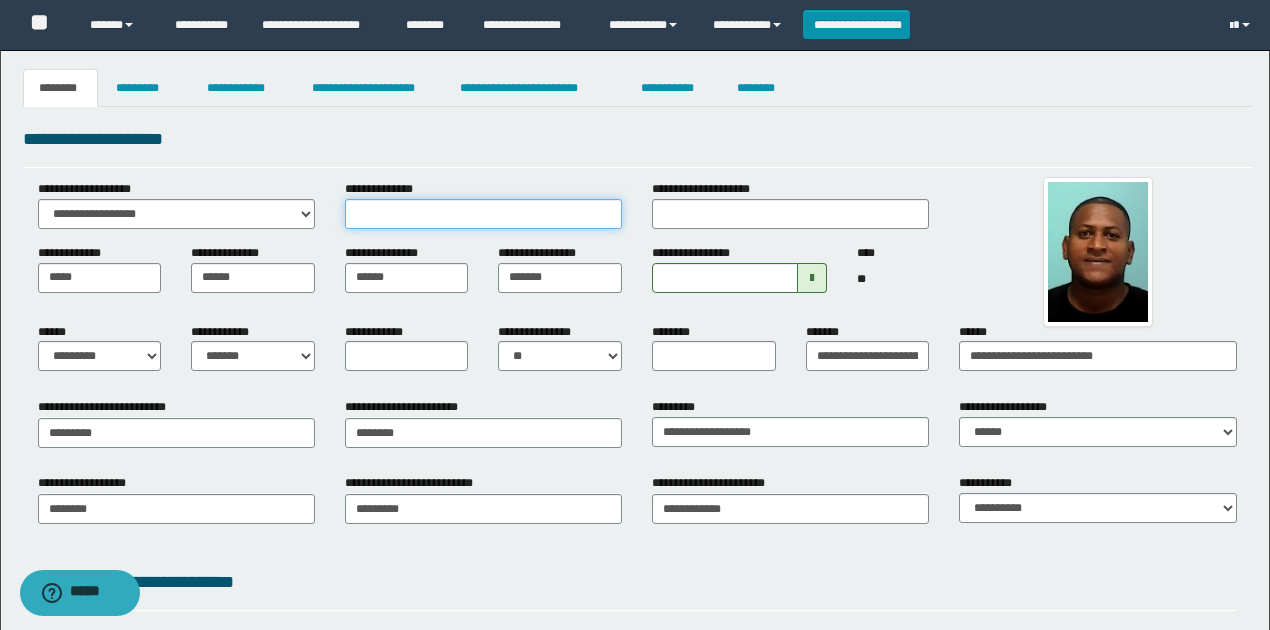 click on "**********" at bounding box center (483, 214) 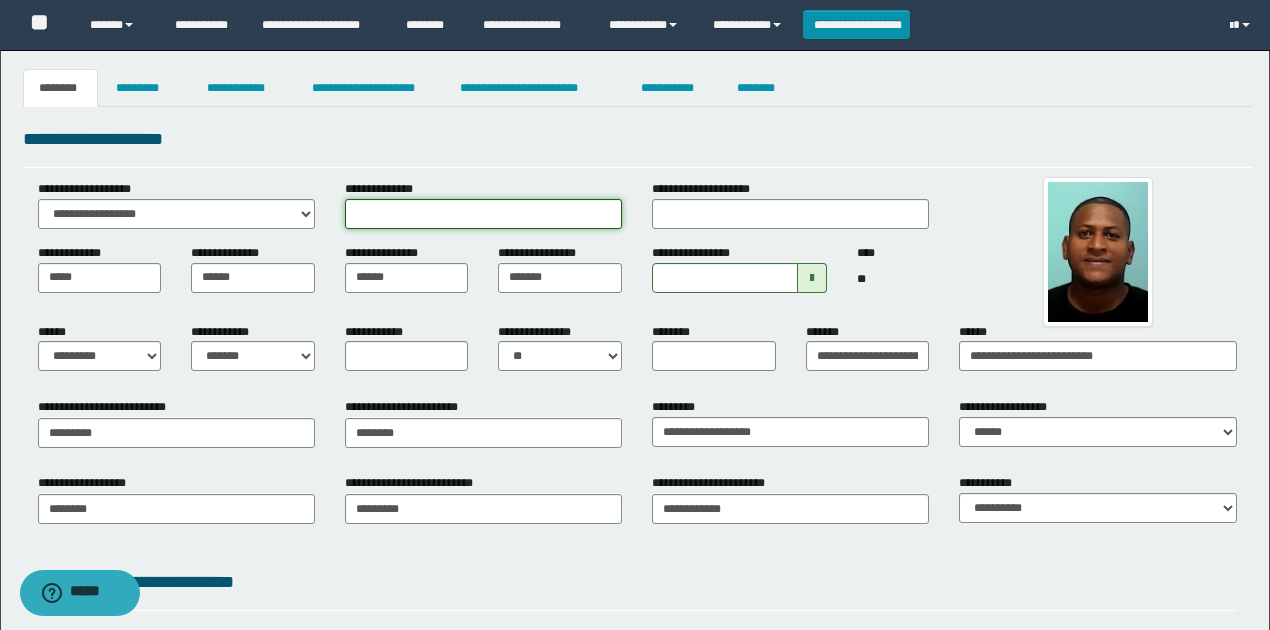 click on "**********" at bounding box center [483, 214] 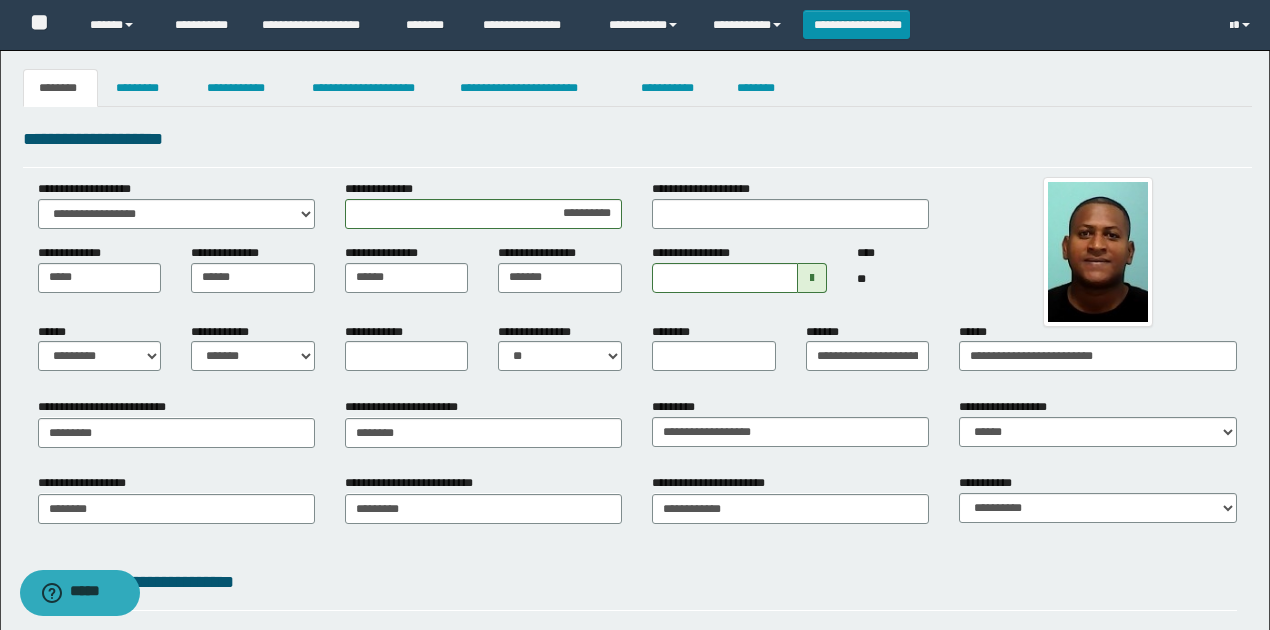 click on "**********" at bounding box center [637, 139] 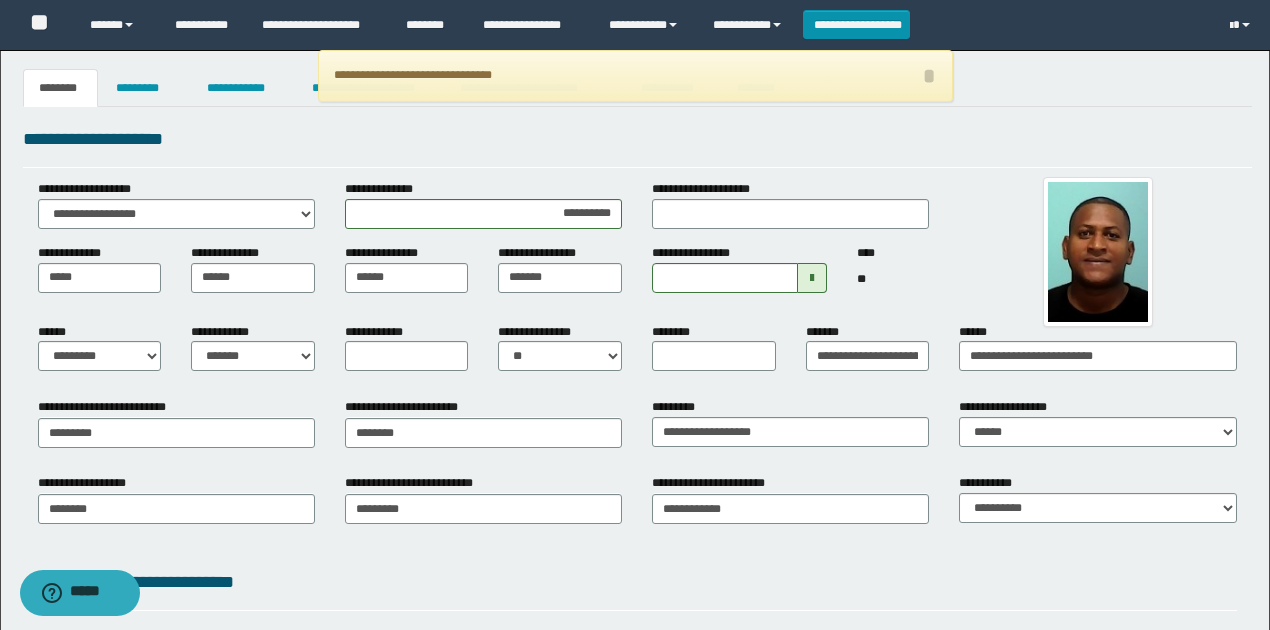drag, startPoint x: 621, startPoint y: 132, endPoint x: 634, endPoint y: 198, distance: 67.26812 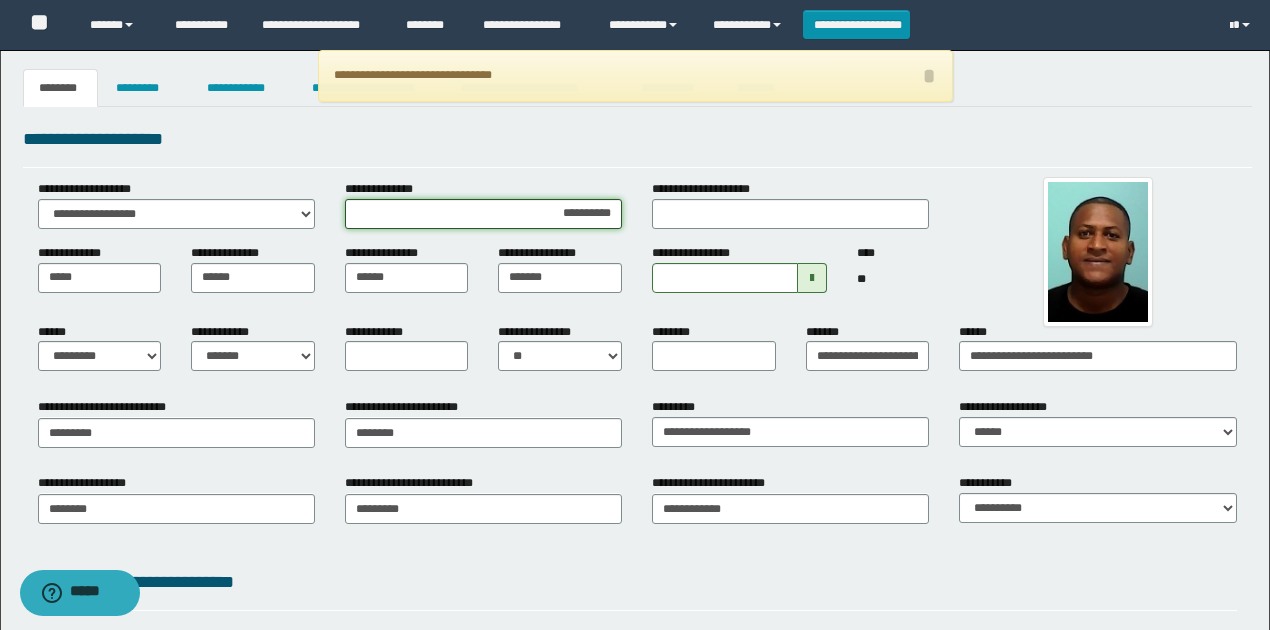 click on "**********" at bounding box center (483, 214) 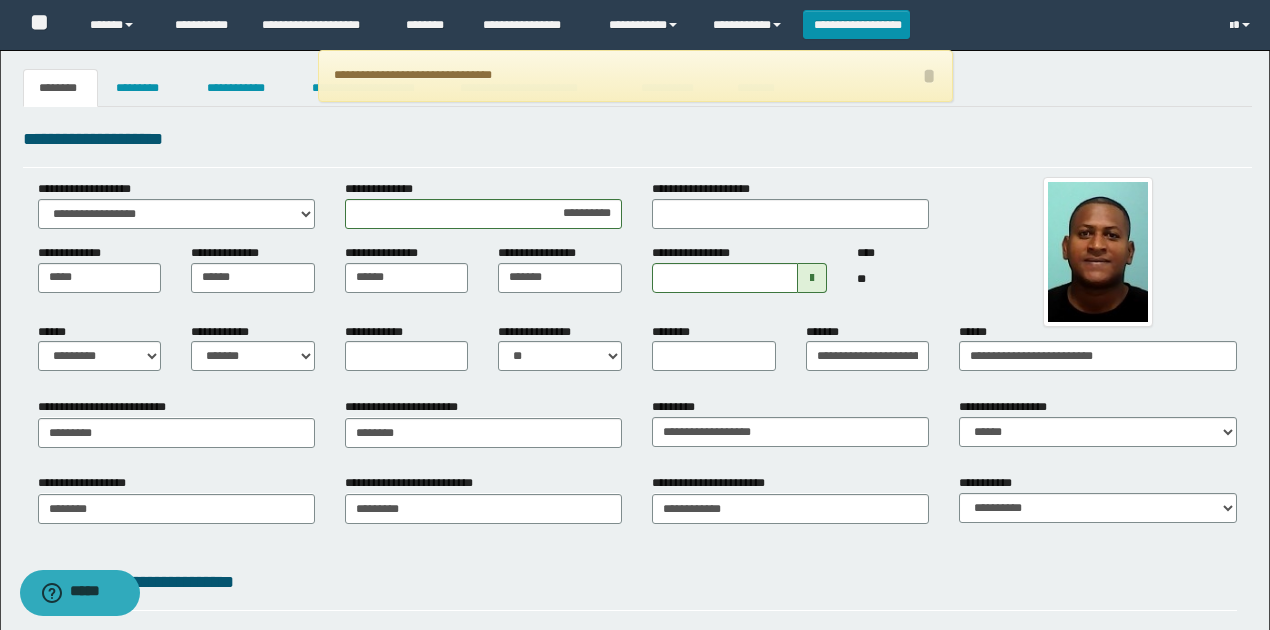 click on "**********" at bounding box center [637, 515] 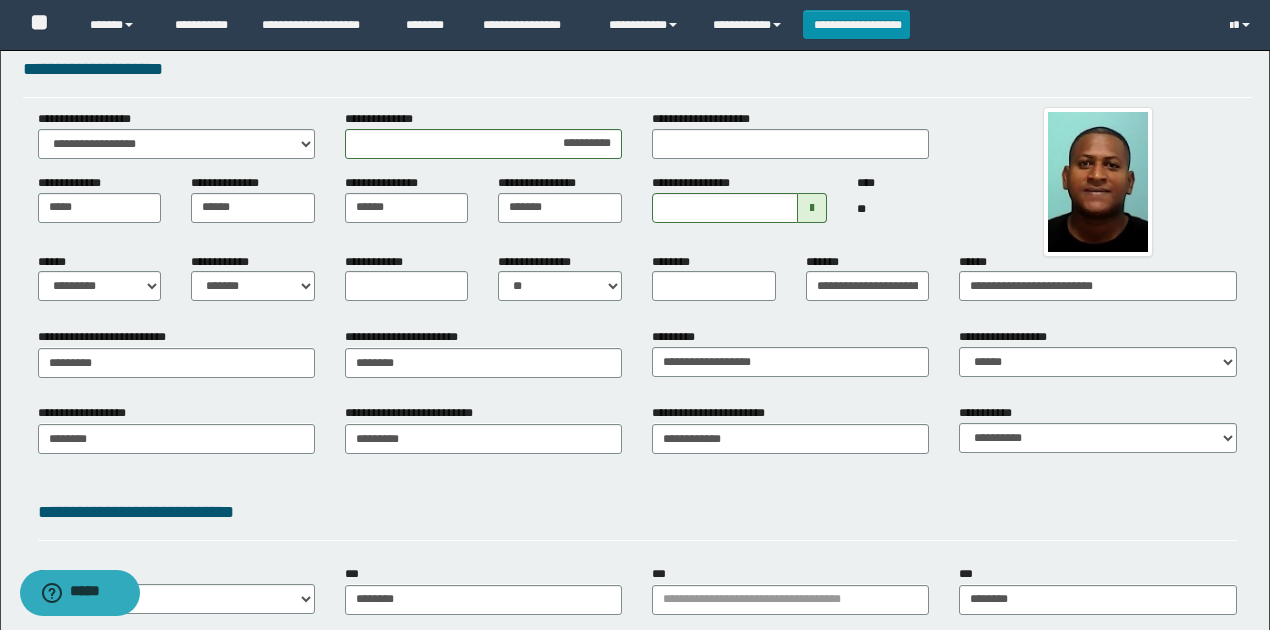 scroll, scrollTop: 133, scrollLeft: 0, axis: vertical 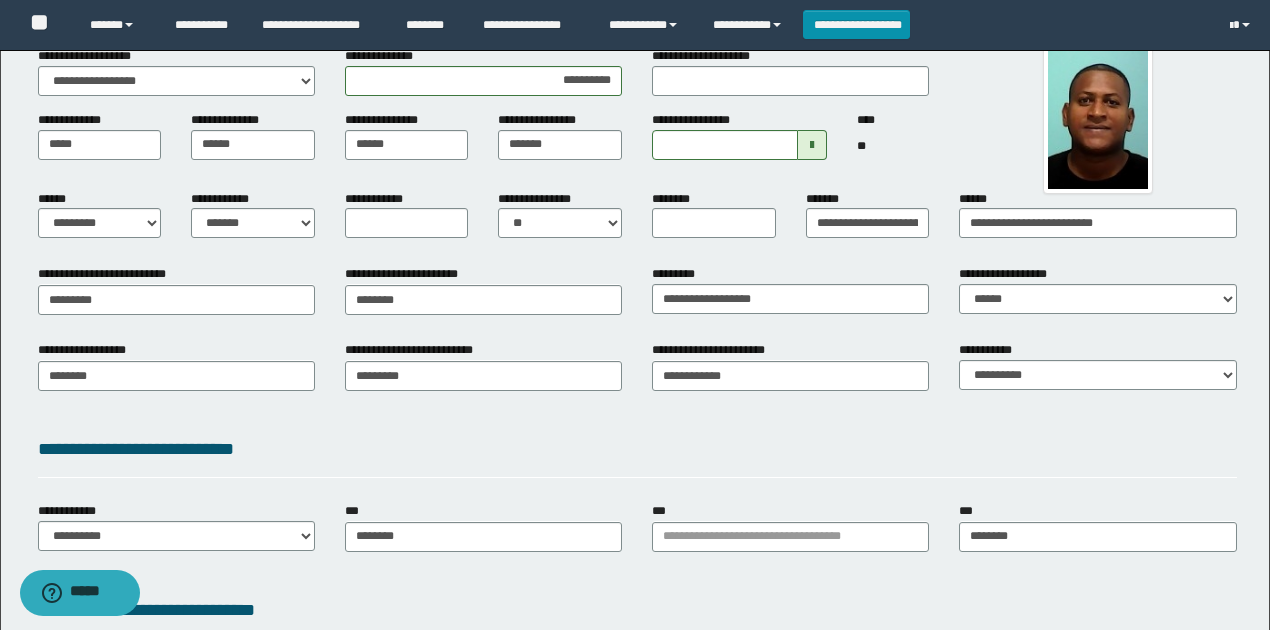 click on "**********" at bounding box center (483, 297) 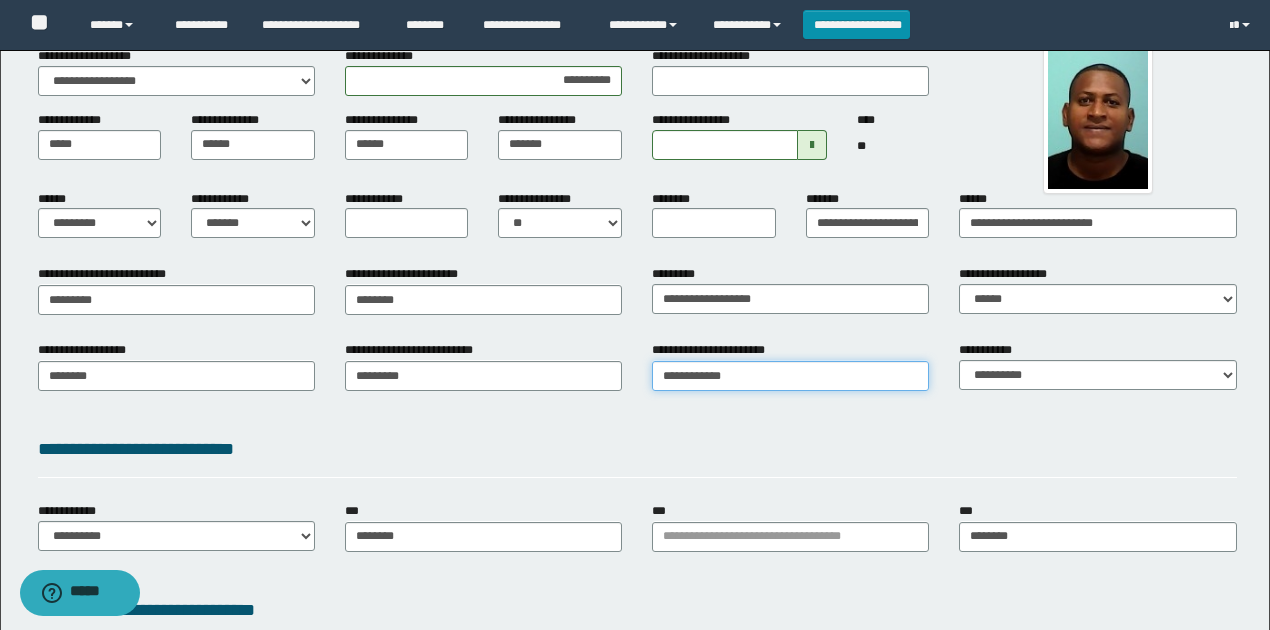 type on "**********" 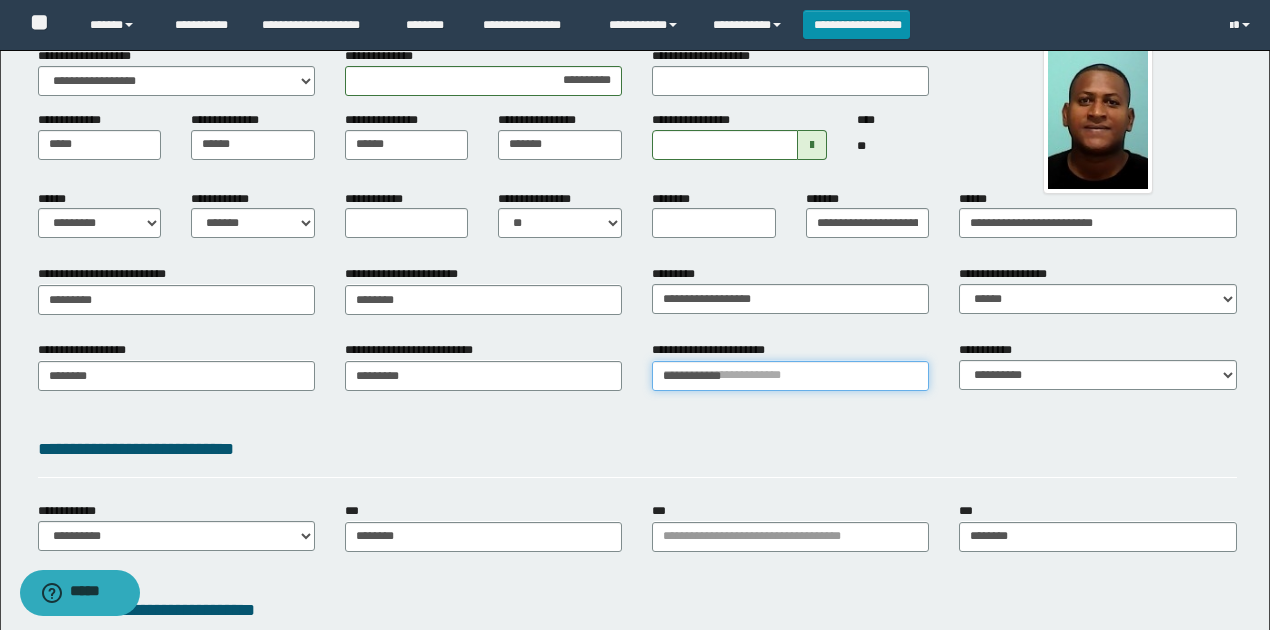 click on "**********" at bounding box center [790, 376] 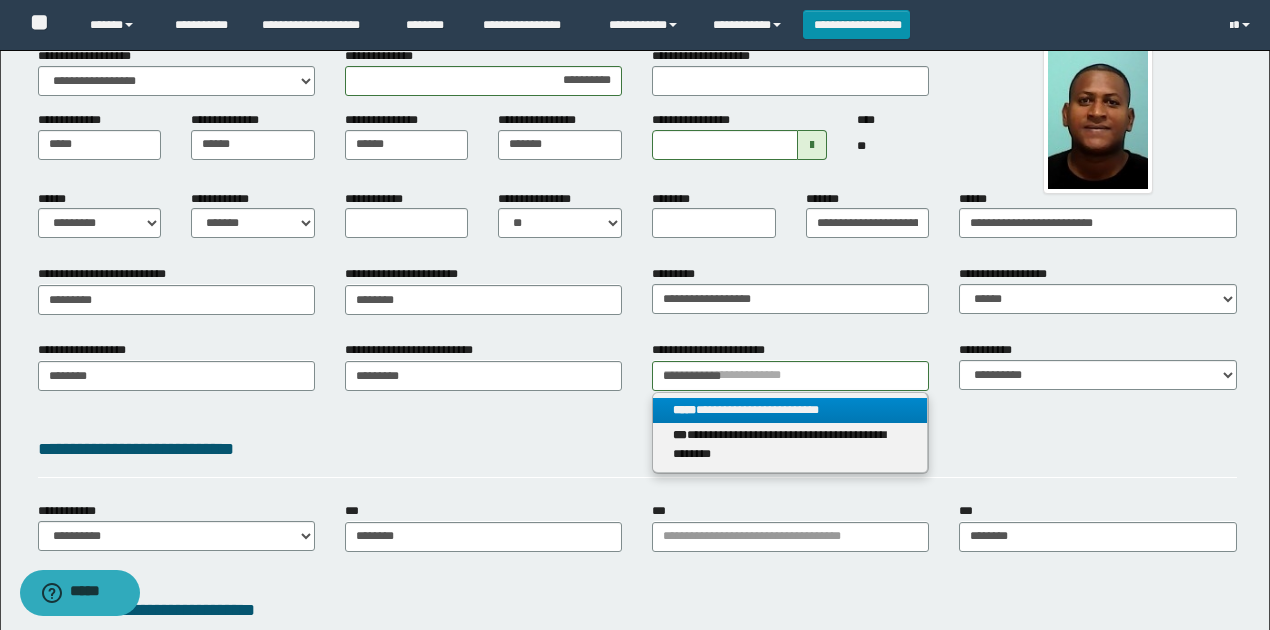 click on "**********" at bounding box center (790, 410) 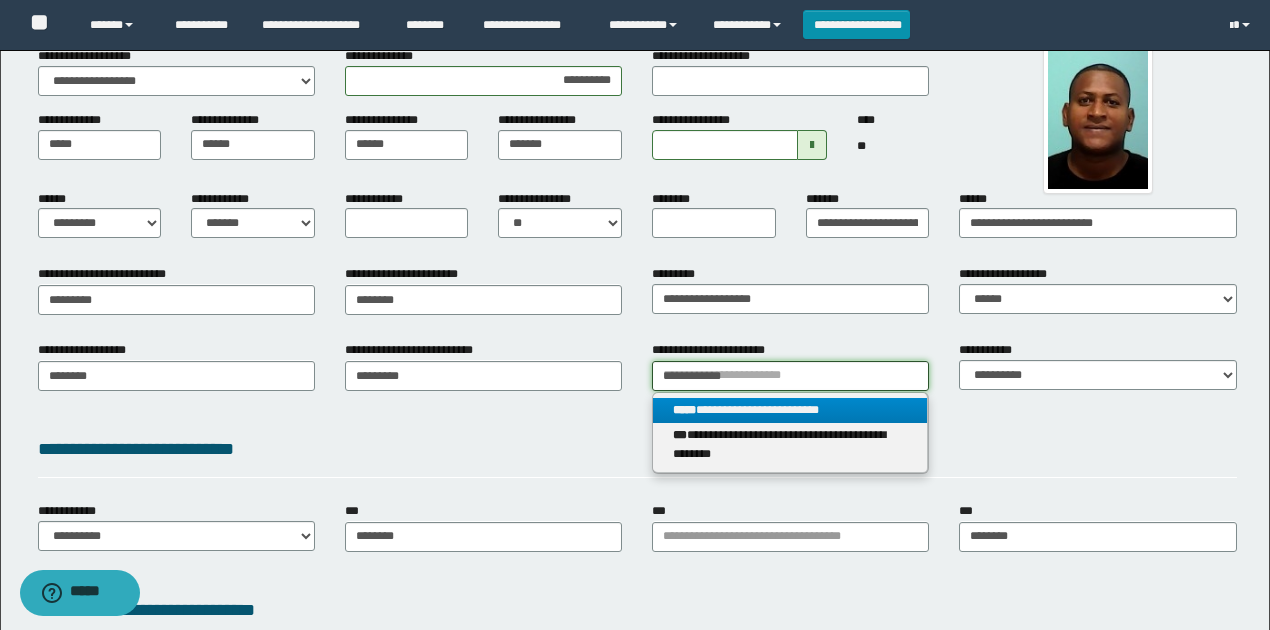 type 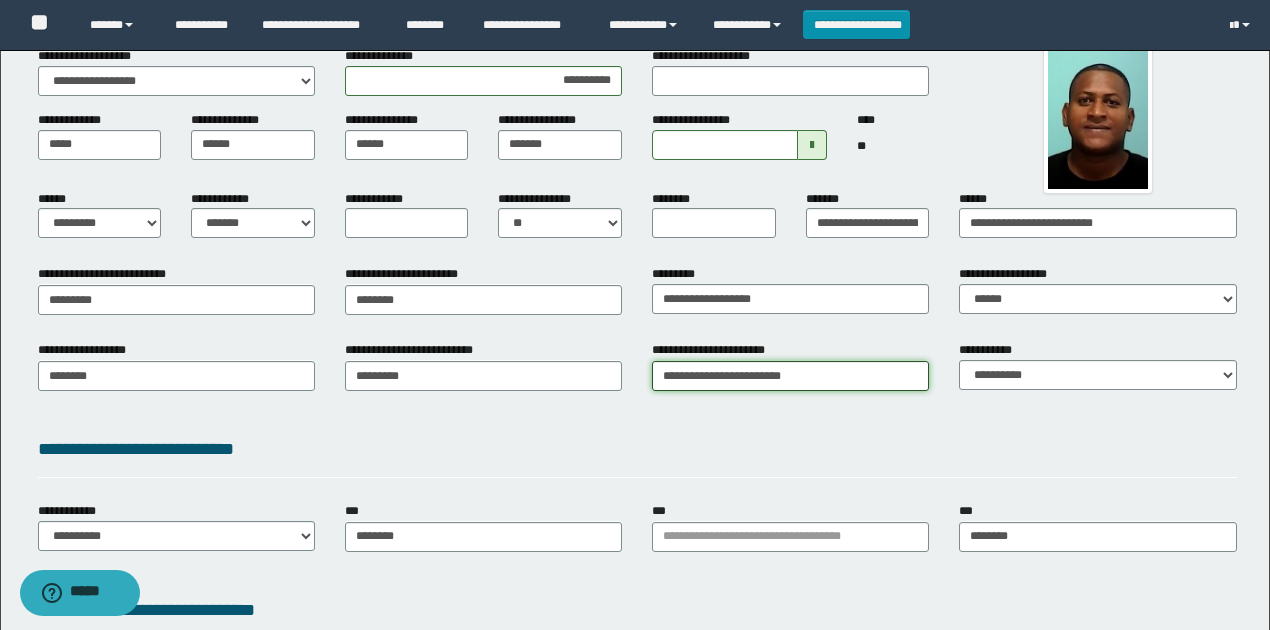 drag, startPoint x: 796, startPoint y: 374, endPoint x: 664, endPoint y: 370, distance: 132.0606 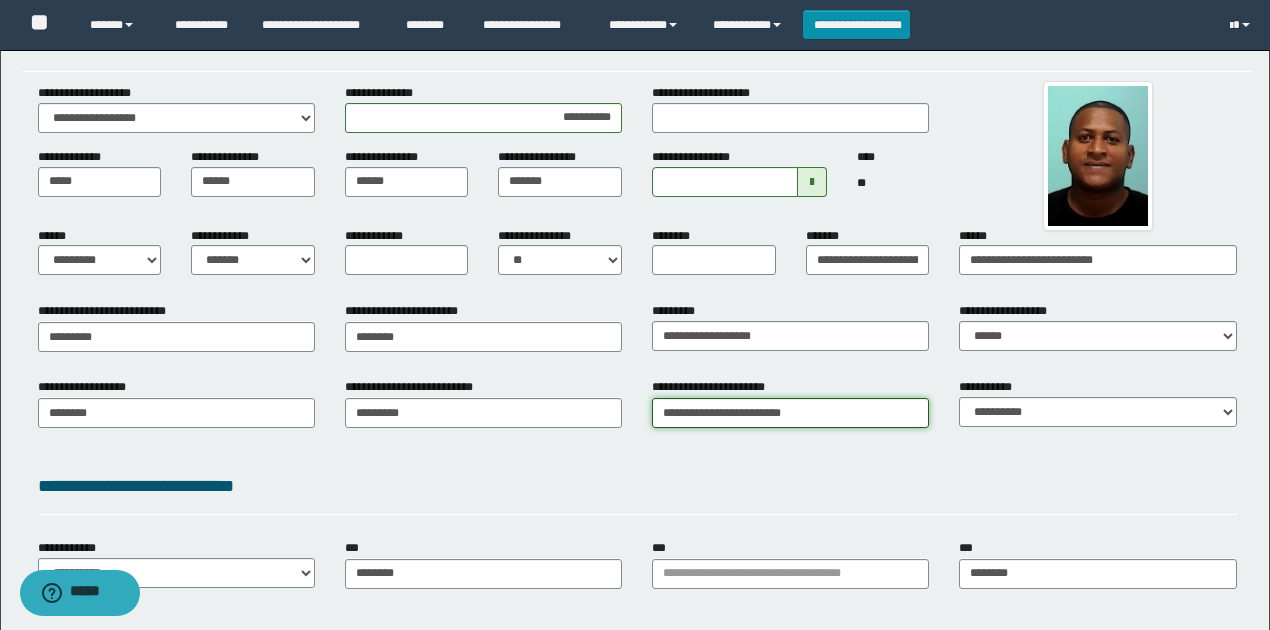 scroll, scrollTop: 66, scrollLeft: 0, axis: vertical 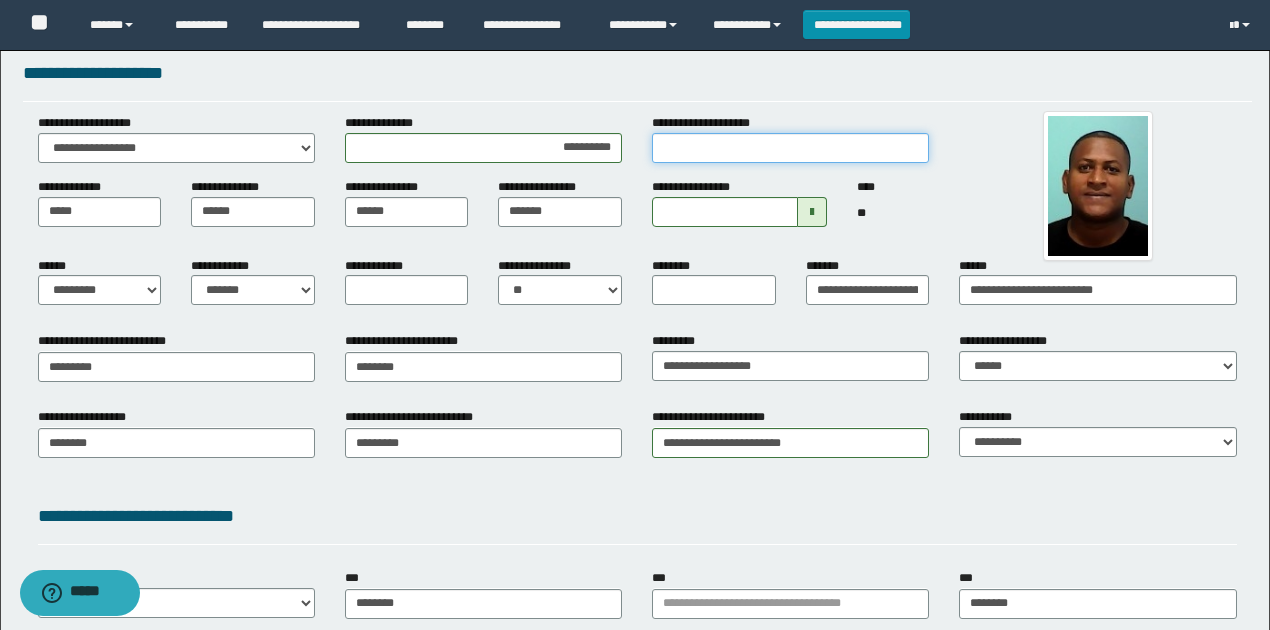 click on "**********" at bounding box center [790, 148] 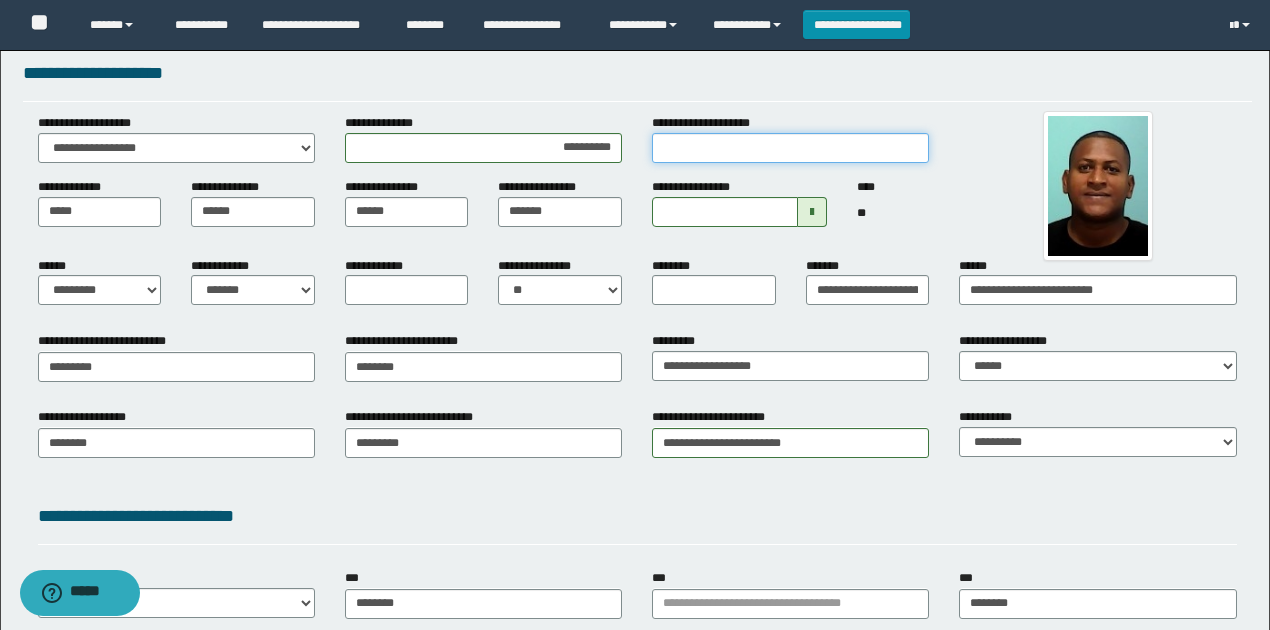 paste on "**********" 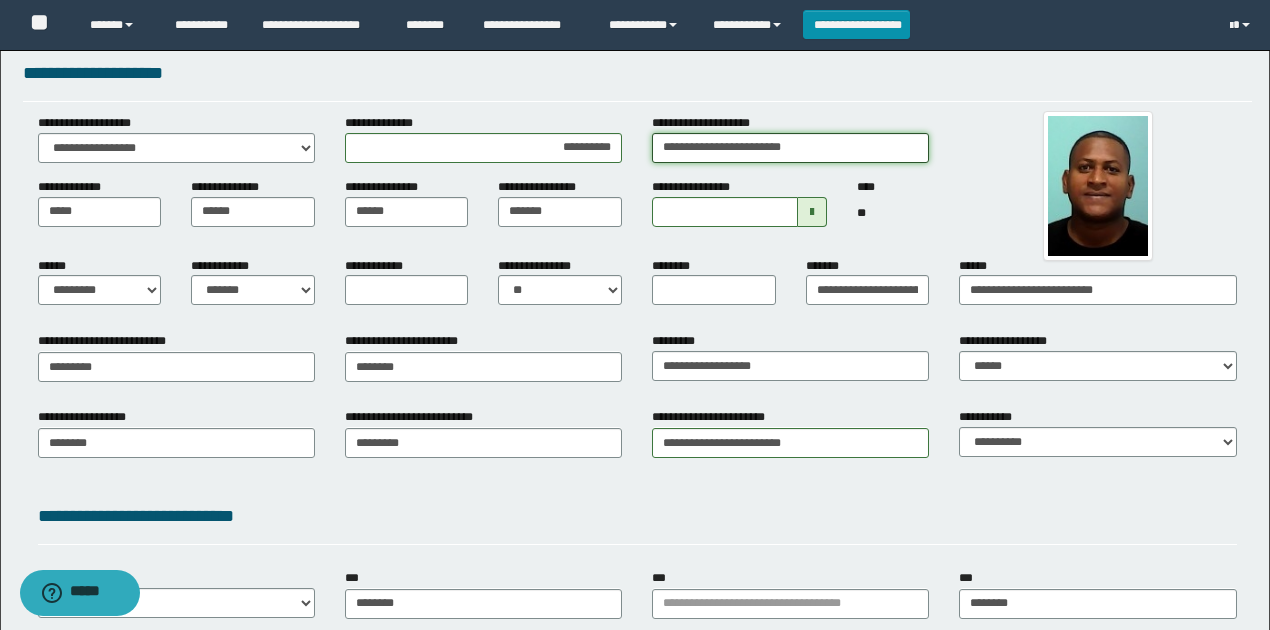 type on "**********" 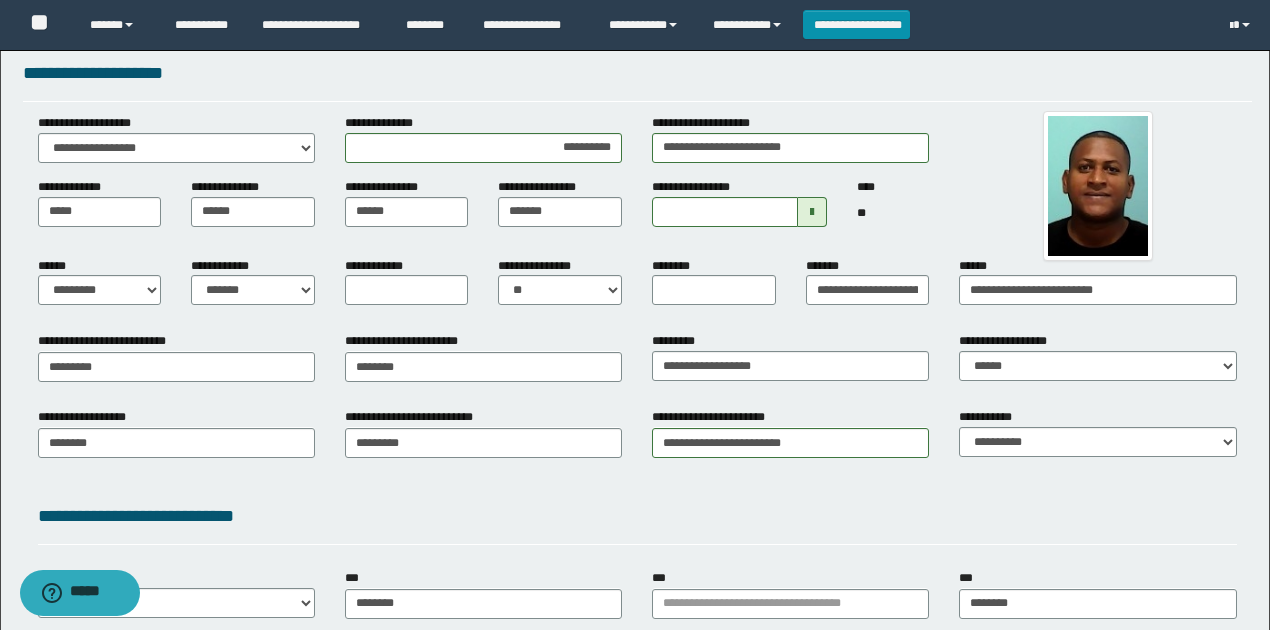 click on "**********" at bounding box center [739, 210] 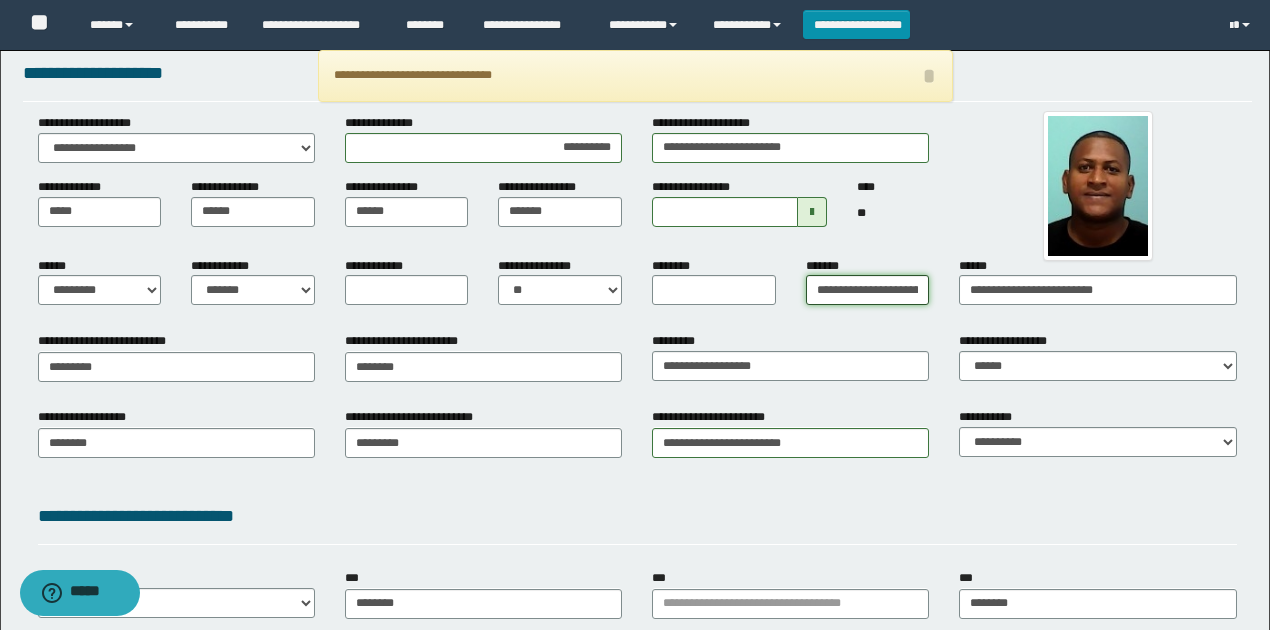 drag, startPoint x: 859, startPoint y: 285, endPoint x: 788, endPoint y: 285, distance: 71 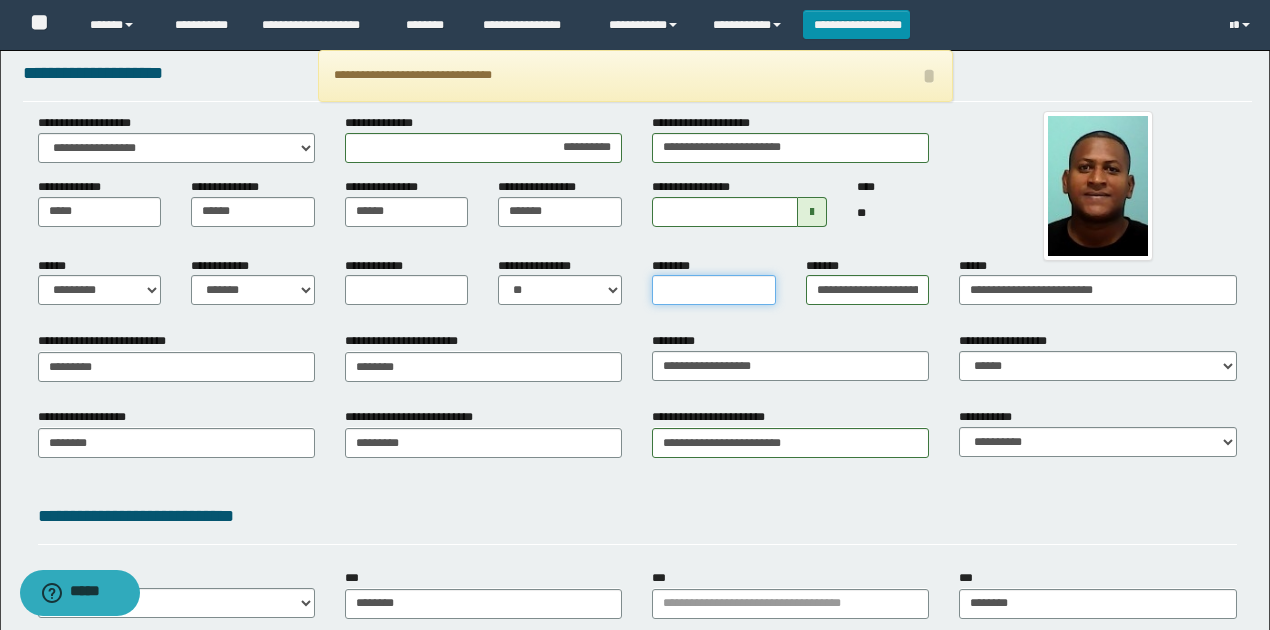 click on "********" at bounding box center [714, 290] 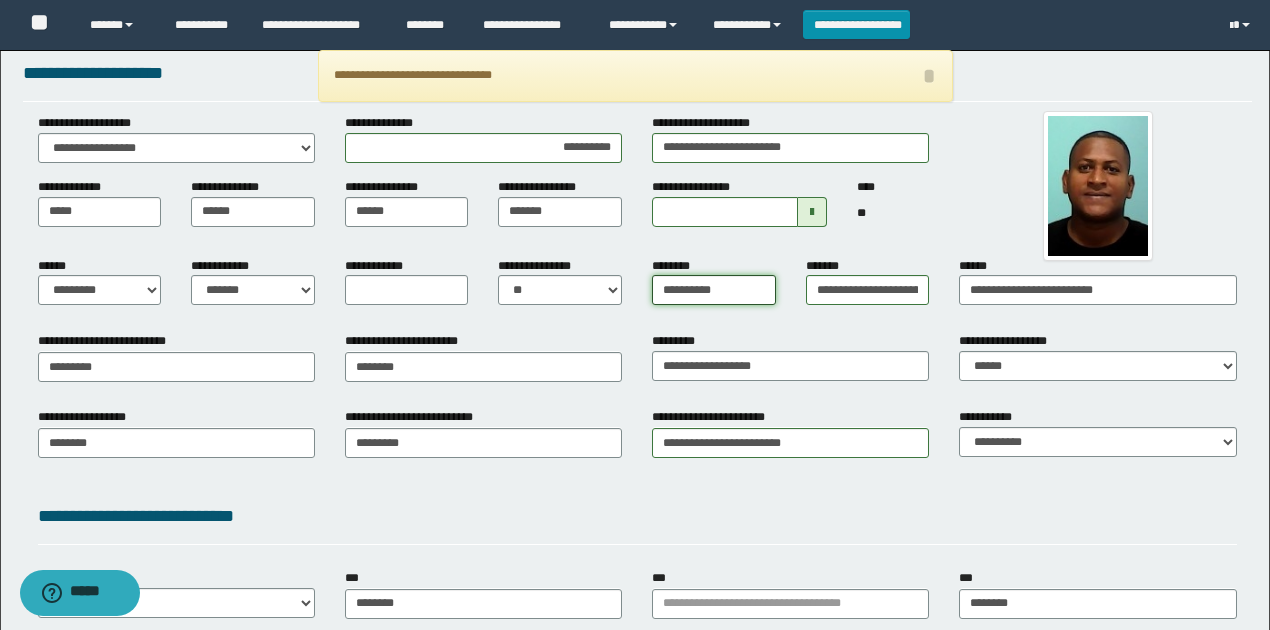 type on "**********" 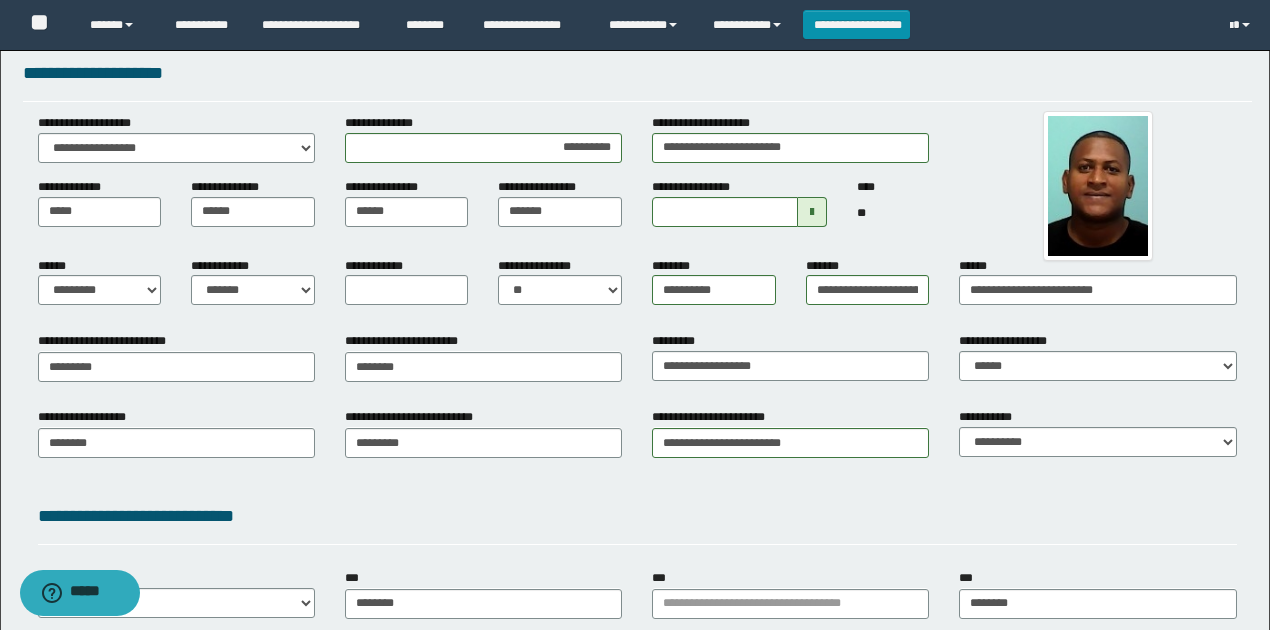 click on "**********" at bounding box center [560, 289] 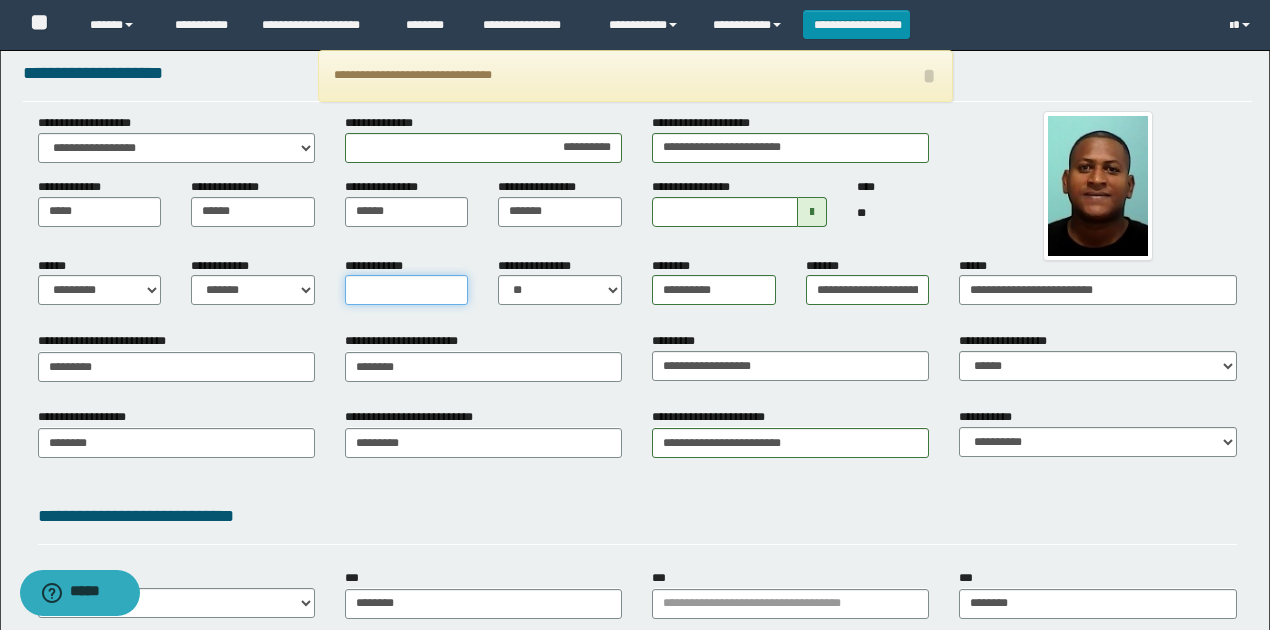 click on "**********" at bounding box center [407, 290] 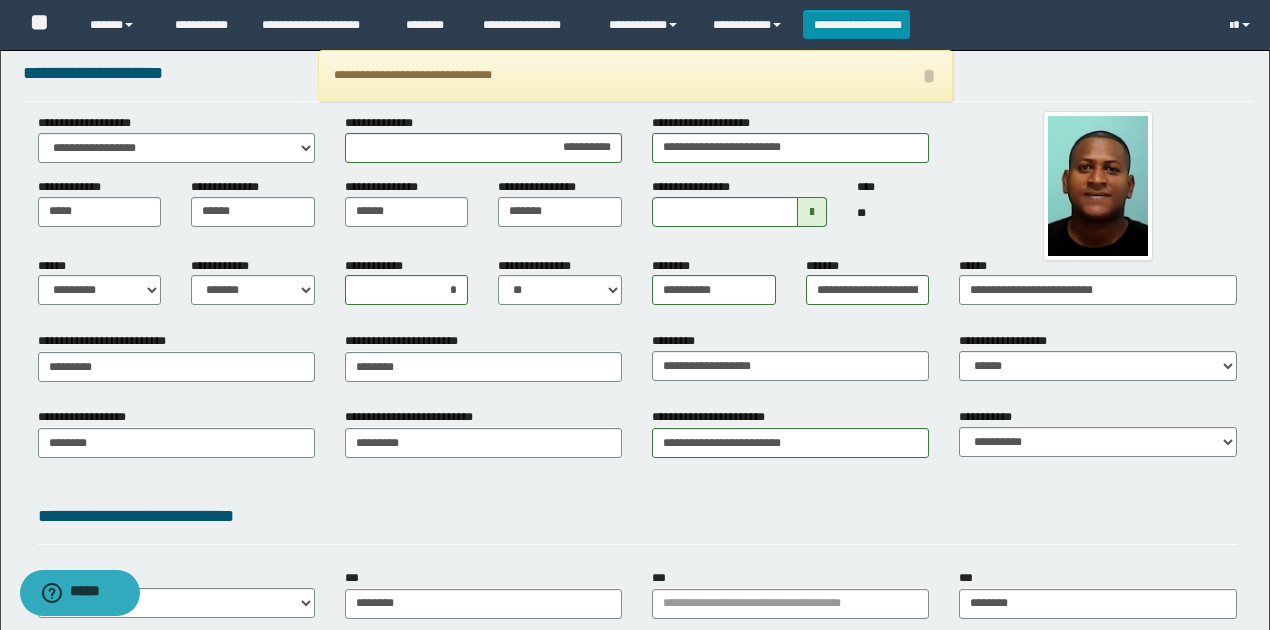 click on "**********" at bounding box center [407, 210] 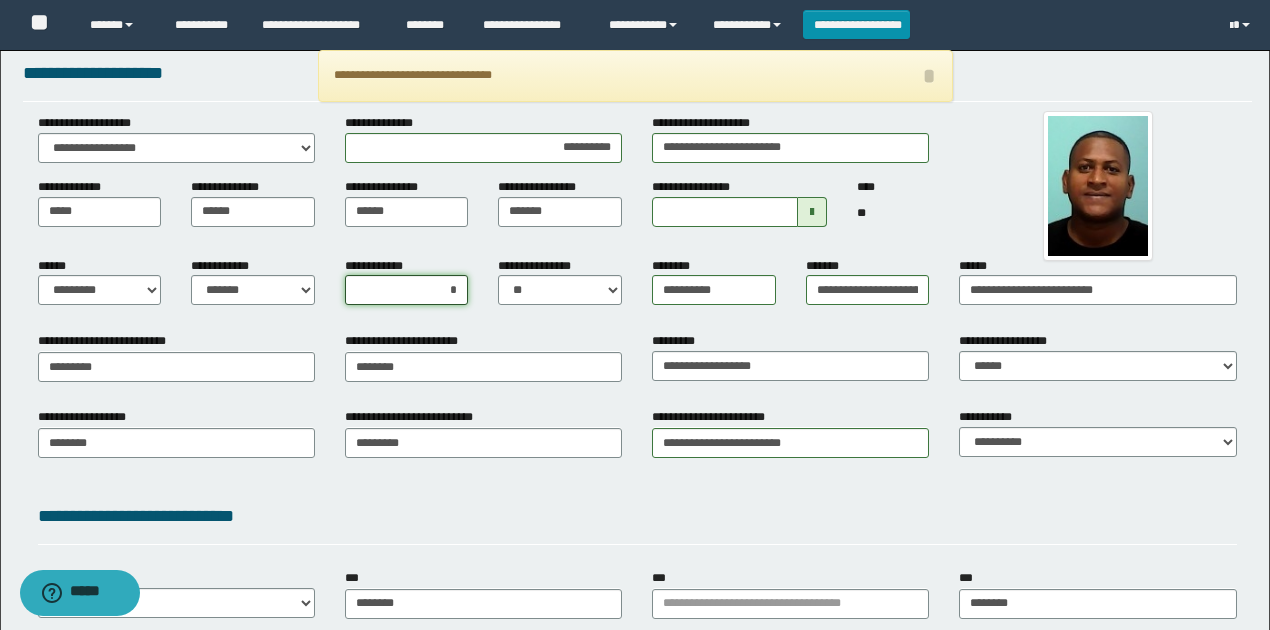 drag, startPoint x: 444, startPoint y: 290, endPoint x: 504, endPoint y: 290, distance: 60 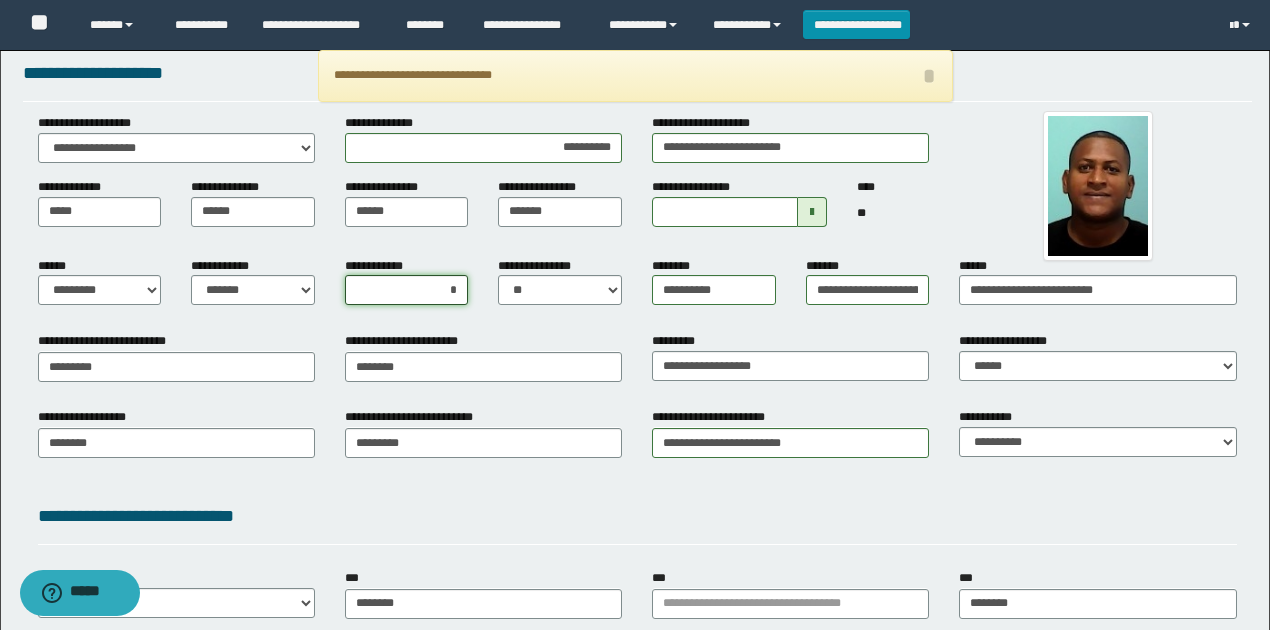 click on "**********" at bounding box center (483, 289) 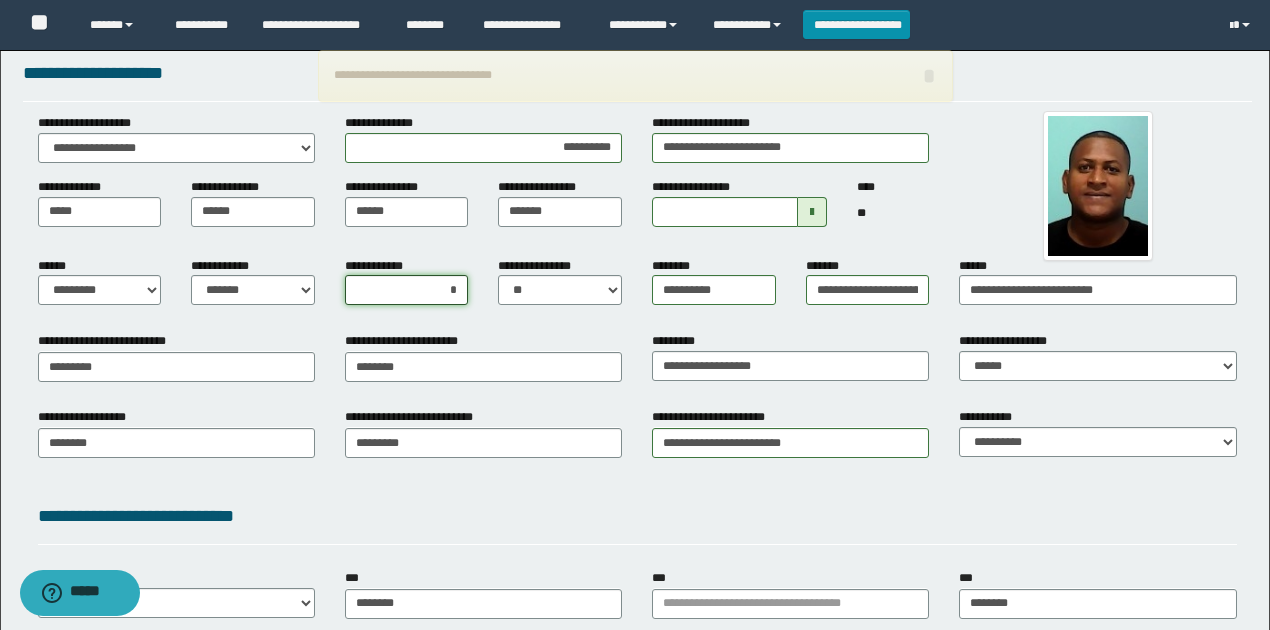 type on "*" 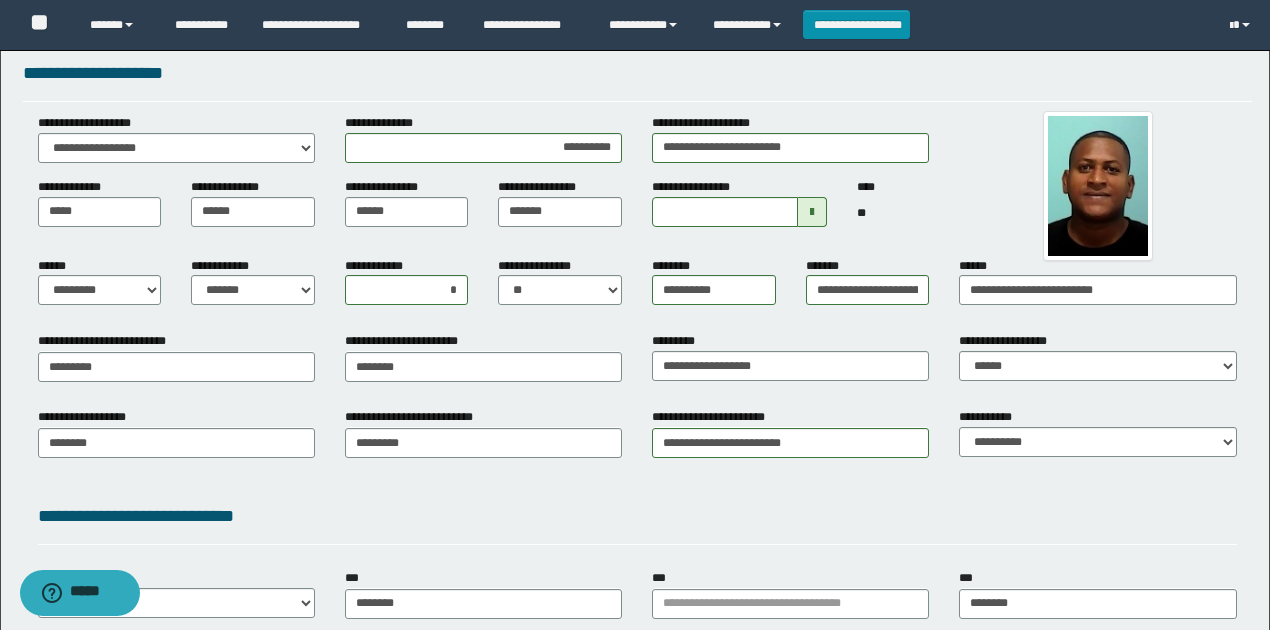 click on "**********" at bounding box center [637, 449] 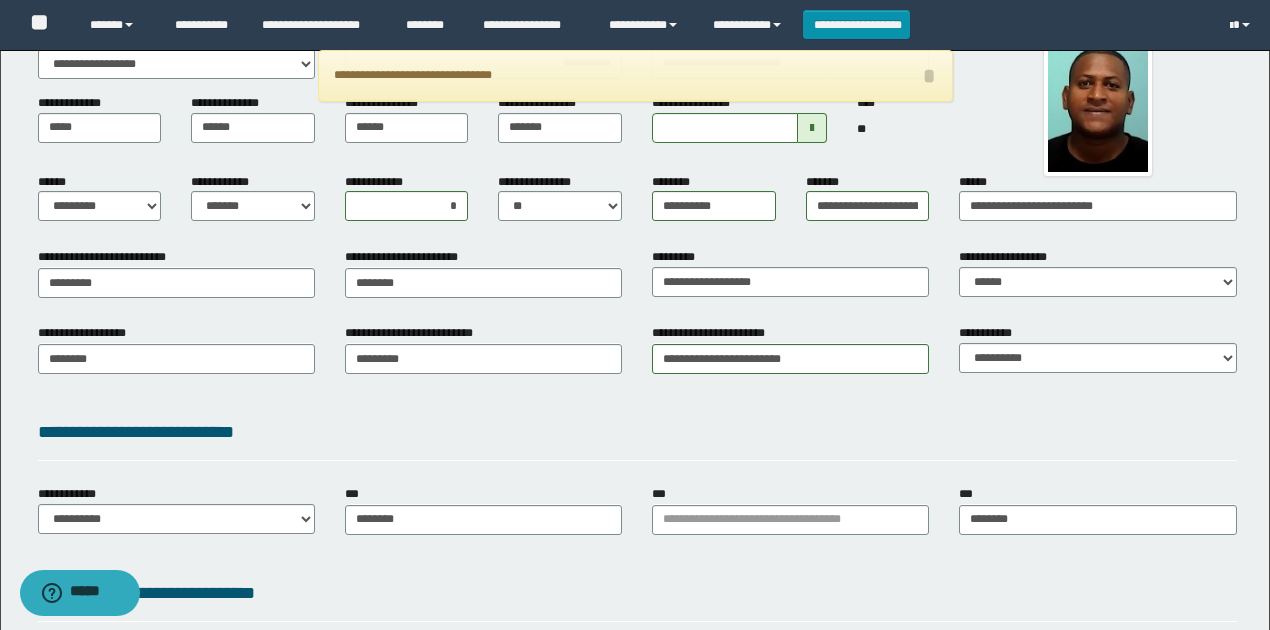 scroll, scrollTop: 266, scrollLeft: 0, axis: vertical 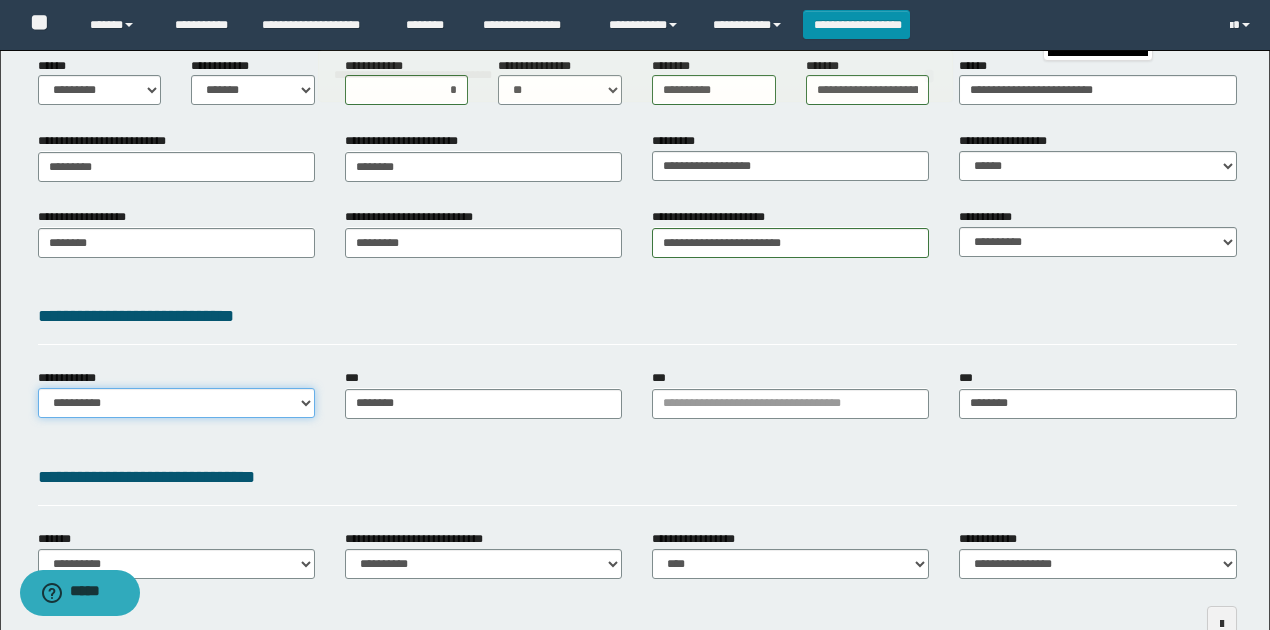 click on "**********" at bounding box center (176, 403) 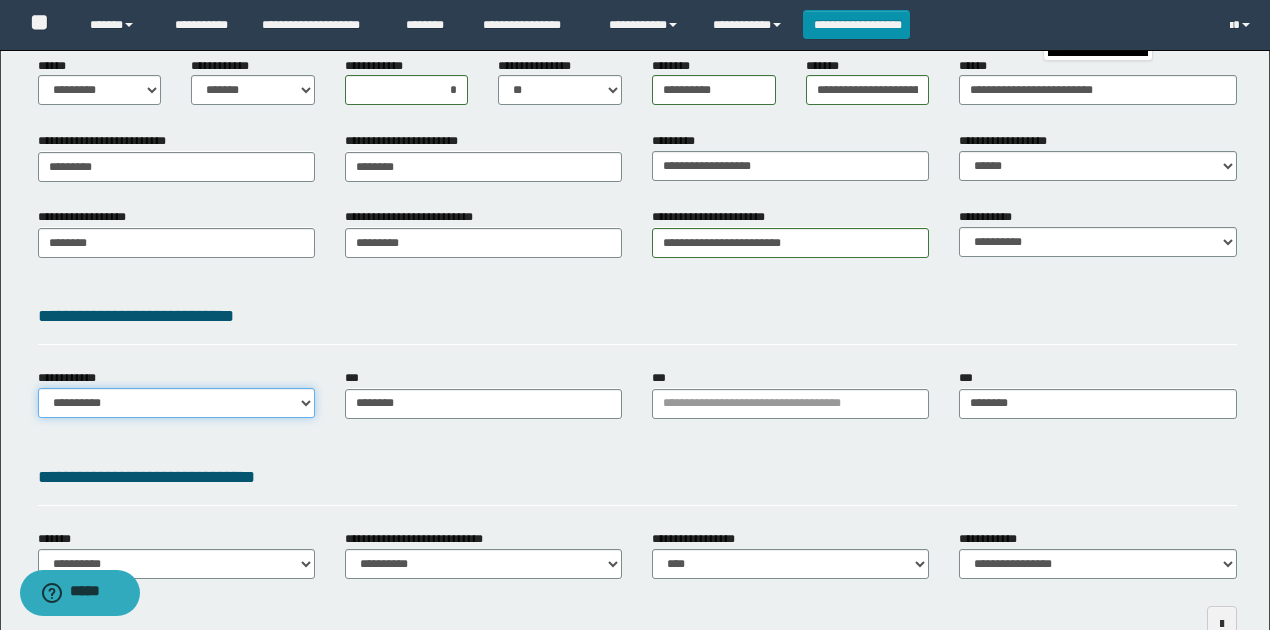 select on "**" 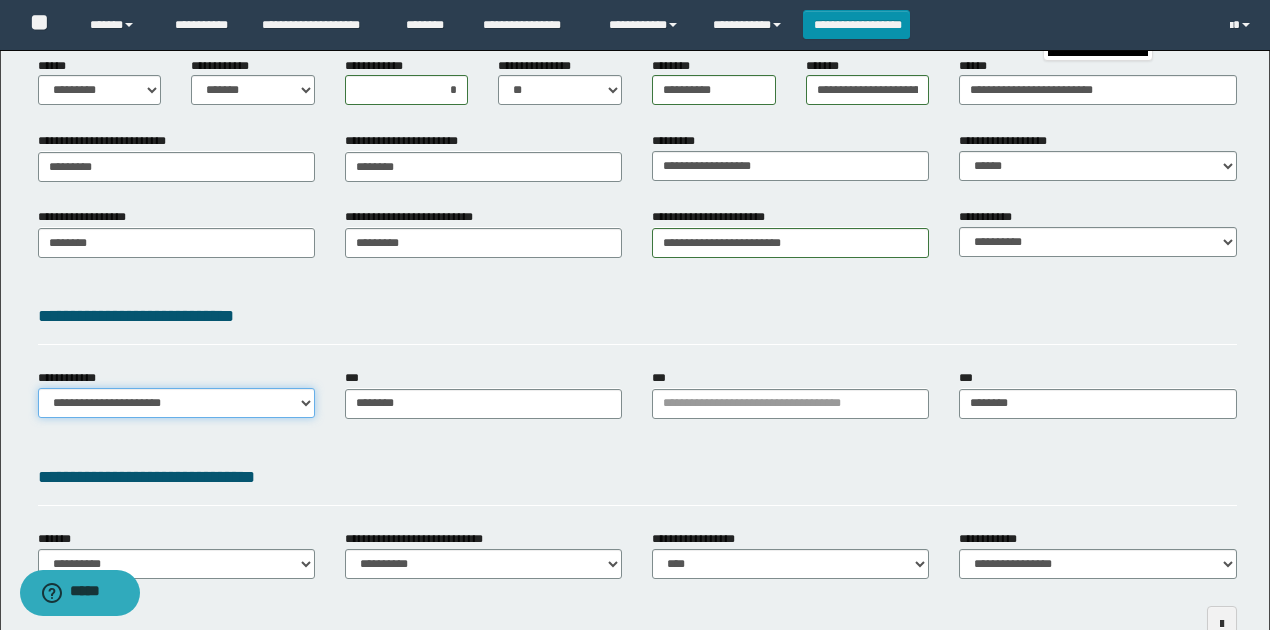 click on "**********" at bounding box center [176, 403] 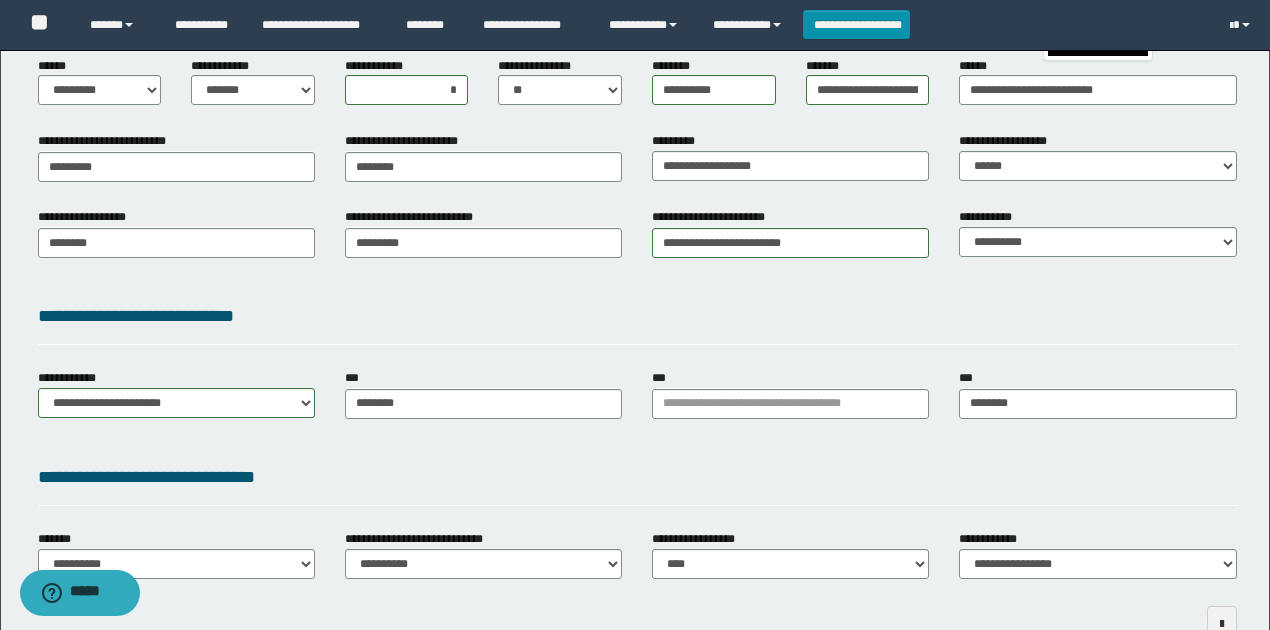 click on "**********" at bounding box center [637, 323] 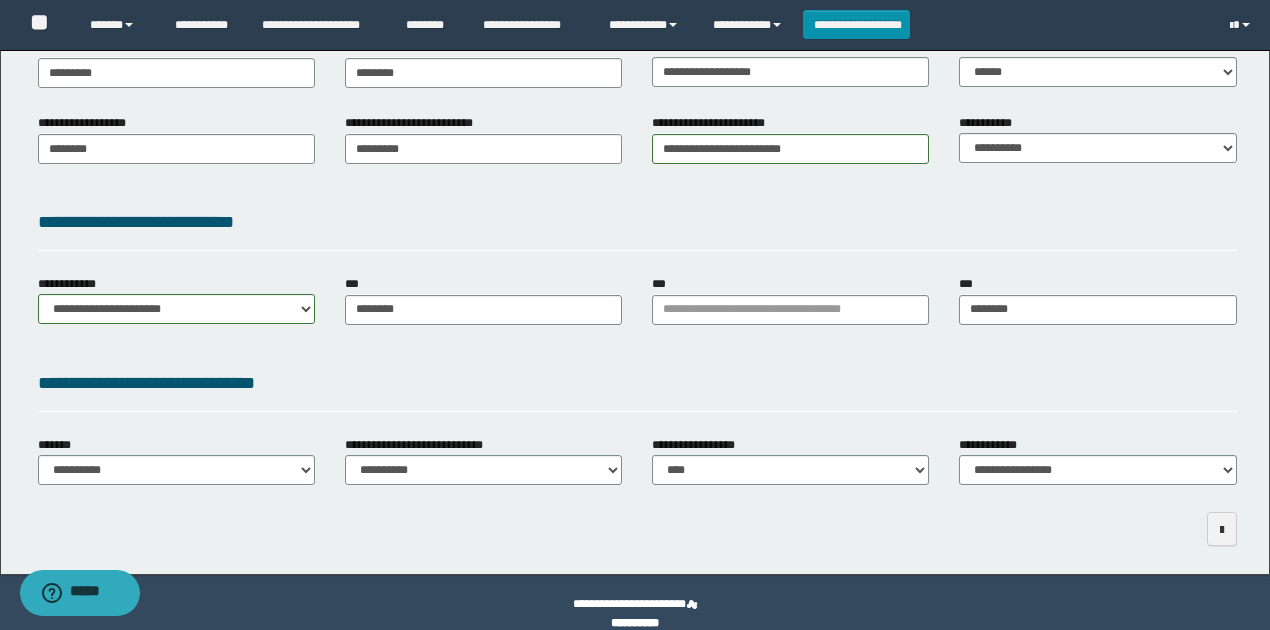scroll, scrollTop: 383, scrollLeft: 0, axis: vertical 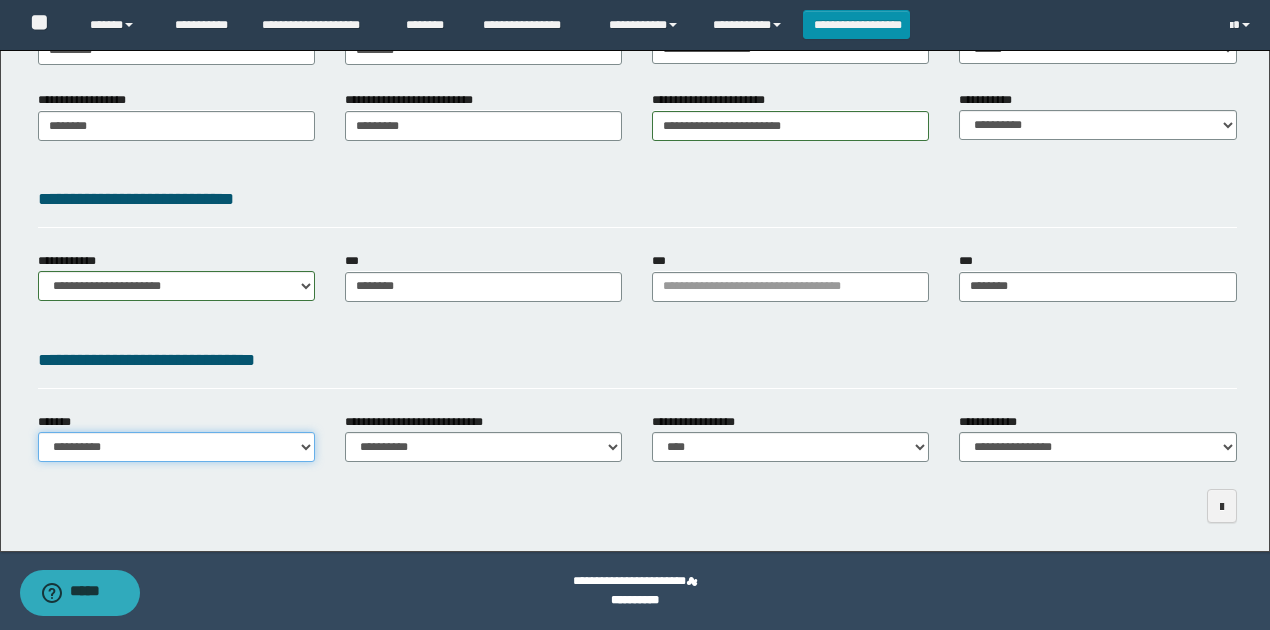 drag, startPoint x: 302, startPoint y: 443, endPoint x: 294, endPoint y: 460, distance: 18.788294 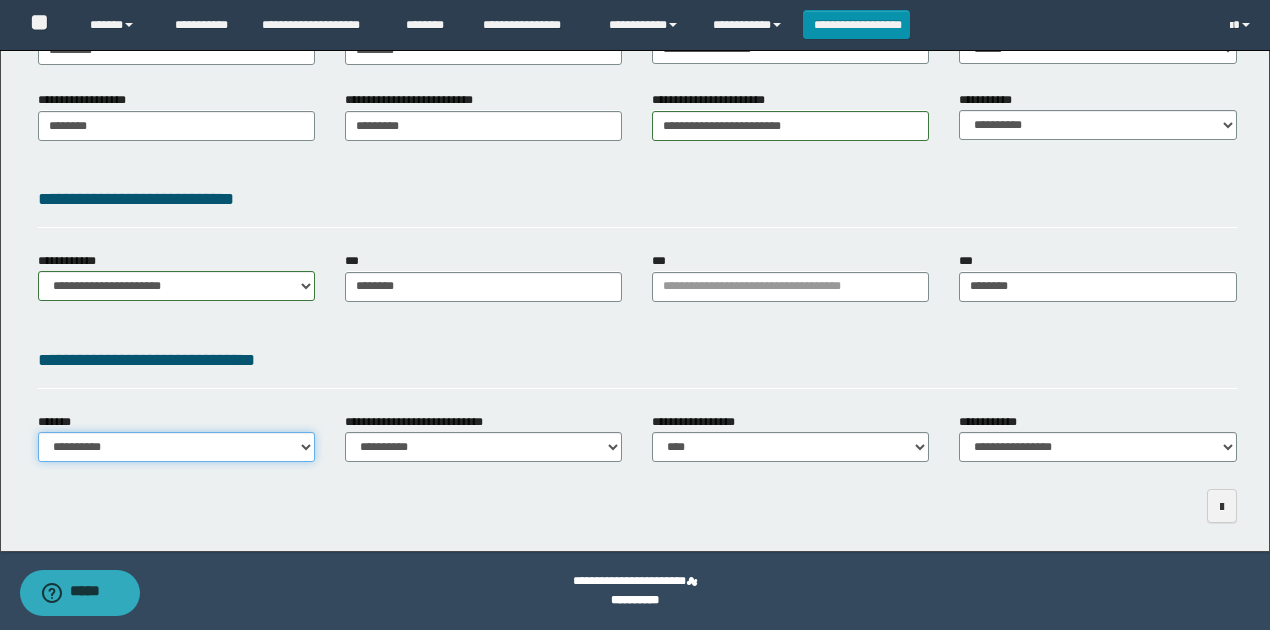 select on "*" 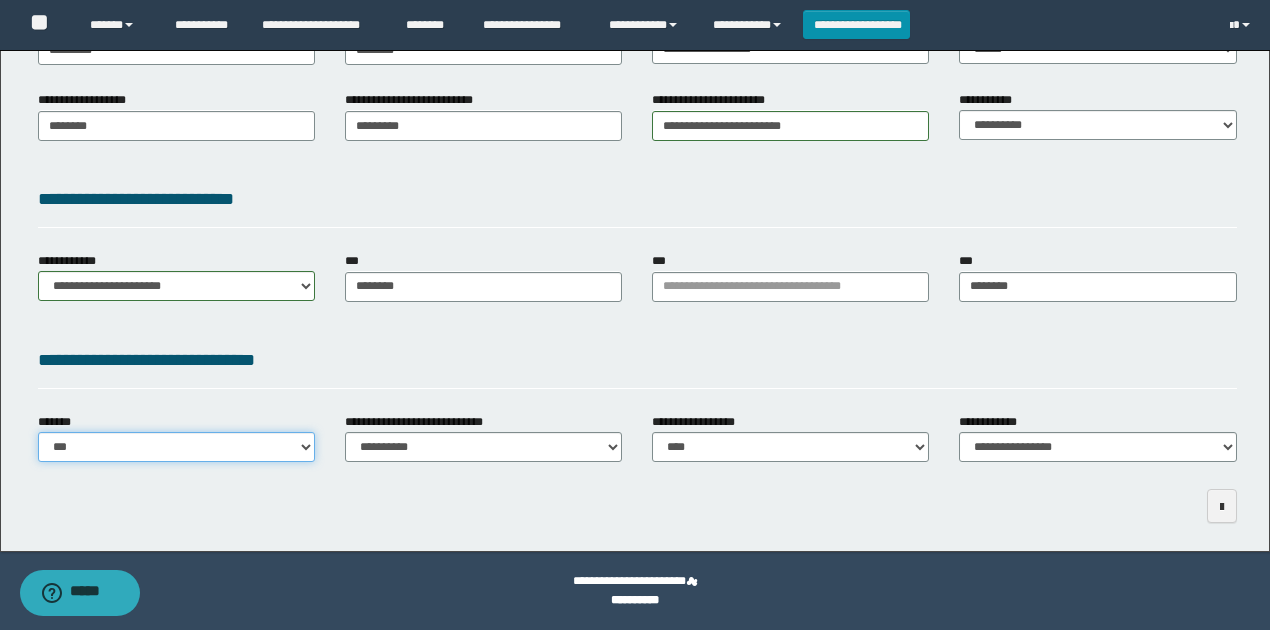 click on "**********" at bounding box center [176, 447] 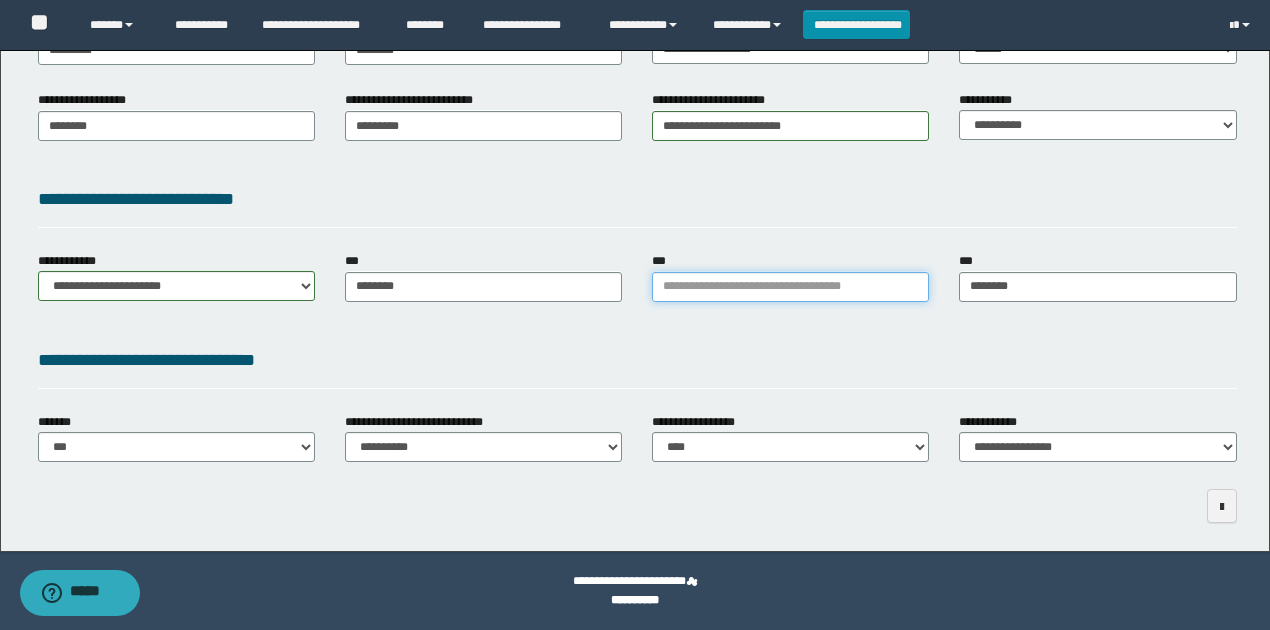 click on "***" at bounding box center (790, 287) 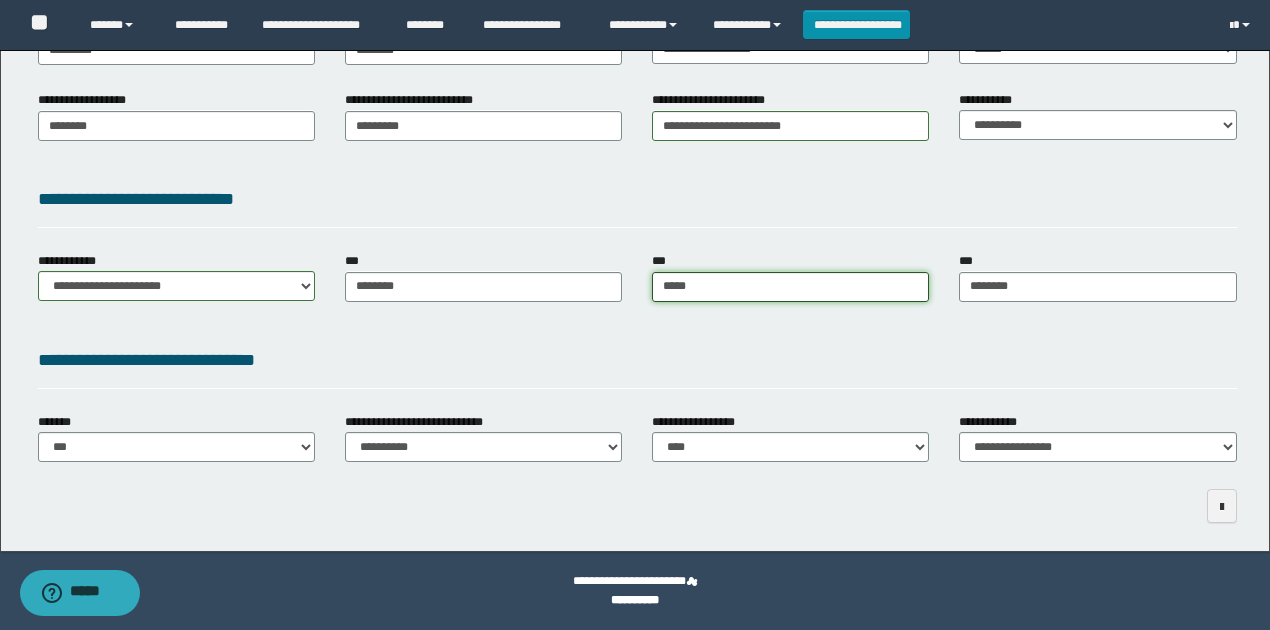 type on "******" 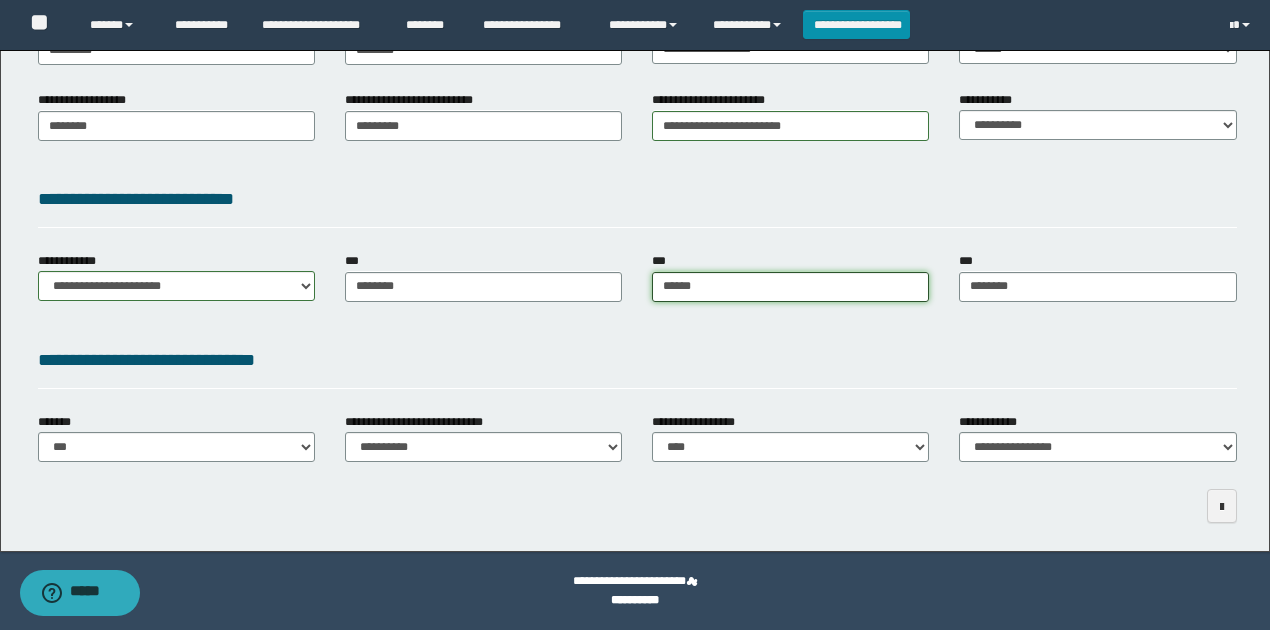 type on "**********" 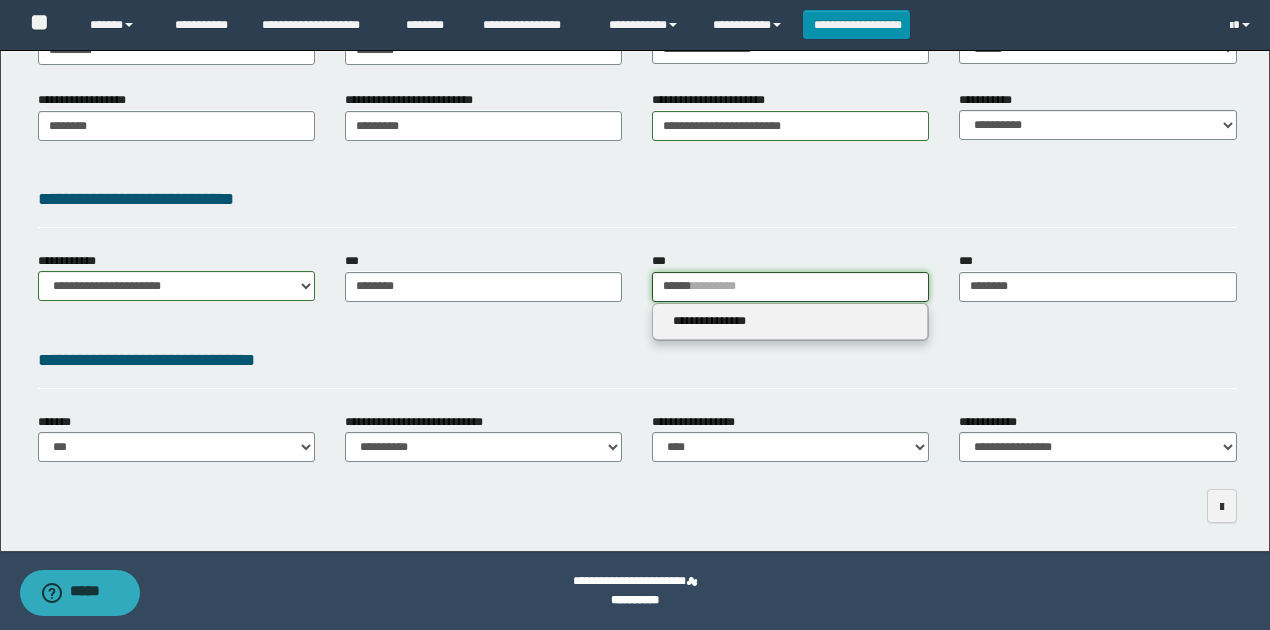type on "******" 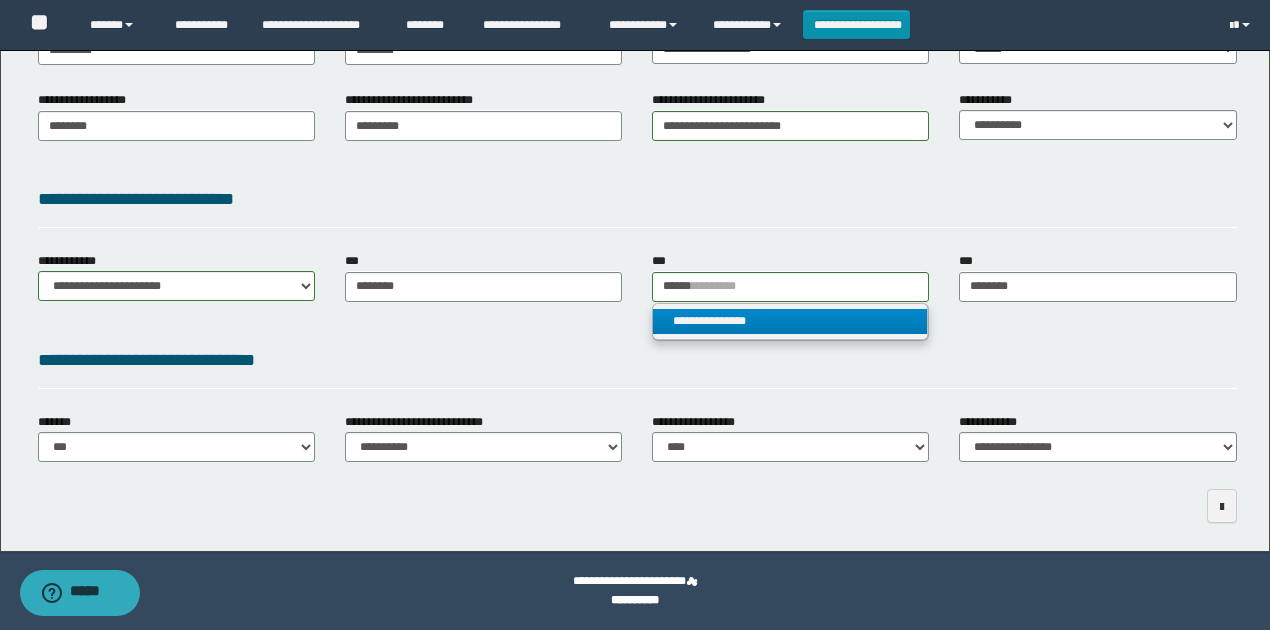 click on "**********" at bounding box center (790, 321) 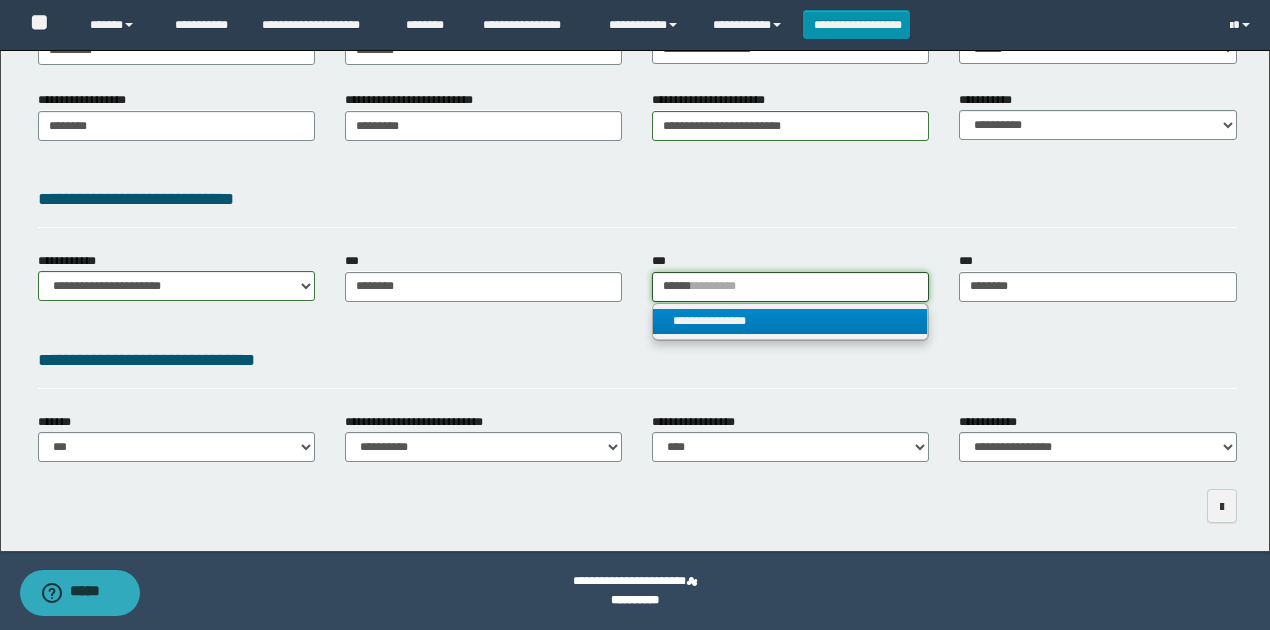 type 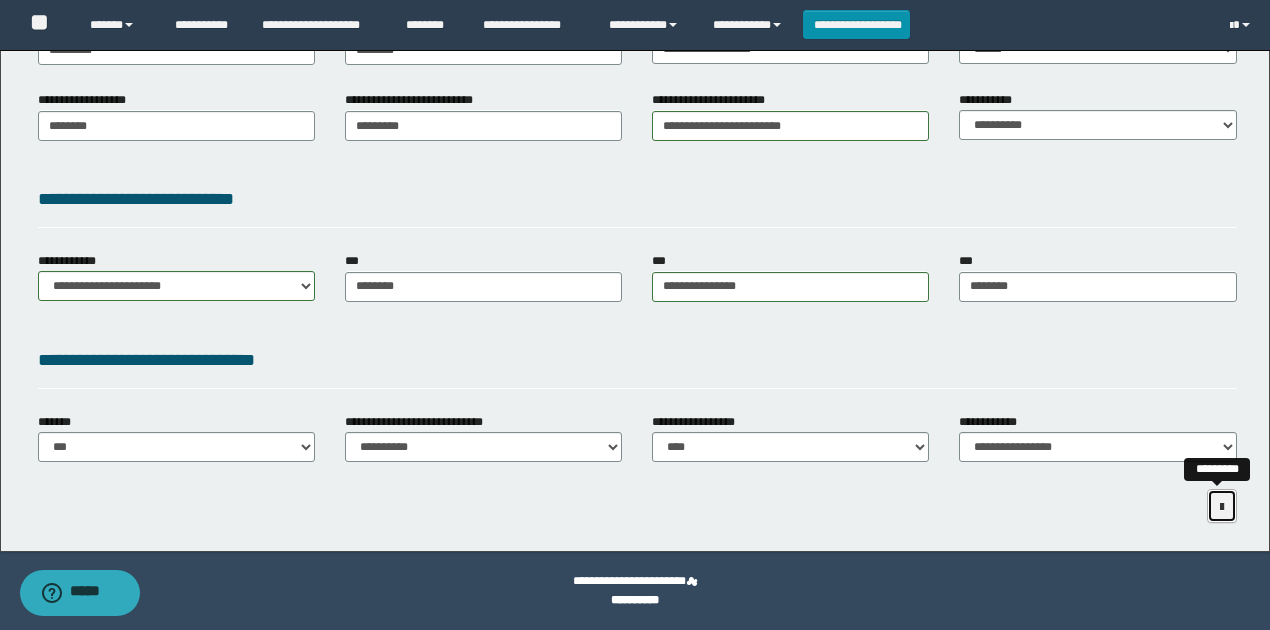 click at bounding box center (1222, 506) 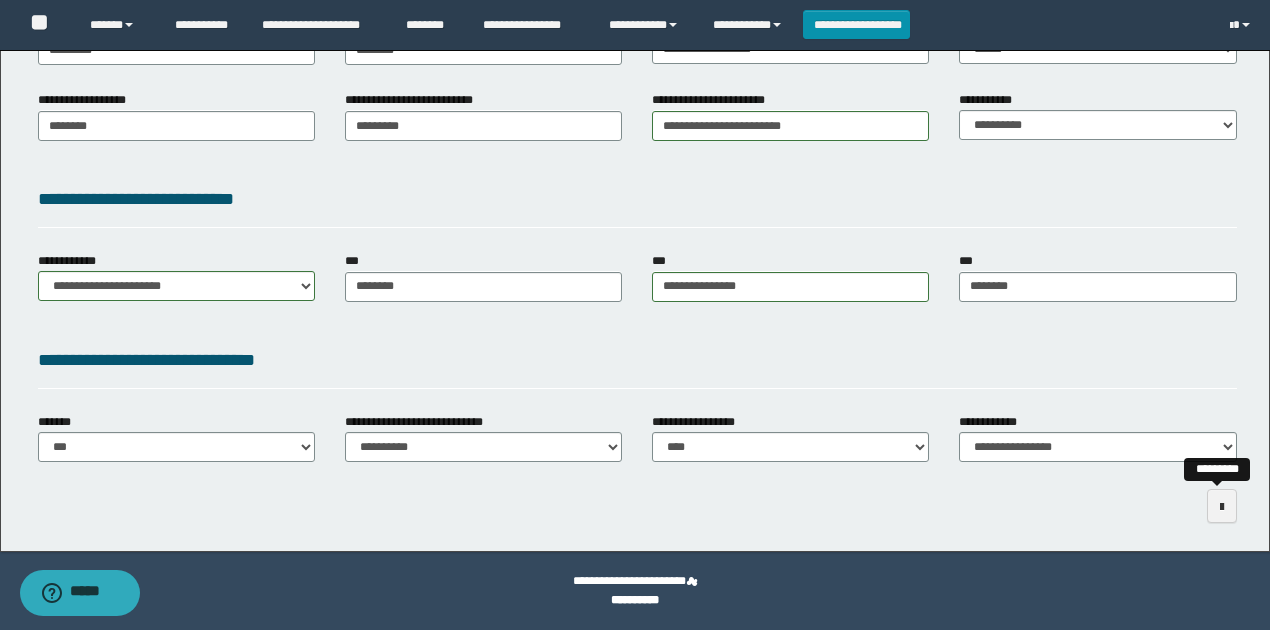 scroll, scrollTop: 313, scrollLeft: 0, axis: vertical 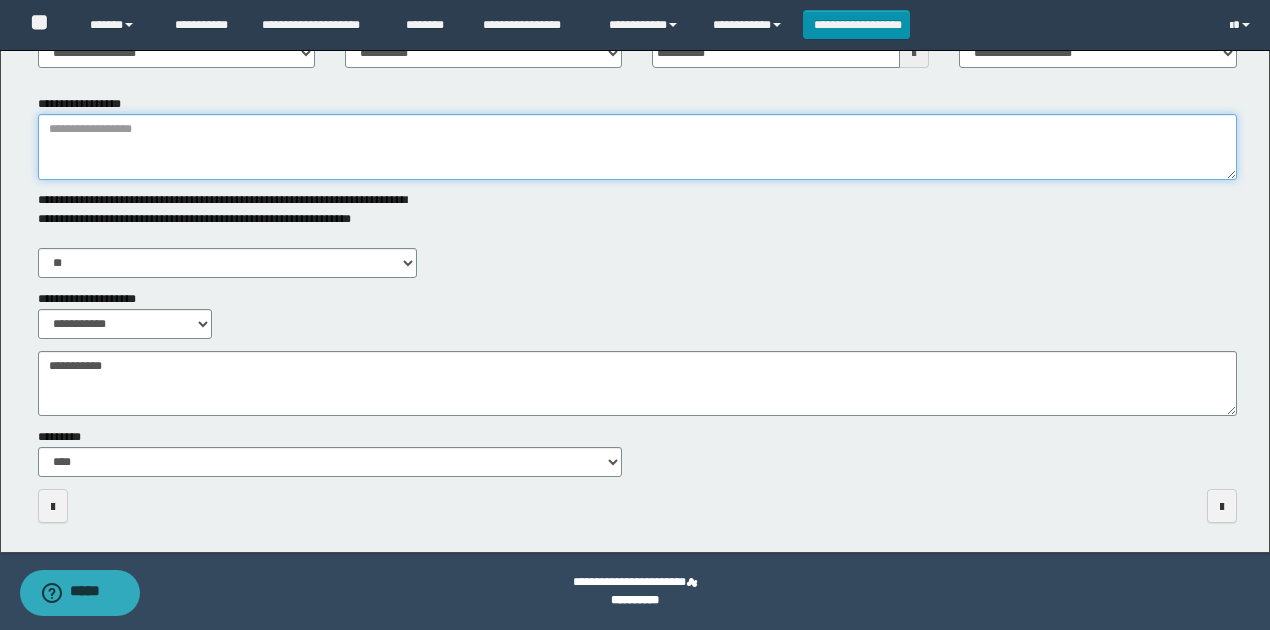 click on "**********" at bounding box center (637, 147) 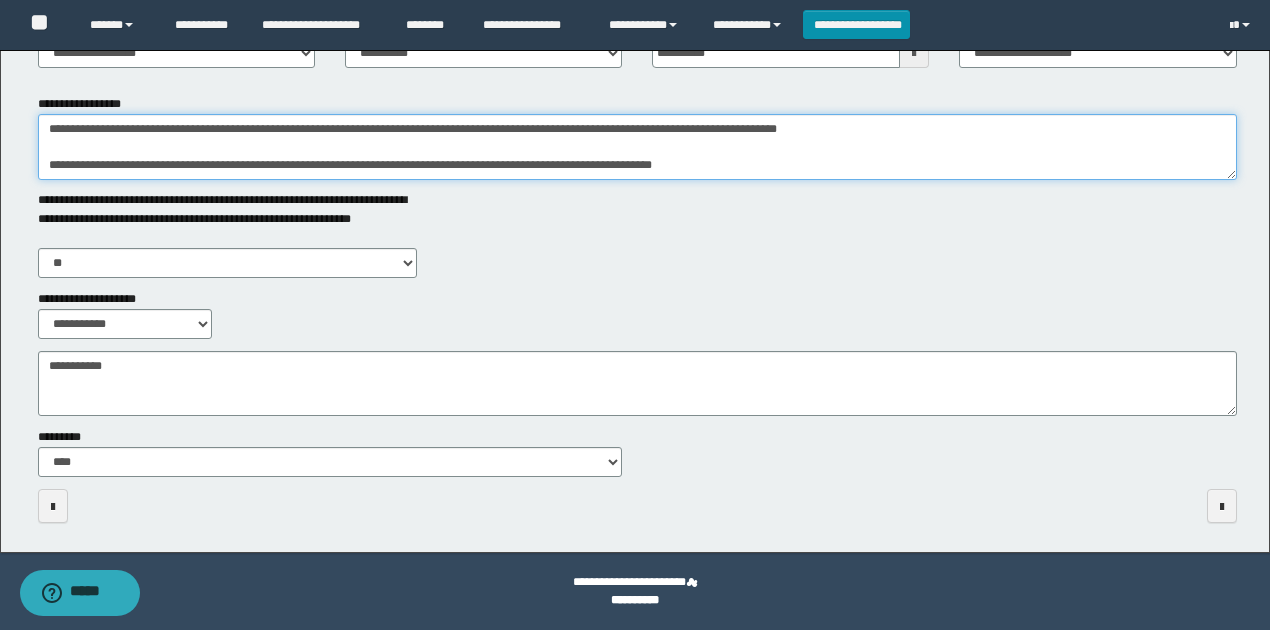drag, startPoint x: 296, startPoint y: 126, endPoint x: 574, endPoint y: 146, distance: 278.7185 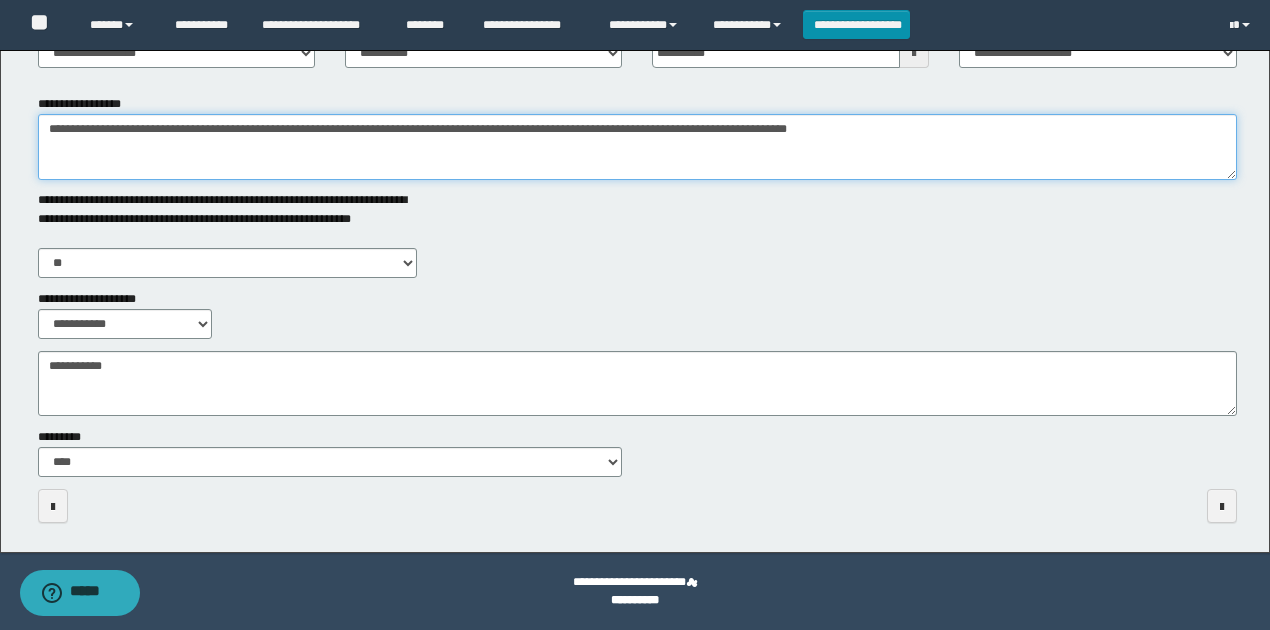 type on "**********" 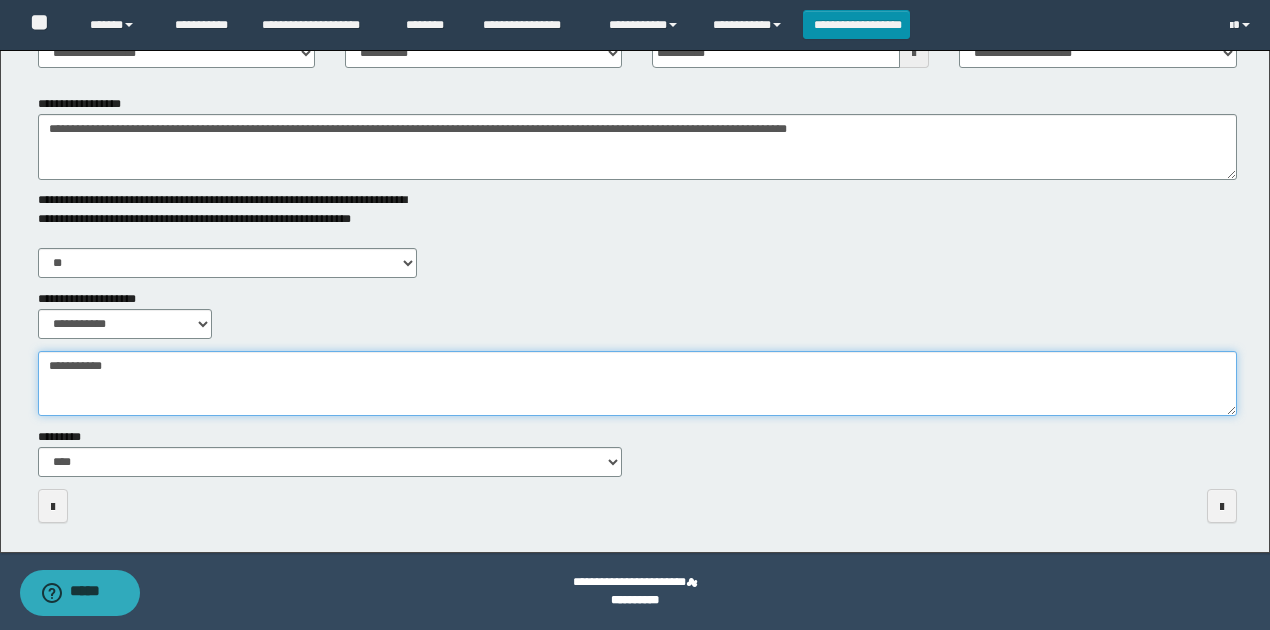 click on "**********" at bounding box center [637, 383] 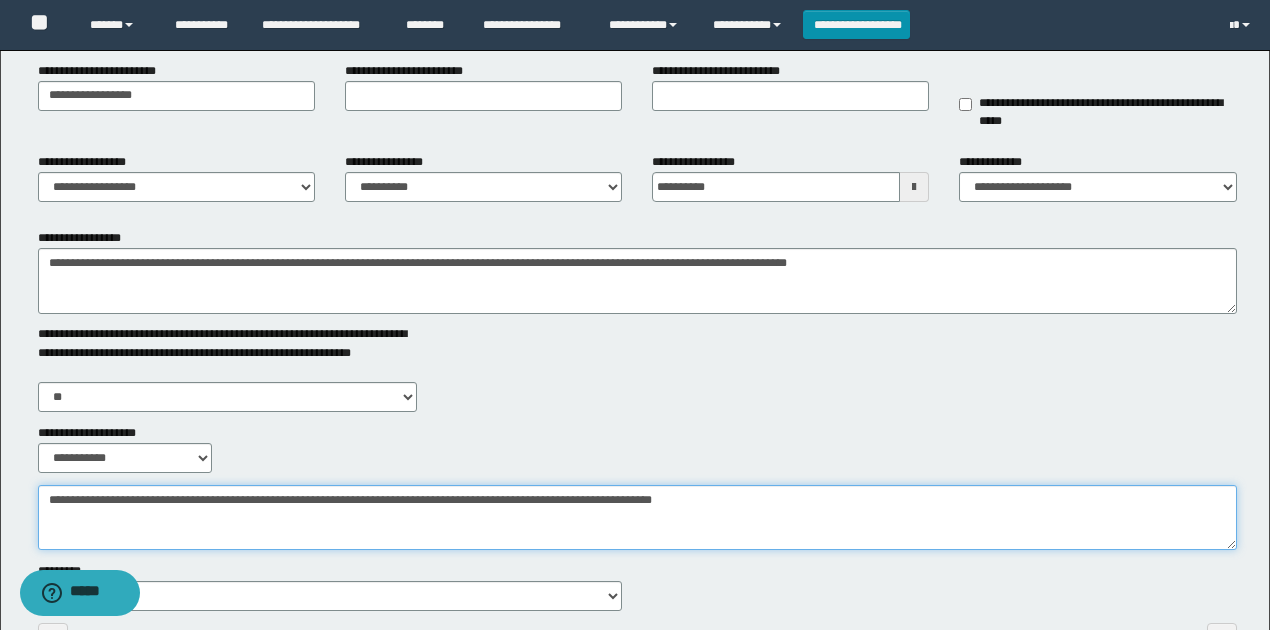 scroll, scrollTop: 46, scrollLeft: 0, axis: vertical 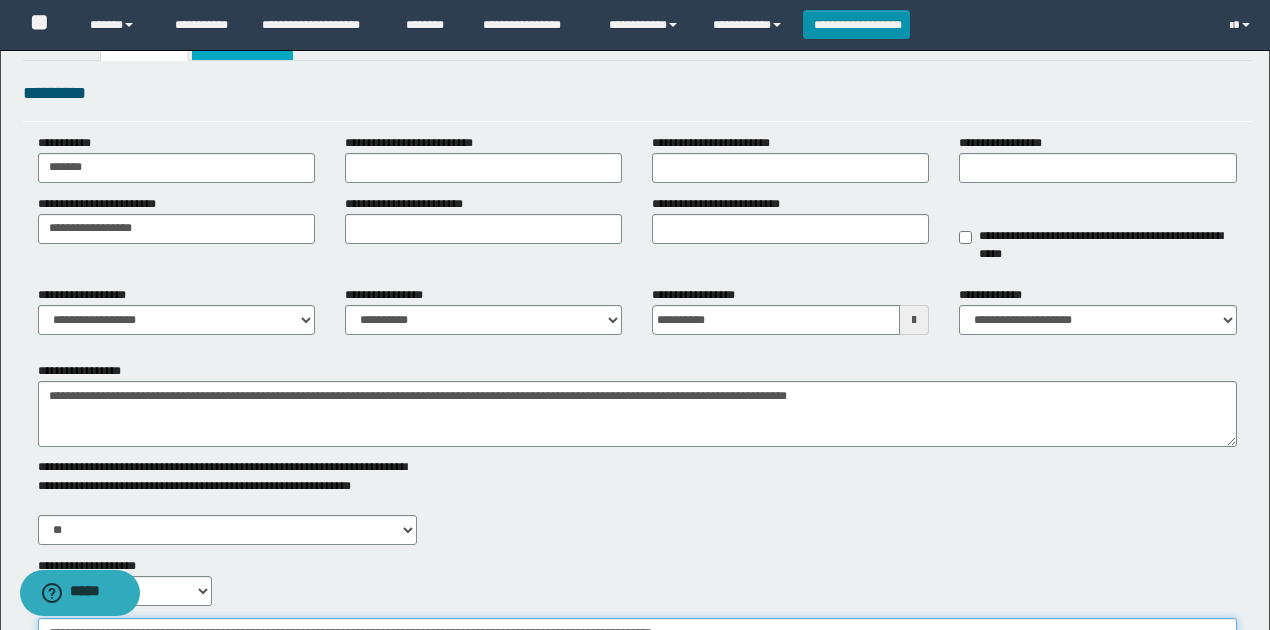 type on "**********" 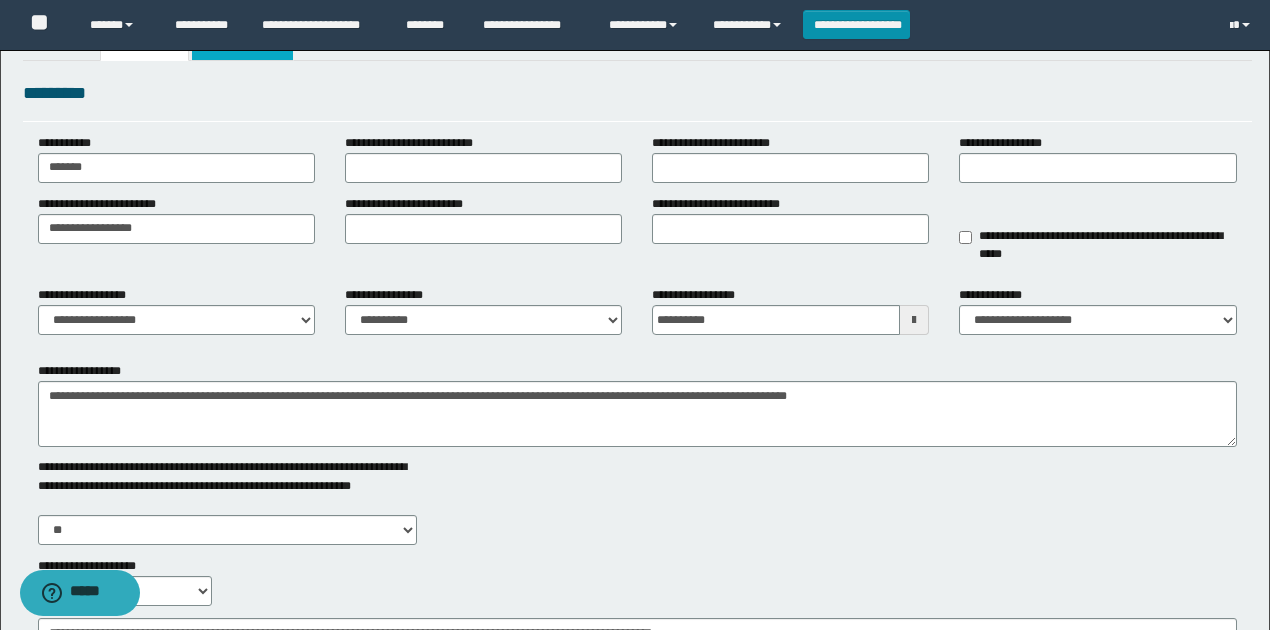 click on "**********" at bounding box center (243, 42) 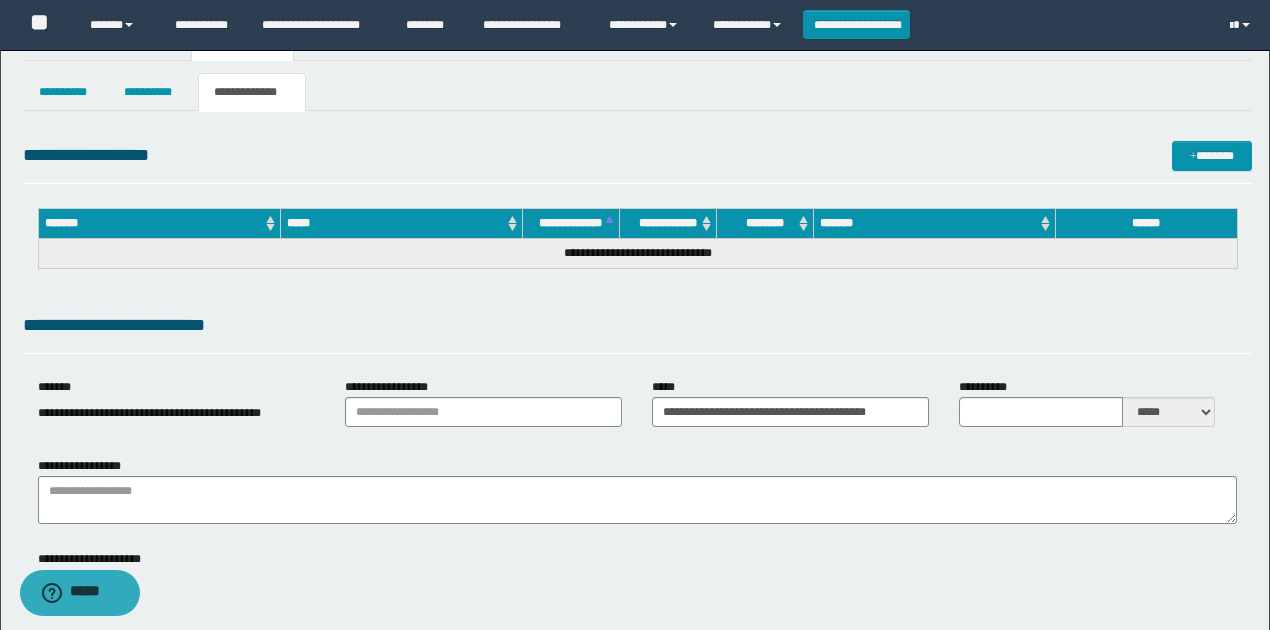 click on "**********" at bounding box center [637, 155] 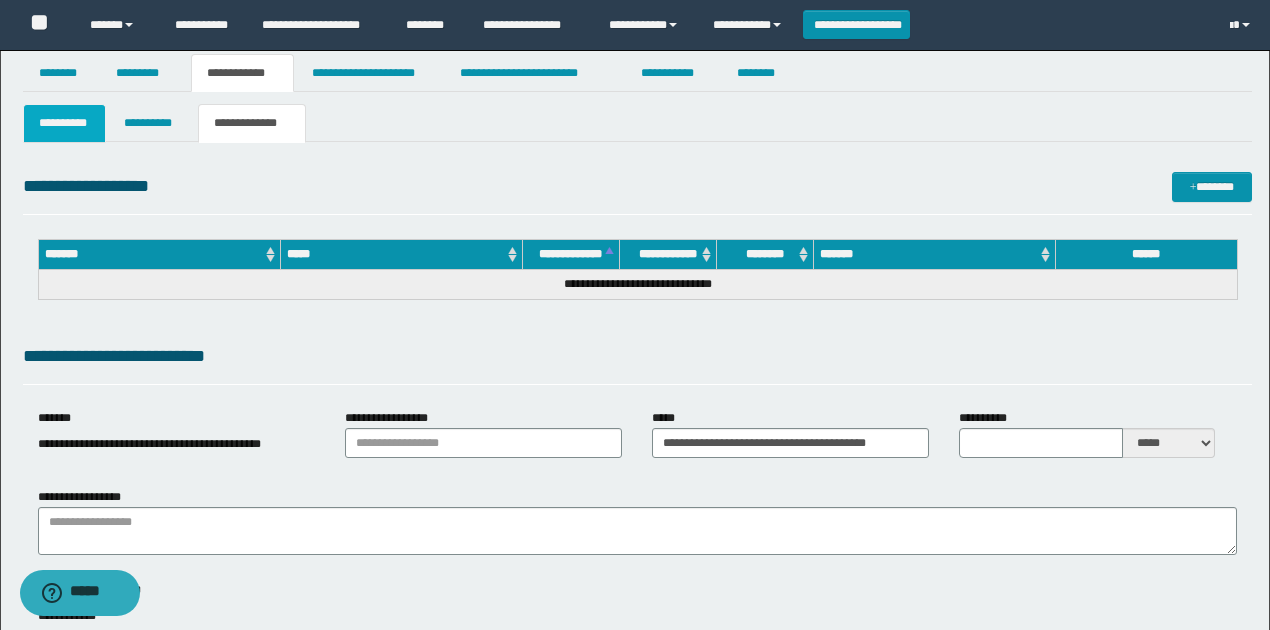 scroll, scrollTop: 0, scrollLeft: 0, axis: both 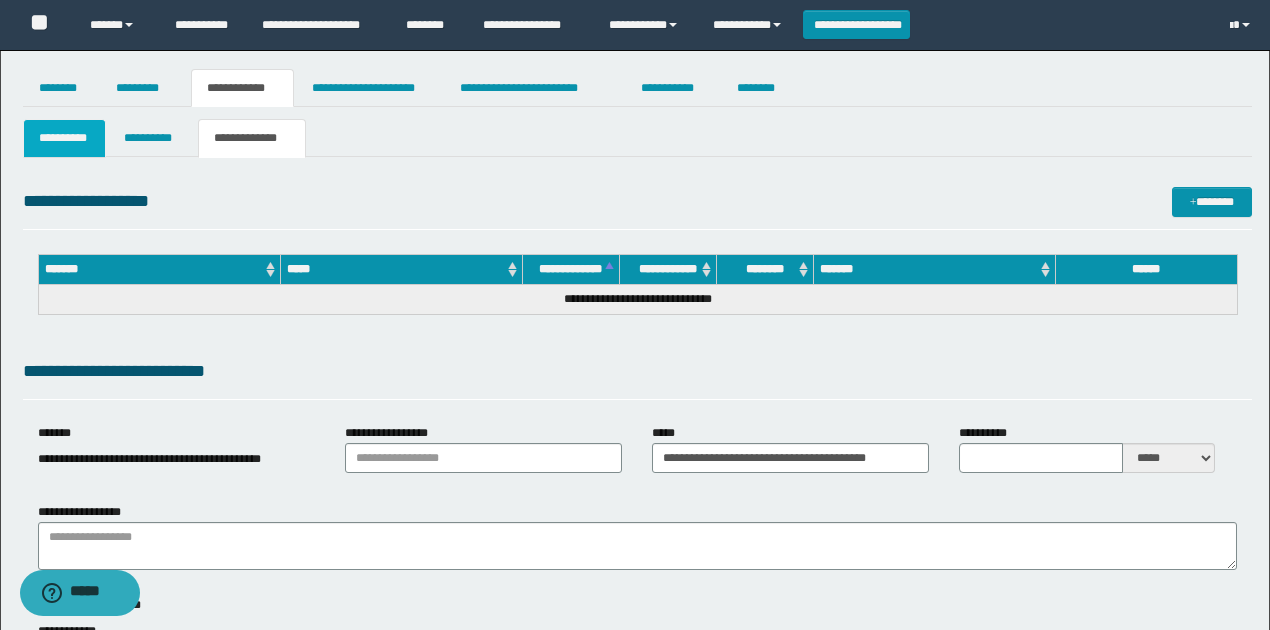 click on "**********" at bounding box center [65, 138] 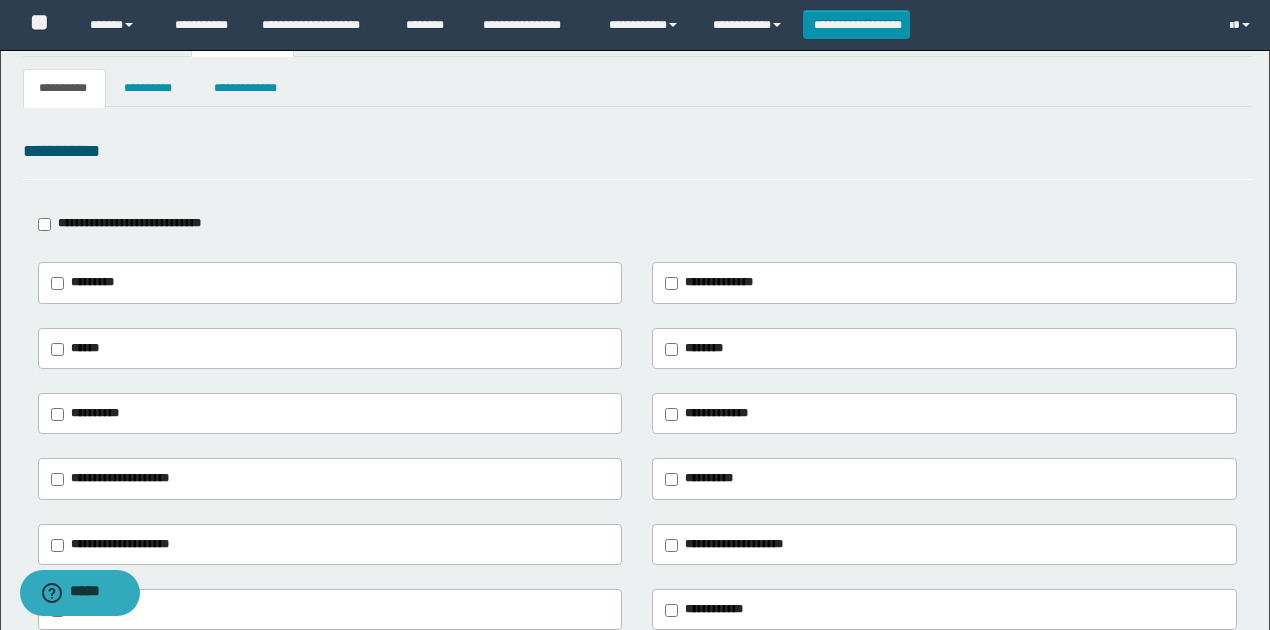 scroll, scrollTop: 133, scrollLeft: 0, axis: vertical 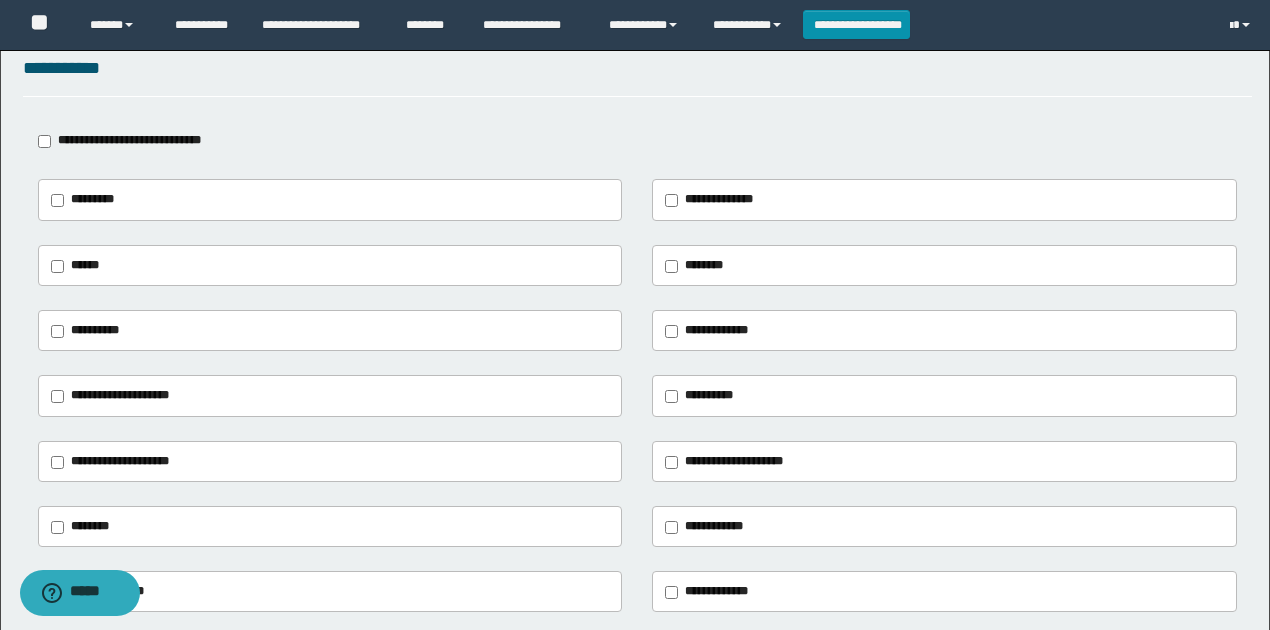click on "**********" at bounding box center [129, 140] 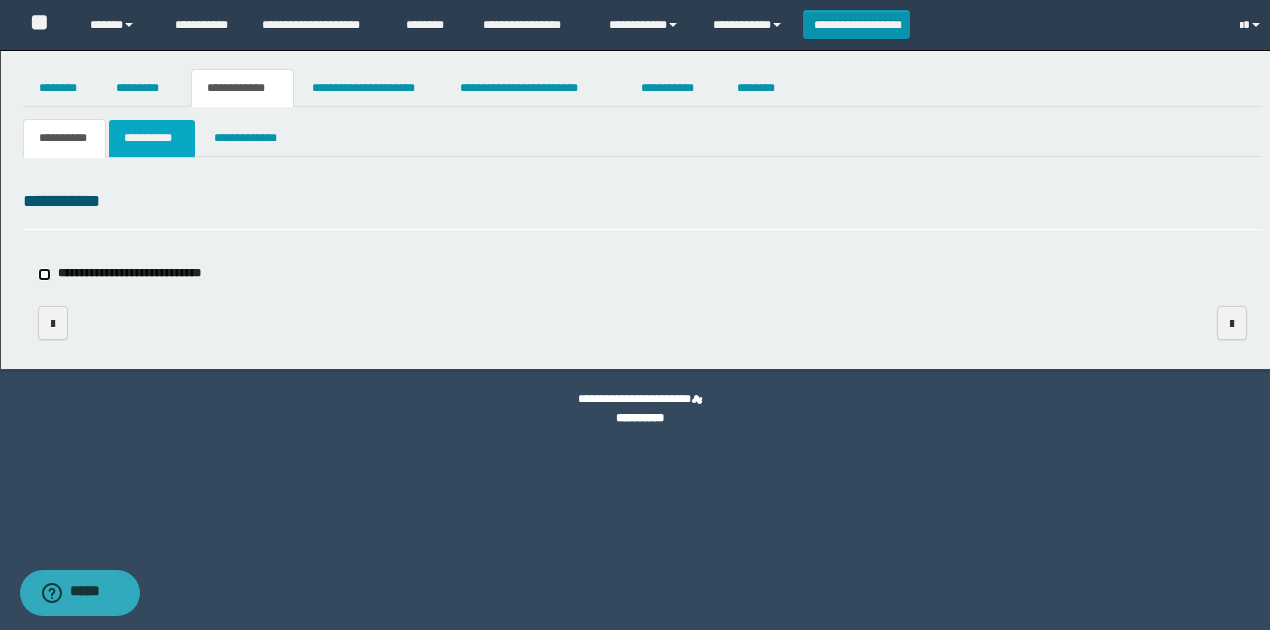 scroll, scrollTop: 0, scrollLeft: 0, axis: both 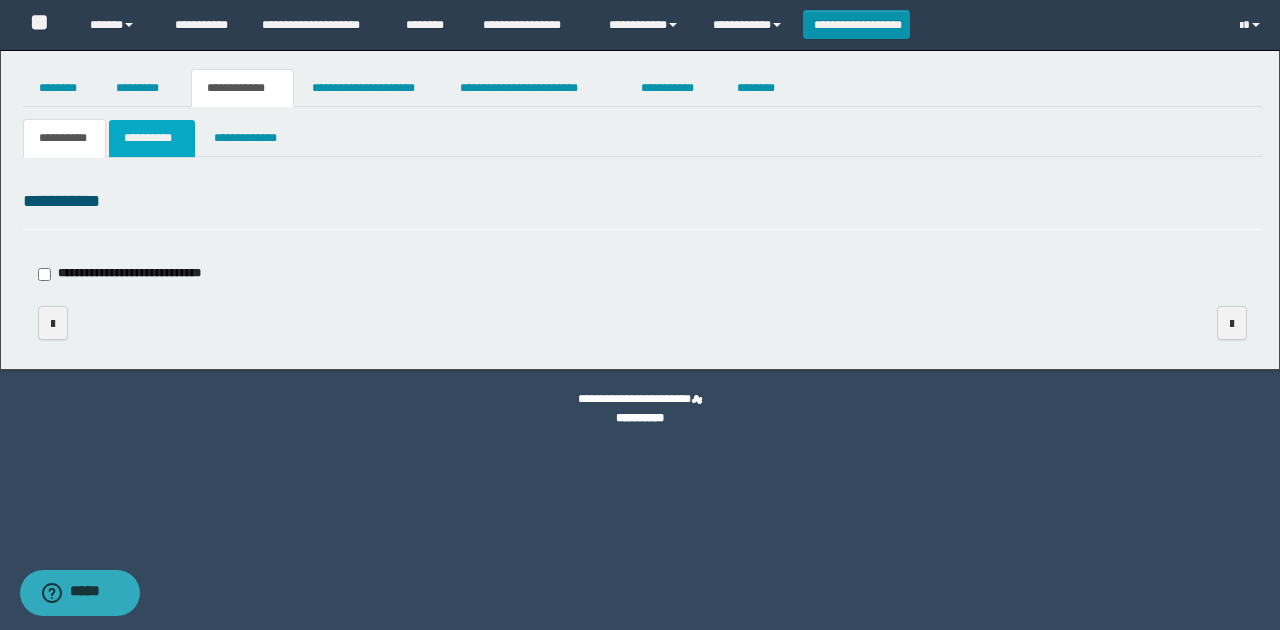 click on "**********" at bounding box center [151, 138] 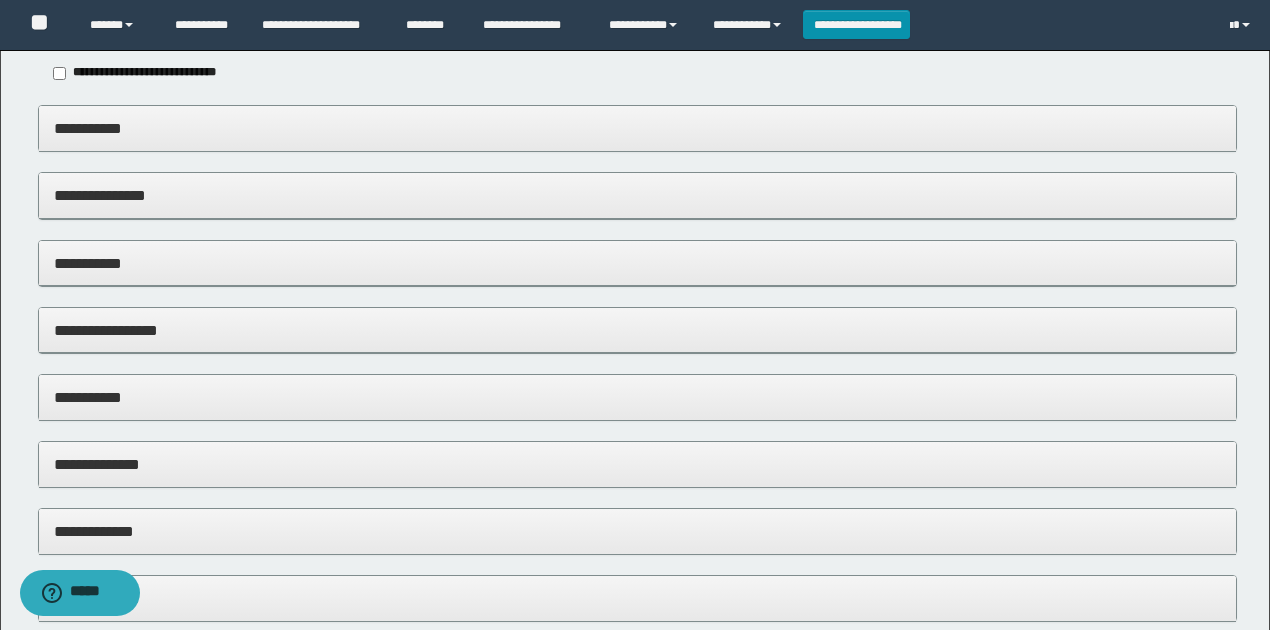 scroll, scrollTop: 133, scrollLeft: 0, axis: vertical 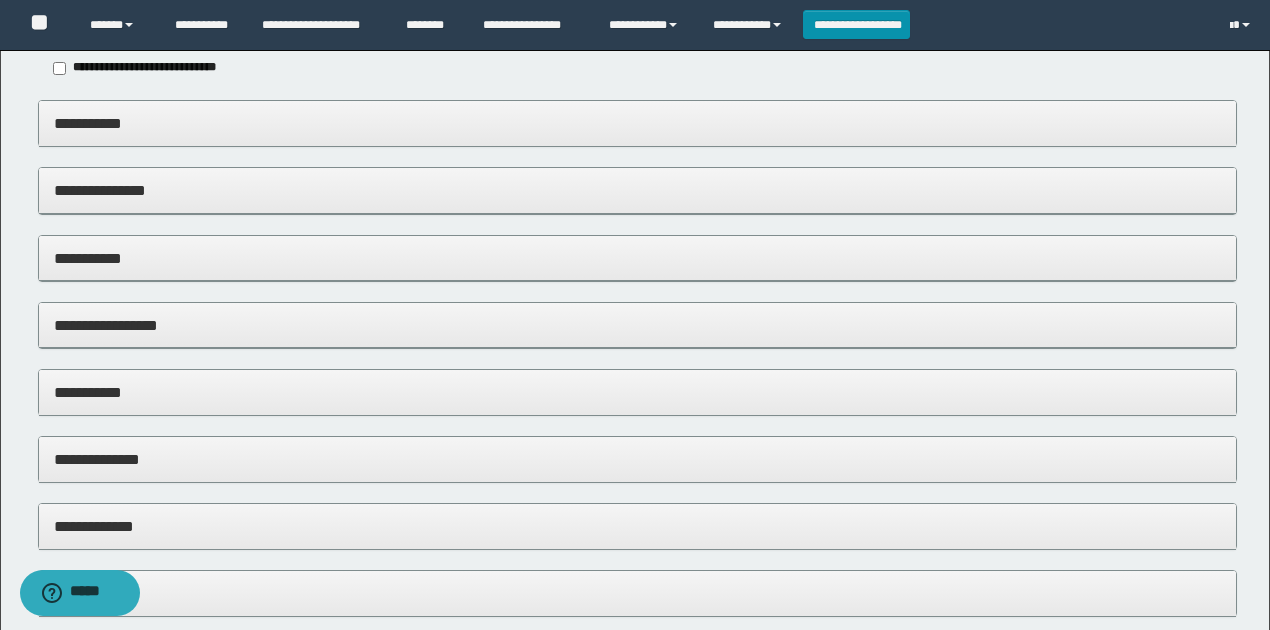 click on "**********" at bounding box center [638, 258] 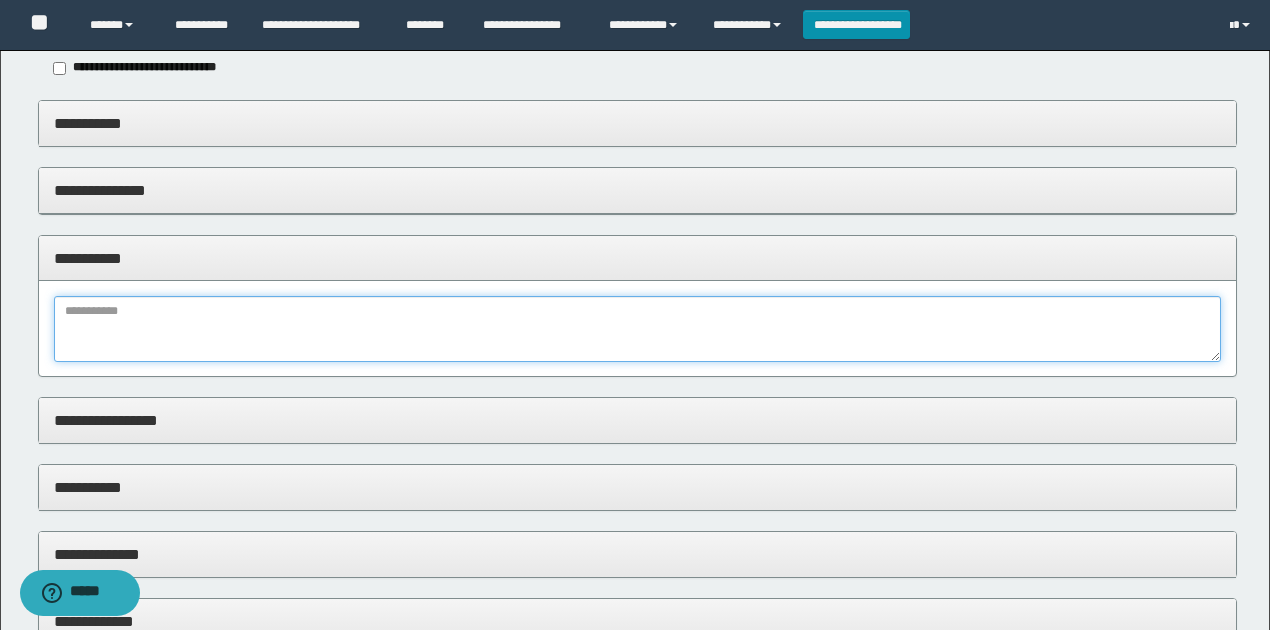 click at bounding box center [638, 329] 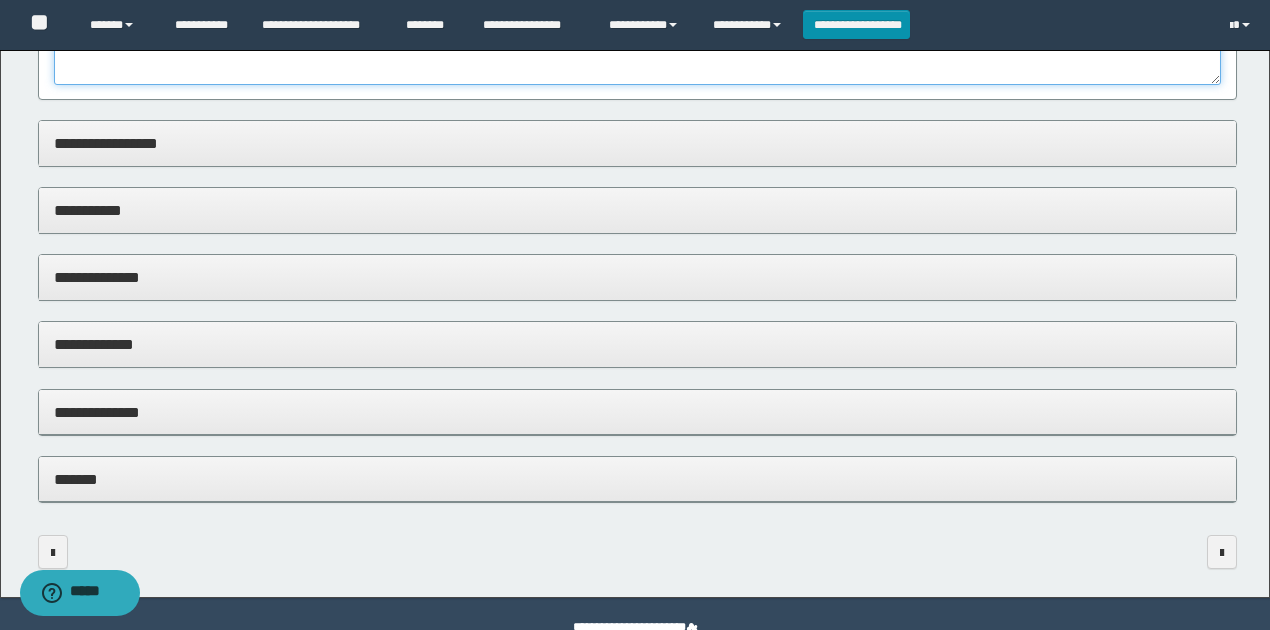 scroll, scrollTop: 456, scrollLeft: 0, axis: vertical 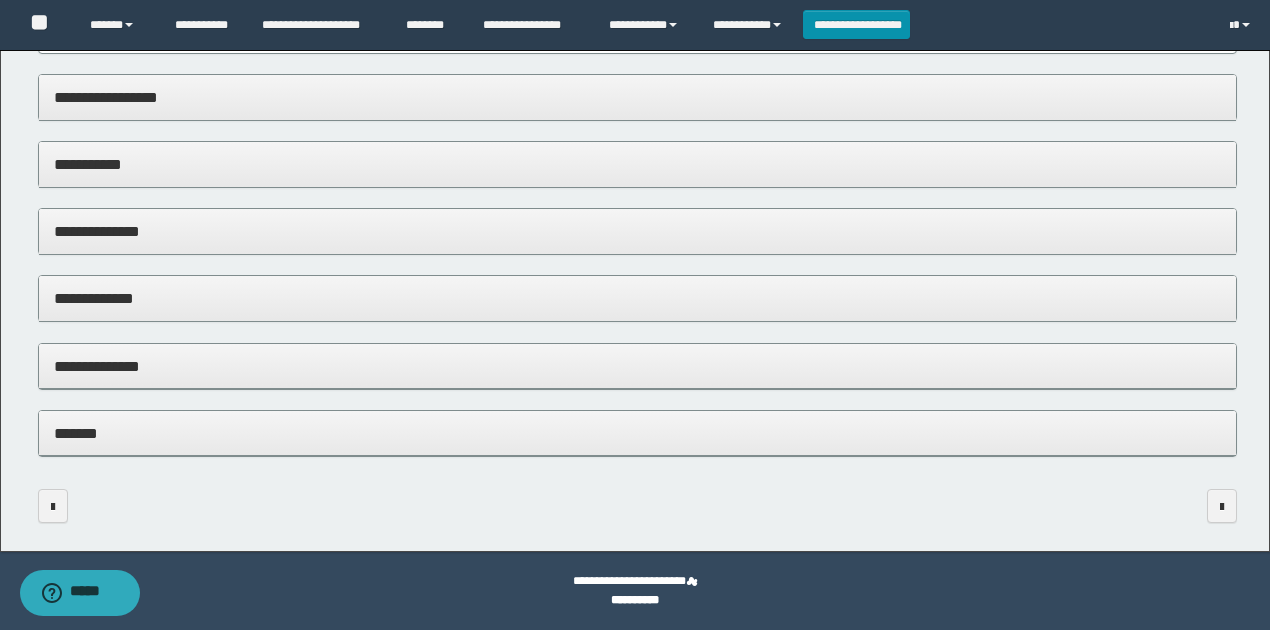 type on "**********" 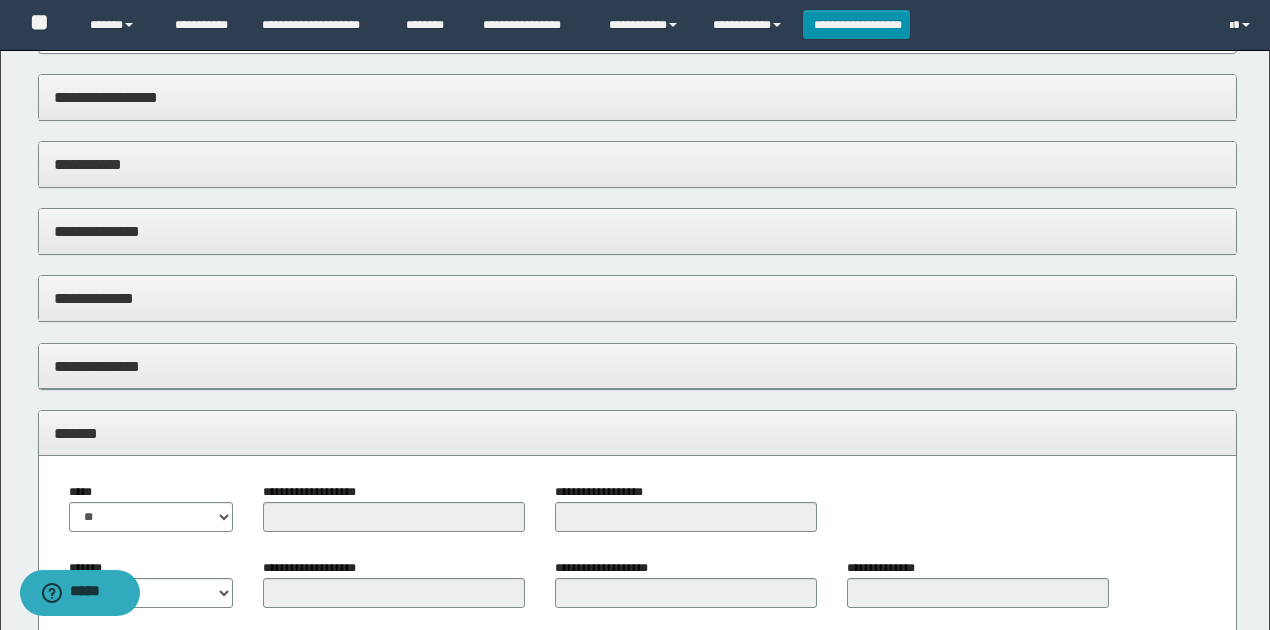 click on "**********" at bounding box center (638, 366) 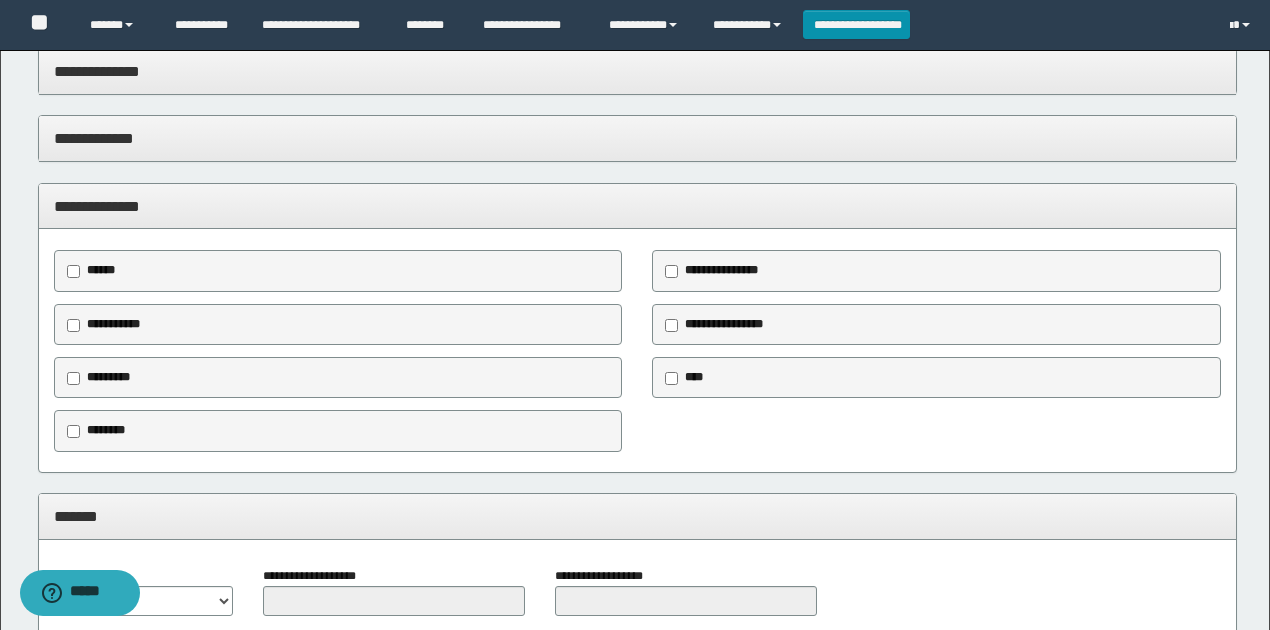 scroll, scrollTop: 789, scrollLeft: 0, axis: vertical 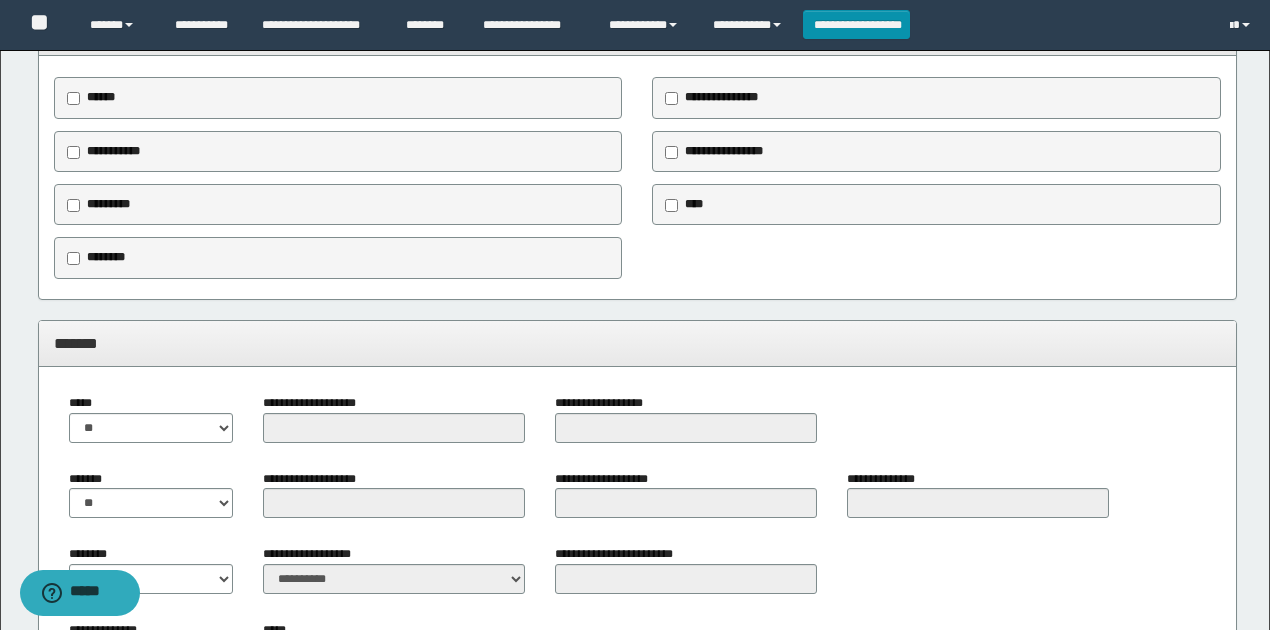 click on "********" at bounding box center (106, 257) 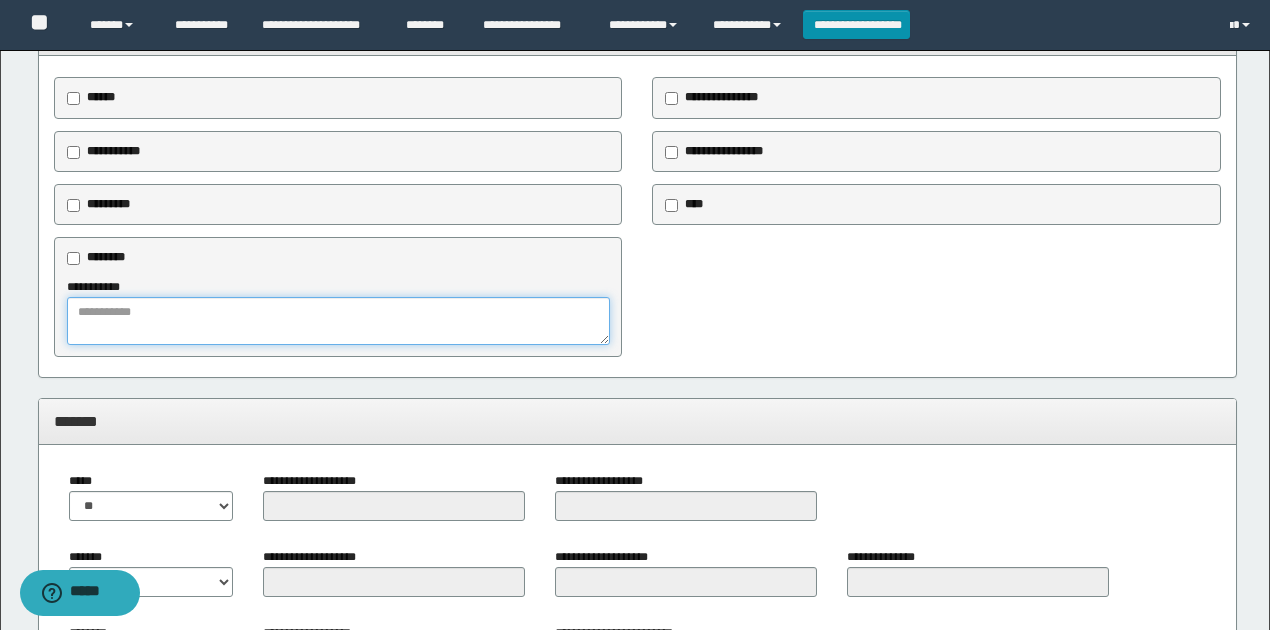 click at bounding box center [339, 321] 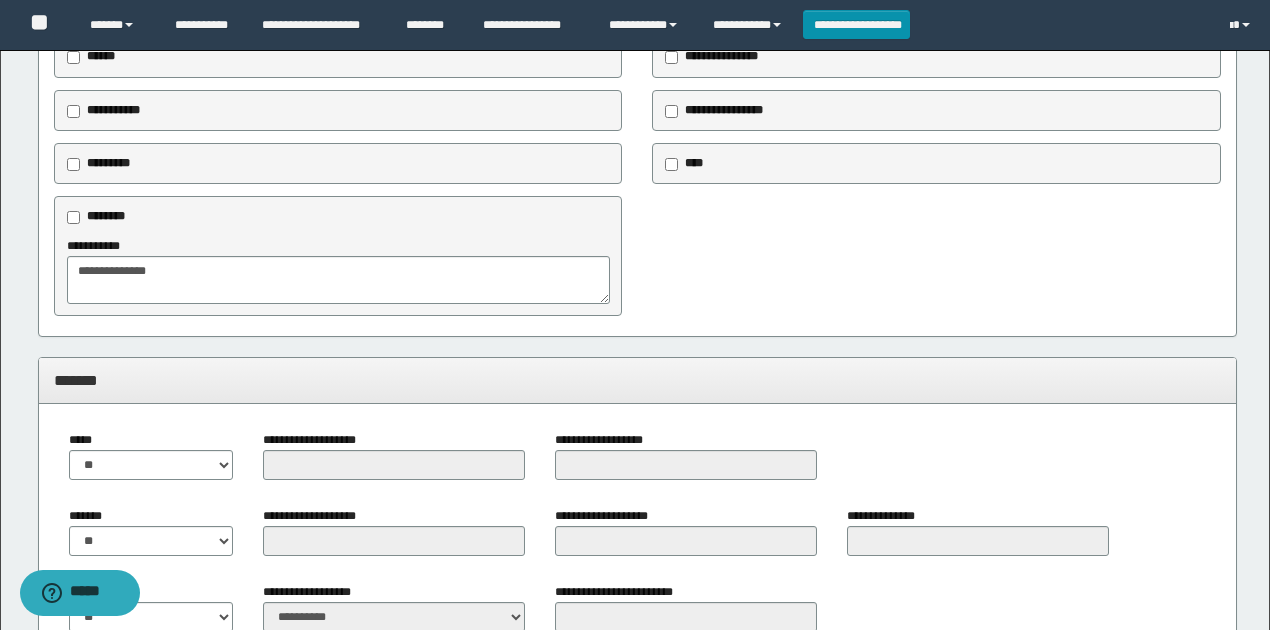 scroll, scrollTop: 740, scrollLeft: 0, axis: vertical 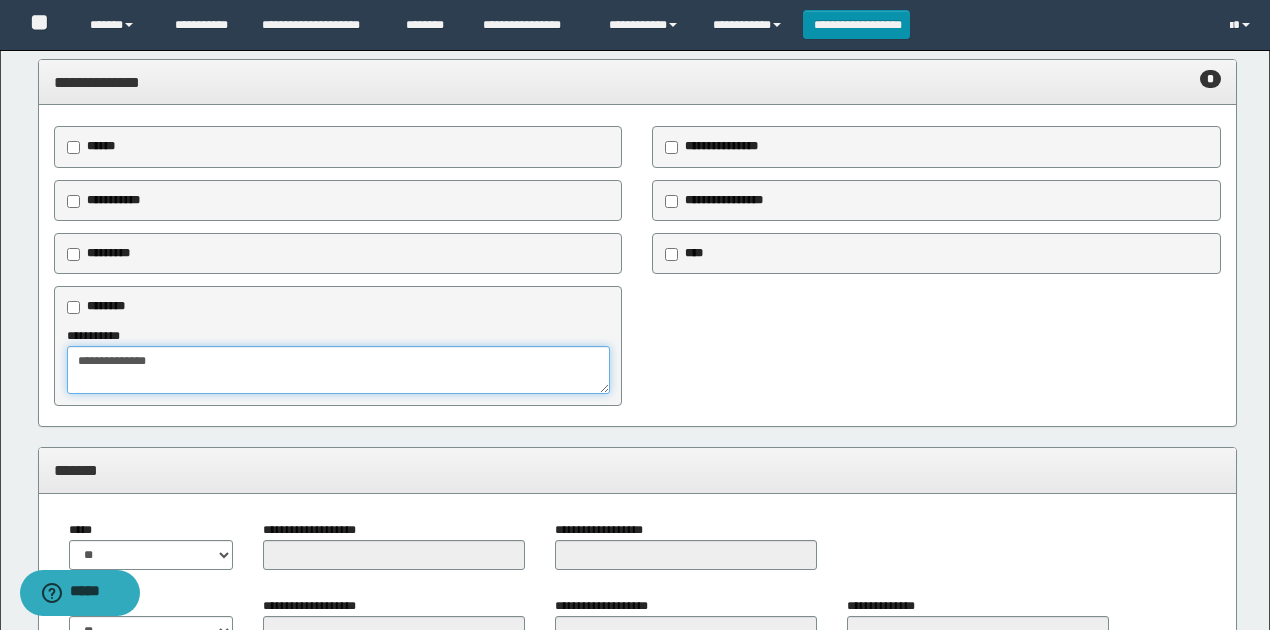 click on "**********" at bounding box center (339, 370) 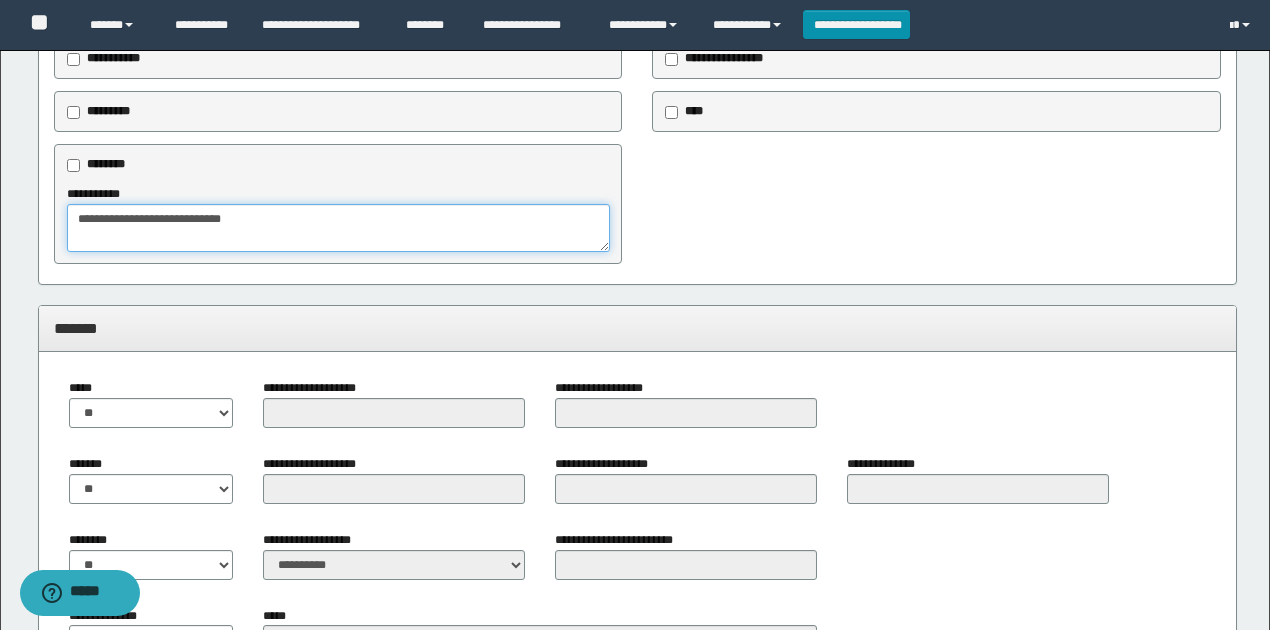 type on "**********" 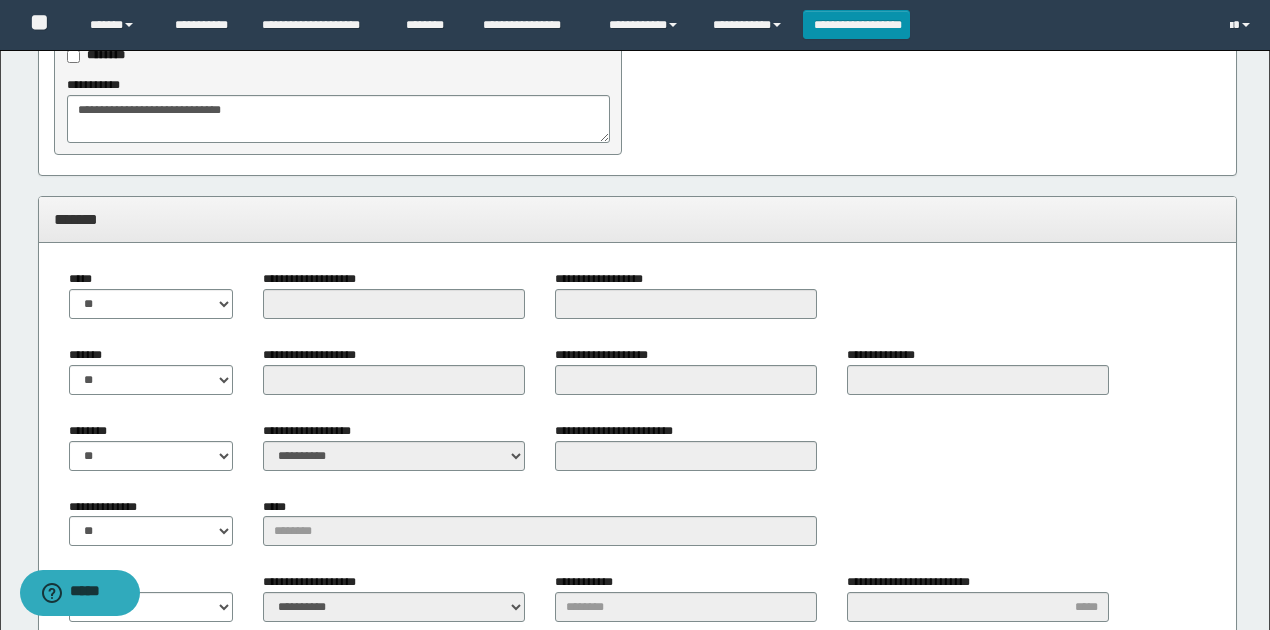 scroll, scrollTop: 1073, scrollLeft: 0, axis: vertical 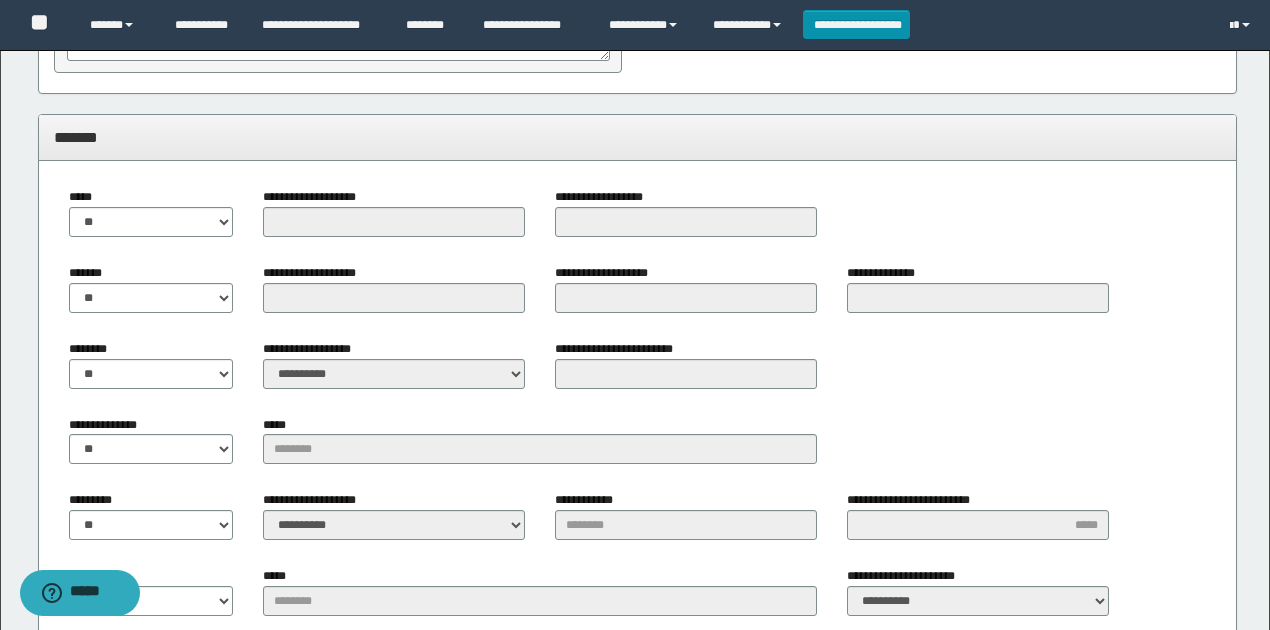 drag, startPoint x: 219, startPoint y: 257, endPoint x: 238, endPoint y: 290, distance: 38.078865 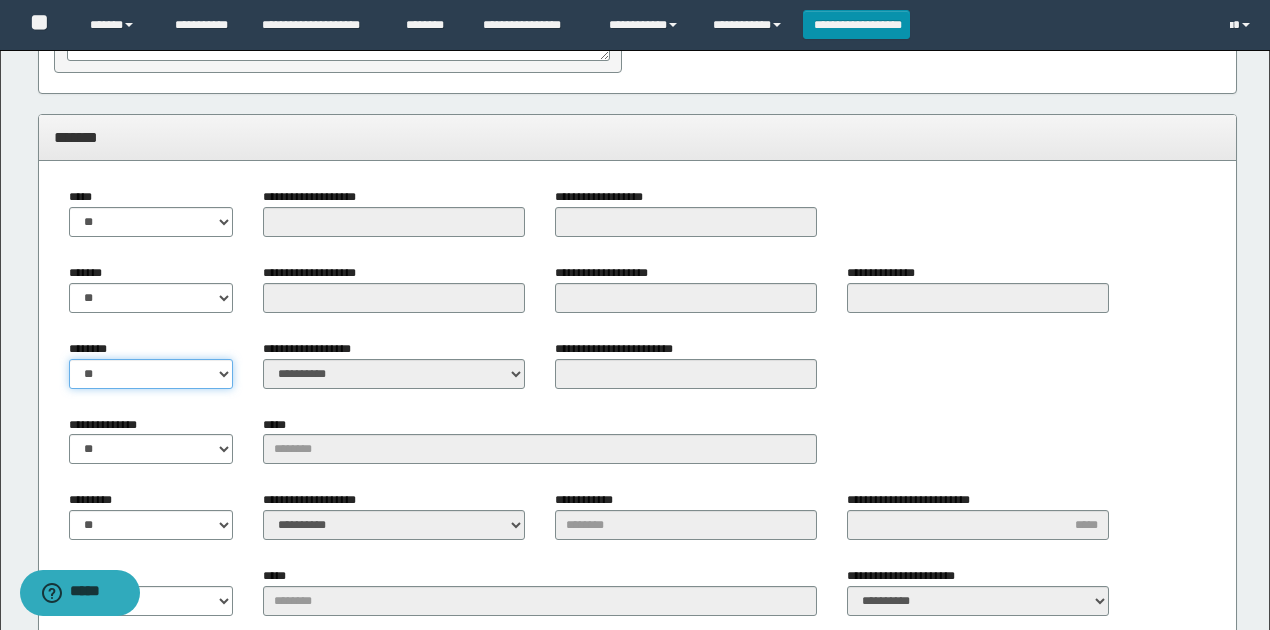 click on "**
**" at bounding box center [151, 374] 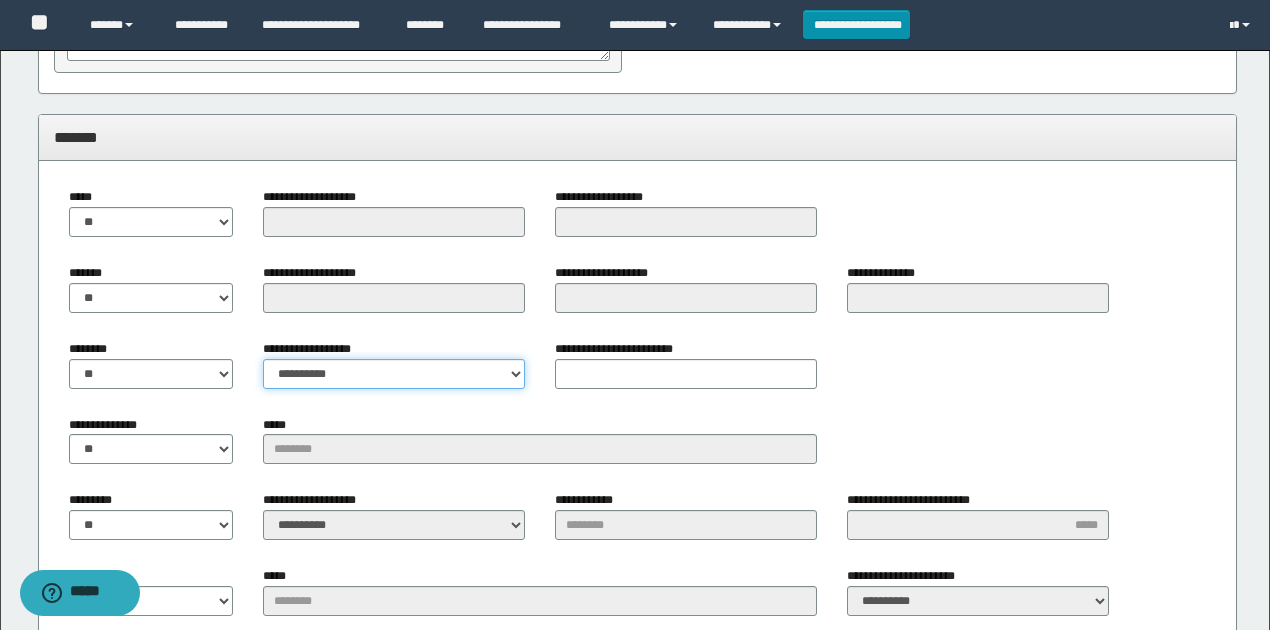 click on "**********" at bounding box center [394, 374] 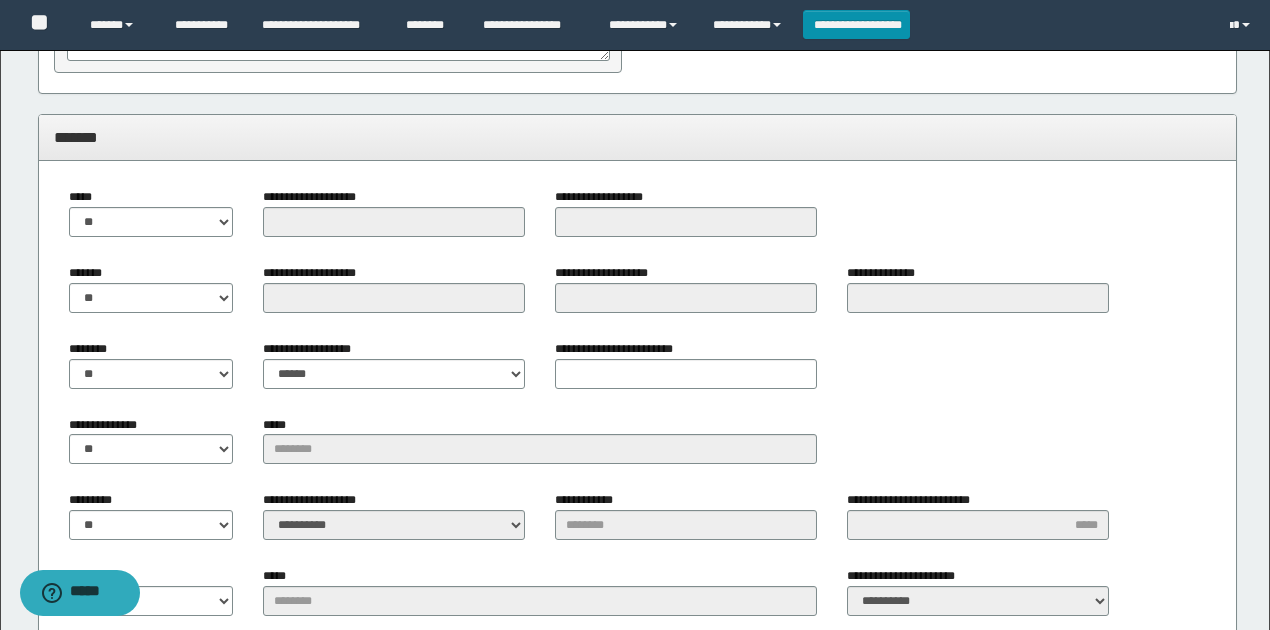 click on "**********" at bounding box center [394, 372] 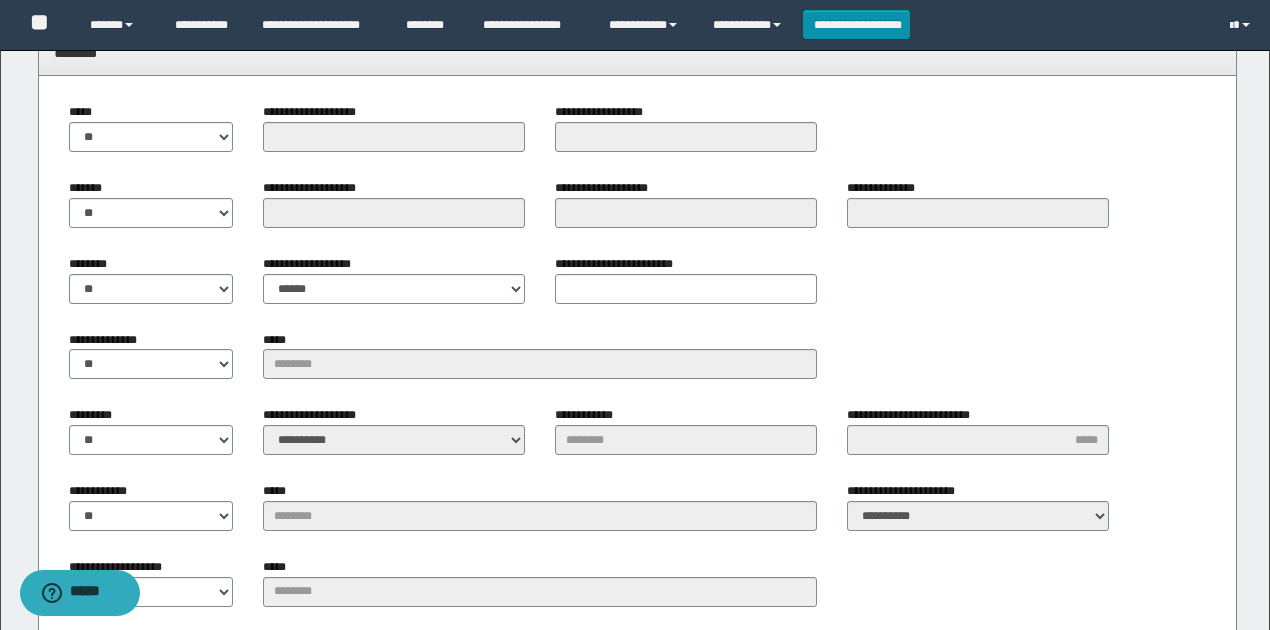 scroll, scrollTop: 1273, scrollLeft: 0, axis: vertical 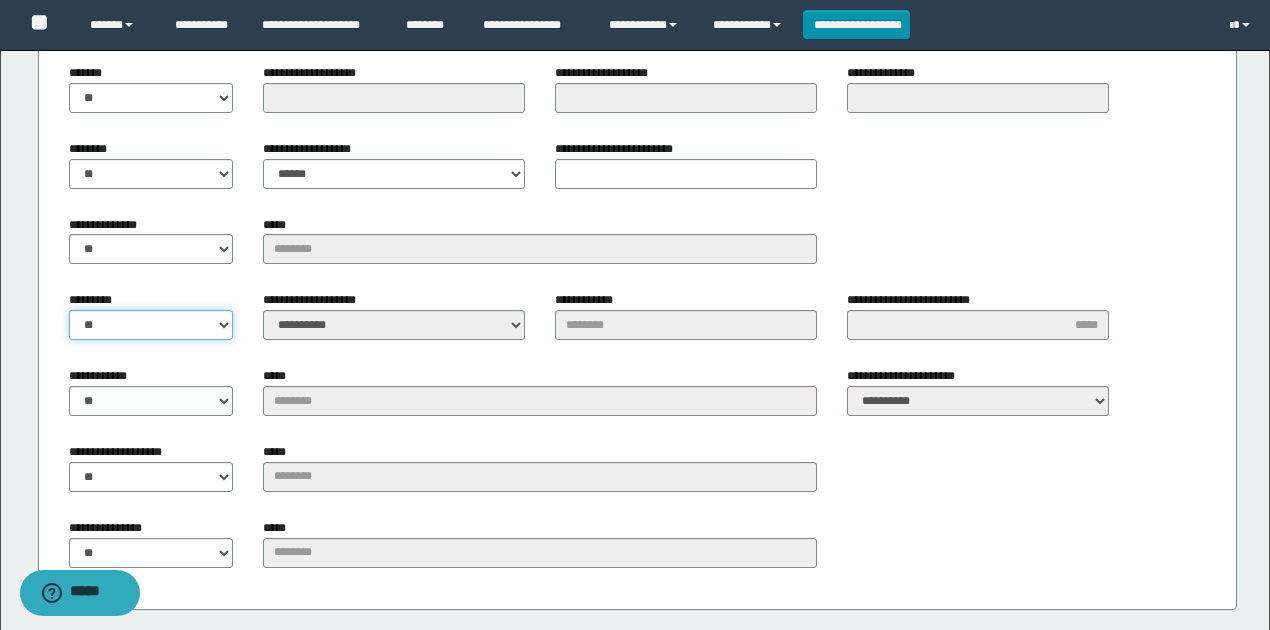 click on "**
**" at bounding box center [151, 325] 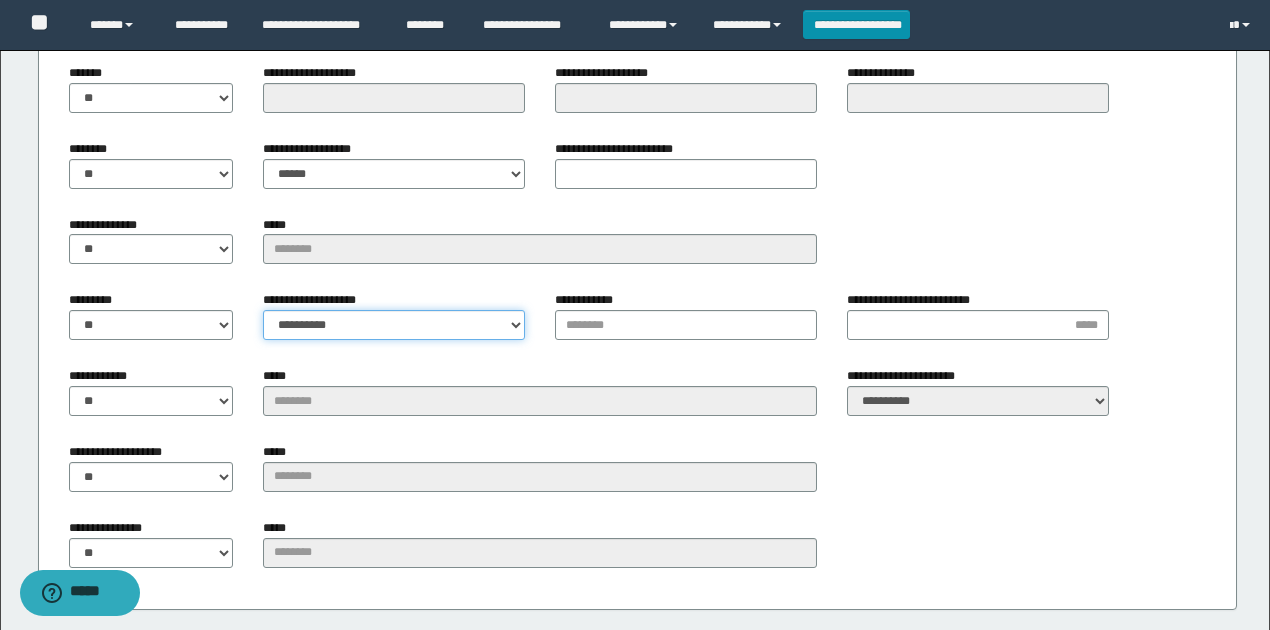 drag, startPoint x: 328, startPoint y: 320, endPoint x: 328, endPoint y: 300, distance: 20 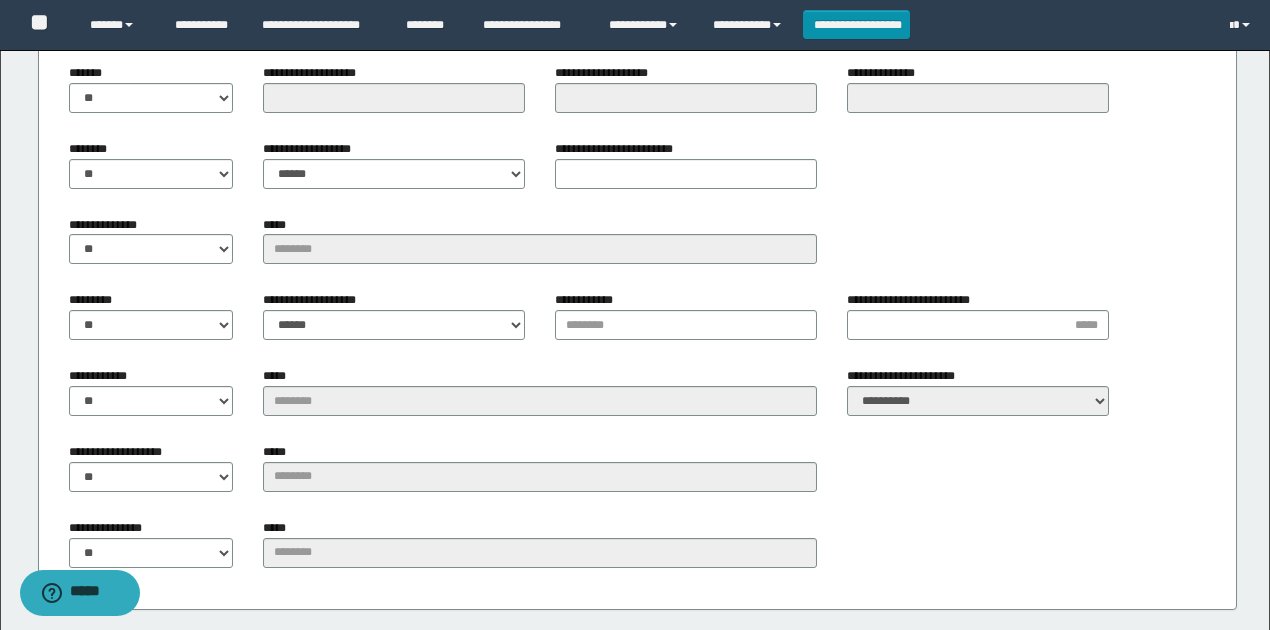 click on "**********" at bounding box center [638, 285] 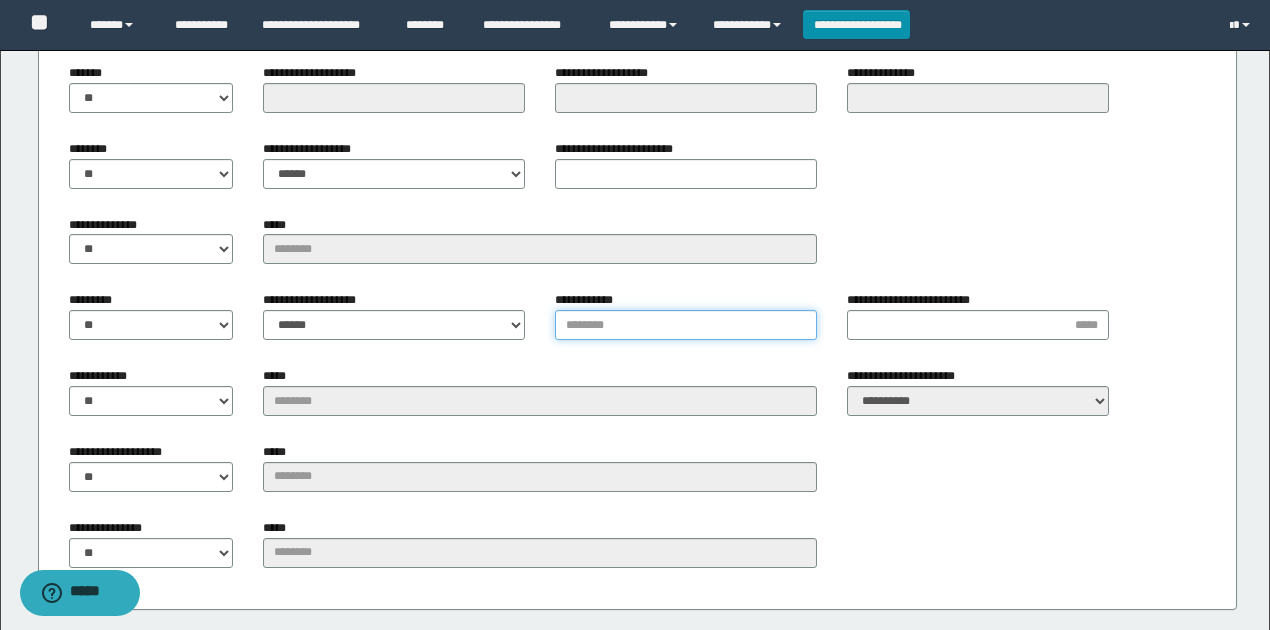 click on "**********" at bounding box center (686, 325) 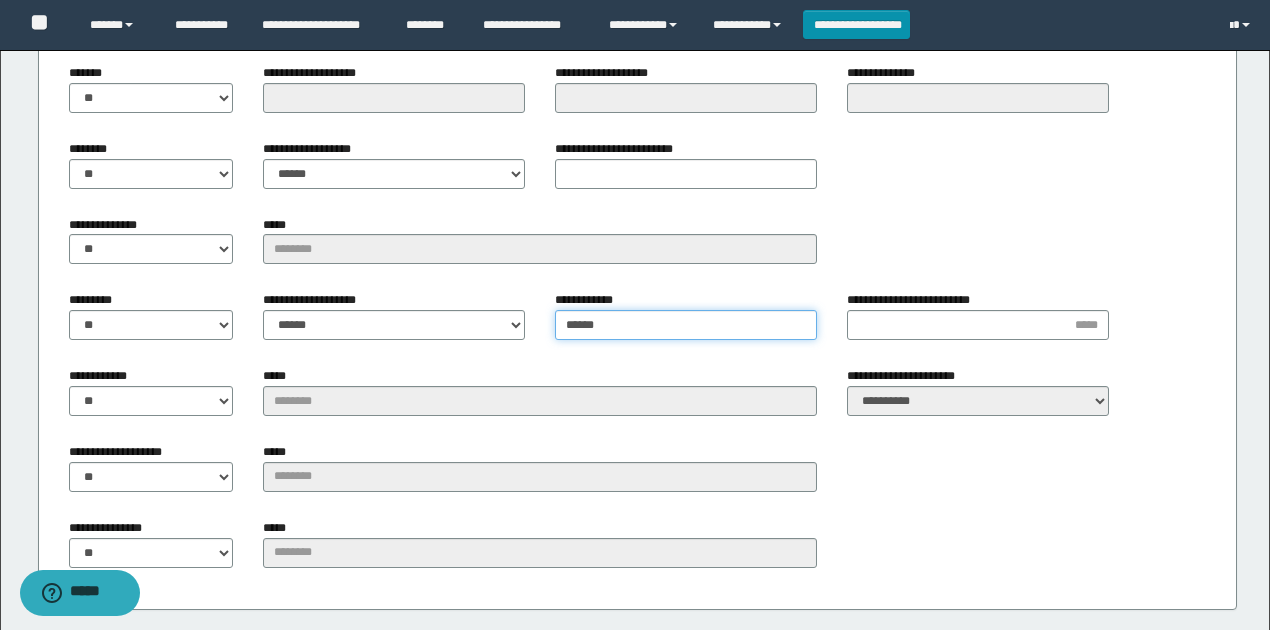 type on "******" 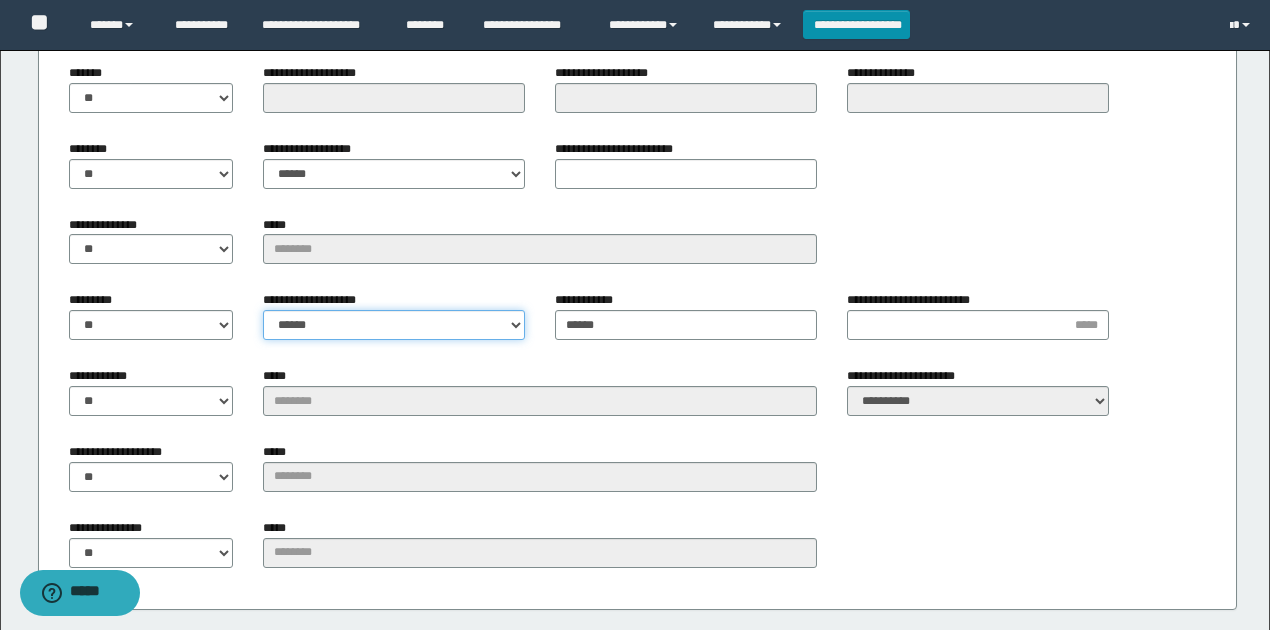 click on "**********" at bounding box center (394, 325) 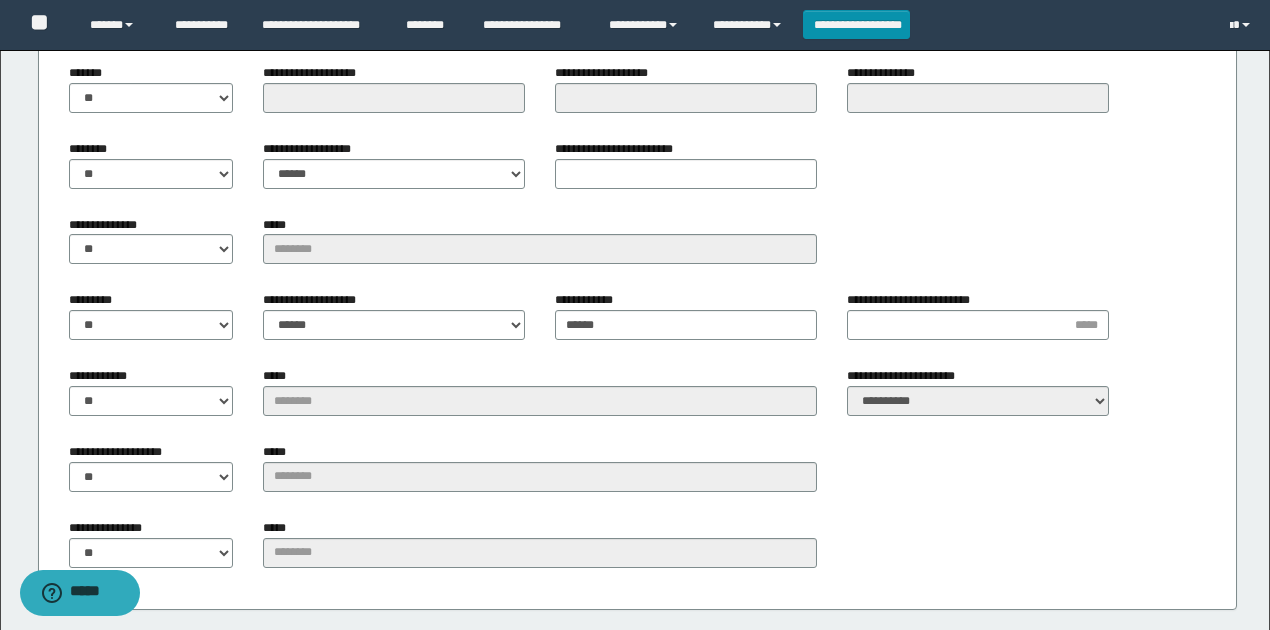click on "**********" at bounding box center (638, 285) 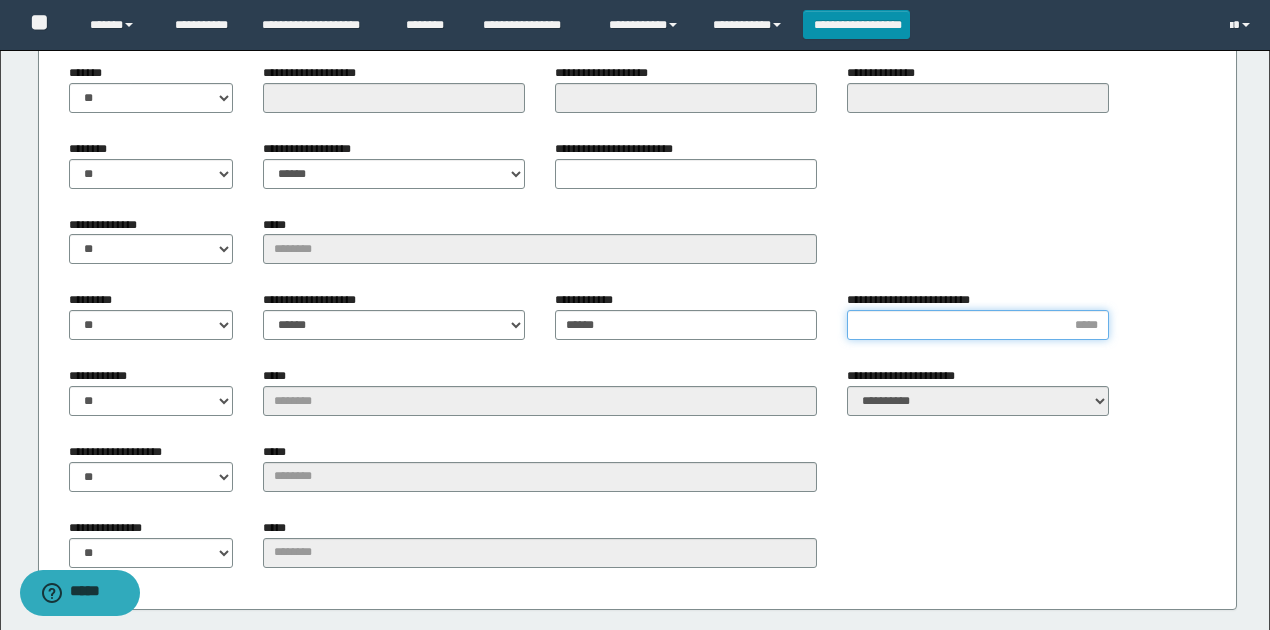click on "**********" at bounding box center (978, 325) 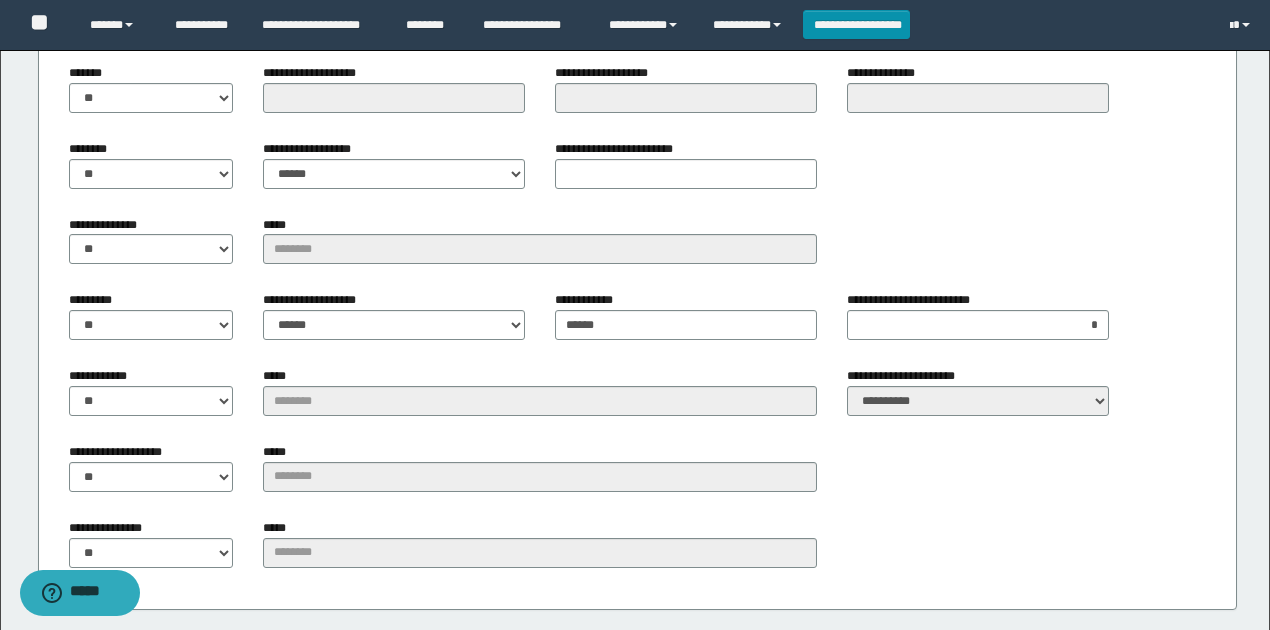 drag, startPoint x: 998, startPoint y: 226, endPoint x: 1072, endPoint y: 320, distance: 119.632774 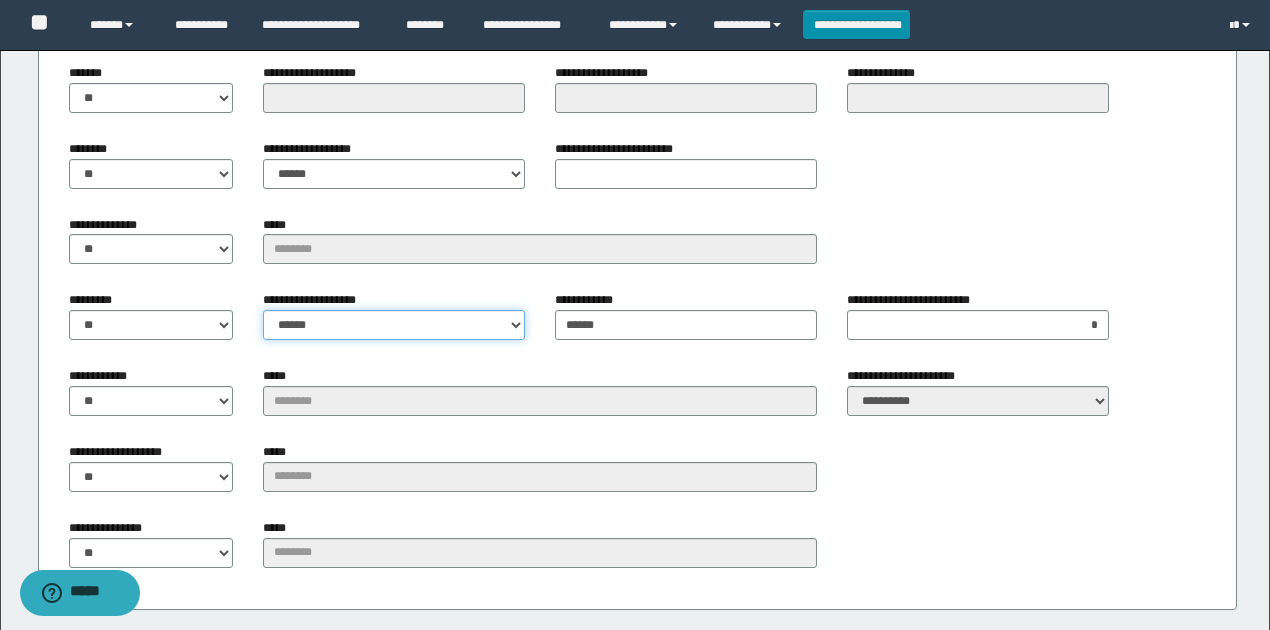 click on "**********" at bounding box center [394, 325] 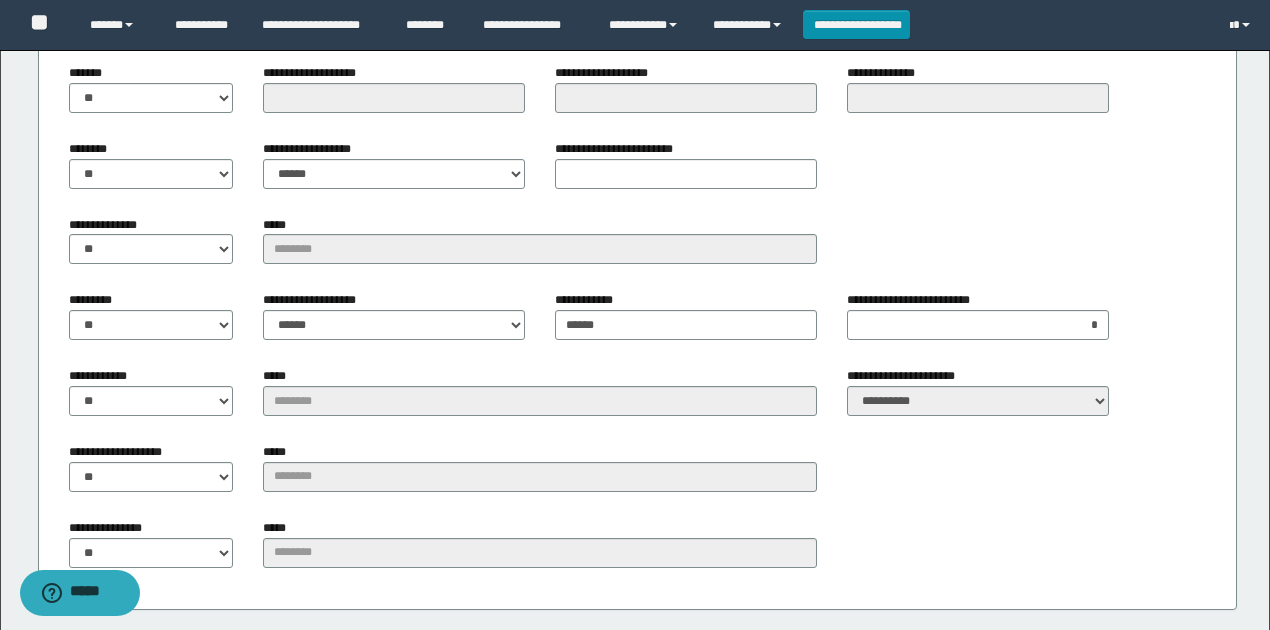 drag, startPoint x: 589, startPoint y: 349, endPoint x: 1082, endPoint y: 493, distance: 513.60004 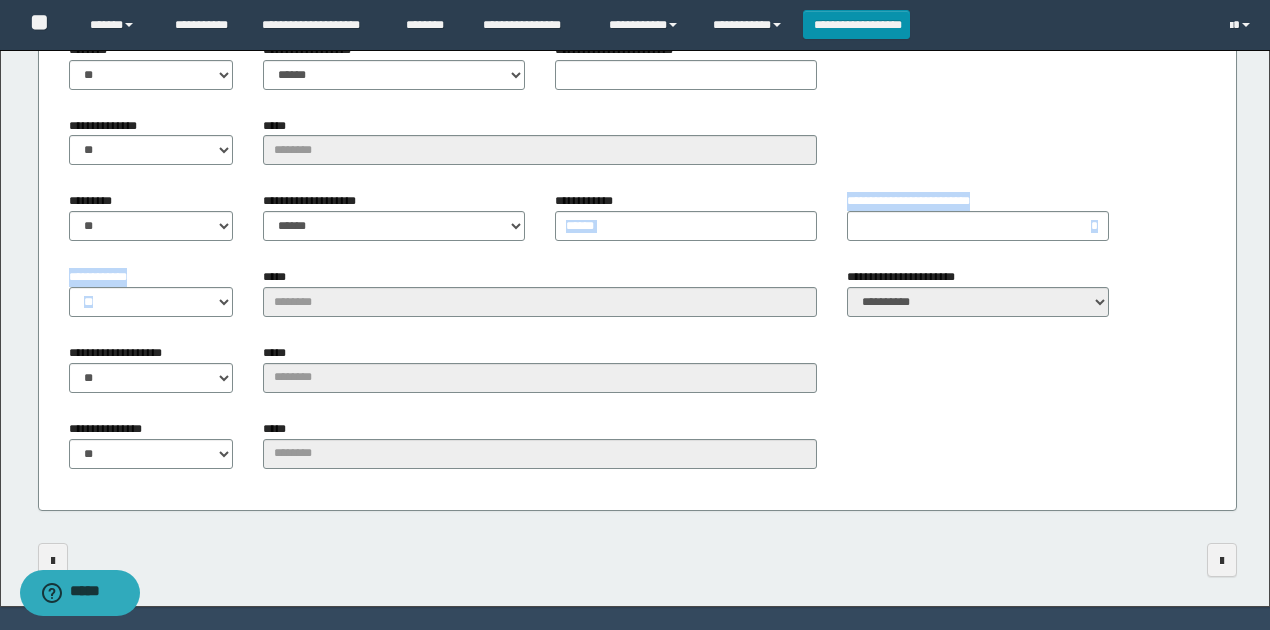 scroll, scrollTop: 1426, scrollLeft: 0, axis: vertical 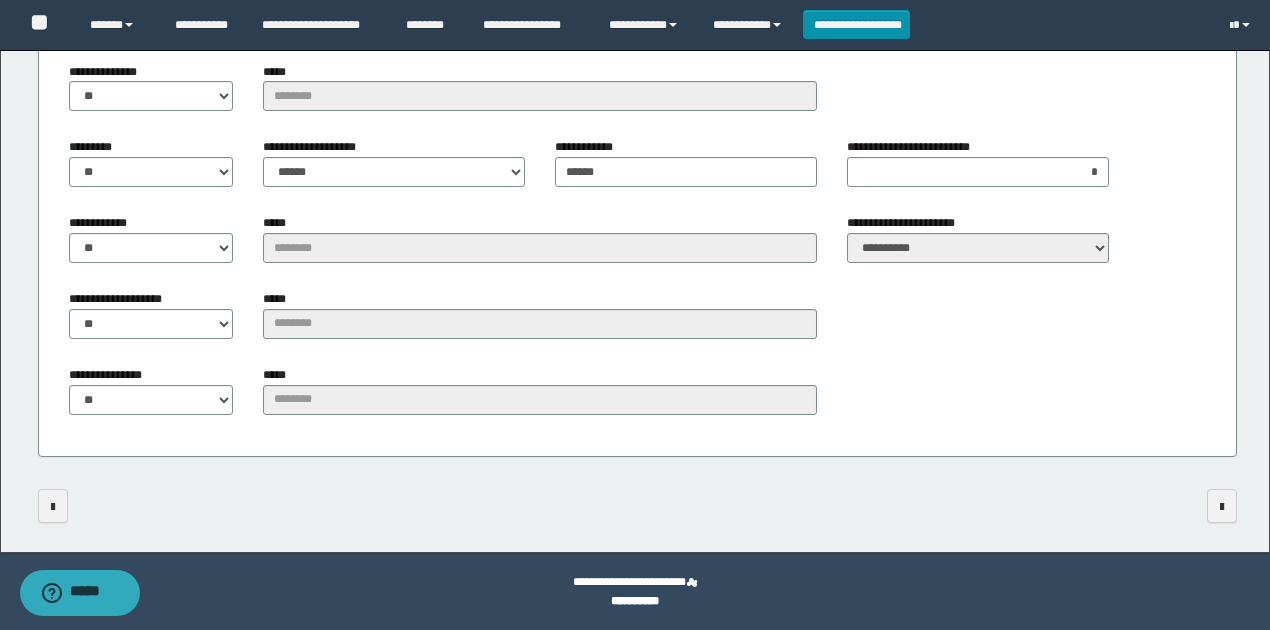 click on "**********" at bounding box center (637, -368) 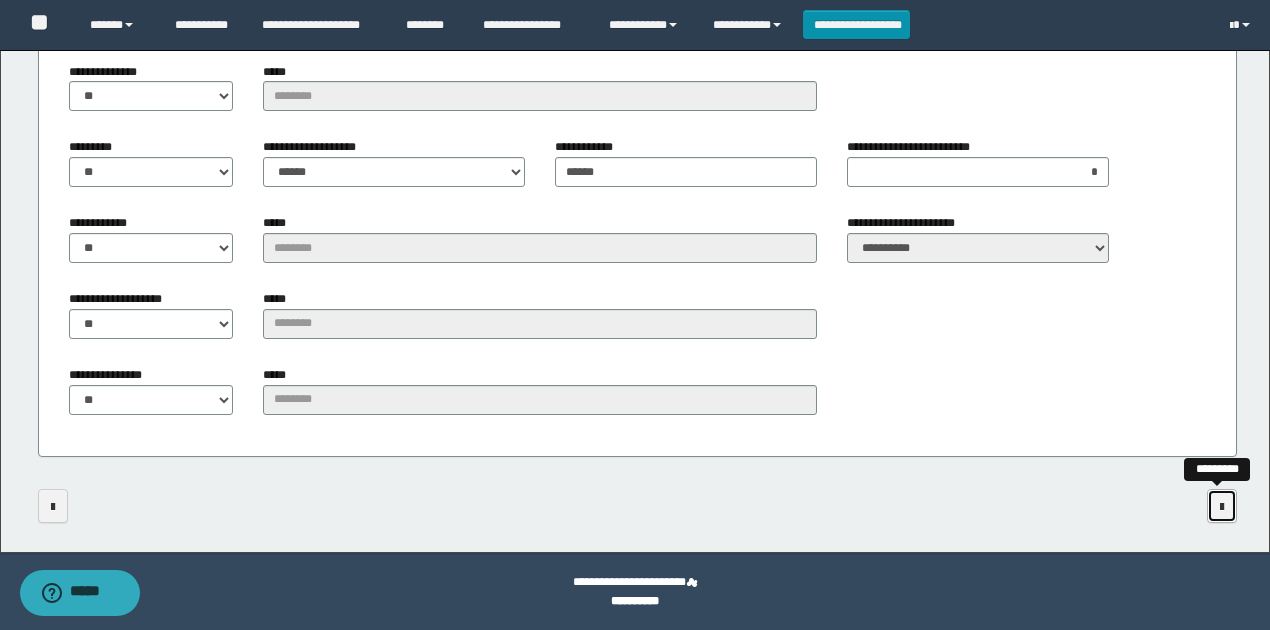 click at bounding box center (1222, 506) 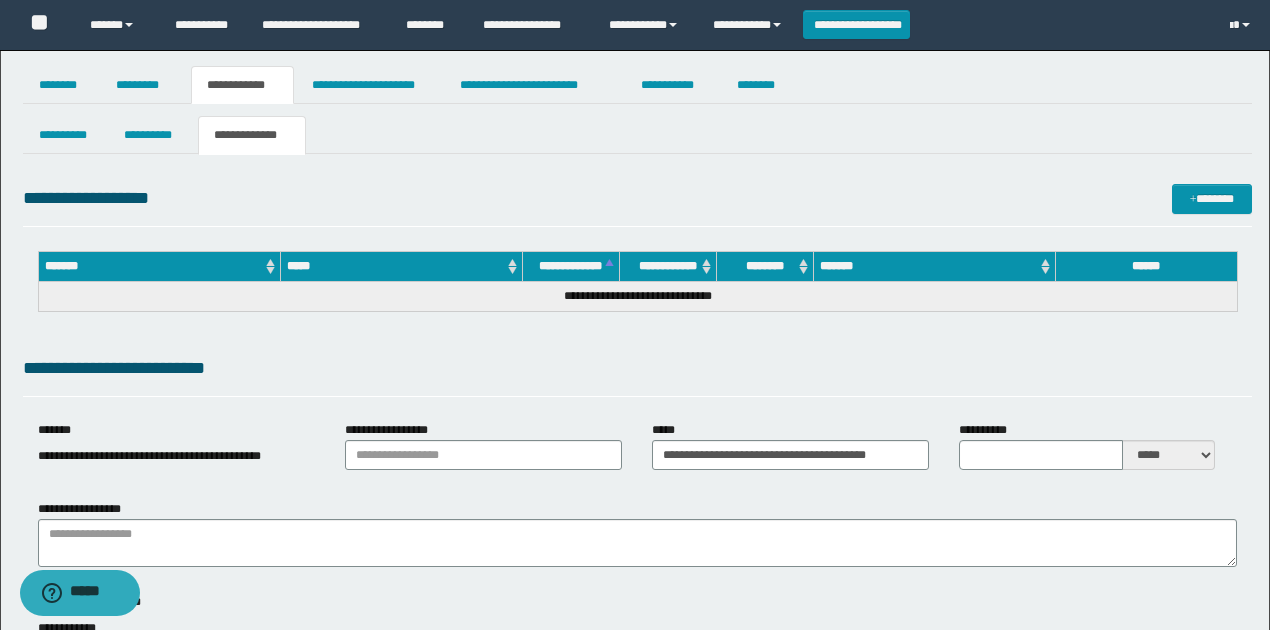 scroll, scrollTop: 0, scrollLeft: 0, axis: both 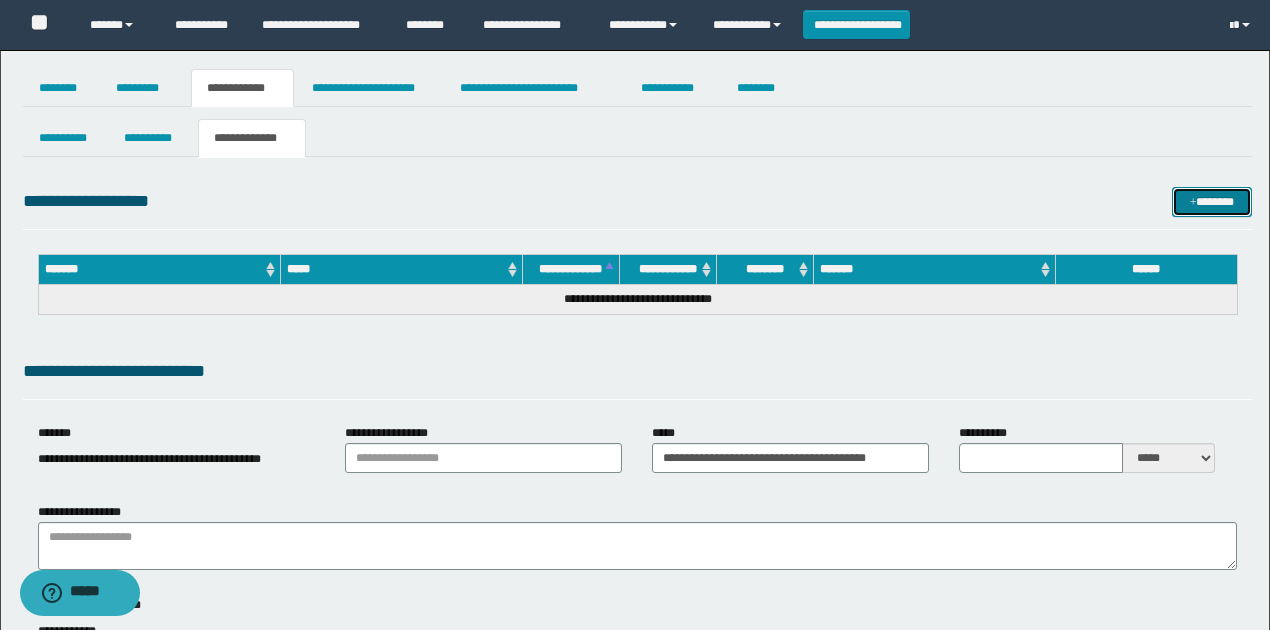 click on "*******" at bounding box center (1211, 201) 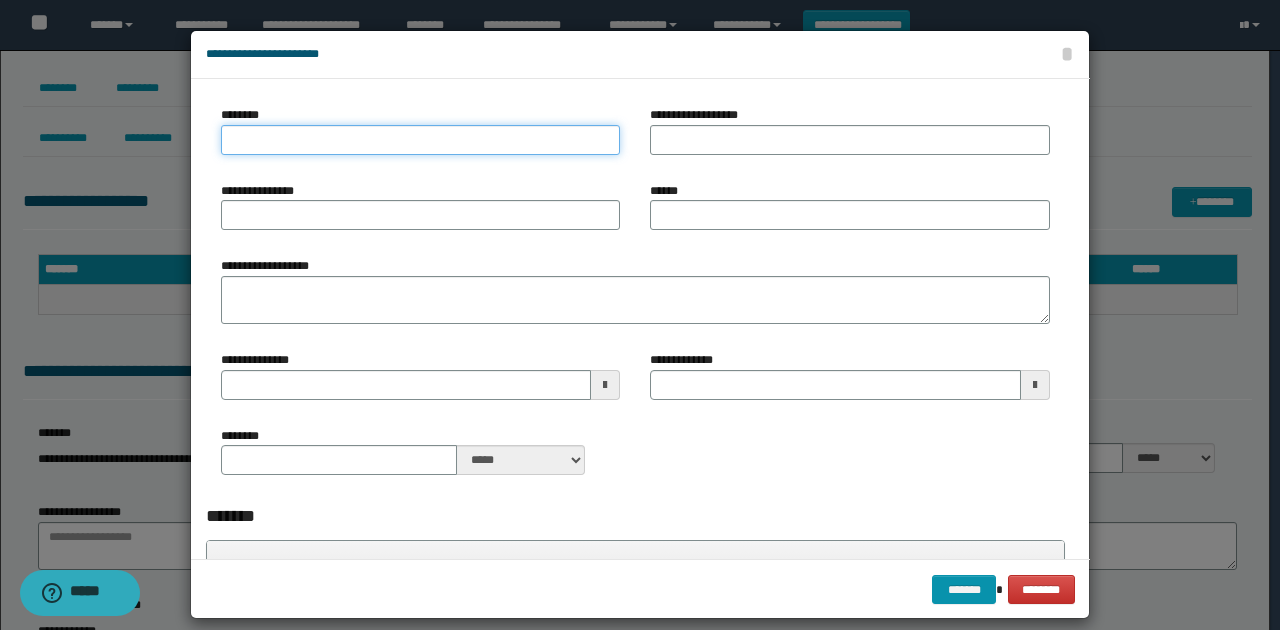 click on "********" at bounding box center [420, 140] 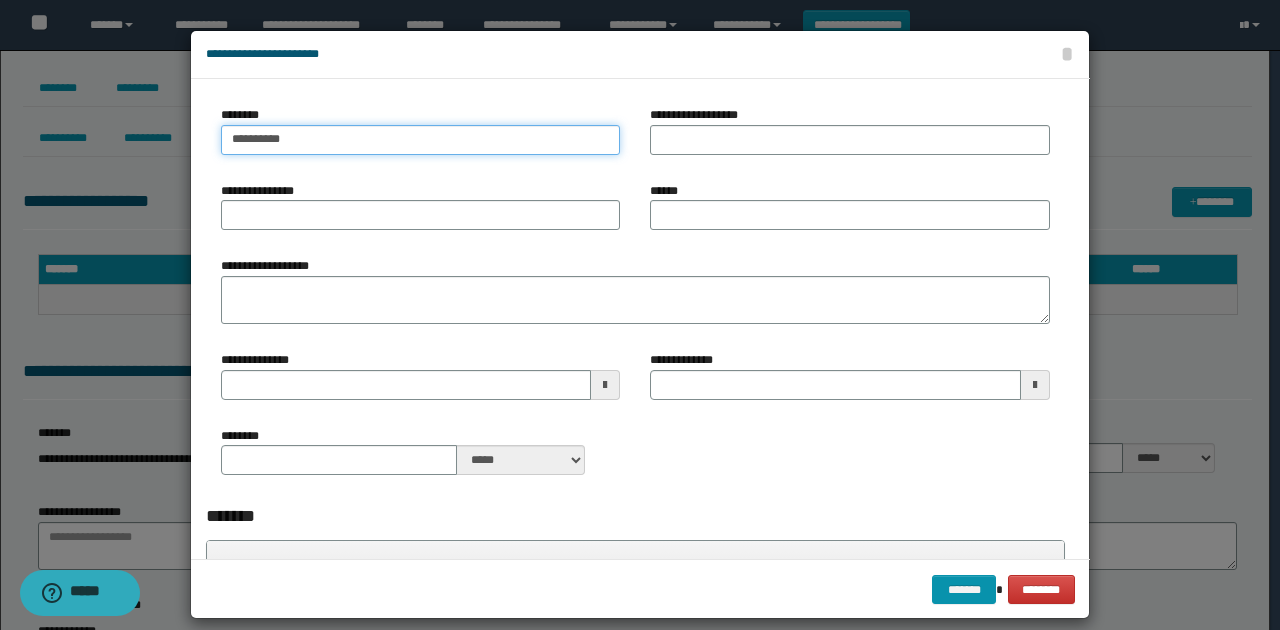 type on "**********" 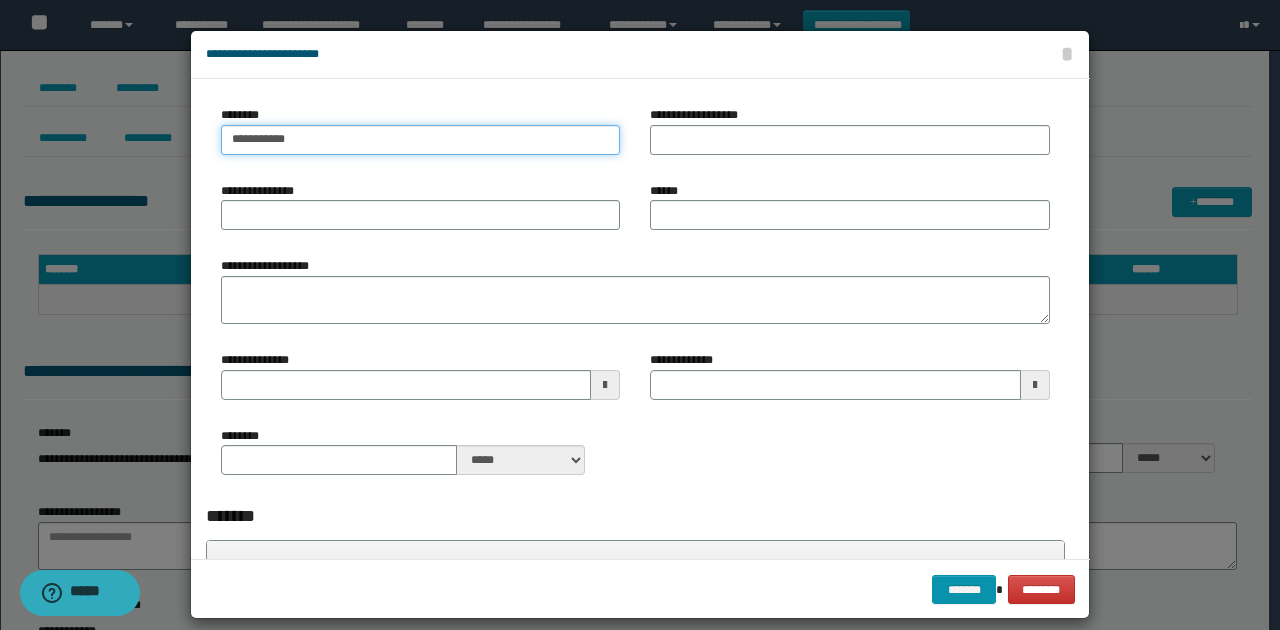 type 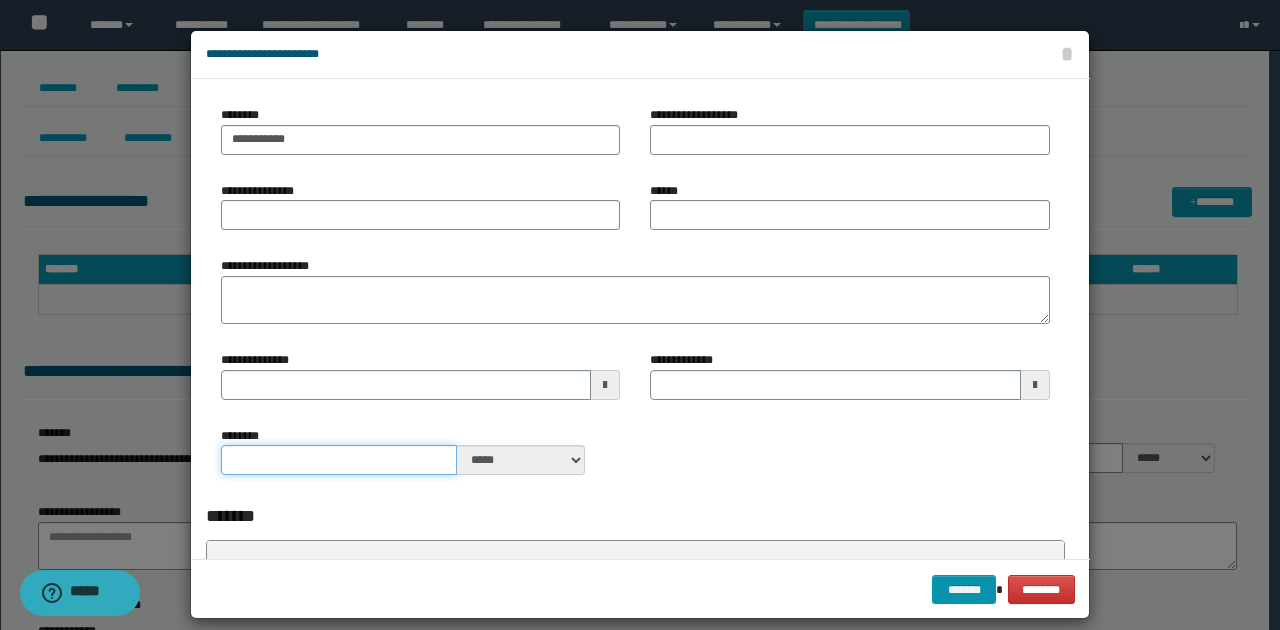 click on "********" at bounding box center [339, 460] 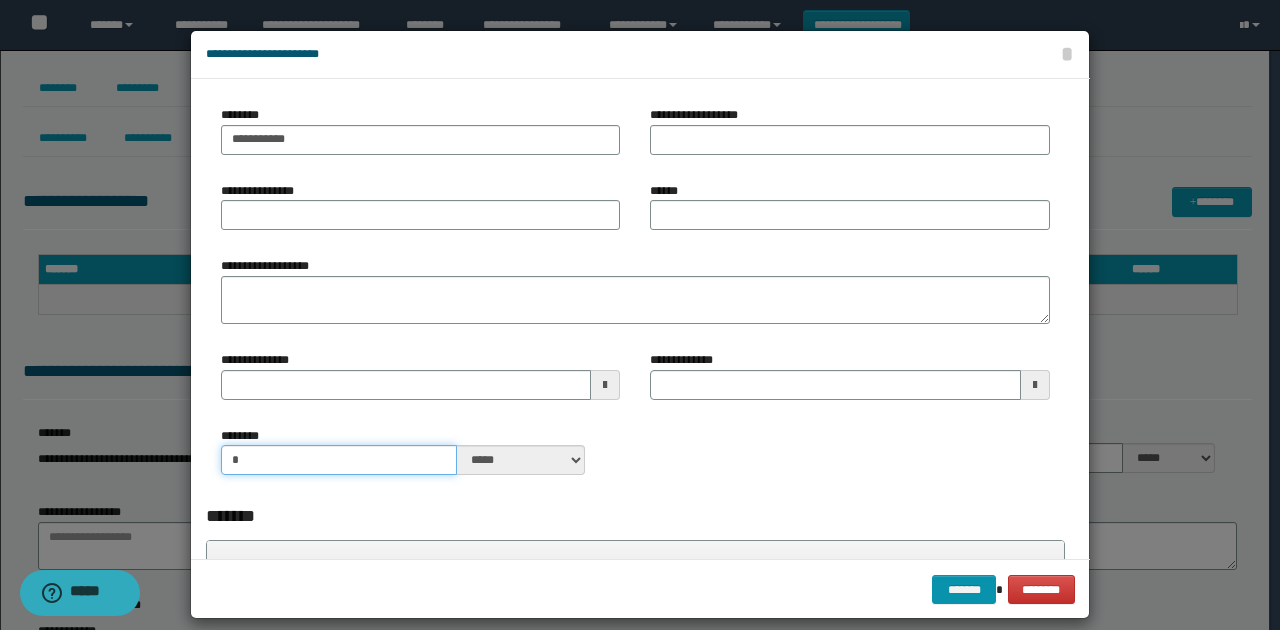 type on "*" 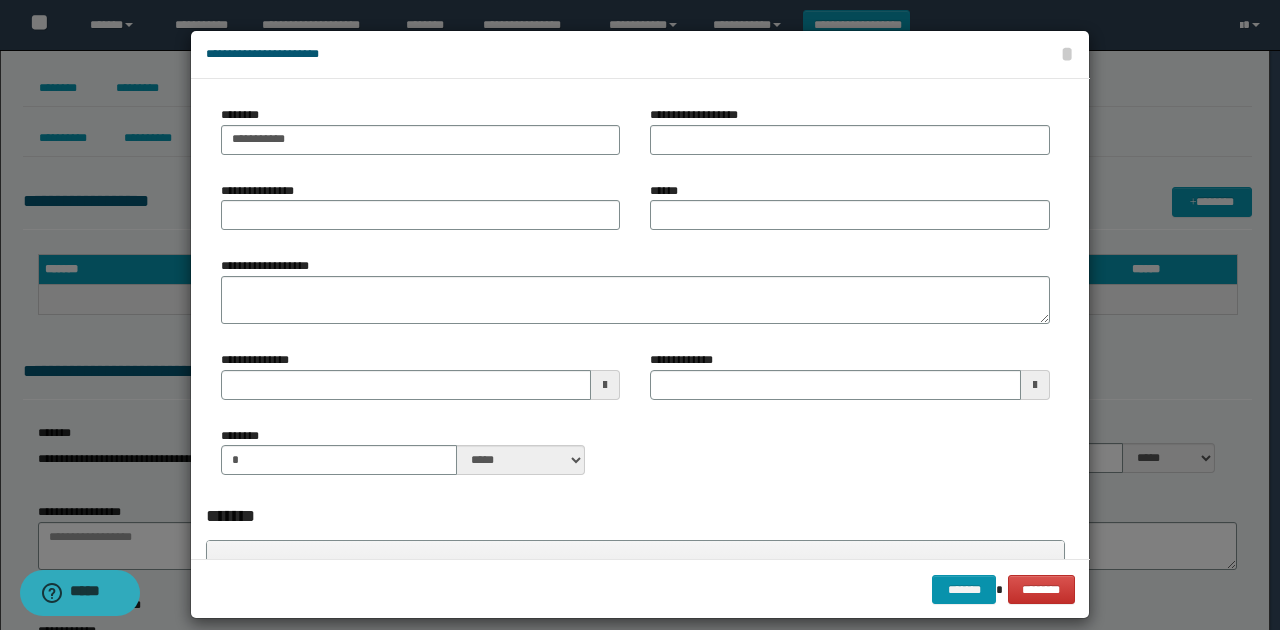 drag, startPoint x: 540, startPoint y: 442, endPoint x: 534, endPoint y: 470, distance: 28.635643 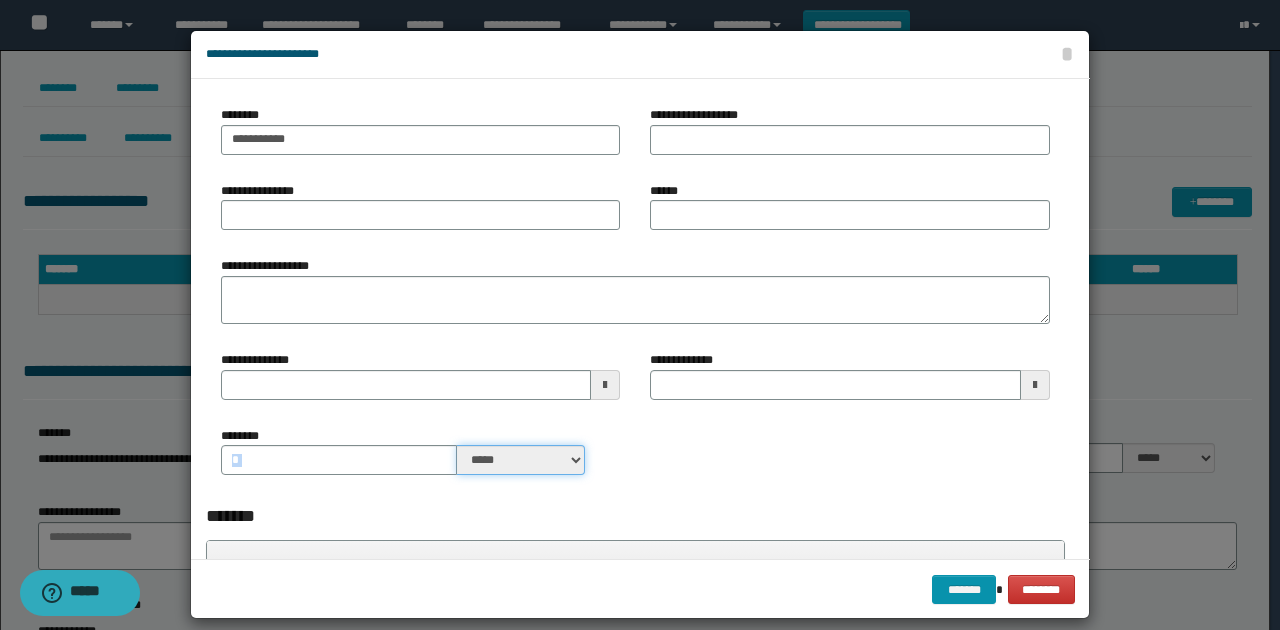 click on "*****
****" at bounding box center (521, 460) 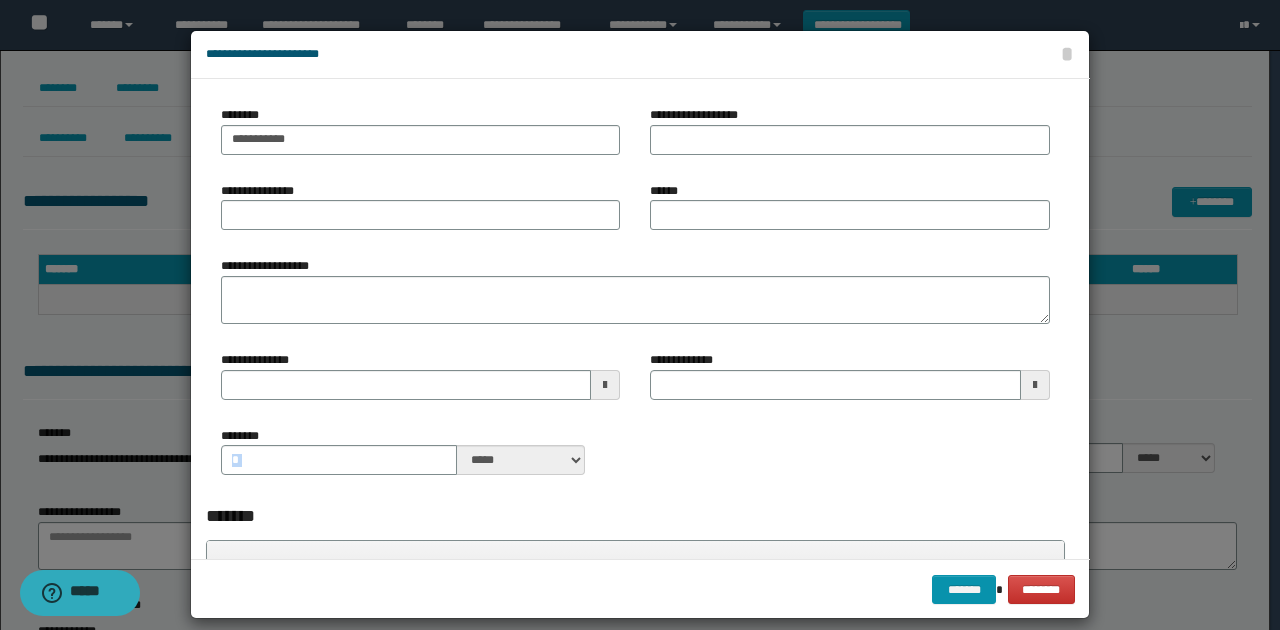 click on "********
*
*****
****" at bounding box center (635, 459) 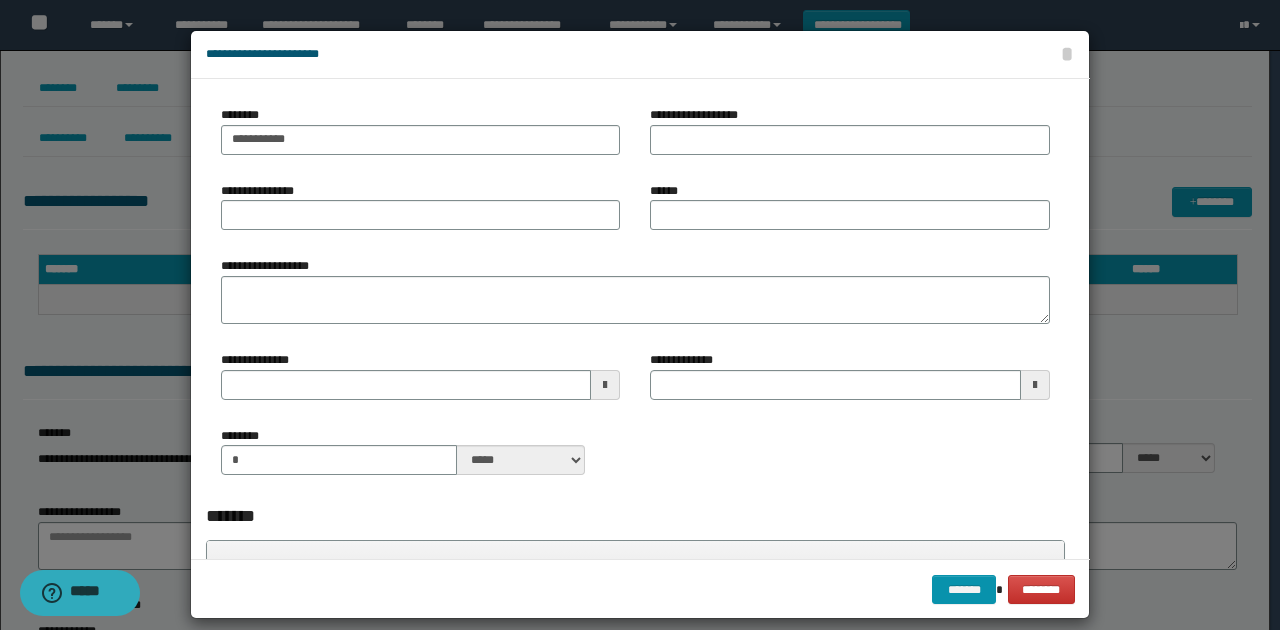 type 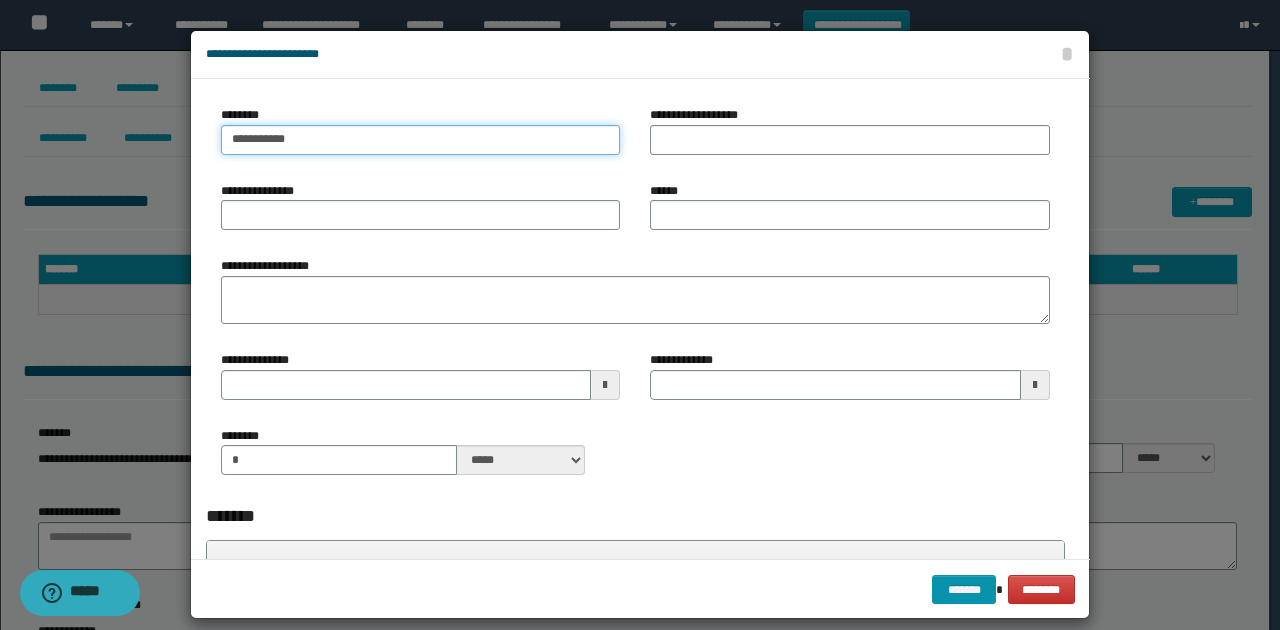 drag, startPoint x: 250, startPoint y: 137, endPoint x: 150, endPoint y: 182, distance: 109.65856 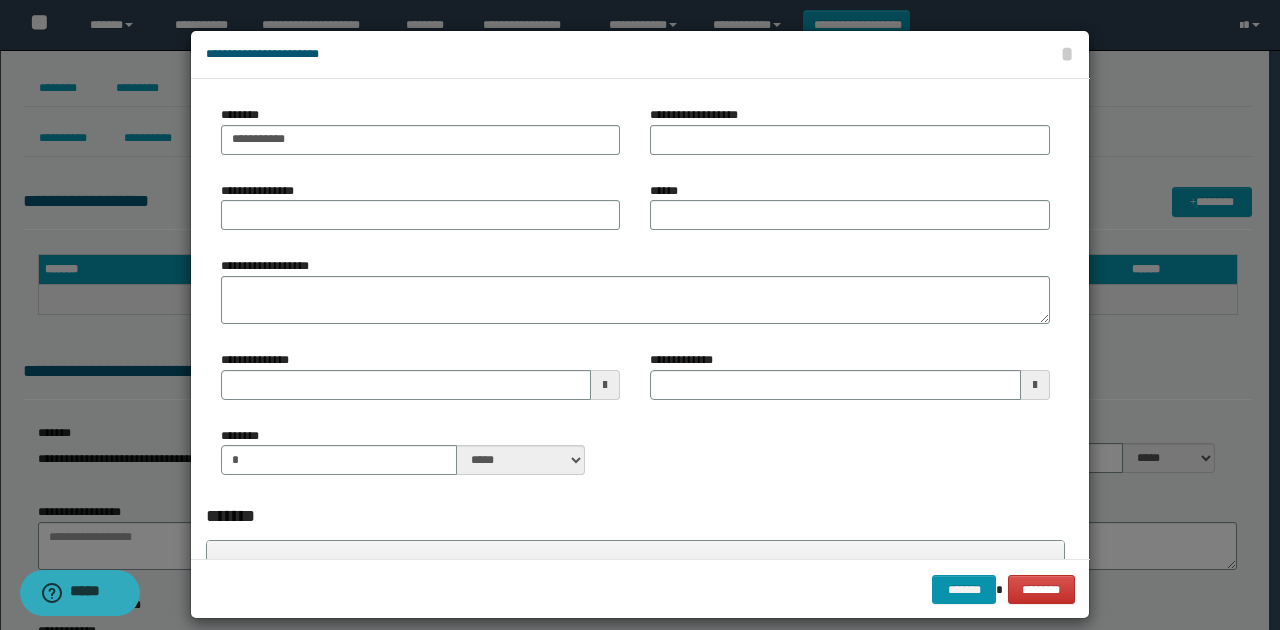 drag, startPoint x: 526, startPoint y: 191, endPoint x: 566, endPoint y: 198, distance: 40.60788 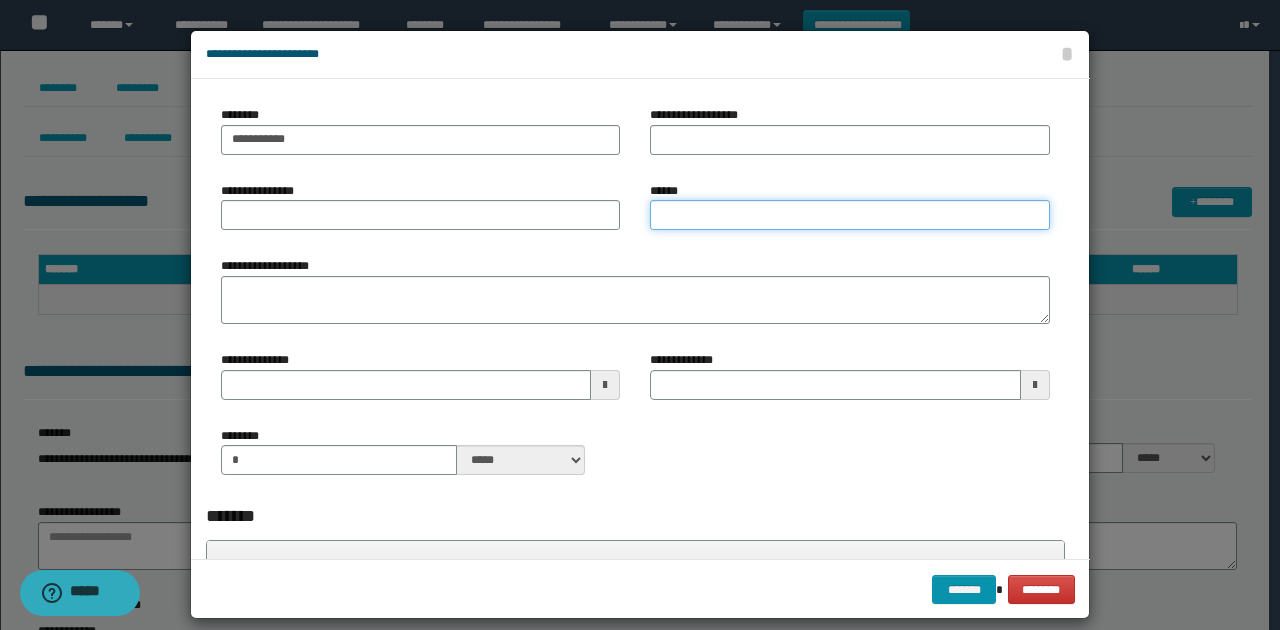 click on "******" at bounding box center (849, 215) 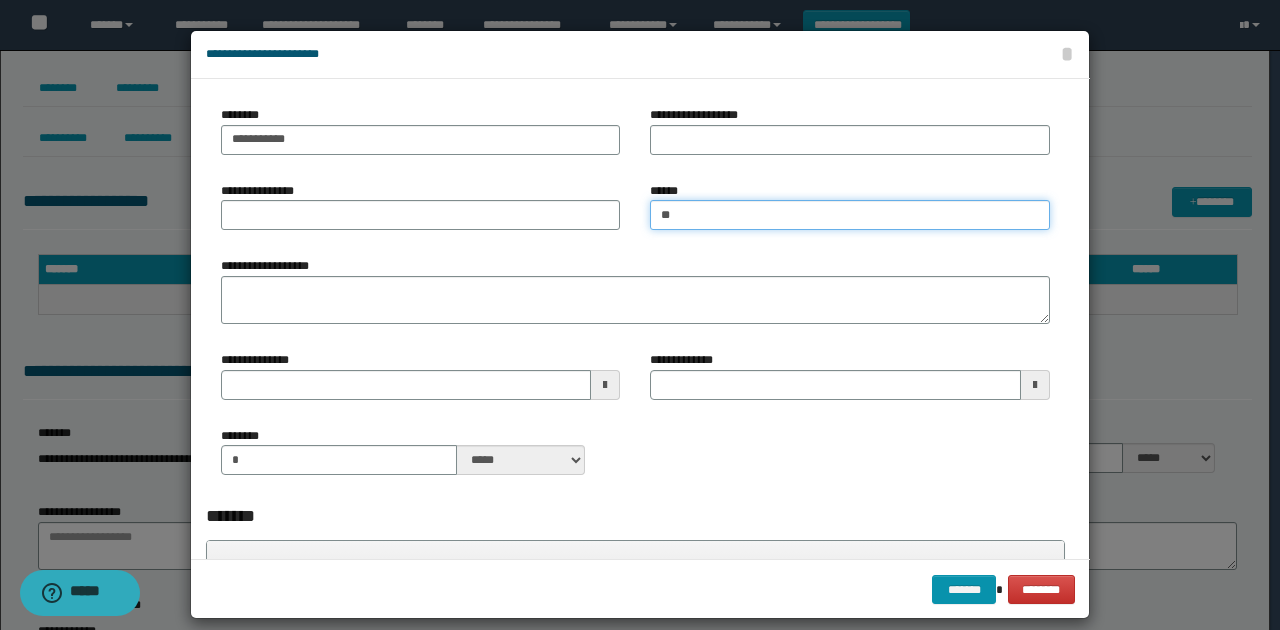 type on "*" 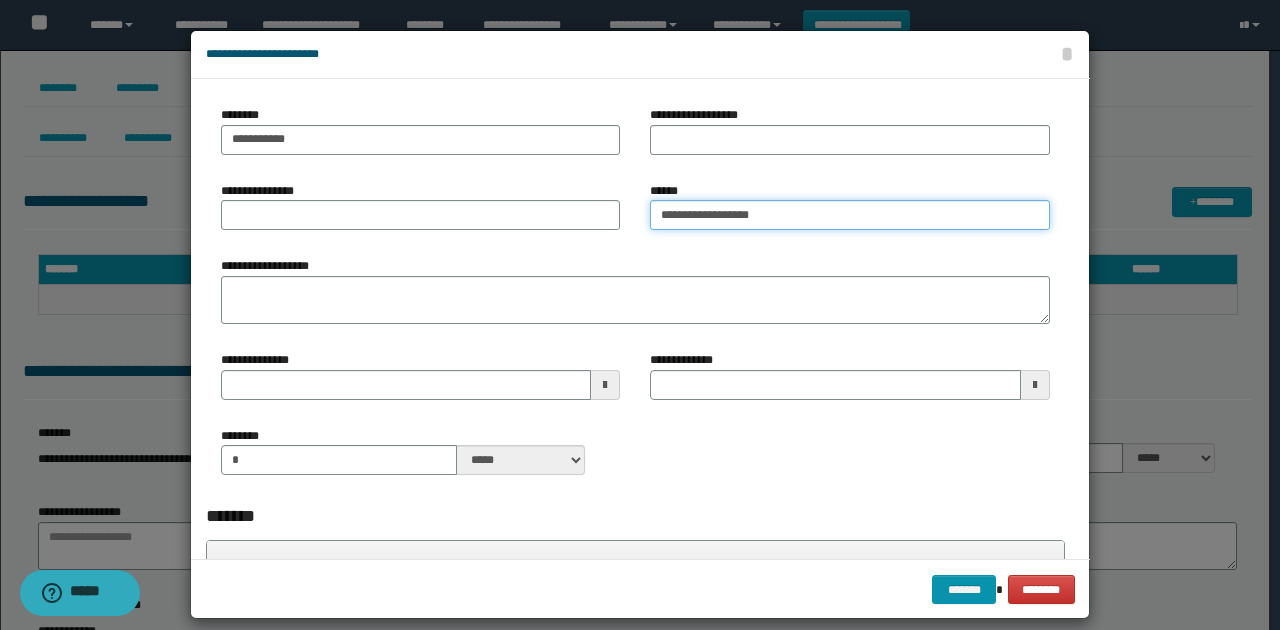 type on "**********" 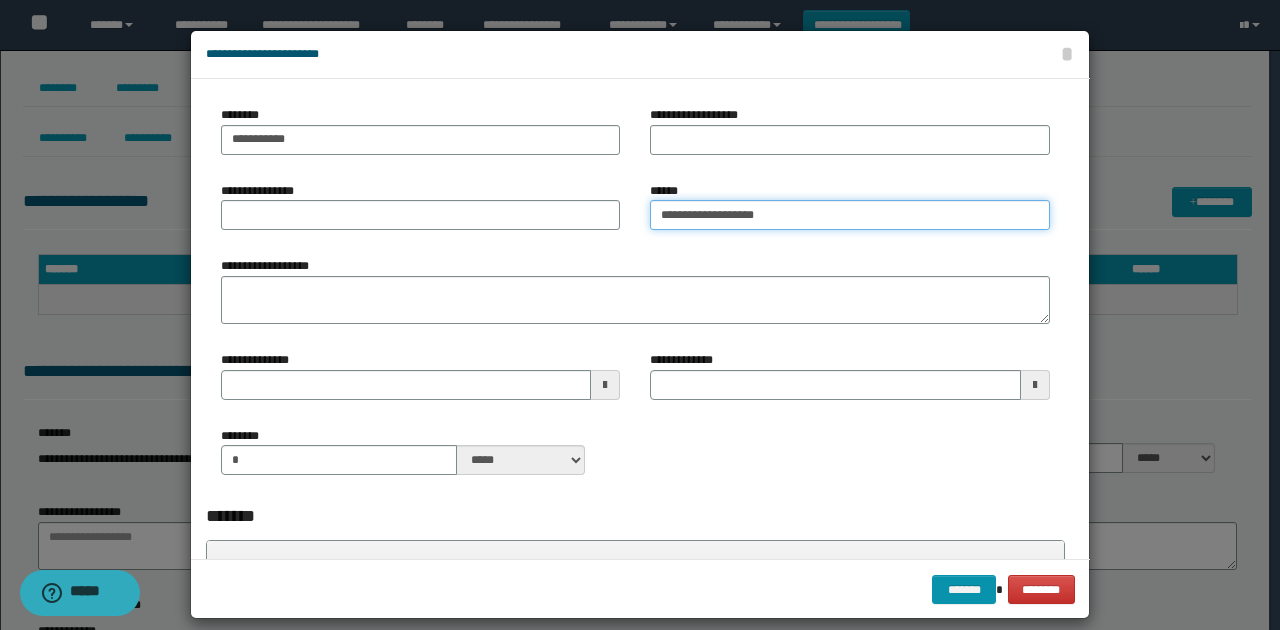 type 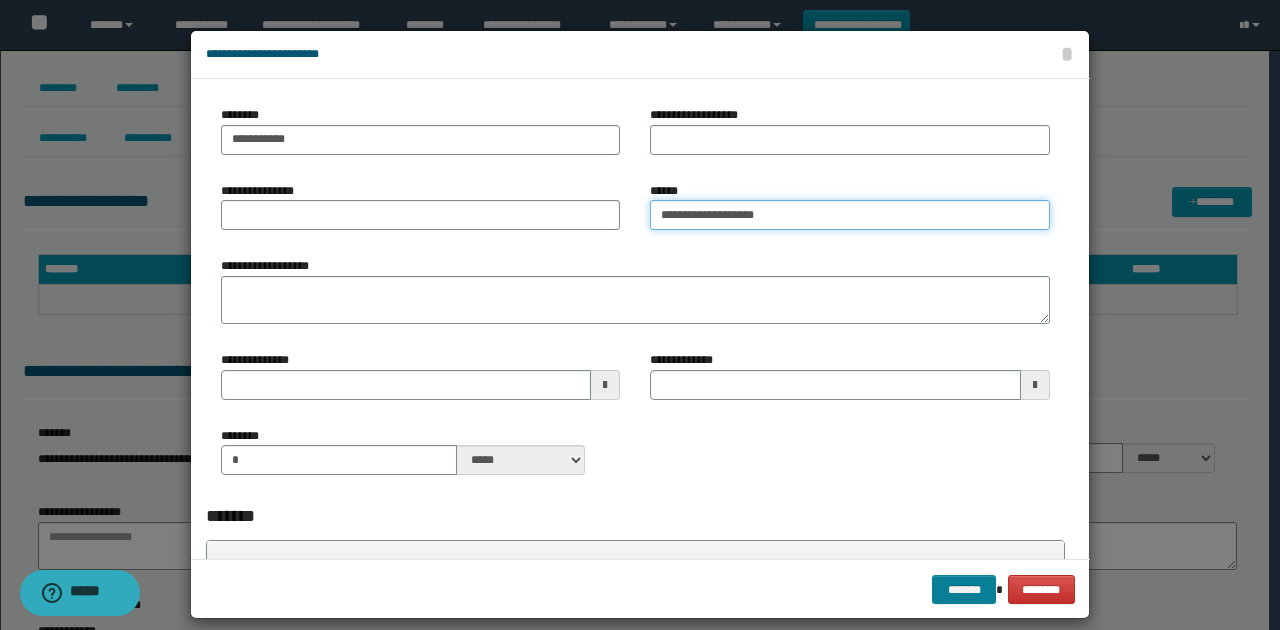 type on "**********" 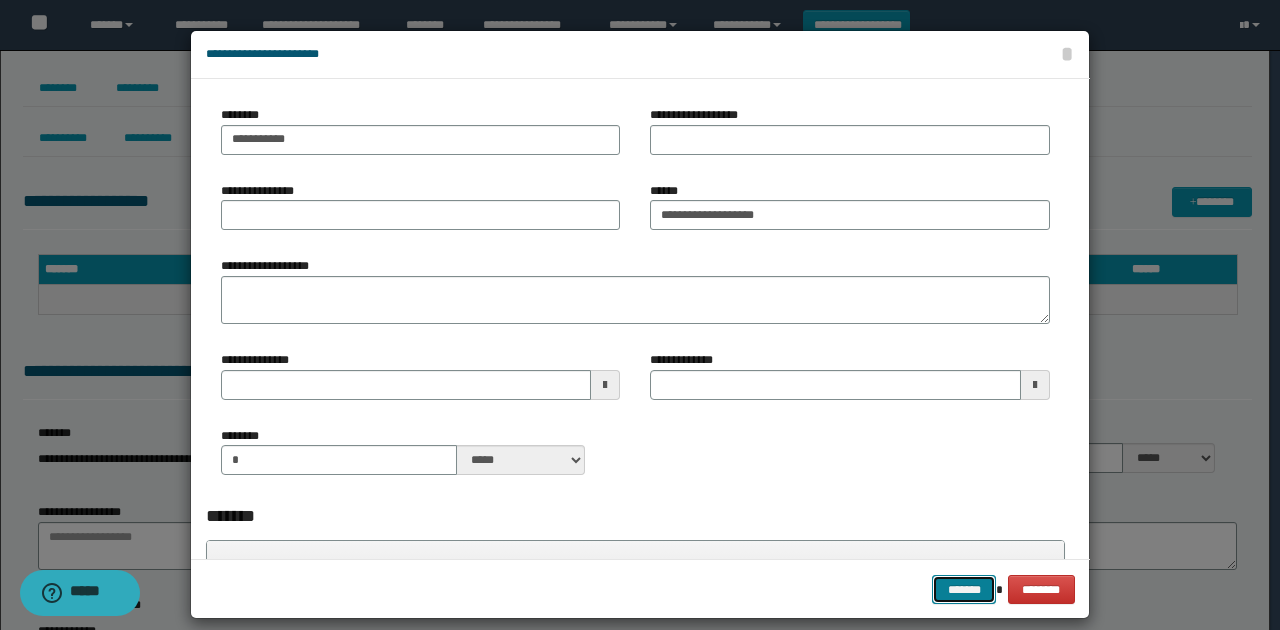 click on "*******" at bounding box center (964, 589) 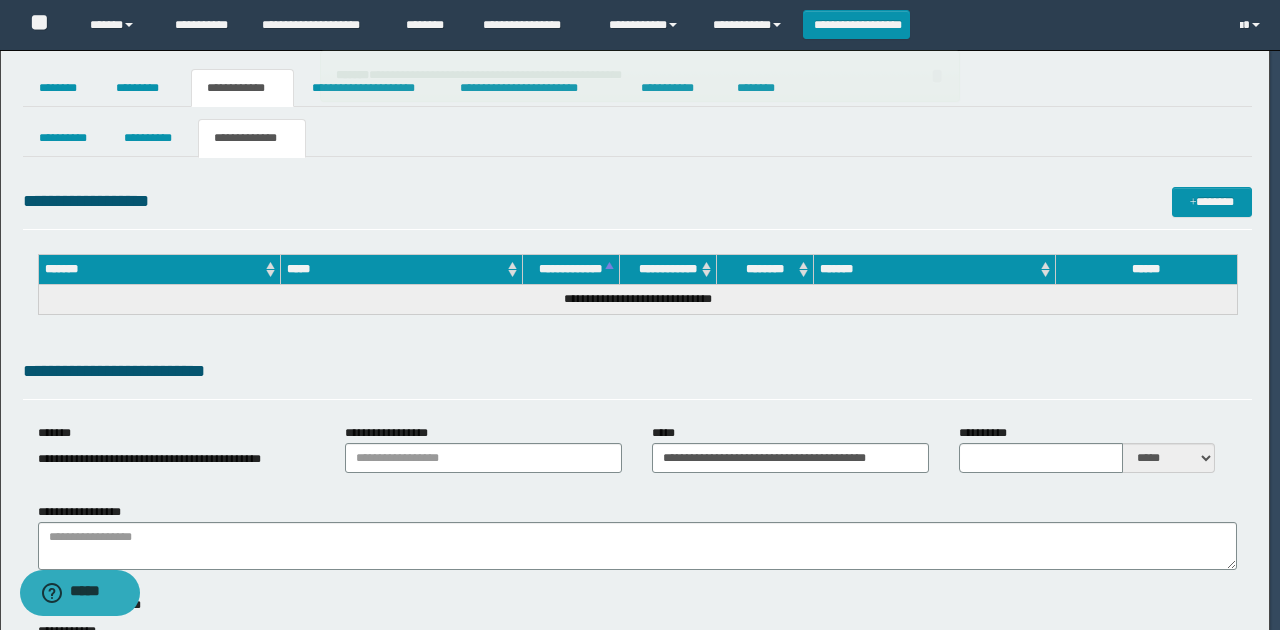 type 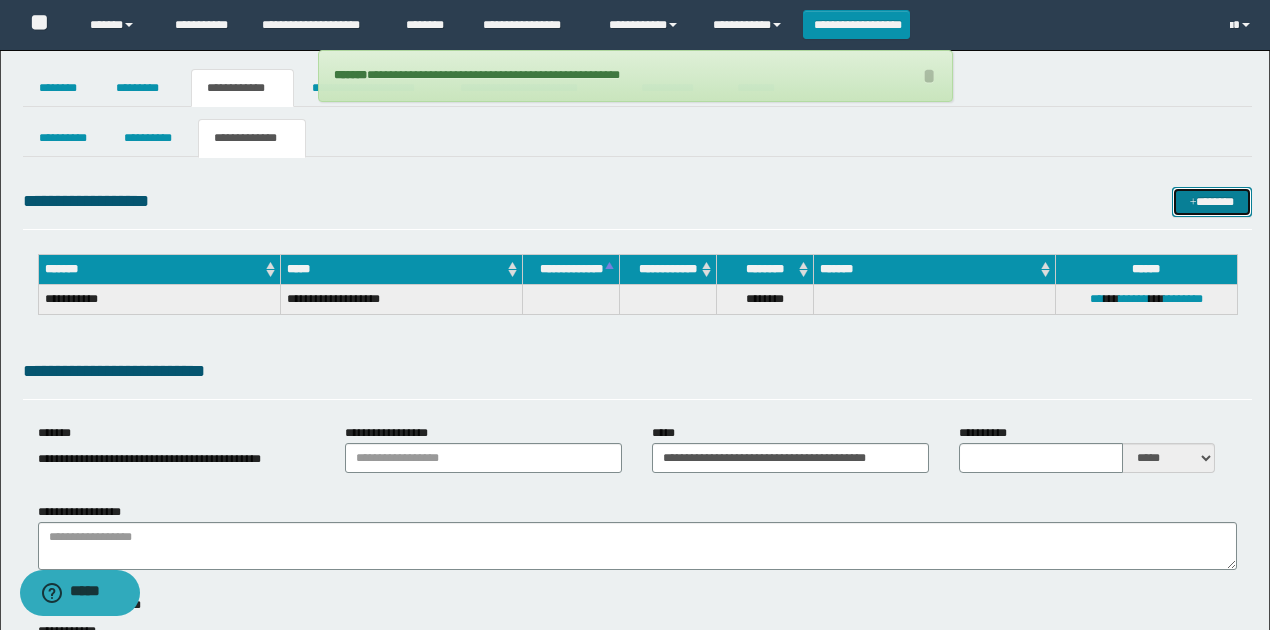 click on "*******" at bounding box center (1211, 201) 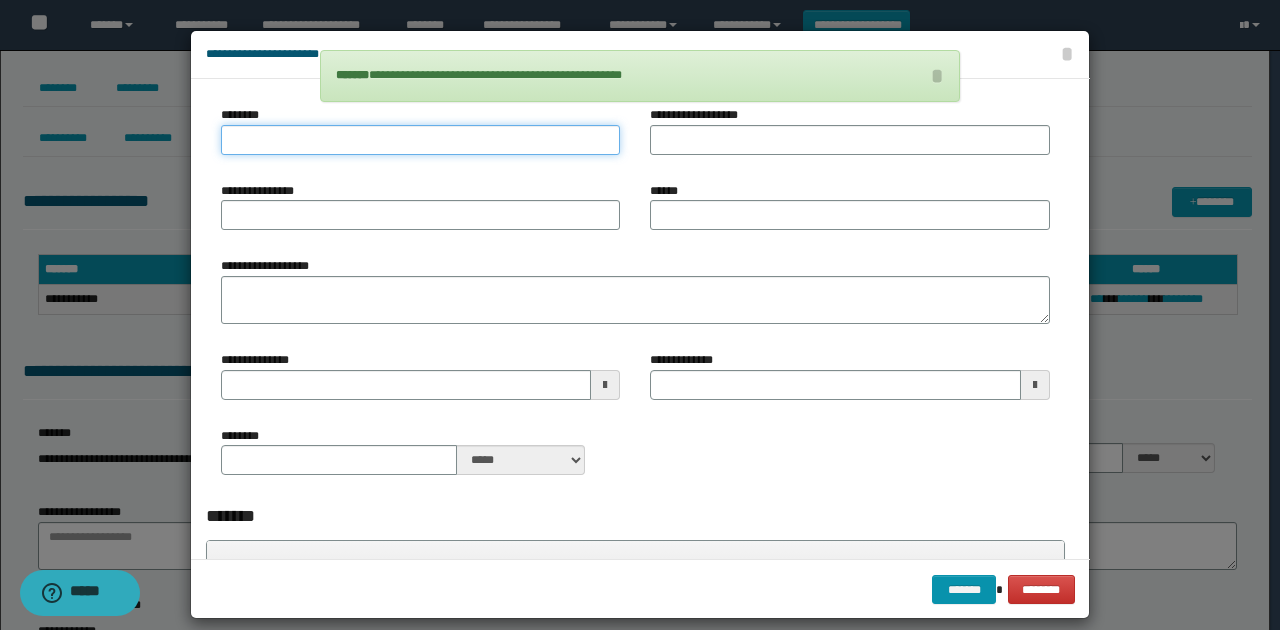 drag, startPoint x: 410, startPoint y: 124, endPoint x: 423, endPoint y: 140, distance: 20.615528 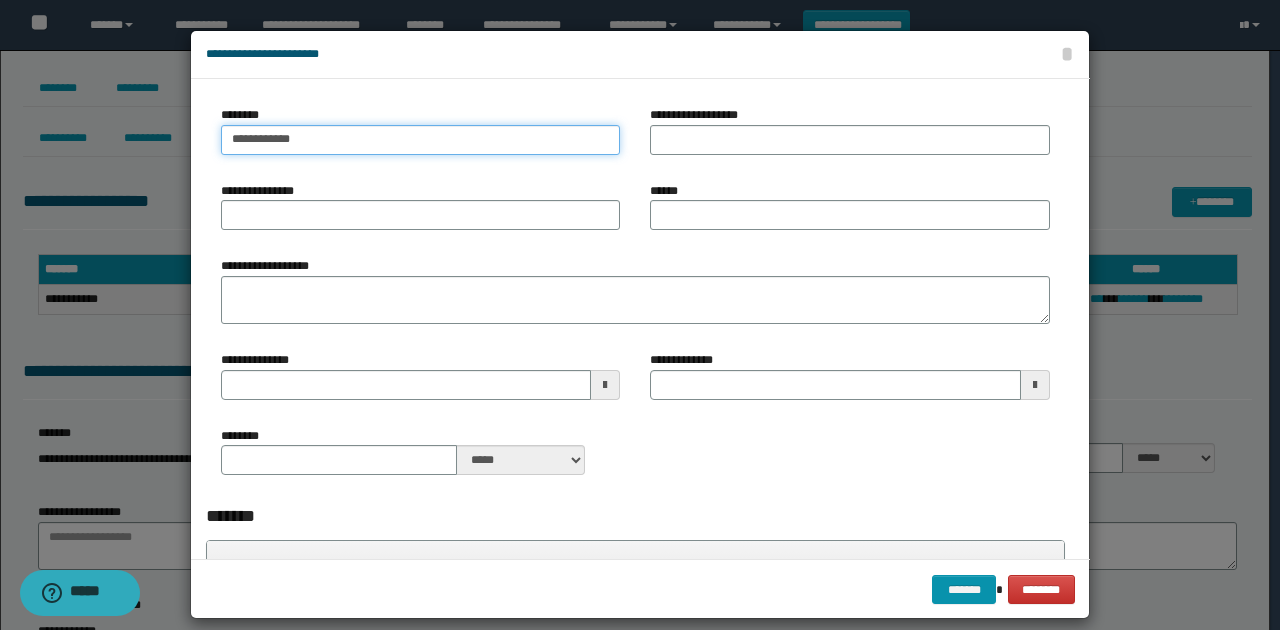 type on "**********" 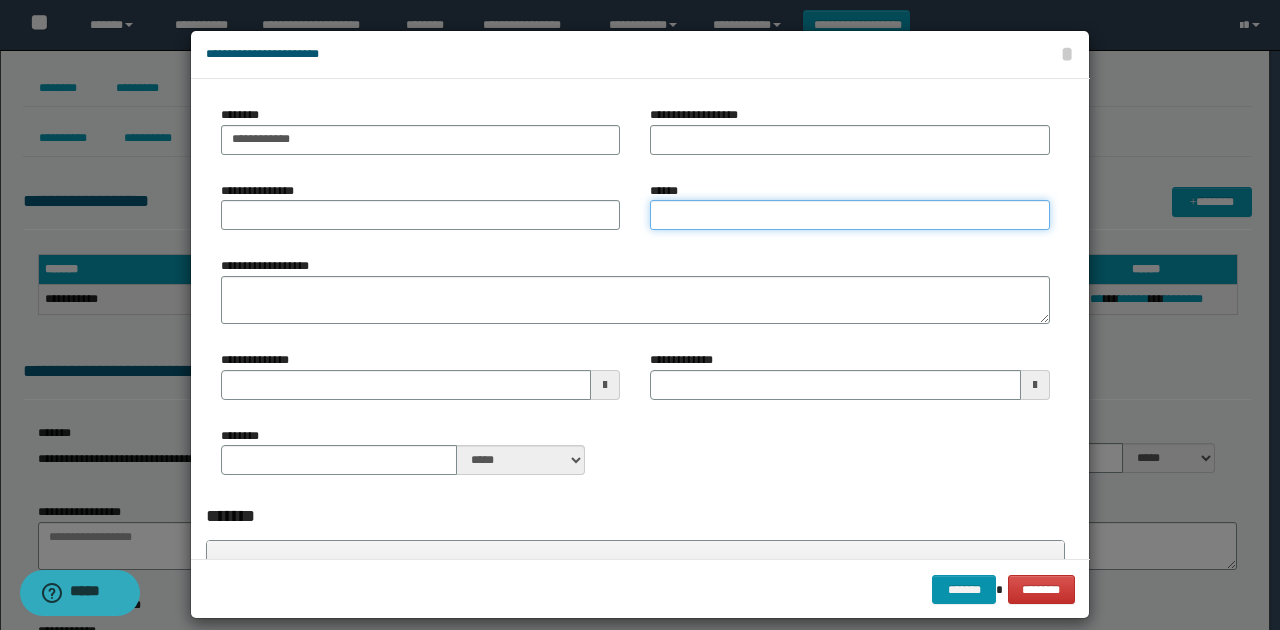 click on "******" at bounding box center (849, 215) 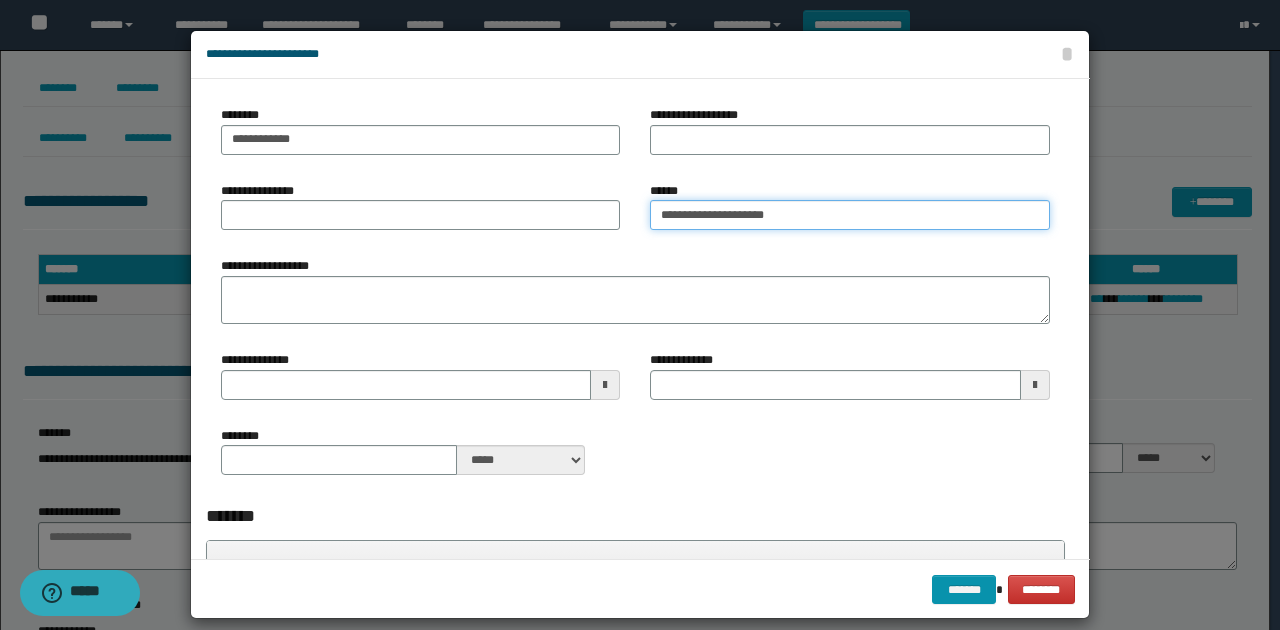 type on "**********" 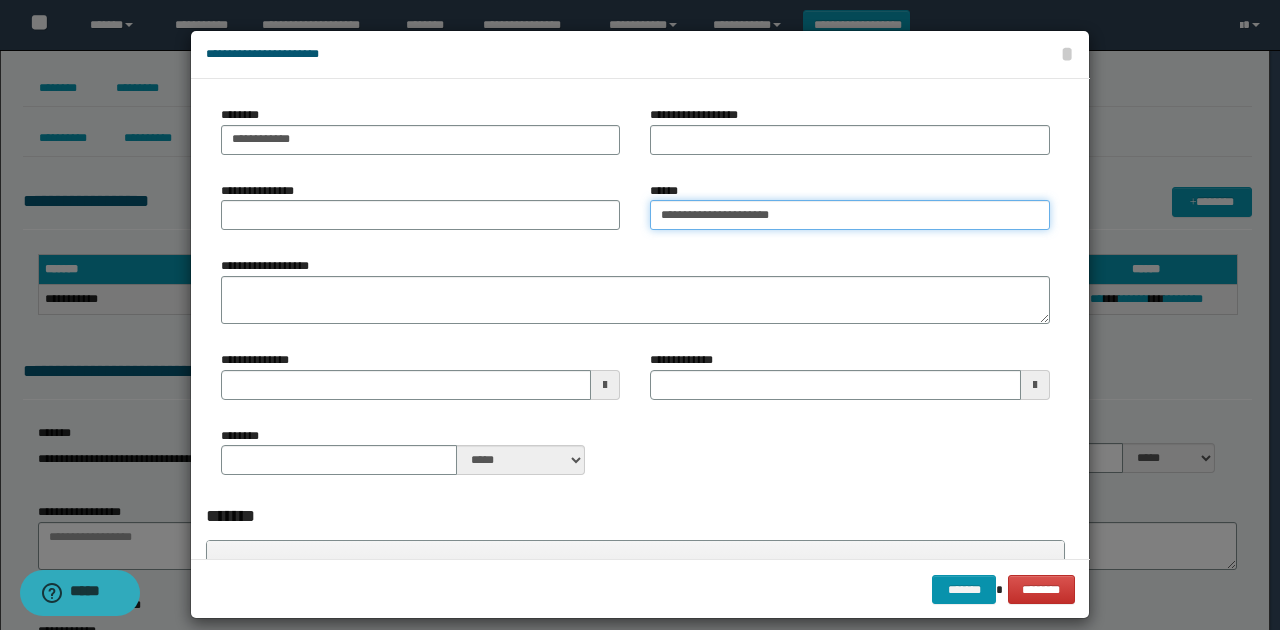 type 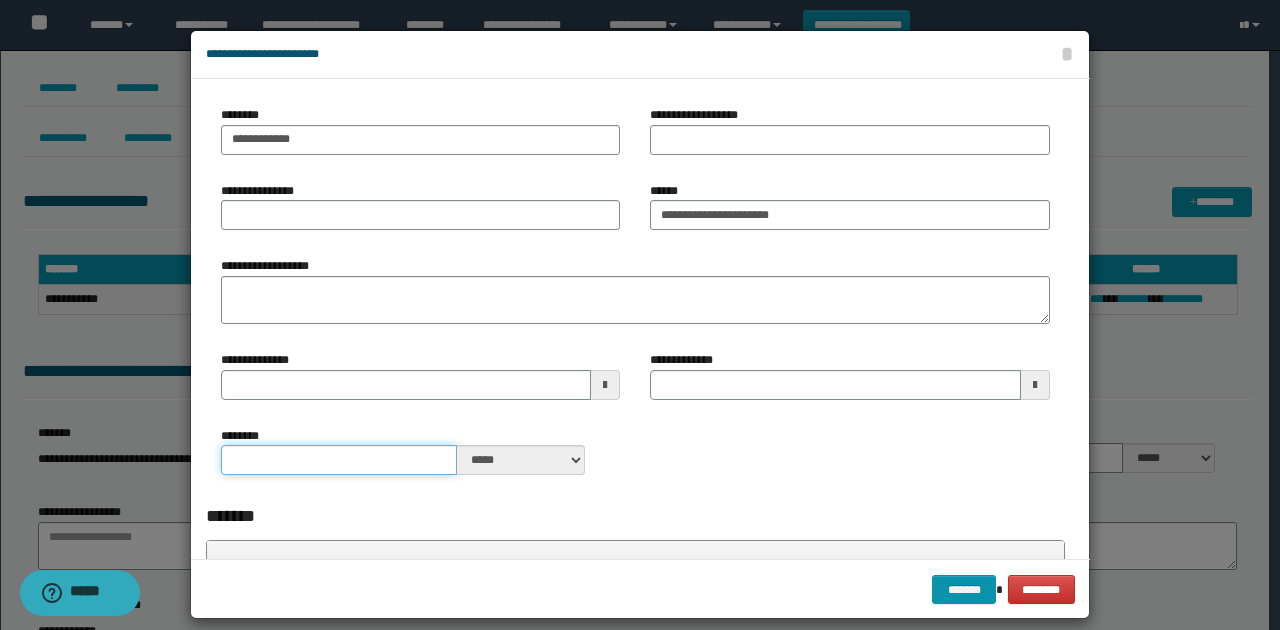 click on "********" at bounding box center (339, 460) 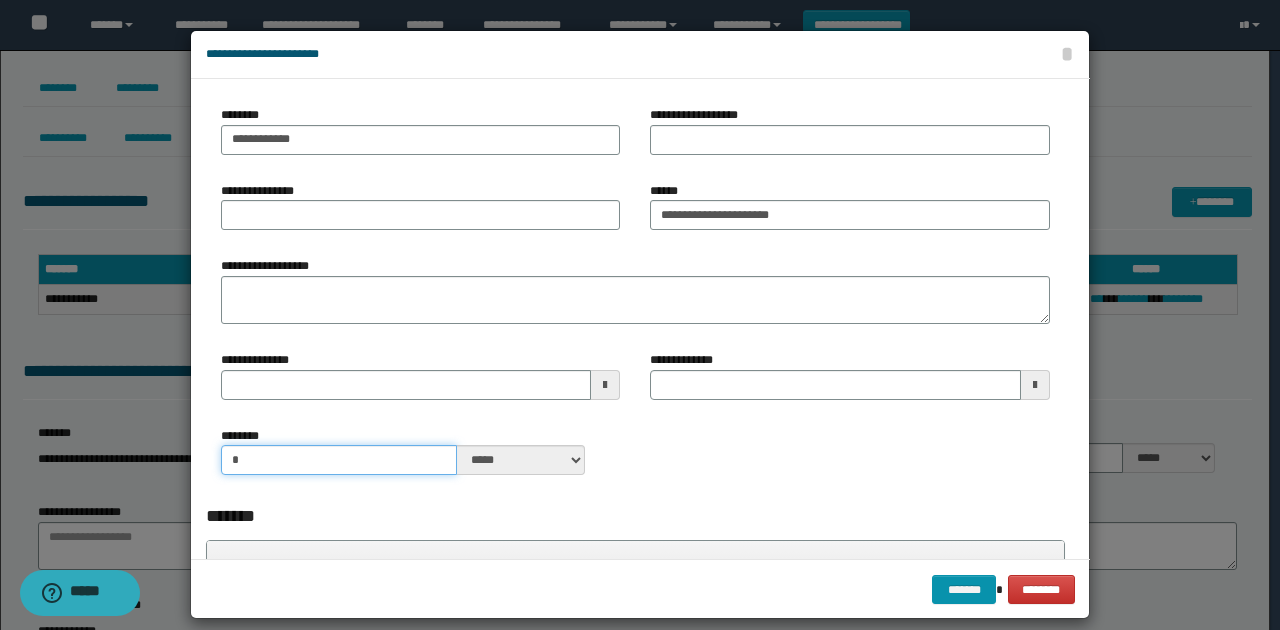 type on "*" 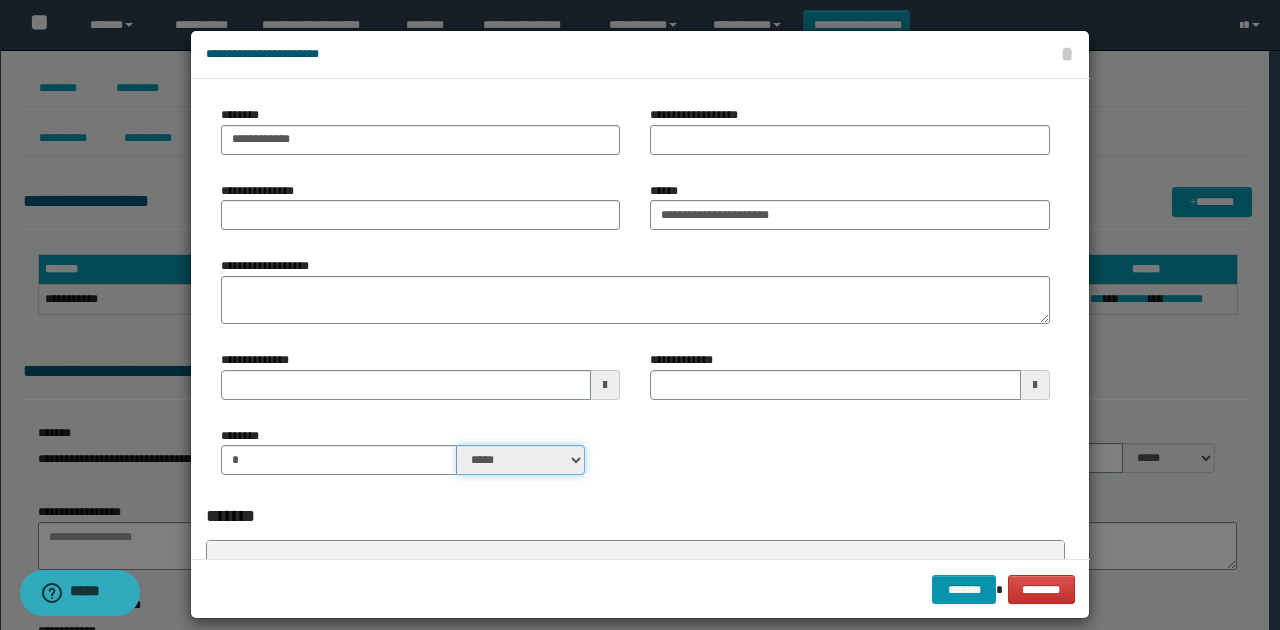 drag, startPoint x: 464, startPoint y: 445, endPoint x: 474, endPoint y: 456, distance: 14.866069 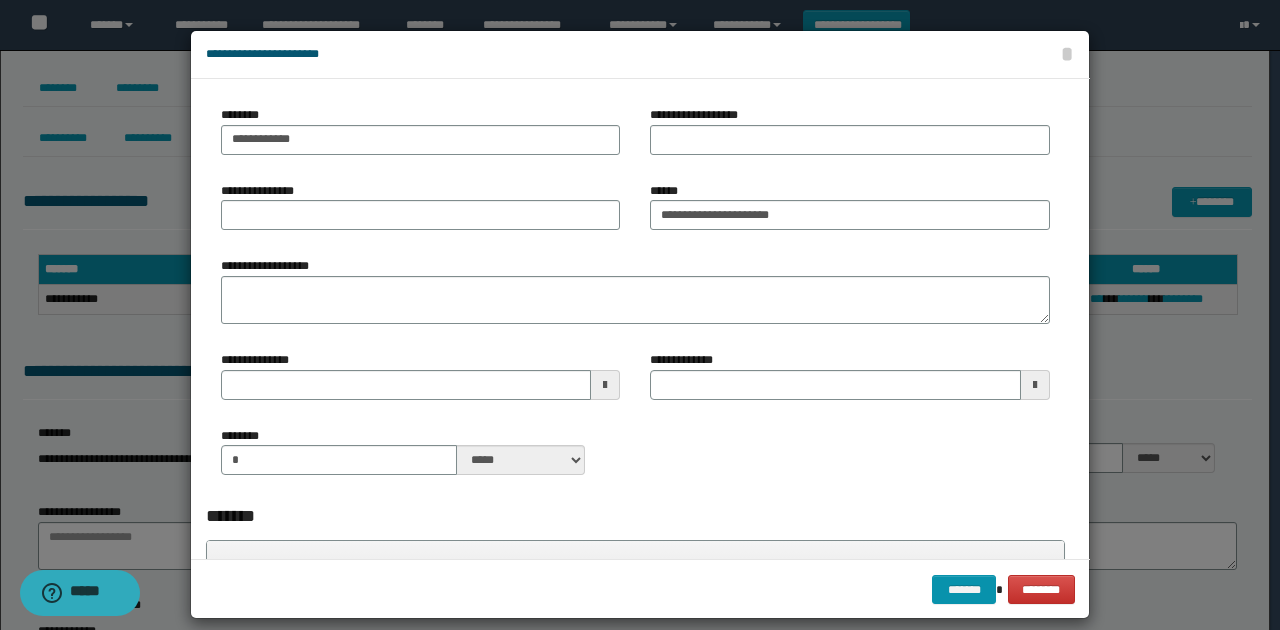 drag, startPoint x: 588, startPoint y: 473, endPoint x: 611, endPoint y: 432, distance: 47.010635 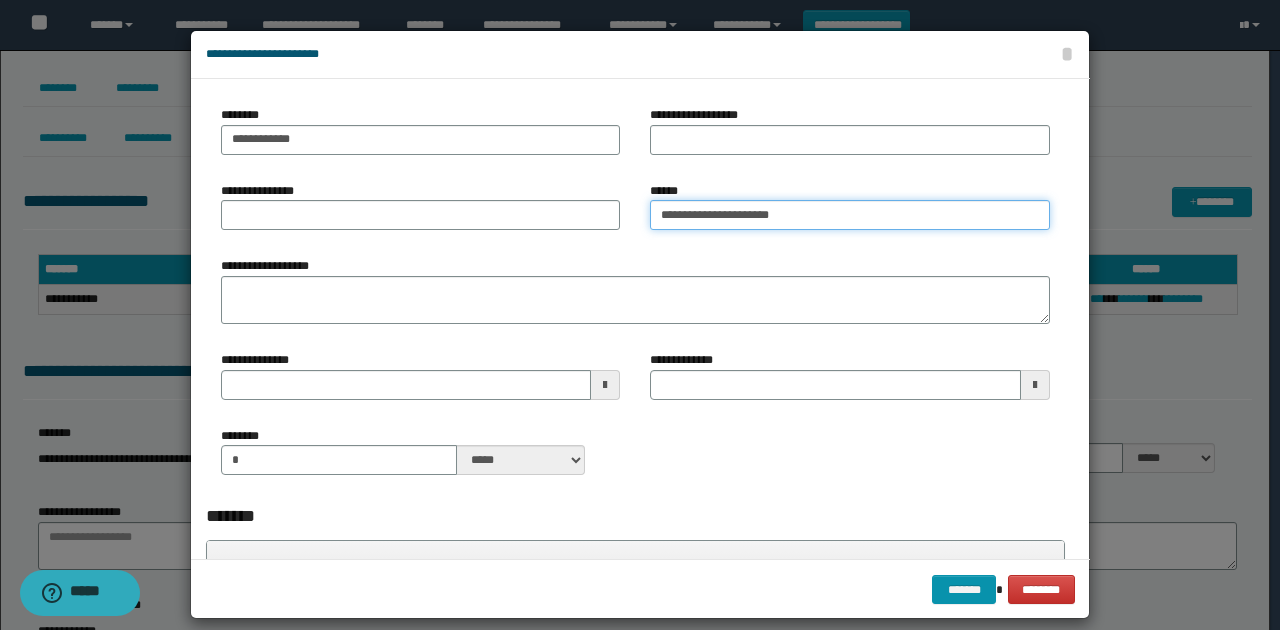 drag, startPoint x: 778, startPoint y: 210, endPoint x: 653, endPoint y: 206, distance: 125.06398 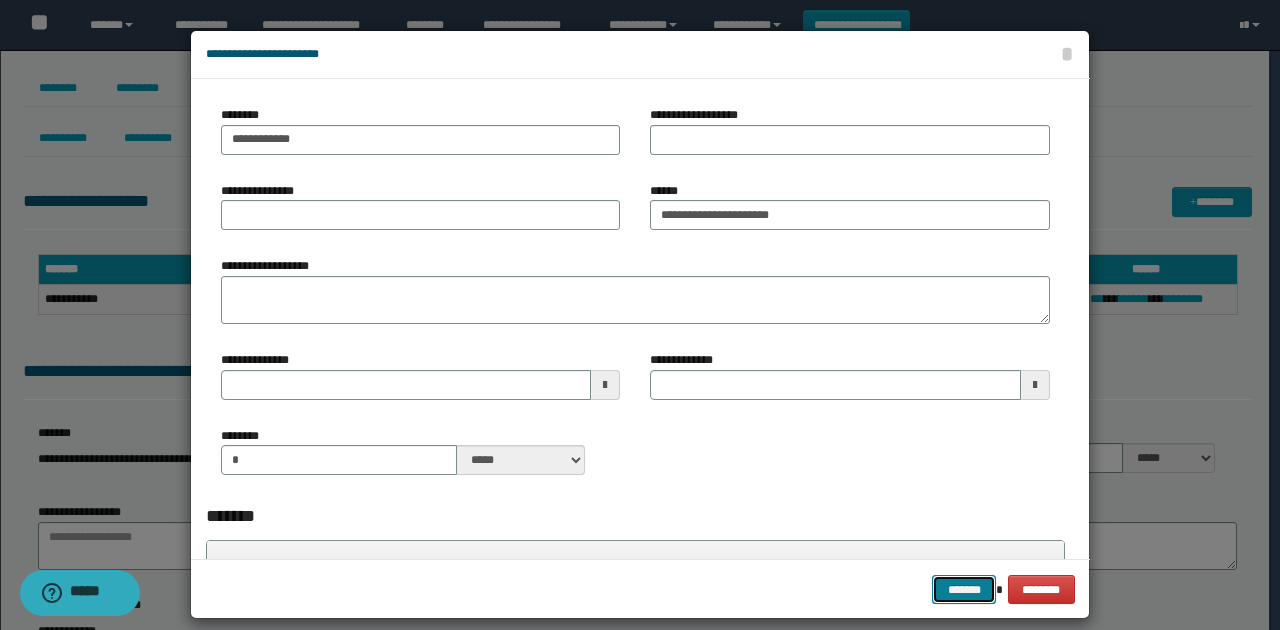 drag, startPoint x: 968, startPoint y: 584, endPoint x: 1030, endPoint y: 515, distance: 92.76314 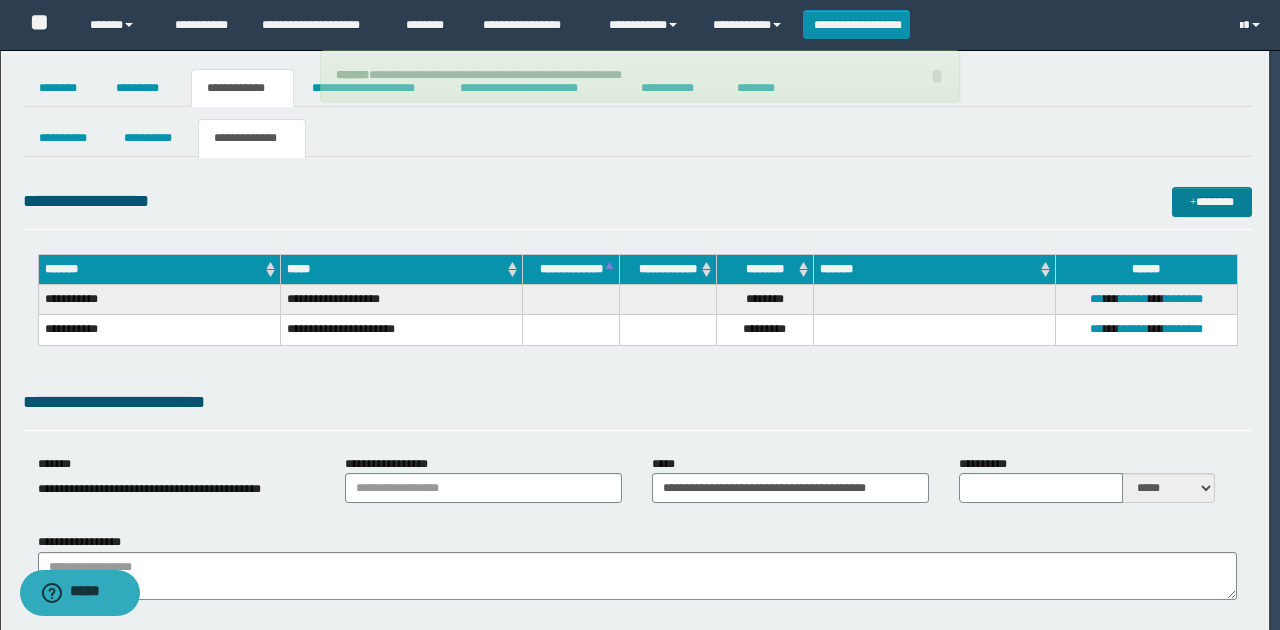 type 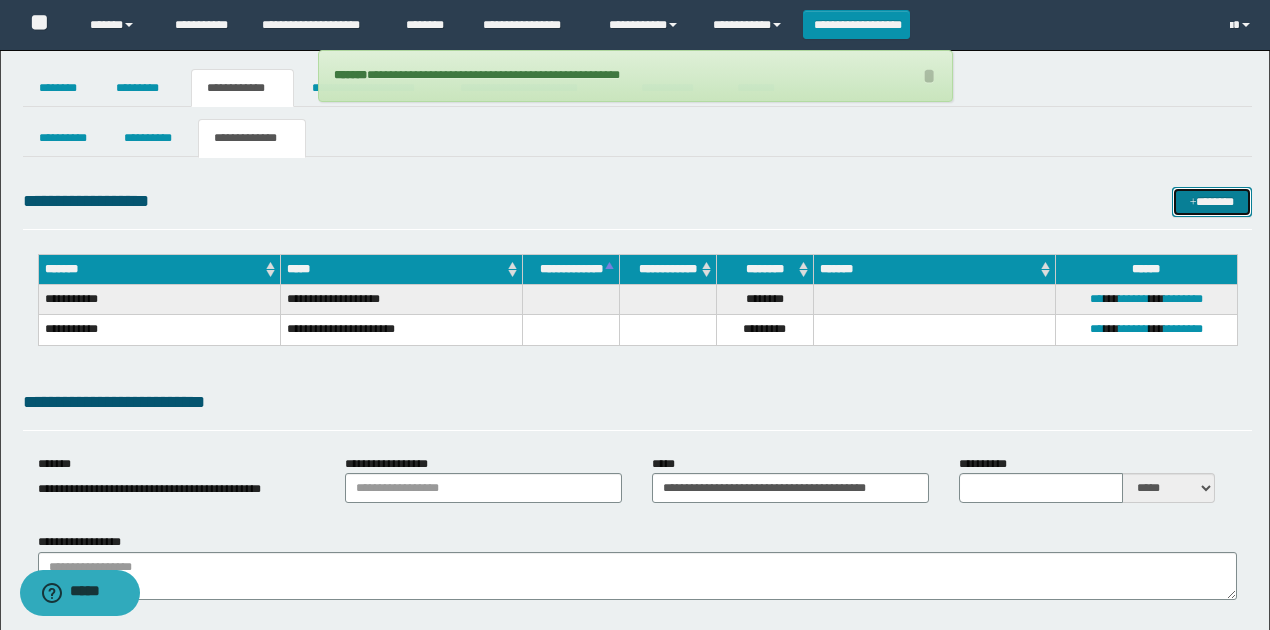 click on "*******" at bounding box center [1211, 201] 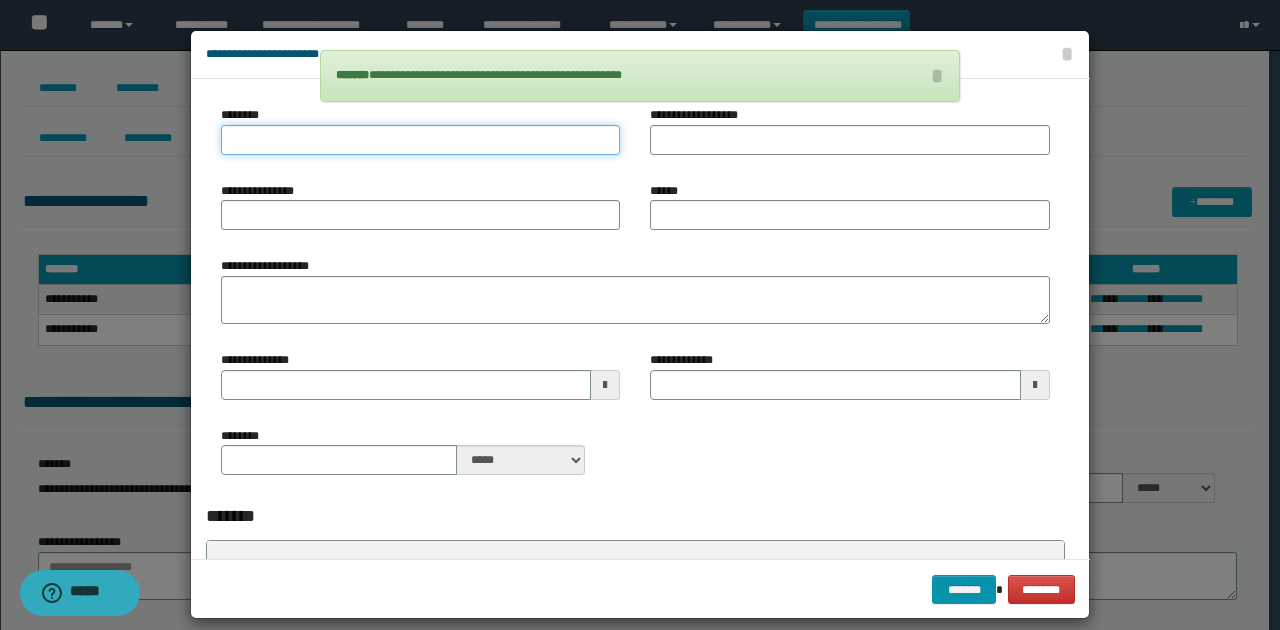 drag, startPoint x: 323, startPoint y: 138, endPoint x: 254, endPoint y: 168, distance: 75.23962 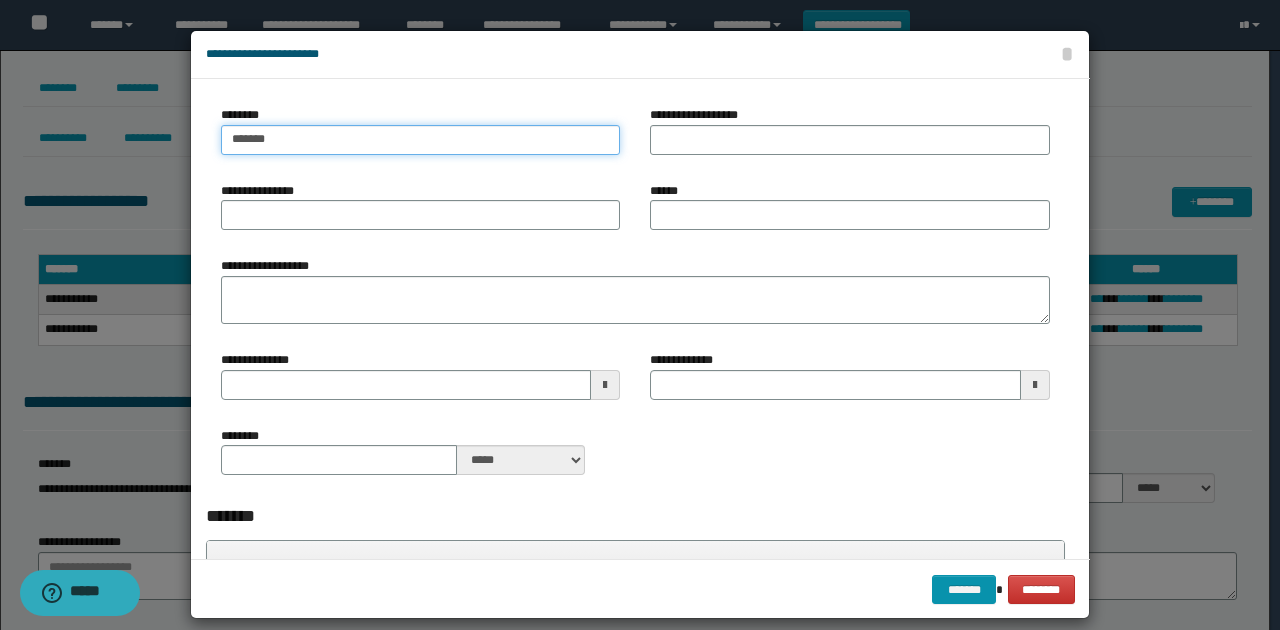 type on "********" 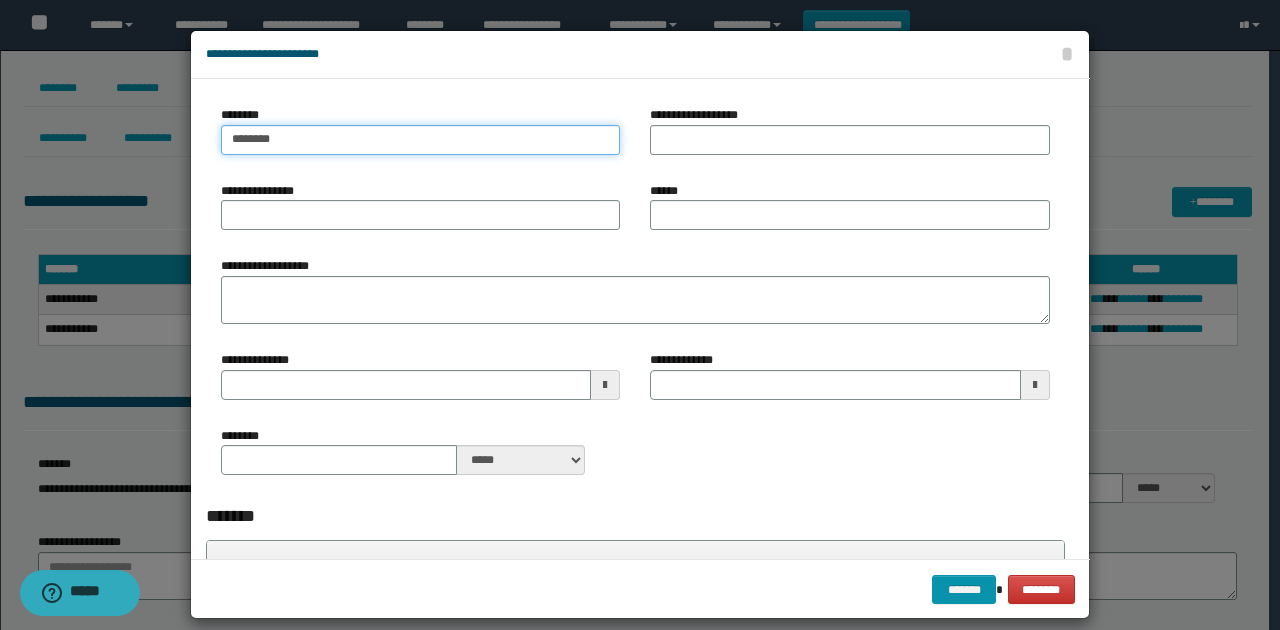 type 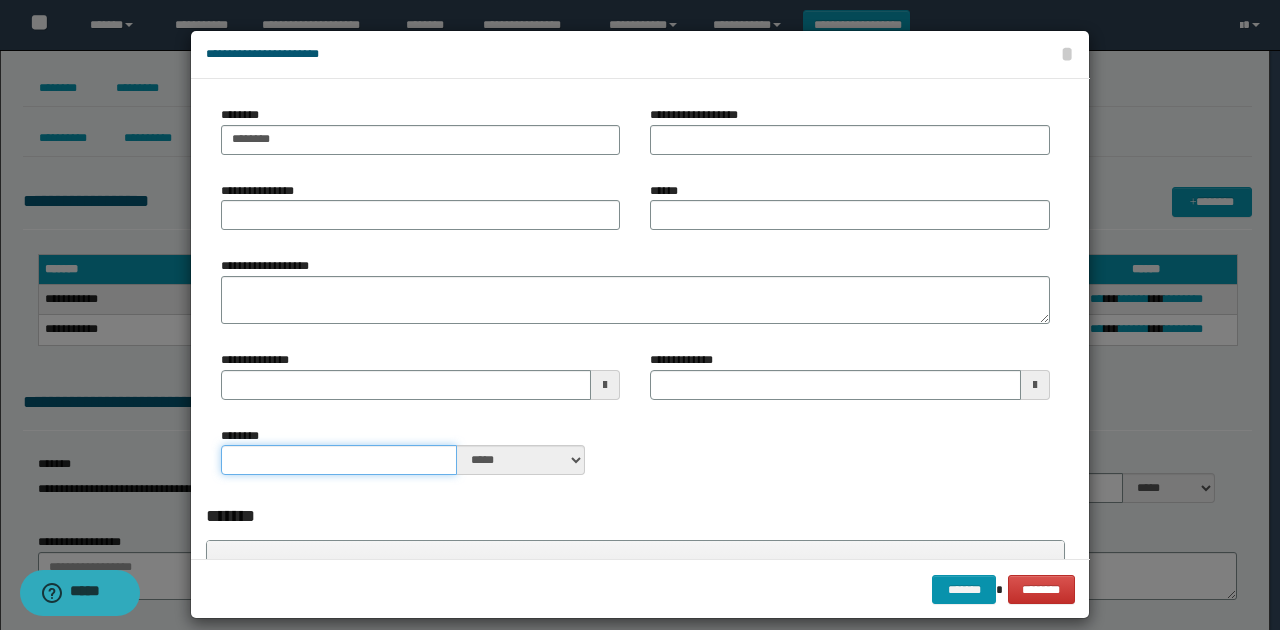 click on "********" at bounding box center (339, 460) 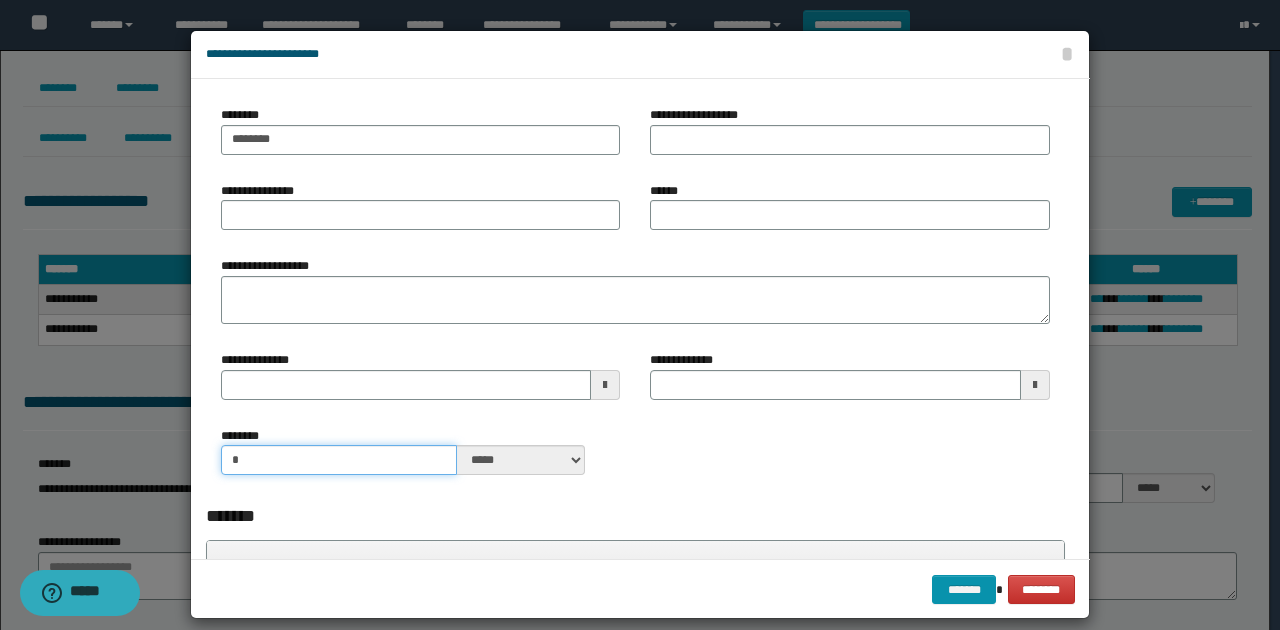 type 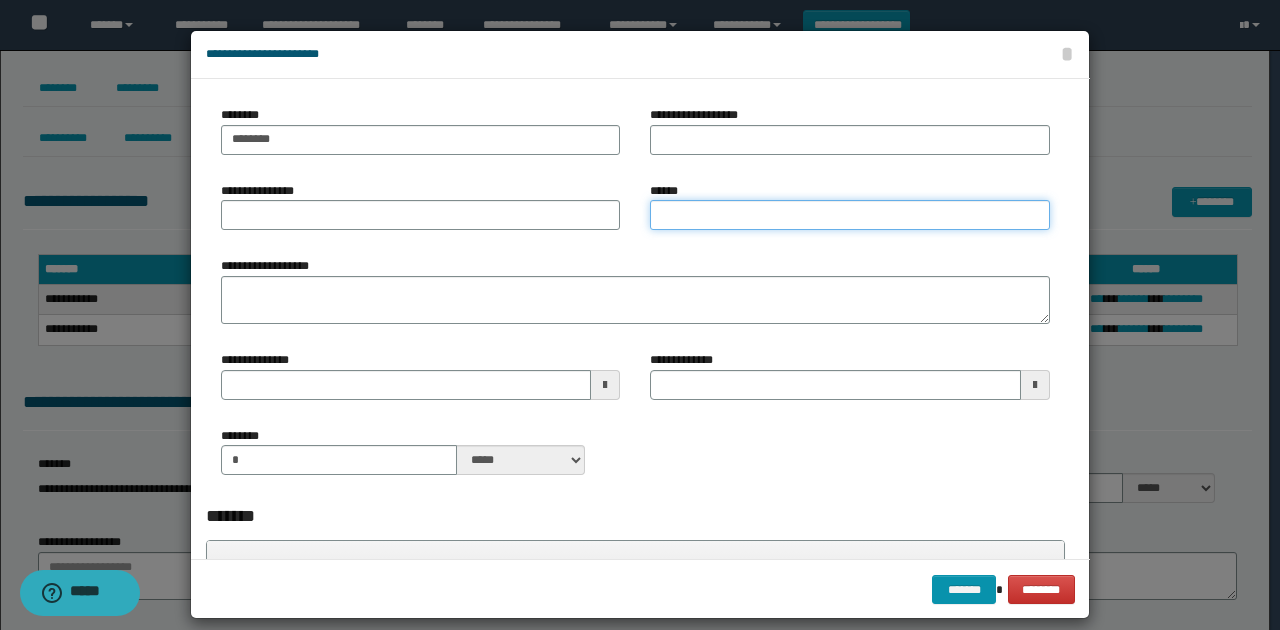 click on "******" at bounding box center [849, 215] 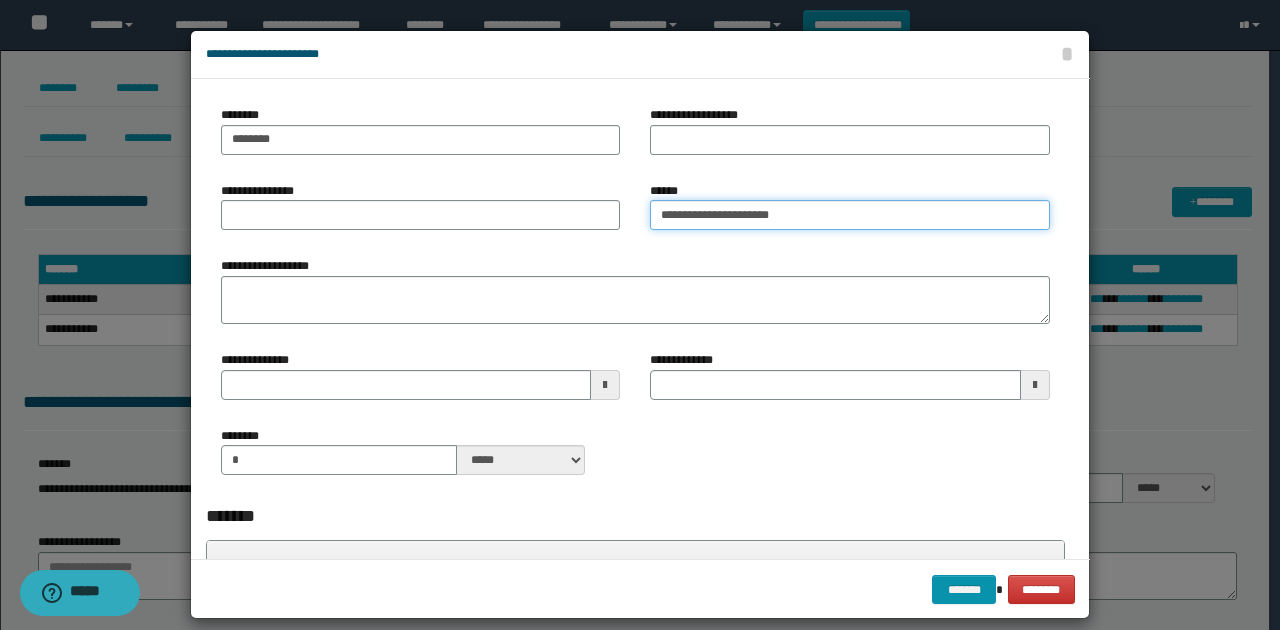 drag, startPoint x: 716, startPoint y: 214, endPoint x: 823, endPoint y: 214, distance: 107 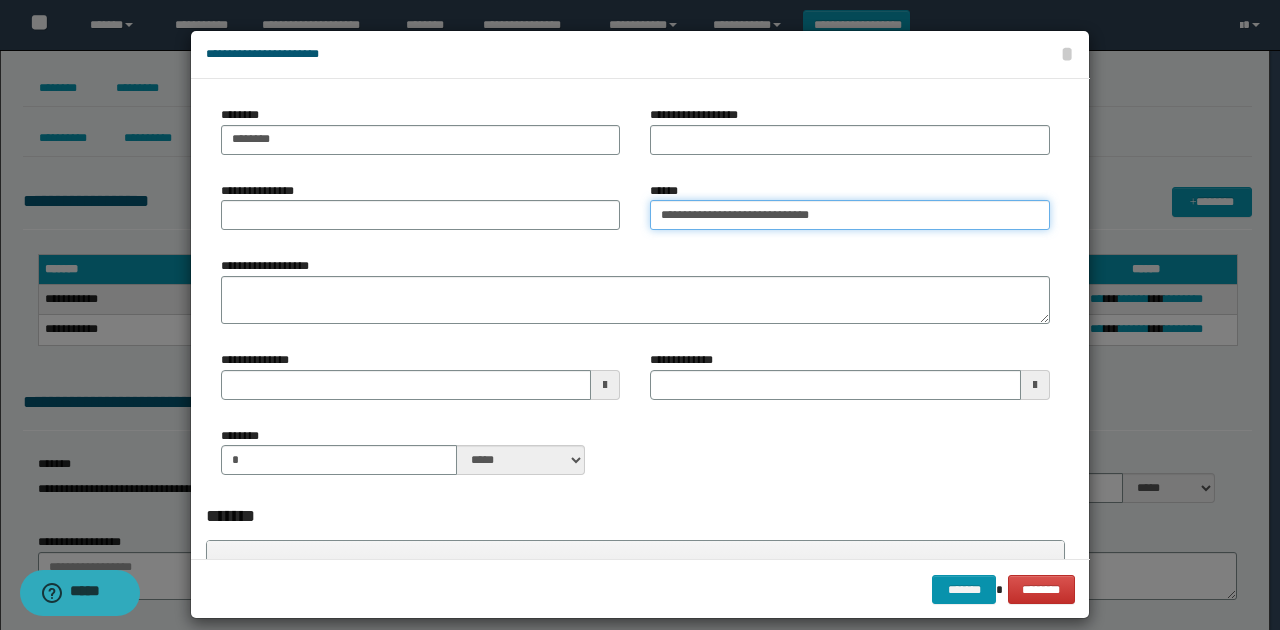 type on "**********" 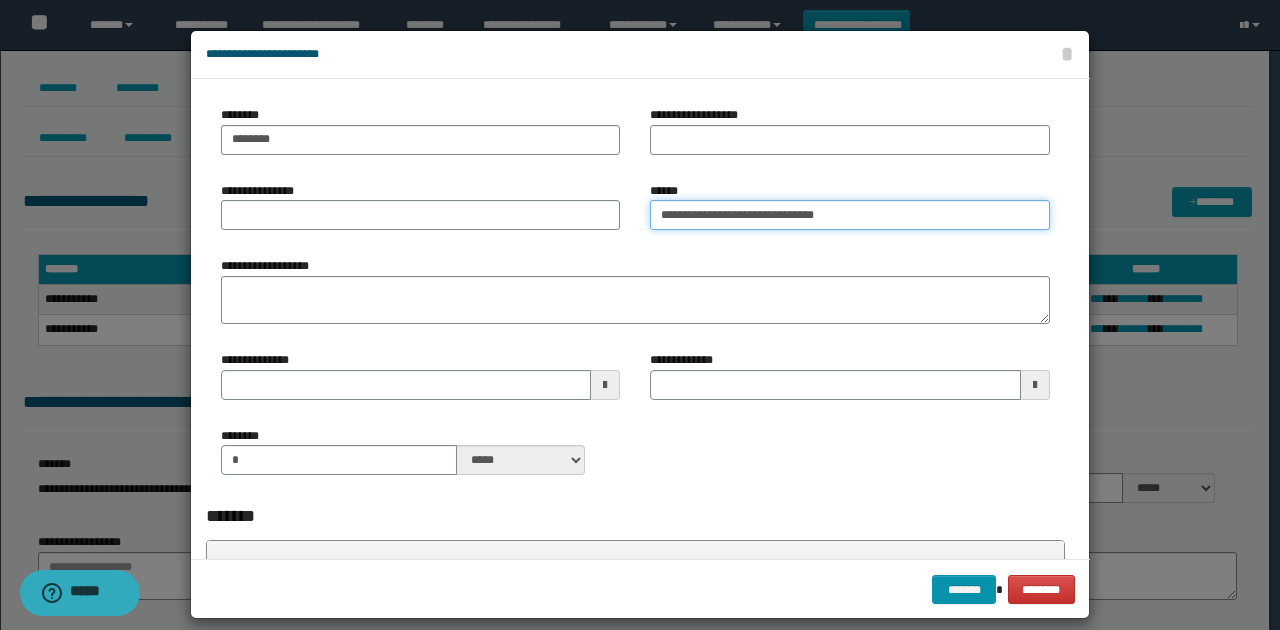 type 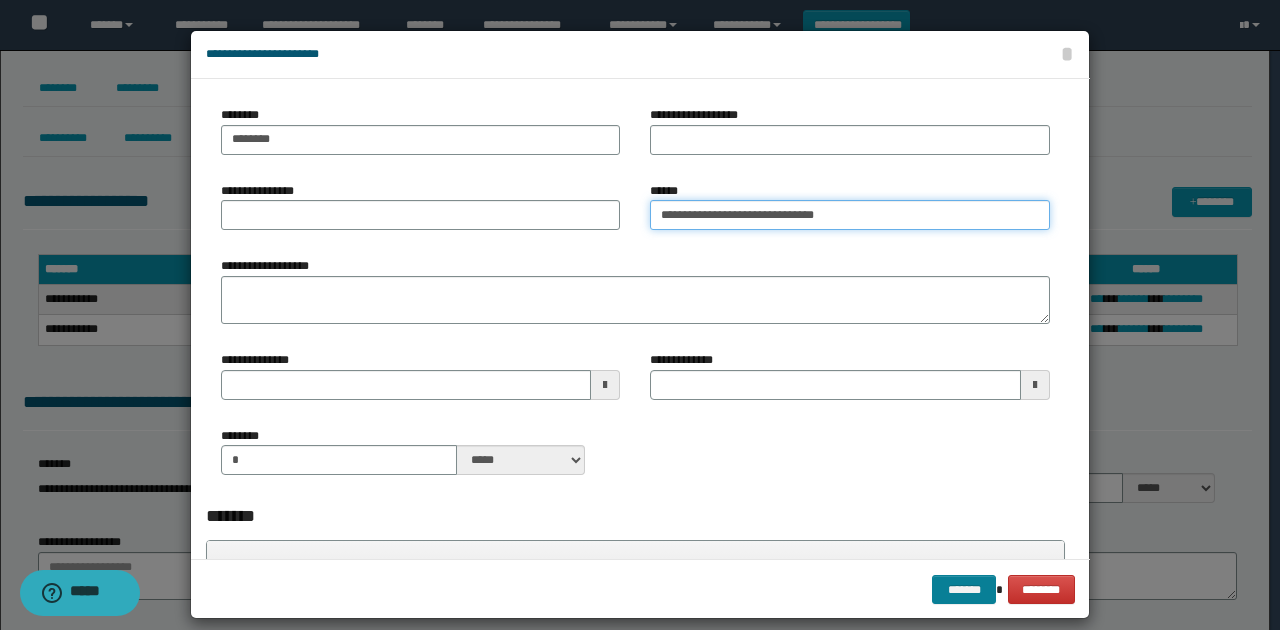 type on "**********" 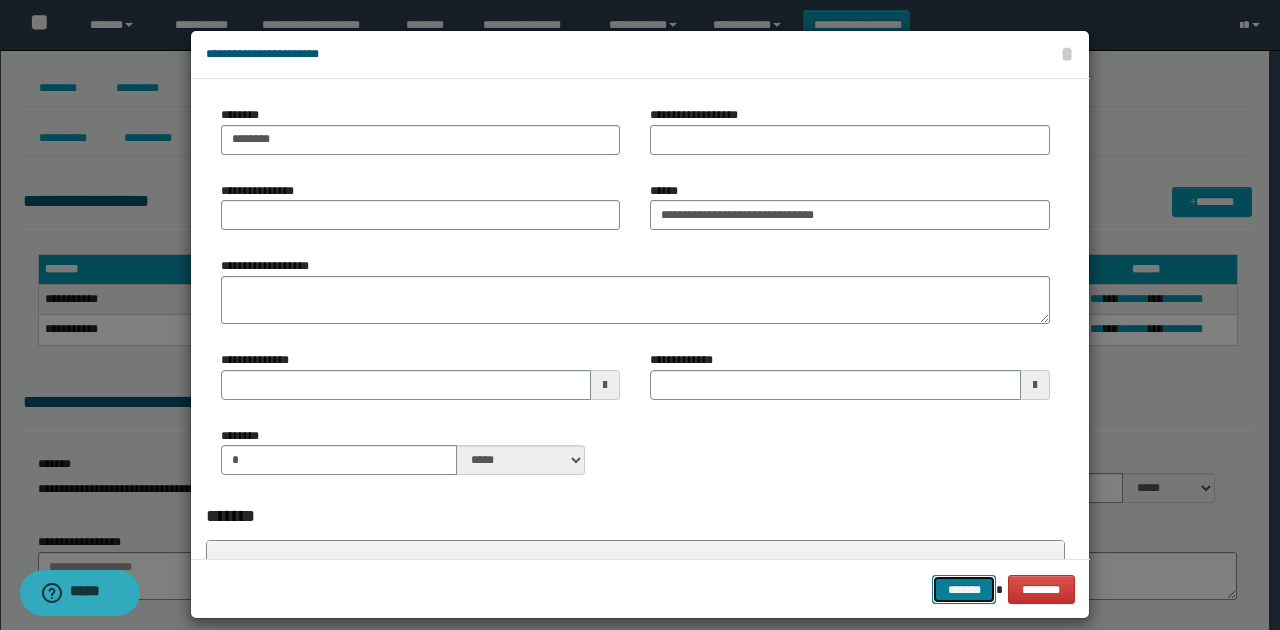 drag, startPoint x: 962, startPoint y: 586, endPoint x: 921, endPoint y: 546, distance: 57.280014 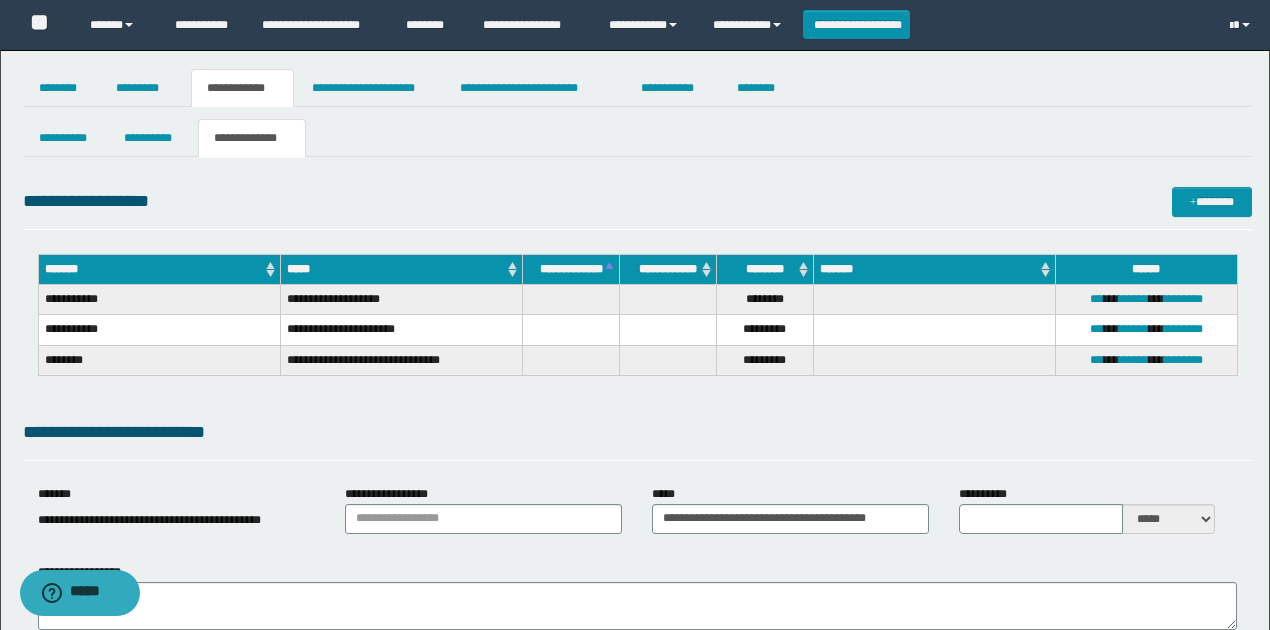 click on "**********" at bounding box center (637, 436) 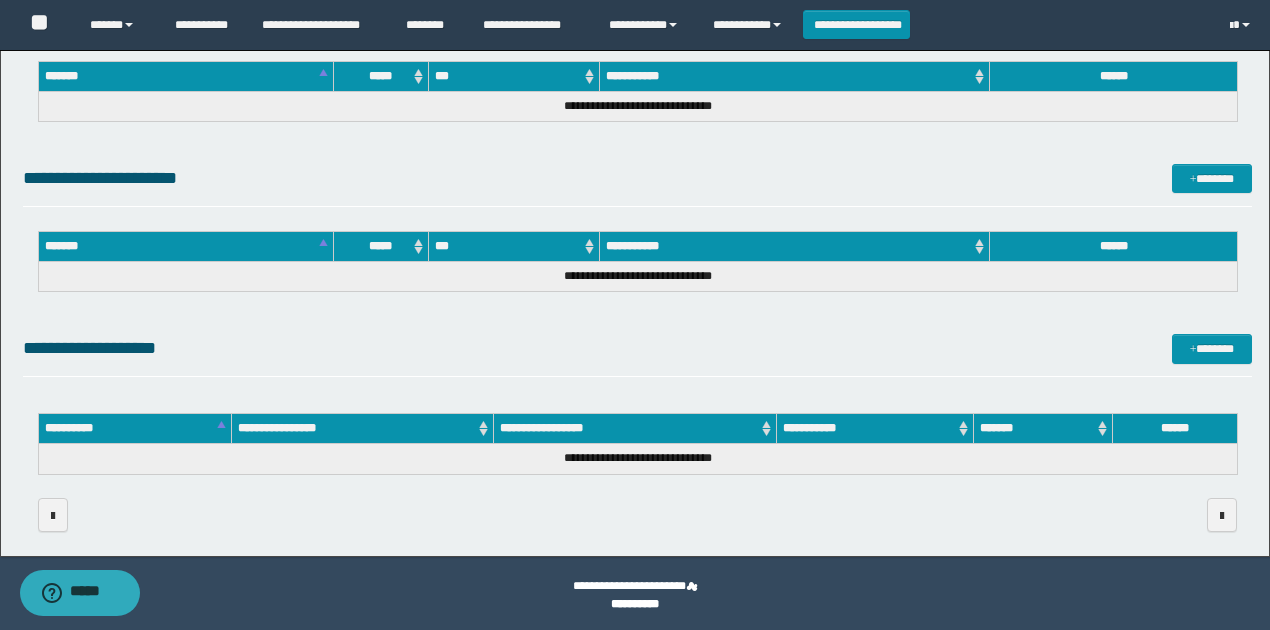 scroll, scrollTop: 1140, scrollLeft: 0, axis: vertical 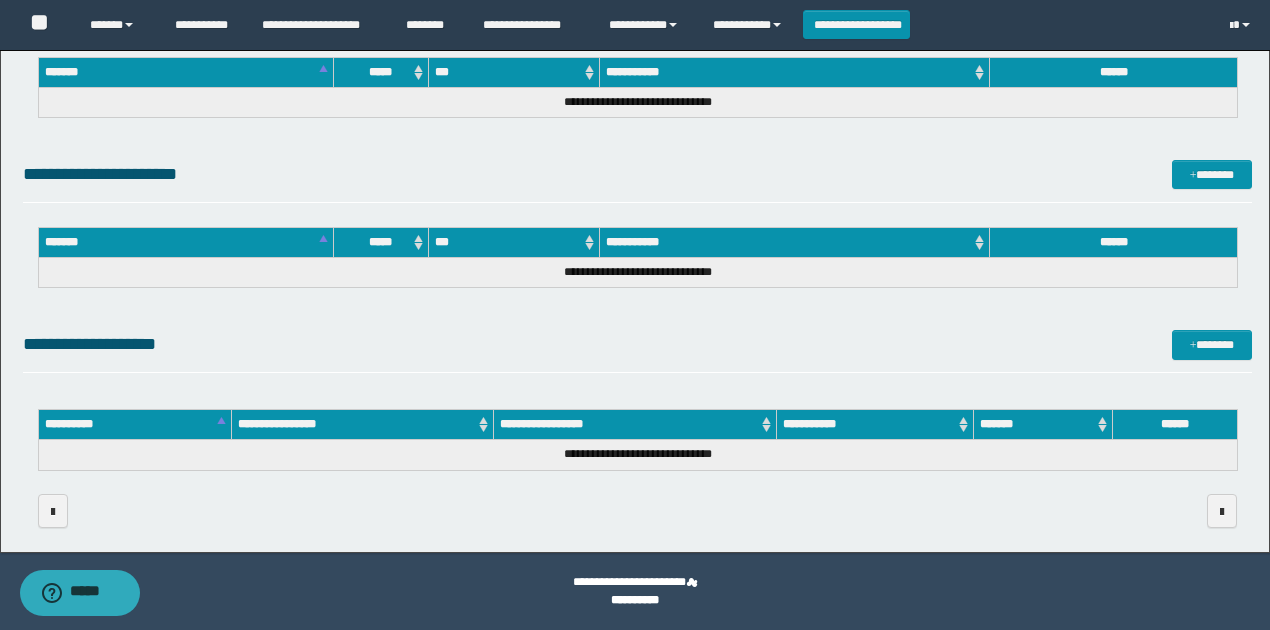 click on "**********" at bounding box center [635, -269] 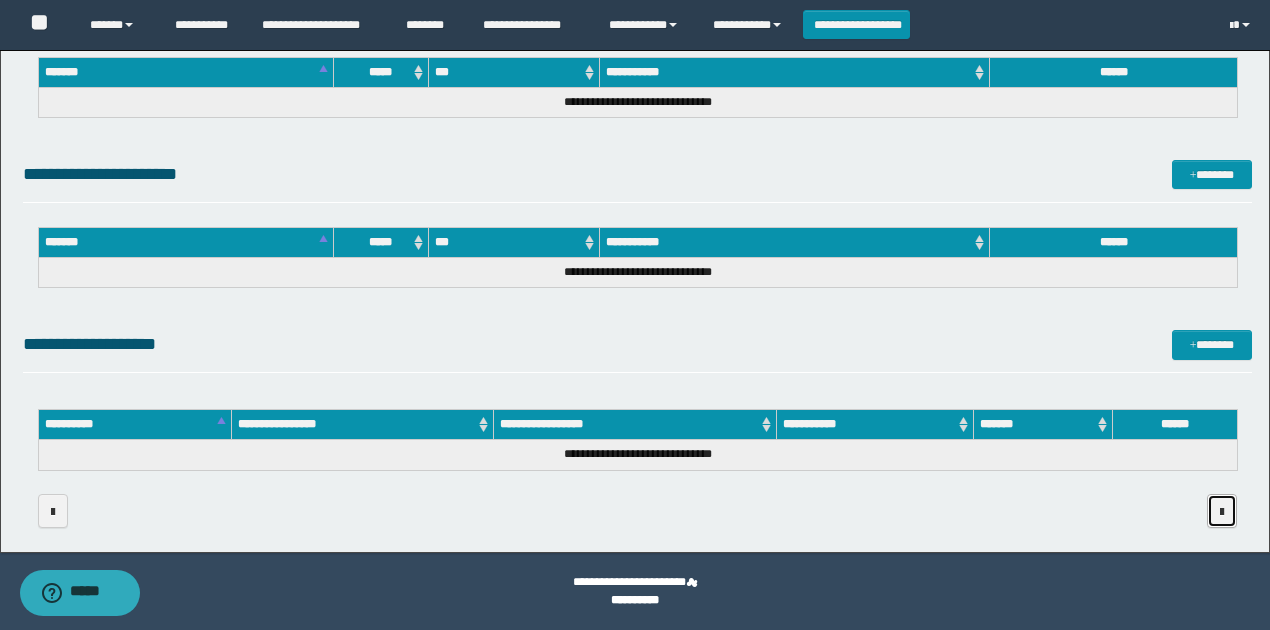 drag, startPoint x: 1211, startPoint y: 495, endPoint x: 1186, endPoint y: 472, distance: 33.970577 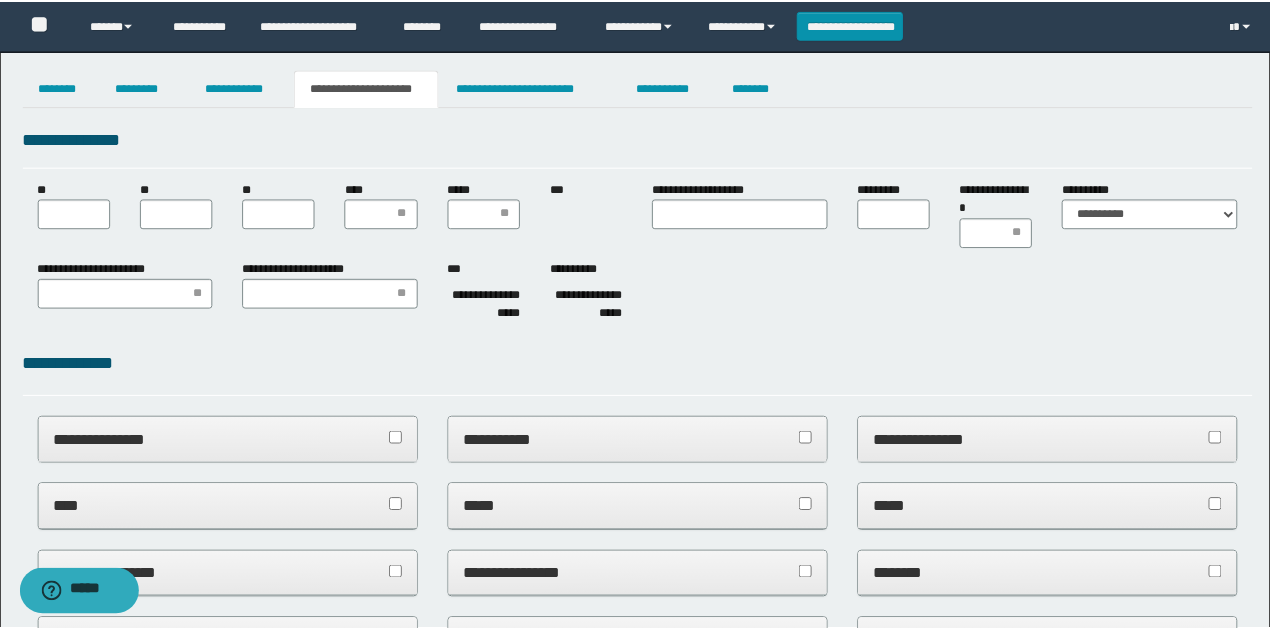 scroll, scrollTop: 0, scrollLeft: 0, axis: both 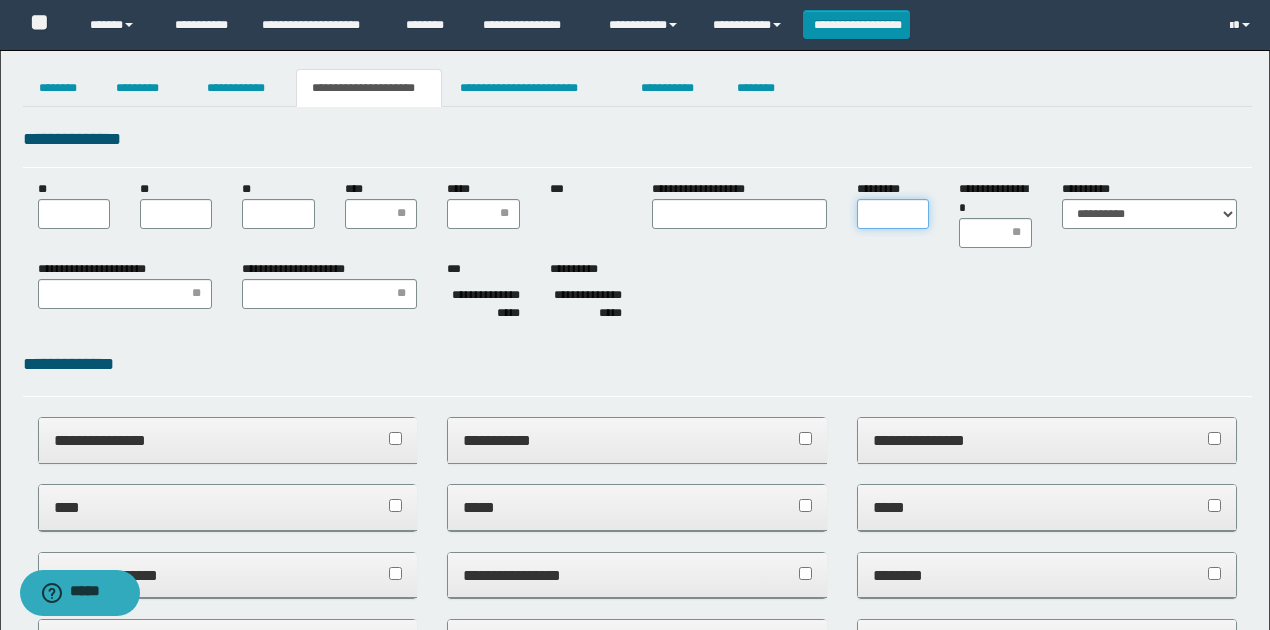 drag, startPoint x: 904, startPoint y: 218, endPoint x: 856, endPoint y: 238, distance: 52 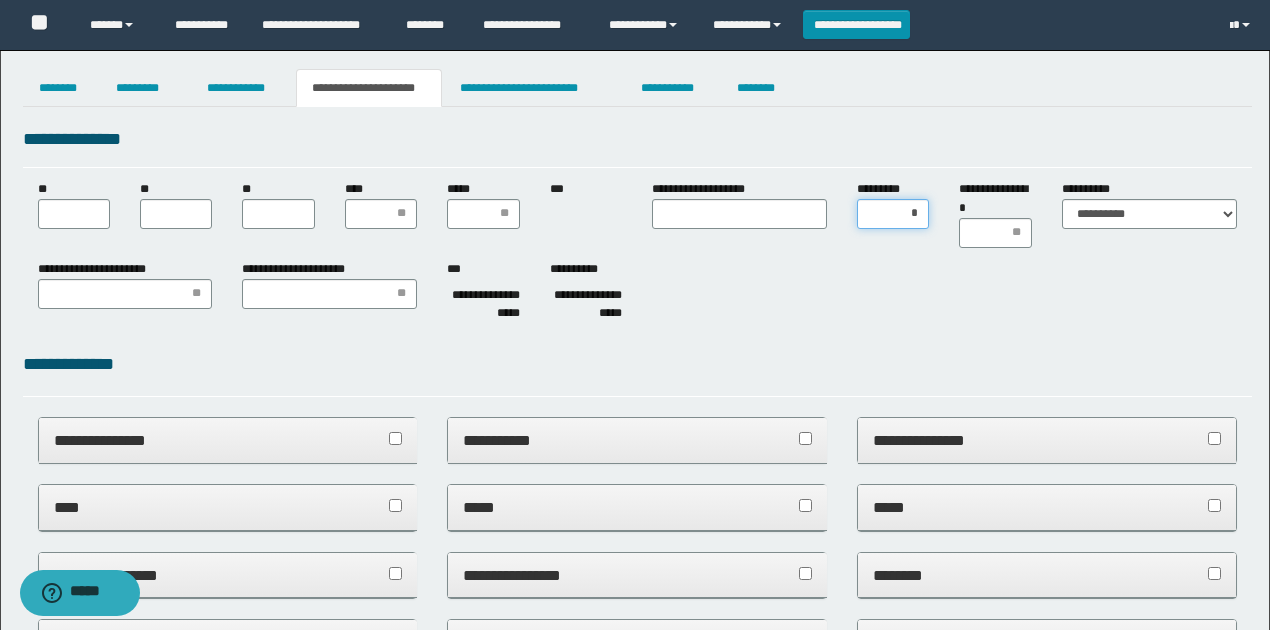 type on "**" 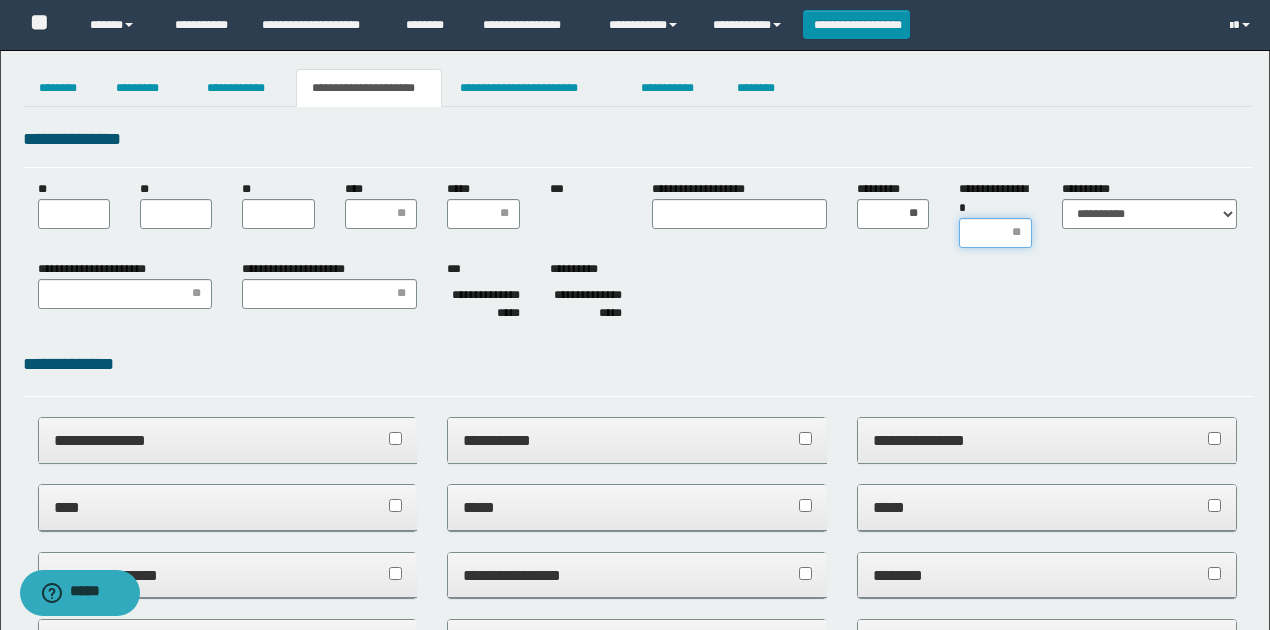 click on "**********" at bounding box center [995, 233] 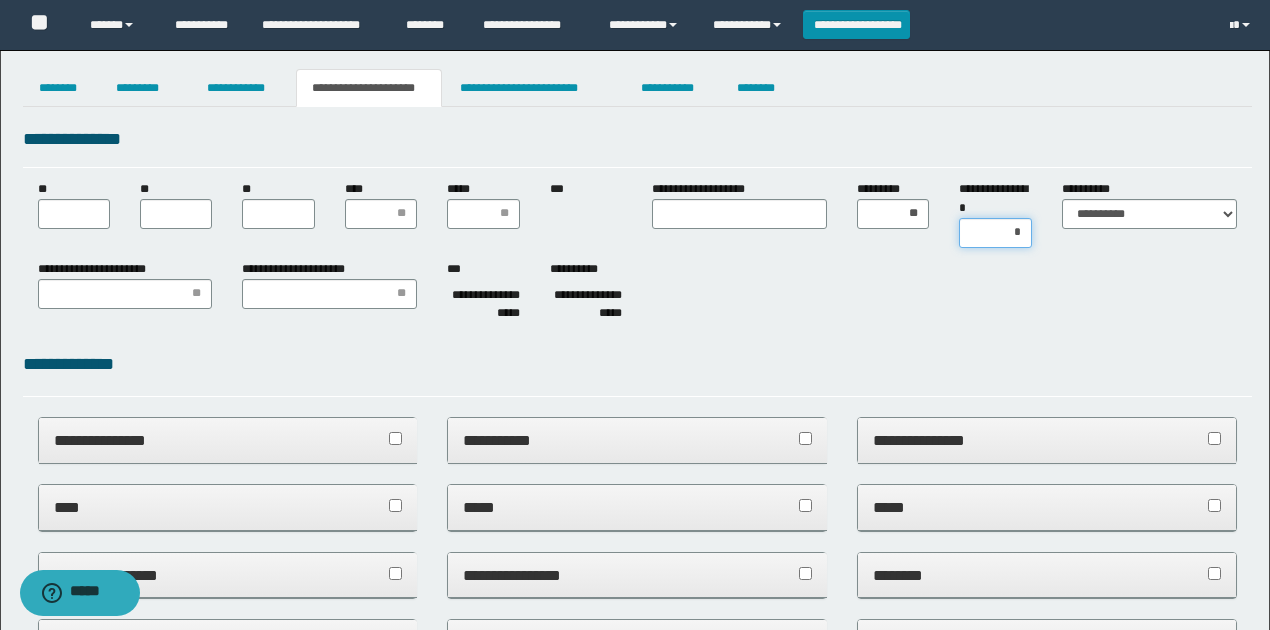 type on "**" 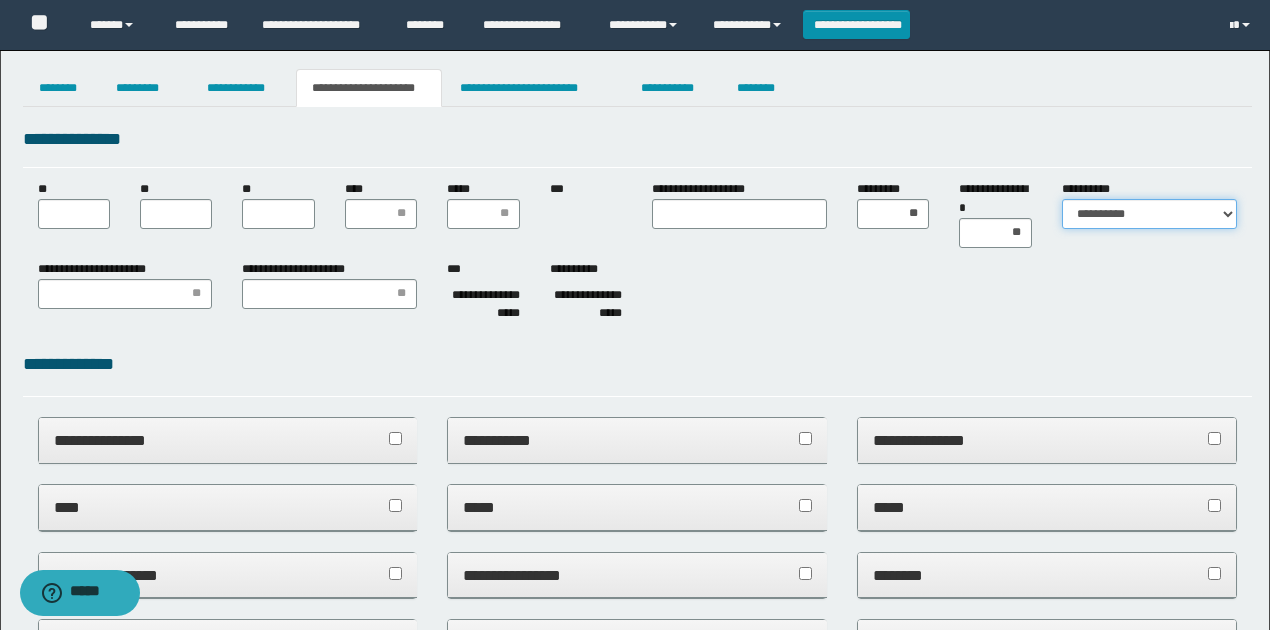 drag, startPoint x: 1126, startPoint y: 216, endPoint x: 1123, endPoint y: 226, distance: 10.440307 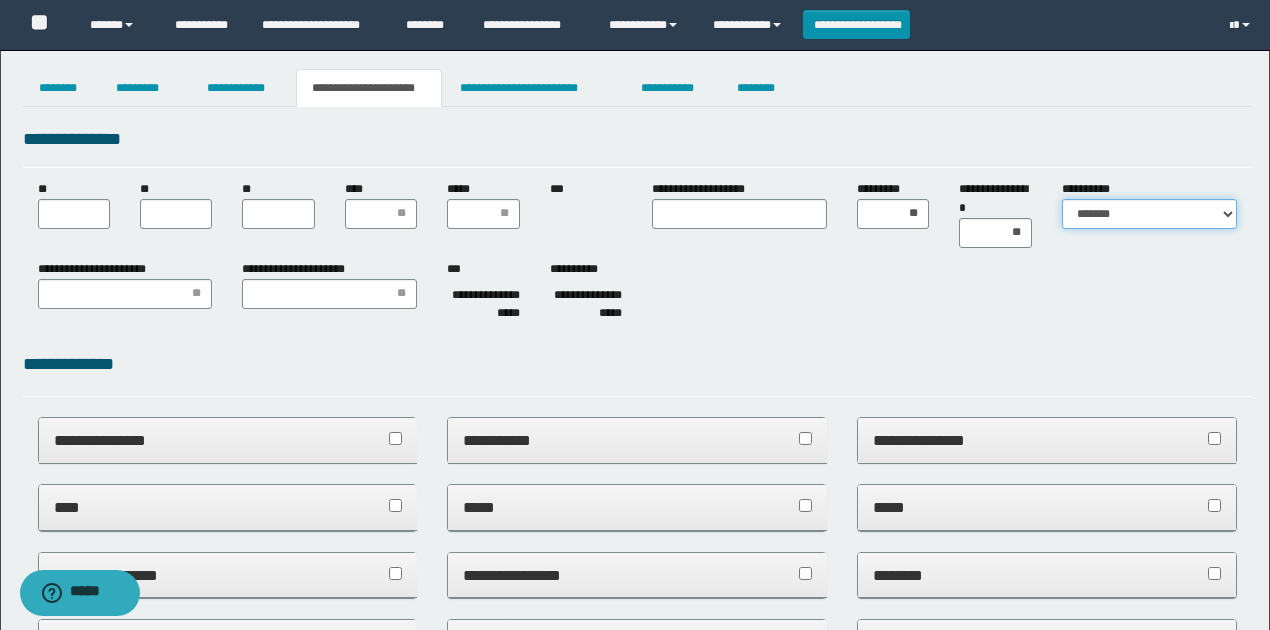 type 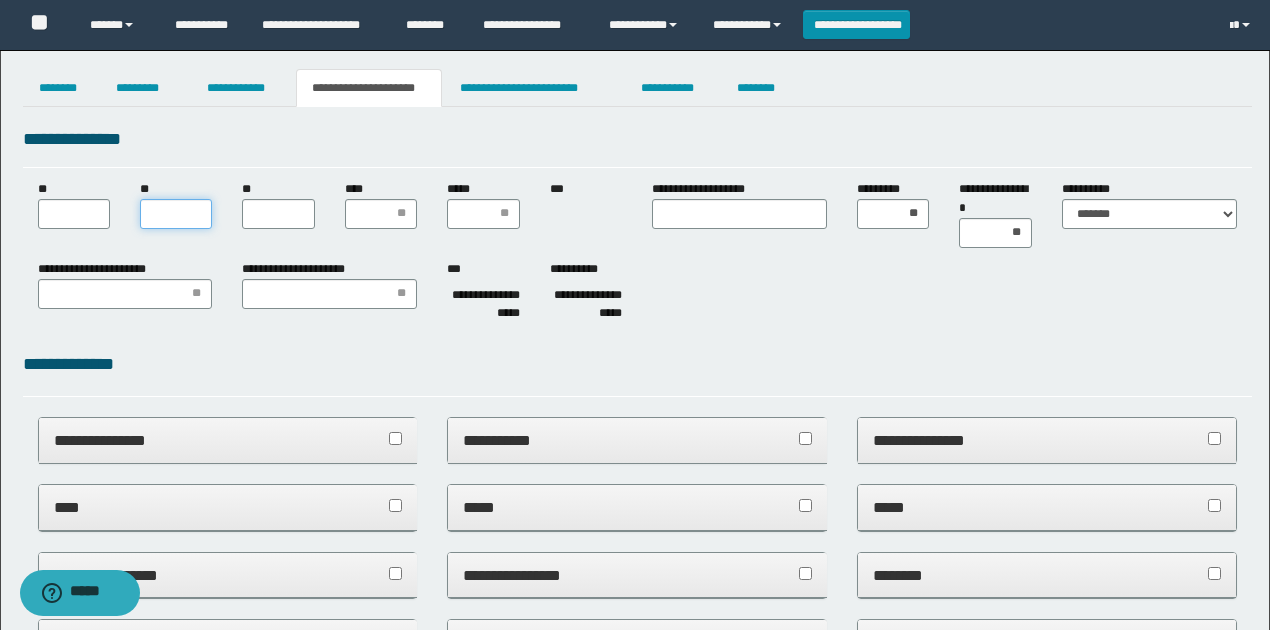 click on "**" at bounding box center (176, 214) 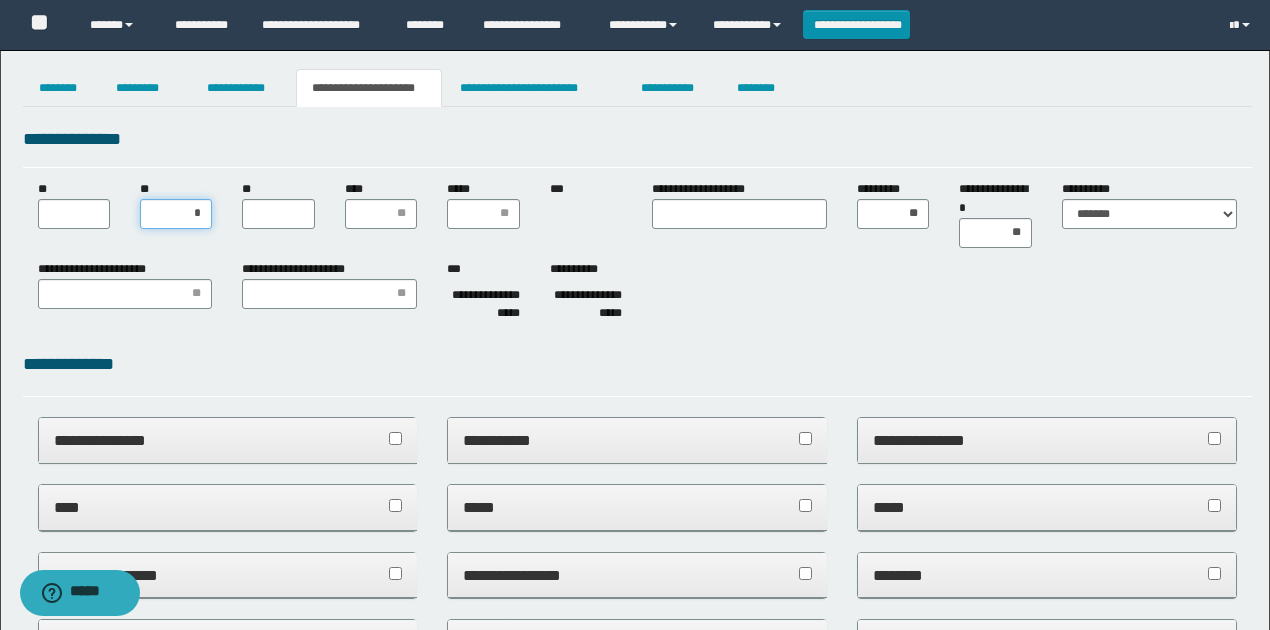 type on "**" 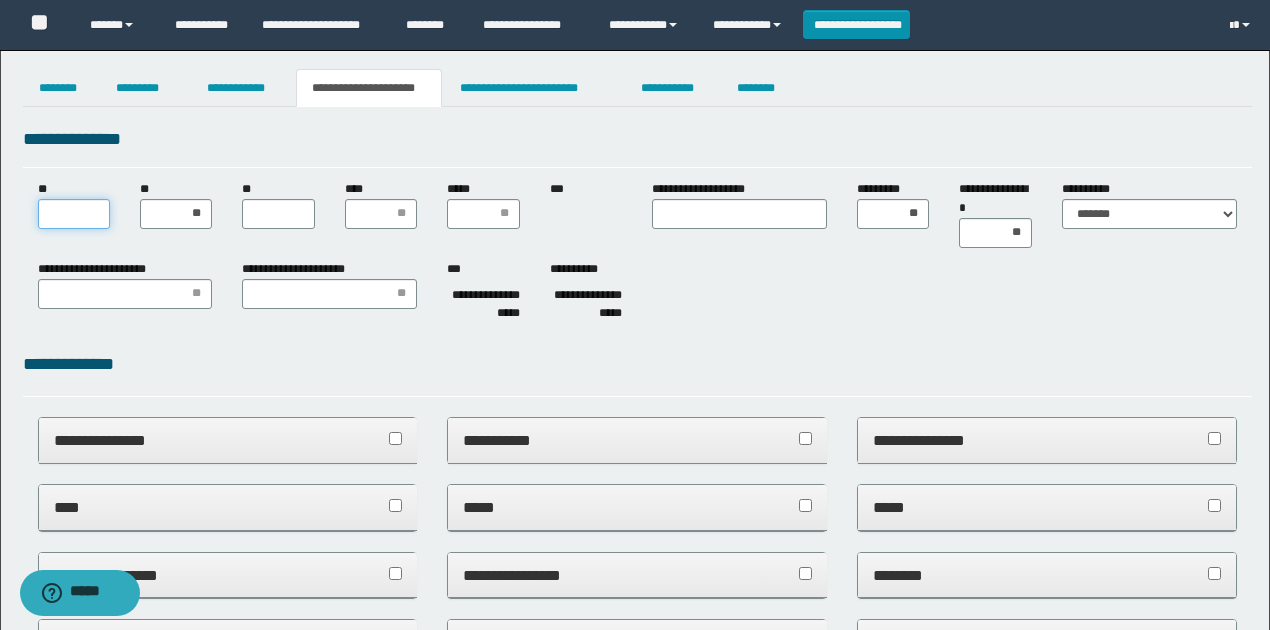 click on "**" at bounding box center (74, 214) 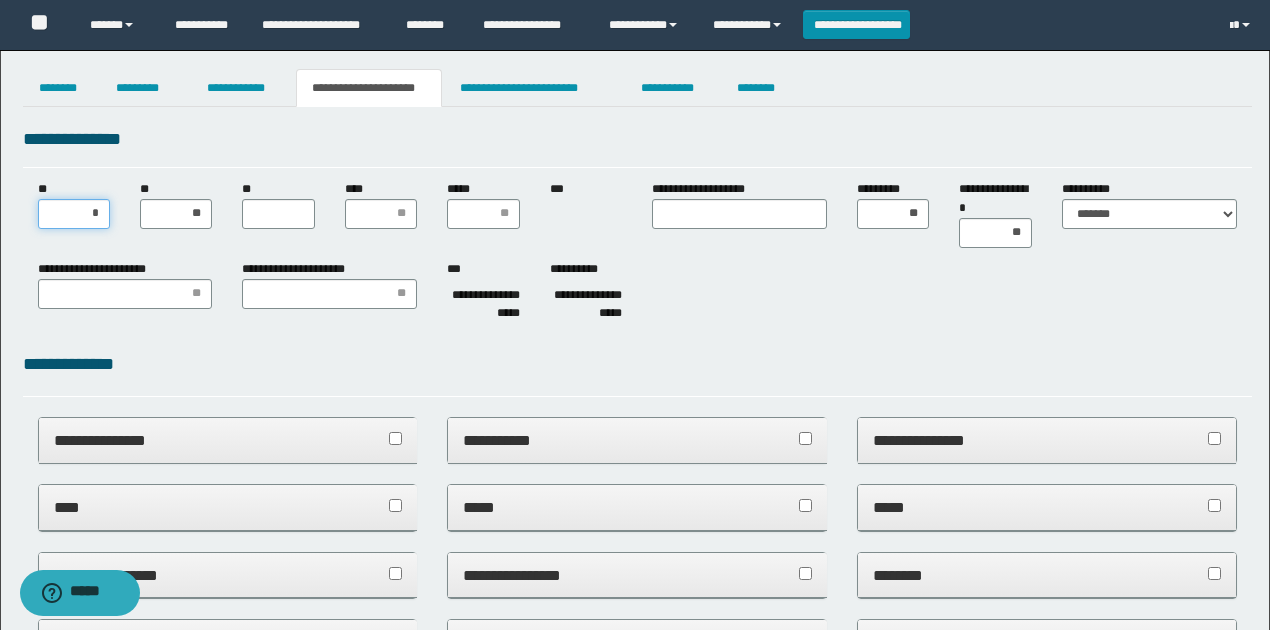 type on "**" 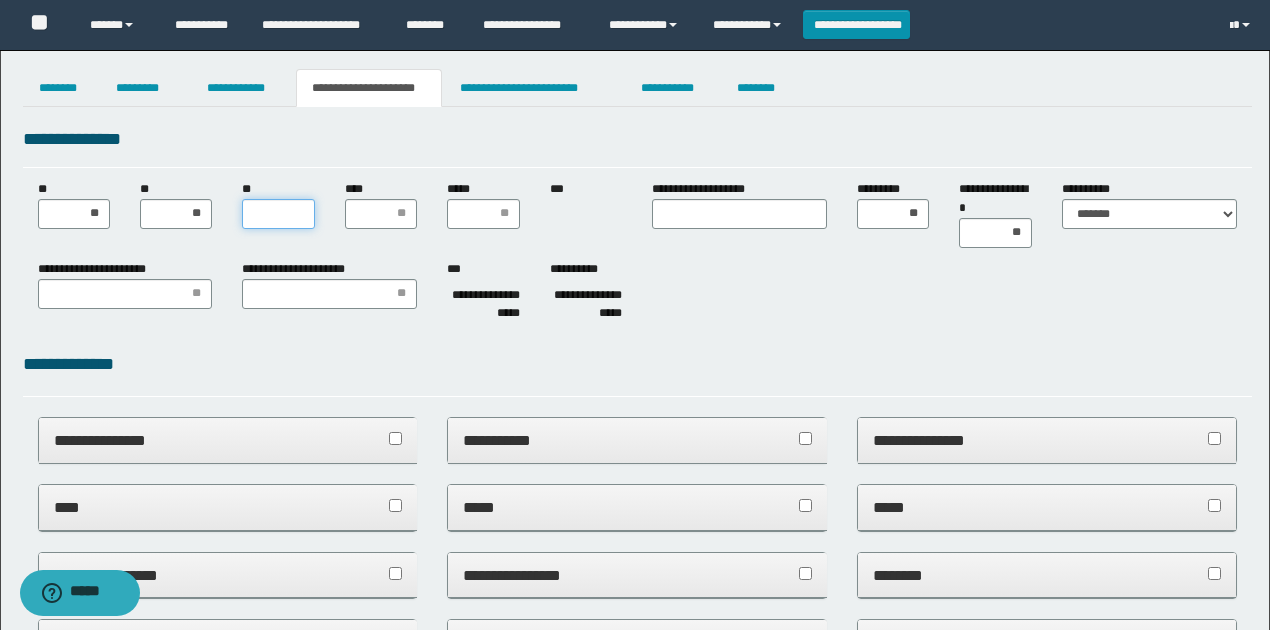 click on "**" at bounding box center (278, 214) 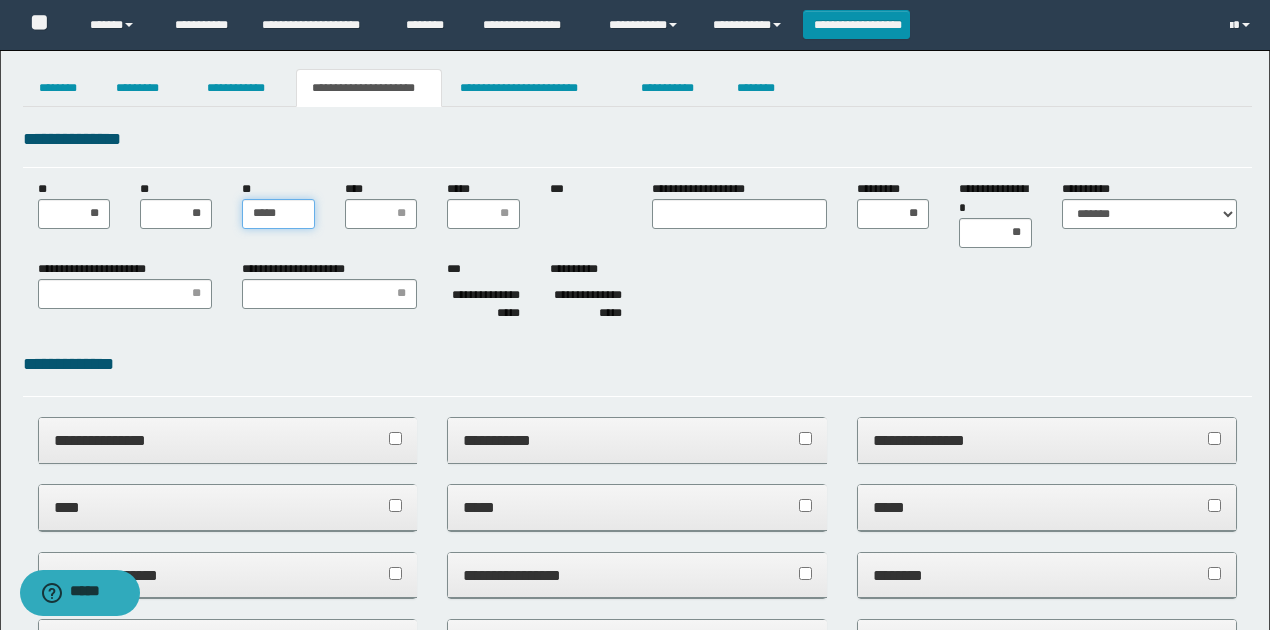 type on "******" 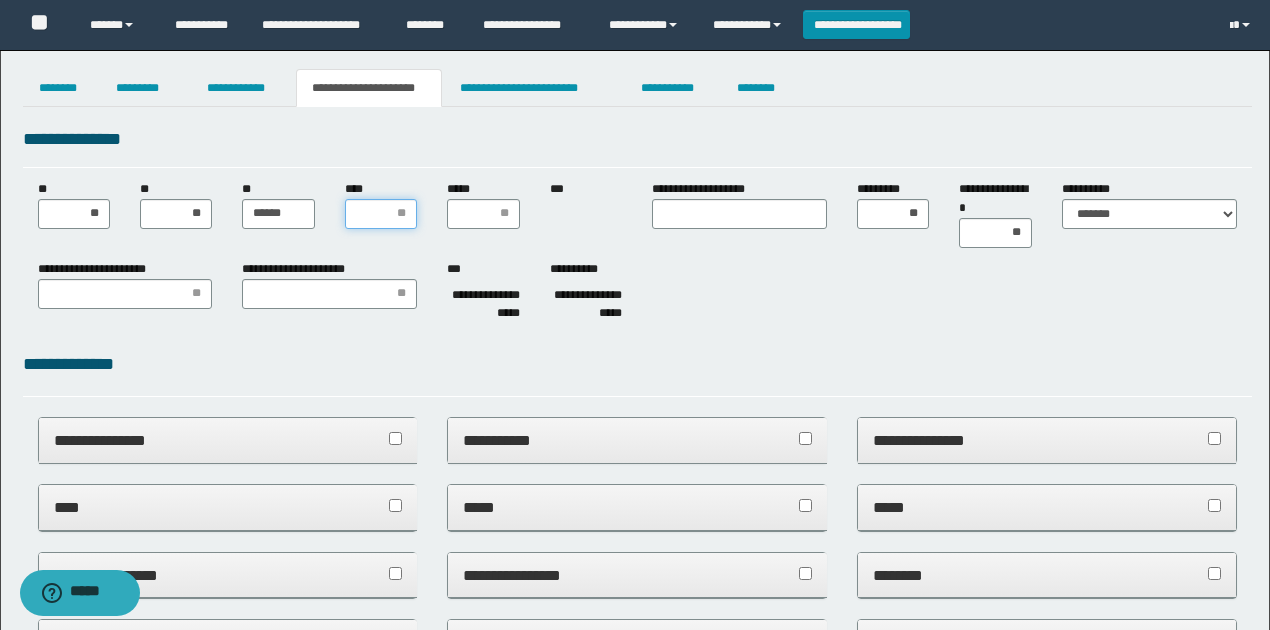 click on "****" at bounding box center (381, 214) 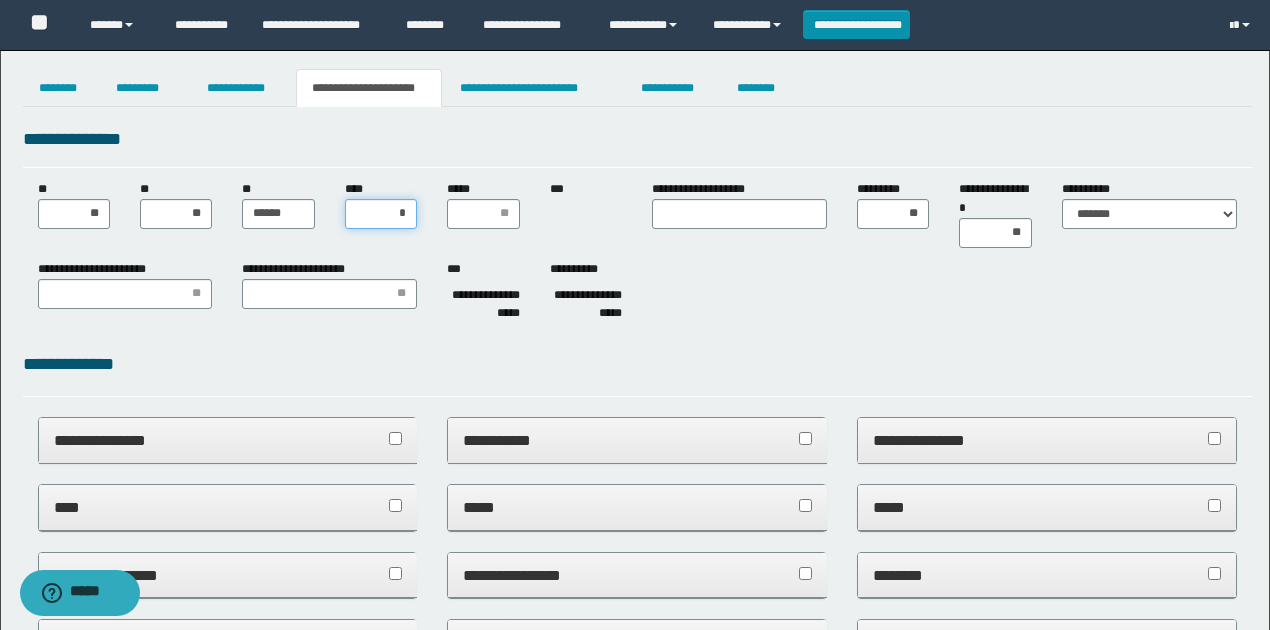 type on "**" 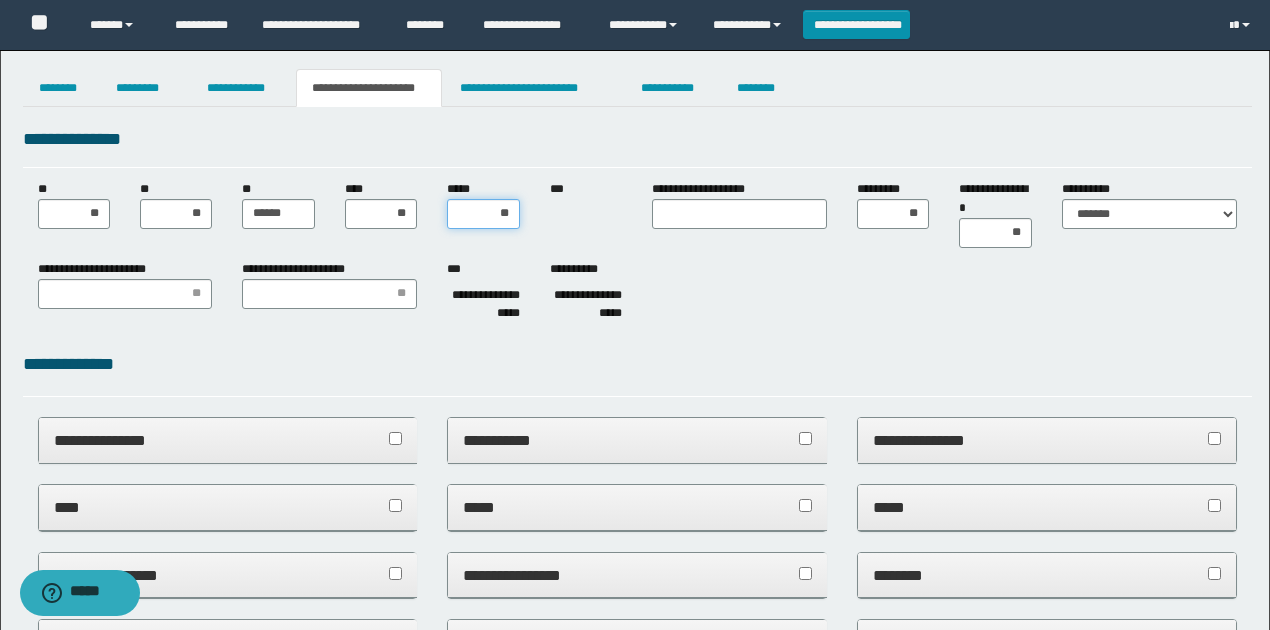 type on "***" 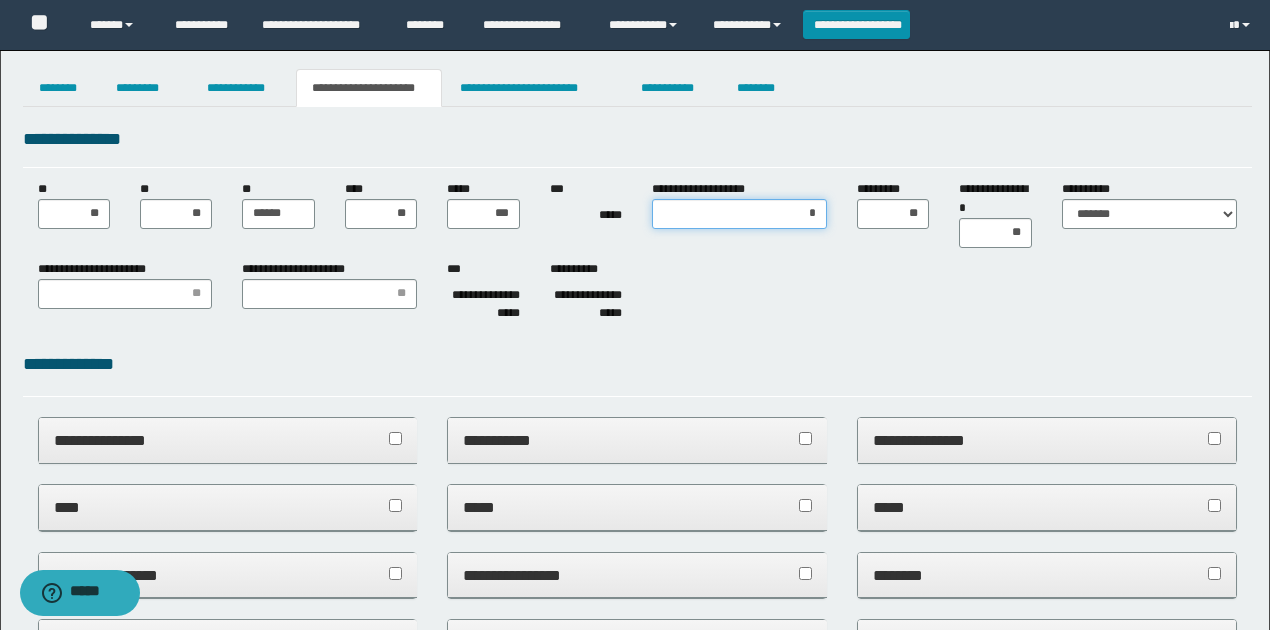 type on "**" 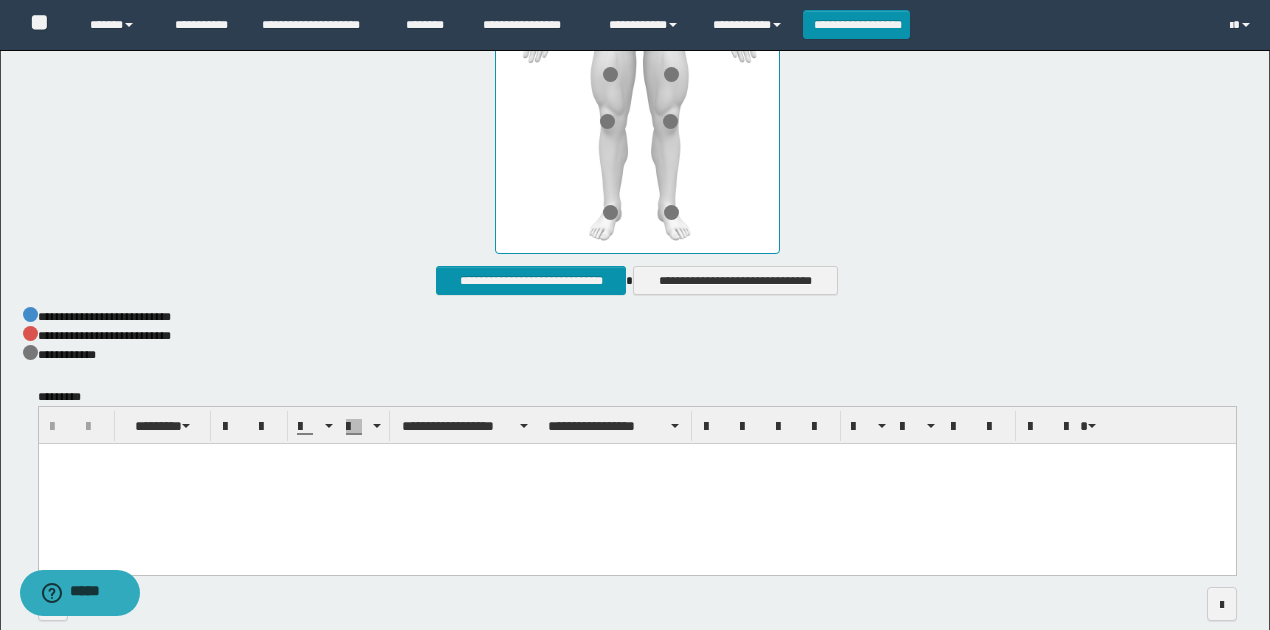scroll, scrollTop: 1136, scrollLeft: 0, axis: vertical 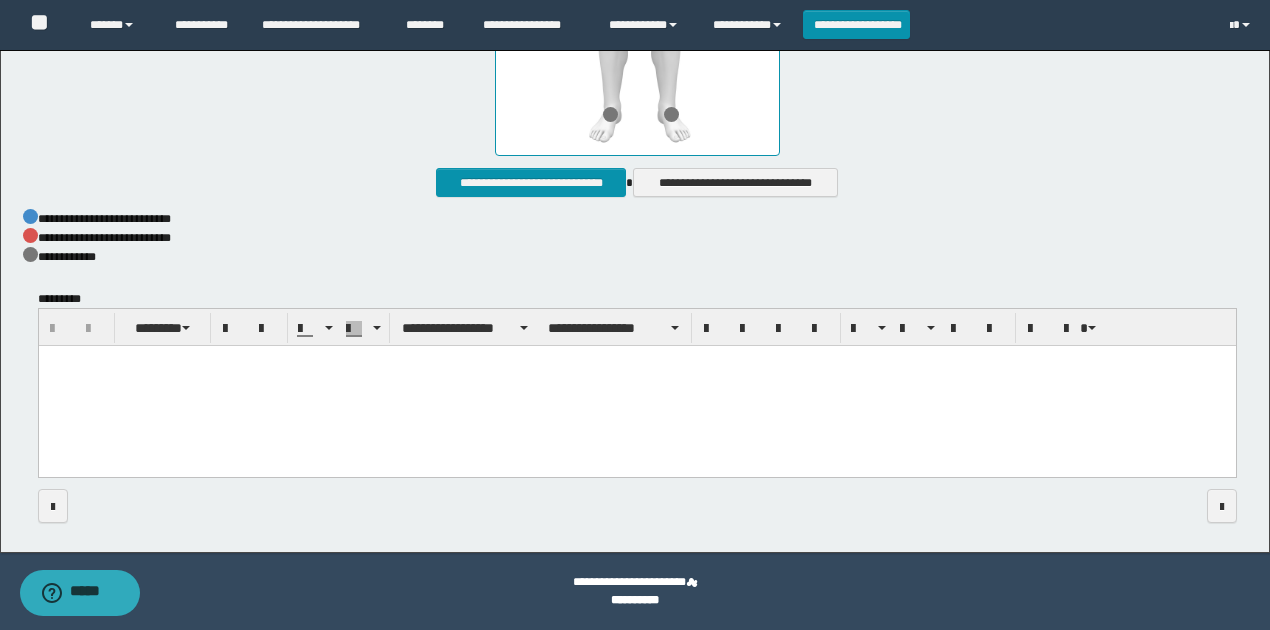 drag, startPoint x: 667, startPoint y: 451, endPoint x: 633, endPoint y: 665, distance: 216.6841 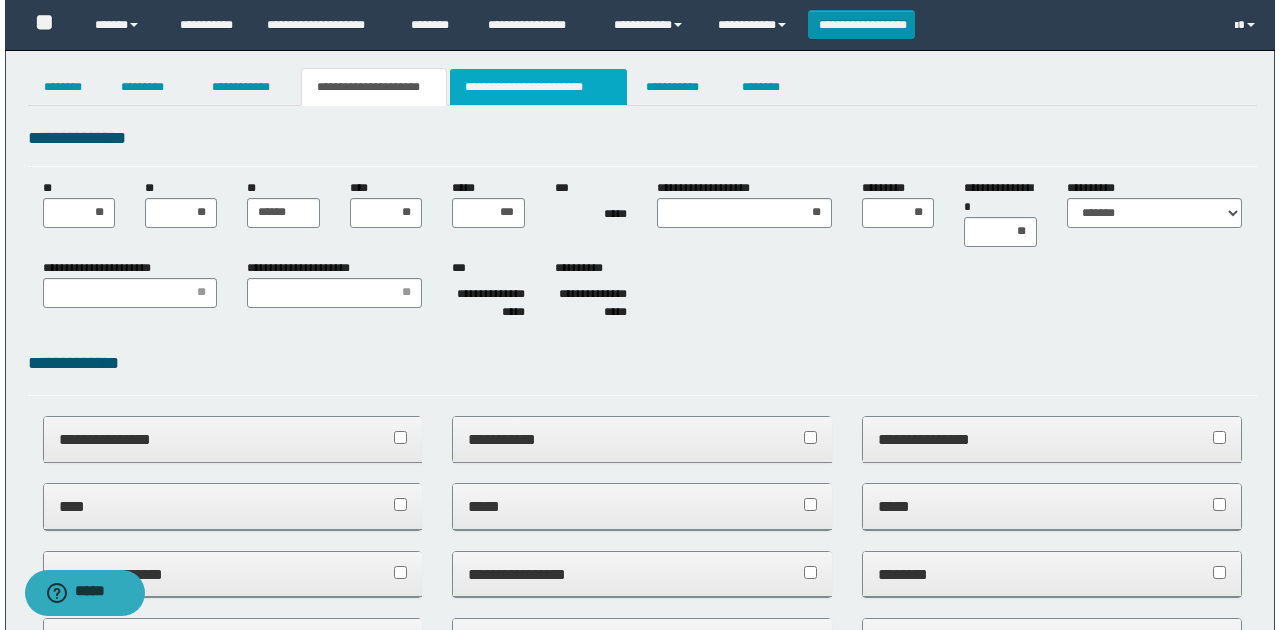 scroll, scrollTop: 0, scrollLeft: 0, axis: both 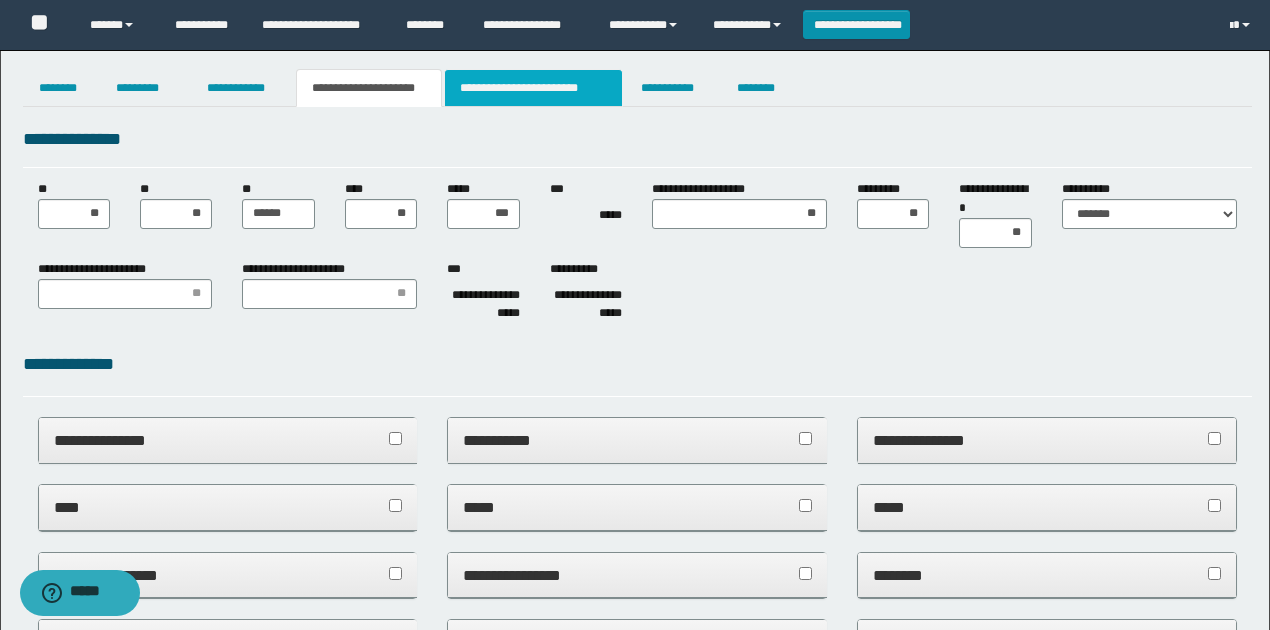 click on "**********" at bounding box center (533, 88) 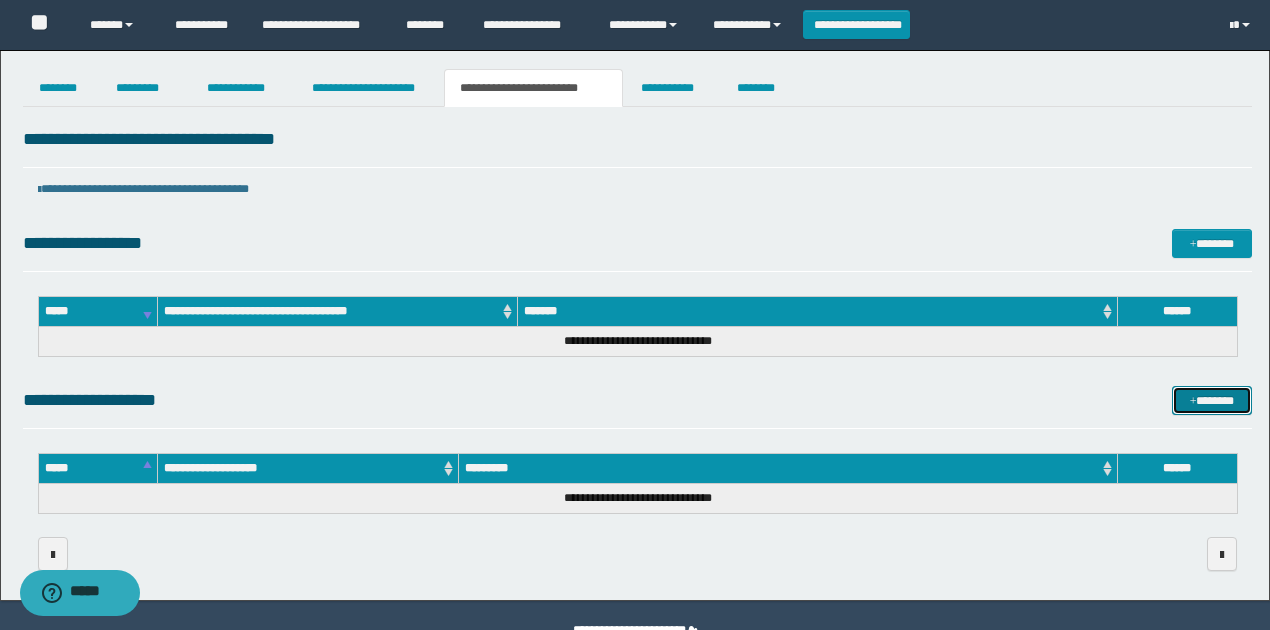click on "*******" at bounding box center [1211, 400] 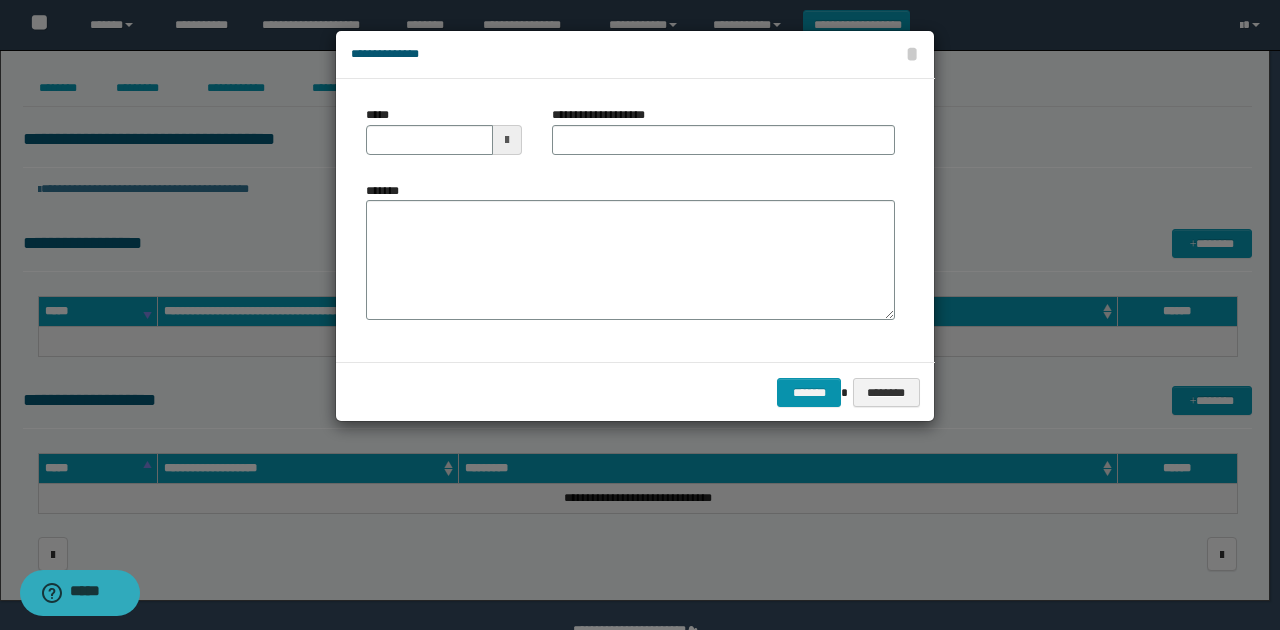 click at bounding box center (640, 315) 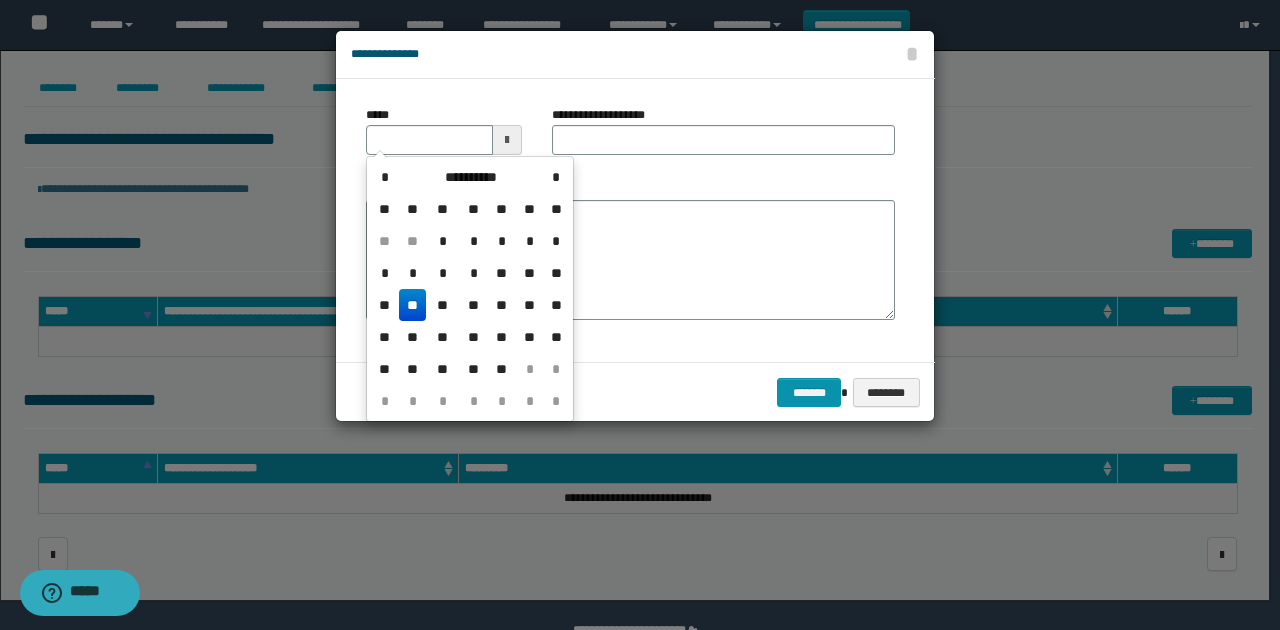 click on "**" at bounding box center (413, 305) 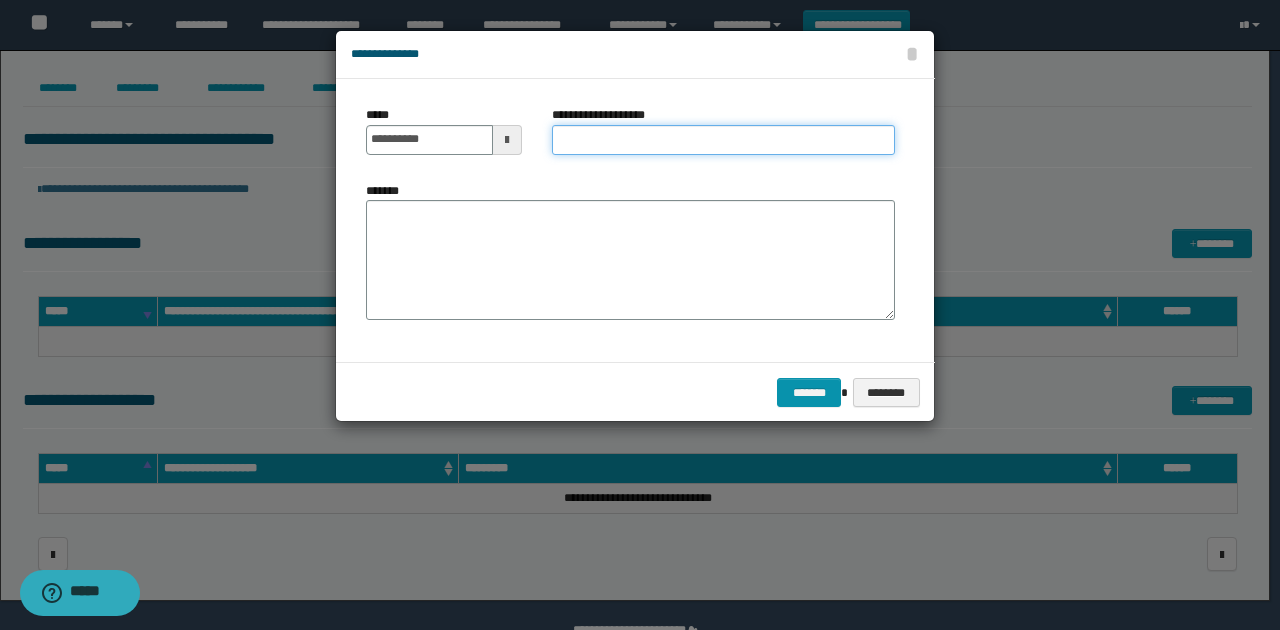 click on "**********" at bounding box center [723, 140] 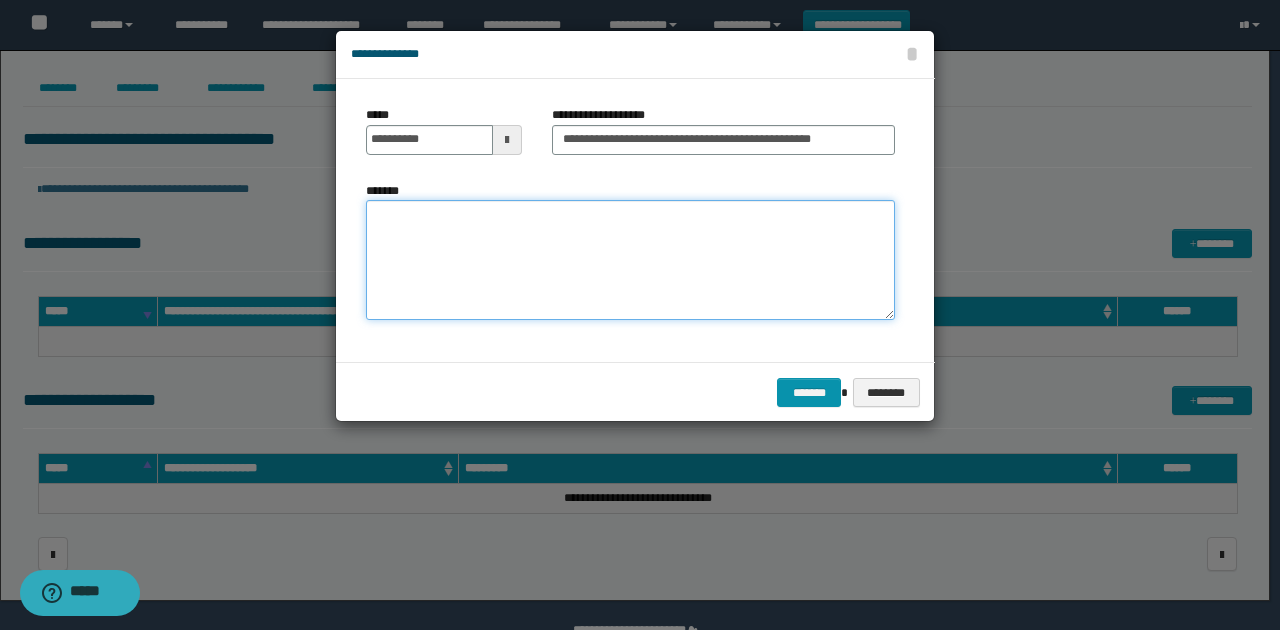click on "*******" at bounding box center (630, 260) 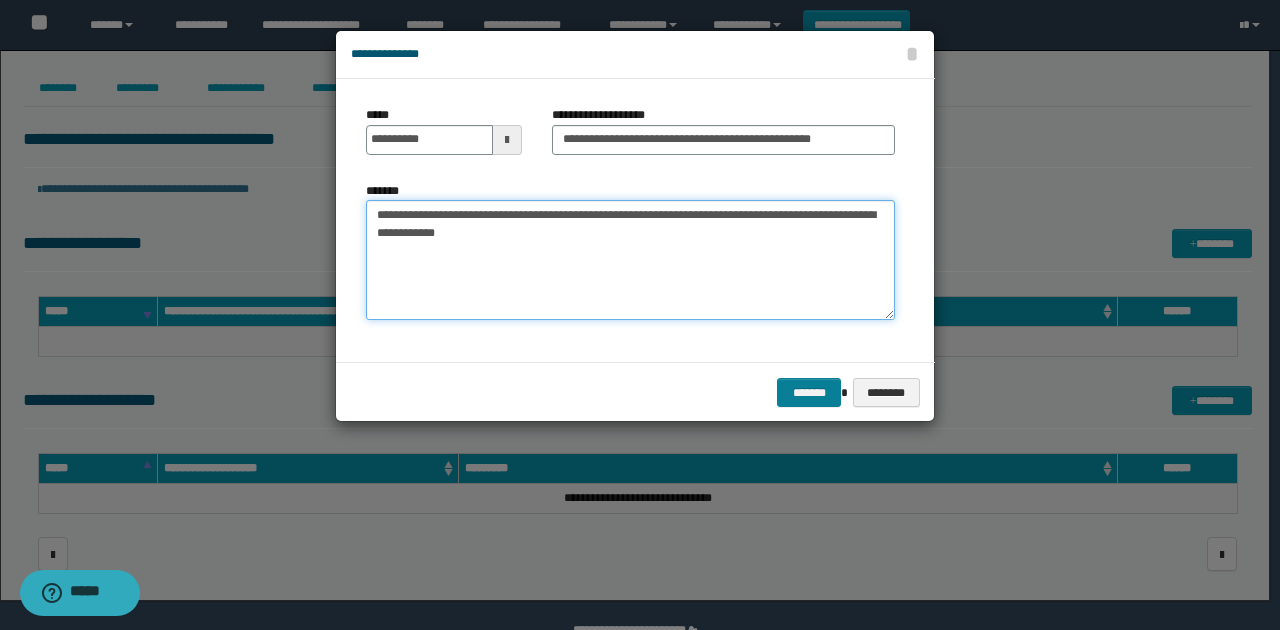 type on "**********" 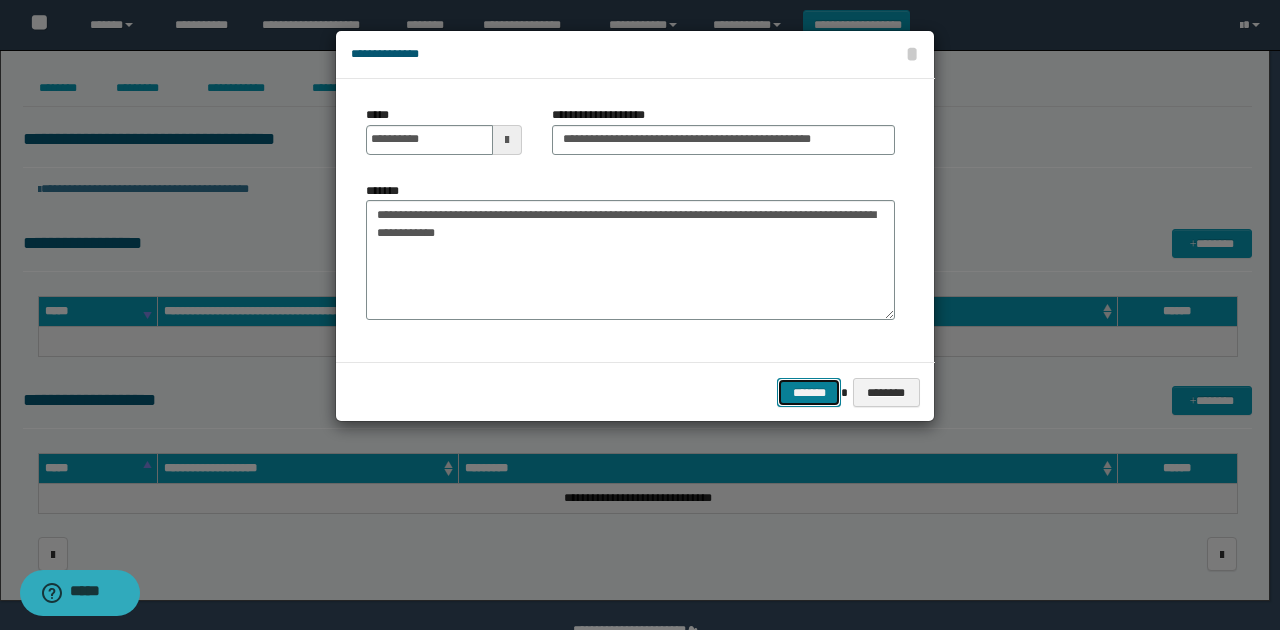 click on "*******" at bounding box center (809, 392) 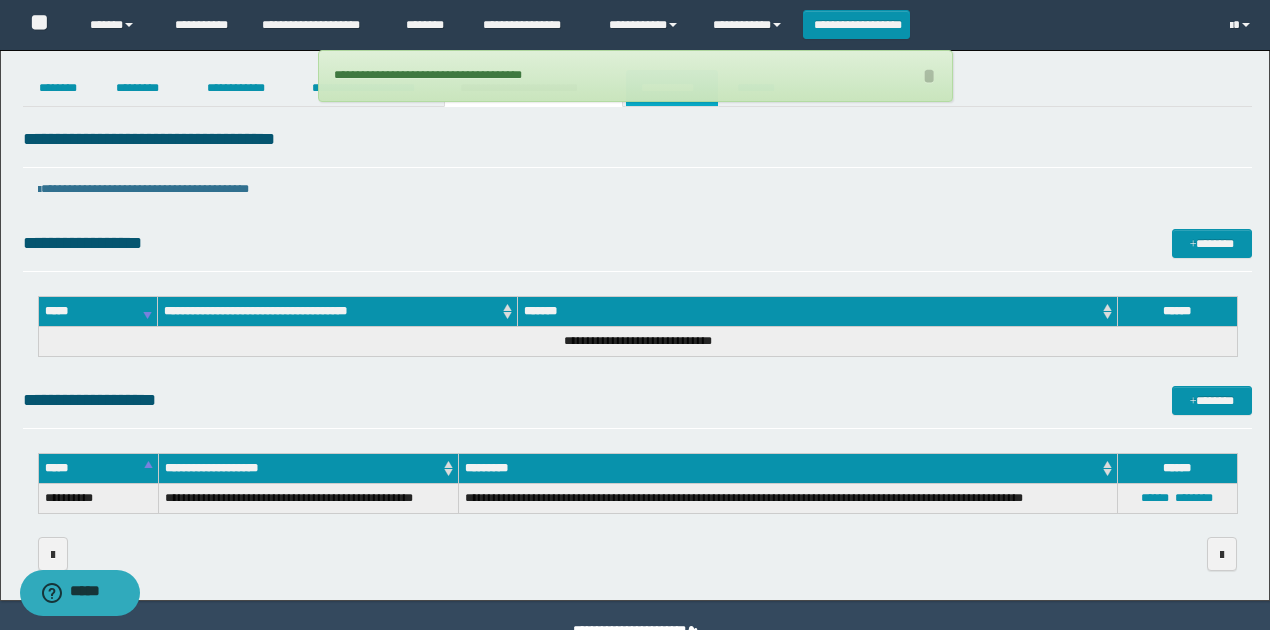 click on "**********" at bounding box center [672, 88] 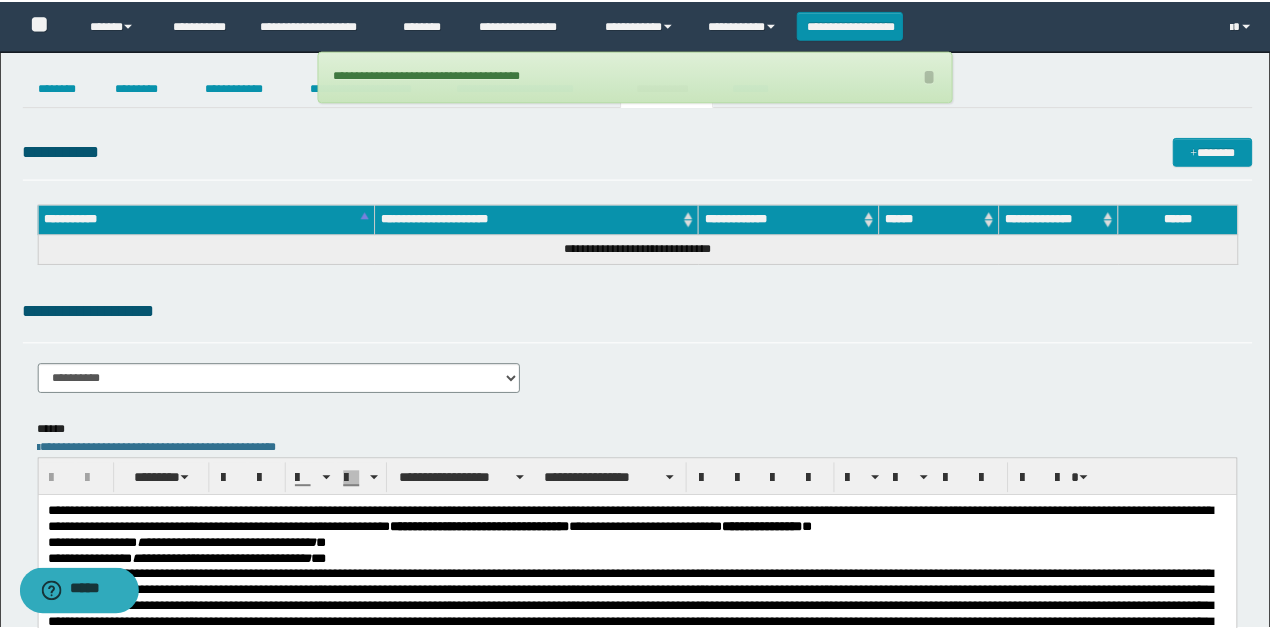scroll, scrollTop: 0, scrollLeft: 0, axis: both 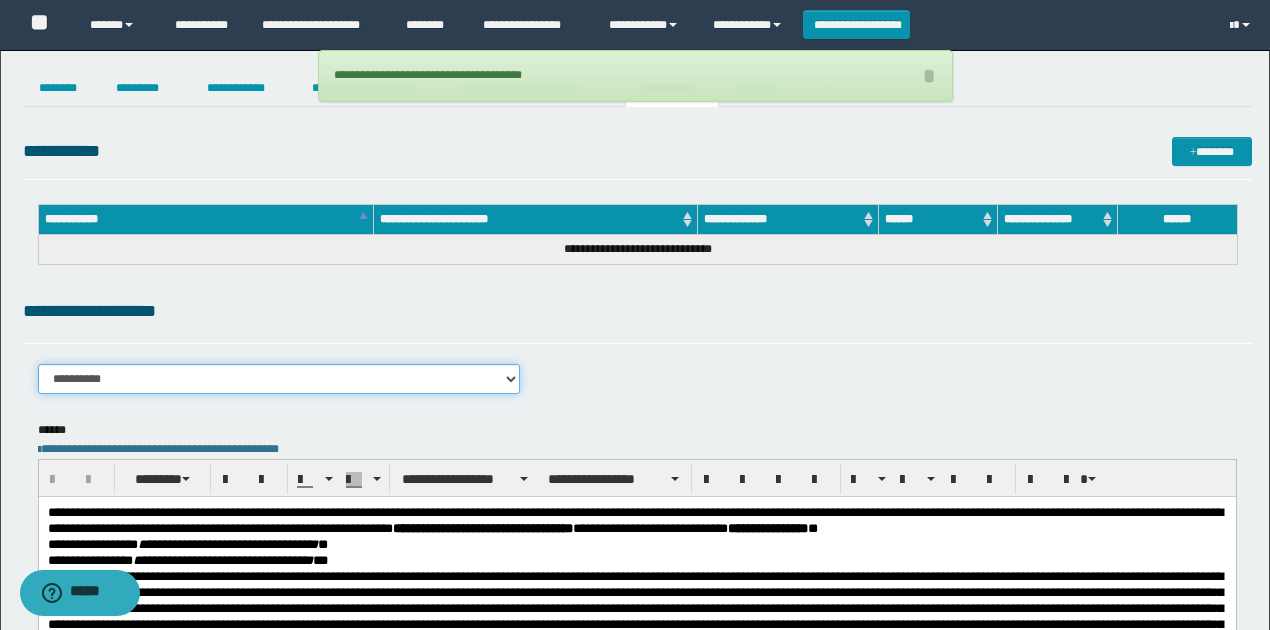 click on "**********" at bounding box center [279, 379] 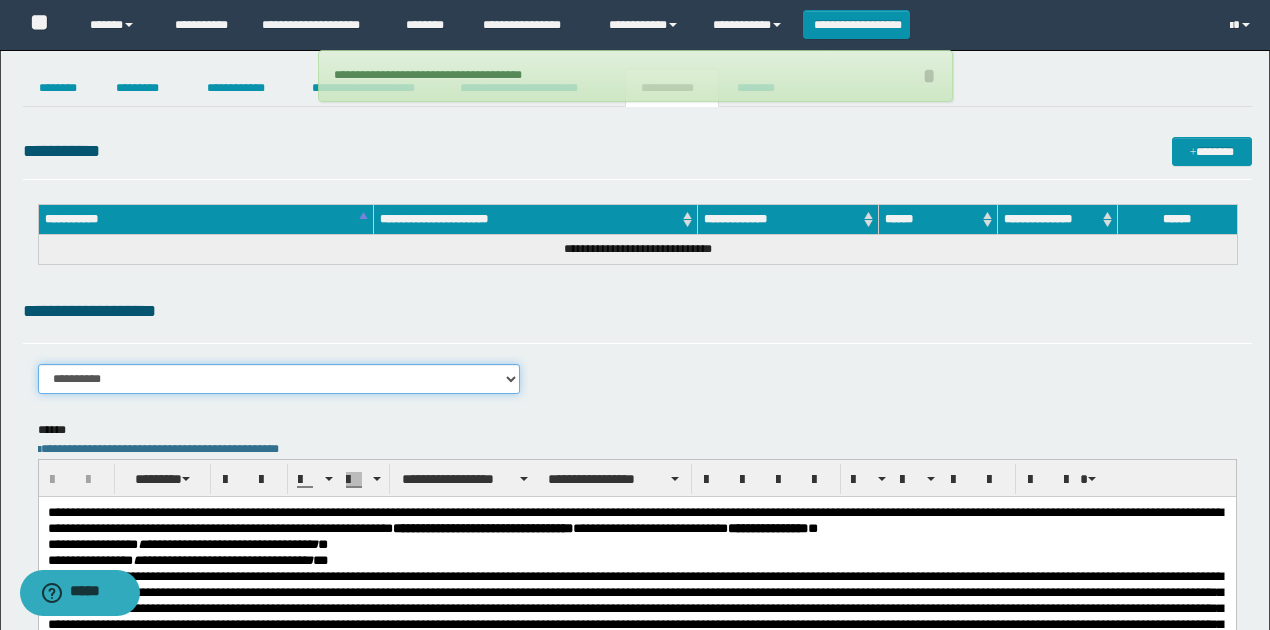 select on "****" 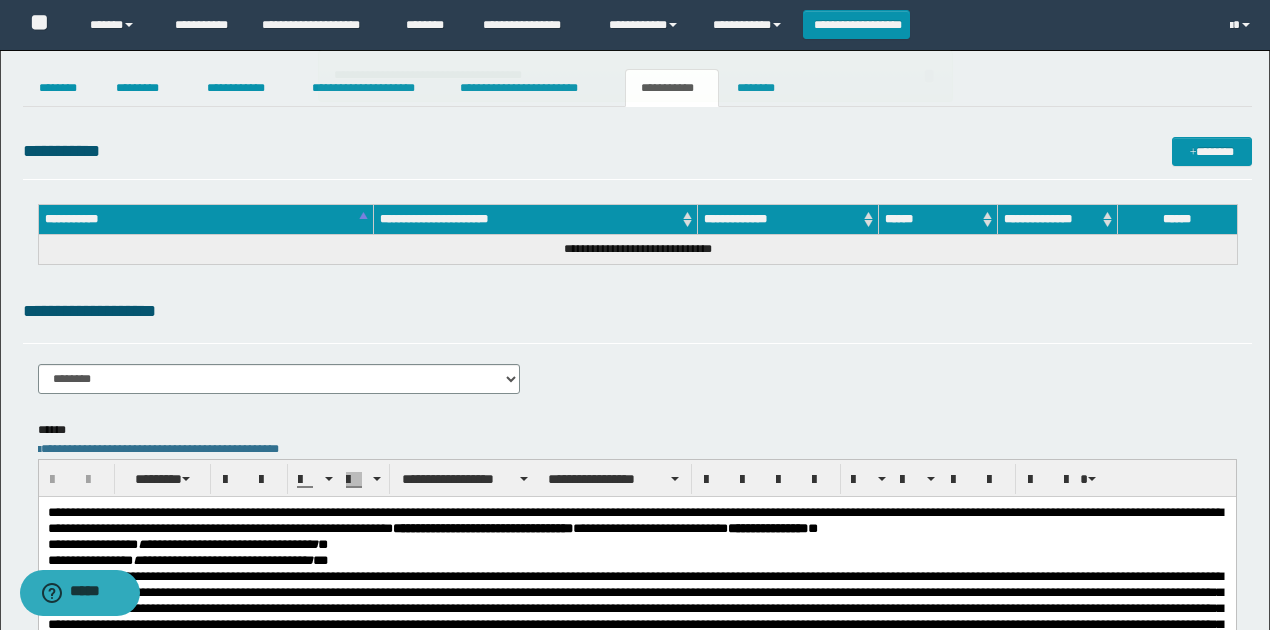 click on "**********" at bounding box center (637, 311) 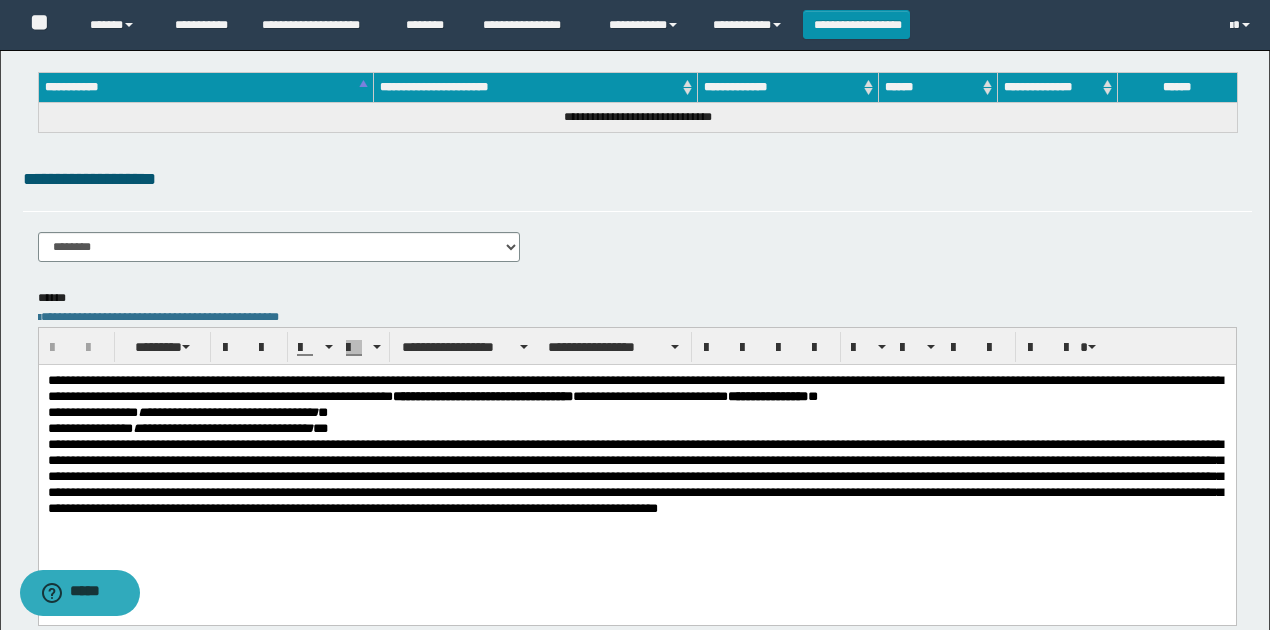 scroll, scrollTop: 133, scrollLeft: 0, axis: vertical 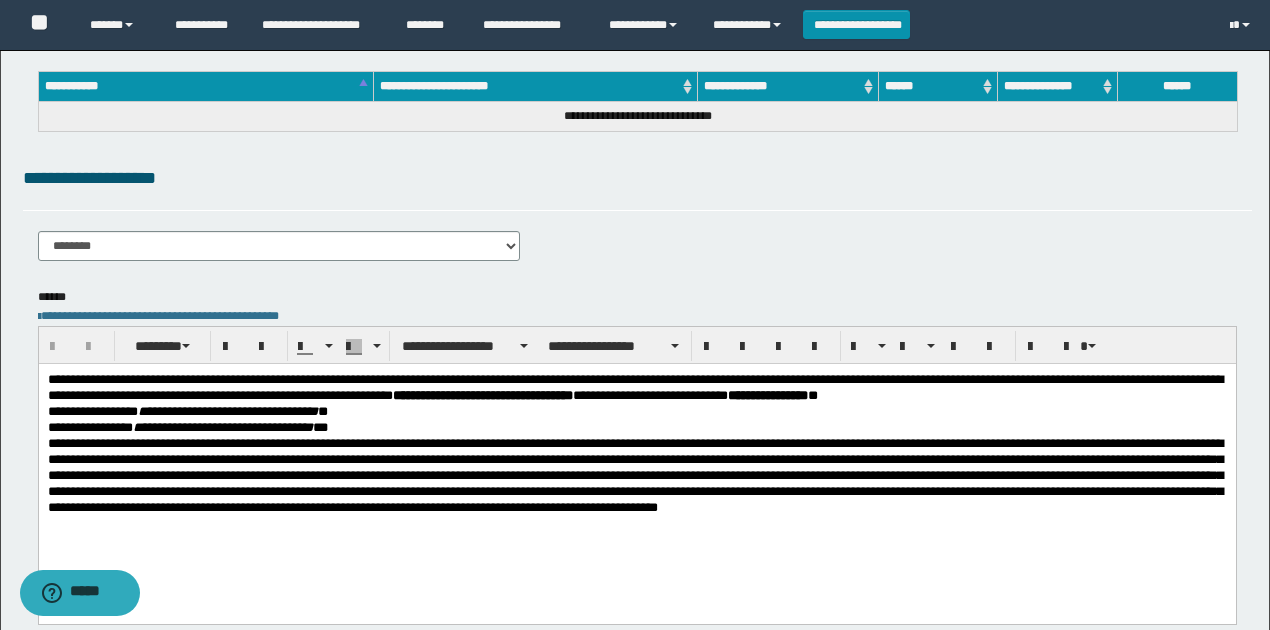 click at bounding box center (634, 474) 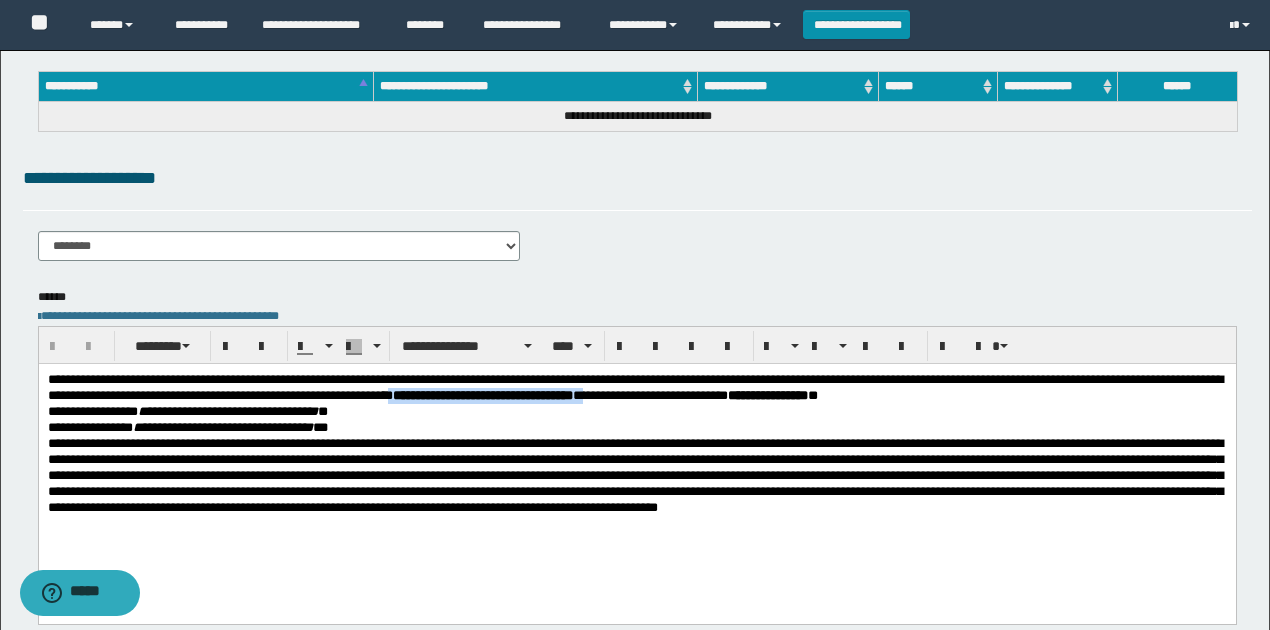 drag, startPoint x: 534, startPoint y: 393, endPoint x: 754, endPoint y: 399, distance: 220.0818 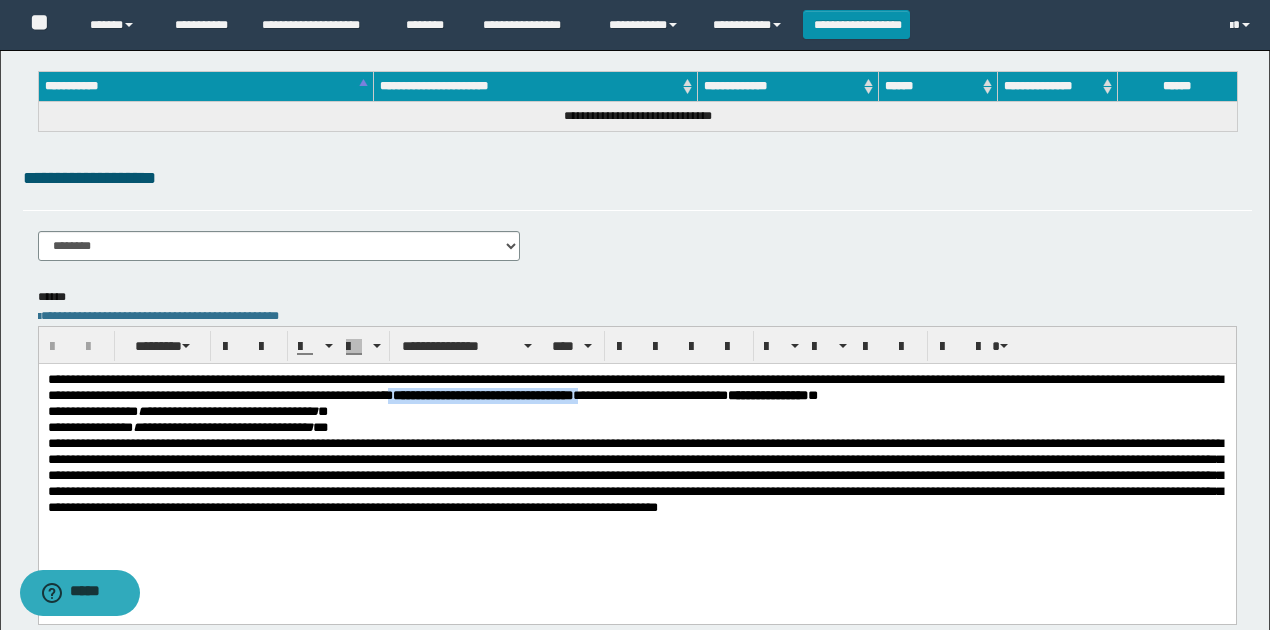 type 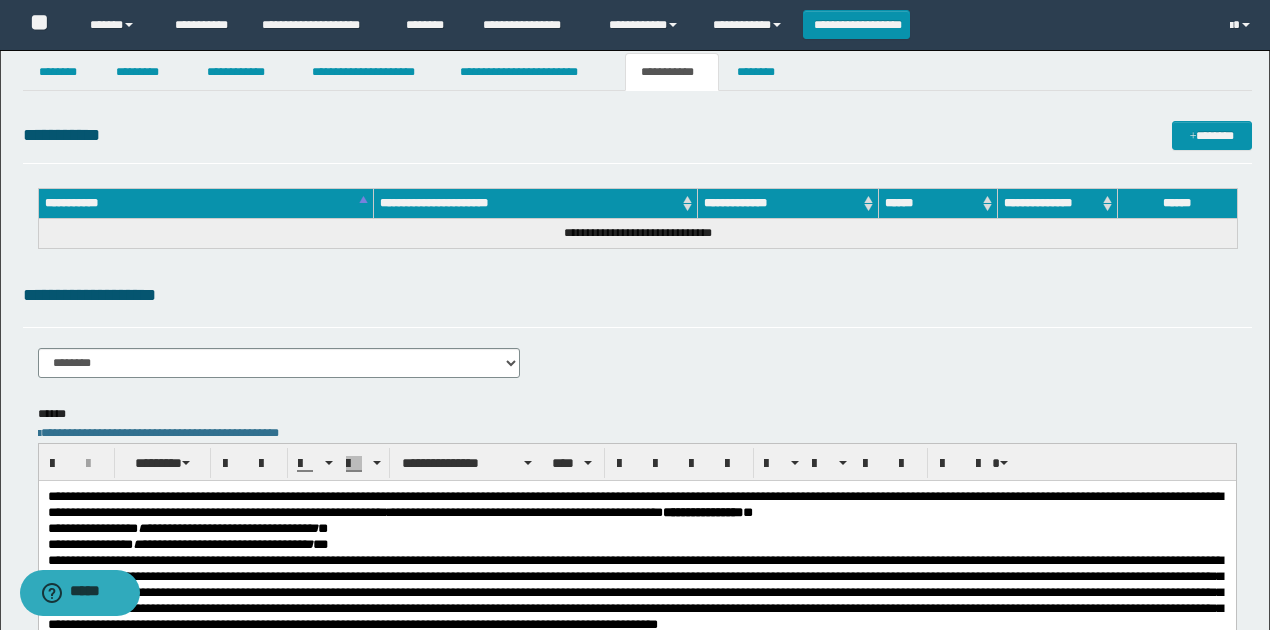 scroll, scrollTop: 0, scrollLeft: 0, axis: both 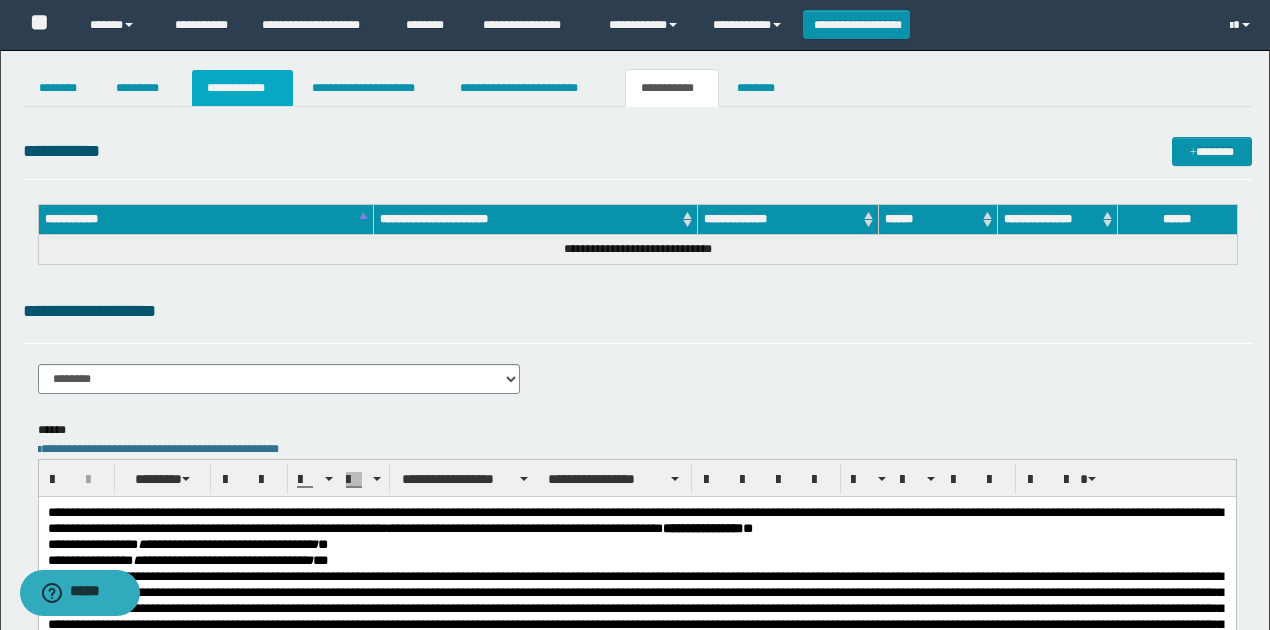 click on "**********" at bounding box center [243, 88] 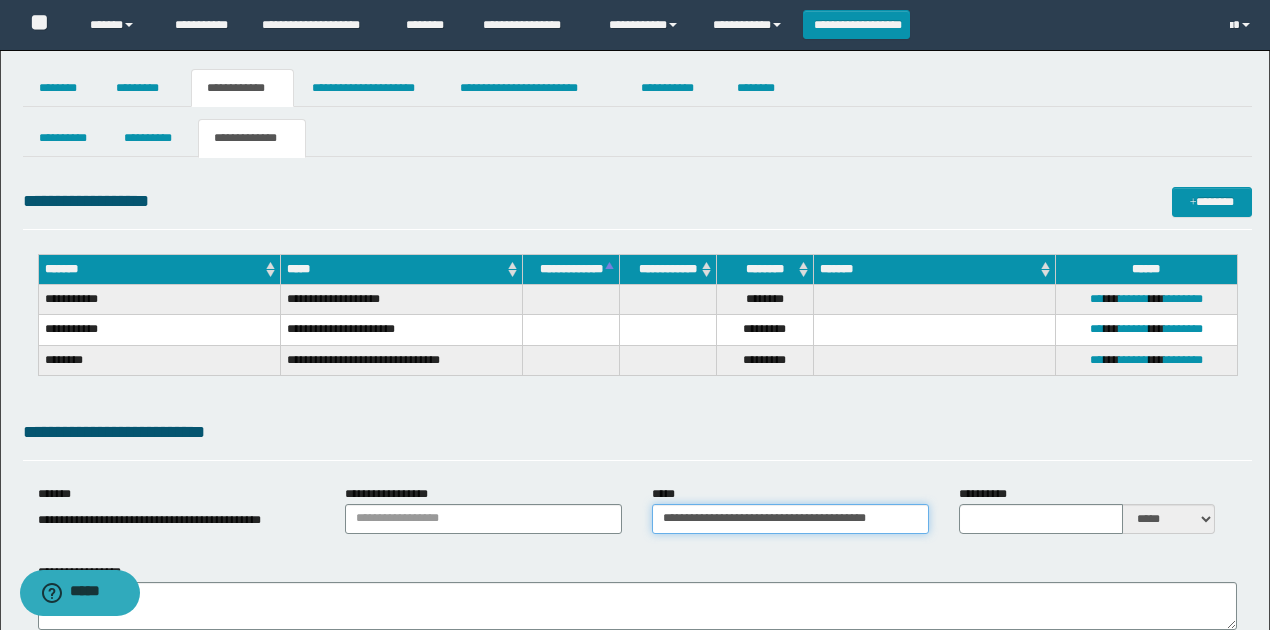 scroll, scrollTop: 0, scrollLeft: 9, axis: horizontal 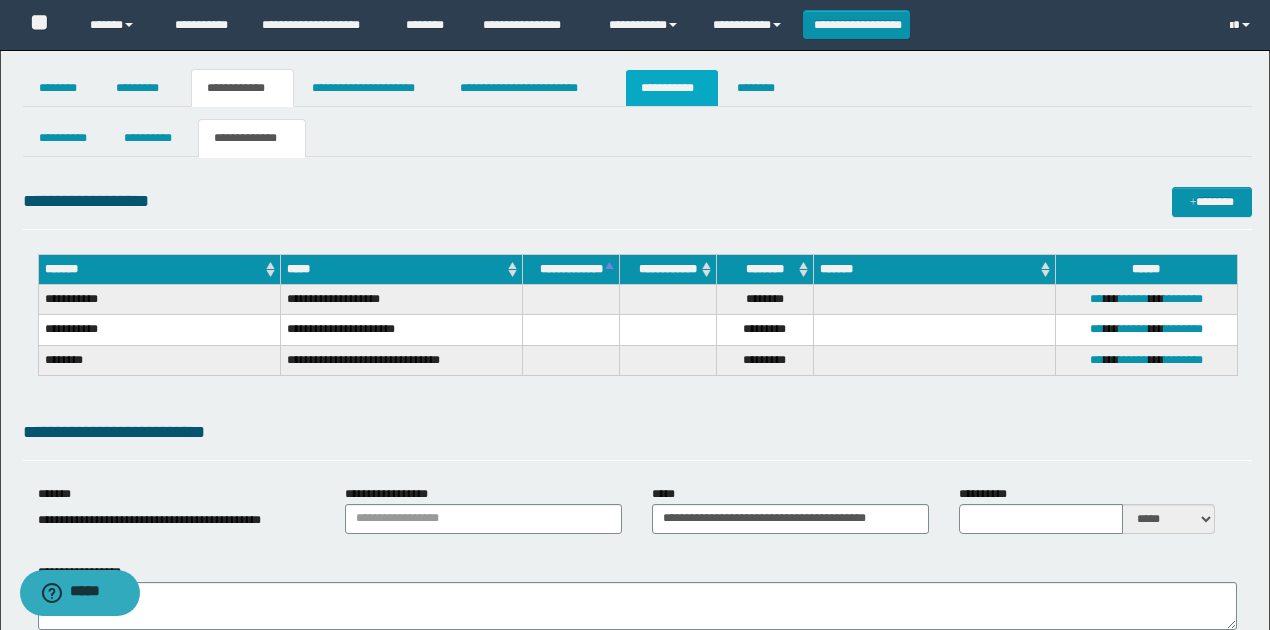 click on "**********" at bounding box center [672, 88] 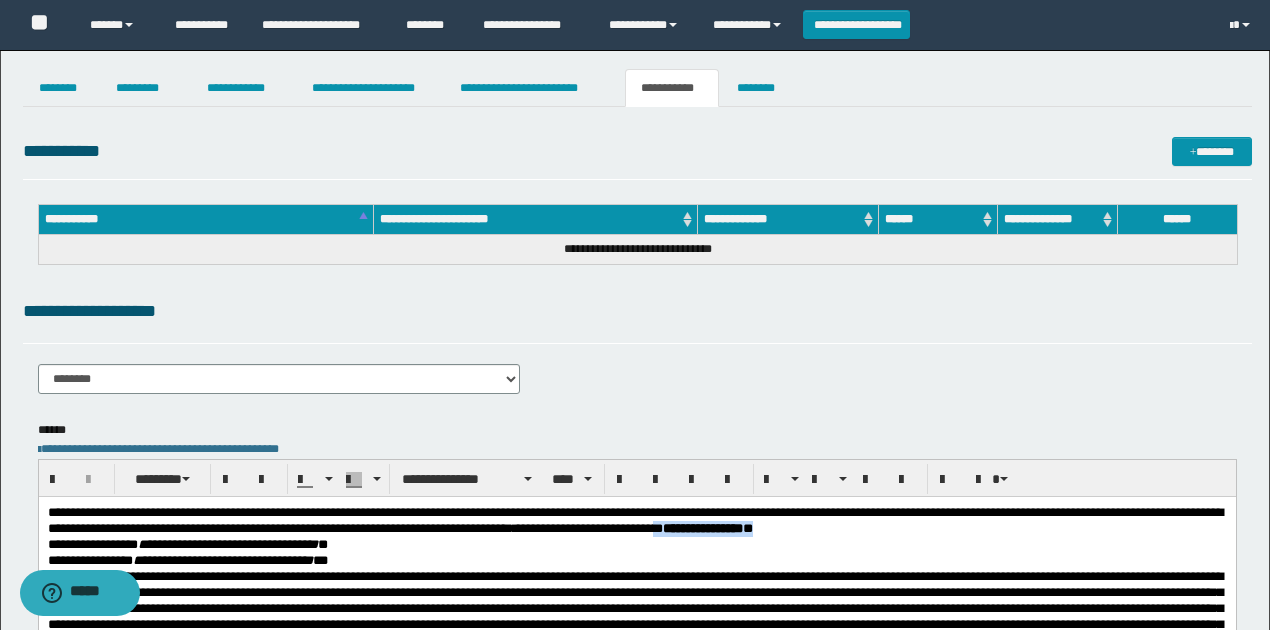 drag, startPoint x: 955, startPoint y: 530, endPoint x: 828, endPoint y: 538, distance: 127.25172 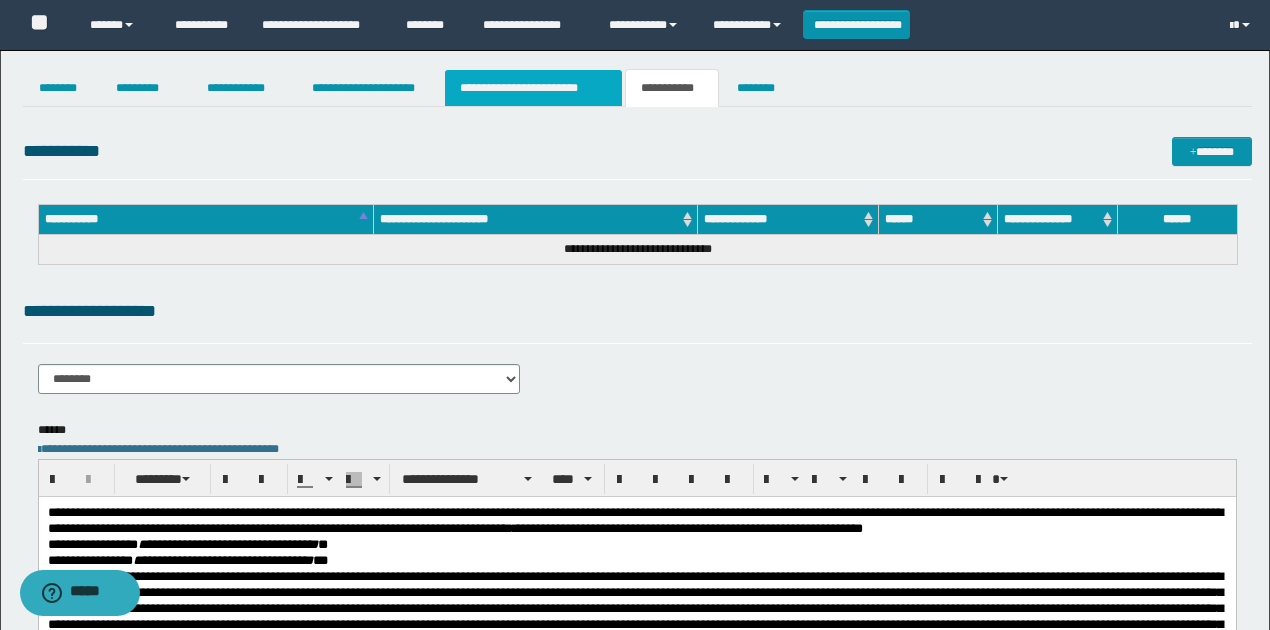 click on "**********" at bounding box center (533, 88) 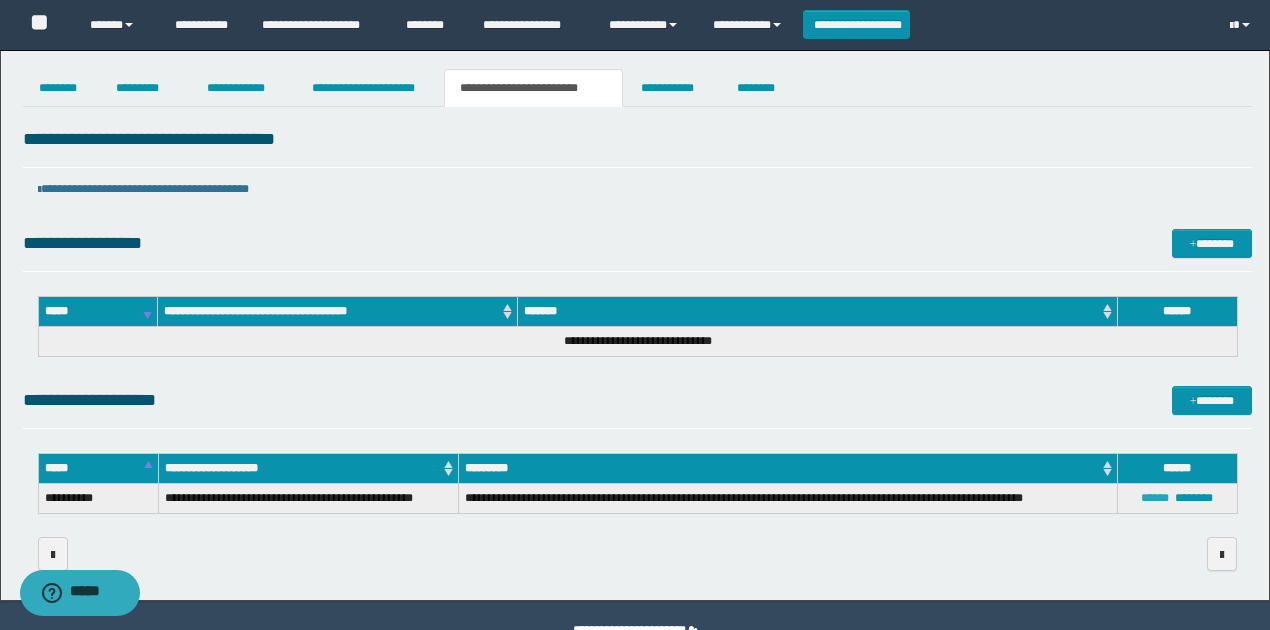click on "******" at bounding box center [1155, 498] 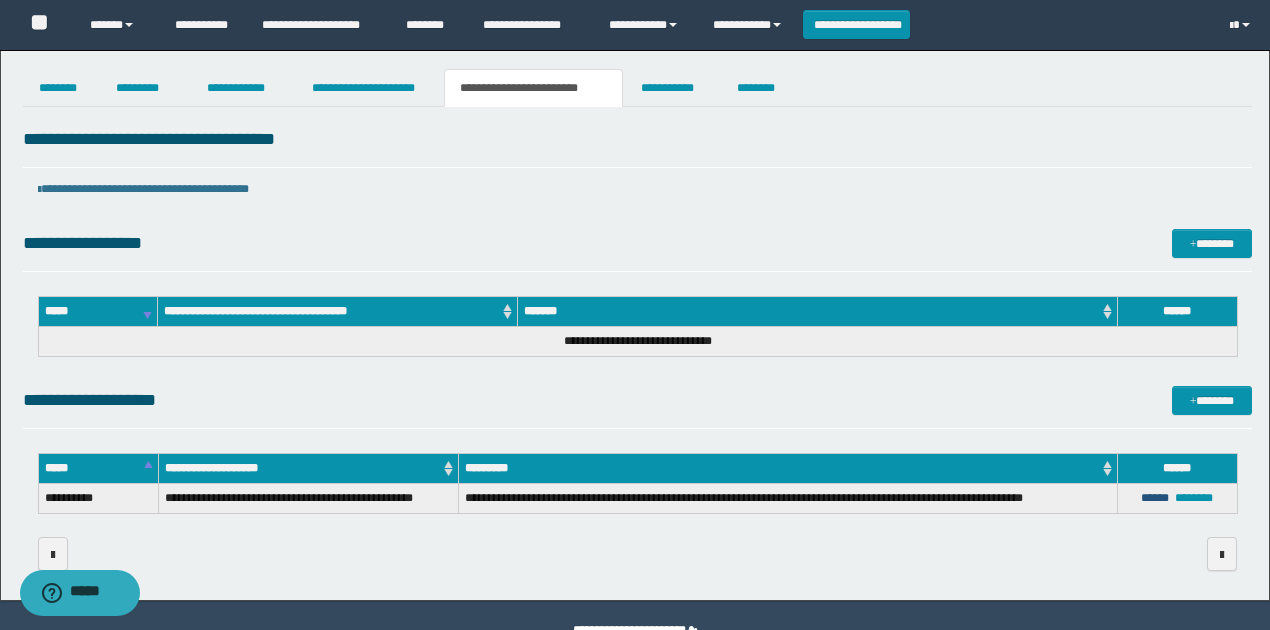 type on "**********" 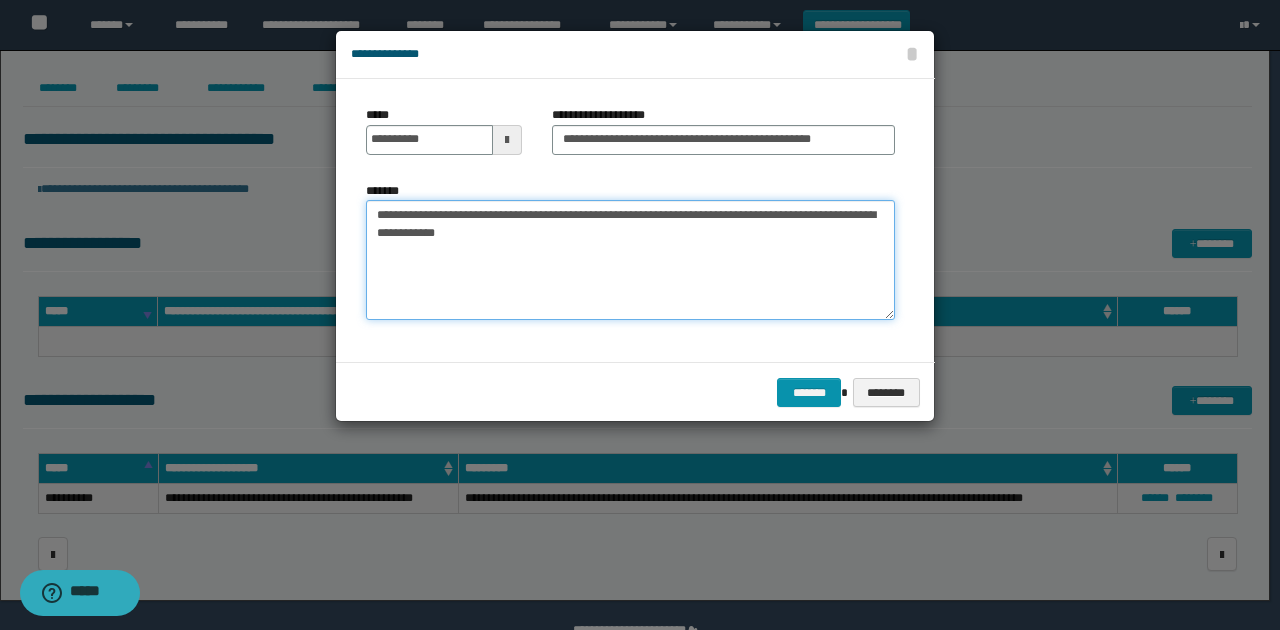 drag, startPoint x: 484, startPoint y: 244, endPoint x: 375, endPoint y: 211, distance: 113.88591 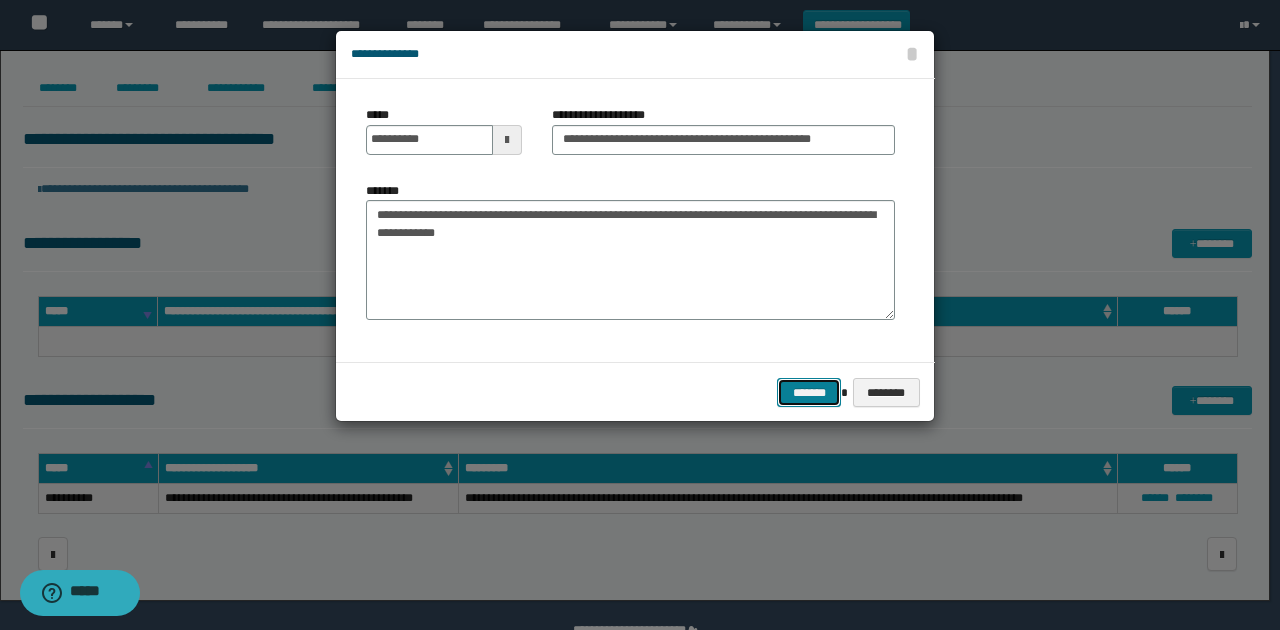 click on "*******" at bounding box center (809, 392) 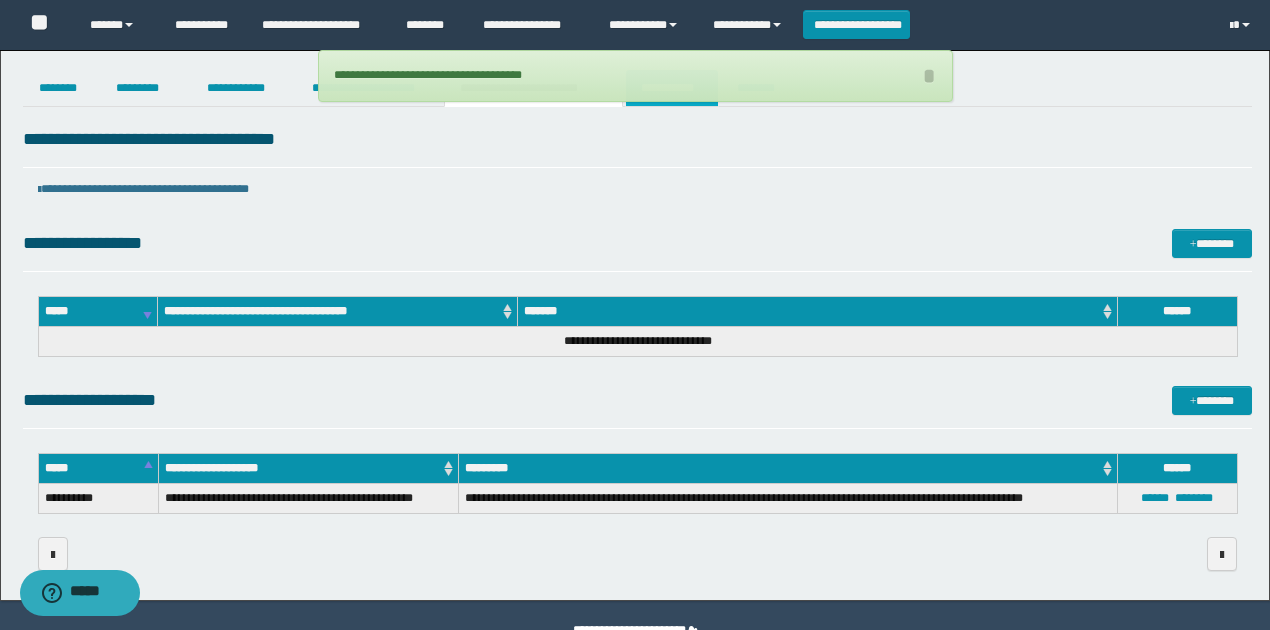drag, startPoint x: 684, startPoint y: 106, endPoint x: 669, endPoint y: 122, distance: 21.931713 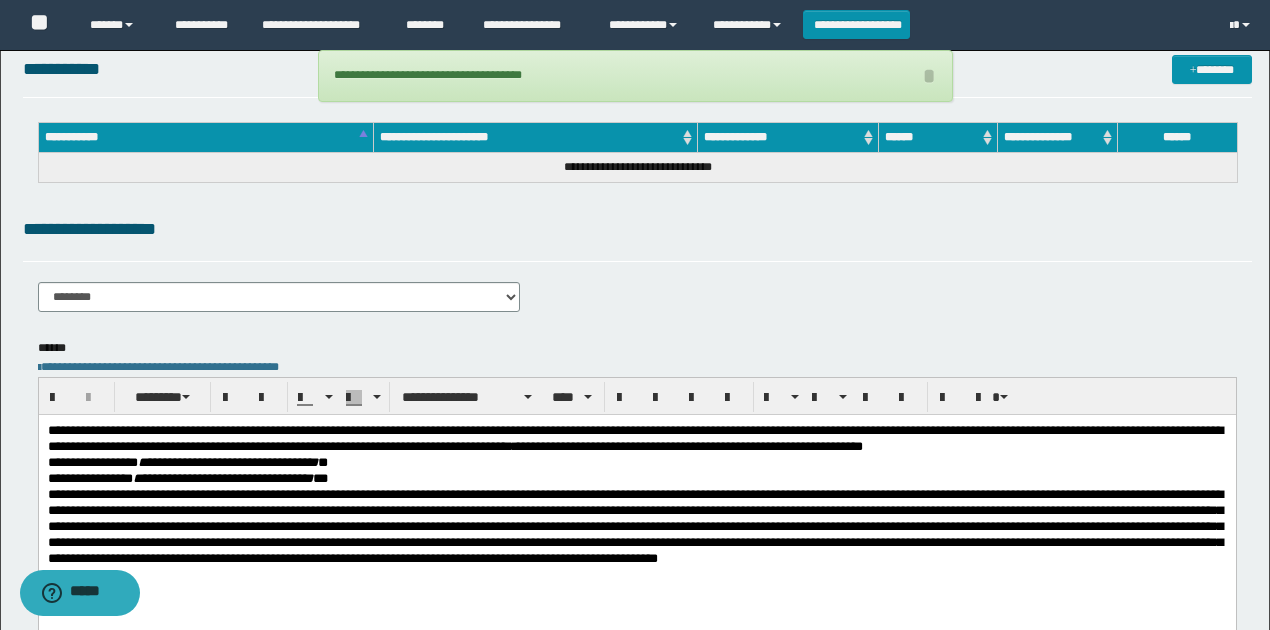 scroll, scrollTop: 200, scrollLeft: 0, axis: vertical 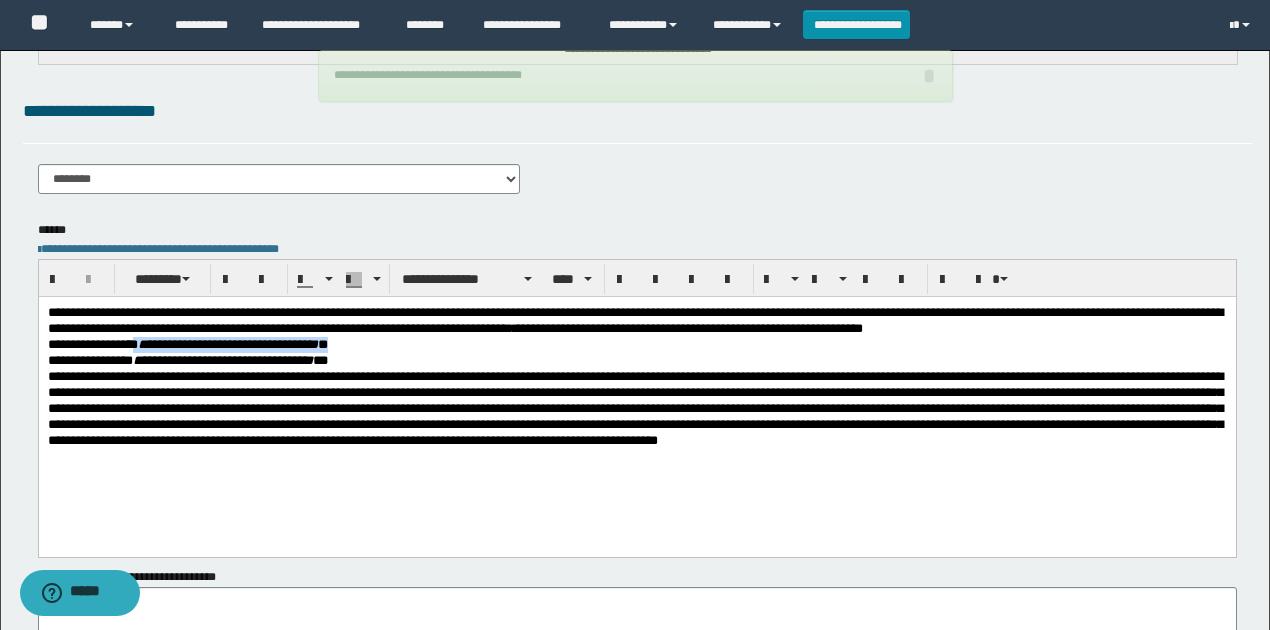 drag, startPoint x: 346, startPoint y: 346, endPoint x: 137, endPoint y: 342, distance: 209.03827 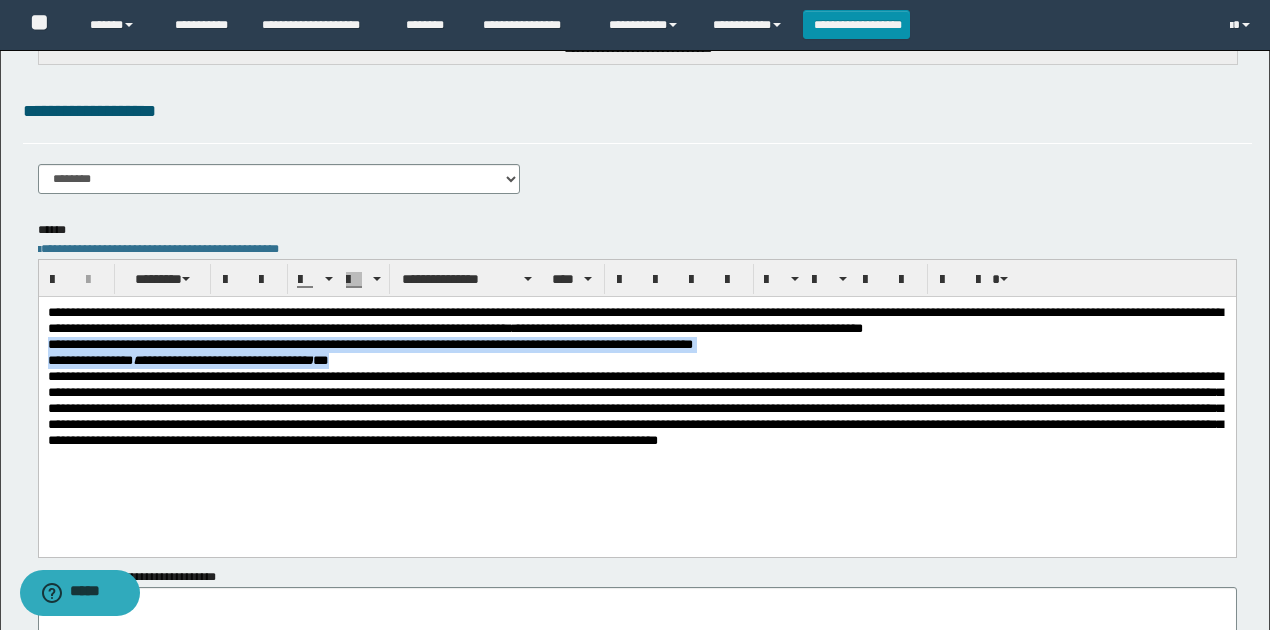 drag, startPoint x: 396, startPoint y: 361, endPoint x: 24, endPoint y: 351, distance: 372.1344 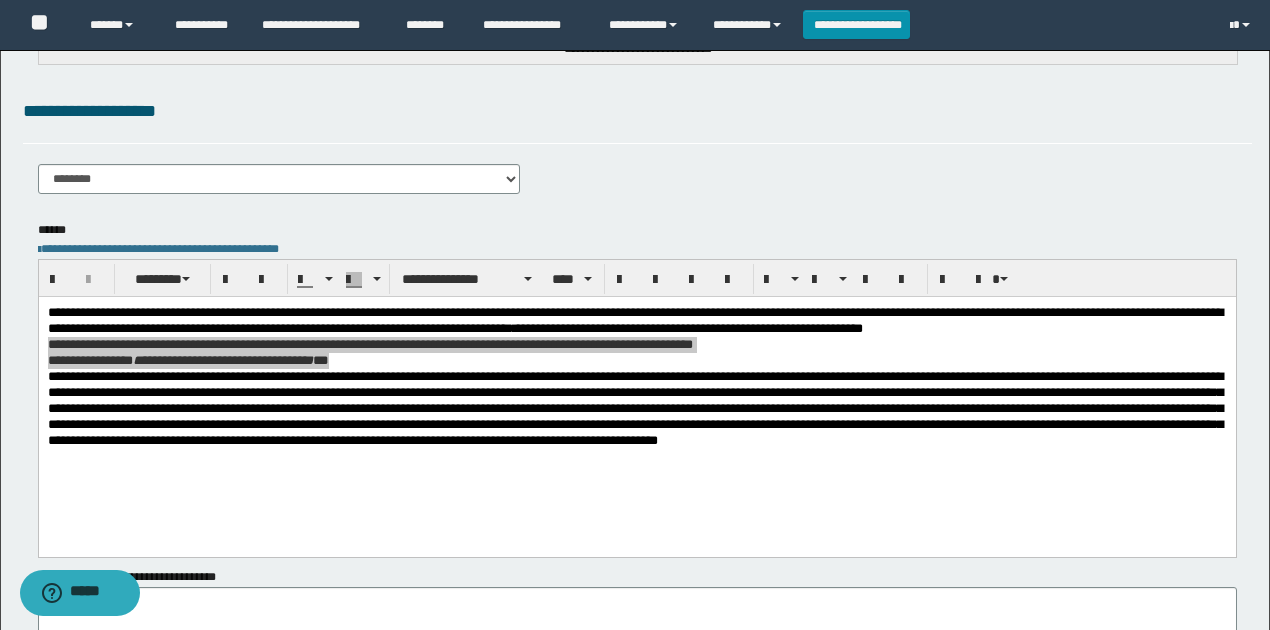 click on "**********" at bounding box center (637, 388) 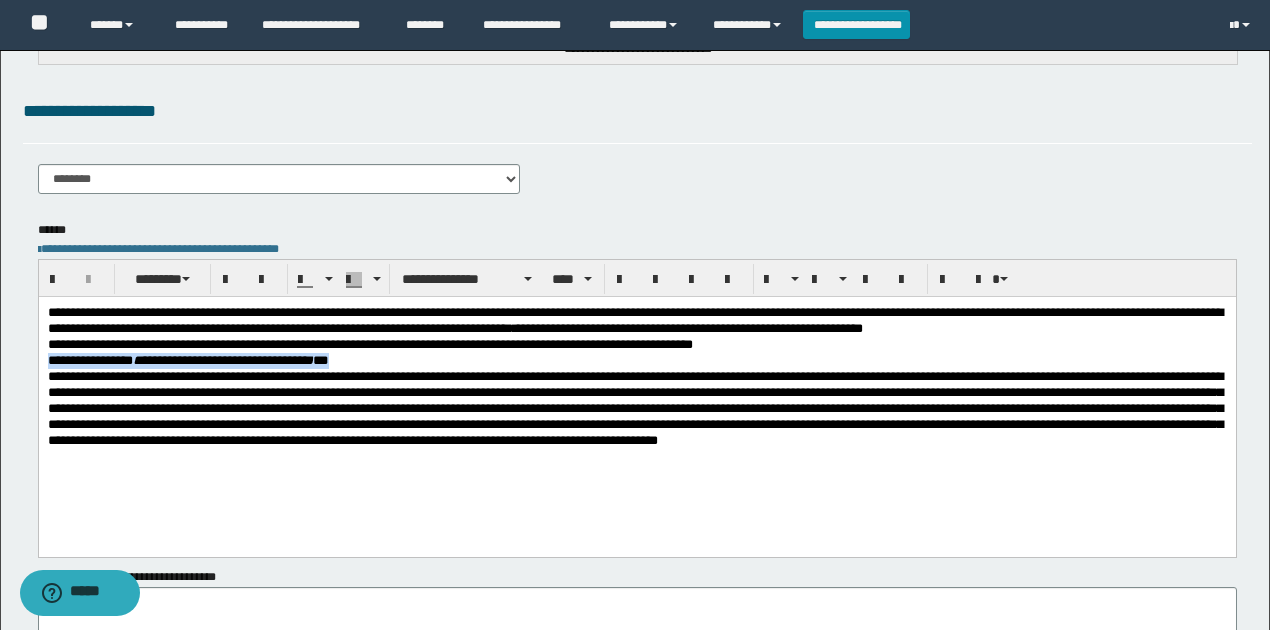 drag, startPoint x: 381, startPoint y: 356, endPoint x: 40, endPoint y: 362, distance: 341.0528 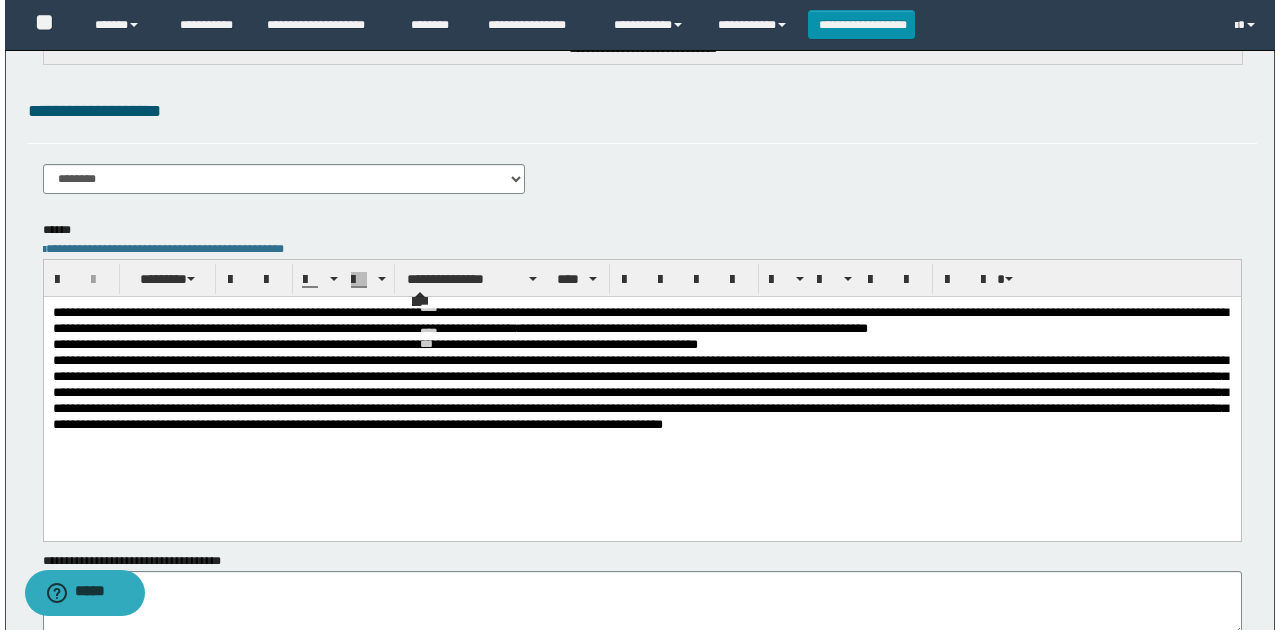scroll, scrollTop: 0, scrollLeft: 0, axis: both 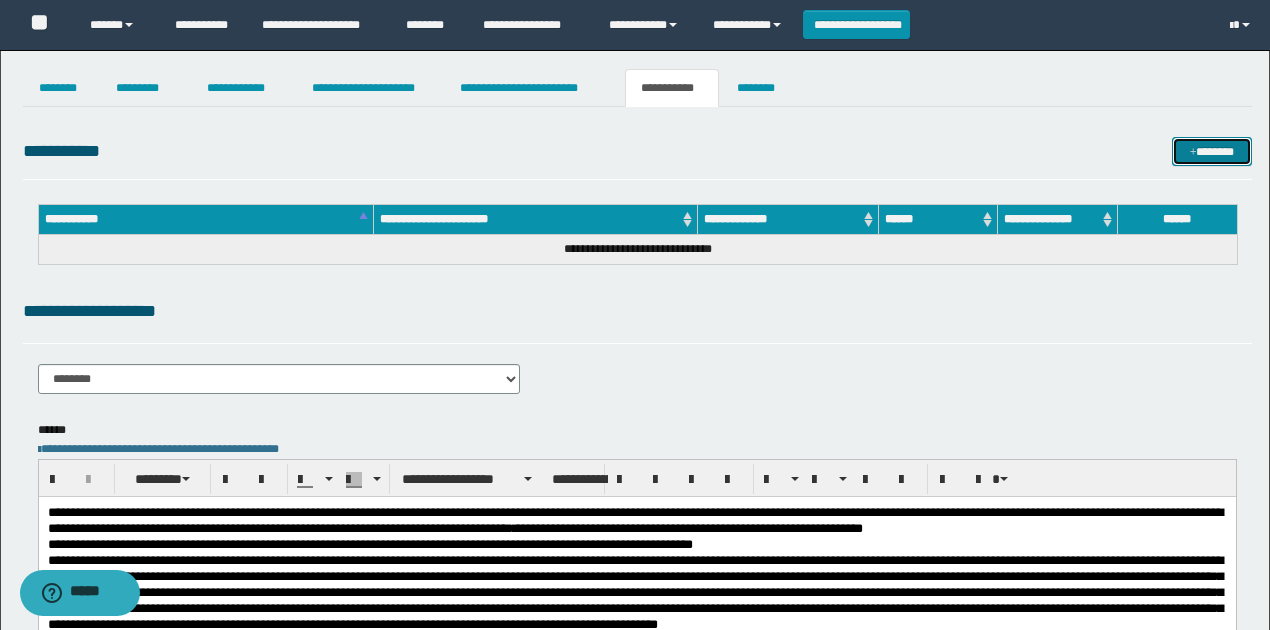 drag, startPoint x: 1232, startPoint y: 151, endPoint x: 1118, endPoint y: 124, distance: 117.15375 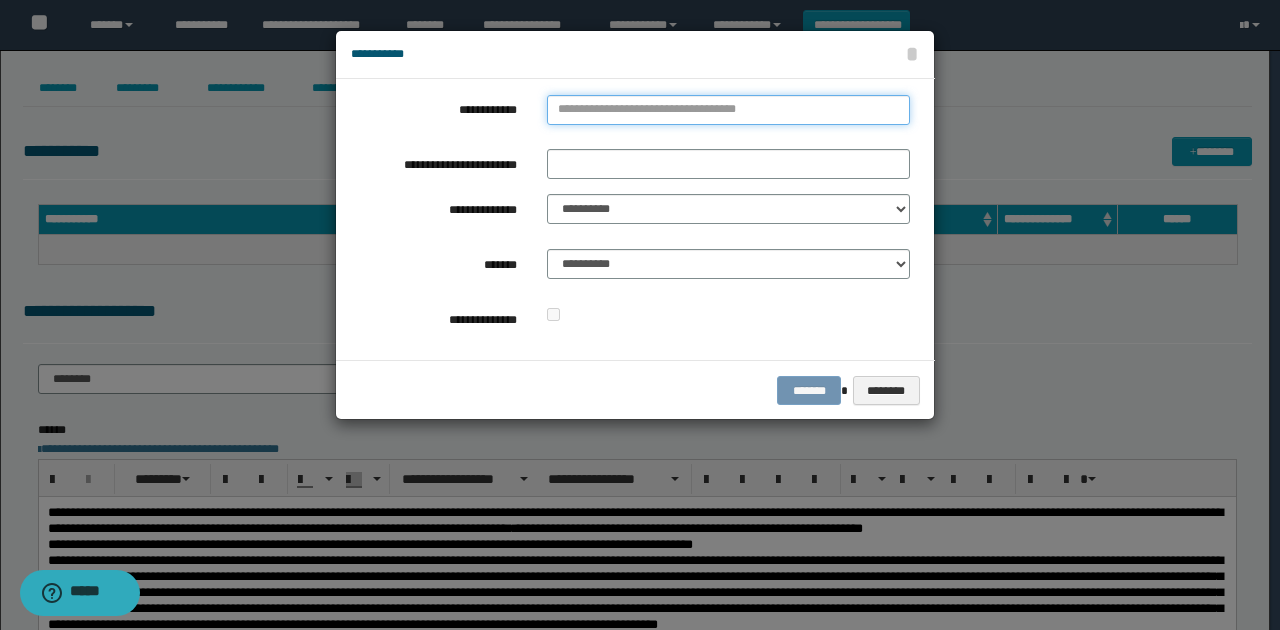 click on "**********" at bounding box center [728, 110] 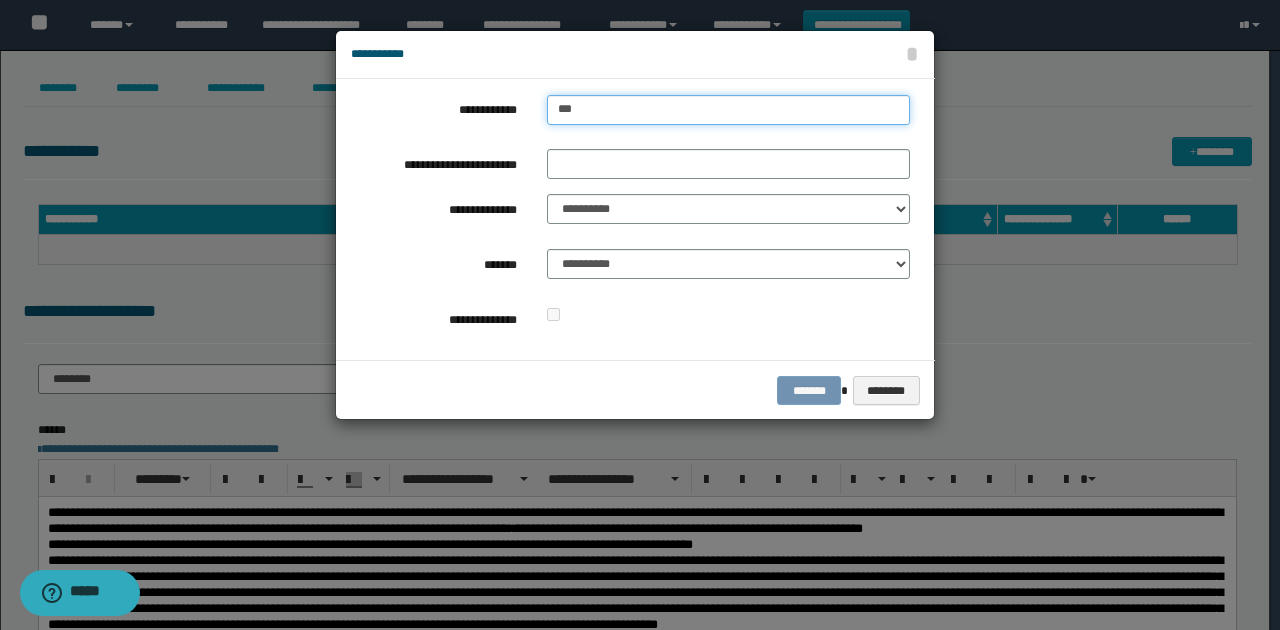 type on "****" 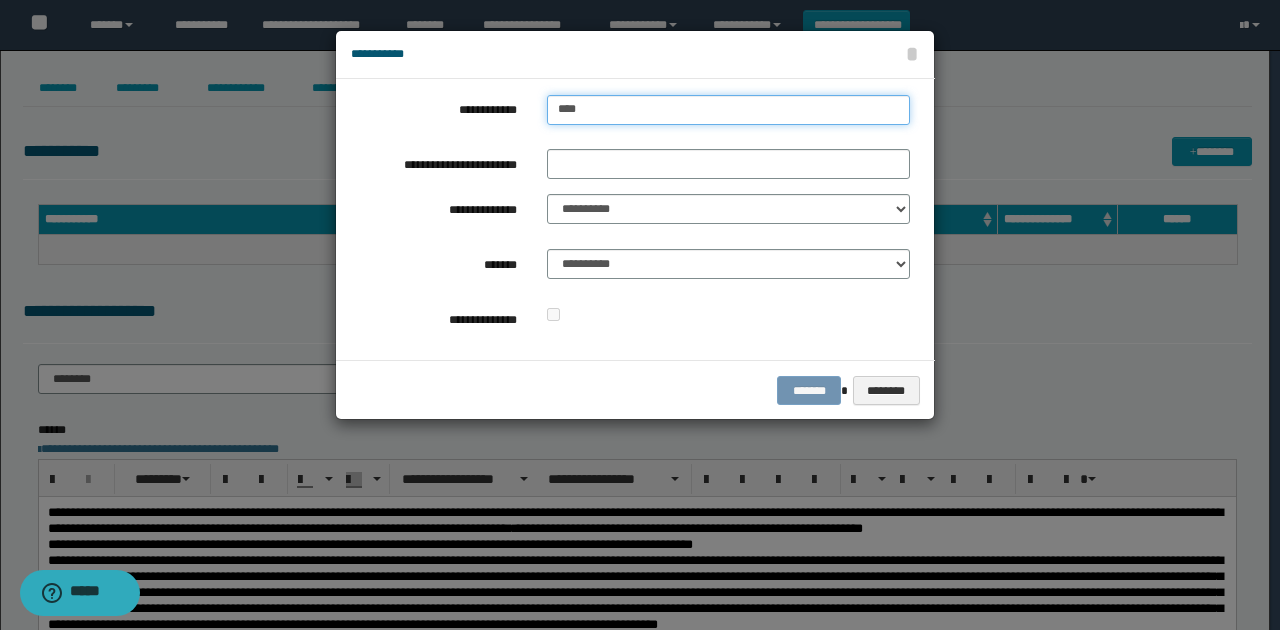 type on "****" 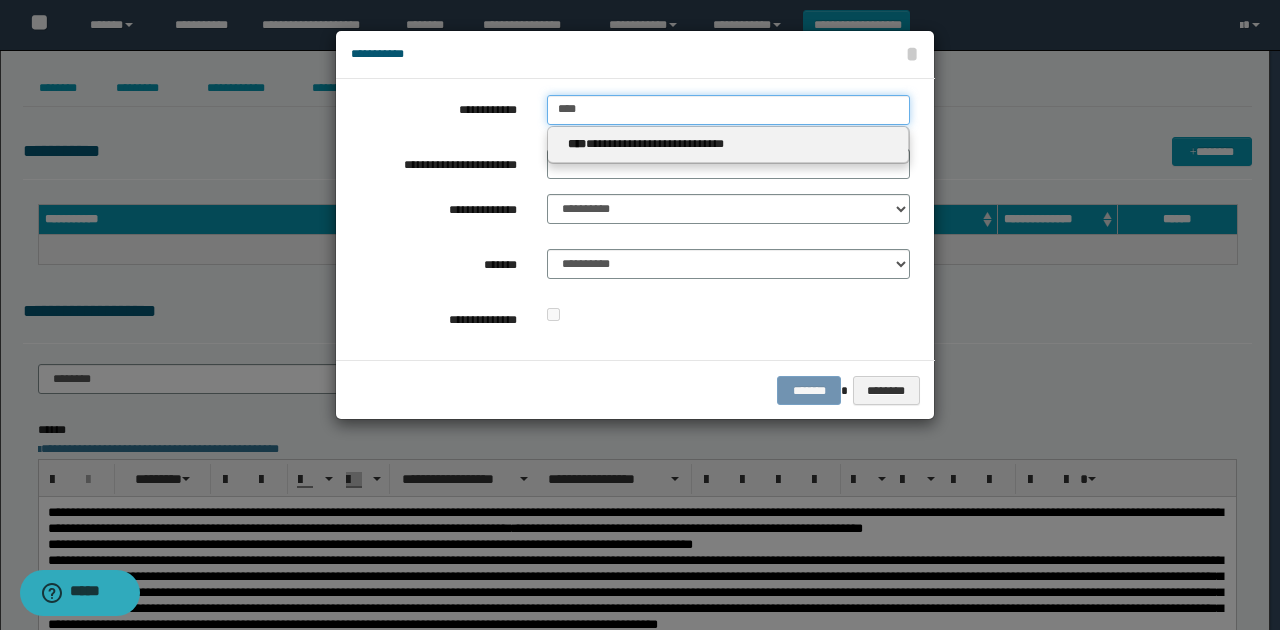 type on "****" 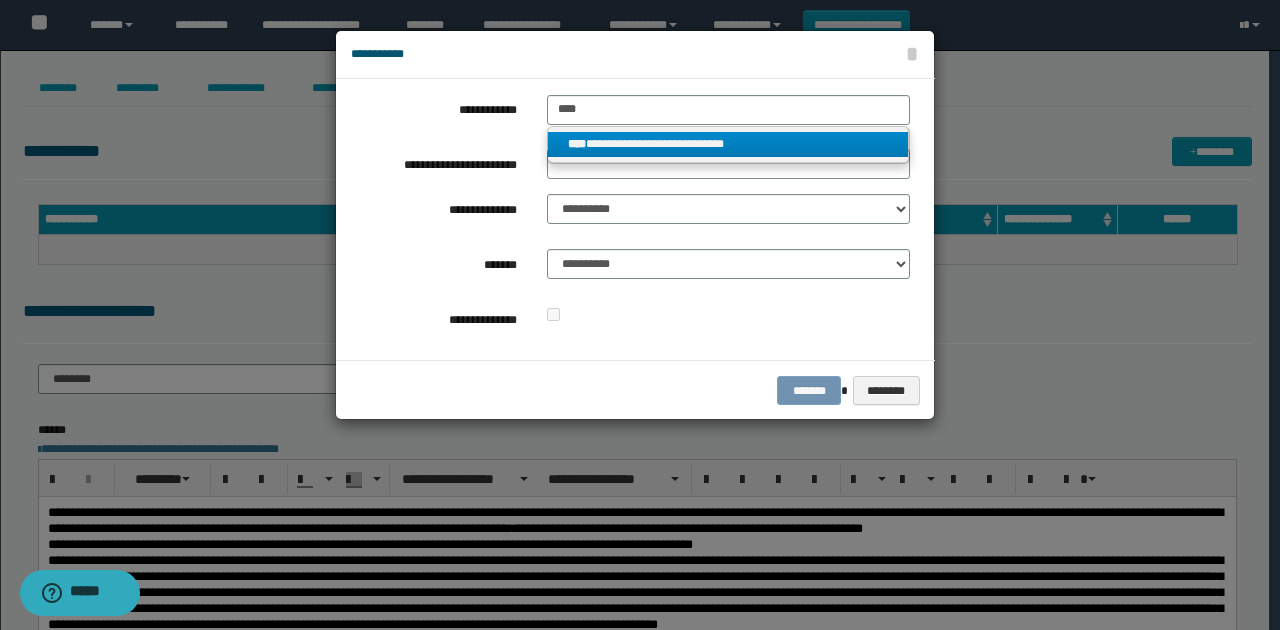 click on "**********" at bounding box center (728, 144) 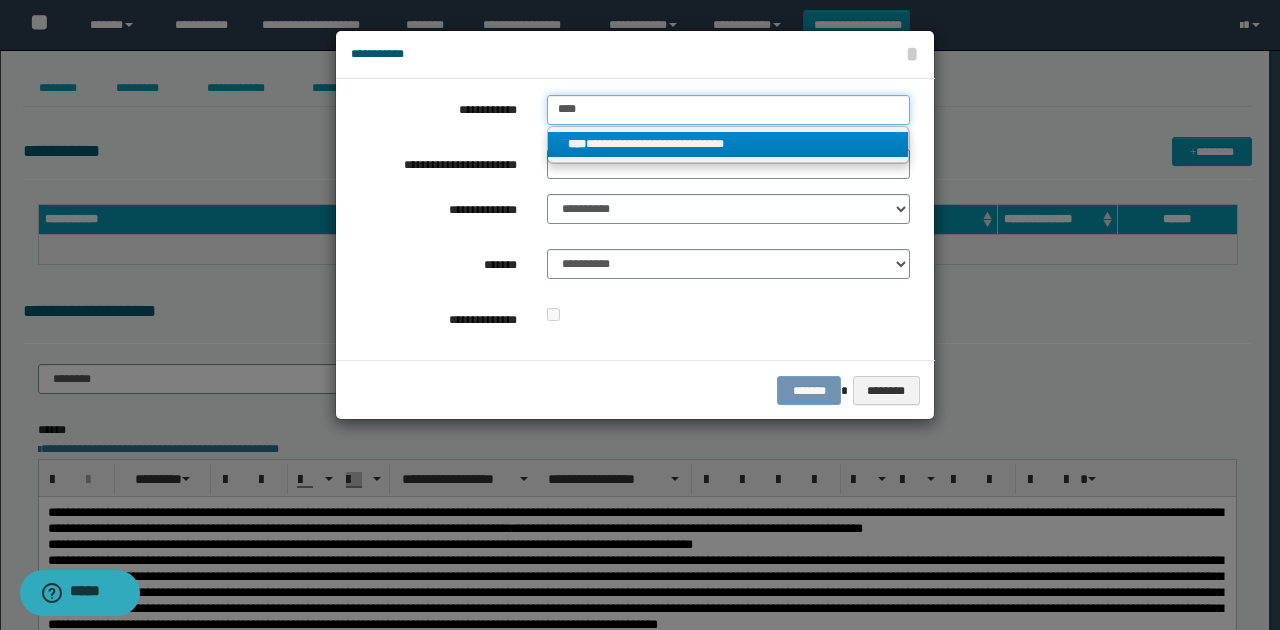 type 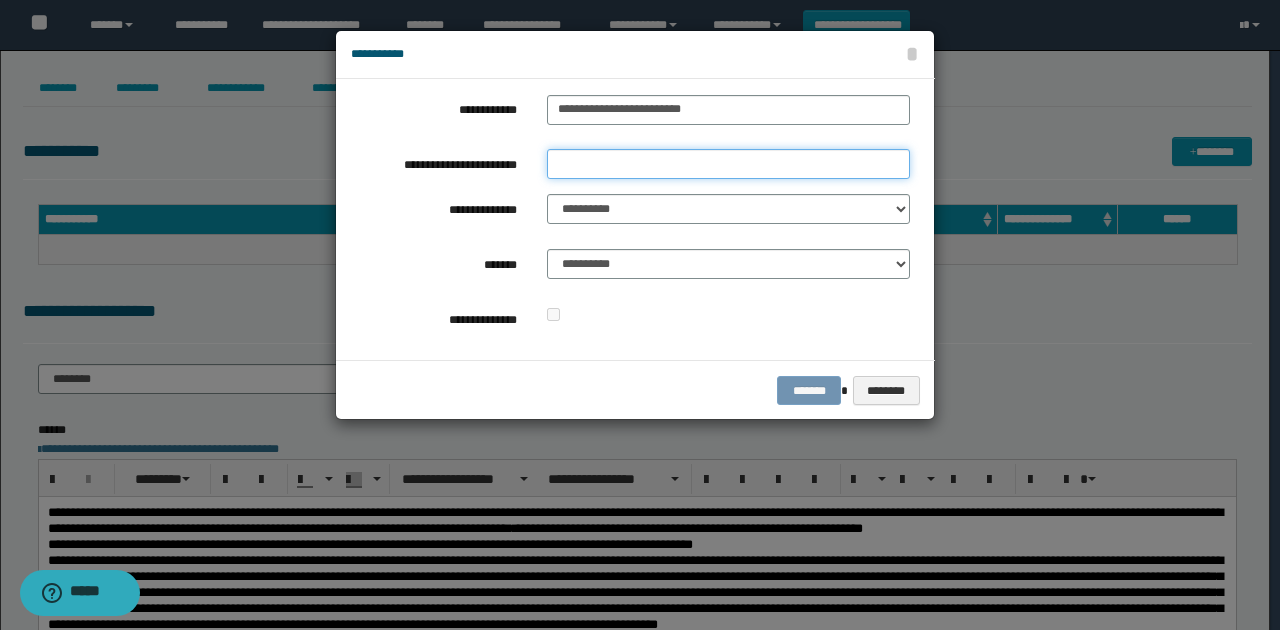 drag, startPoint x: 642, startPoint y: 160, endPoint x: 641, endPoint y: 170, distance: 10.049875 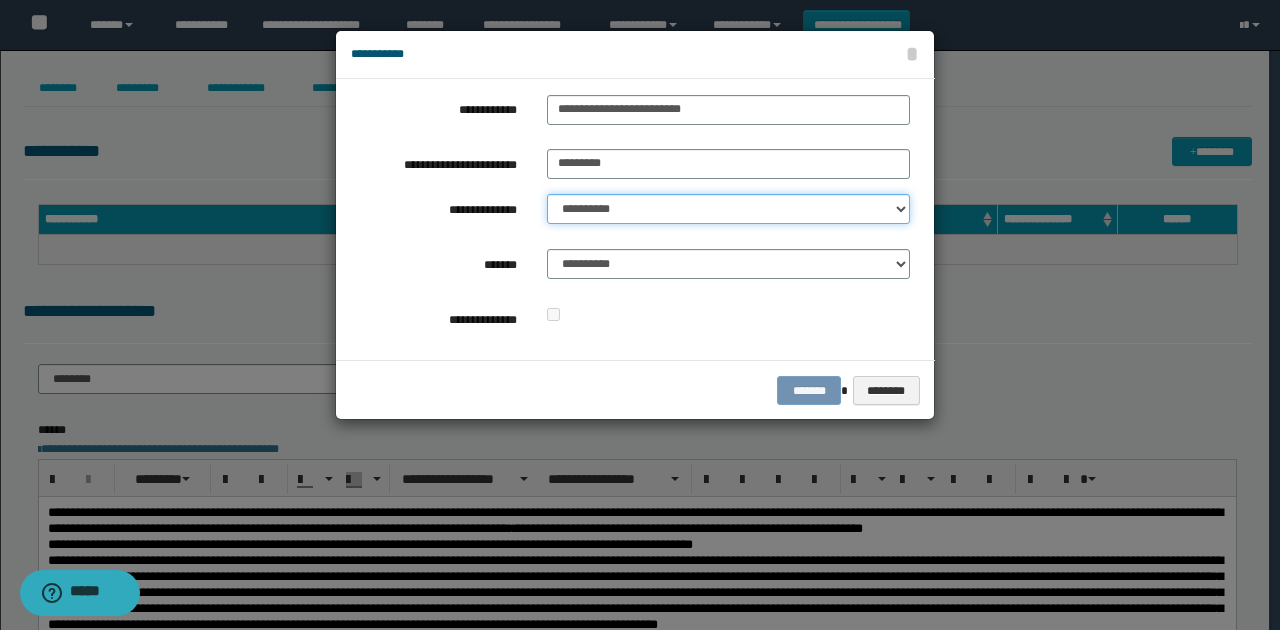 drag, startPoint x: 631, startPoint y: 210, endPoint x: 634, endPoint y: 220, distance: 10.440307 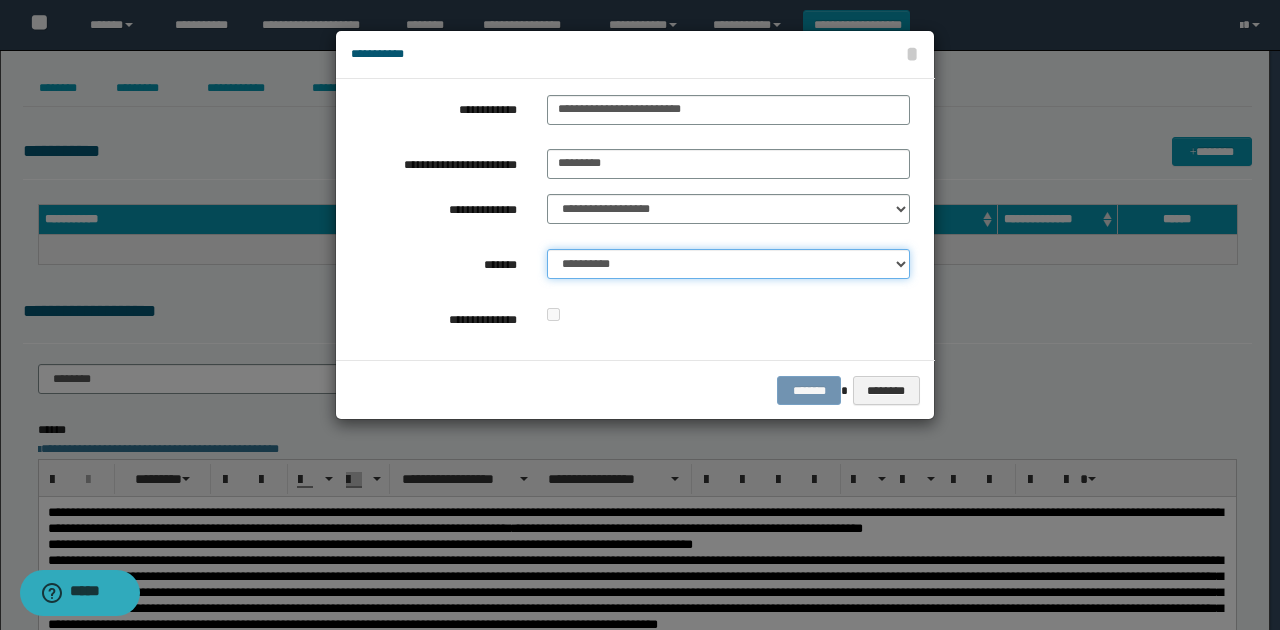 drag, startPoint x: 652, startPoint y: 262, endPoint x: 655, endPoint y: 276, distance: 14.3178215 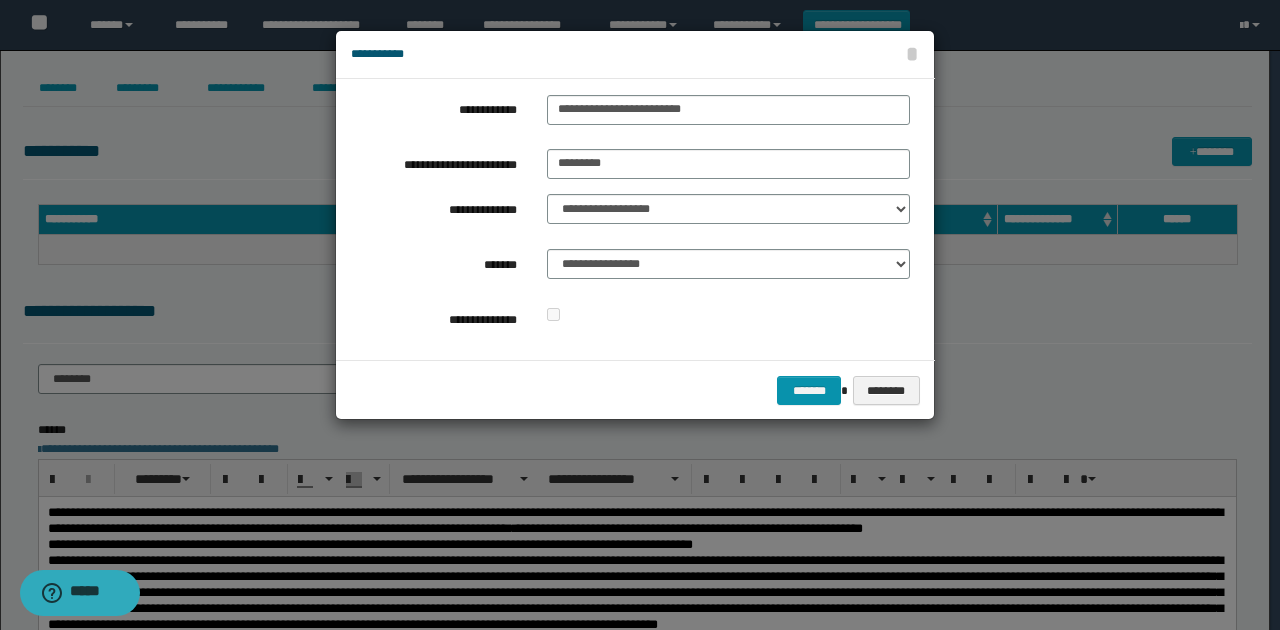 drag, startPoint x: 746, startPoint y: 330, endPoint x: 764, endPoint y: 344, distance: 22.803509 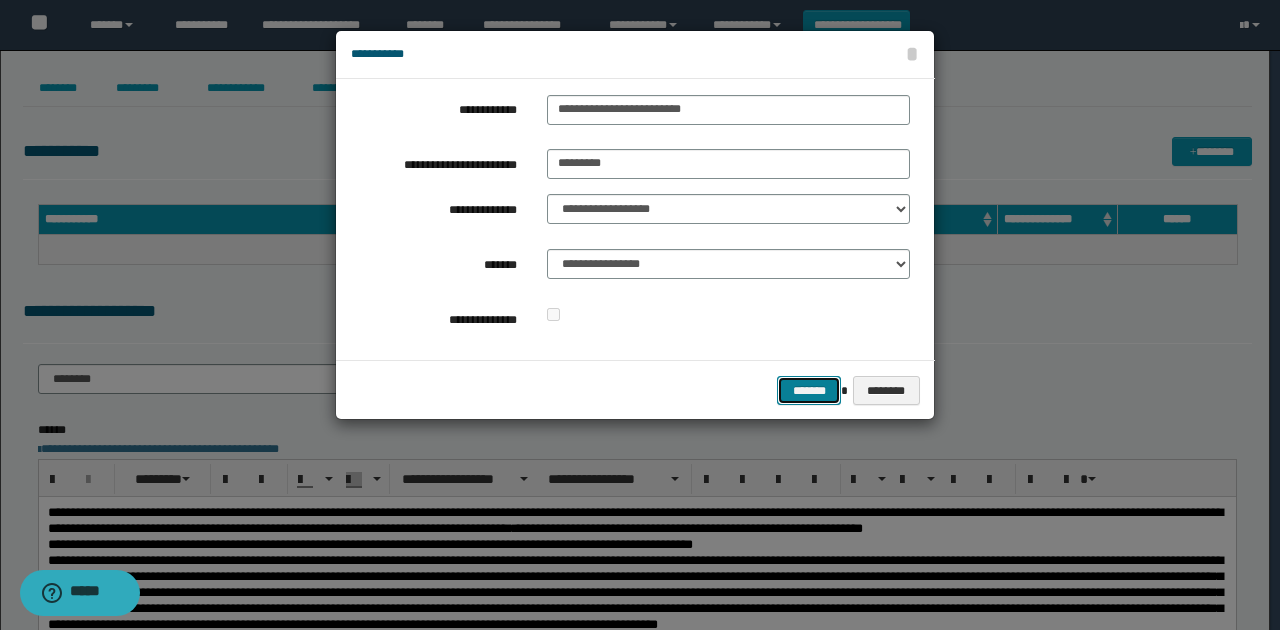click on "*******" at bounding box center (809, 390) 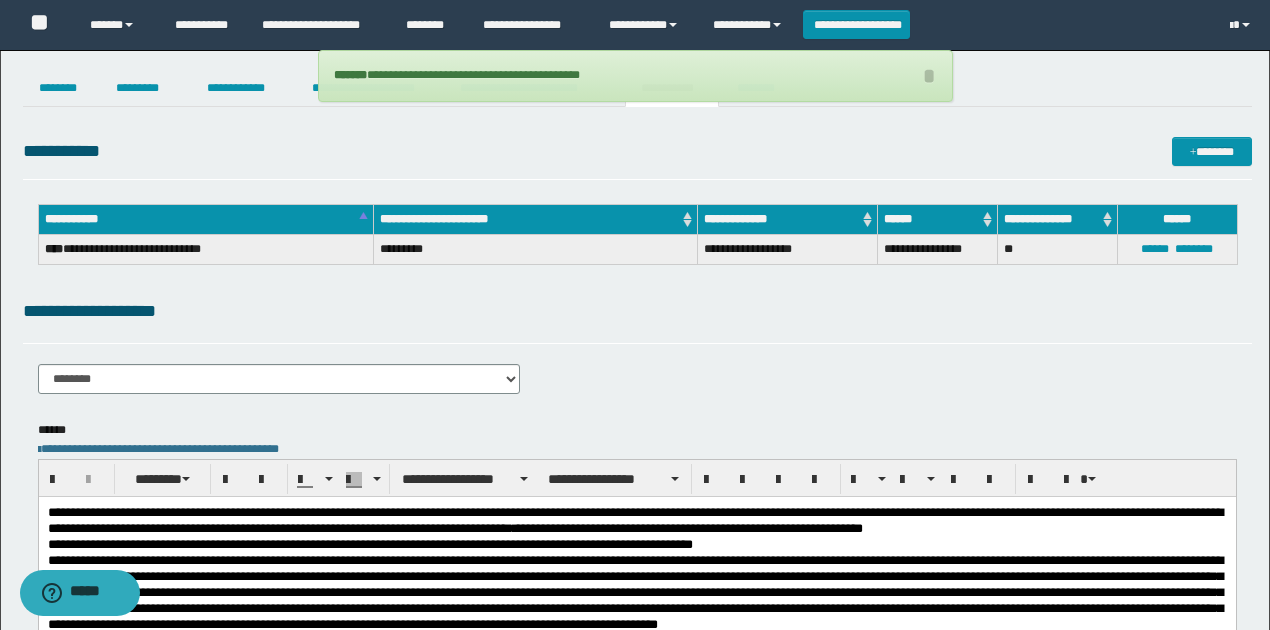 click on "**********" at bounding box center [635, 76] 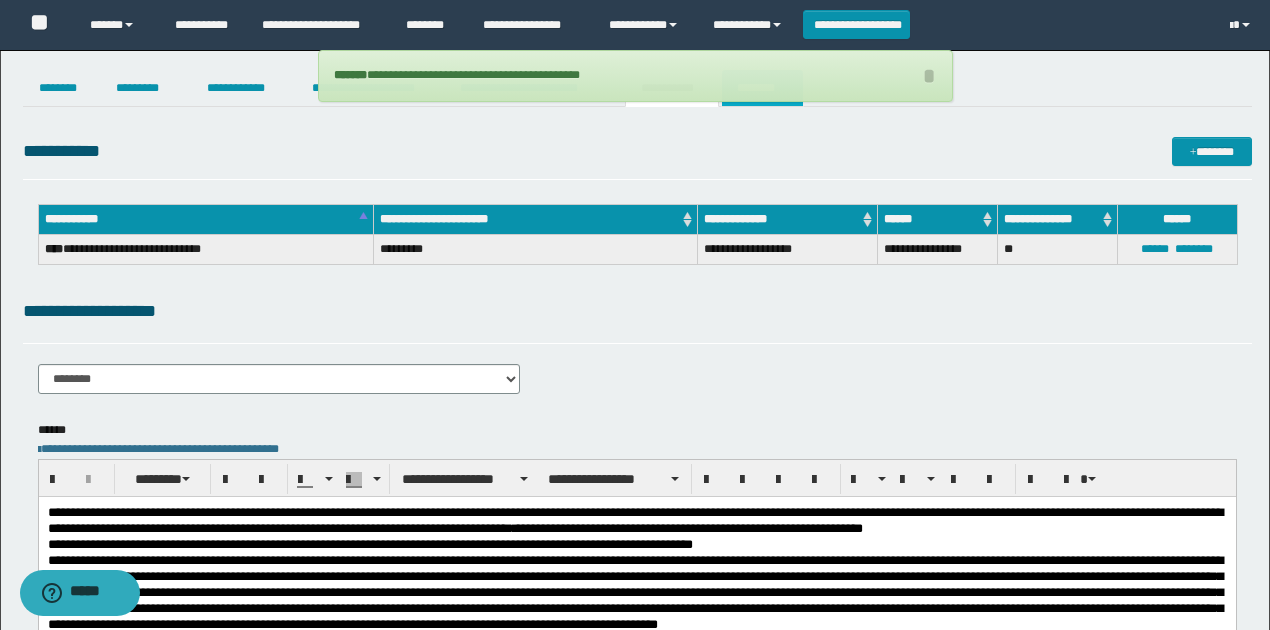 click on "********" at bounding box center [762, 88] 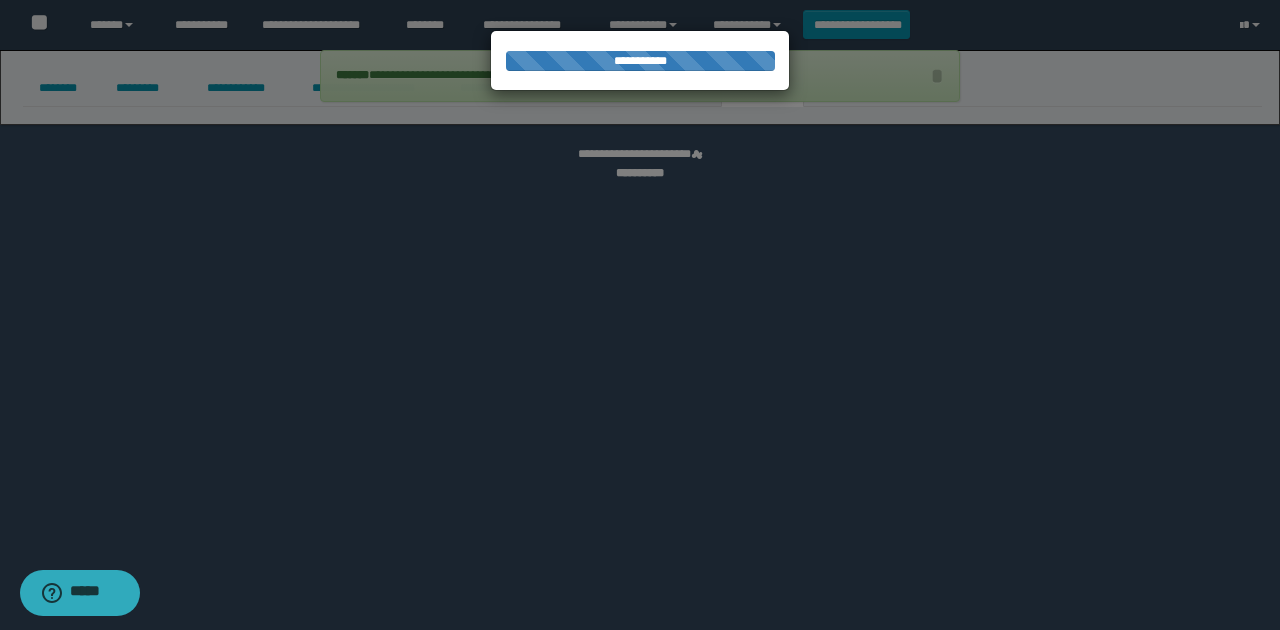 select 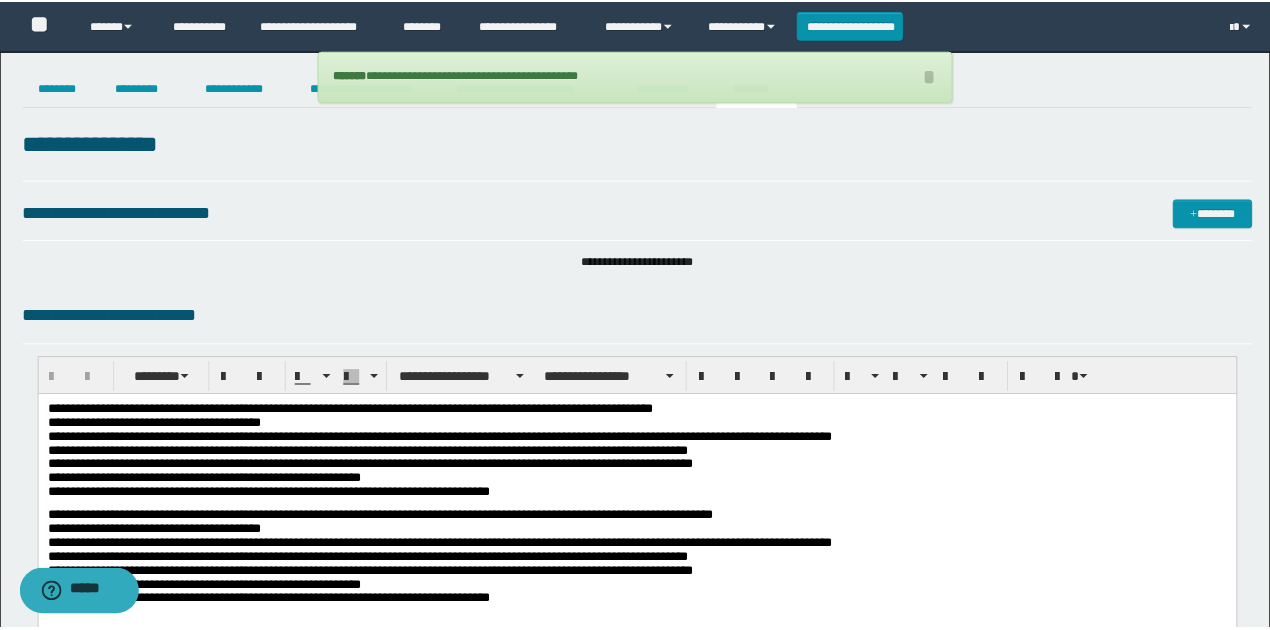 scroll, scrollTop: 0, scrollLeft: 0, axis: both 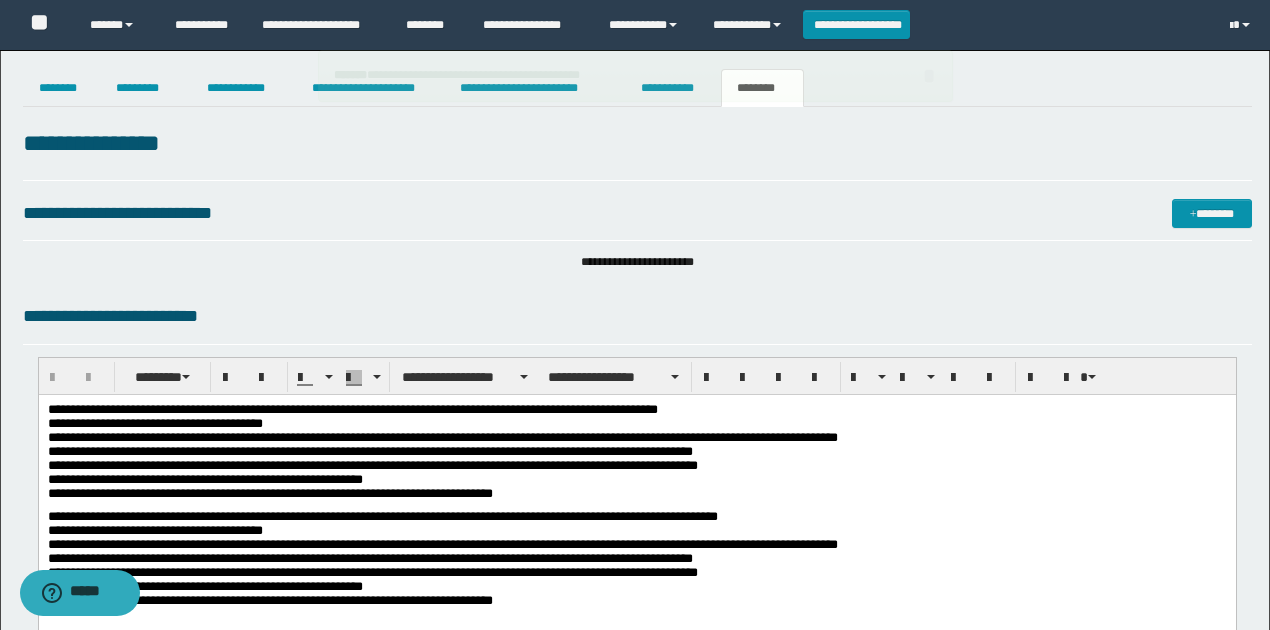 click on "**********" at bounding box center (637, 456) 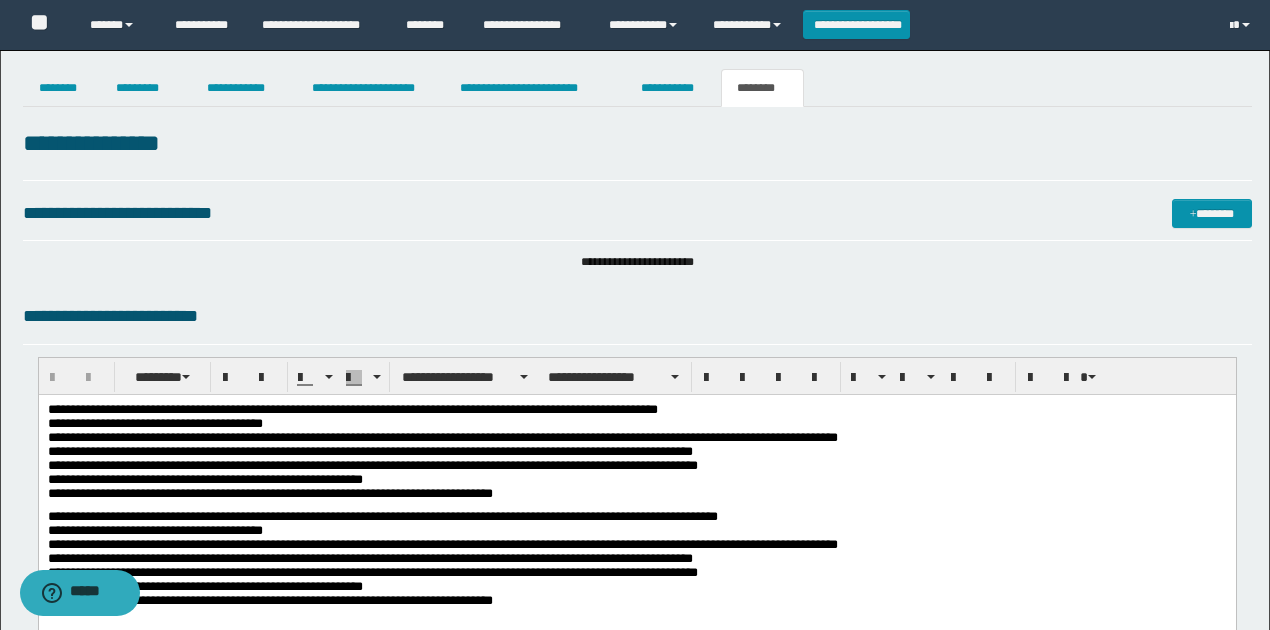 scroll, scrollTop: 133, scrollLeft: 0, axis: vertical 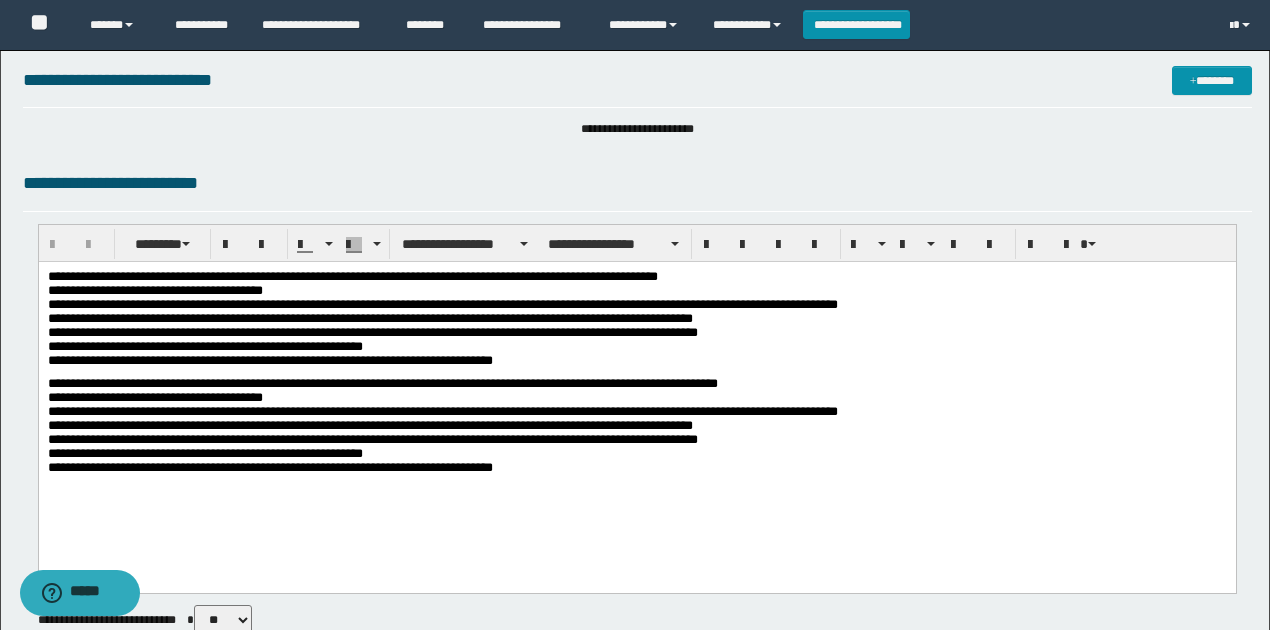 drag, startPoint x: 82, startPoint y: 419, endPoint x: 64, endPoint y: 407, distance: 21.633308 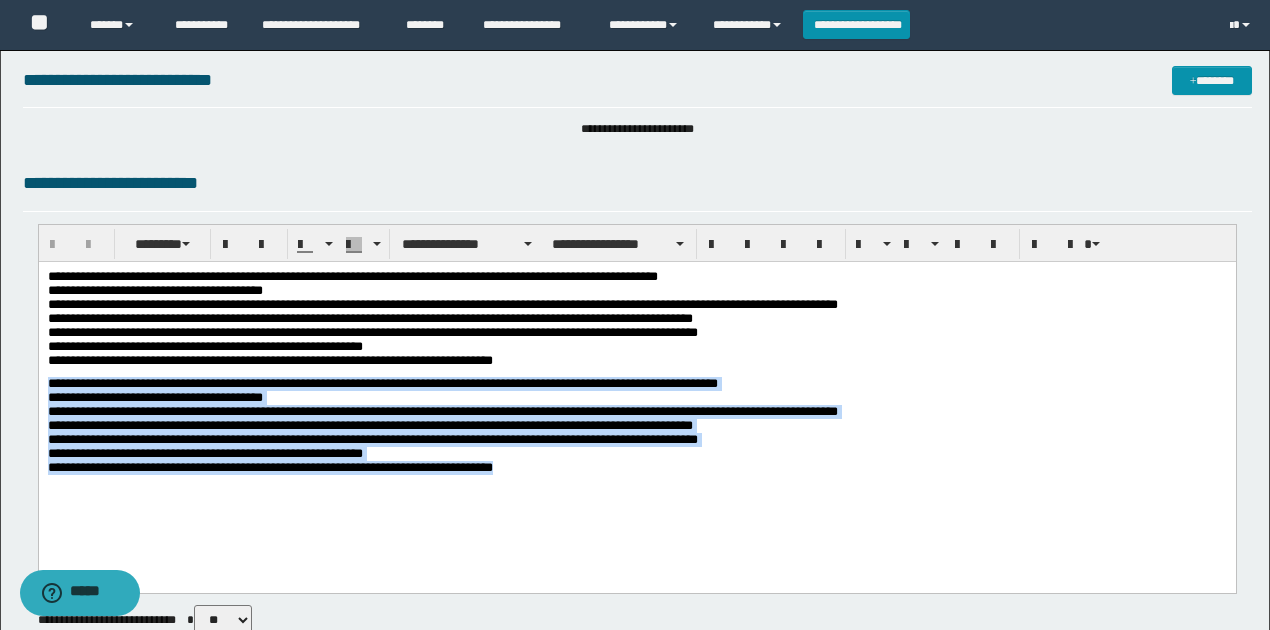 drag, startPoint x: 45, startPoint y: 382, endPoint x: 559, endPoint y: 475, distance: 522.34564 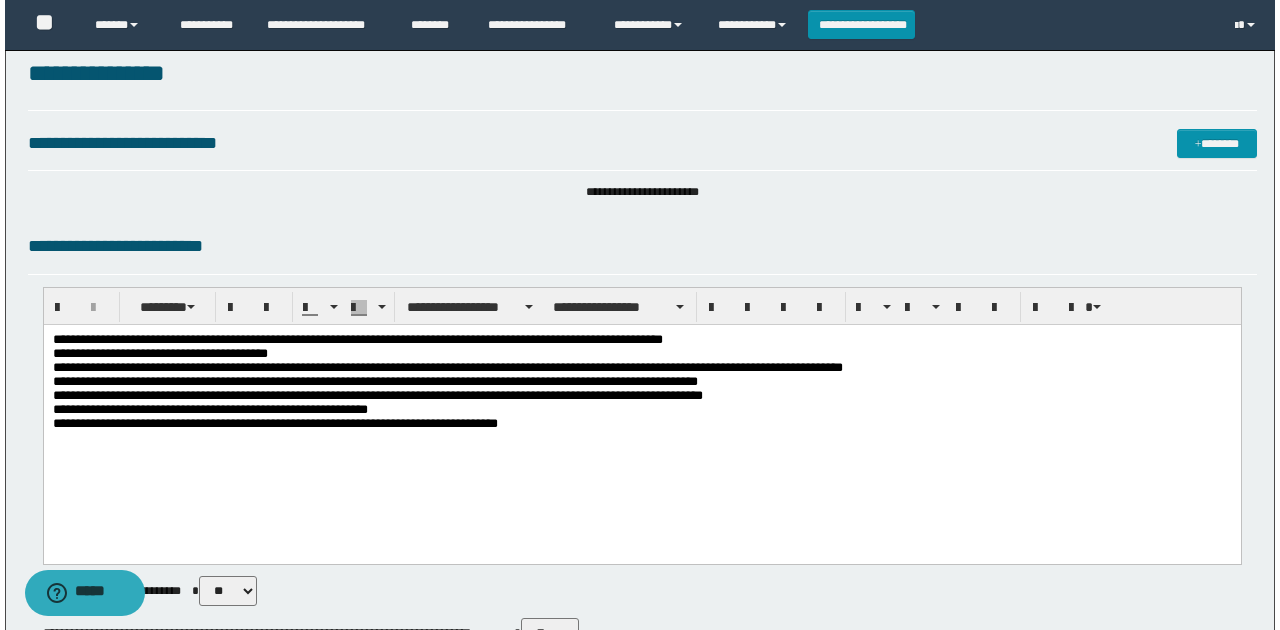 scroll, scrollTop: 0, scrollLeft: 0, axis: both 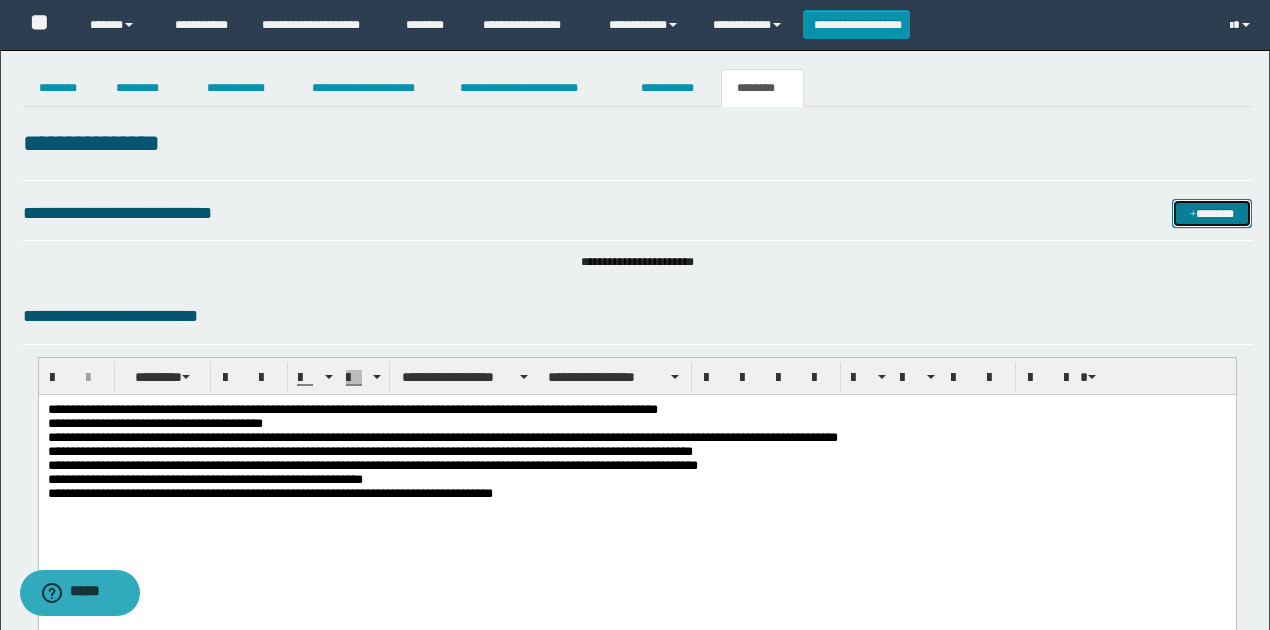 click on "*******" at bounding box center [1211, 213] 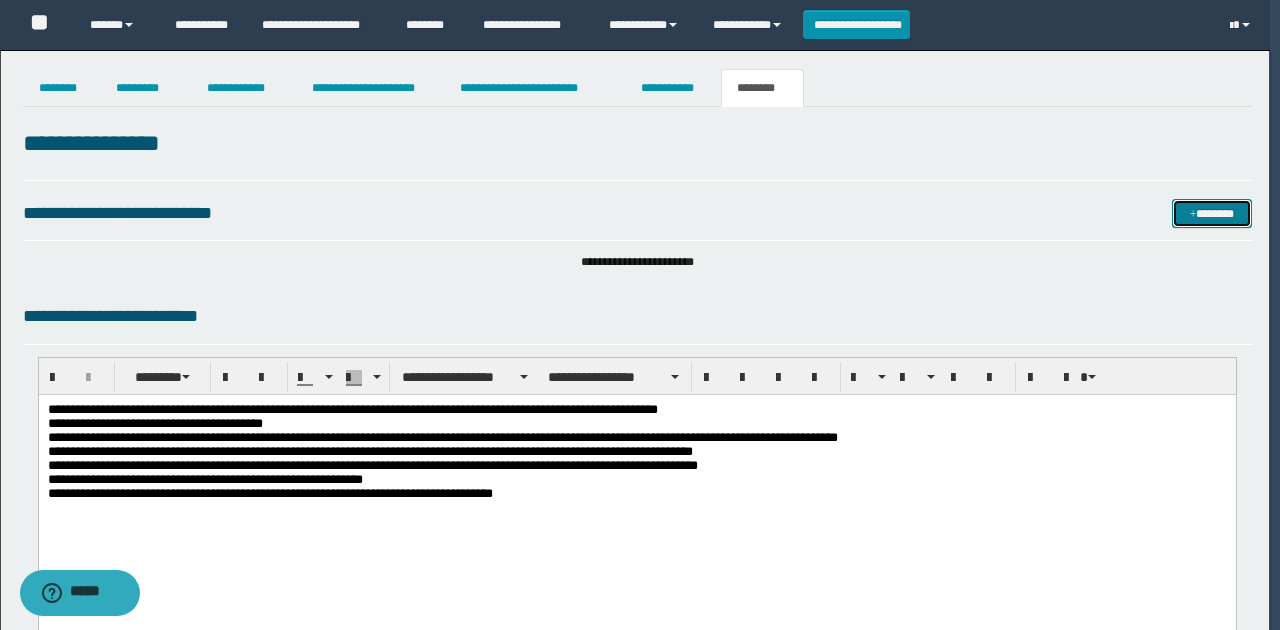 type 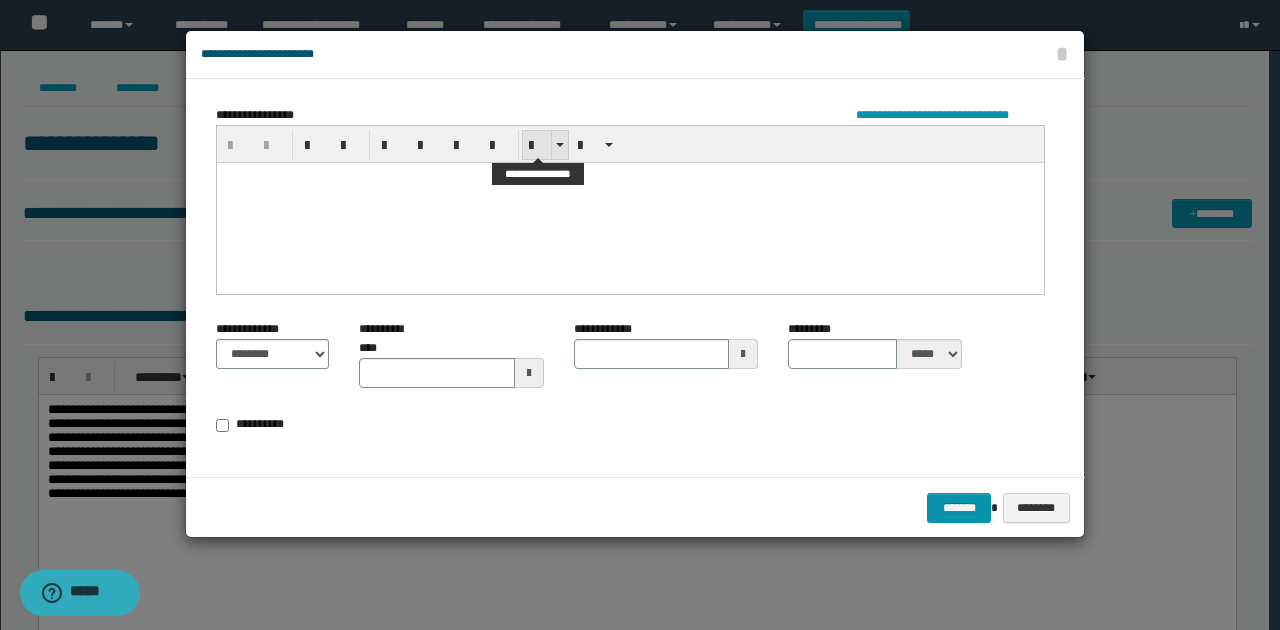 click at bounding box center [537, 146] 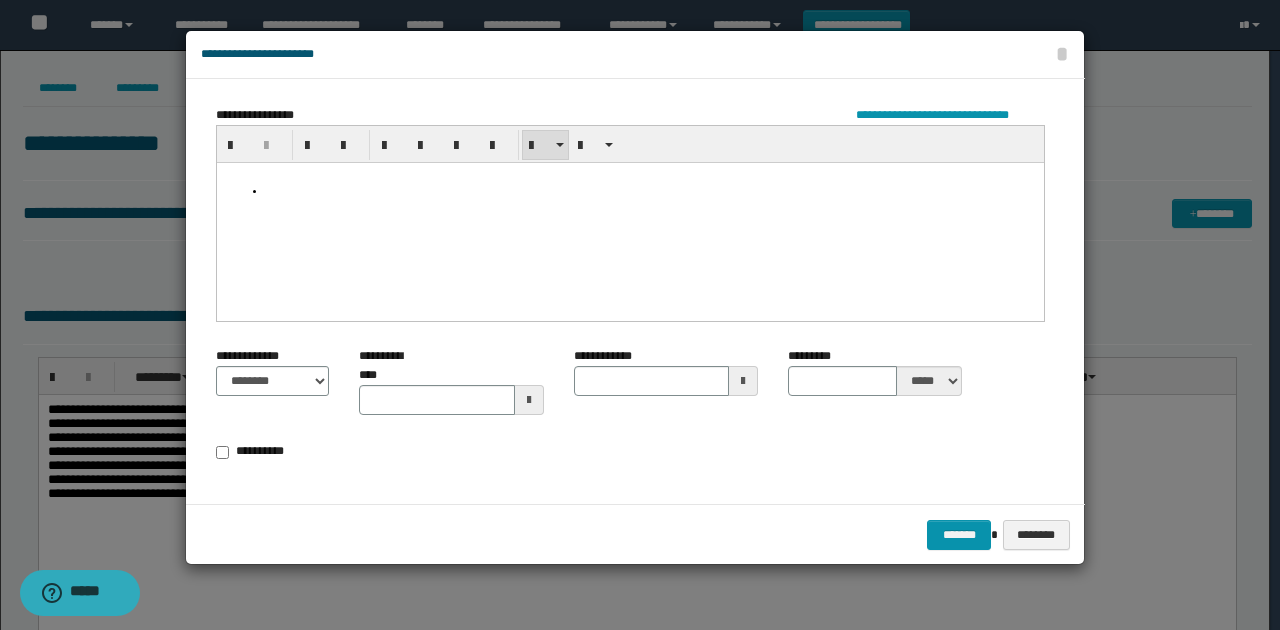 type 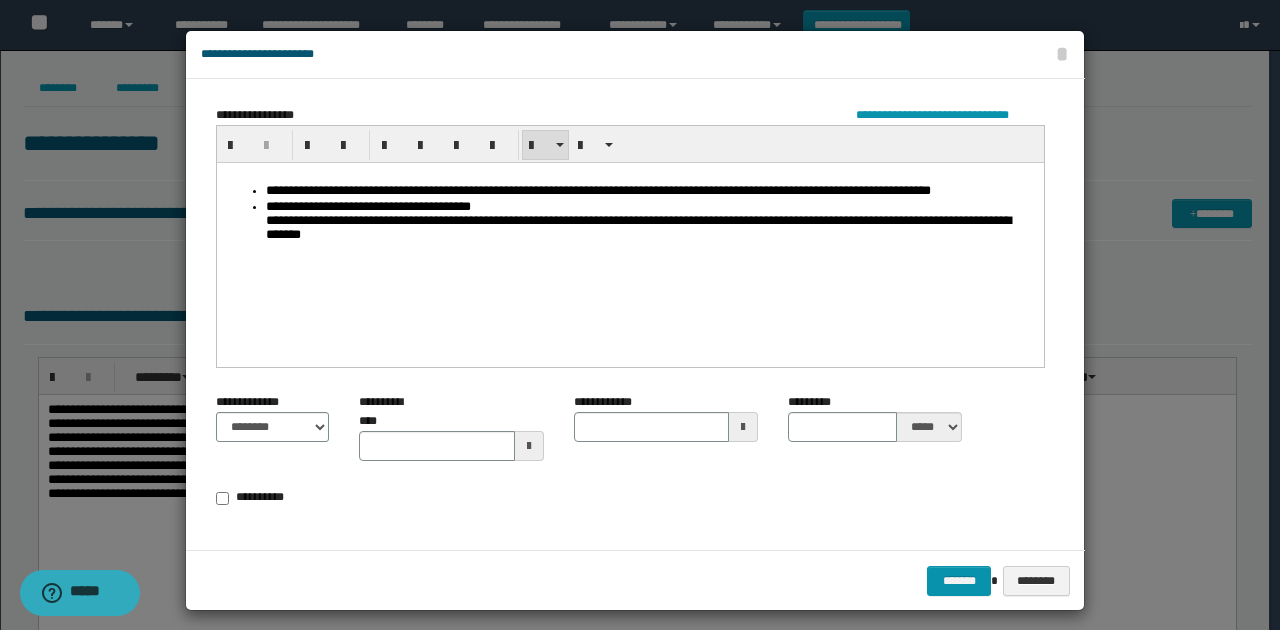 click on "**********" at bounding box center (650, 222) 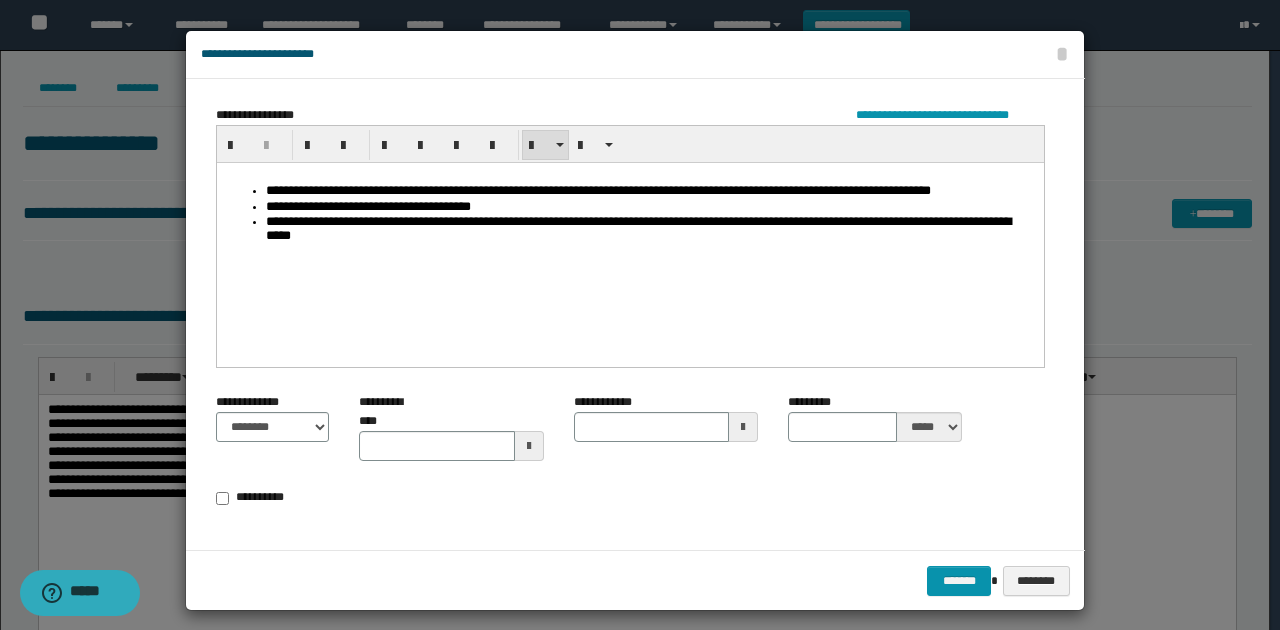 click on "**********" at bounding box center (650, 229) 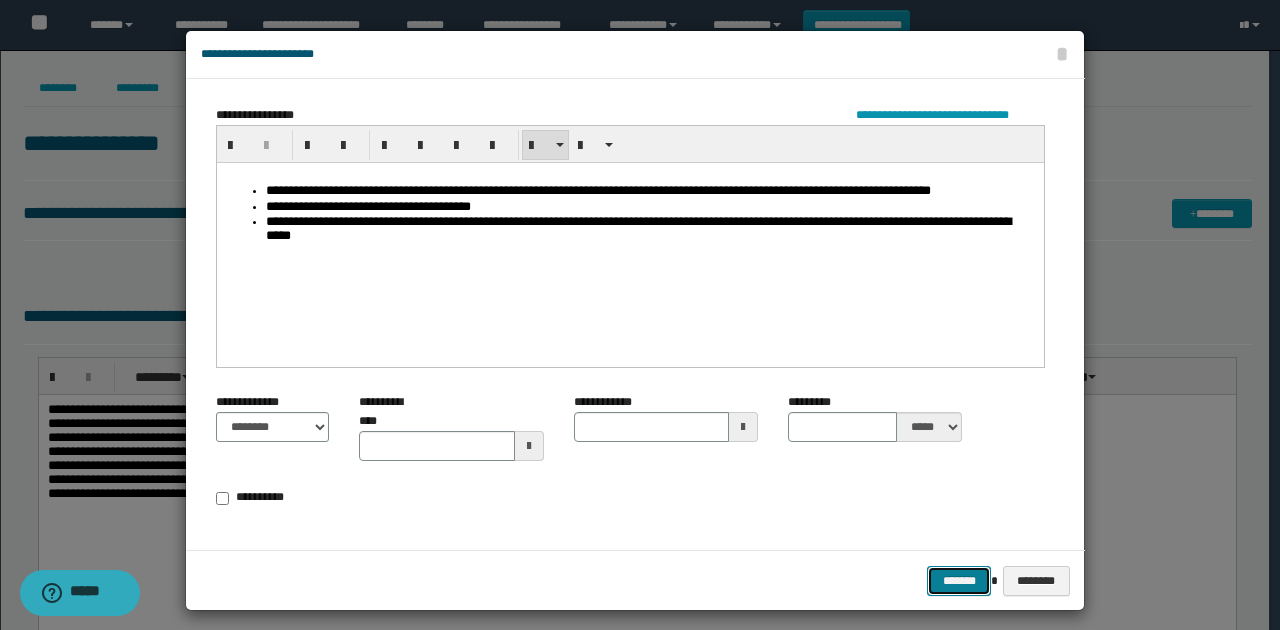 click on "*******" at bounding box center (959, 580) 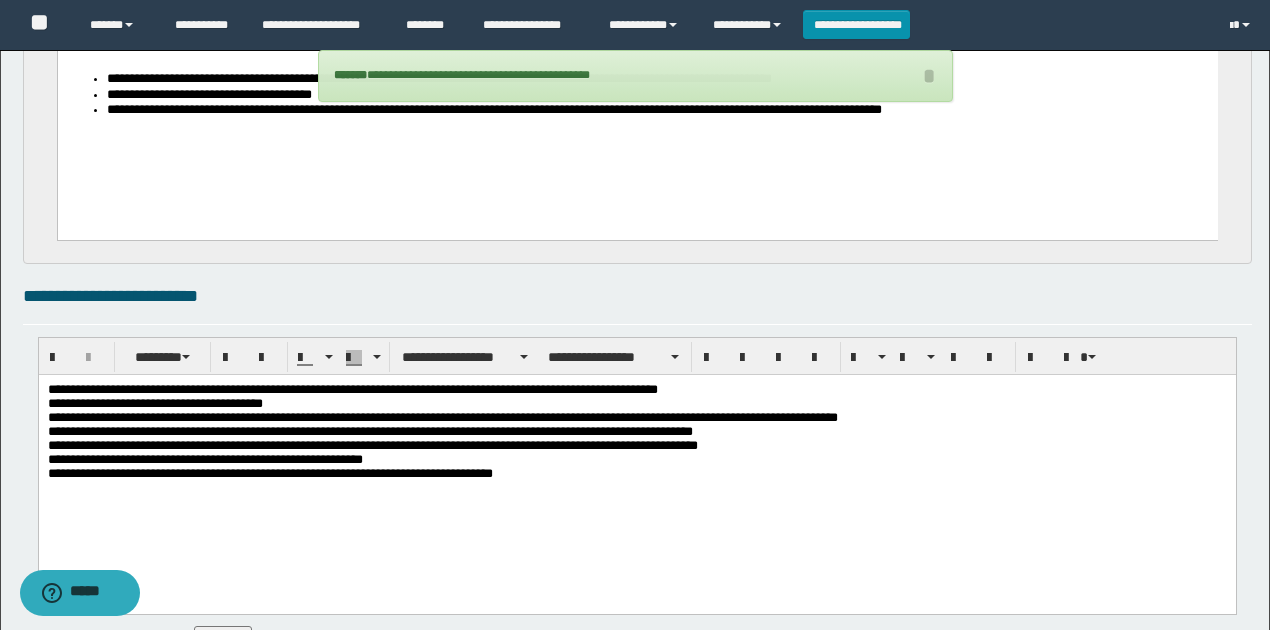 scroll, scrollTop: 0, scrollLeft: 0, axis: both 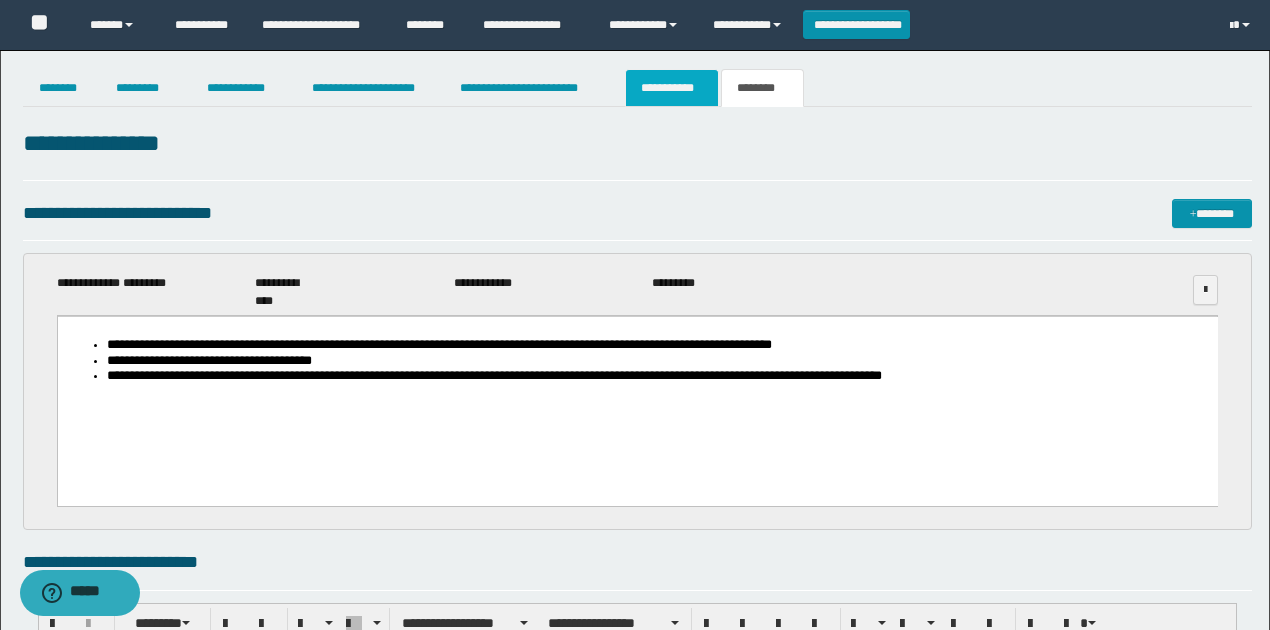 click on "**********" at bounding box center [672, 88] 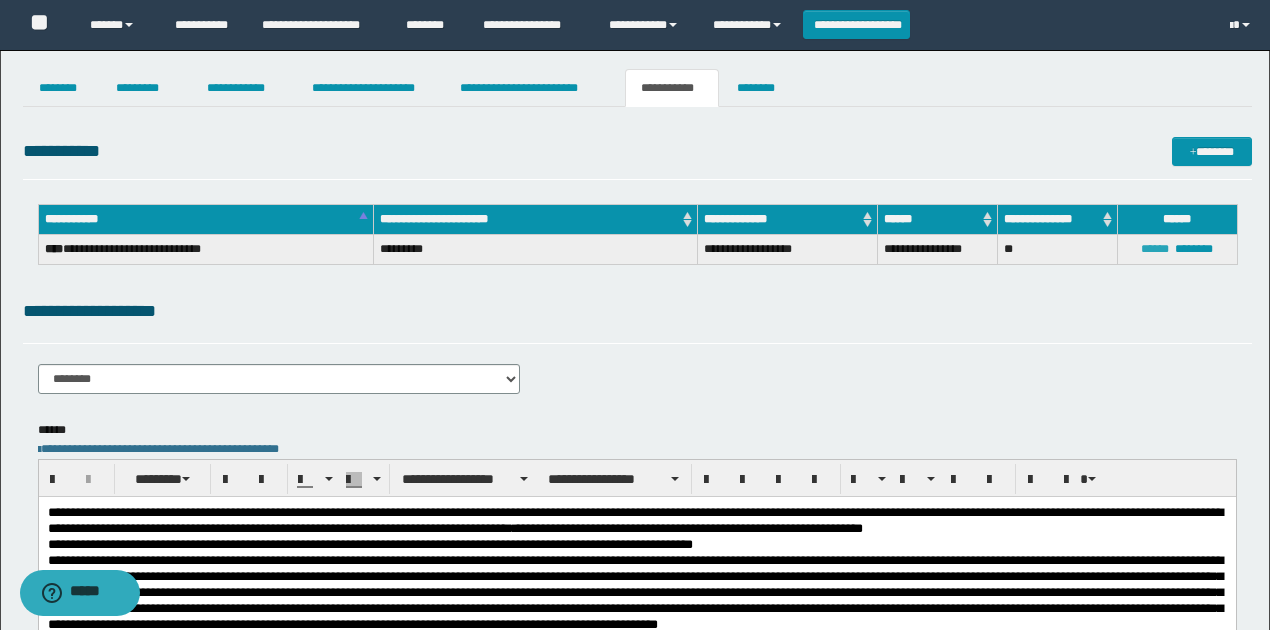 click on "******" at bounding box center (1155, 249) 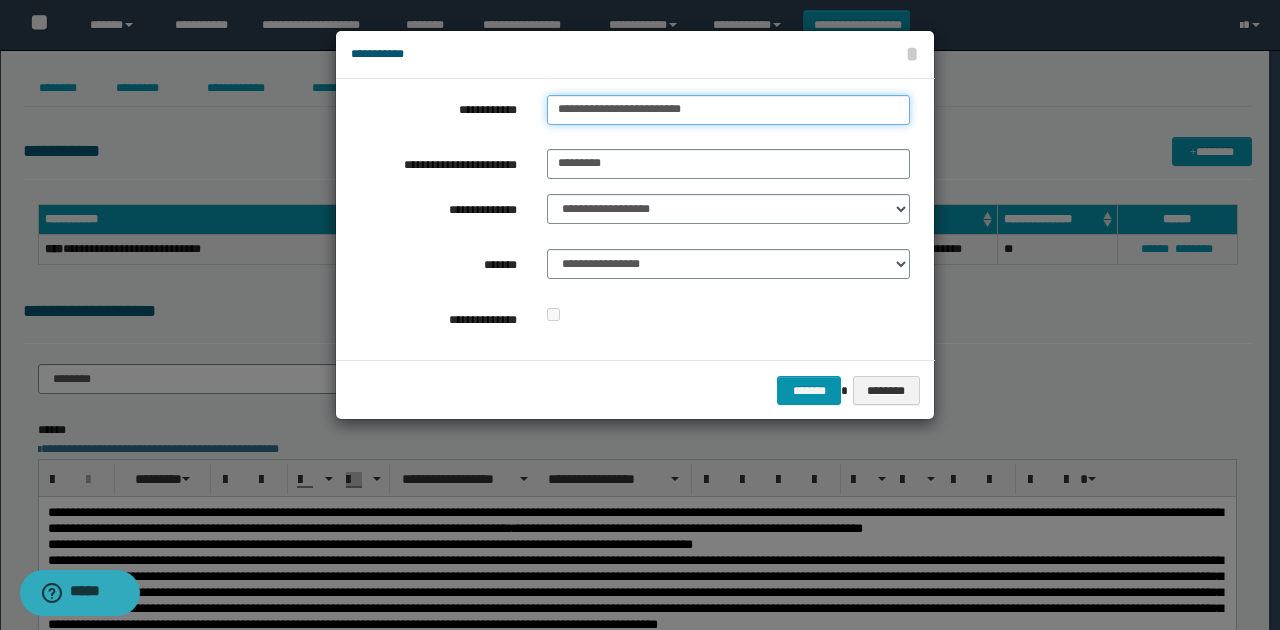 type on "**********" 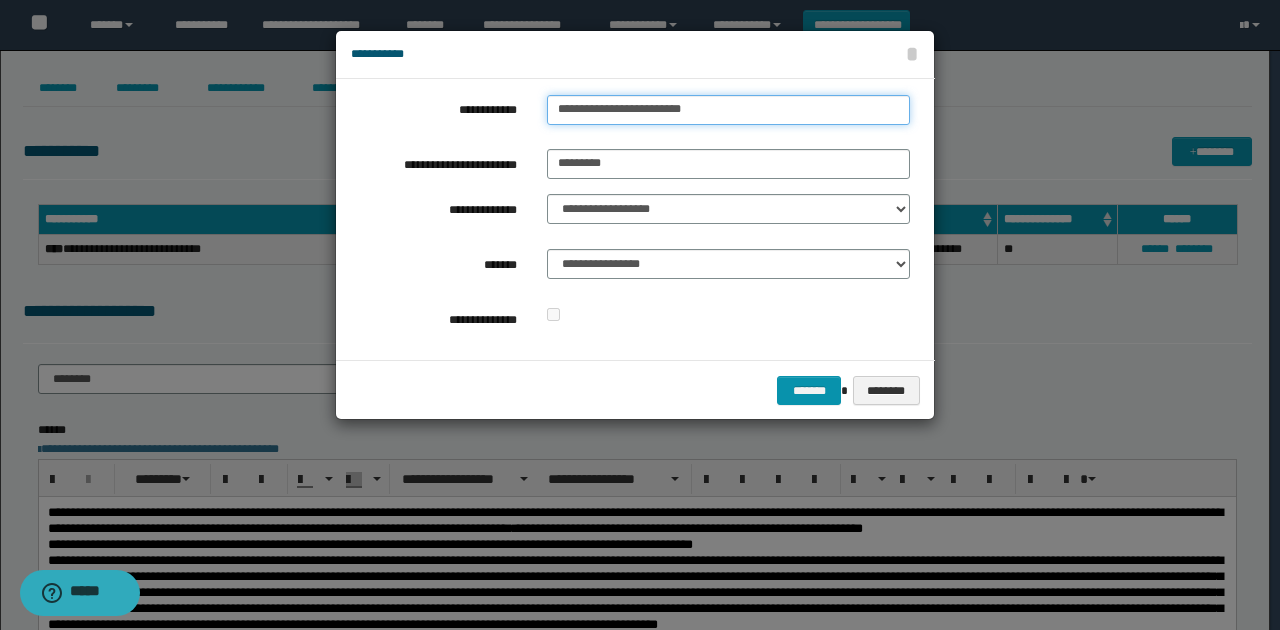 drag, startPoint x: 447, startPoint y: 110, endPoint x: 285, endPoint y: 113, distance: 162.02777 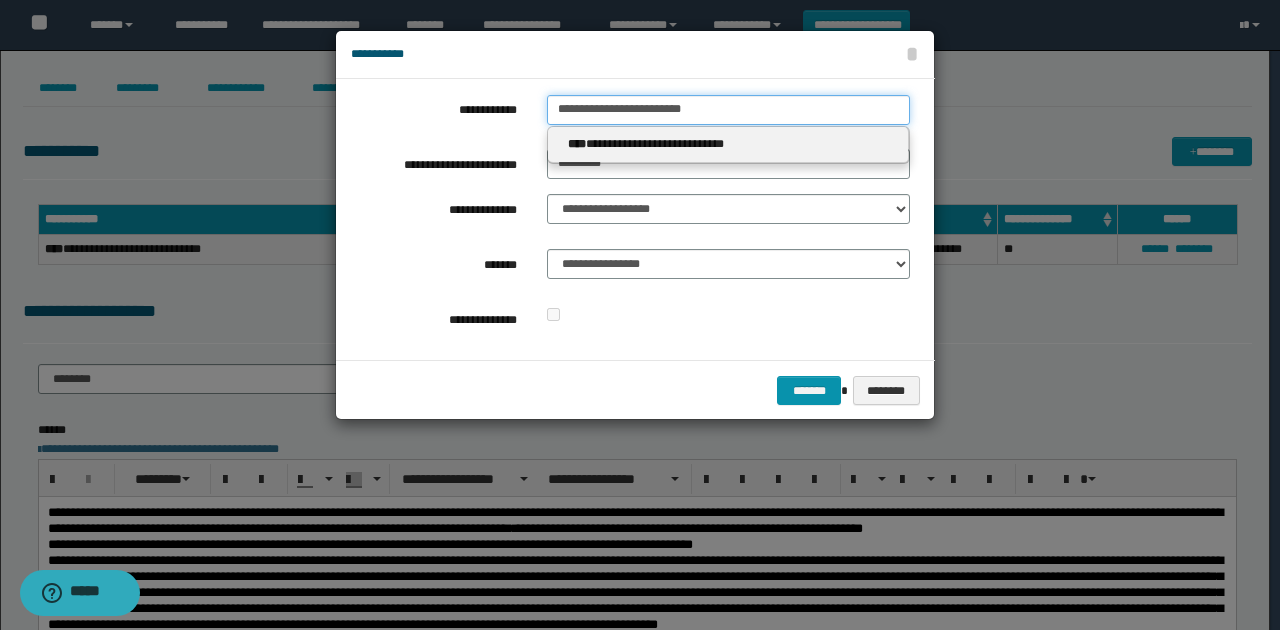 type 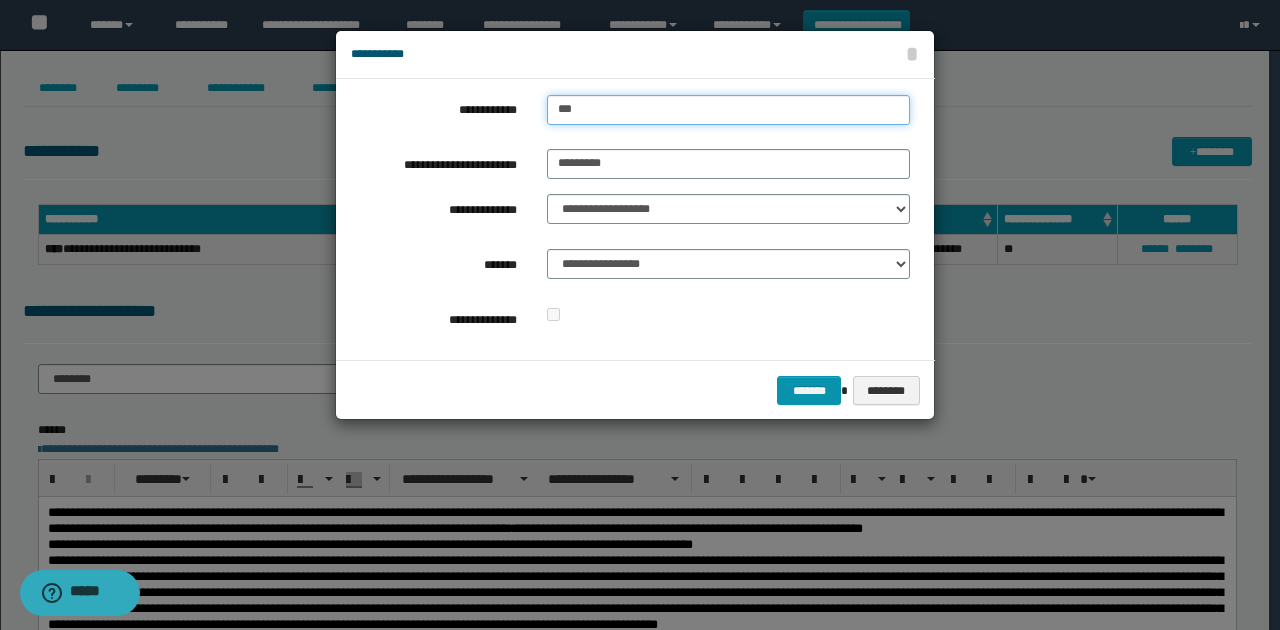 type on "****" 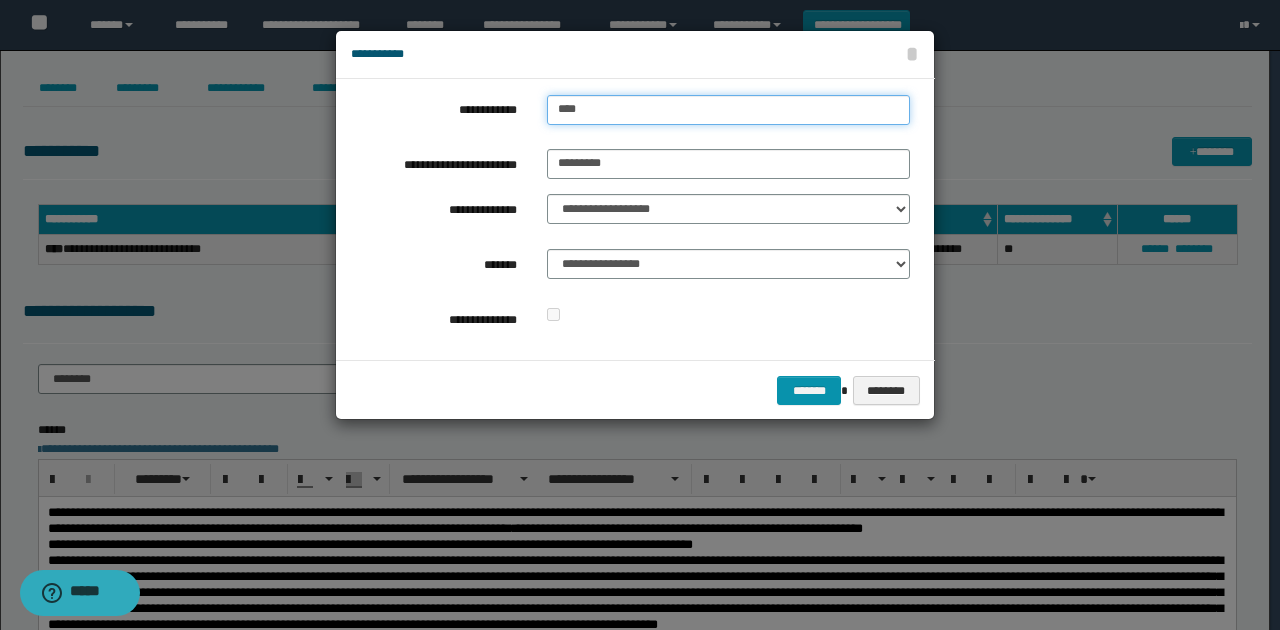 type on "****" 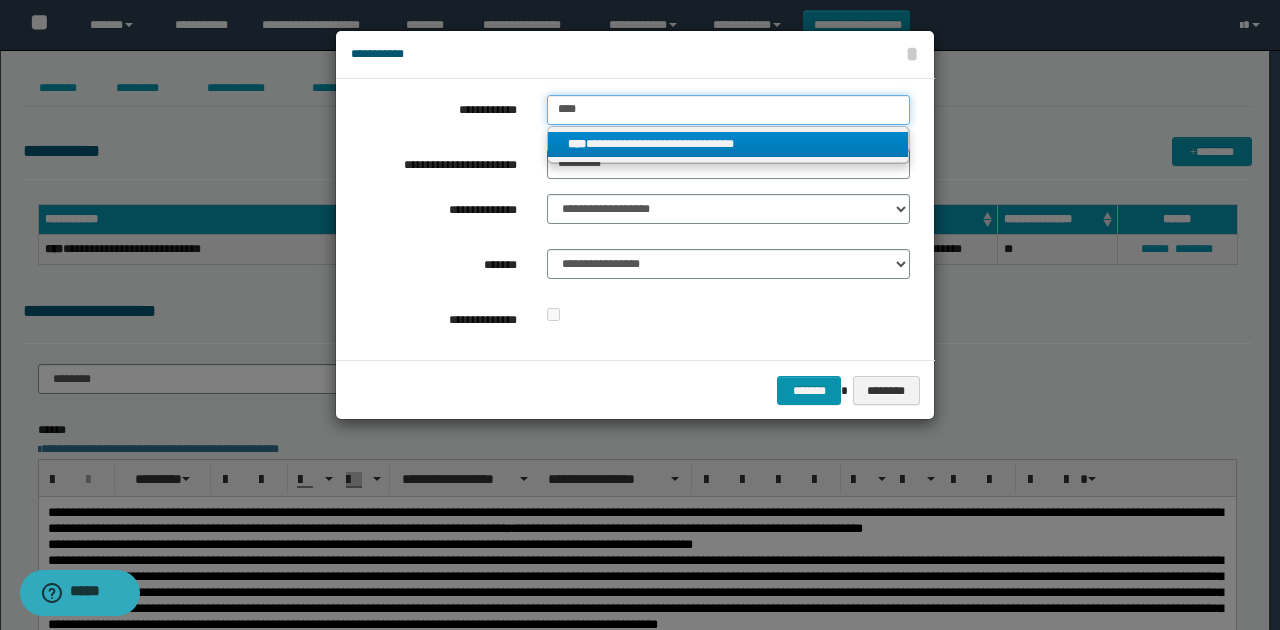 type on "****" 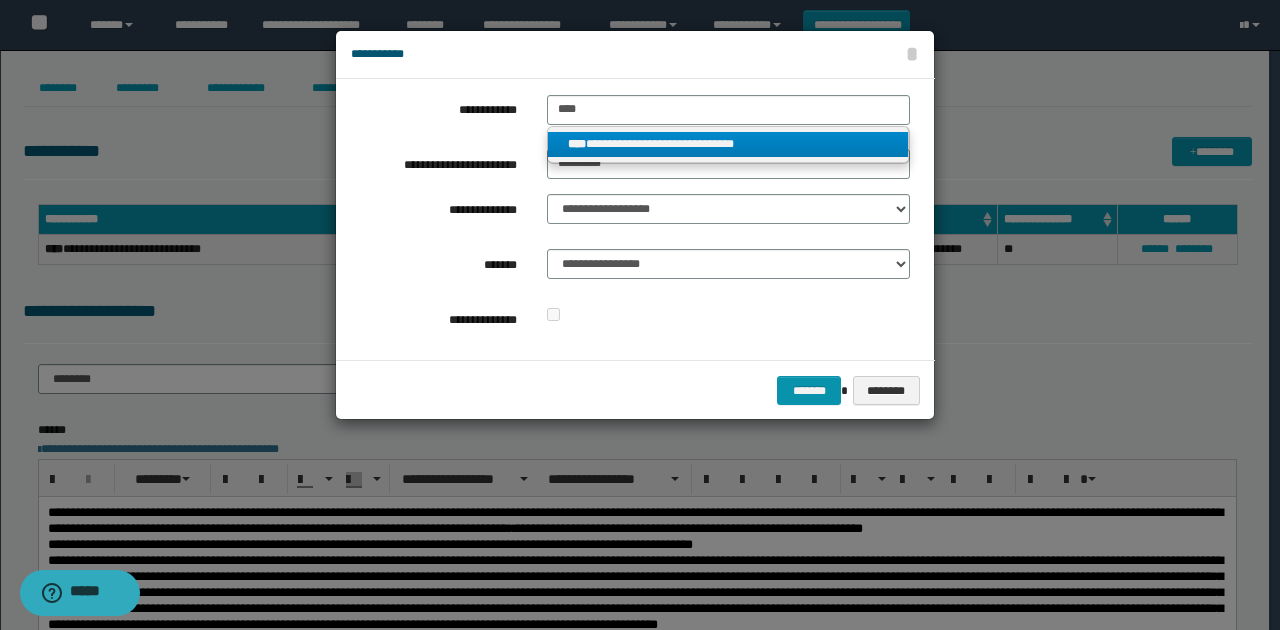 click on "**********" at bounding box center [728, 144] 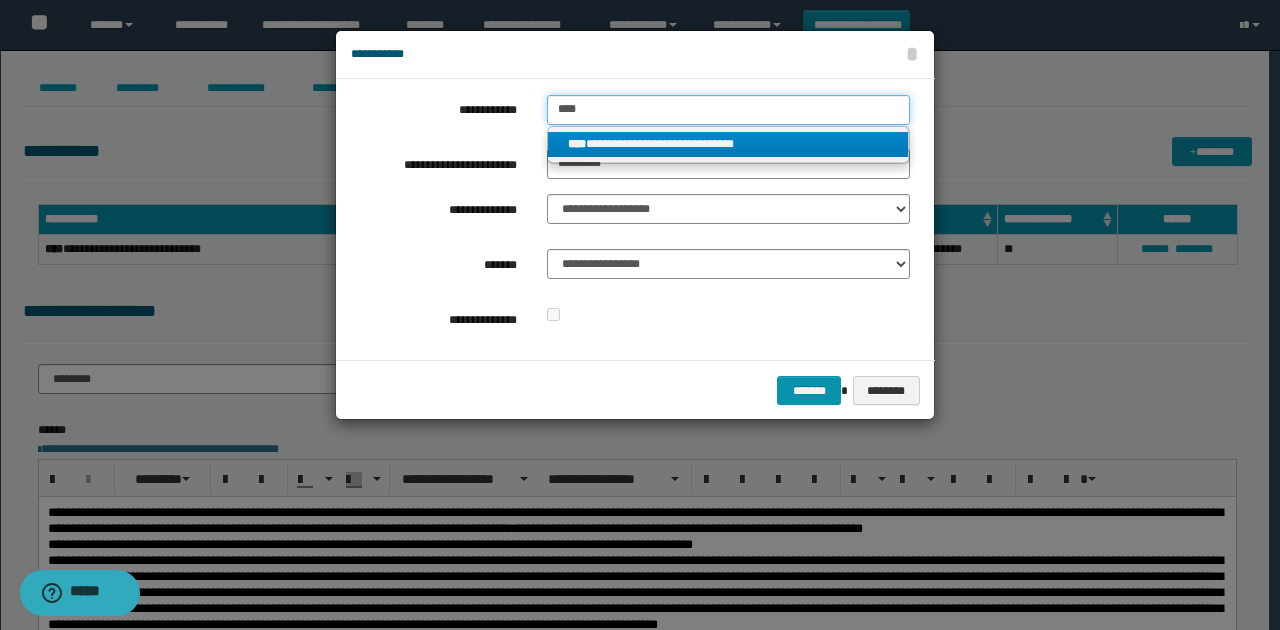 type 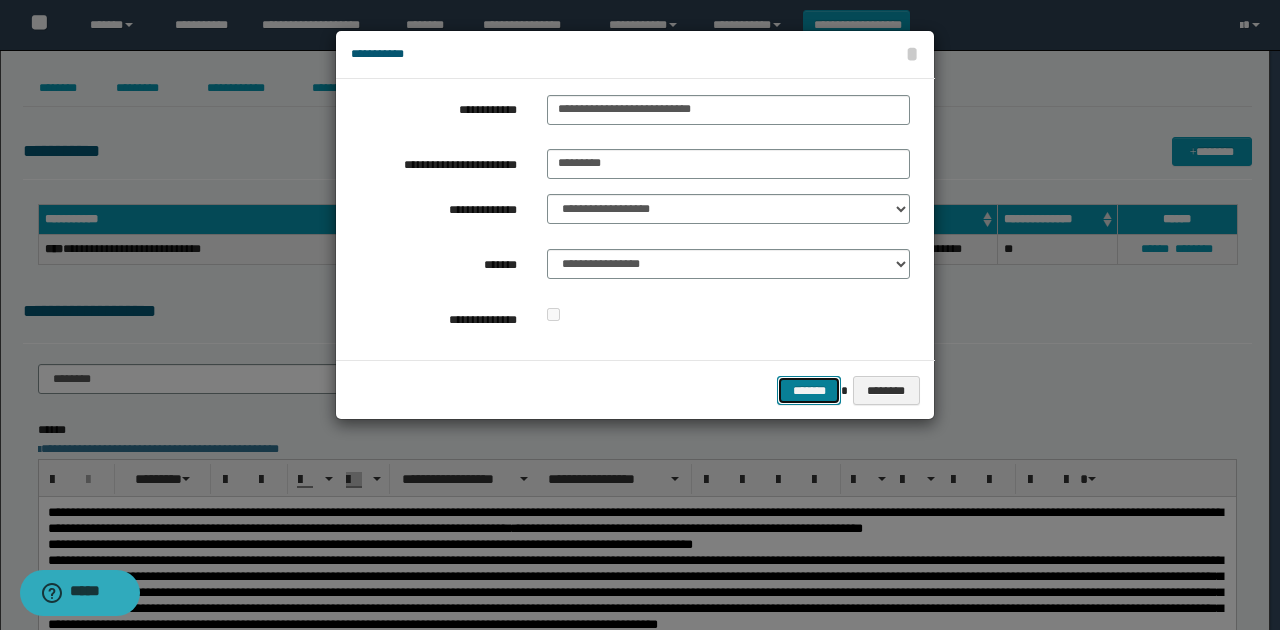 click on "*******" at bounding box center (809, 390) 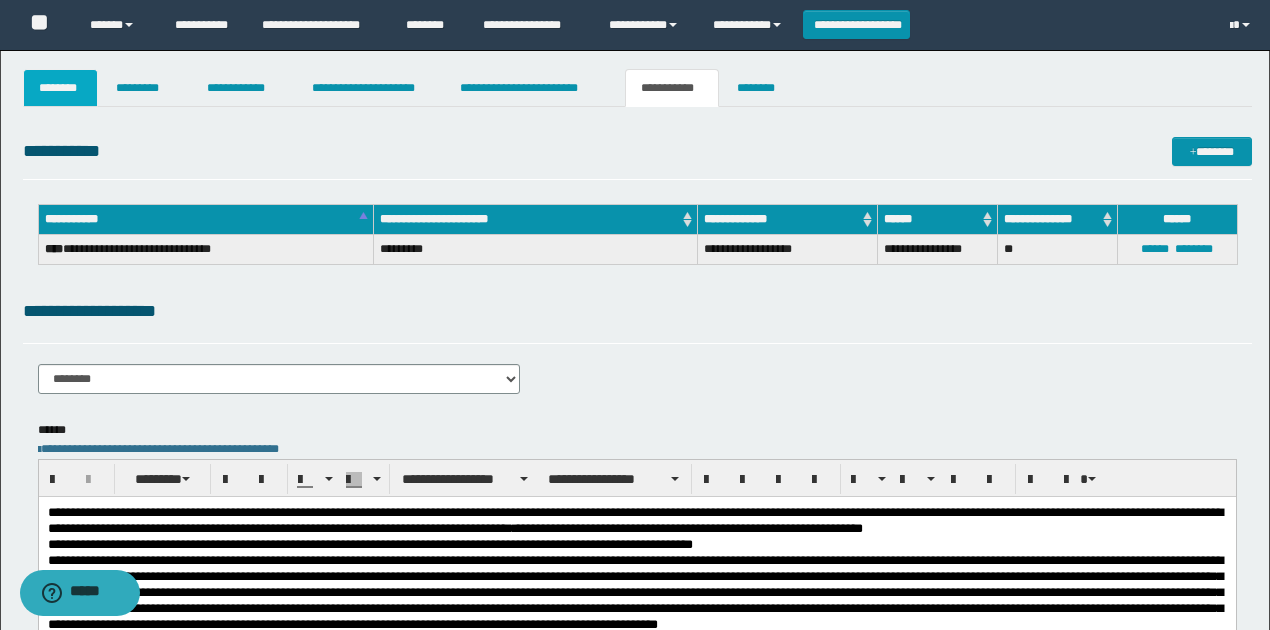 click on "********" at bounding box center (61, 88) 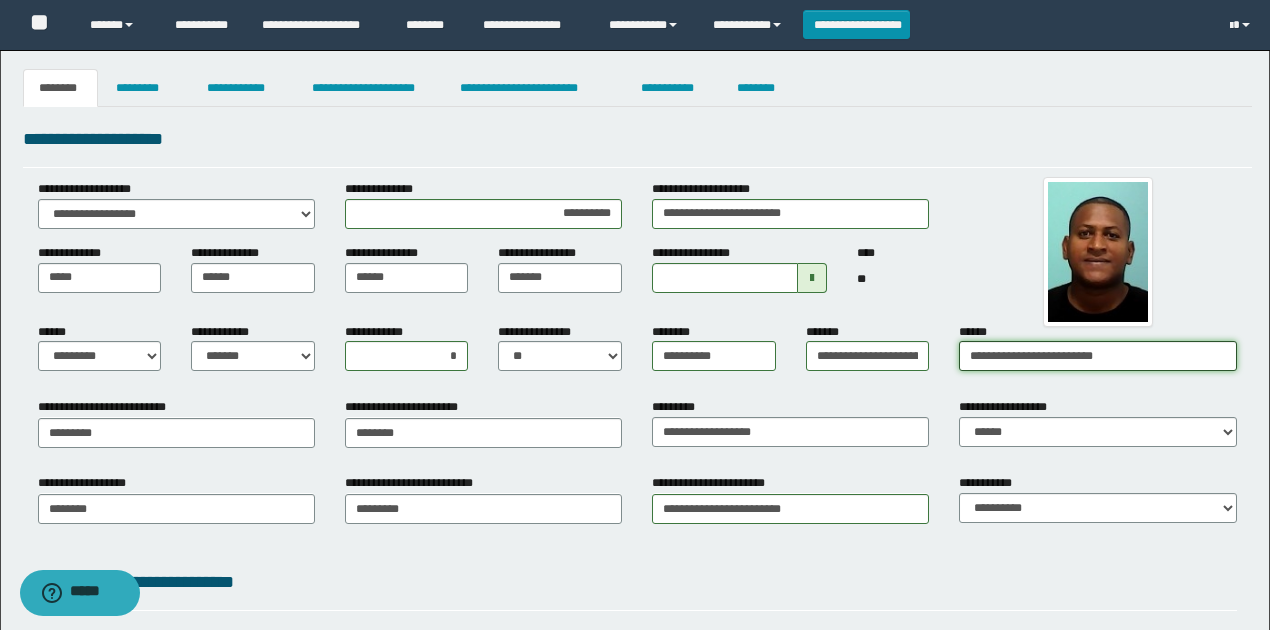 drag, startPoint x: 1148, startPoint y: 360, endPoint x: 860, endPoint y: 316, distance: 291.34174 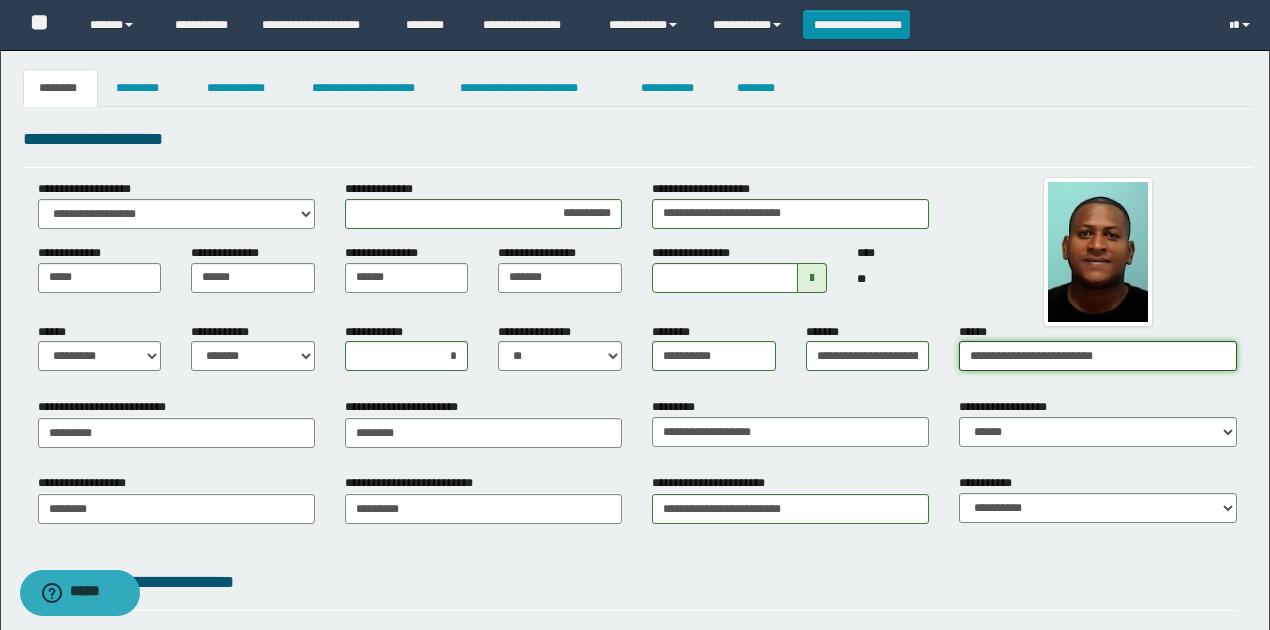 click on "**********" at bounding box center (637, 515) 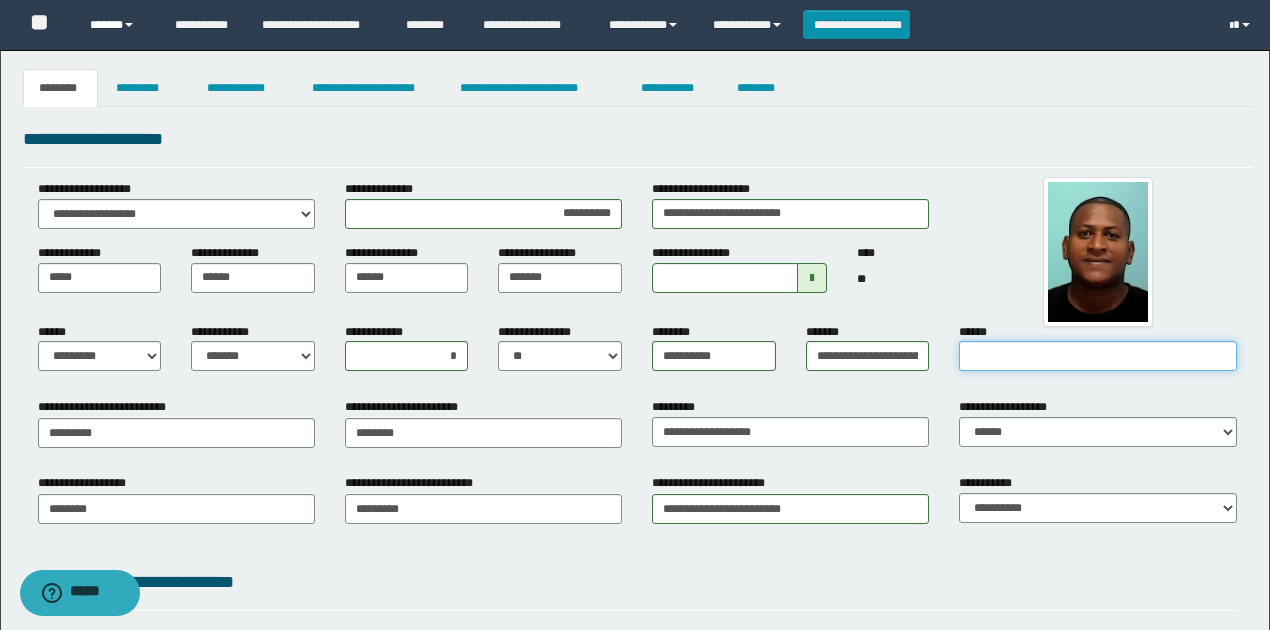type 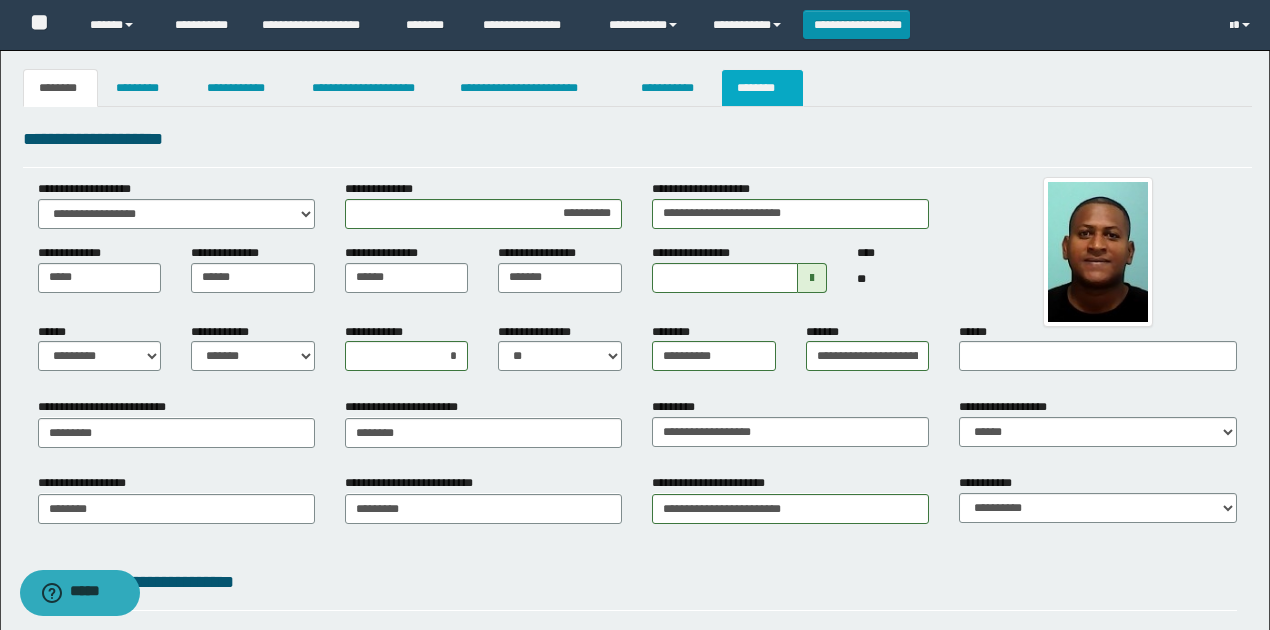 click on "********" at bounding box center [762, 88] 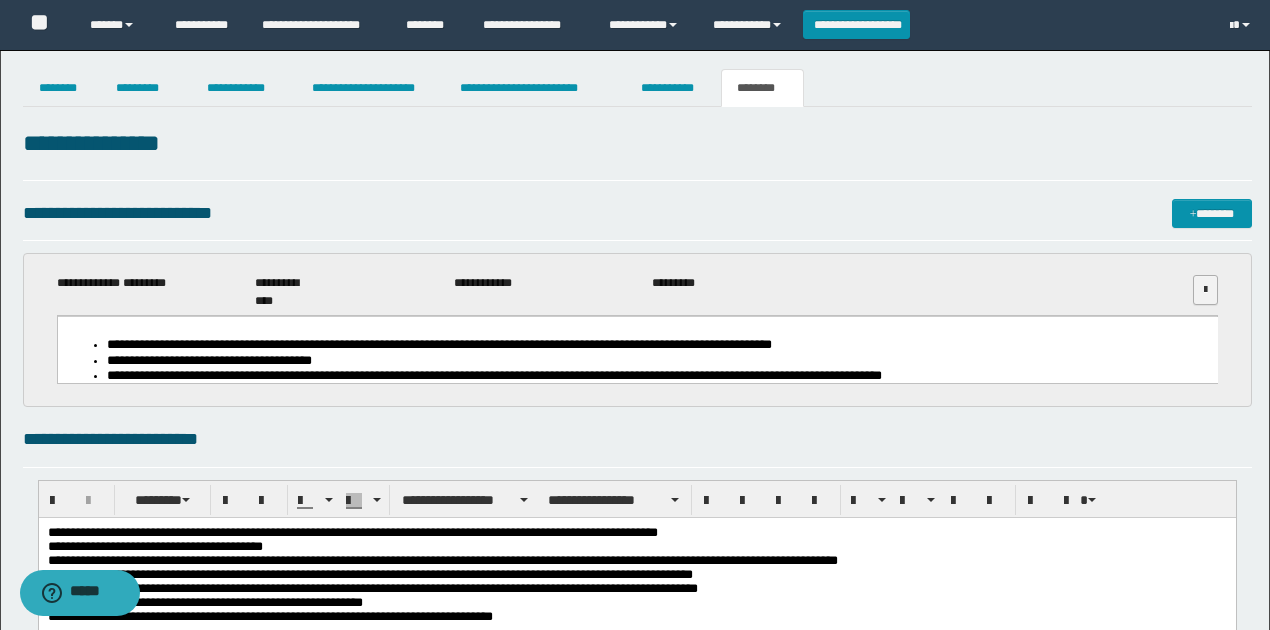 click at bounding box center (1205, 290) 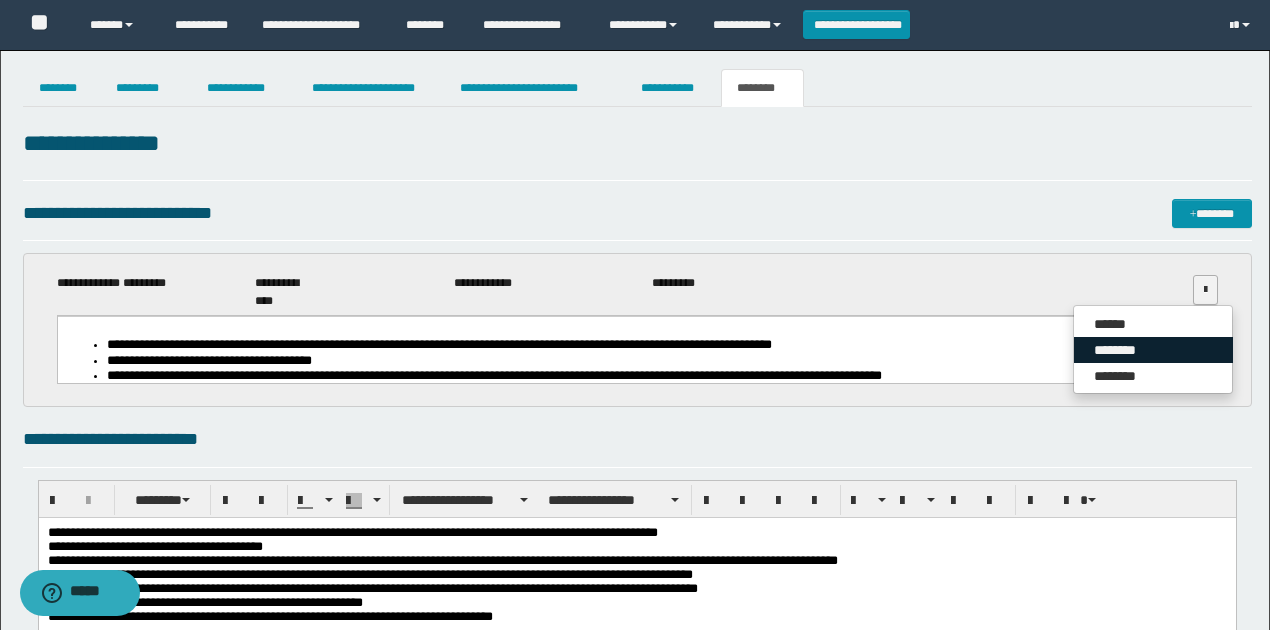 click on "********" at bounding box center (1153, 350) 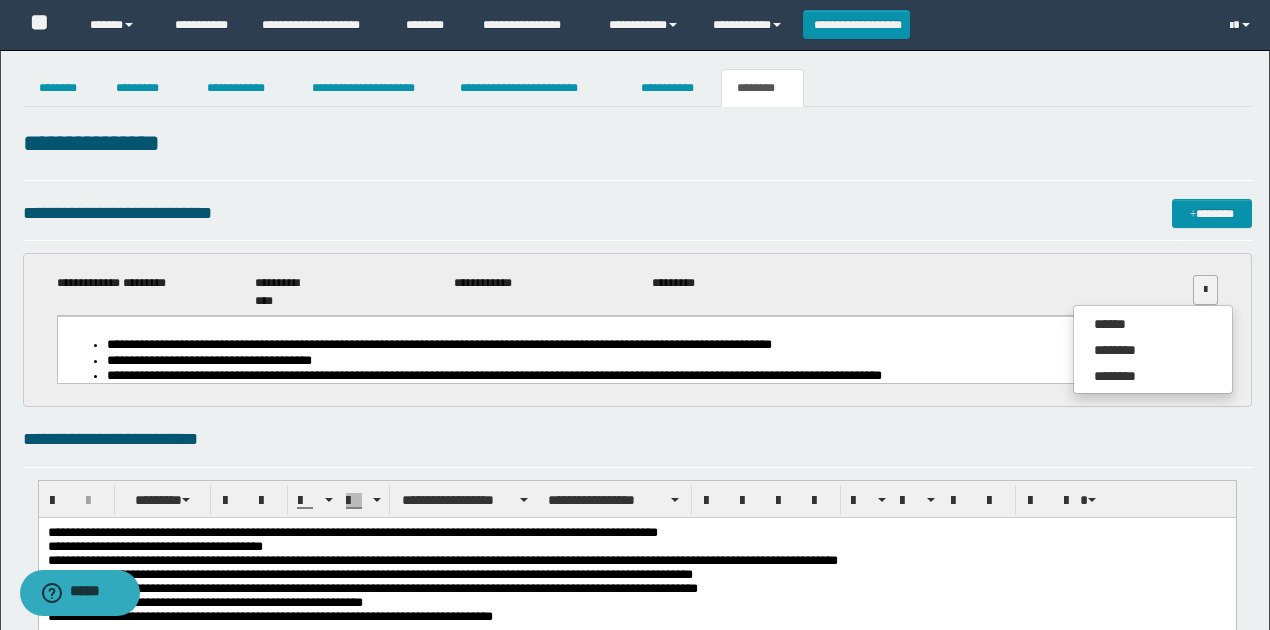 click on "**********" at bounding box center [637, 880] 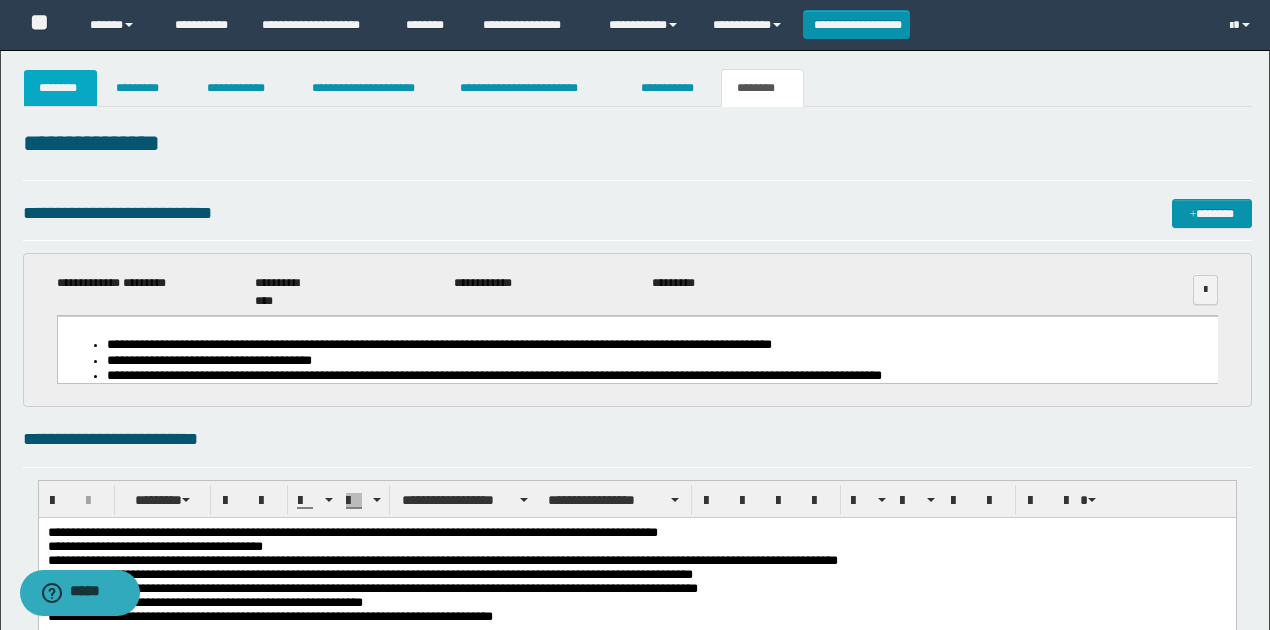 click on "********" at bounding box center (61, 88) 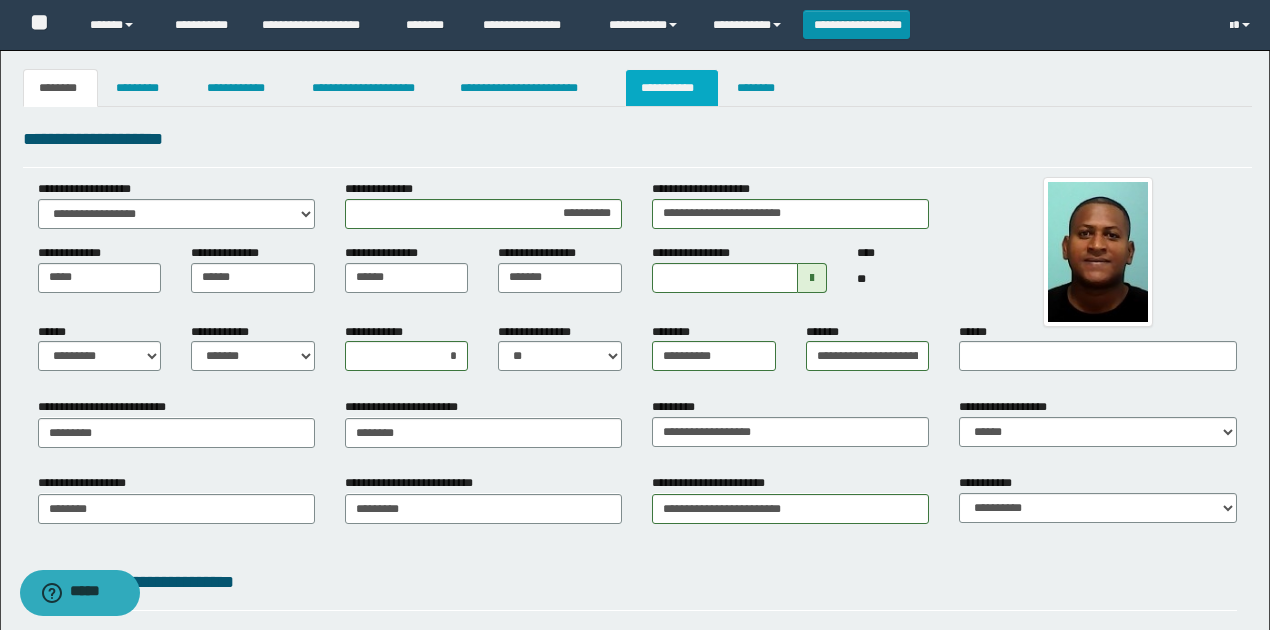 click on "**********" at bounding box center [672, 88] 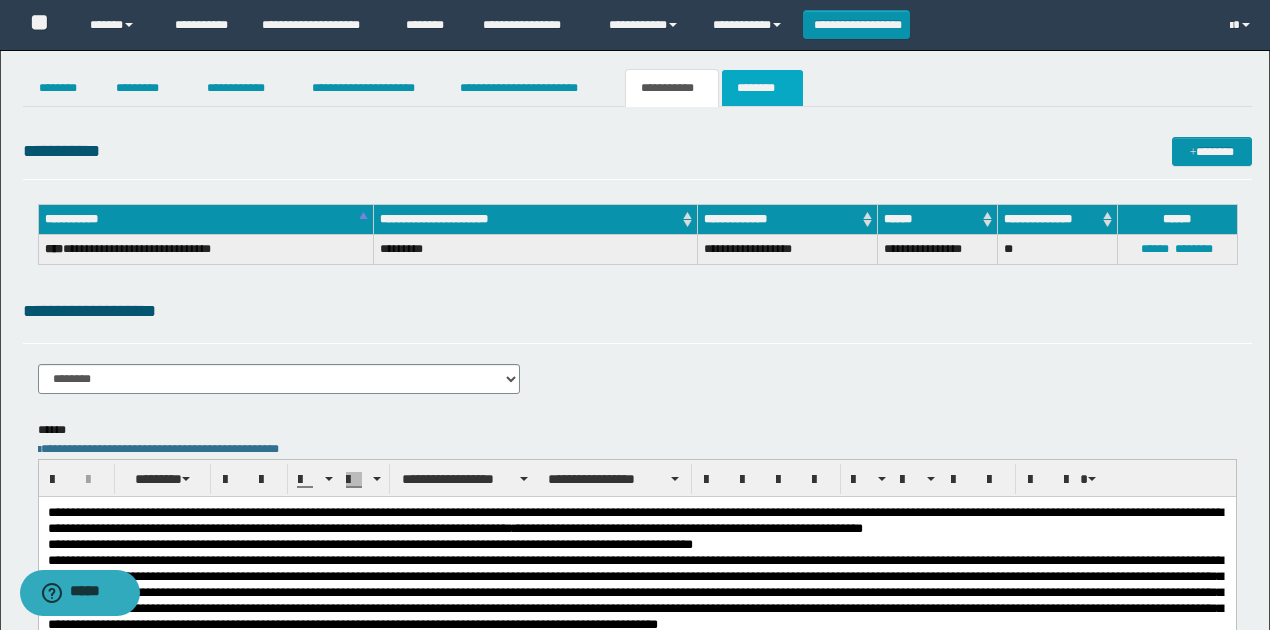 click on "********" at bounding box center [762, 88] 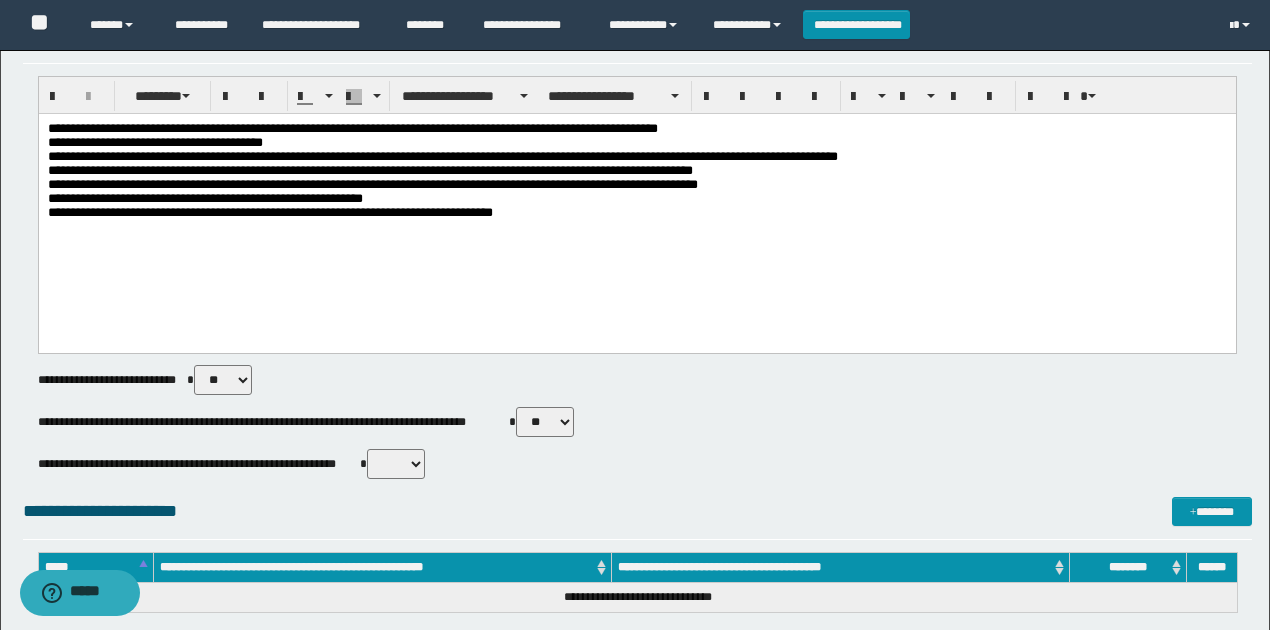 scroll, scrollTop: 533, scrollLeft: 0, axis: vertical 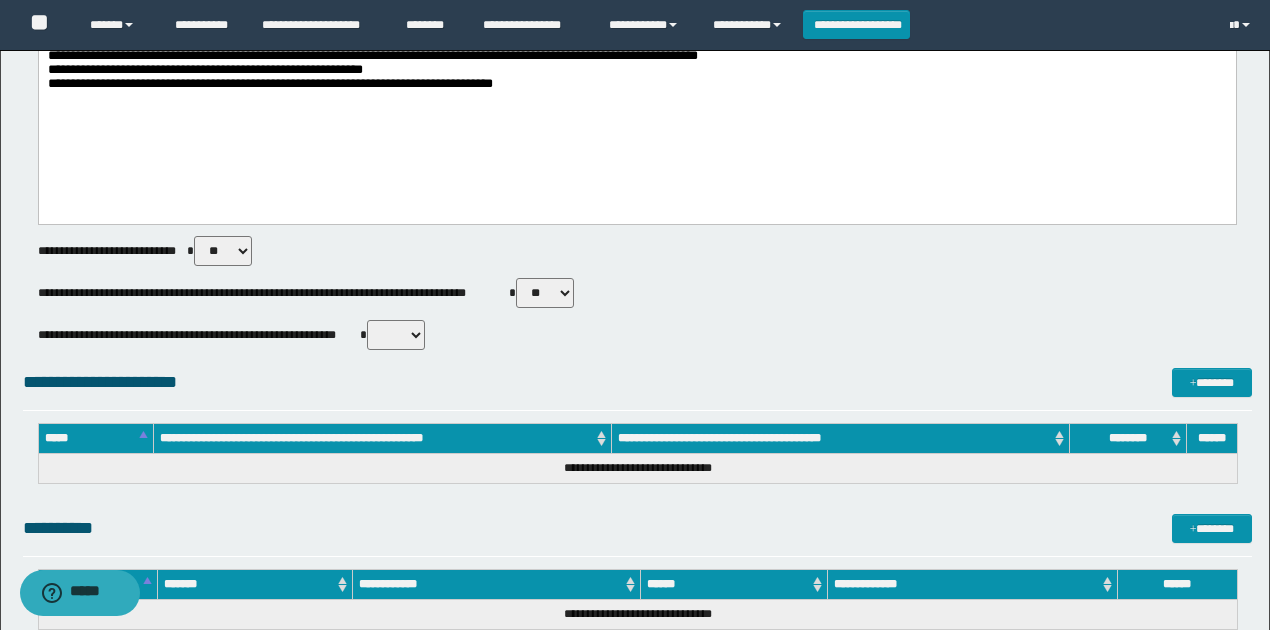 drag, startPoint x: 412, startPoint y: 336, endPoint x: 408, endPoint y: 346, distance: 10.770329 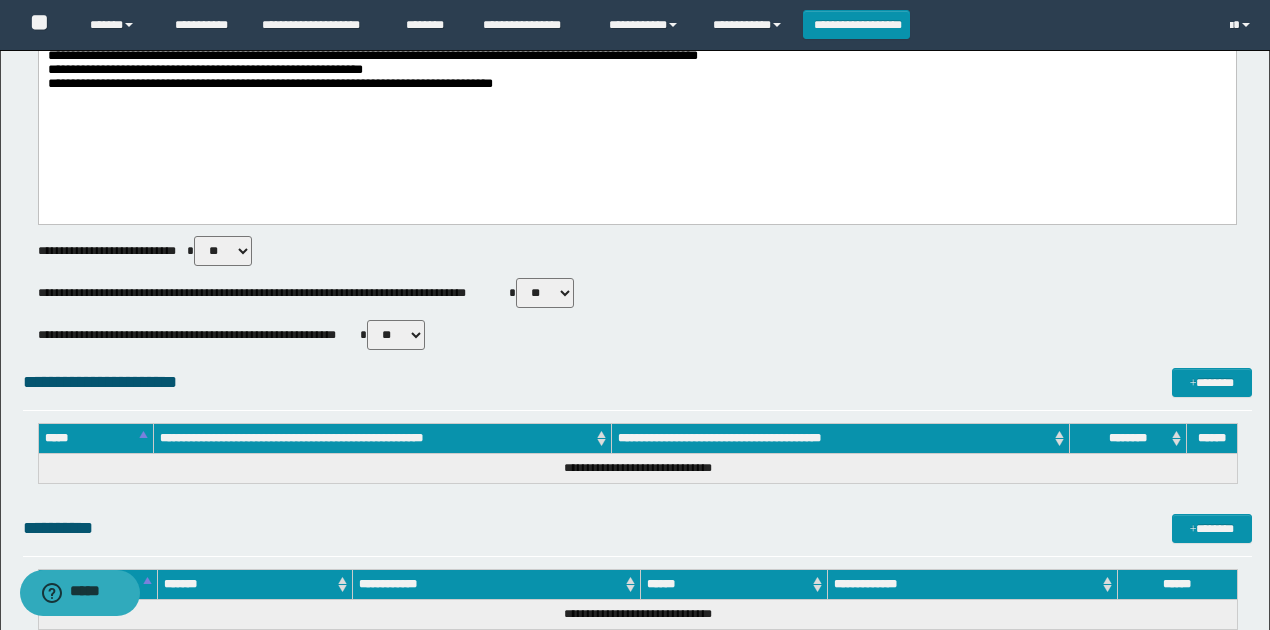 click on "**
**" at bounding box center [396, 335] 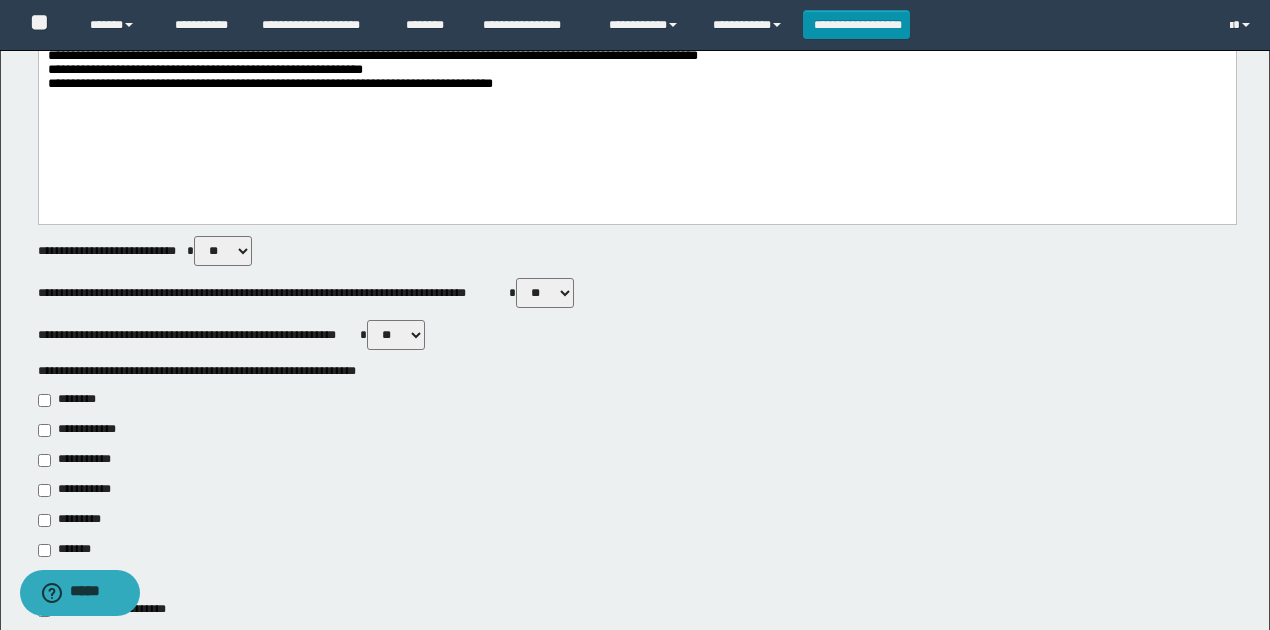 click on "**********" at bounding box center [81, 460] 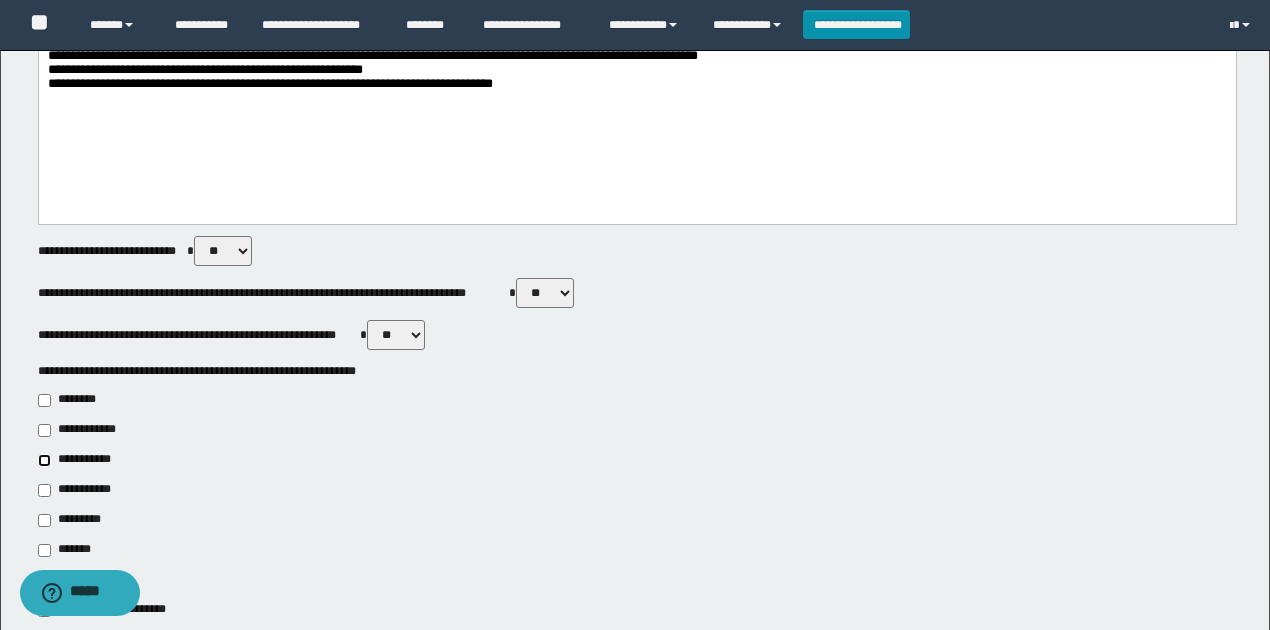 type on "**********" 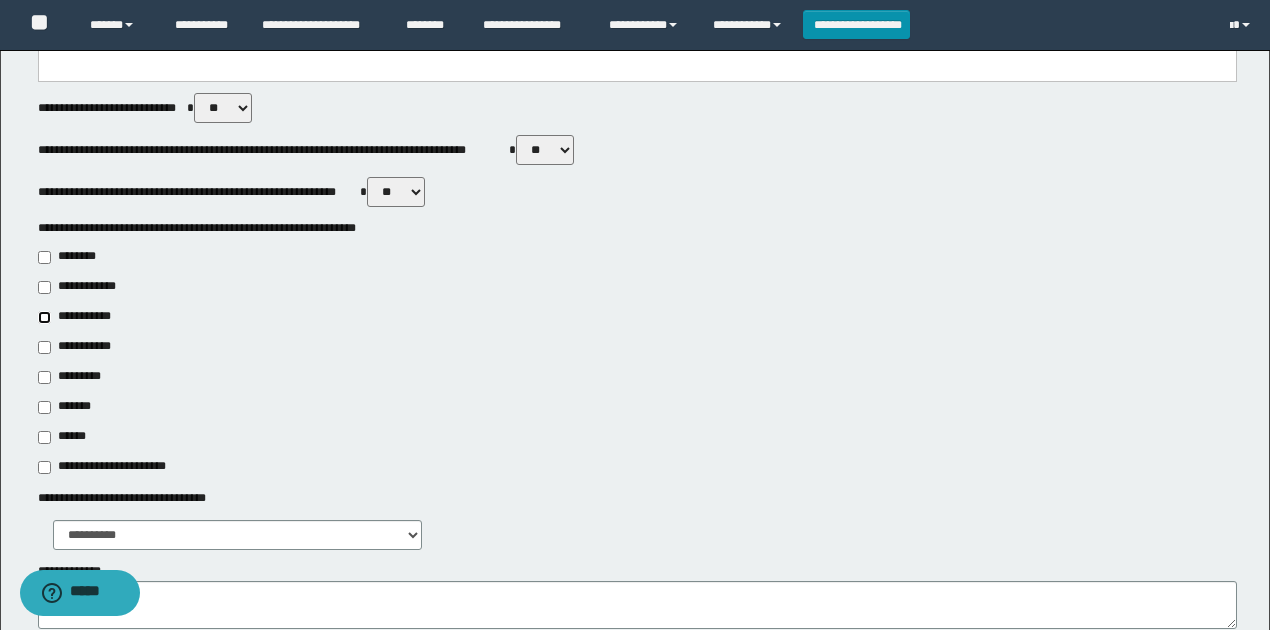 scroll, scrollTop: 800, scrollLeft: 0, axis: vertical 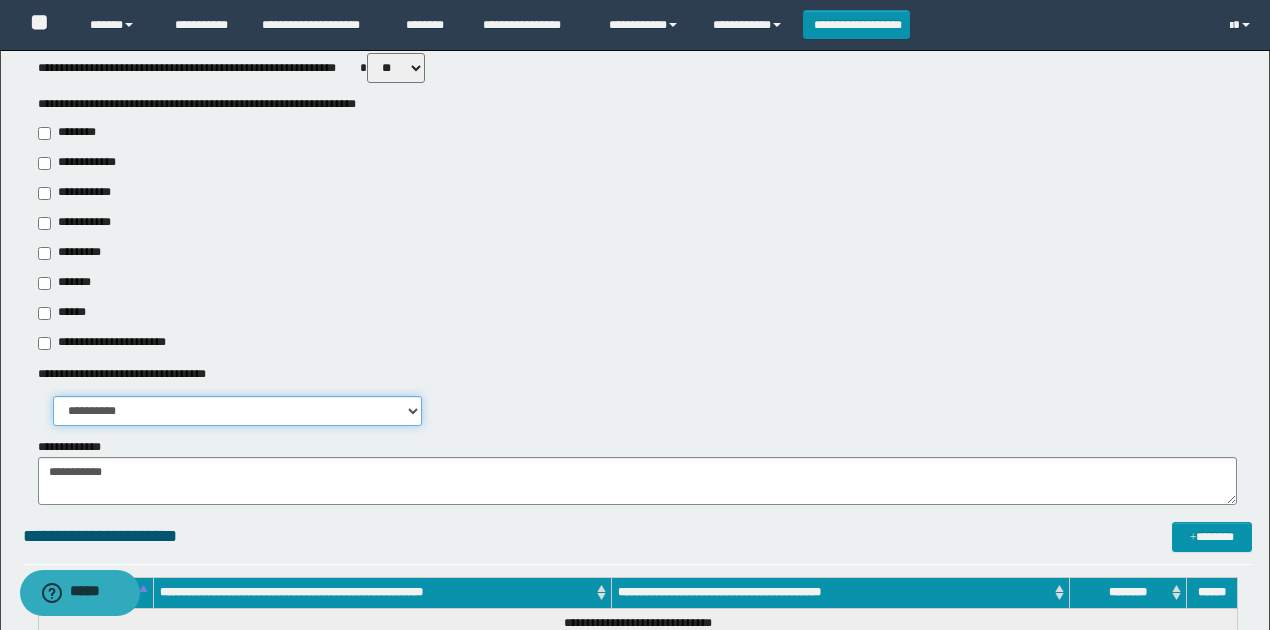 drag, startPoint x: 185, startPoint y: 414, endPoint x: 188, endPoint y: 450, distance: 36.124783 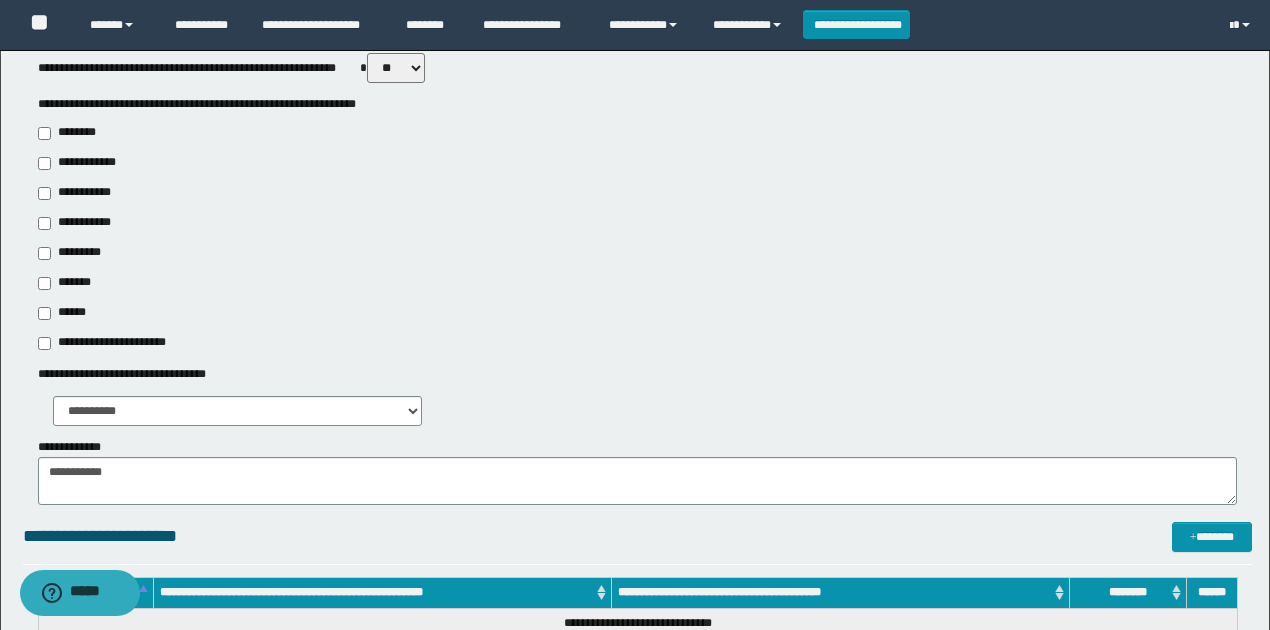 click on "**********" at bounding box center (637, 401) 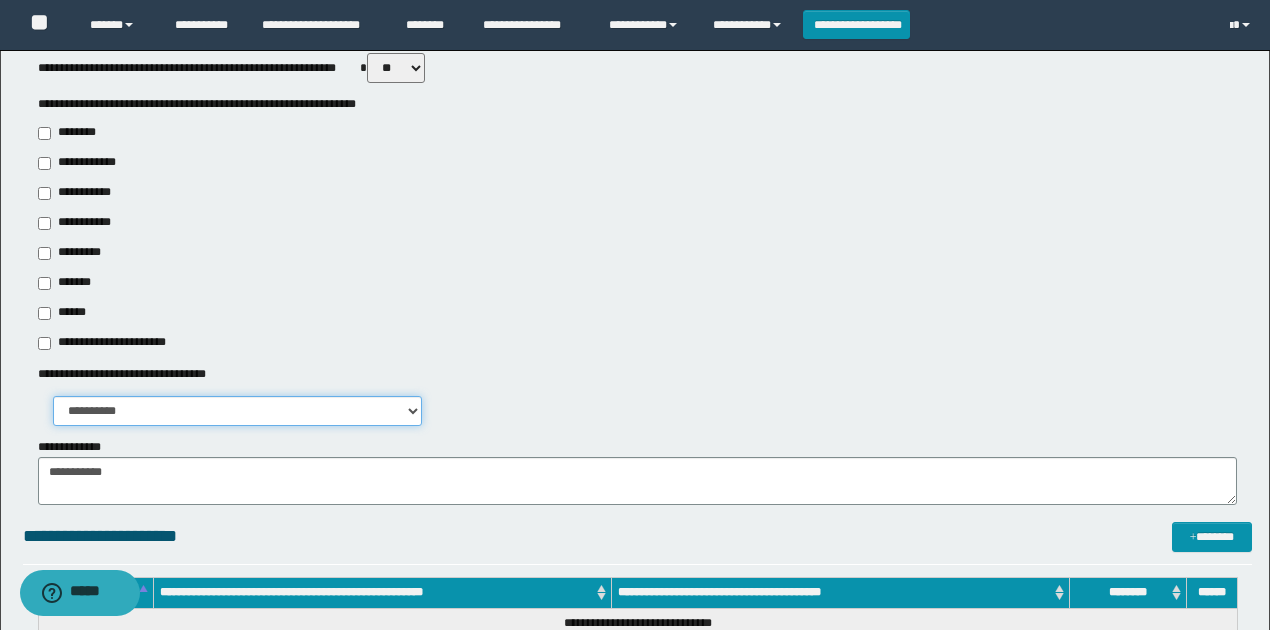 click on "**********" at bounding box center [238, 411] 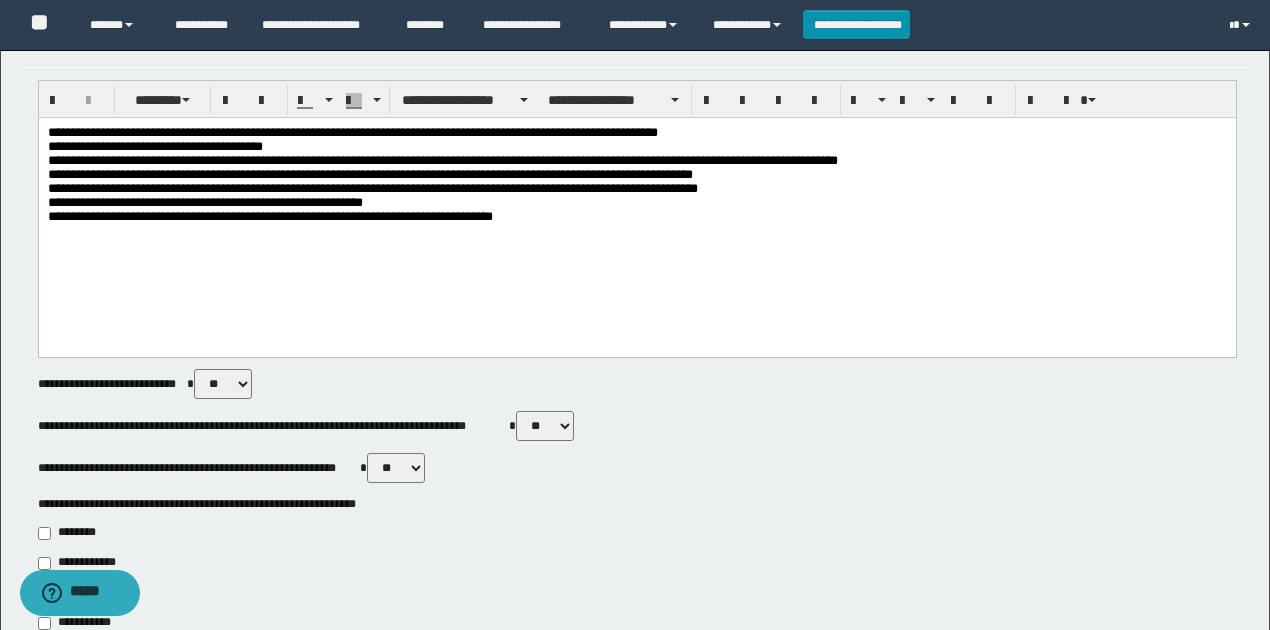 scroll, scrollTop: 0, scrollLeft: 0, axis: both 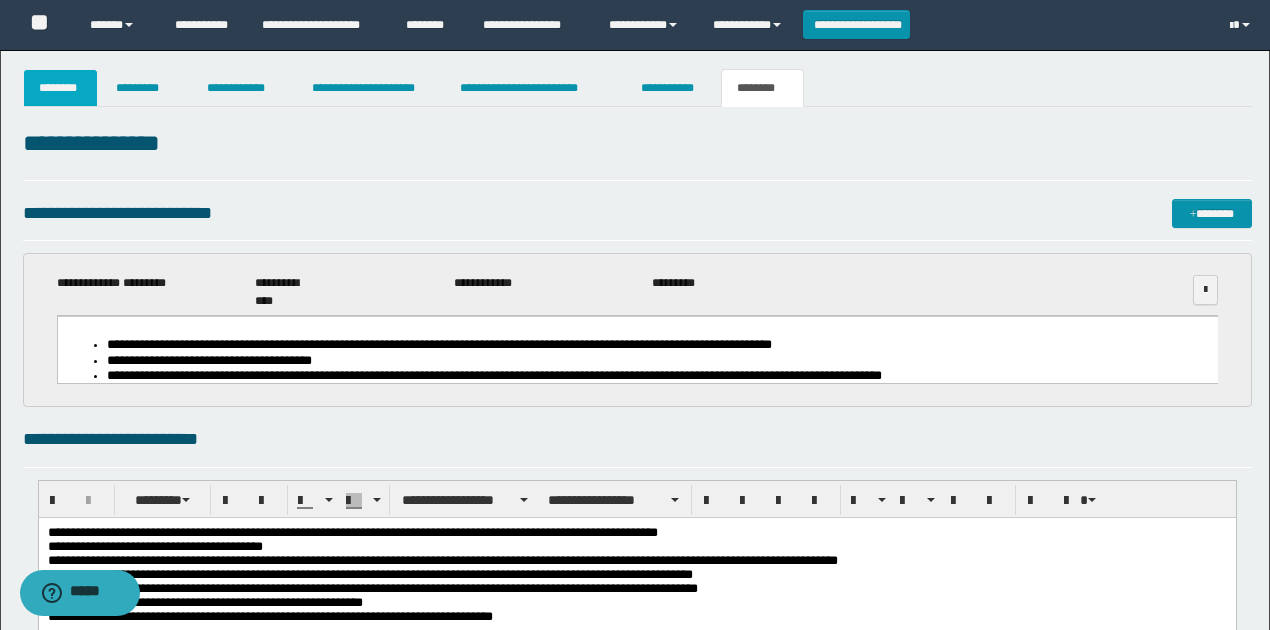 click on "********" at bounding box center (61, 88) 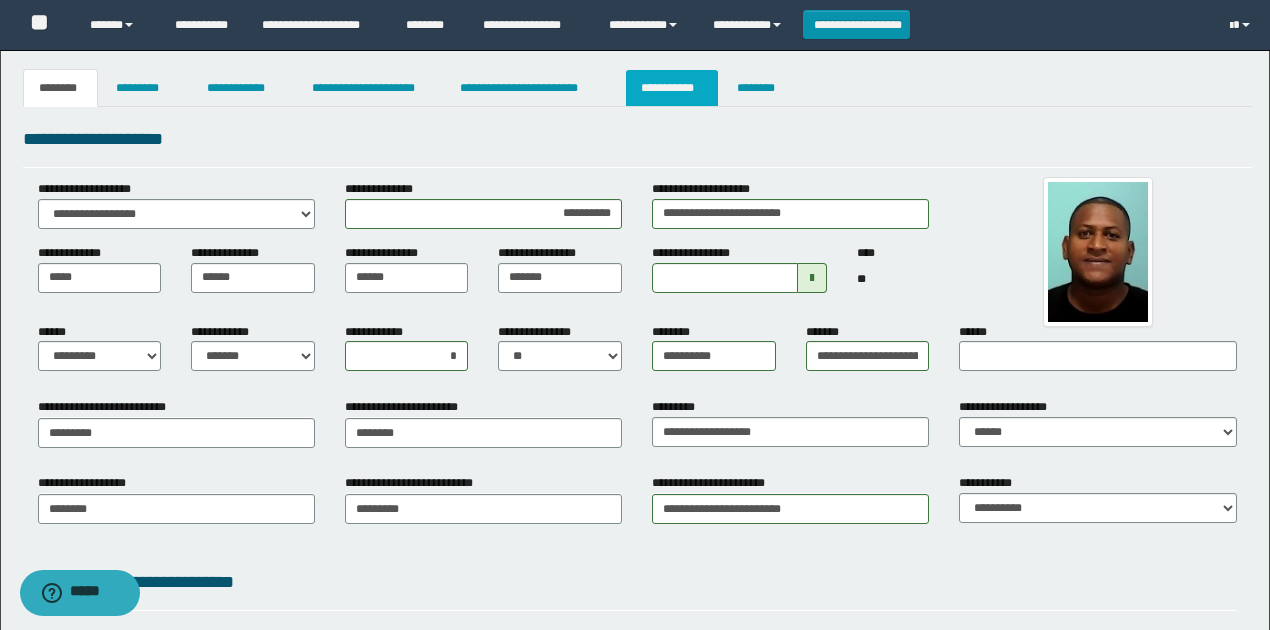 click on "**********" at bounding box center (672, 88) 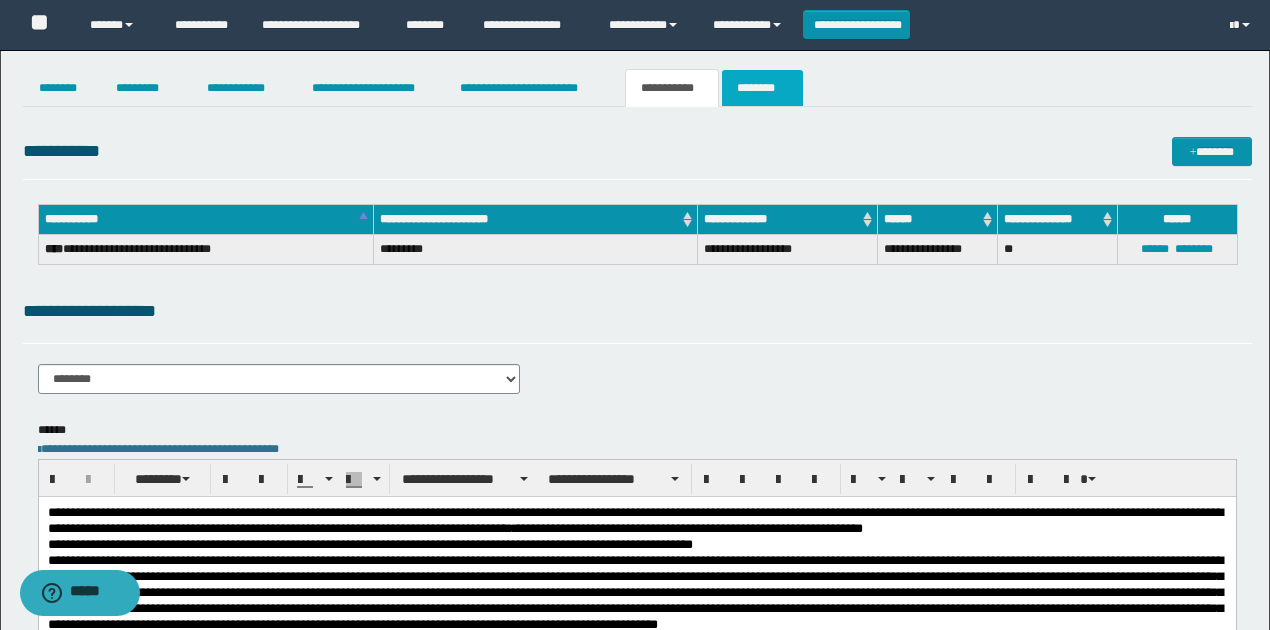 click on "********" at bounding box center [762, 88] 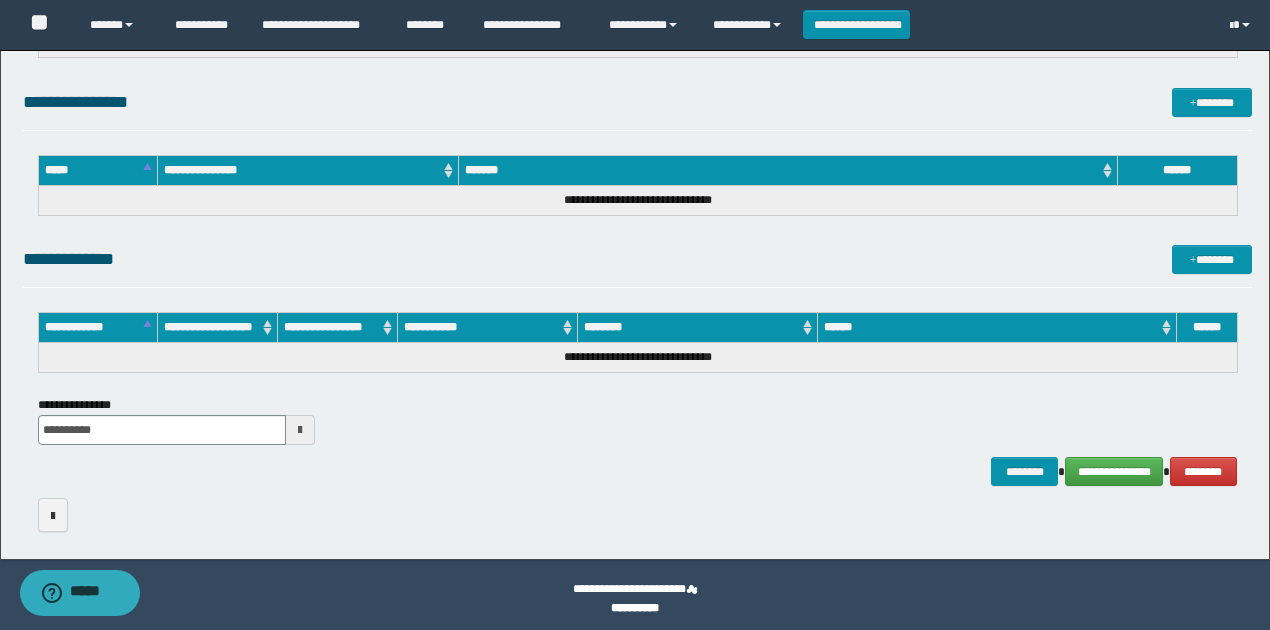 scroll, scrollTop: 1534, scrollLeft: 0, axis: vertical 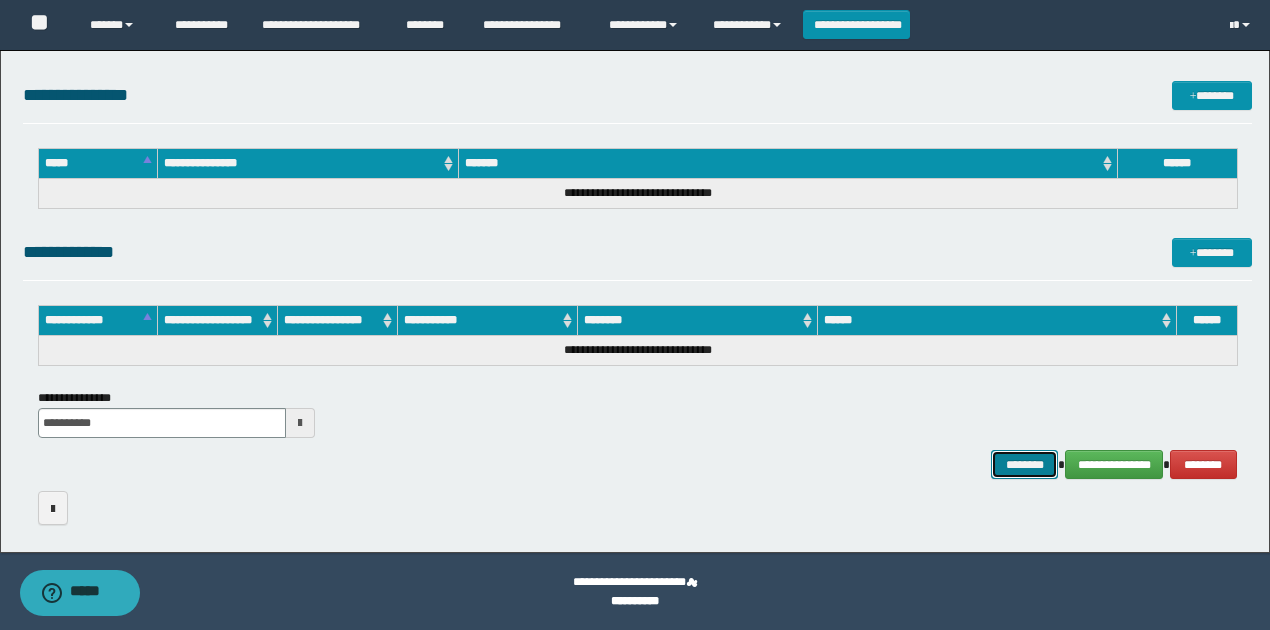 click on "********" at bounding box center [1024, 464] 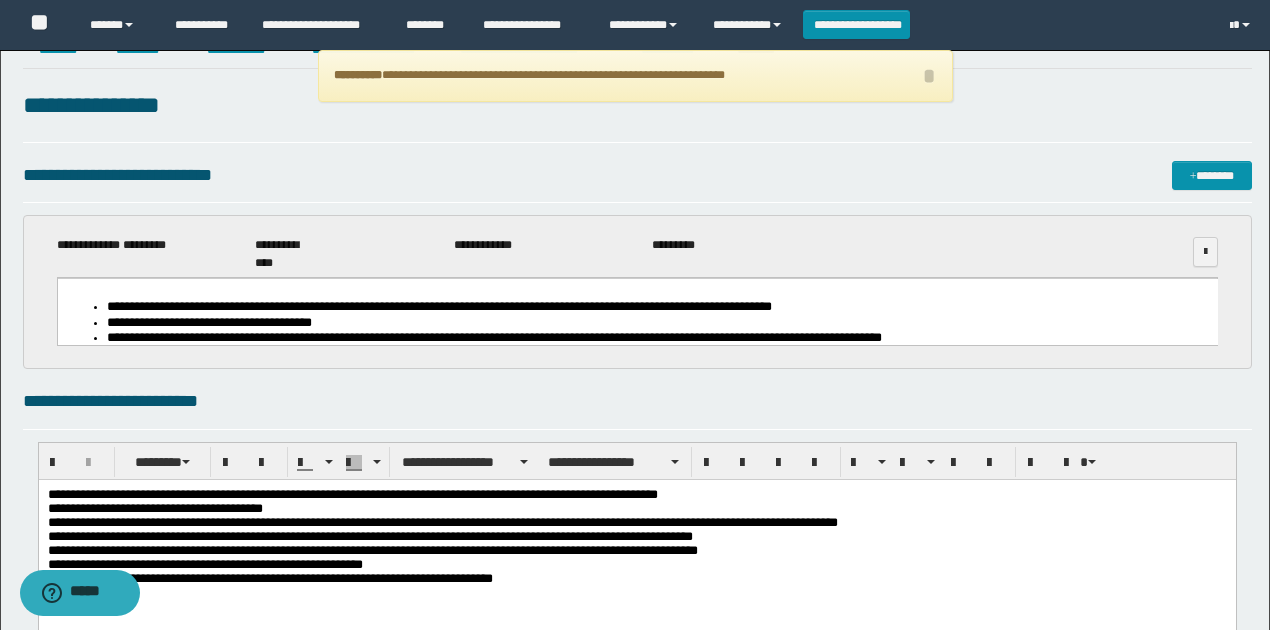 scroll, scrollTop: 0, scrollLeft: 0, axis: both 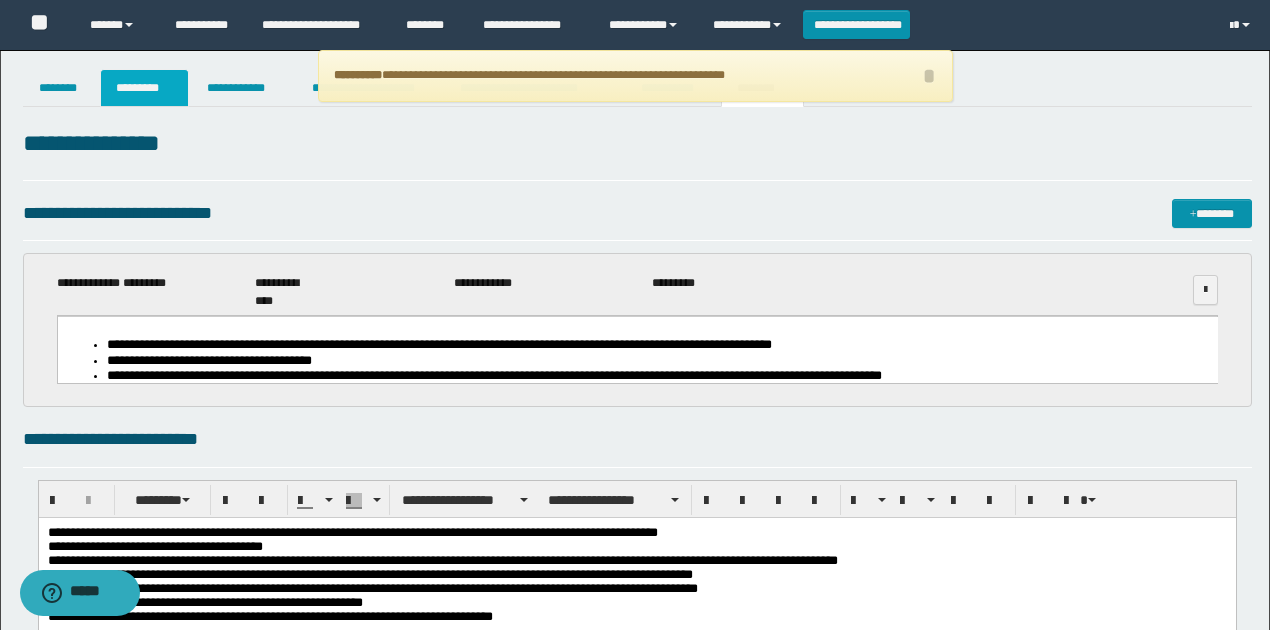 click on "*********" at bounding box center [144, 88] 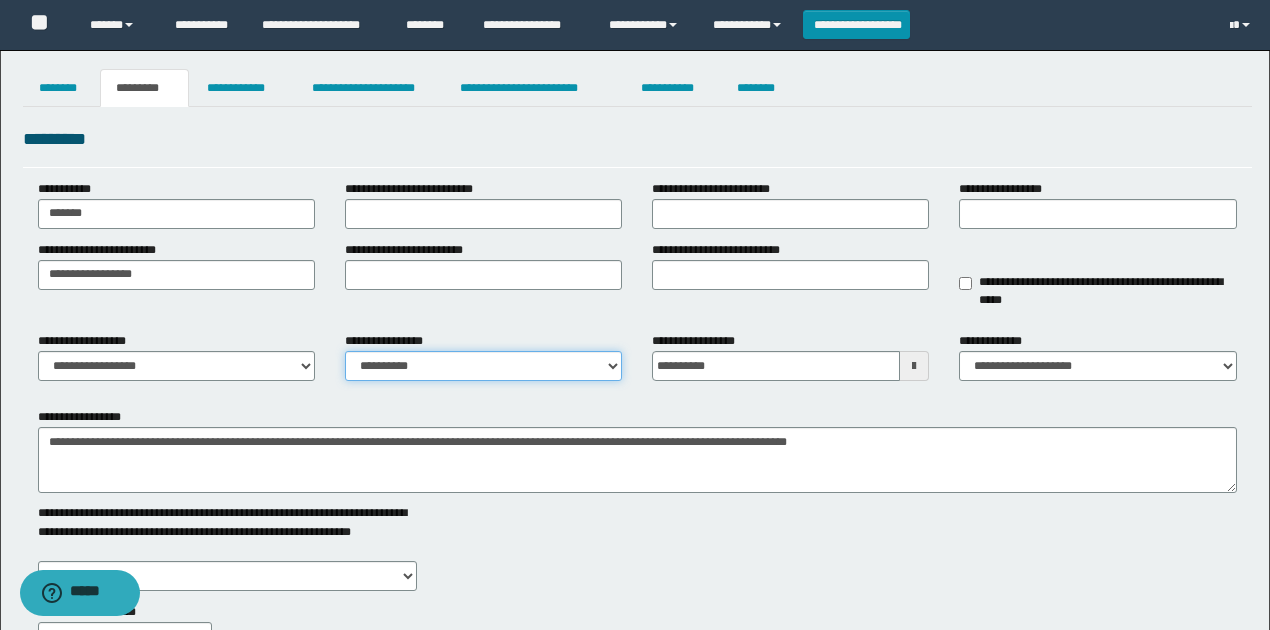drag, startPoint x: 406, startPoint y: 359, endPoint x: 412, endPoint y: 378, distance: 19.924858 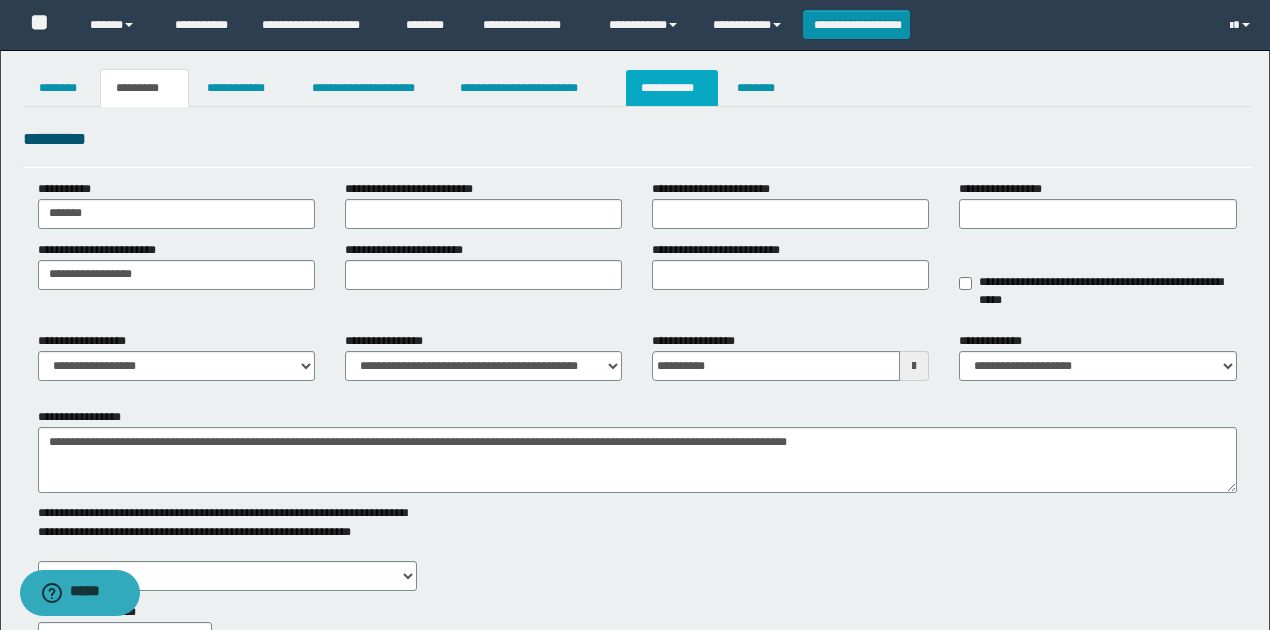click on "**********" at bounding box center (672, 88) 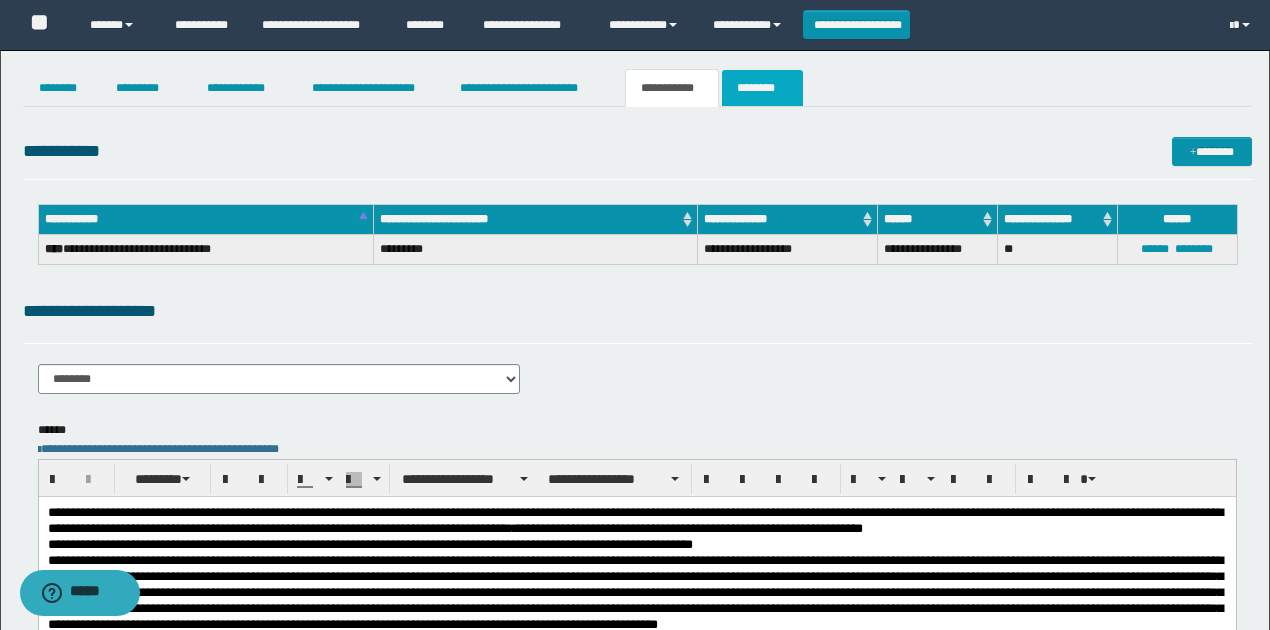 click on "********" at bounding box center (762, 88) 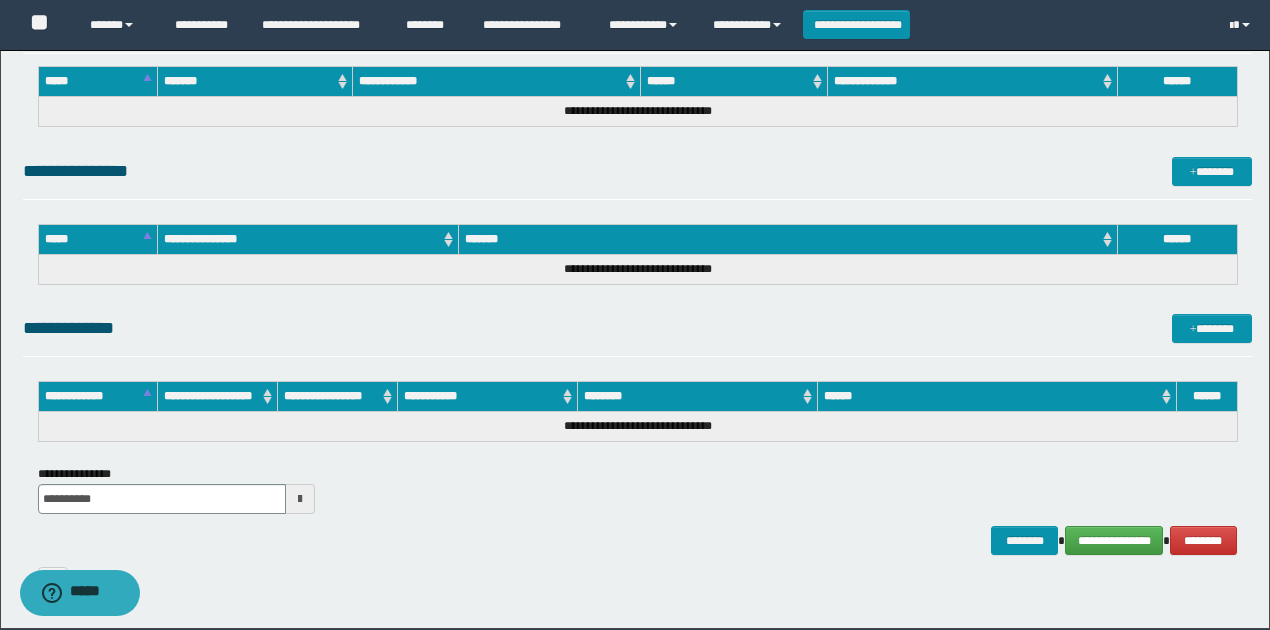 scroll, scrollTop: 1534, scrollLeft: 0, axis: vertical 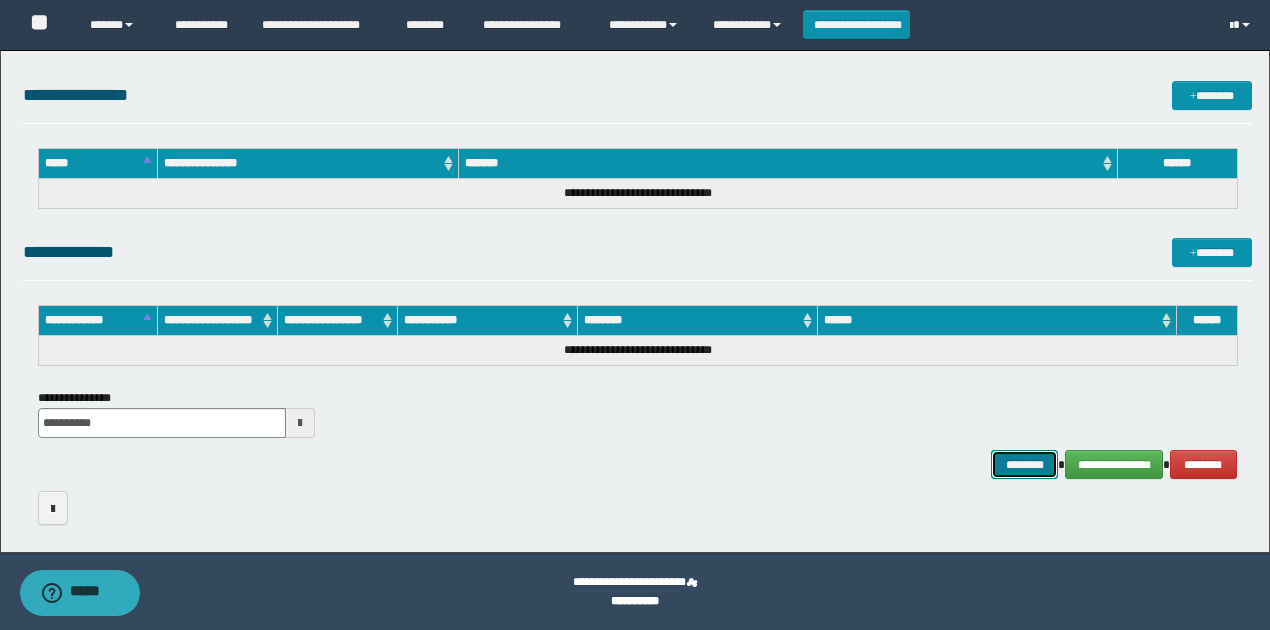 click on "********" at bounding box center (1024, 464) 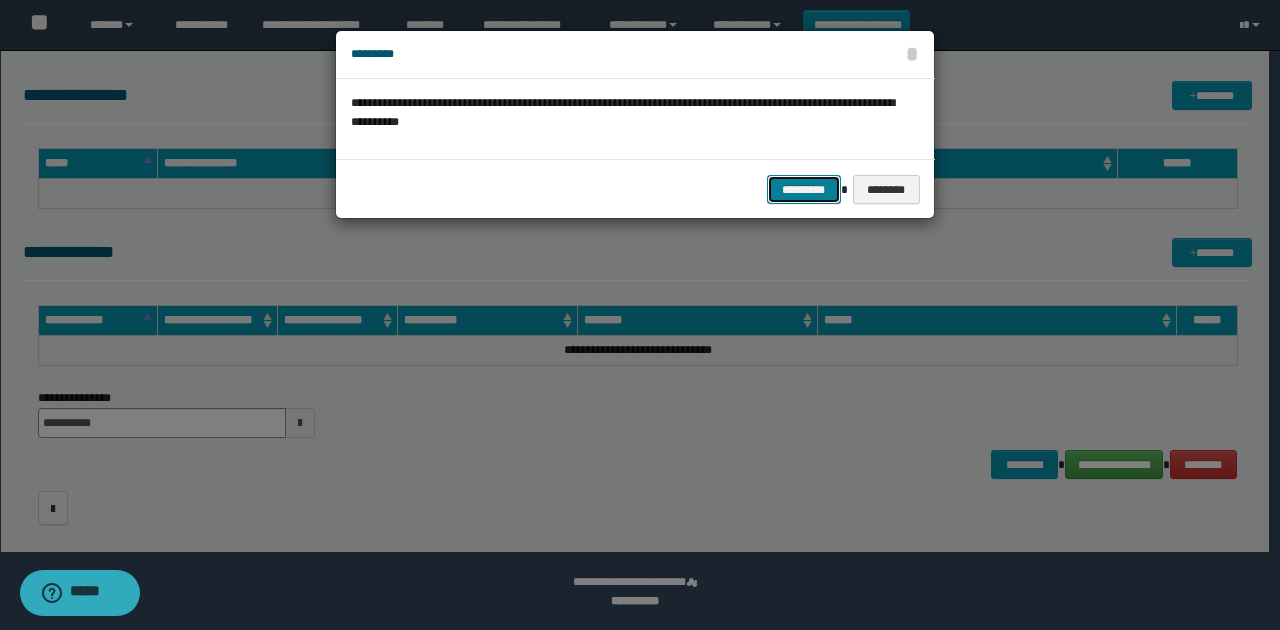 click on "*********" at bounding box center [804, 189] 